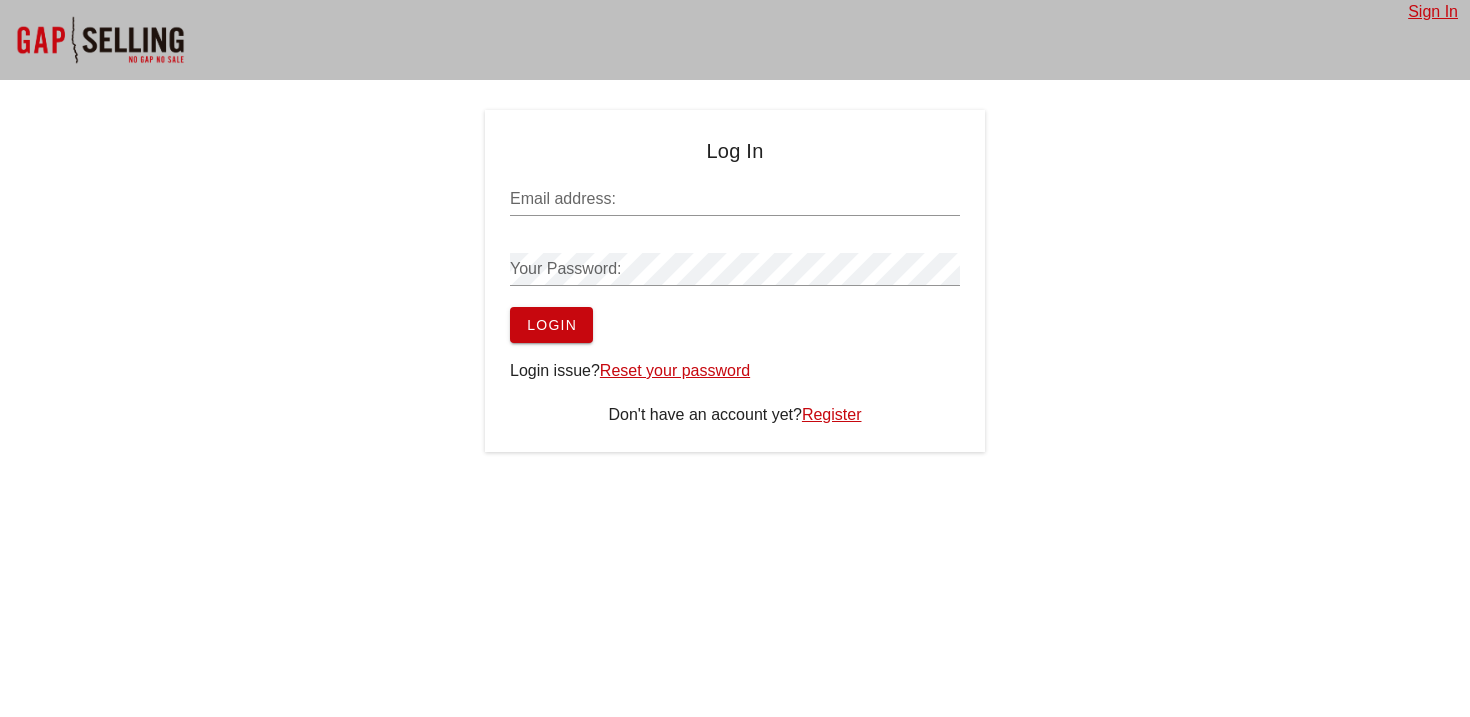 scroll, scrollTop: 0, scrollLeft: 0, axis: both 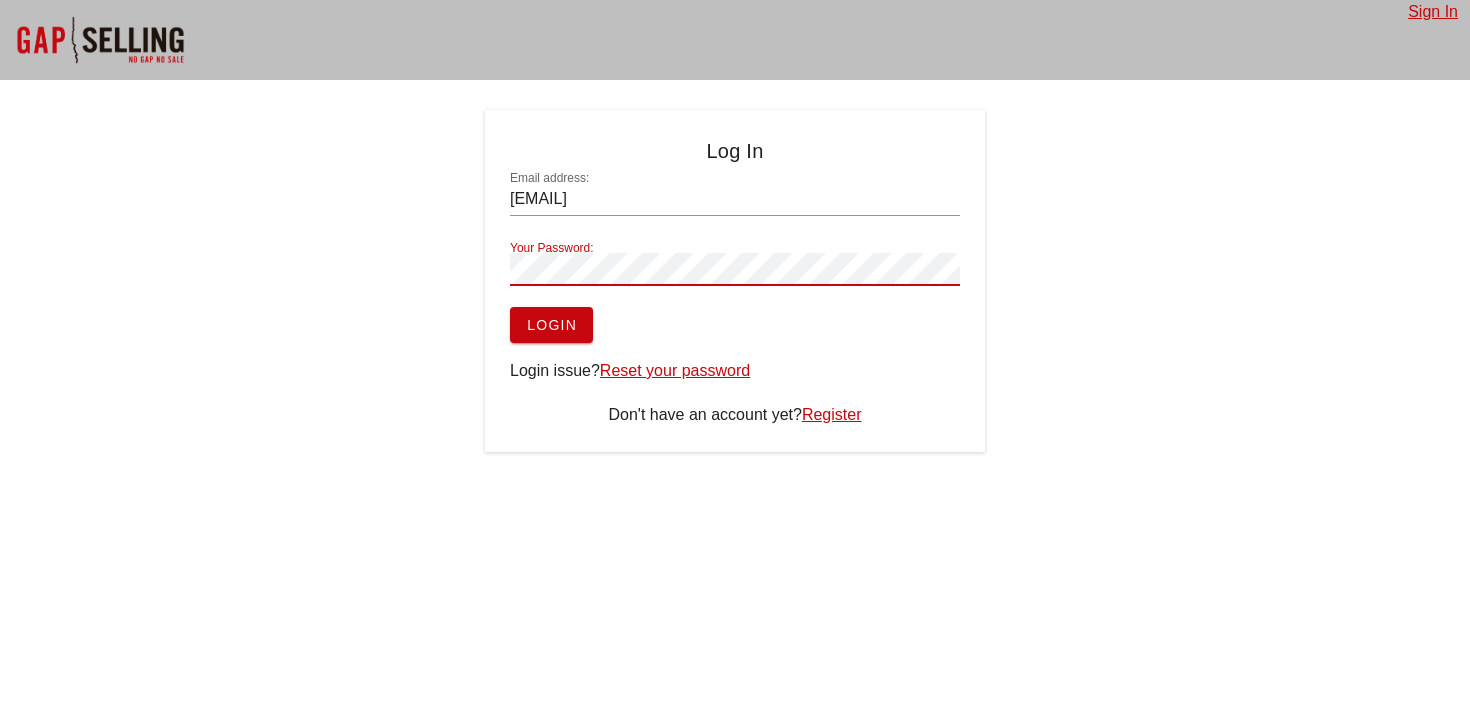 click on "Login" at bounding box center (551, 325) 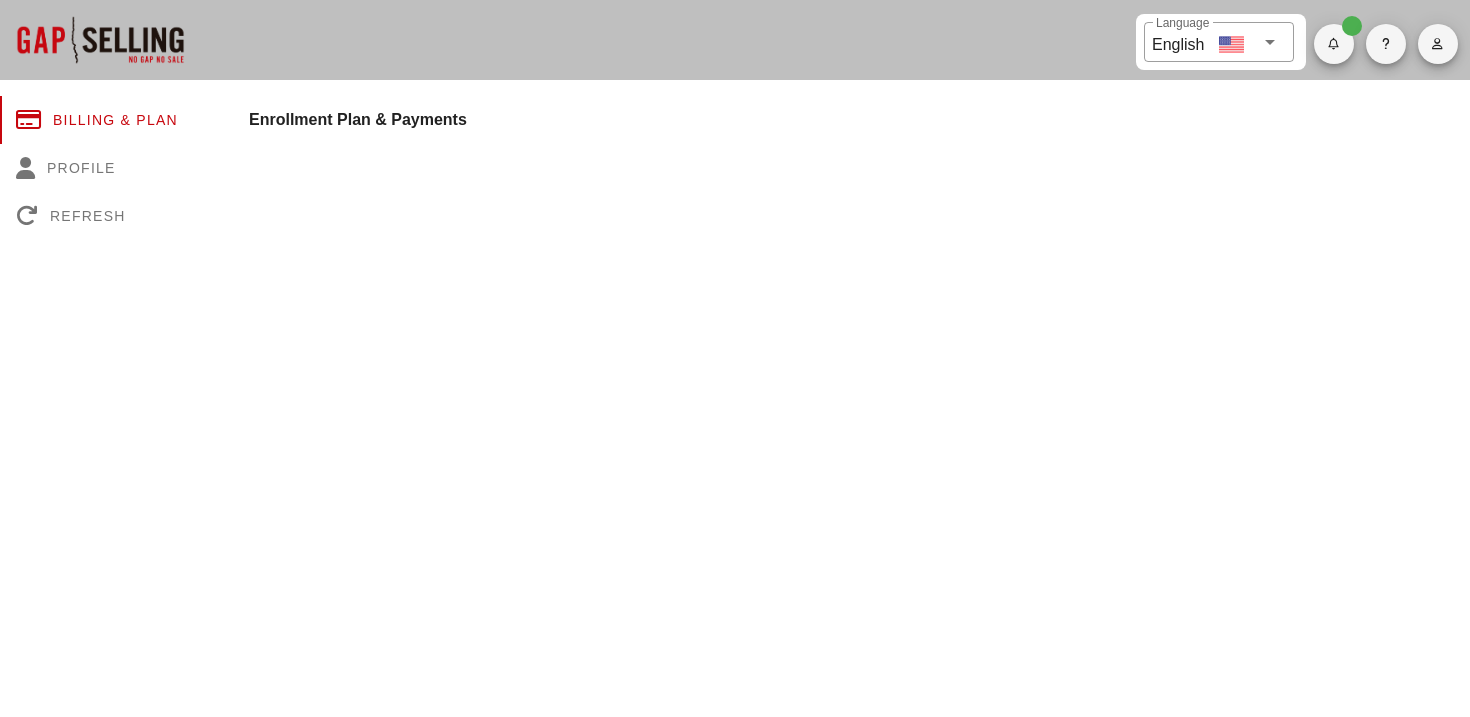 scroll, scrollTop: 0, scrollLeft: 0, axis: both 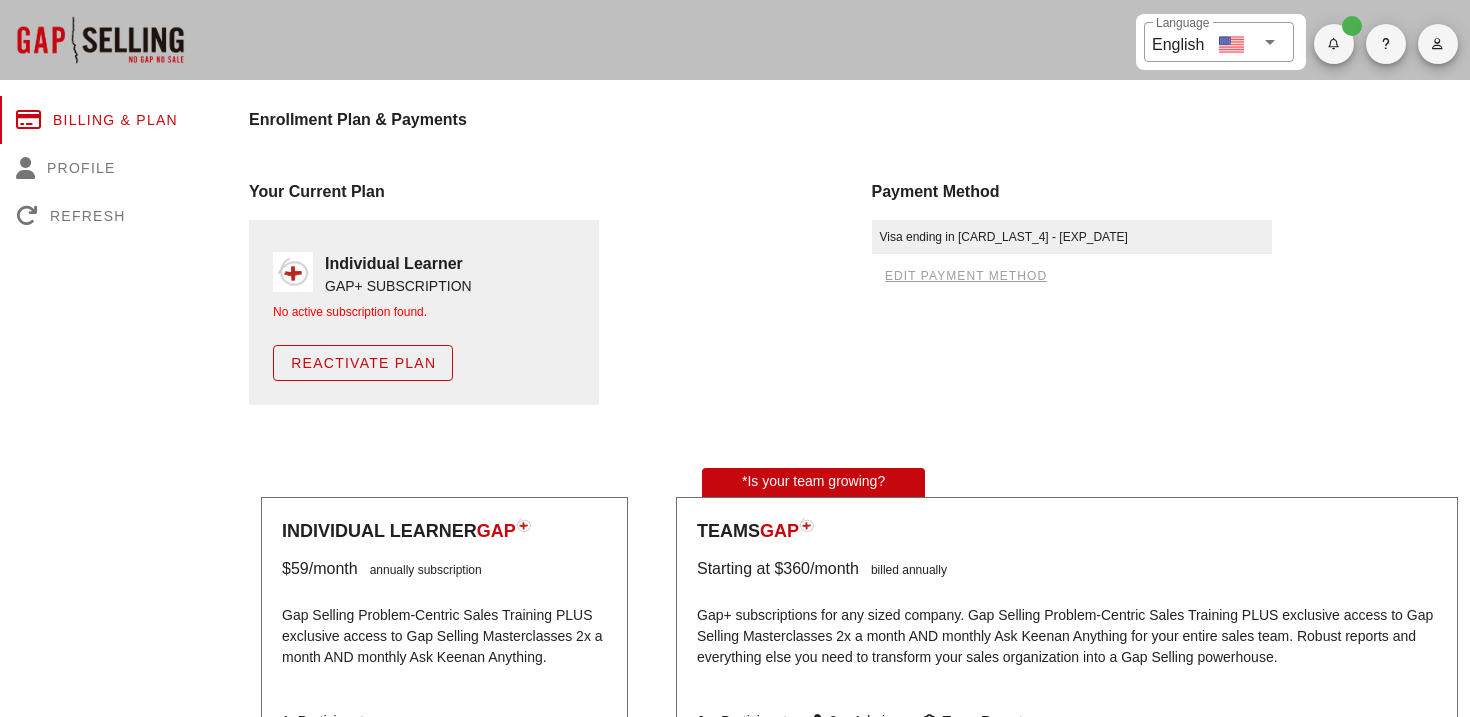 click on "Reactivate Plan" at bounding box center (363, 363) 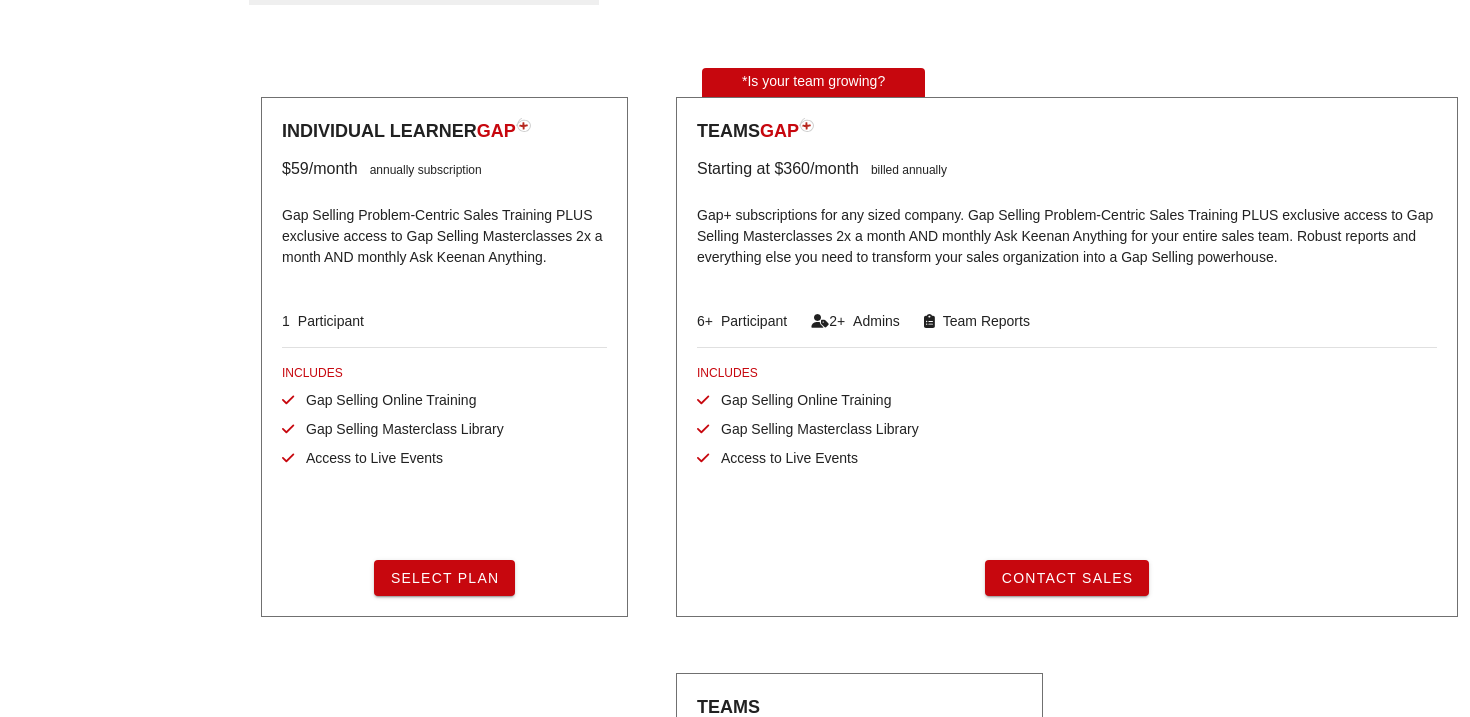 scroll, scrollTop: 392, scrollLeft: 0, axis: vertical 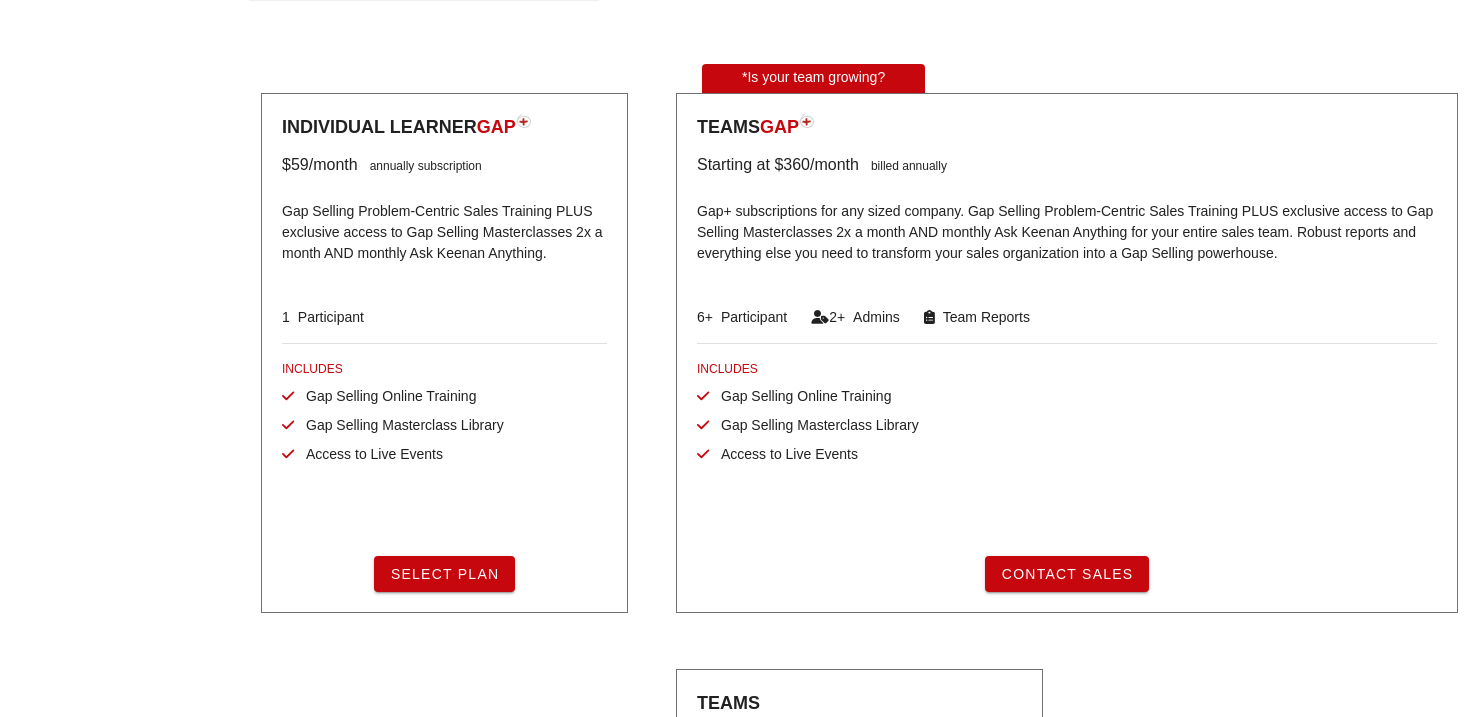 click on "Select Plan" at bounding box center [445, 574] 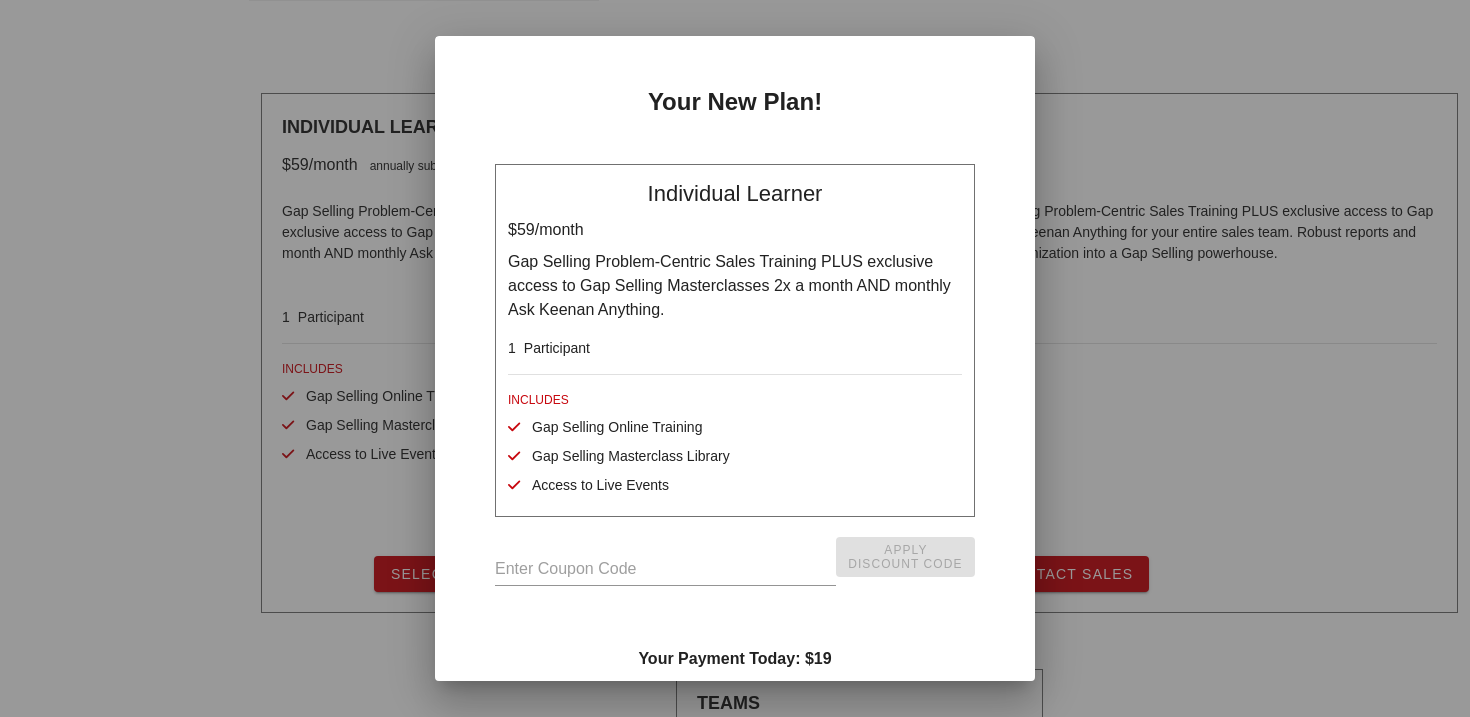 scroll, scrollTop: 68, scrollLeft: 0, axis: vertical 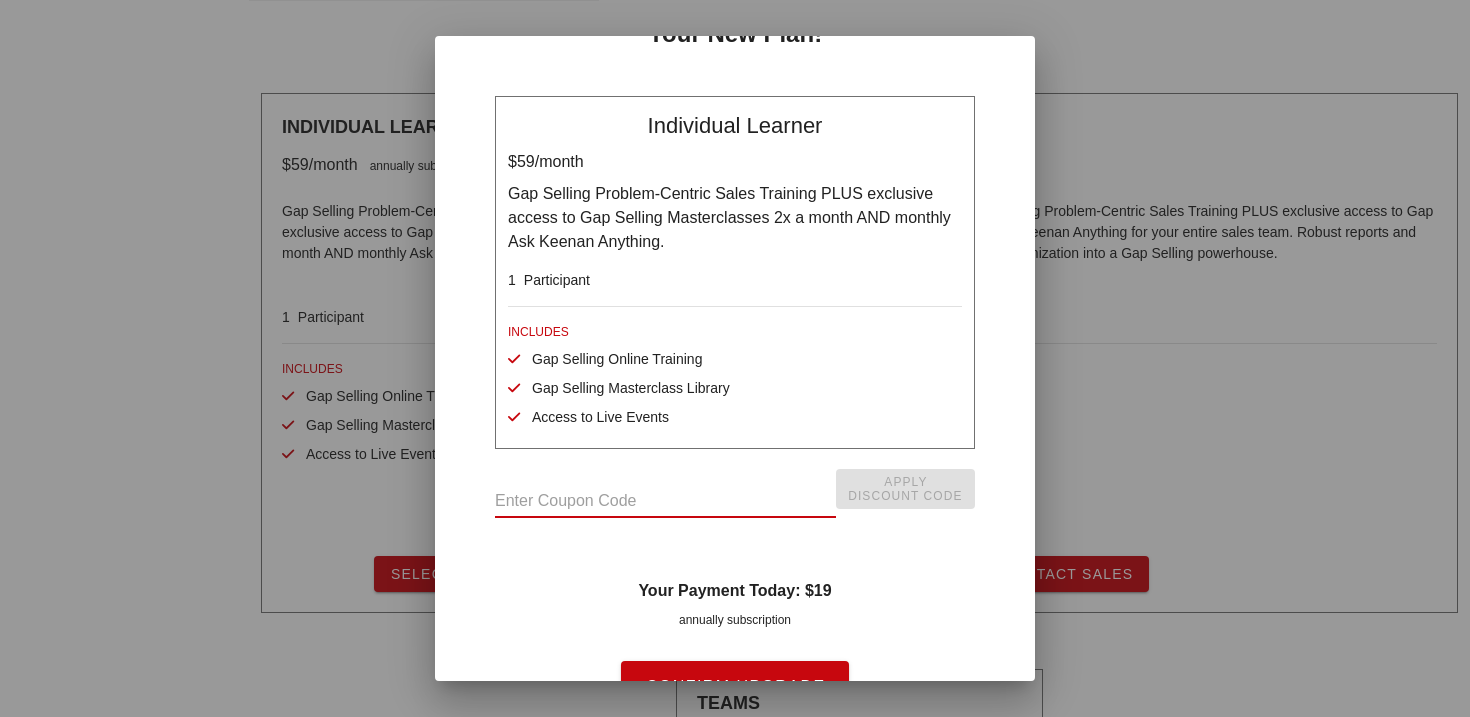 click at bounding box center (665, 501) 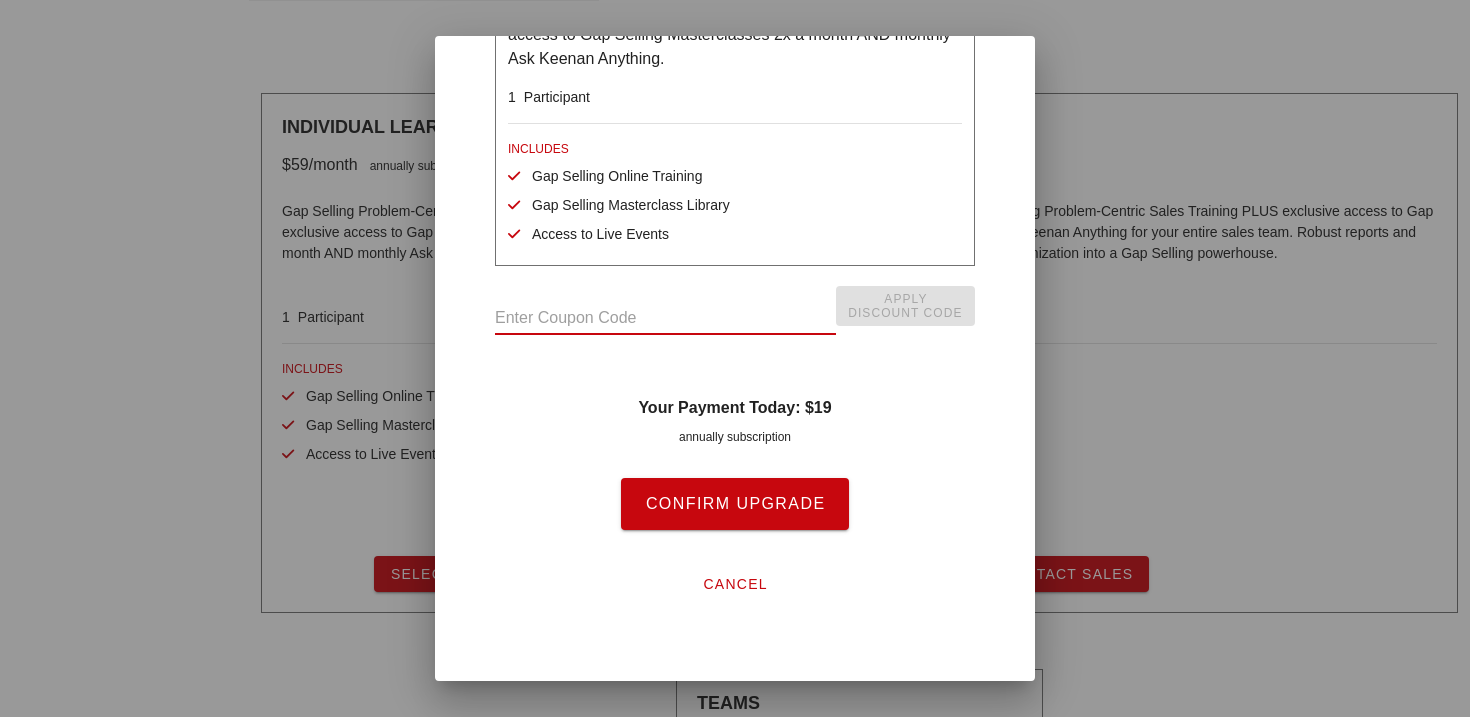 click on "Confirm Upgrade" at bounding box center (734, 504) 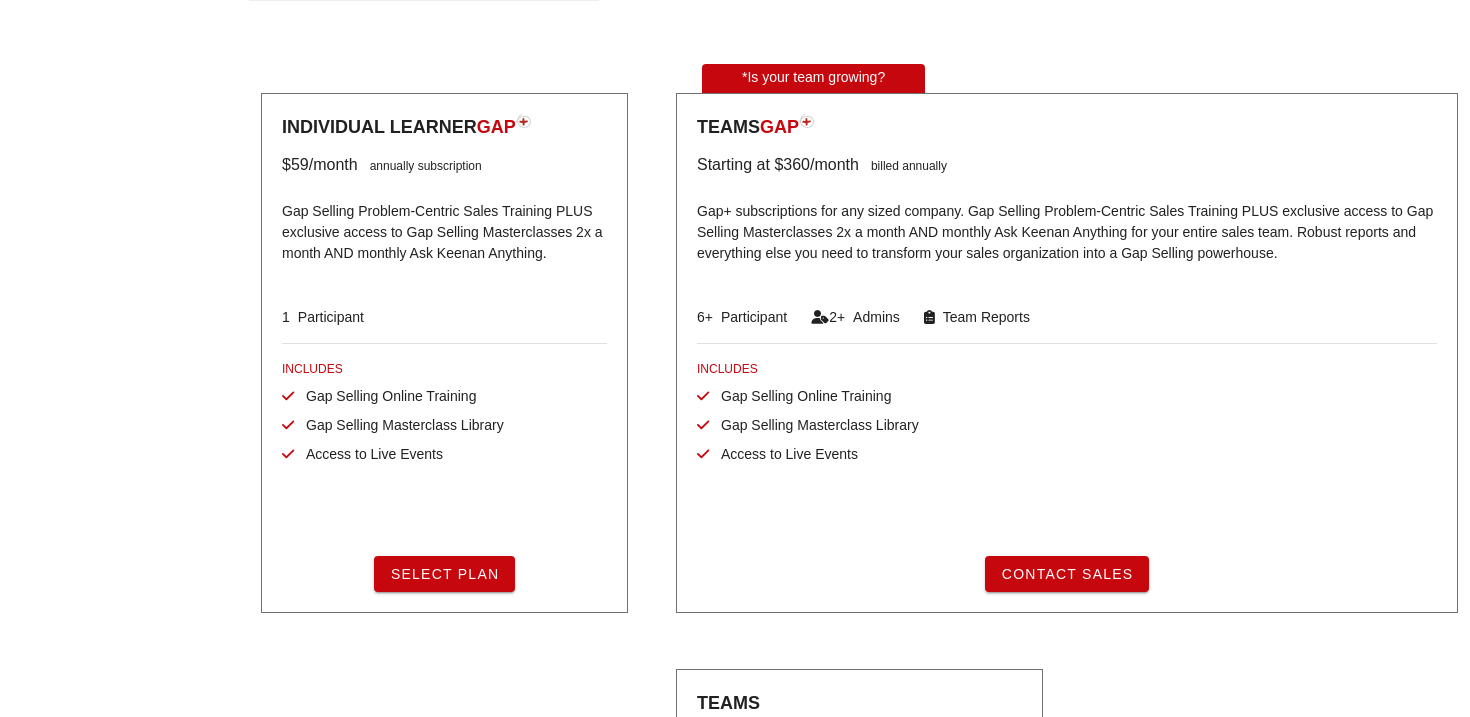 scroll, scrollTop: 0, scrollLeft: 0, axis: both 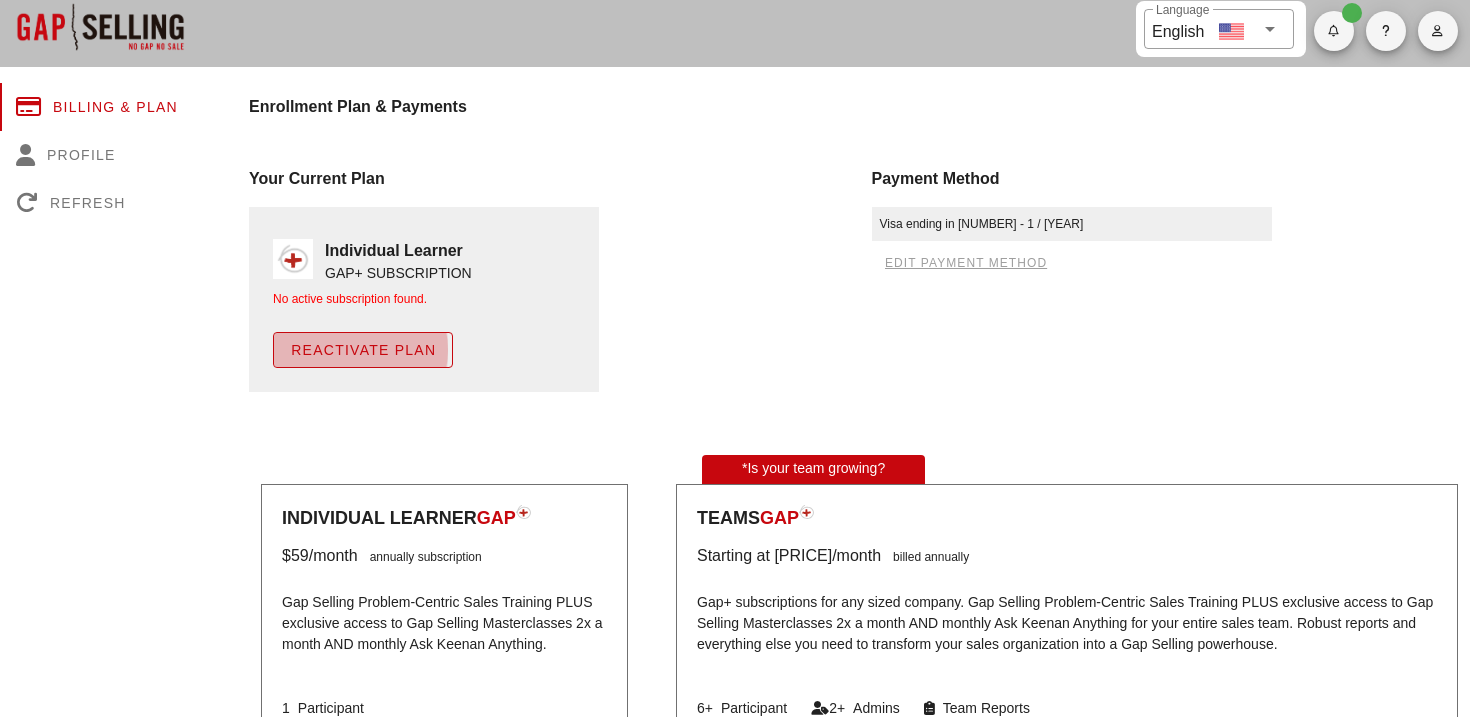 click on "Reactivate Plan" at bounding box center [363, 350] 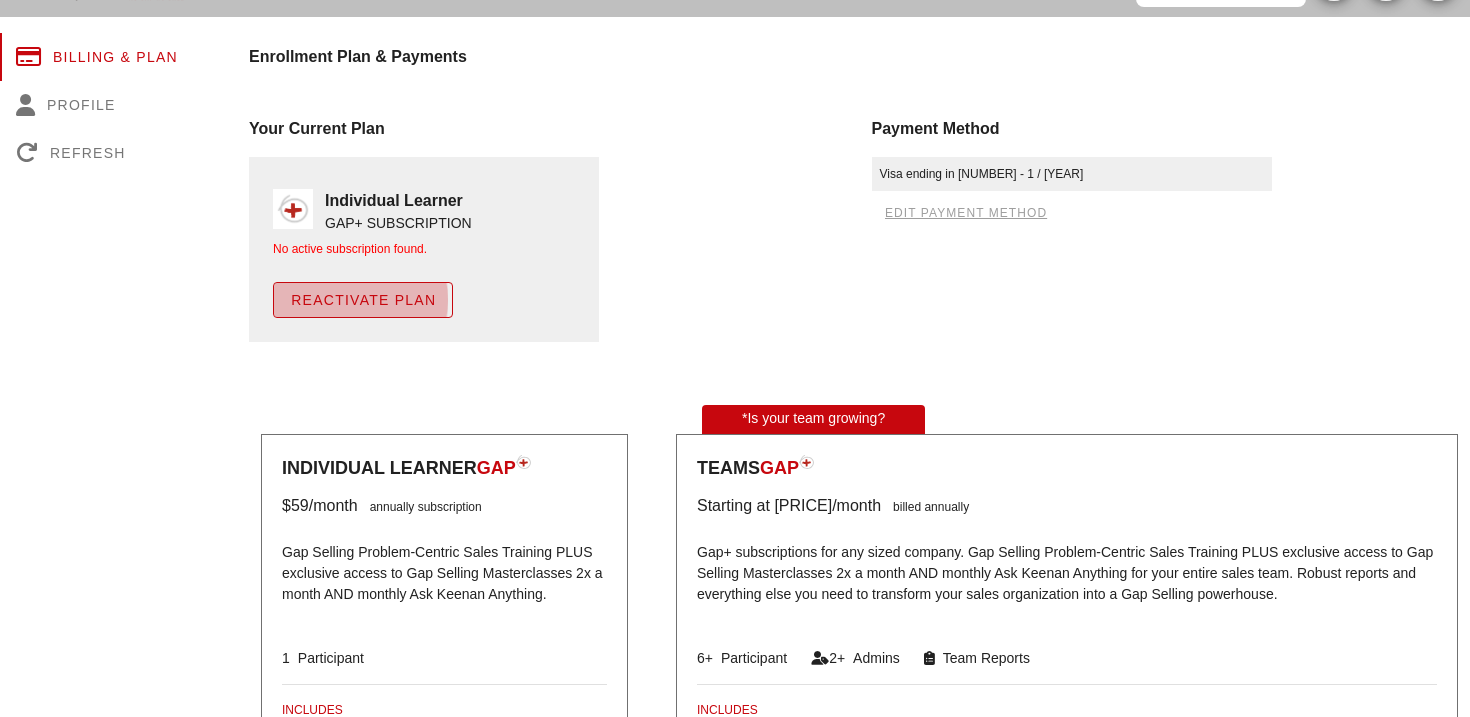 scroll, scrollTop: 12, scrollLeft: 0, axis: vertical 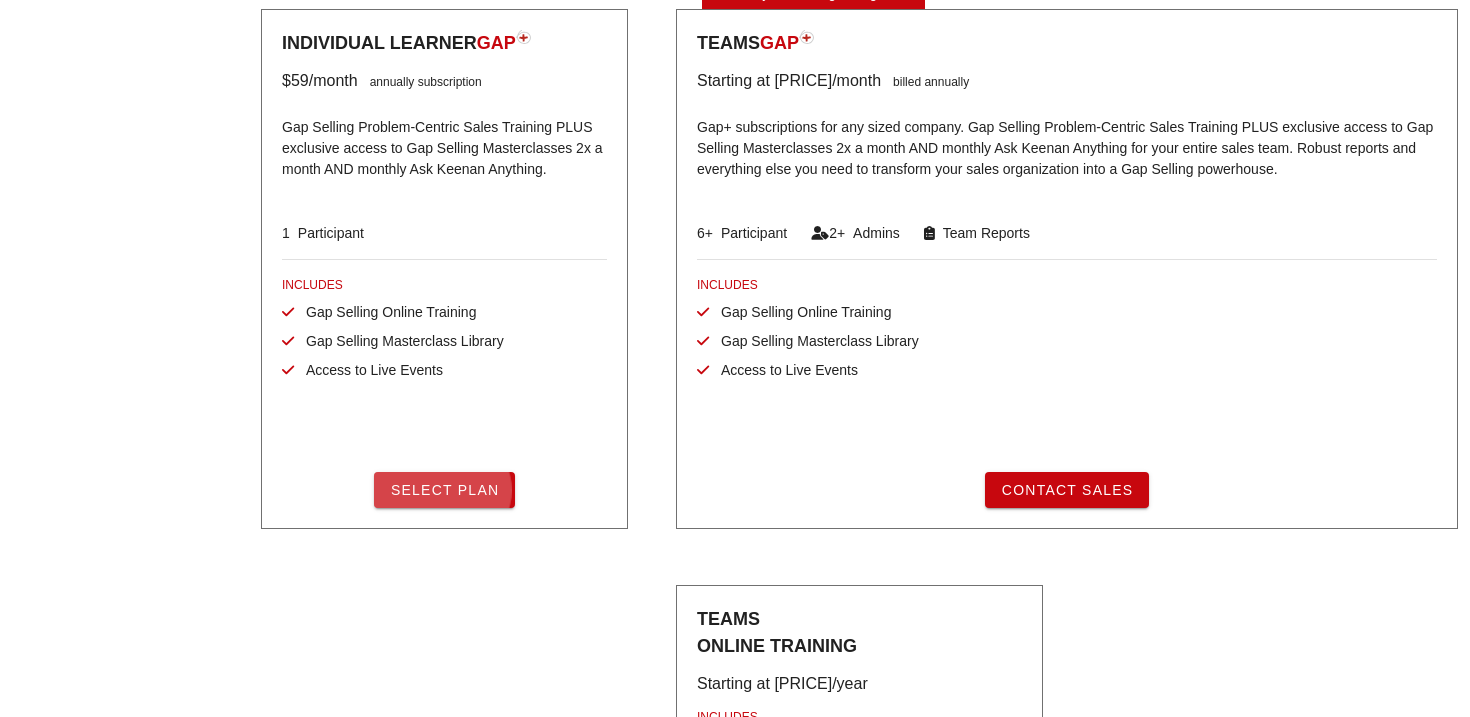 click on "Select Plan" at bounding box center (445, 490) 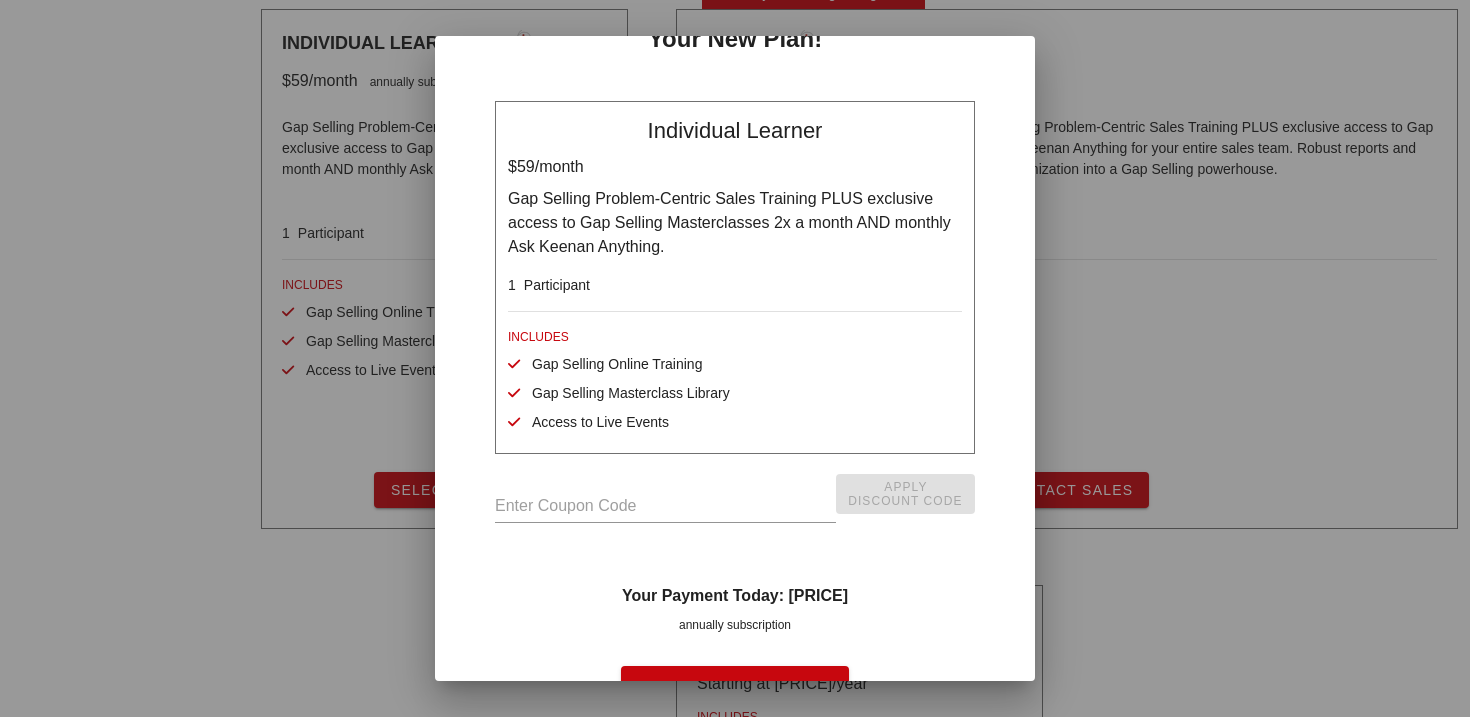 scroll, scrollTop: 66, scrollLeft: 0, axis: vertical 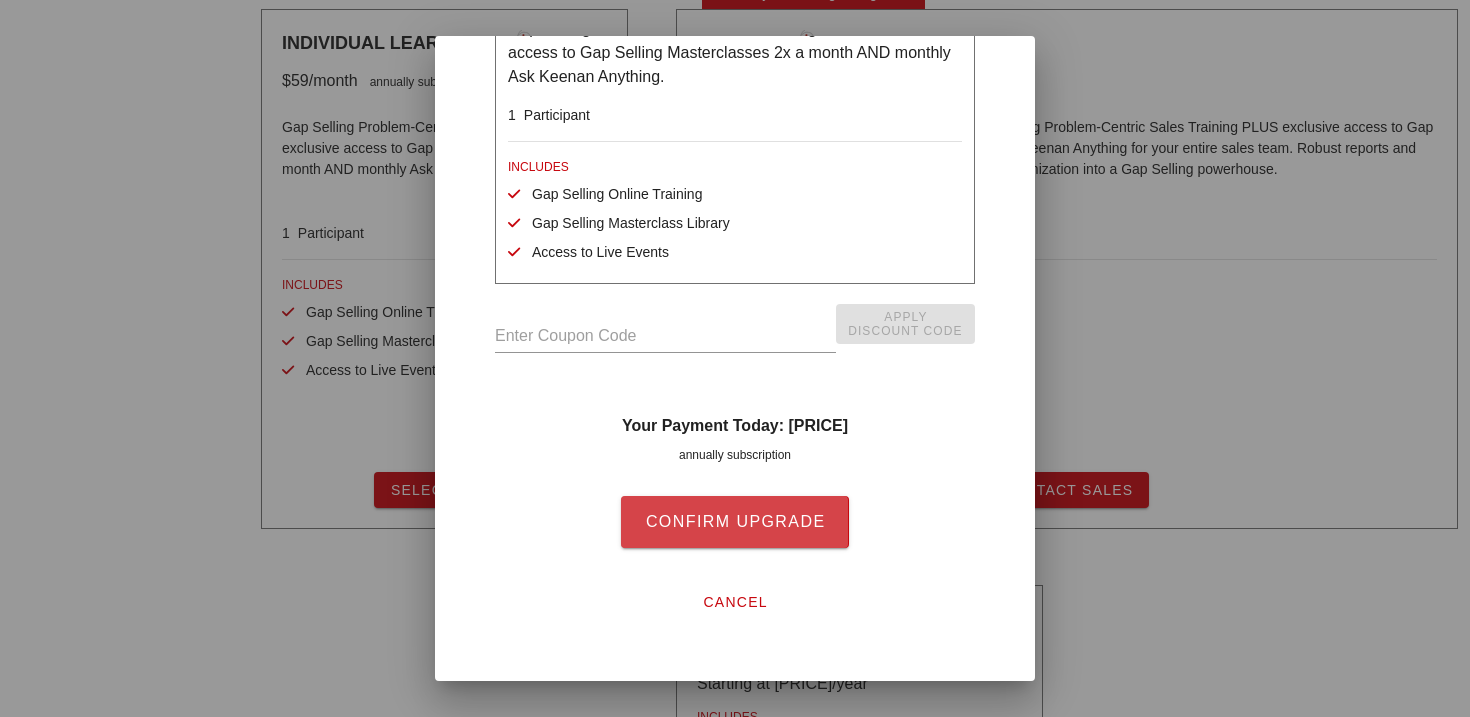 click on "Confirm Upgrade" at bounding box center [734, 522] 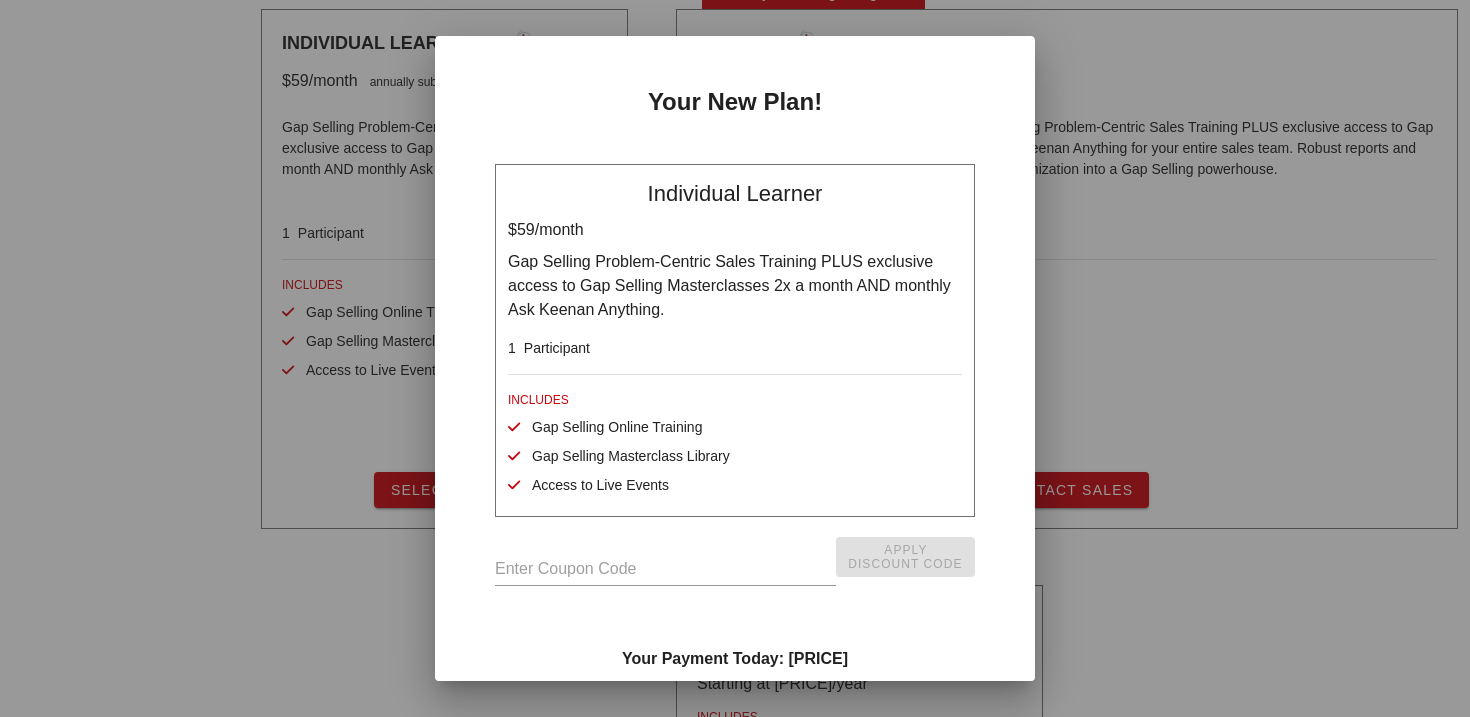 scroll, scrollTop: 251, scrollLeft: 0, axis: vertical 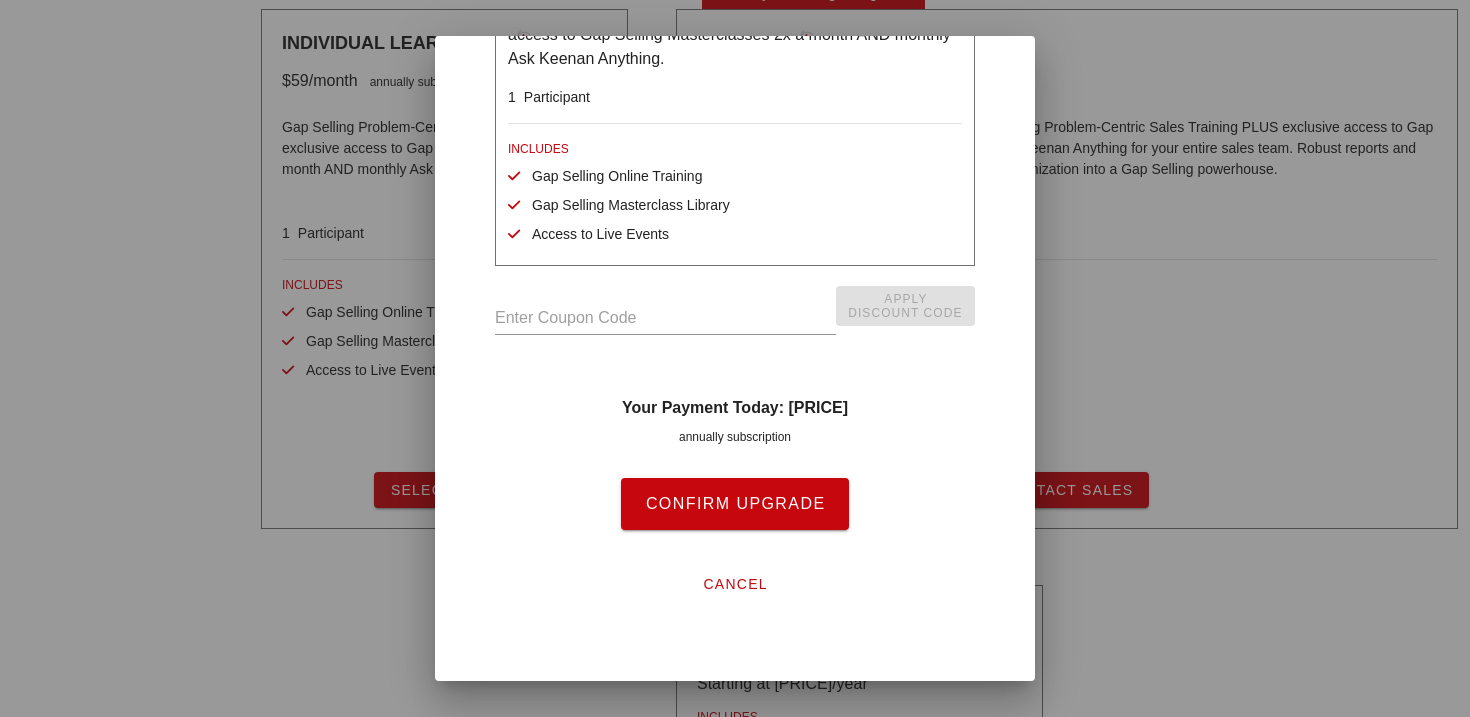 click on "annually subscription" at bounding box center [735, 437] 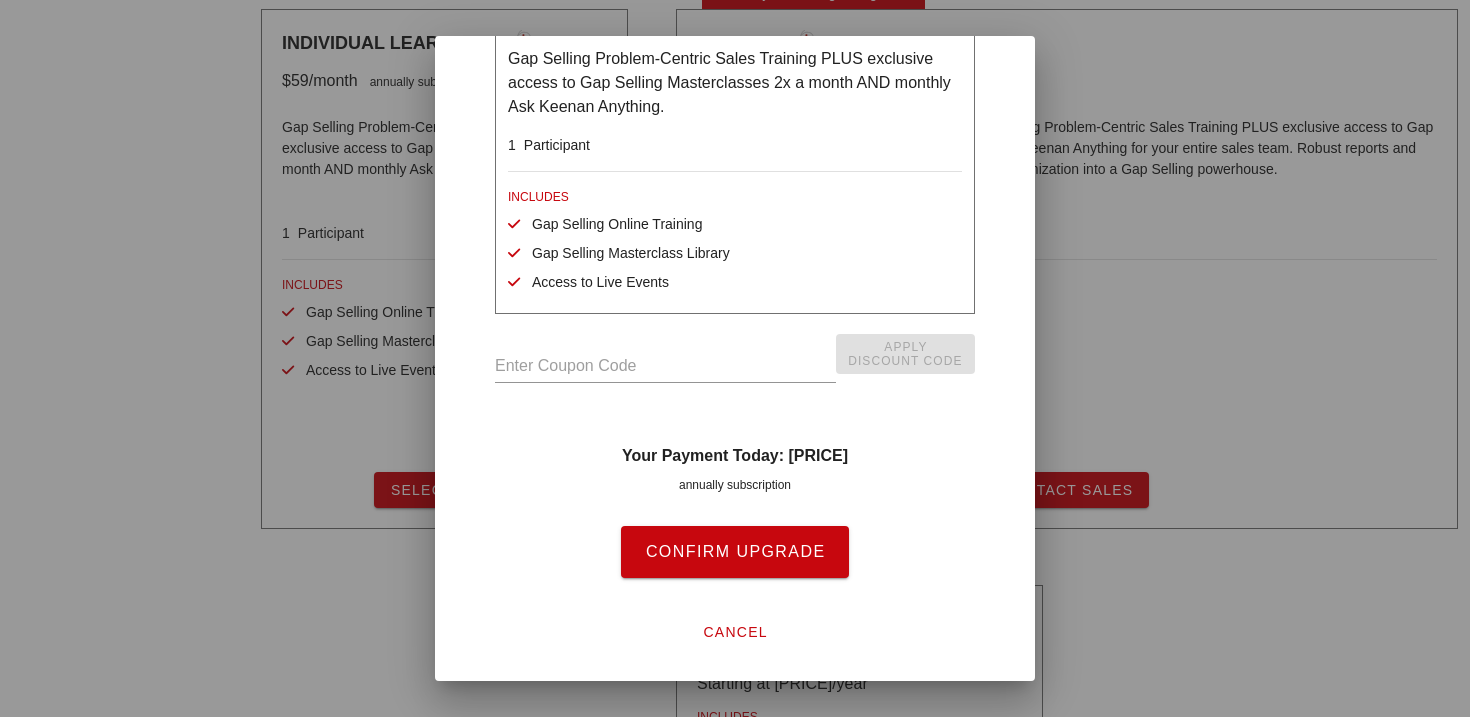 scroll, scrollTop: 204, scrollLeft: 0, axis: vertical 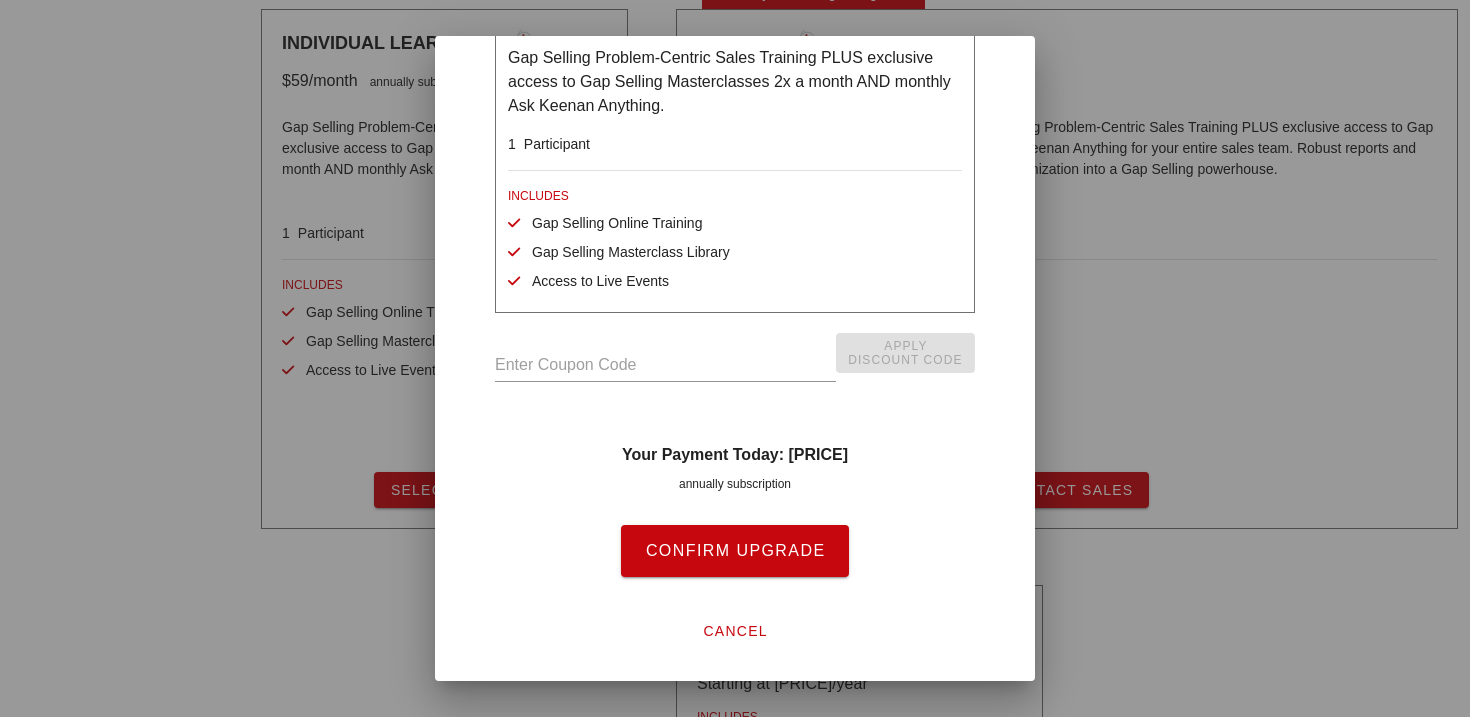 click on "Confirm Upgrade" at bounding box center (734, 551) 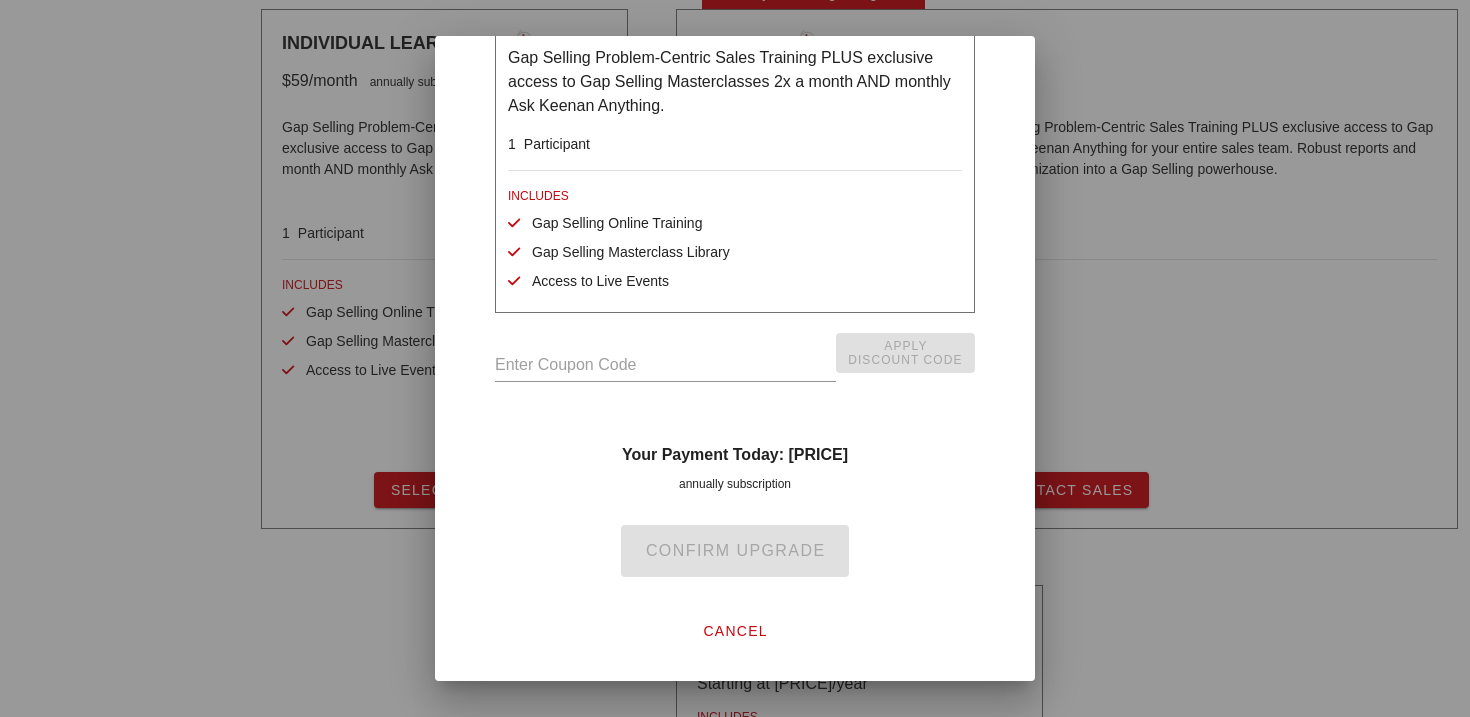 scroll, scrollTop: 0, scrollLeft: 0, axis: both 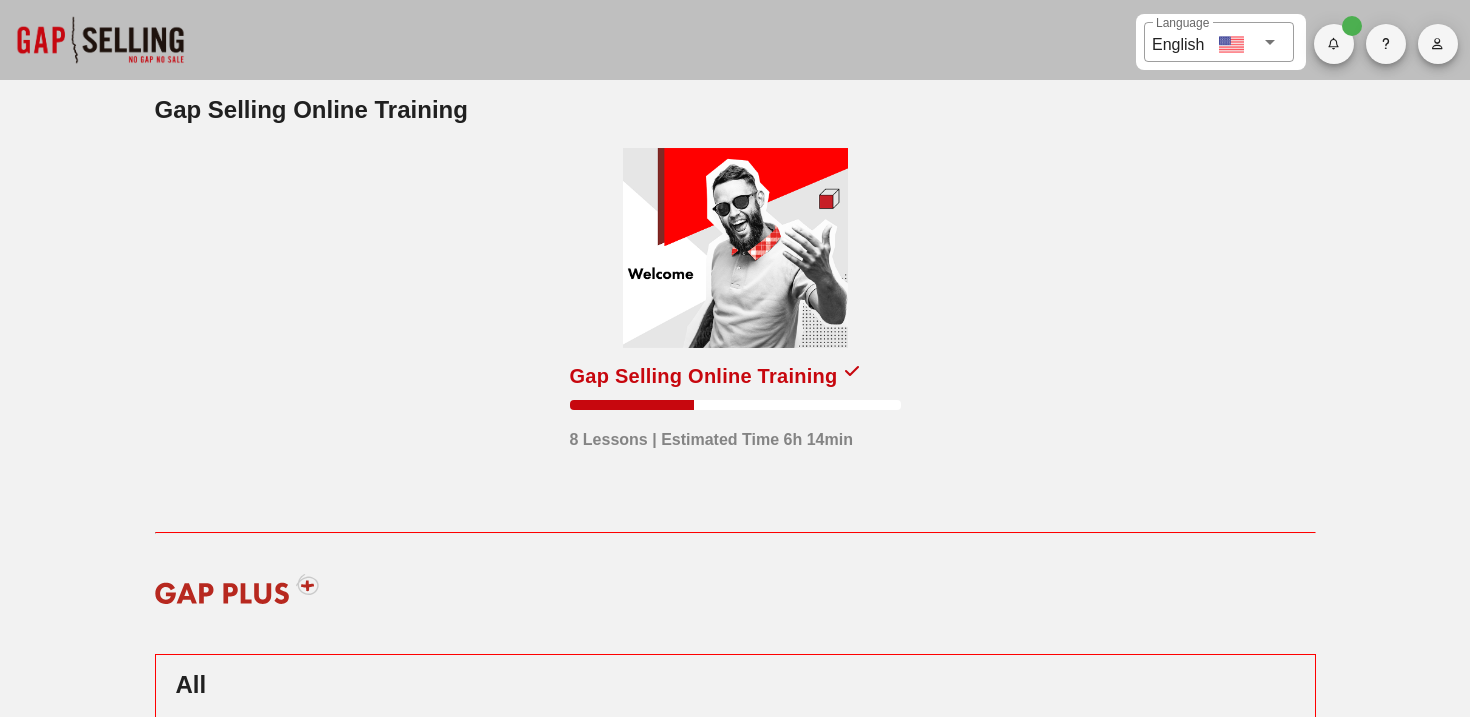 click on "Gap Selling Online Training" at bounding box center [704, 376] 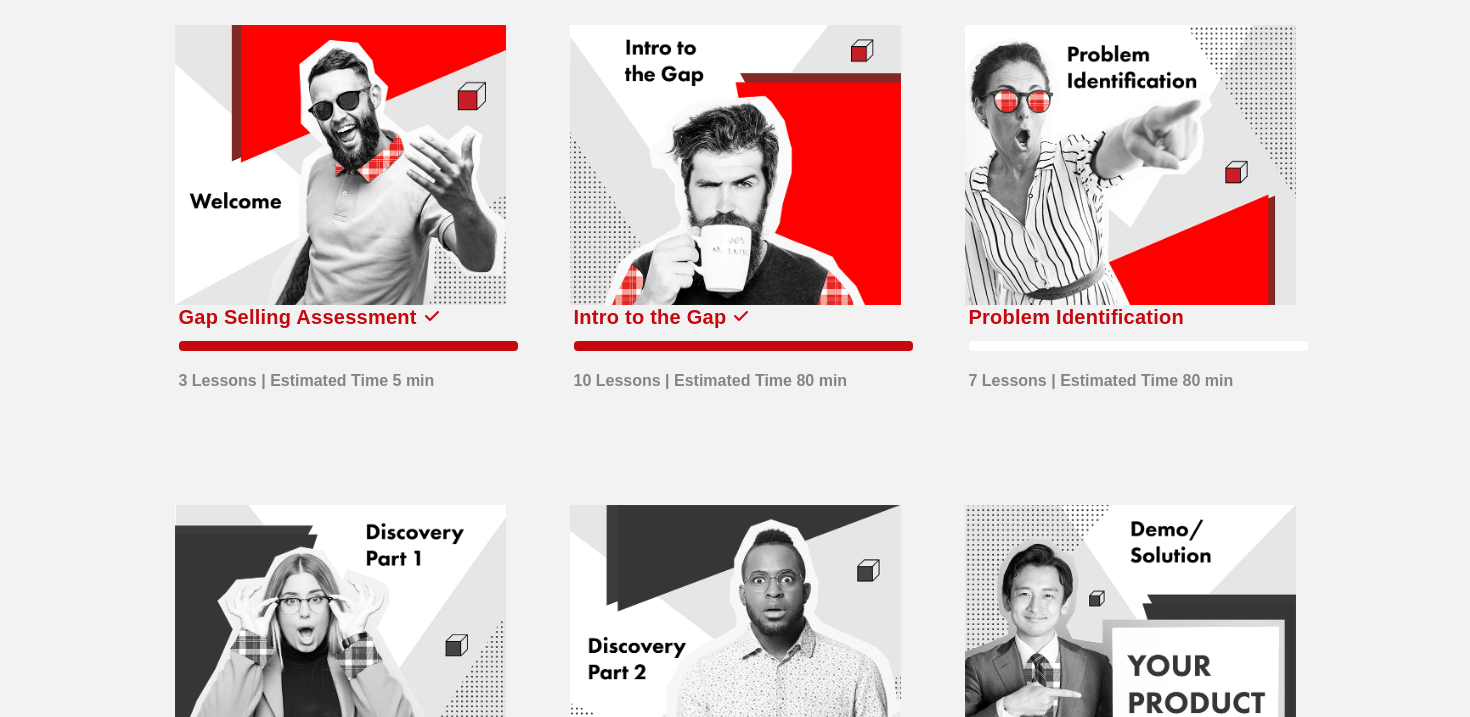 scroll, scrollTop: 182, scrollLeft: 0, axis: vertical 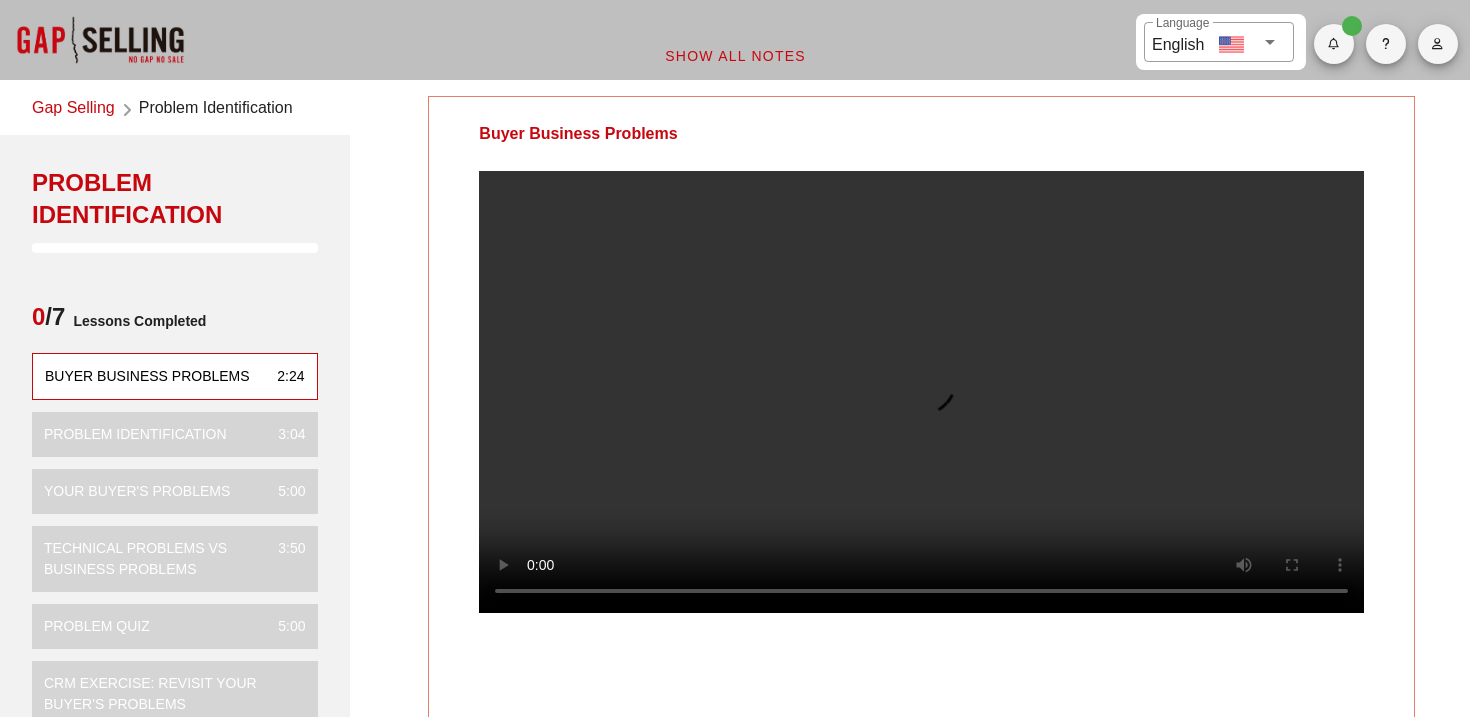 click on "Problem Identification" at bounding box center (216, 109) 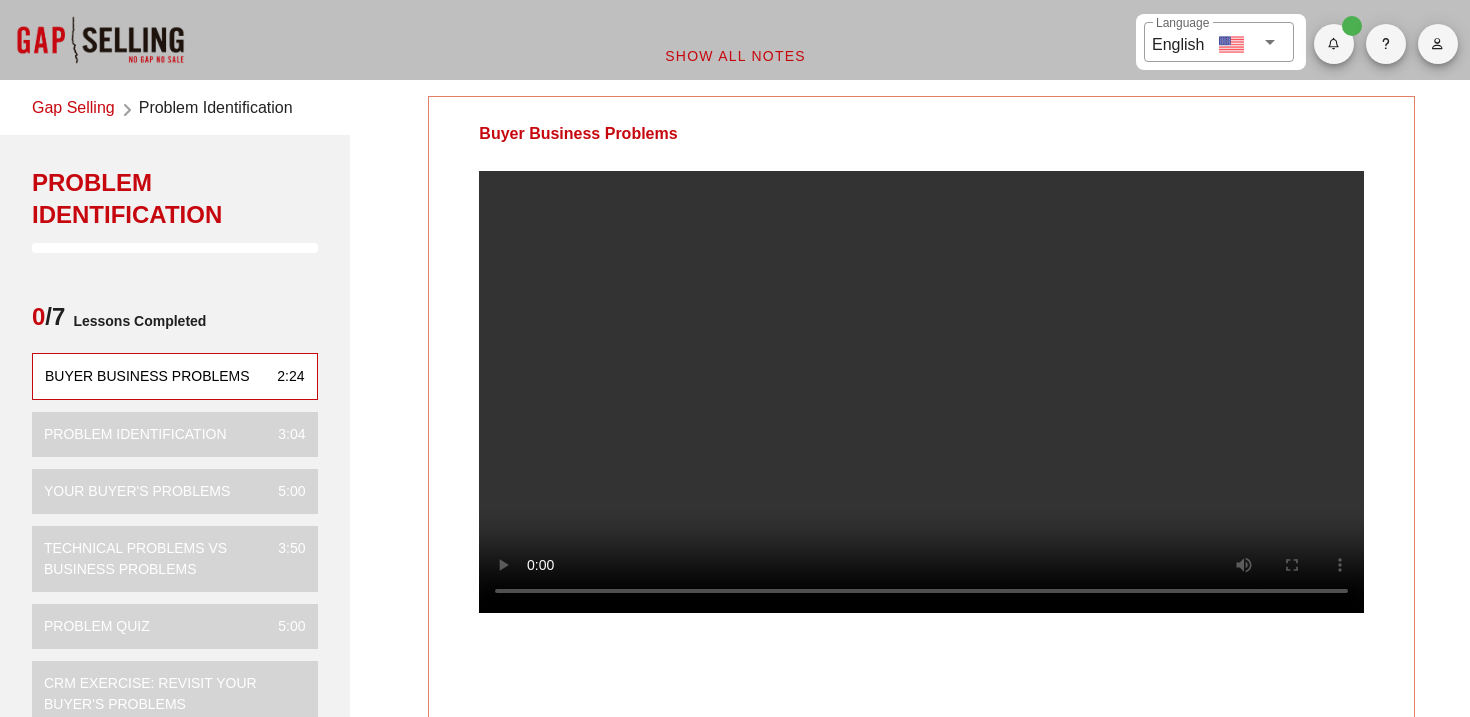 click on "Gap Selling" at bounding box center (73, 109) 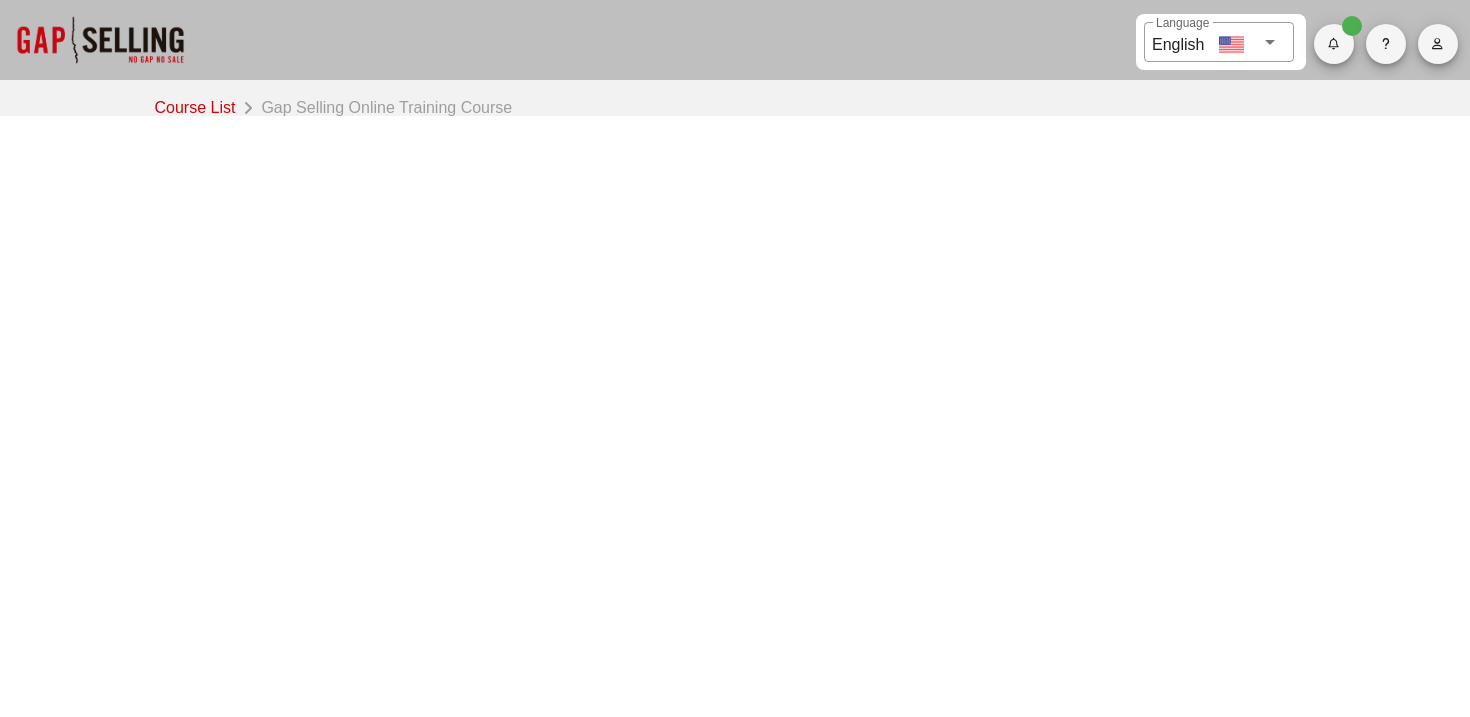 scroll, scrollTop: 0, scrollLeft: 0, axis: both 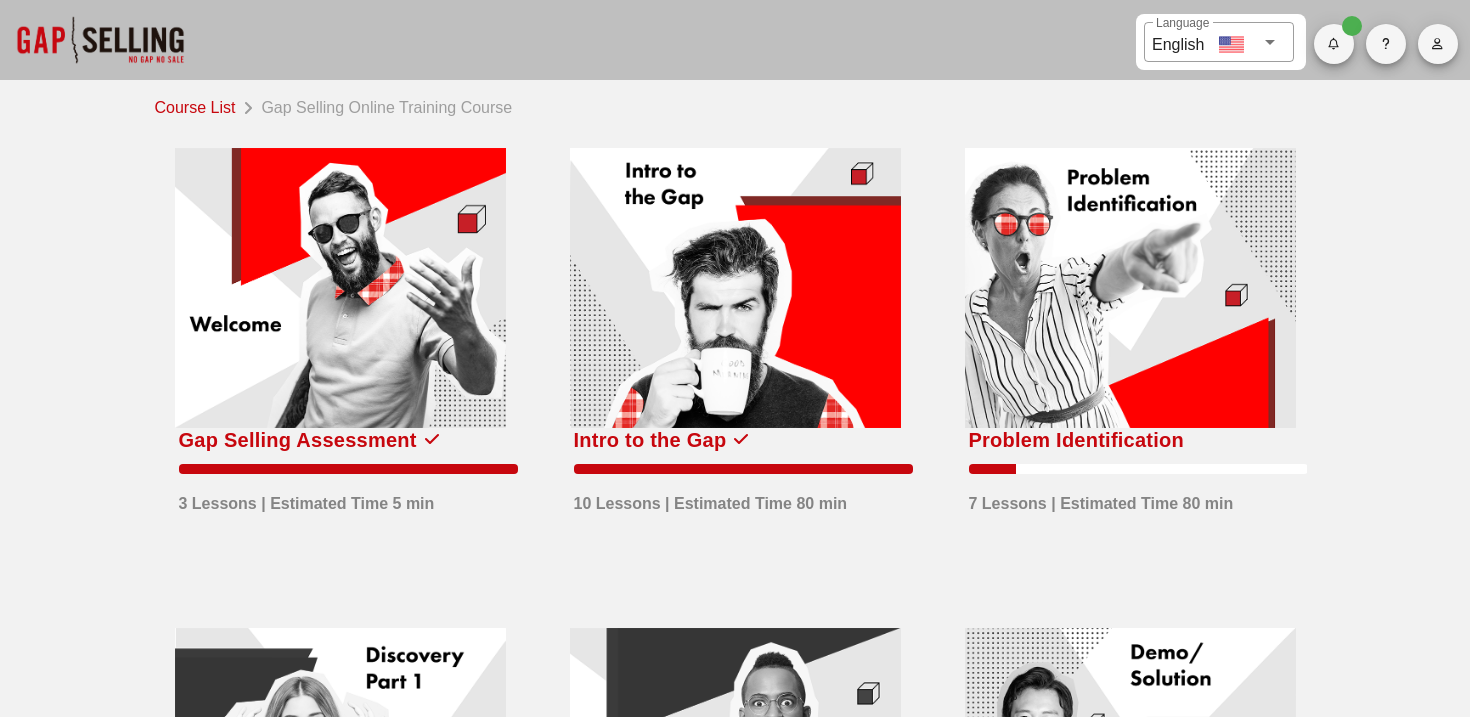click at bounding box center (1130, 288) 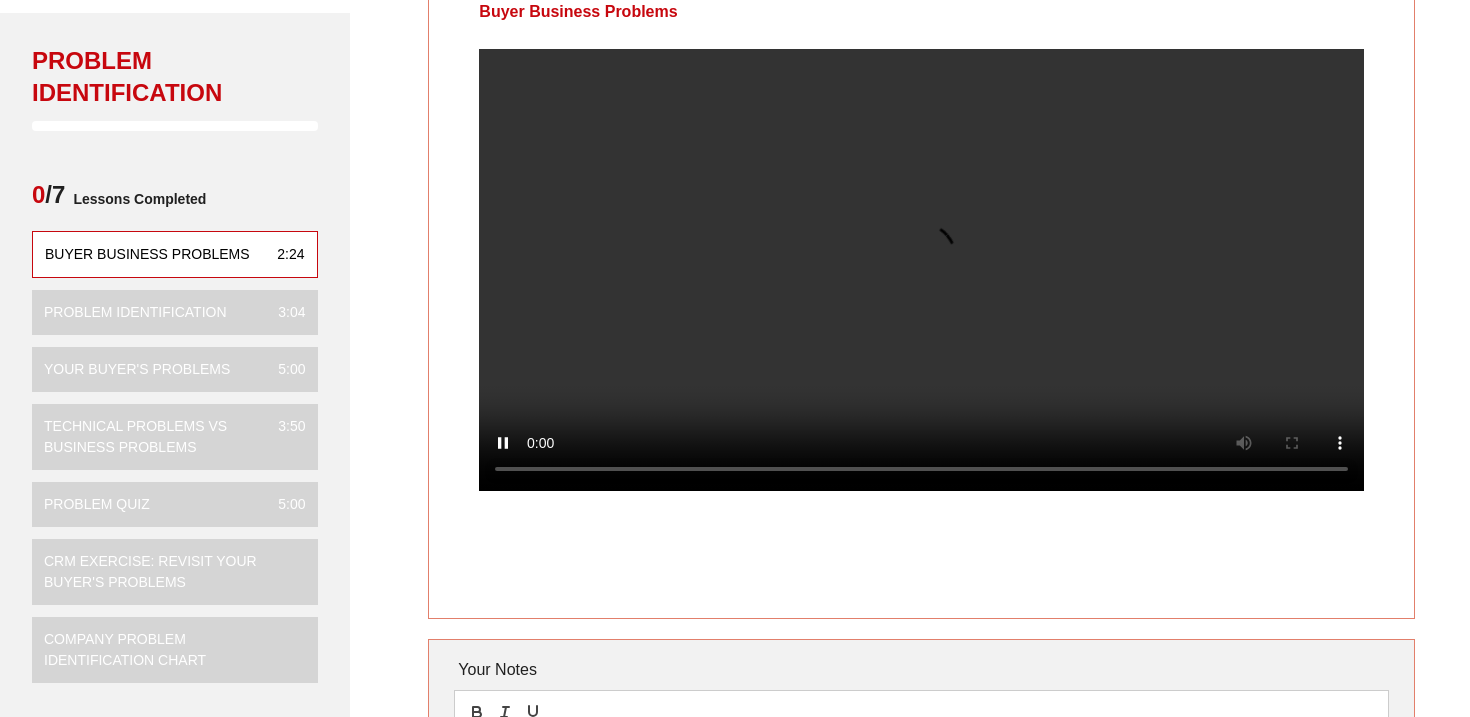 scroll, scrollTop: 126, scrollLeft: 0, axis: vertical 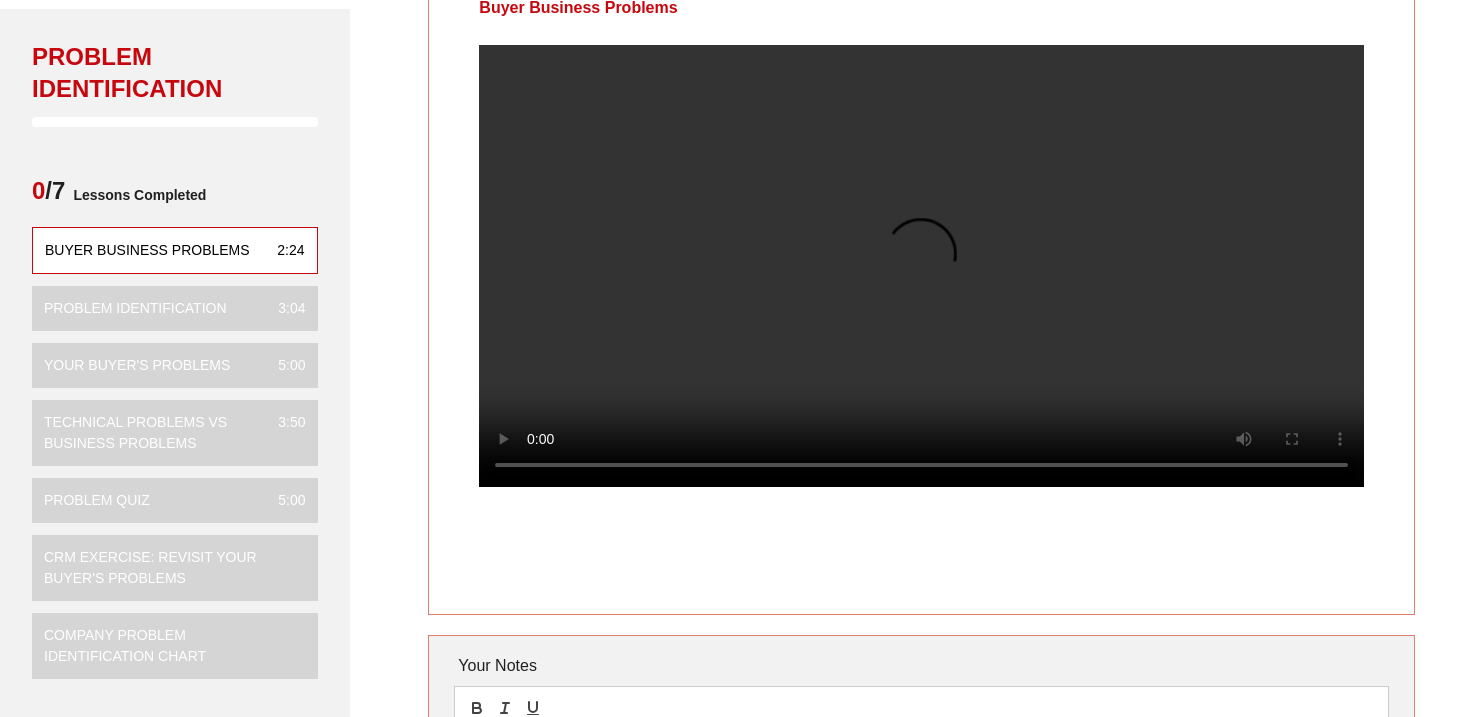 type 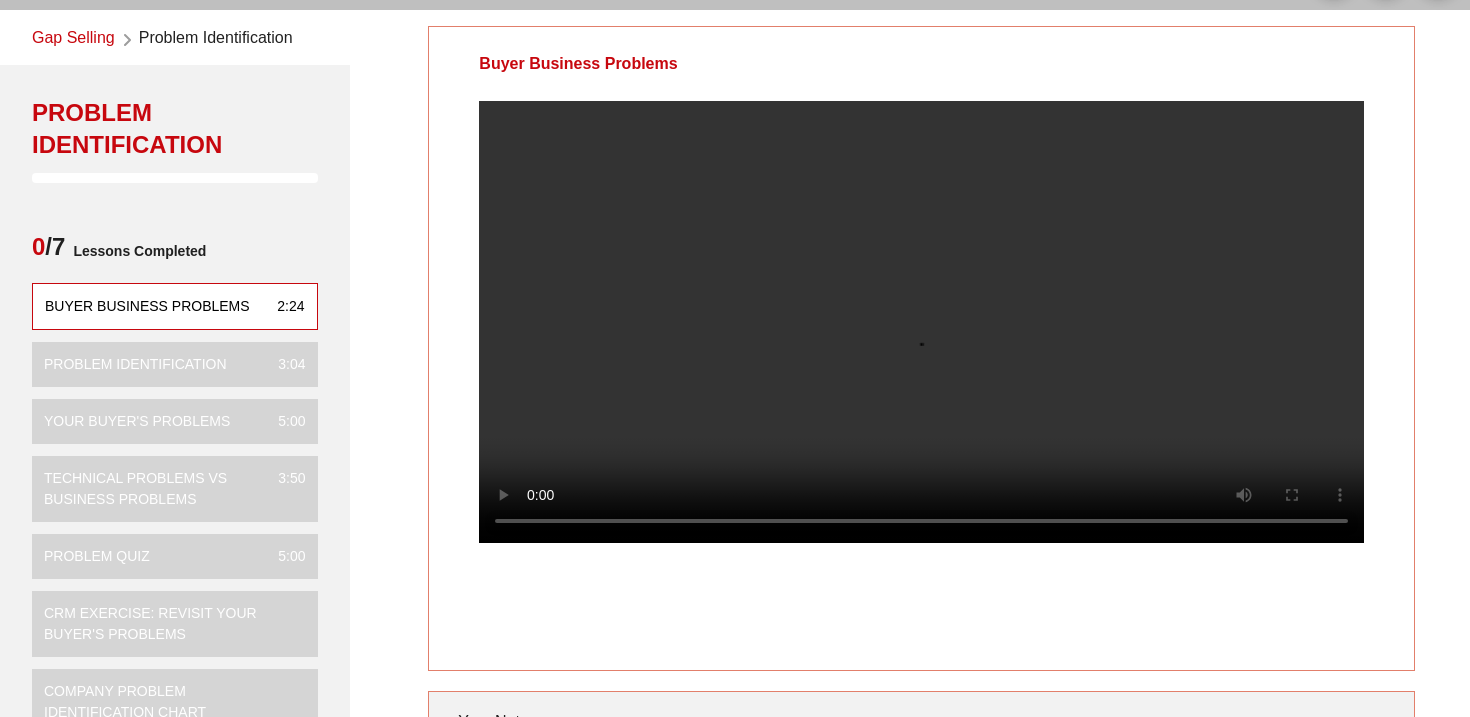scroll, scrollTop: 53, scrollLeft: 0, axis: vertical 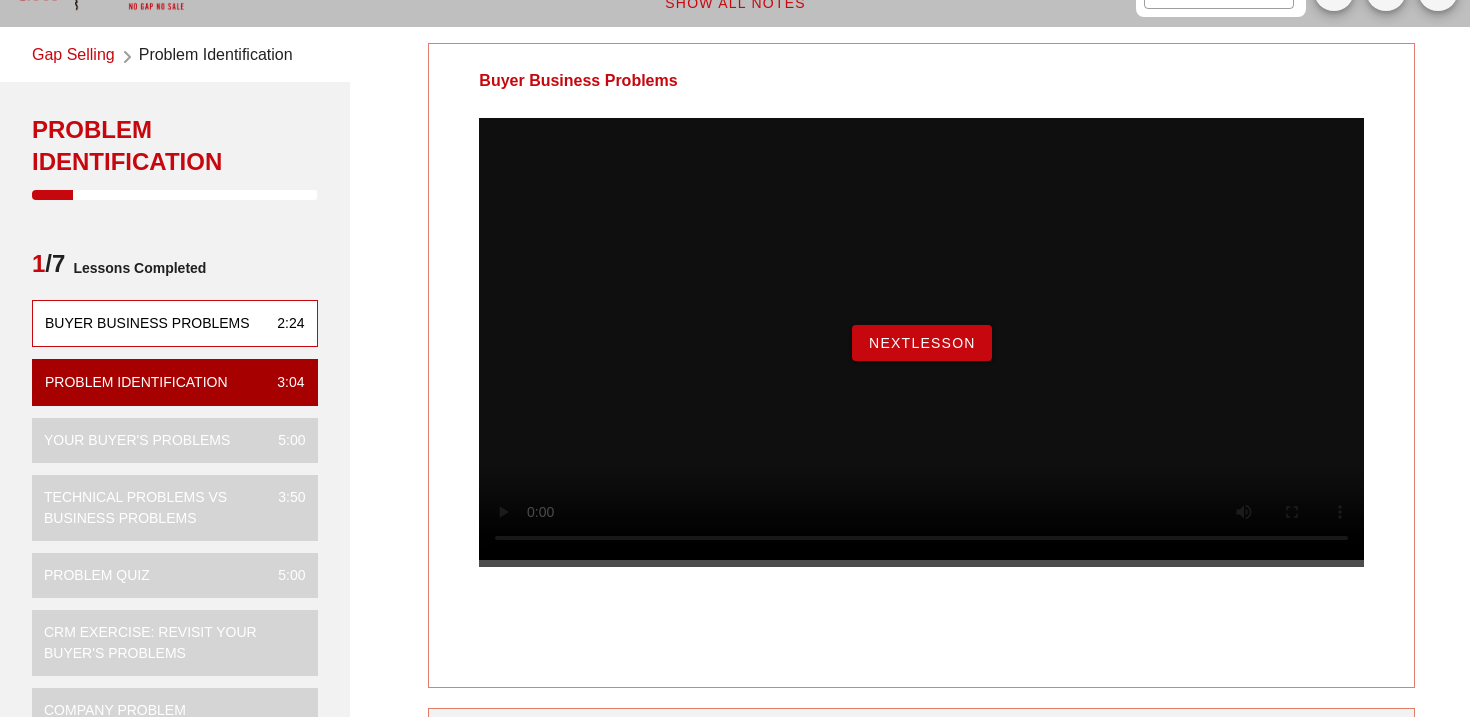 click on "NextLesson" at bounding box center (922, 343) 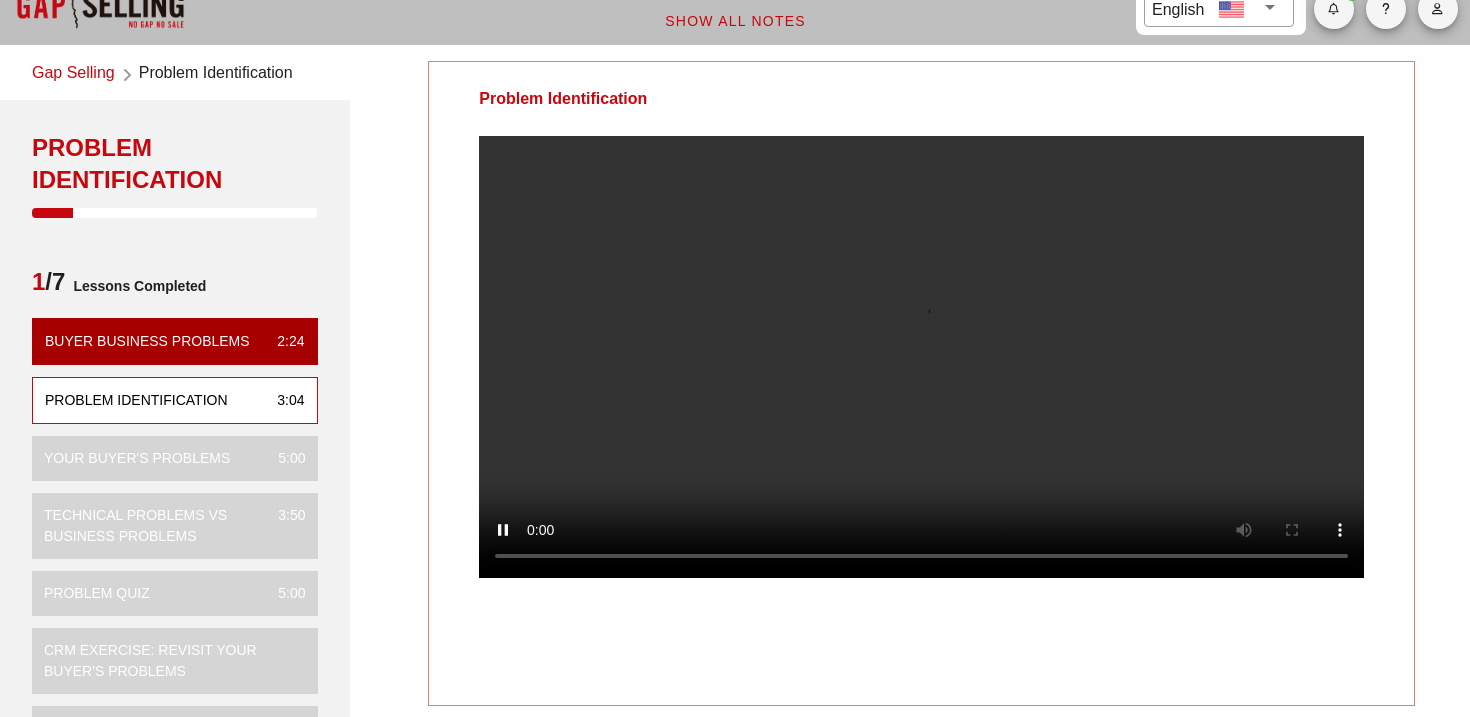 scroll, scrollTop: 44, scrollLeft: 0, axis: vertical 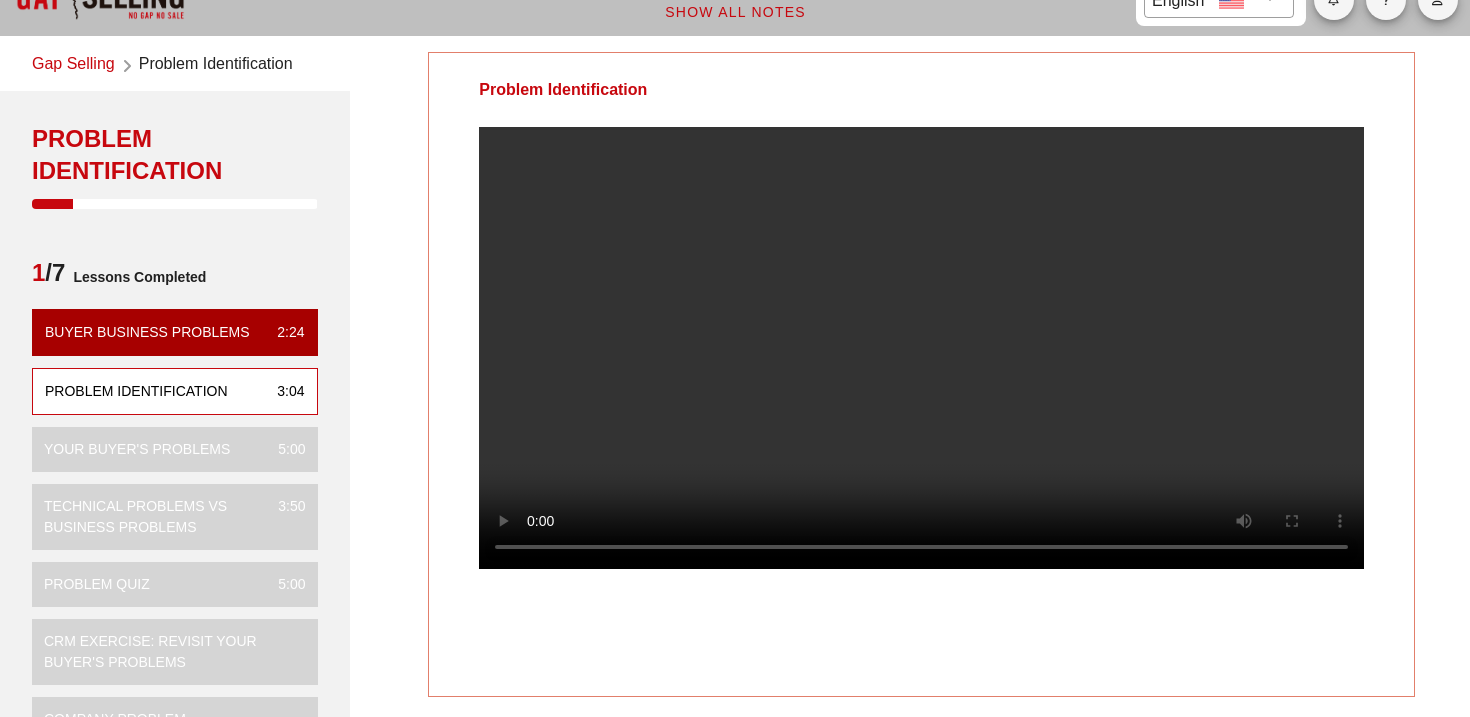 click at bounding box center [921, 348] 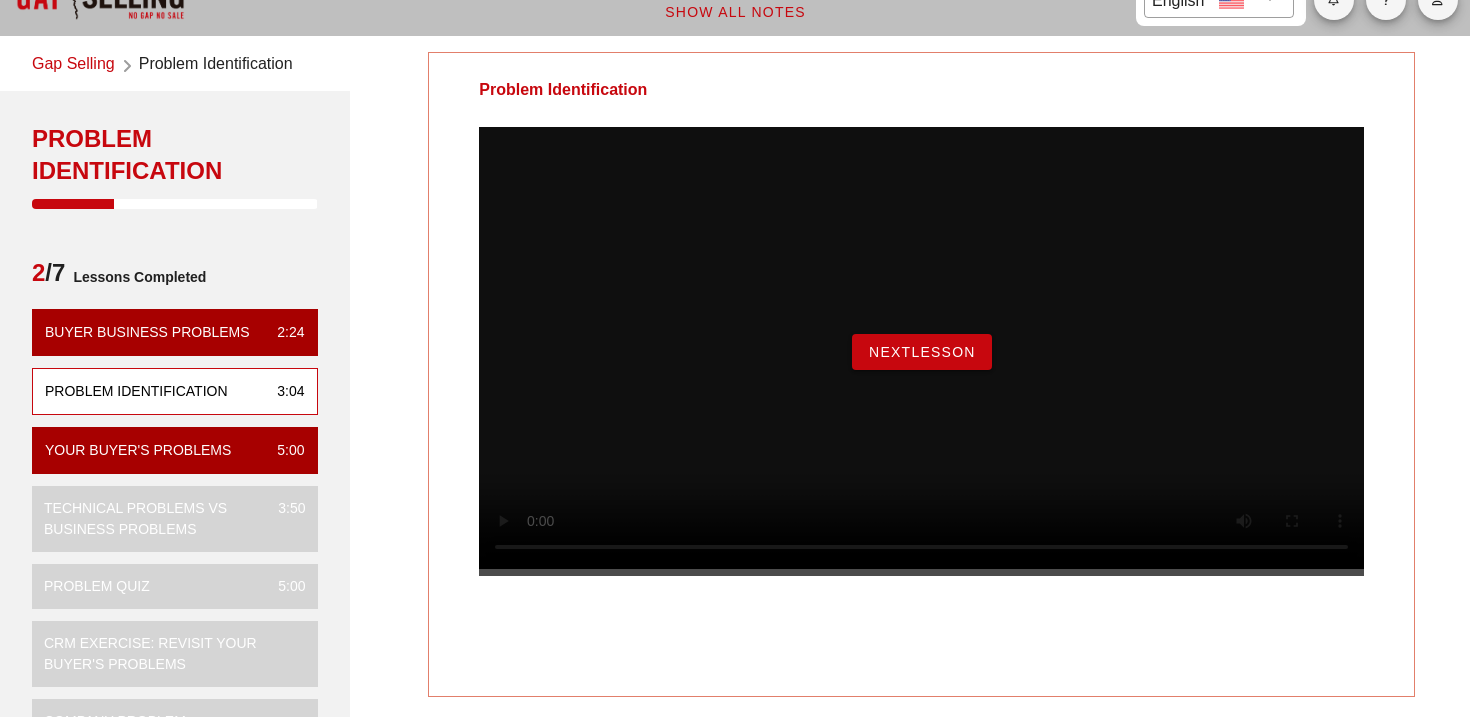 click on "NextLesson" at bounding box center [922, 352] 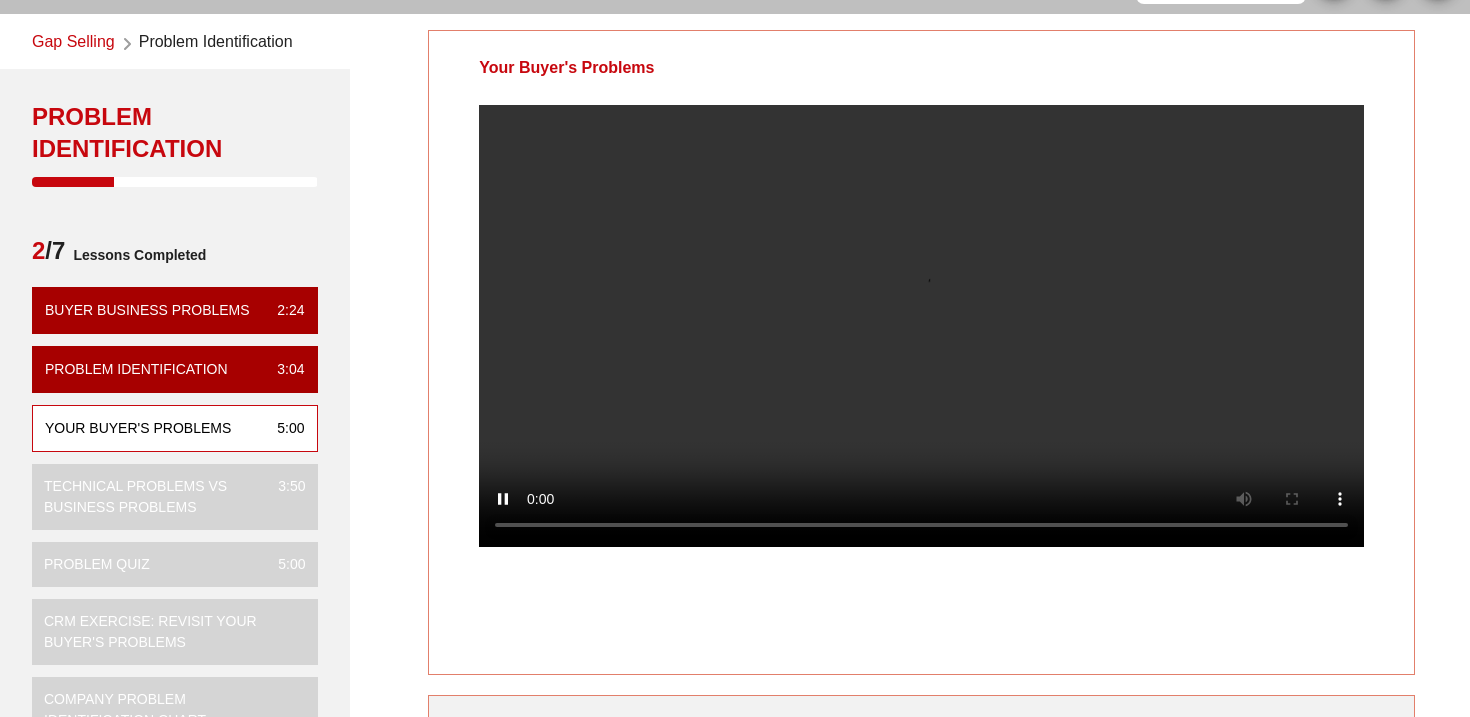 scroll, scrollTop: 74, scrollLeft: 0, axis: vertical 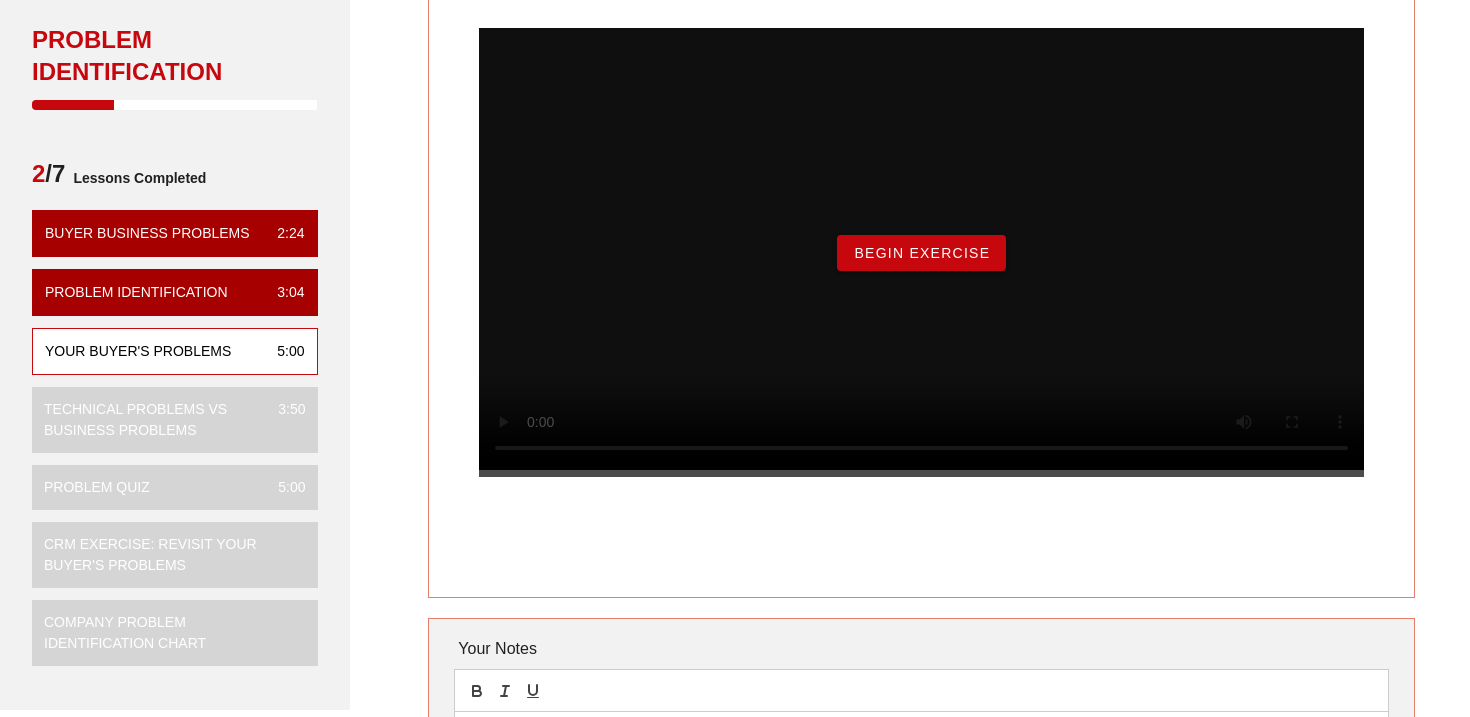 click on "Begin Exercise" at bounding box center [921, 253] 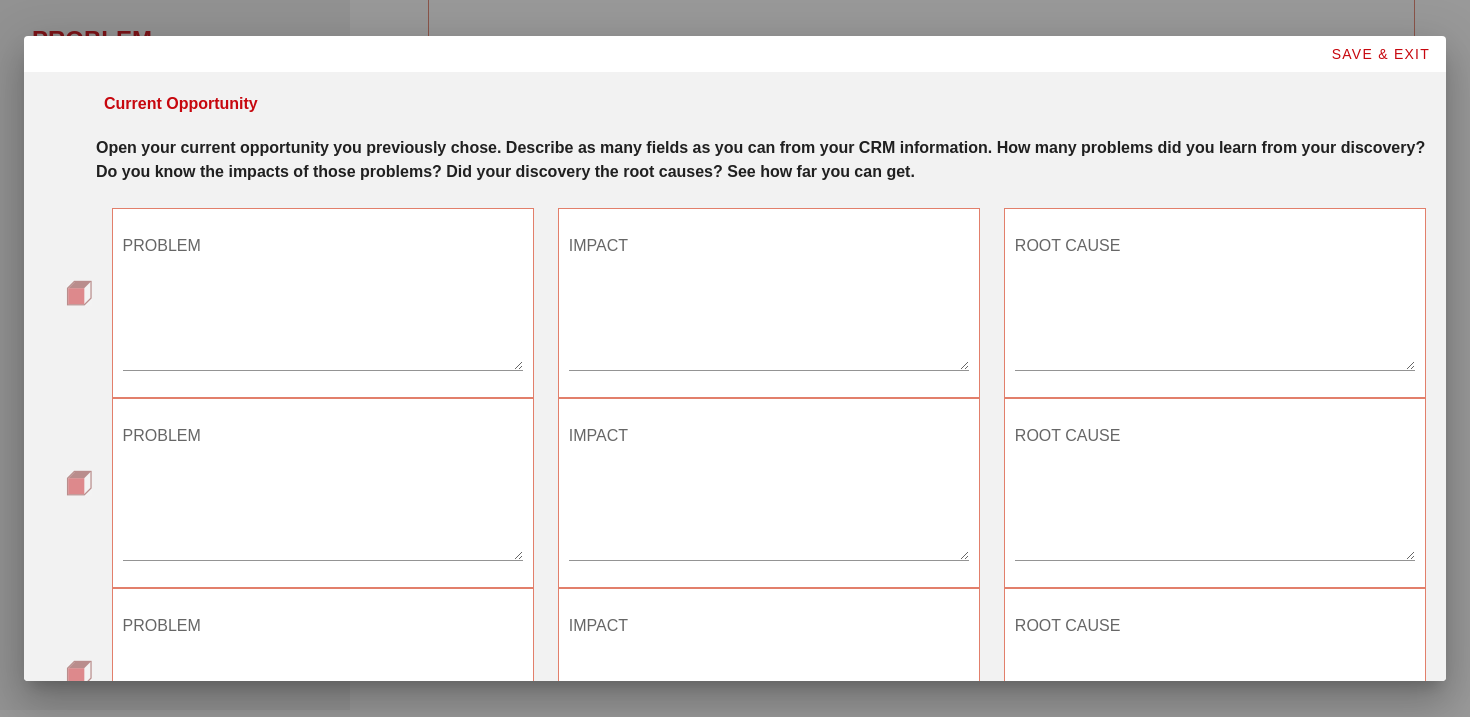 scroll, scrollTop: 0, scrollLeft: 0, axis: both 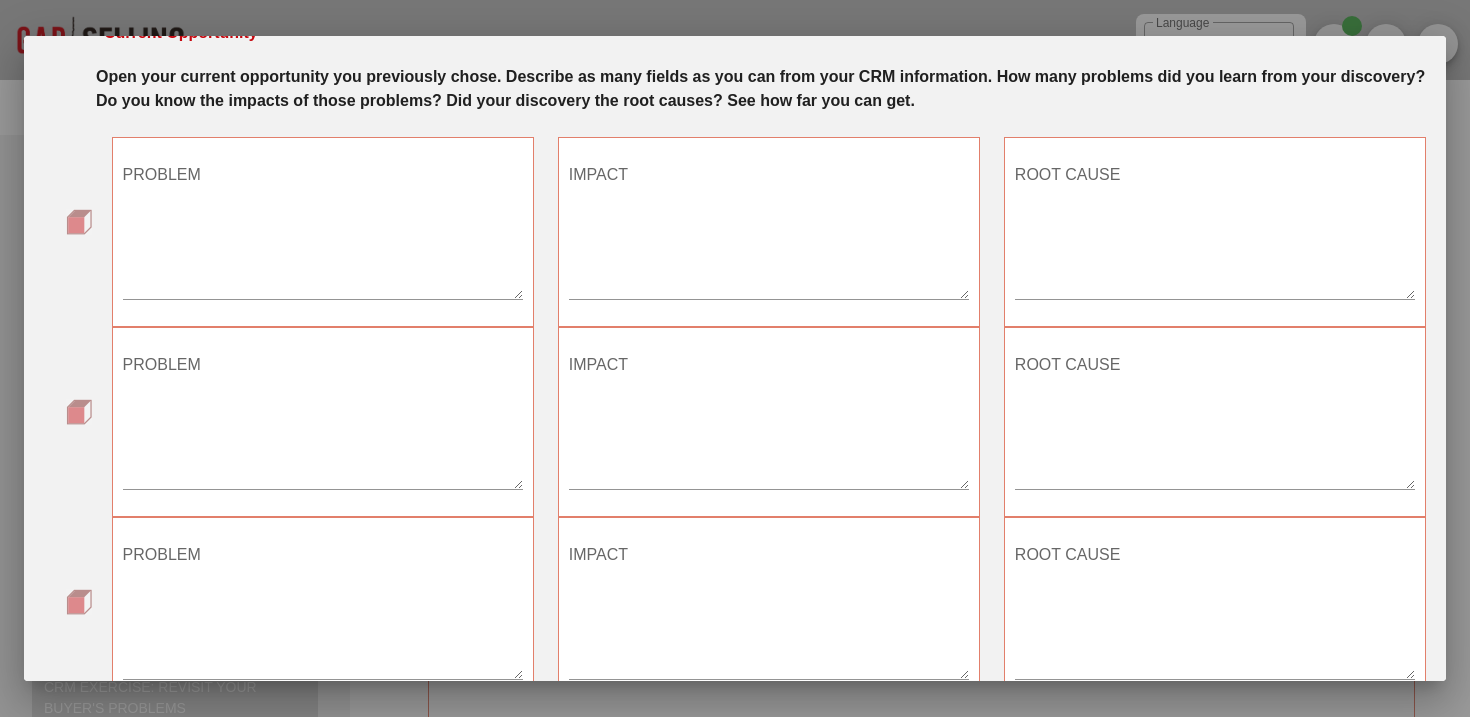 click on "PROBLEM" at bounding box center (323, 229) 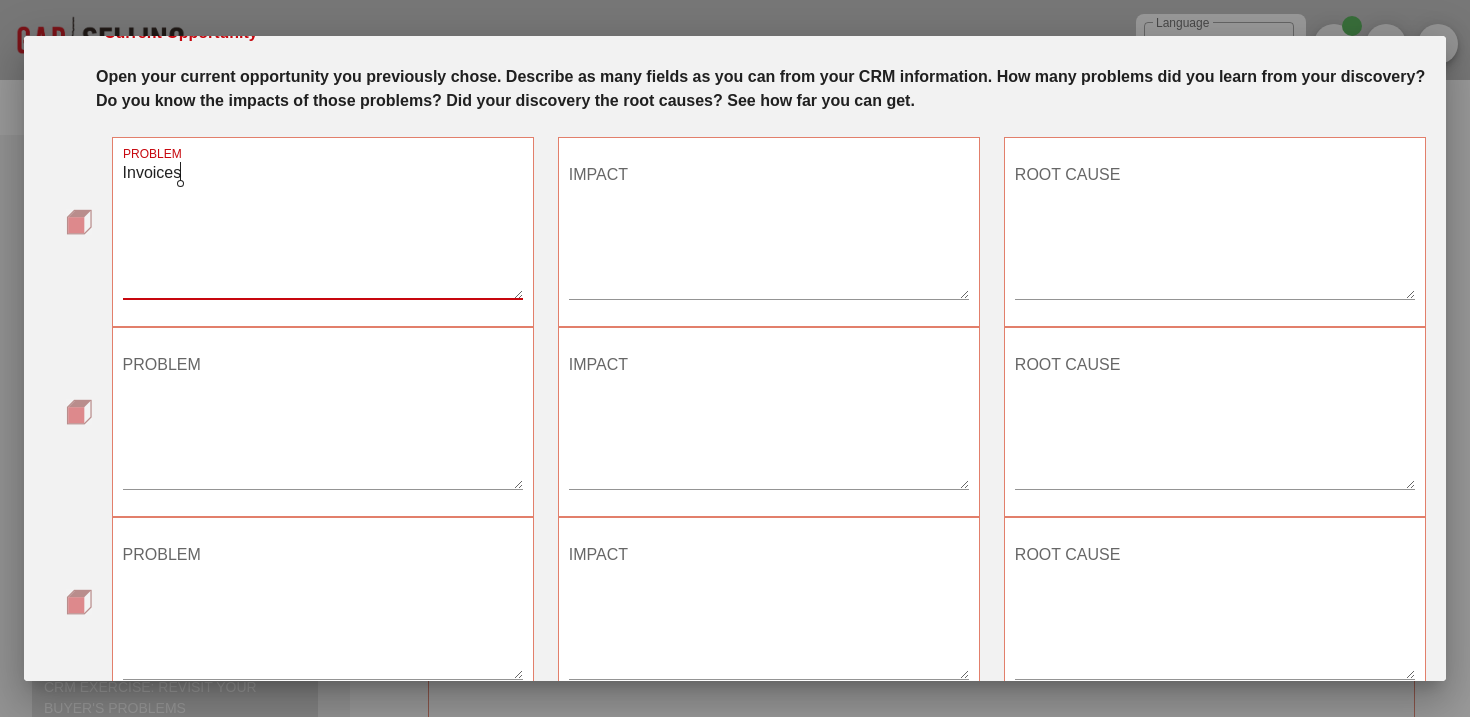 type on "Invoices" 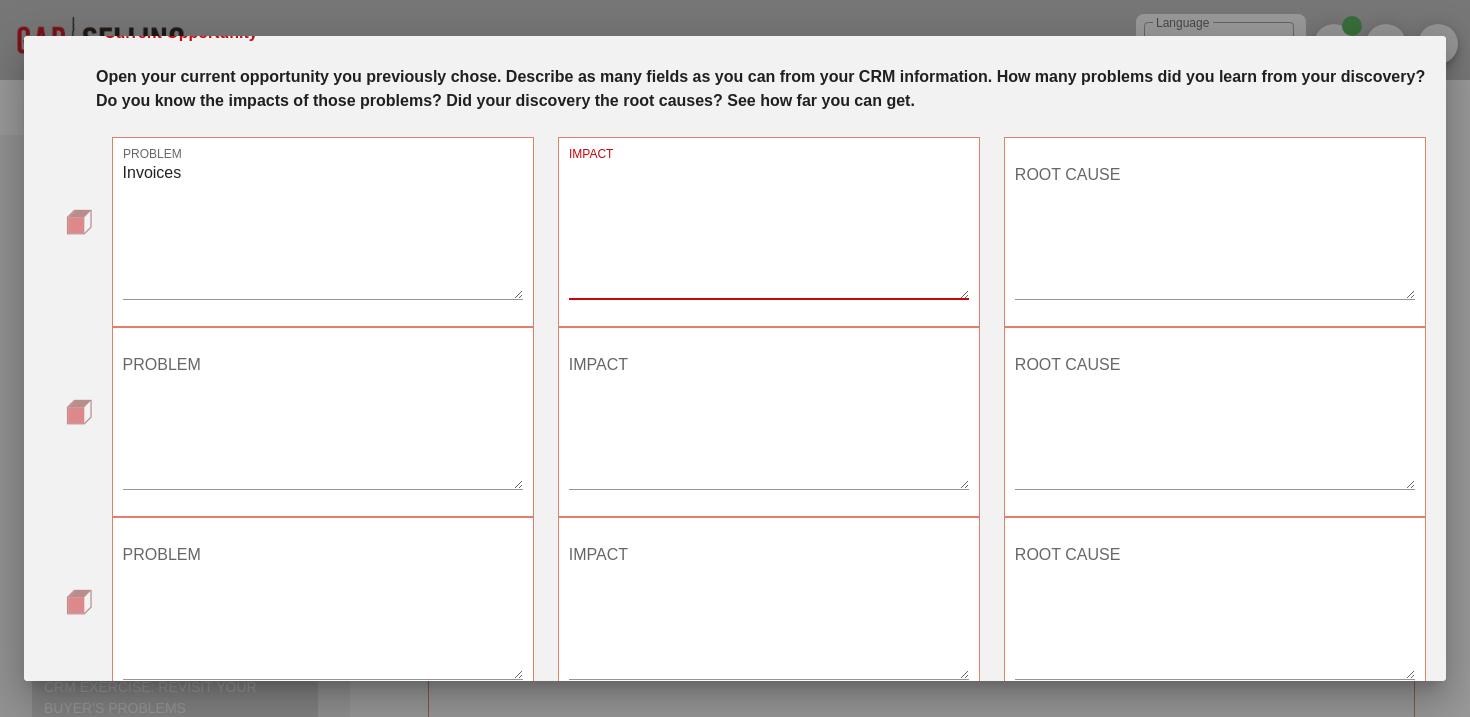 click on "IMPACT" at bounding box center (769, 229) 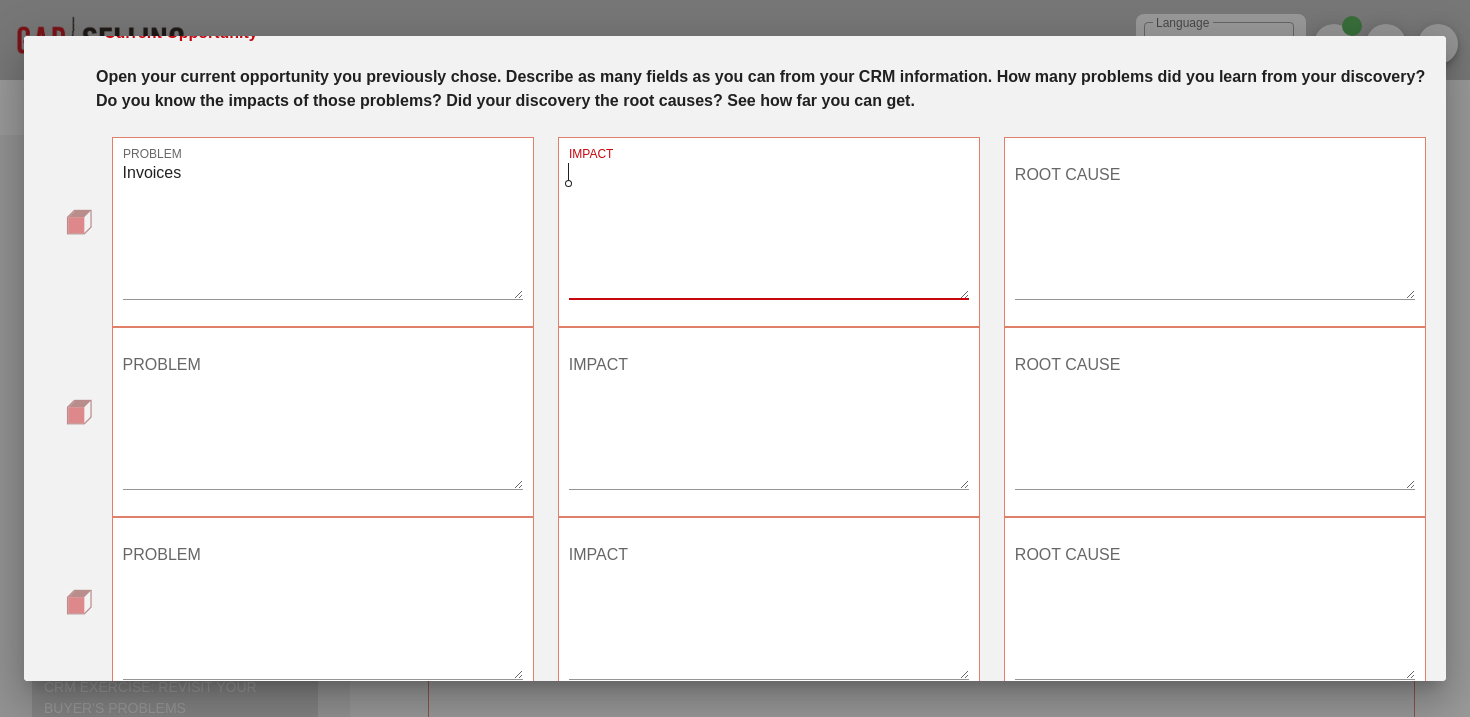 type on "m" 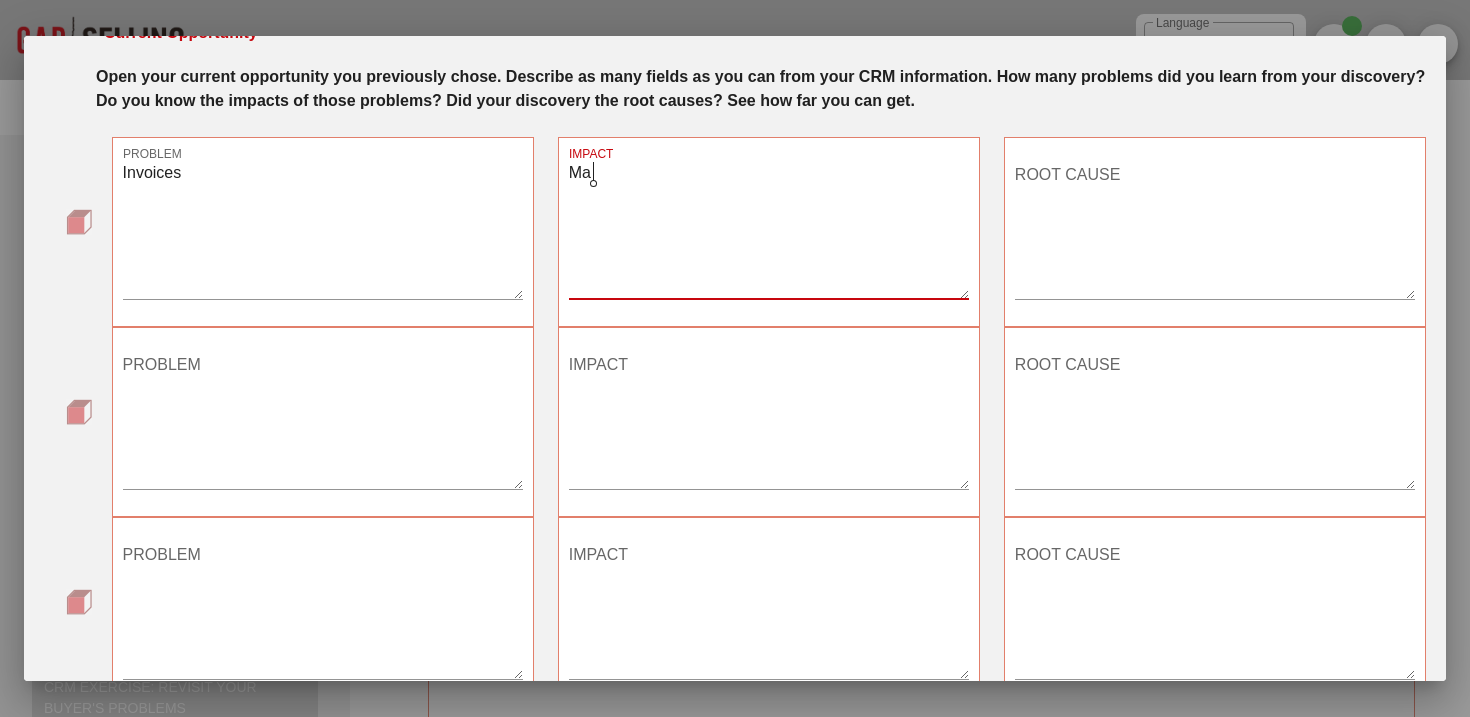 type on "M" 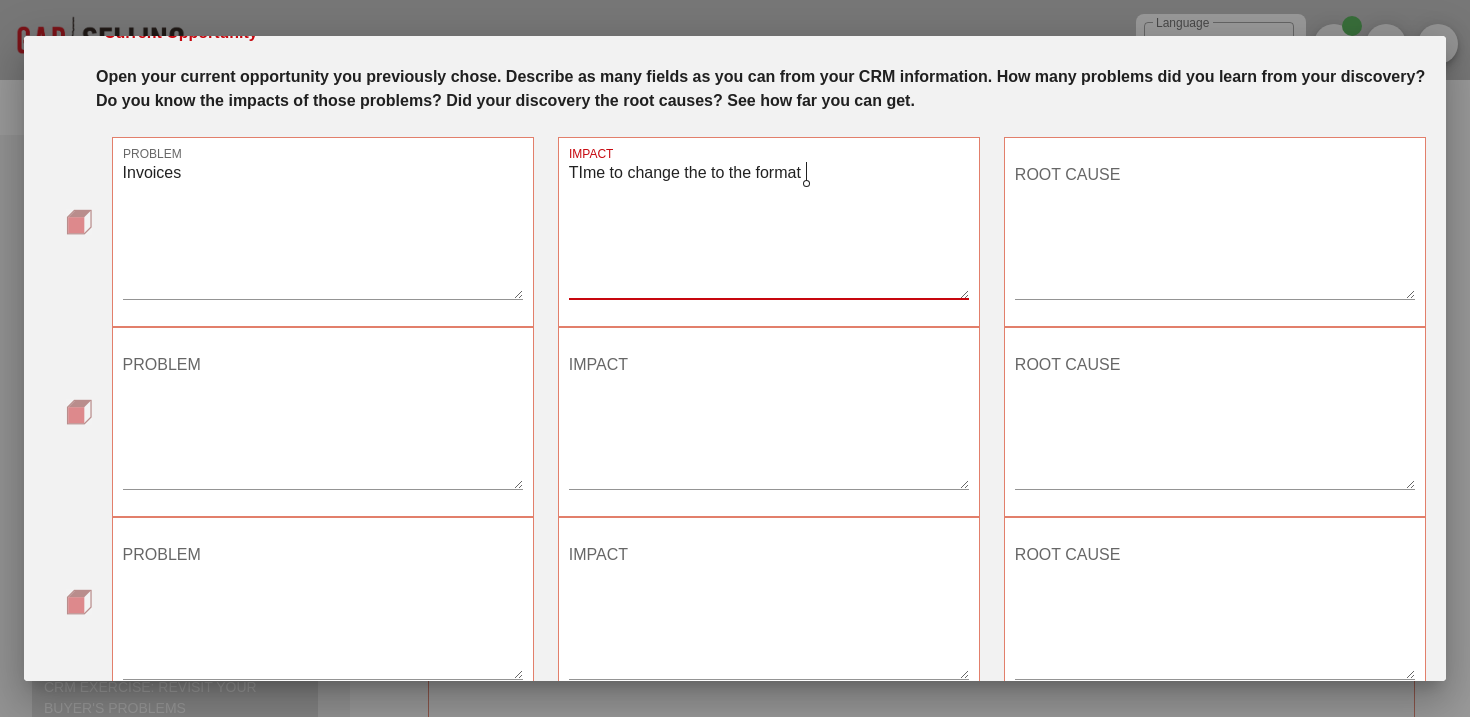 click on "TIme to change the to the format" at bounding box center [769, 229] 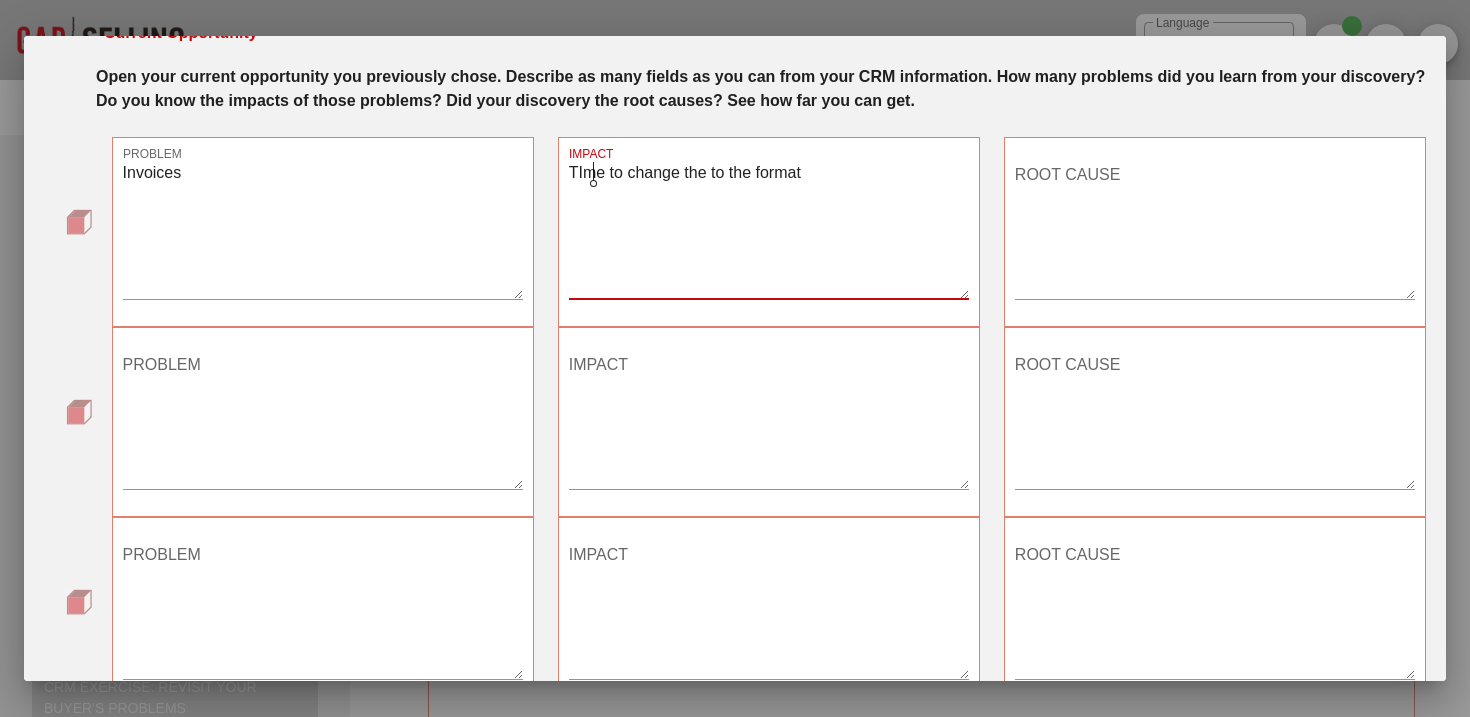 click on "T i me" 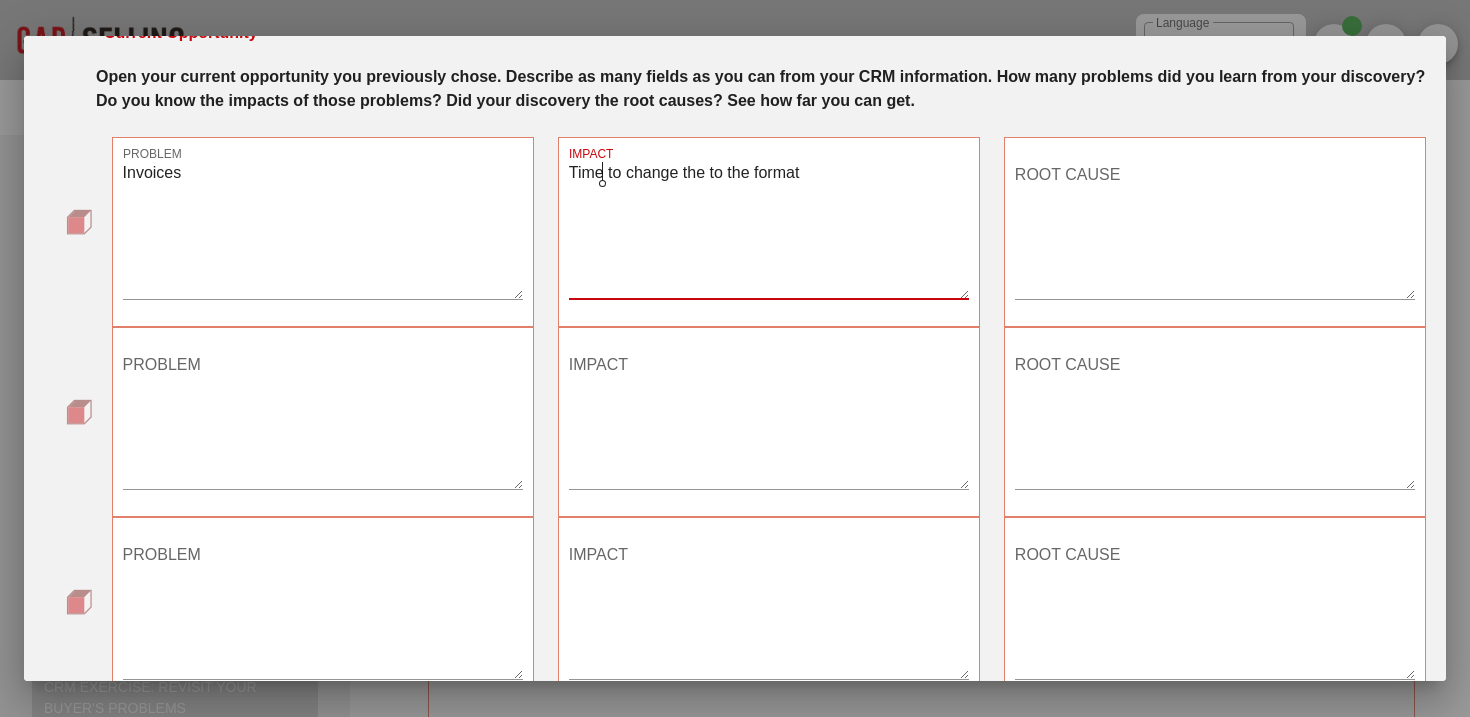 type on "Time to change the to the format" 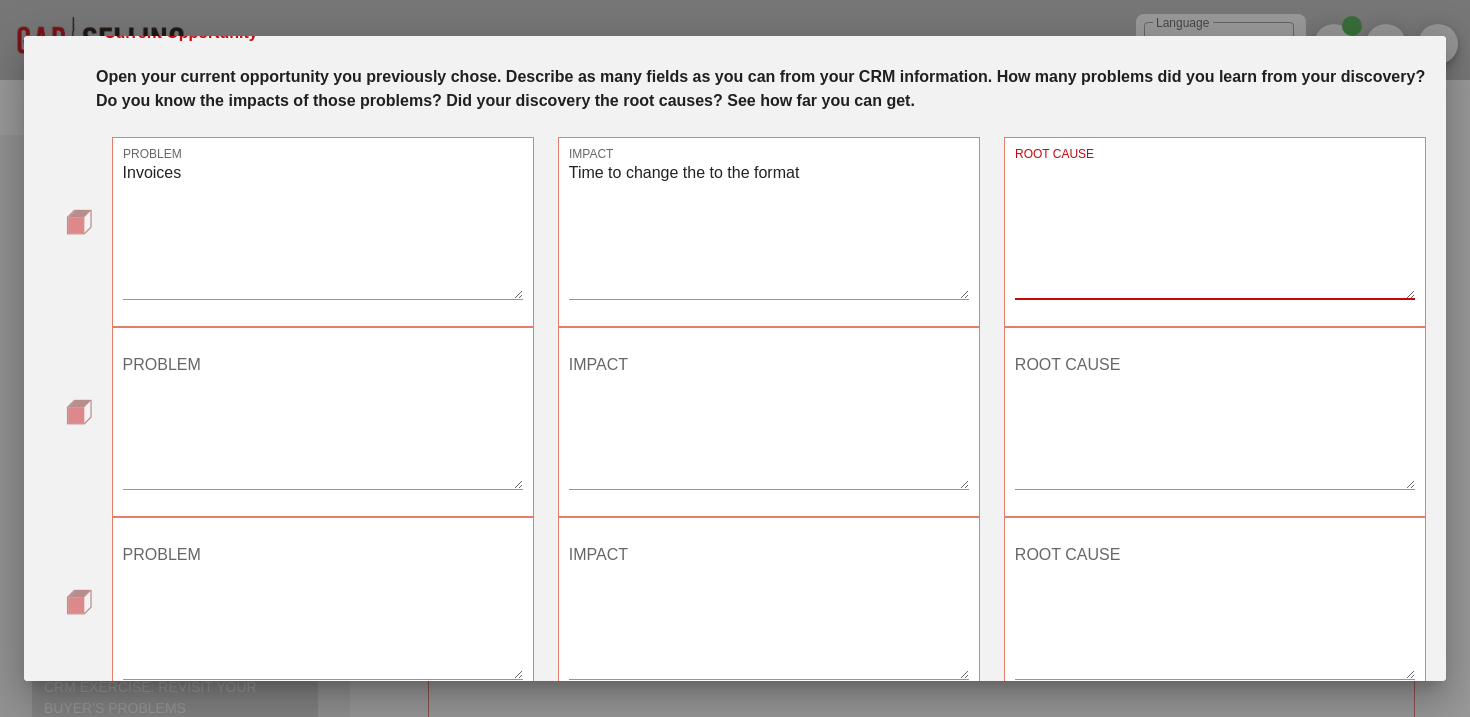 click on "ROOT CAUSE" at bounding box center (1215, 229) 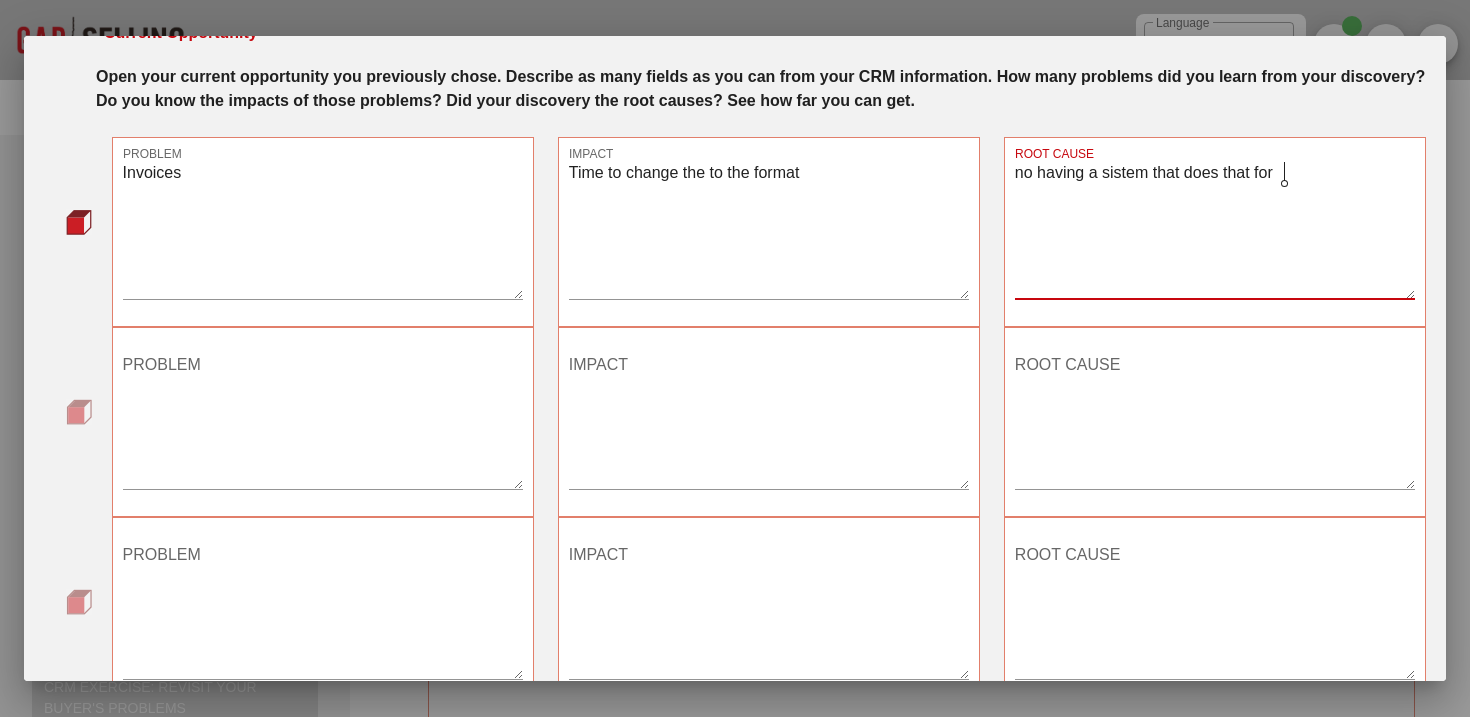 click on "no having a sistem that does that for" at bounding box center [1215, 229] 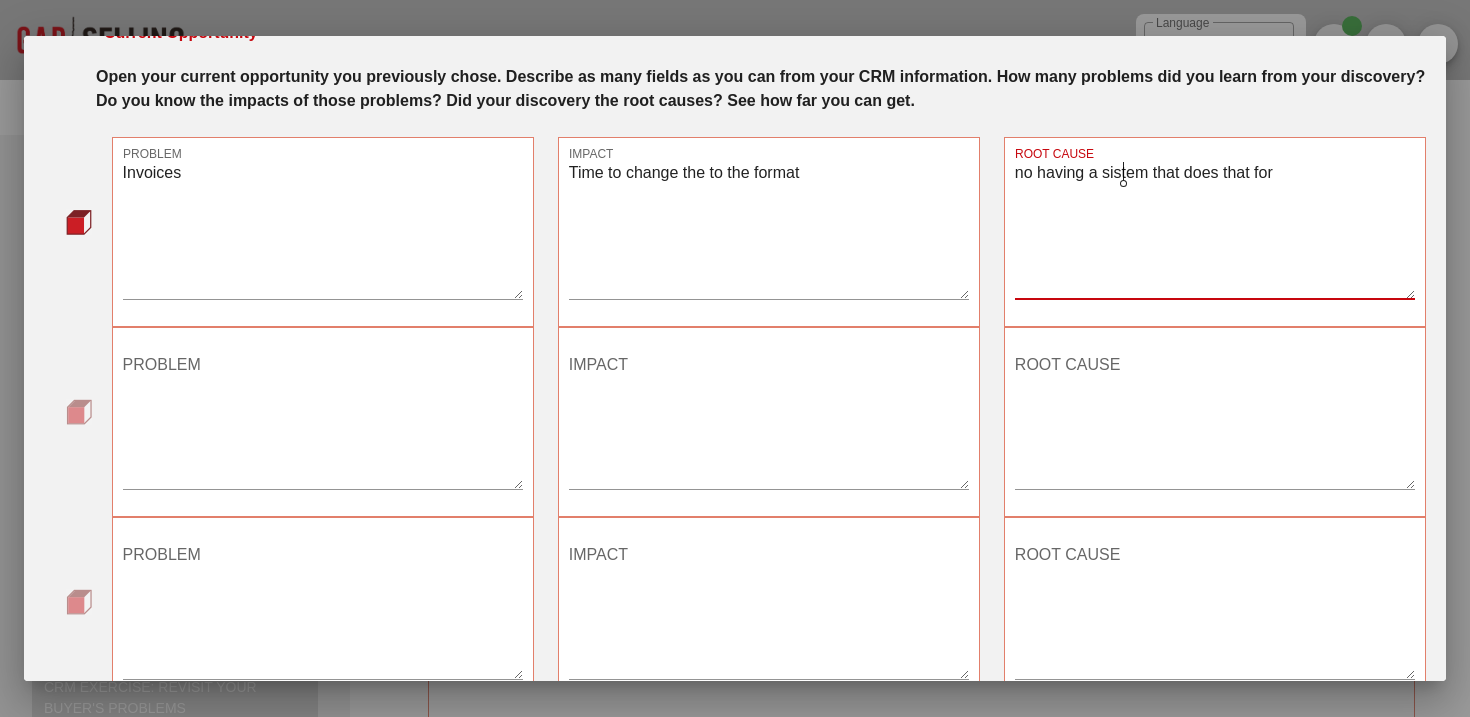 click on "s y stem" 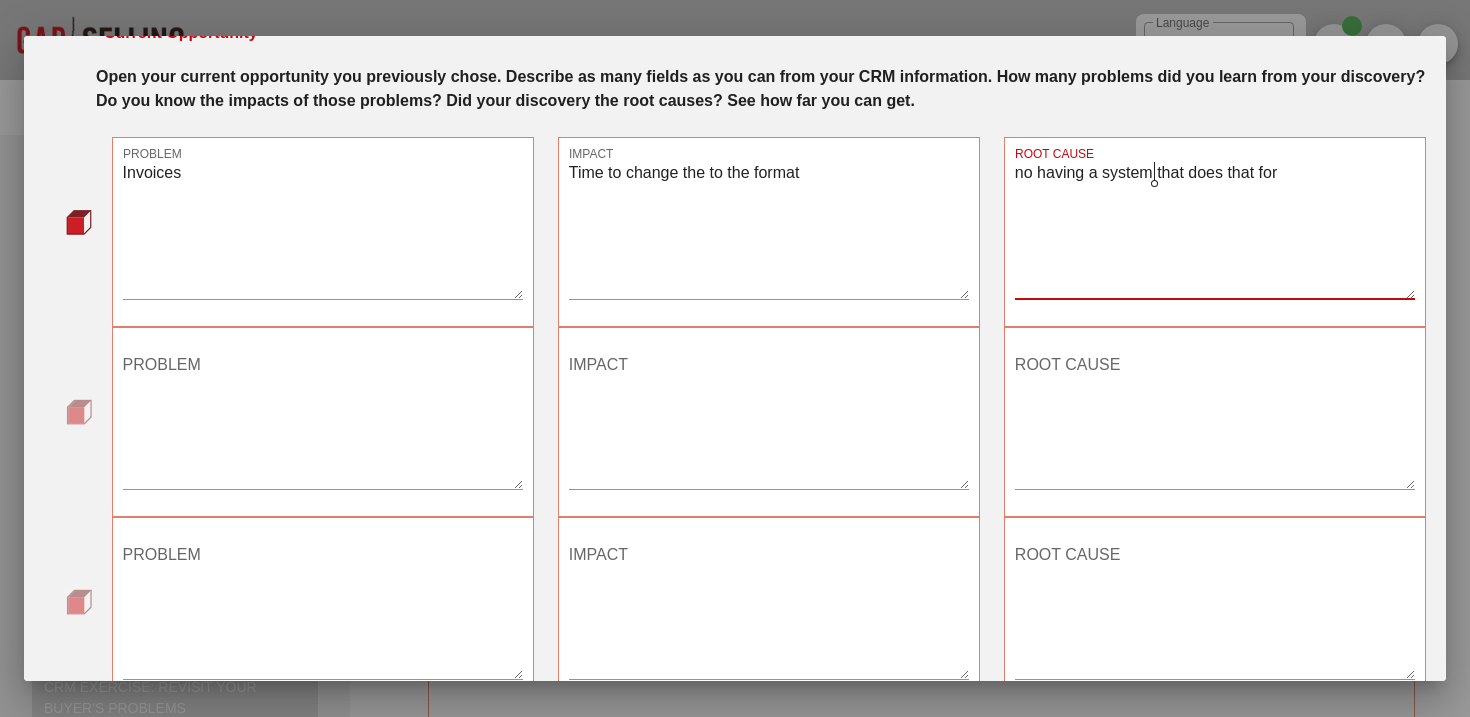 click on "no having a system that does that for" at bounding box center (1215, 229) 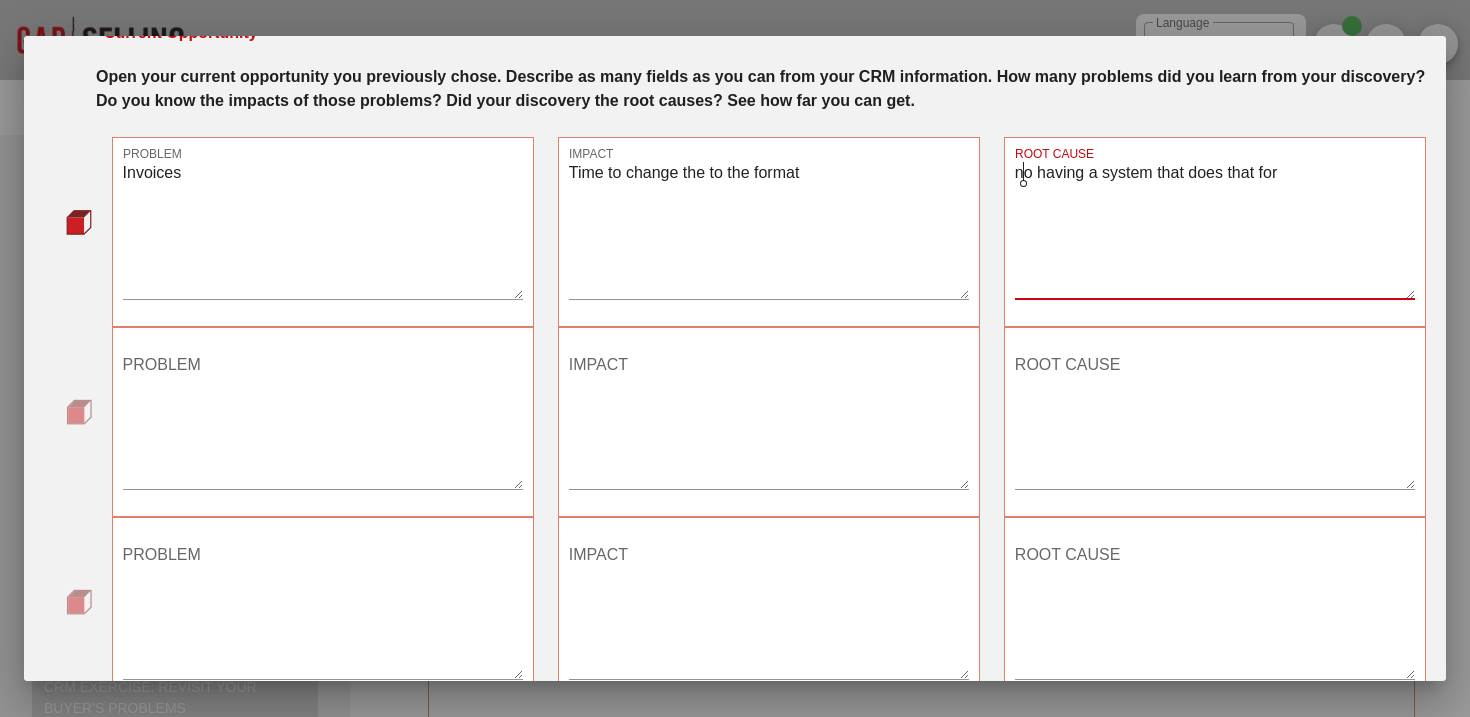 click on "N o" 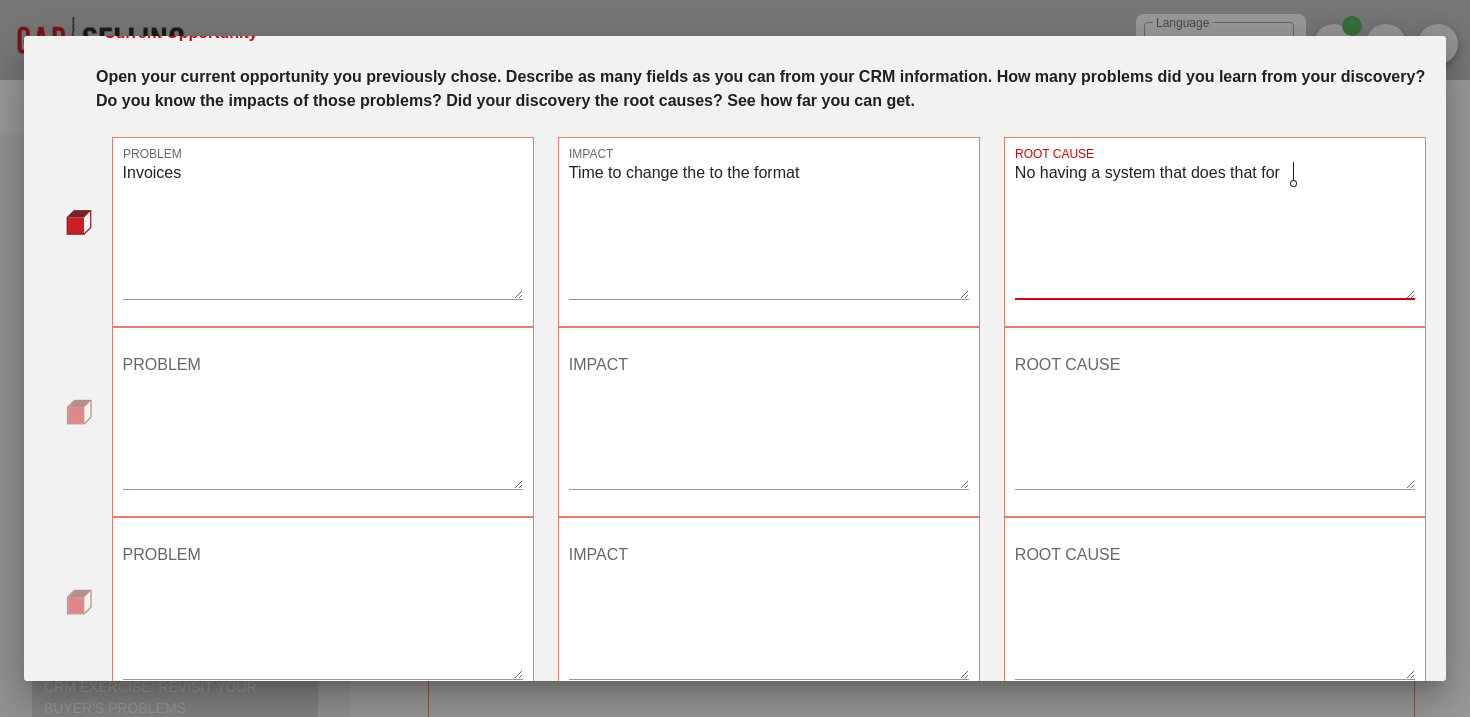 click on "No having a system that does that for" at bounding box center [1215, 229] 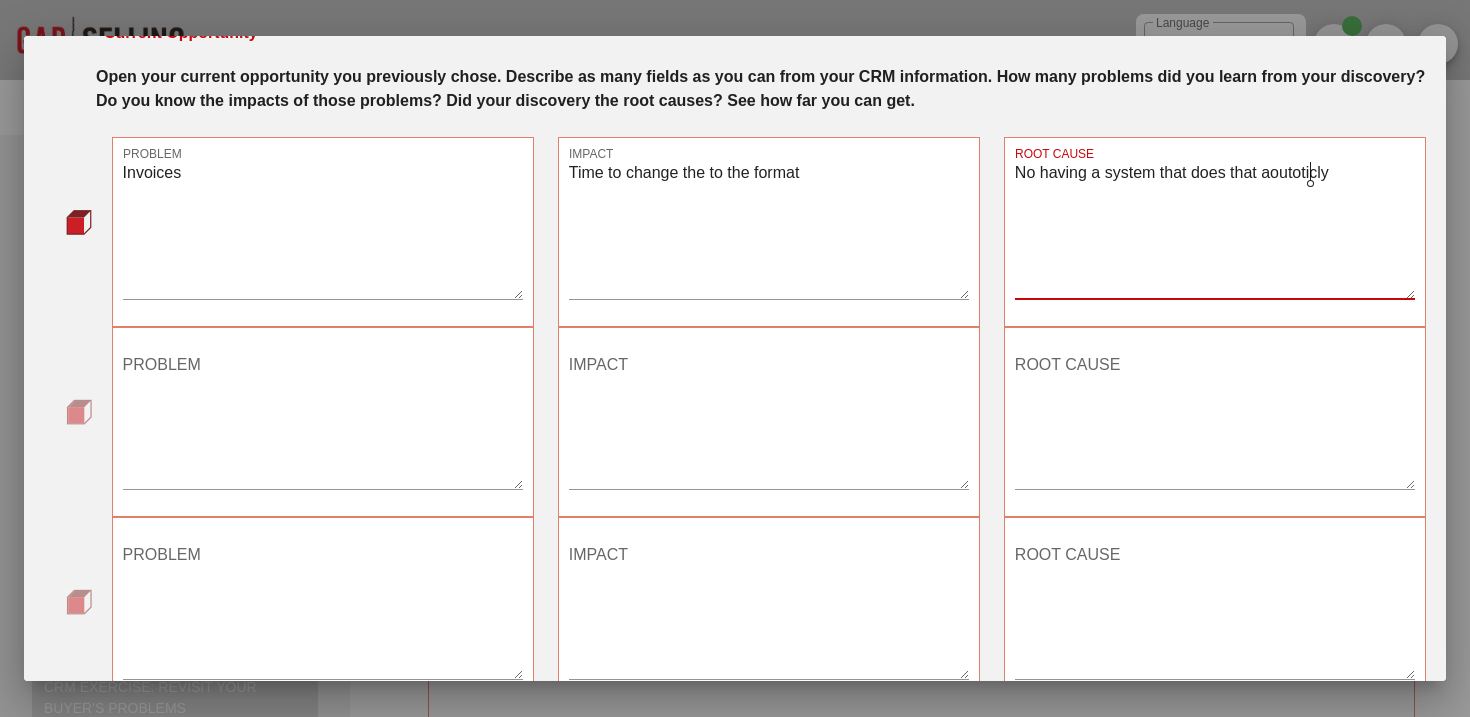 click on "No having a system that does that aoutoticly" at bounding box center (1215, 229) 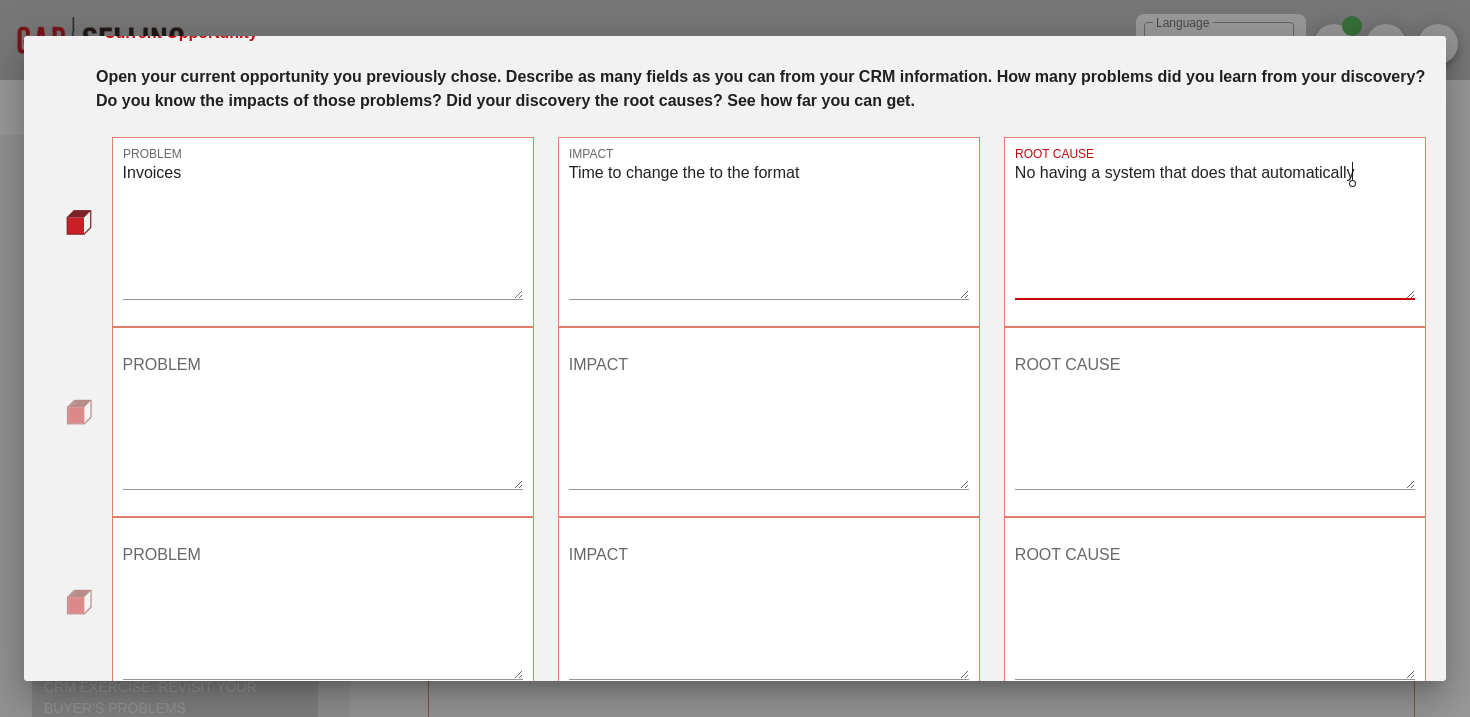 type on "No having a system that does that automatically" 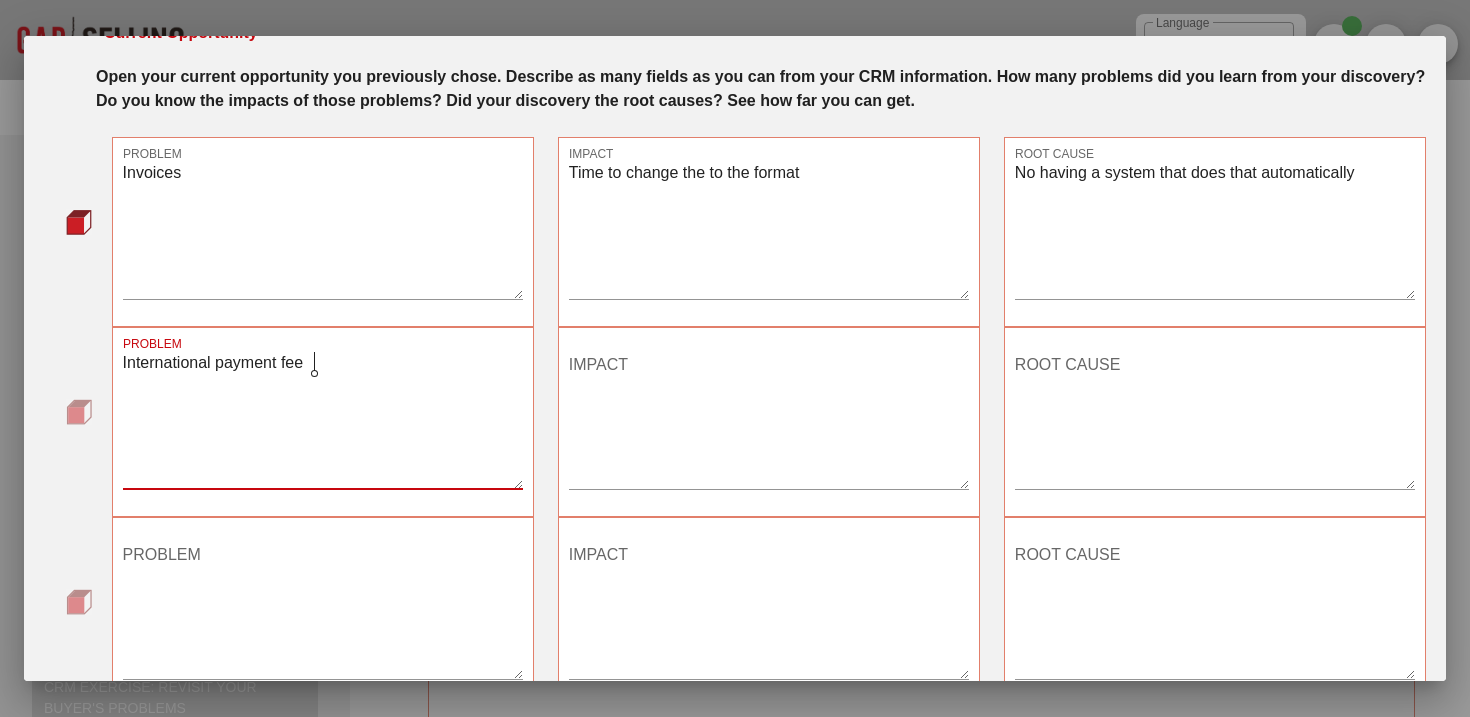 type on "International payment fee" 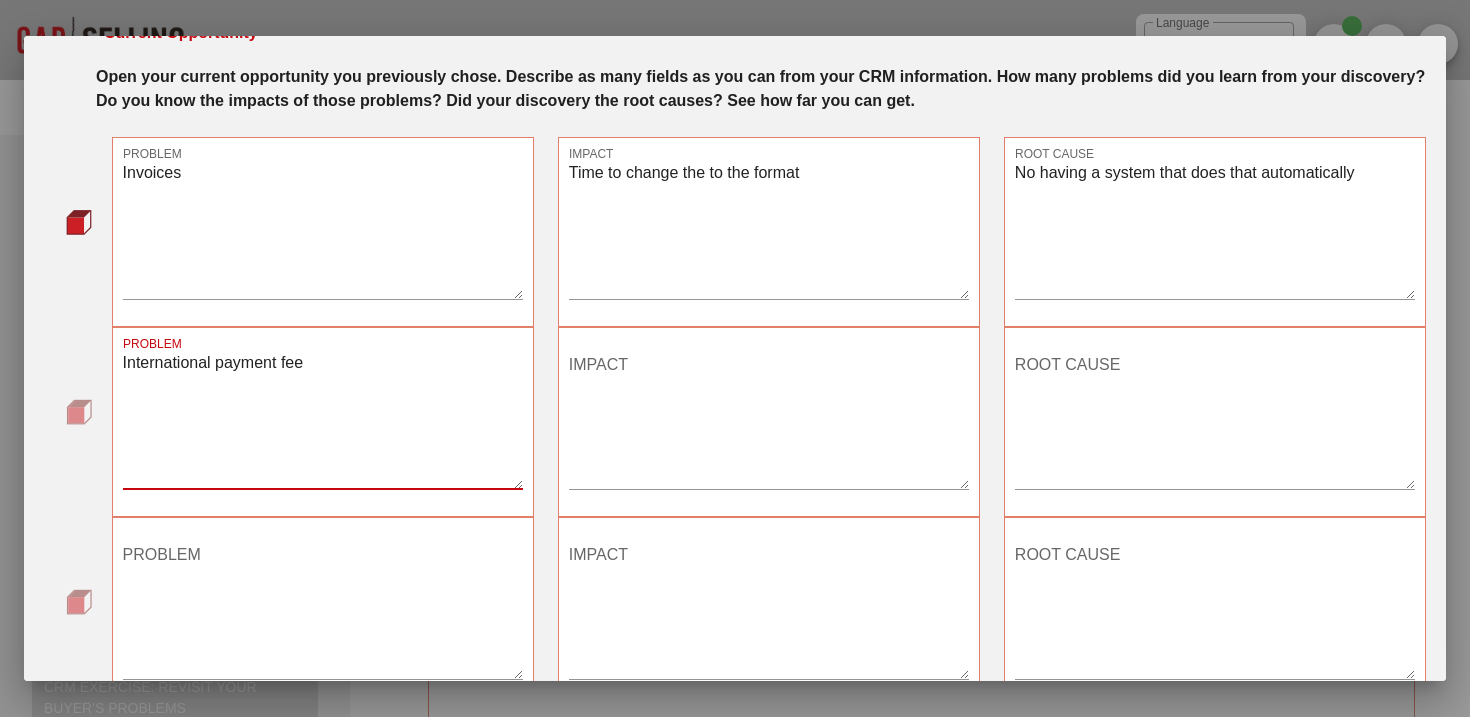click on "IMPACT" at bounding box center [769, 419] 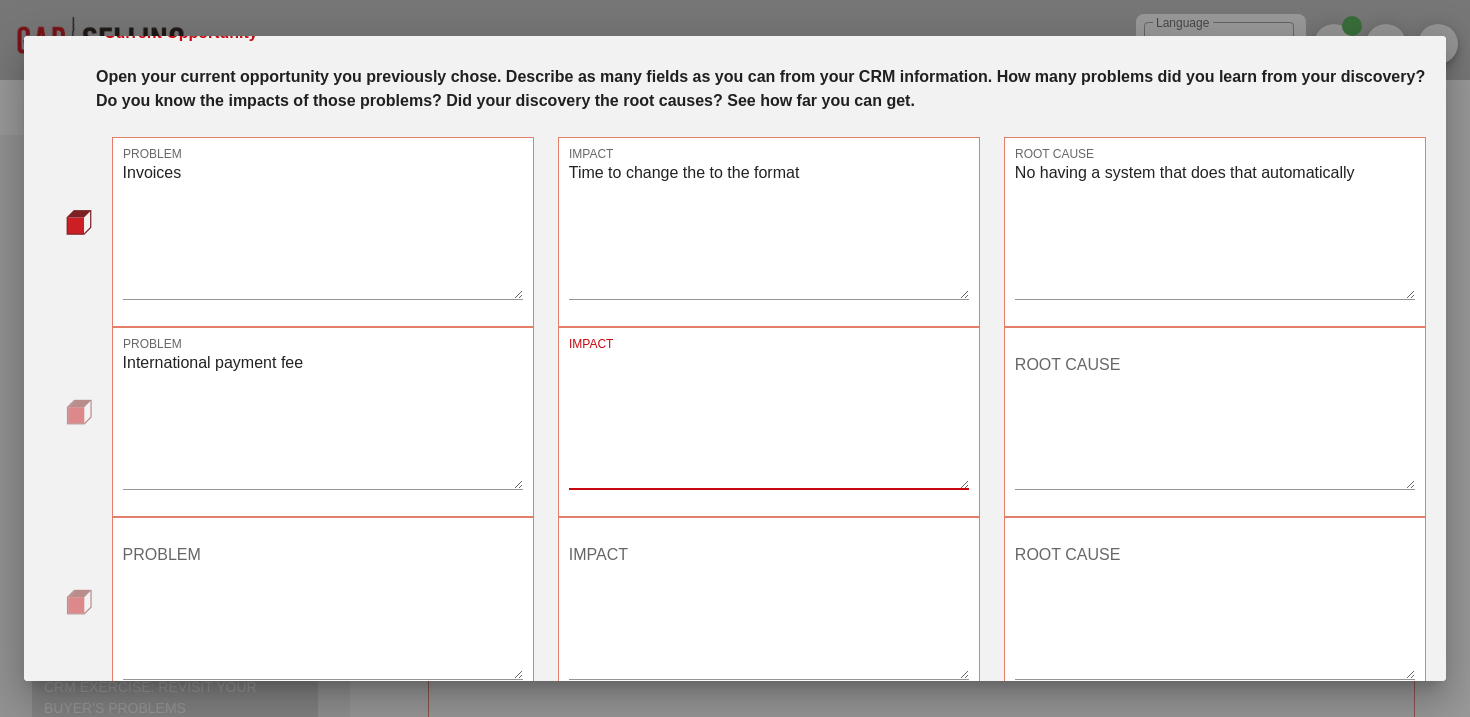click on "Time to change the to the format" at bounding box center [769, 229] 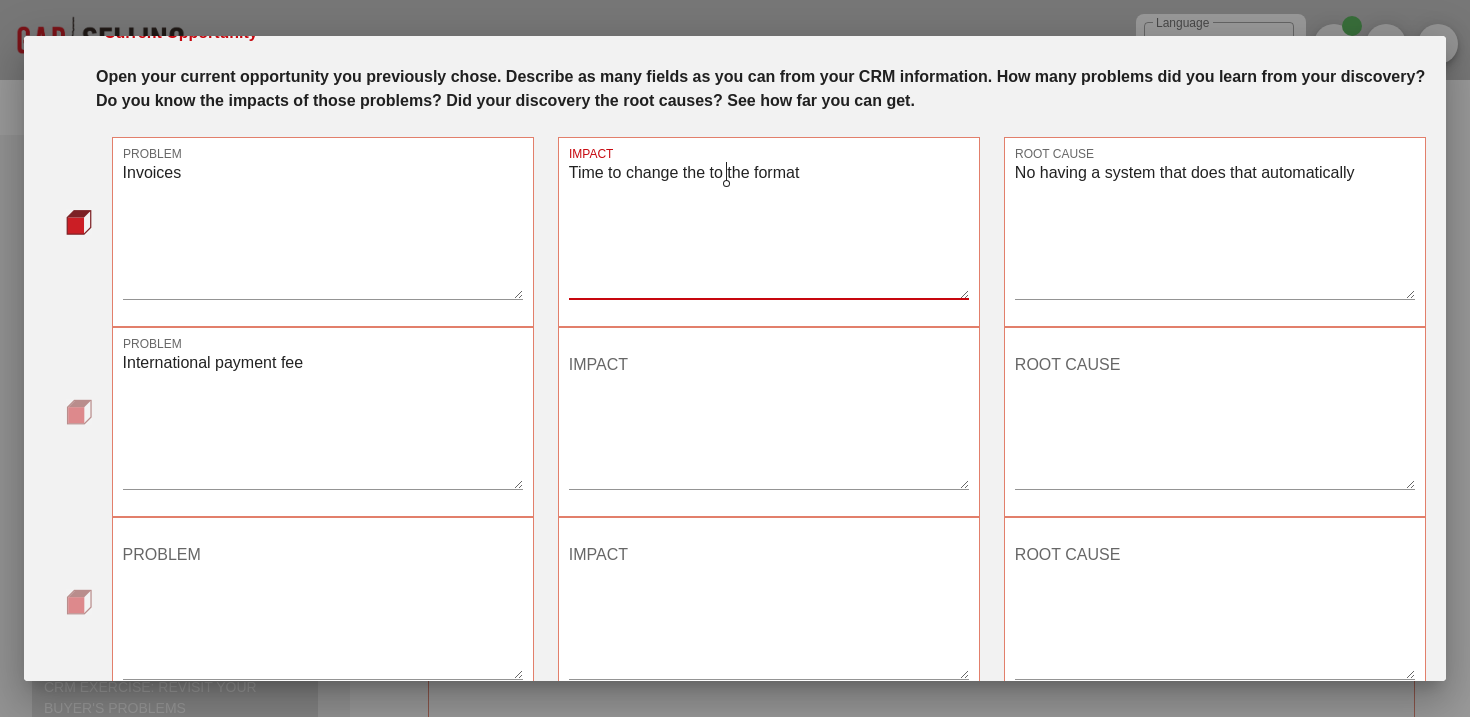 click on "to the" 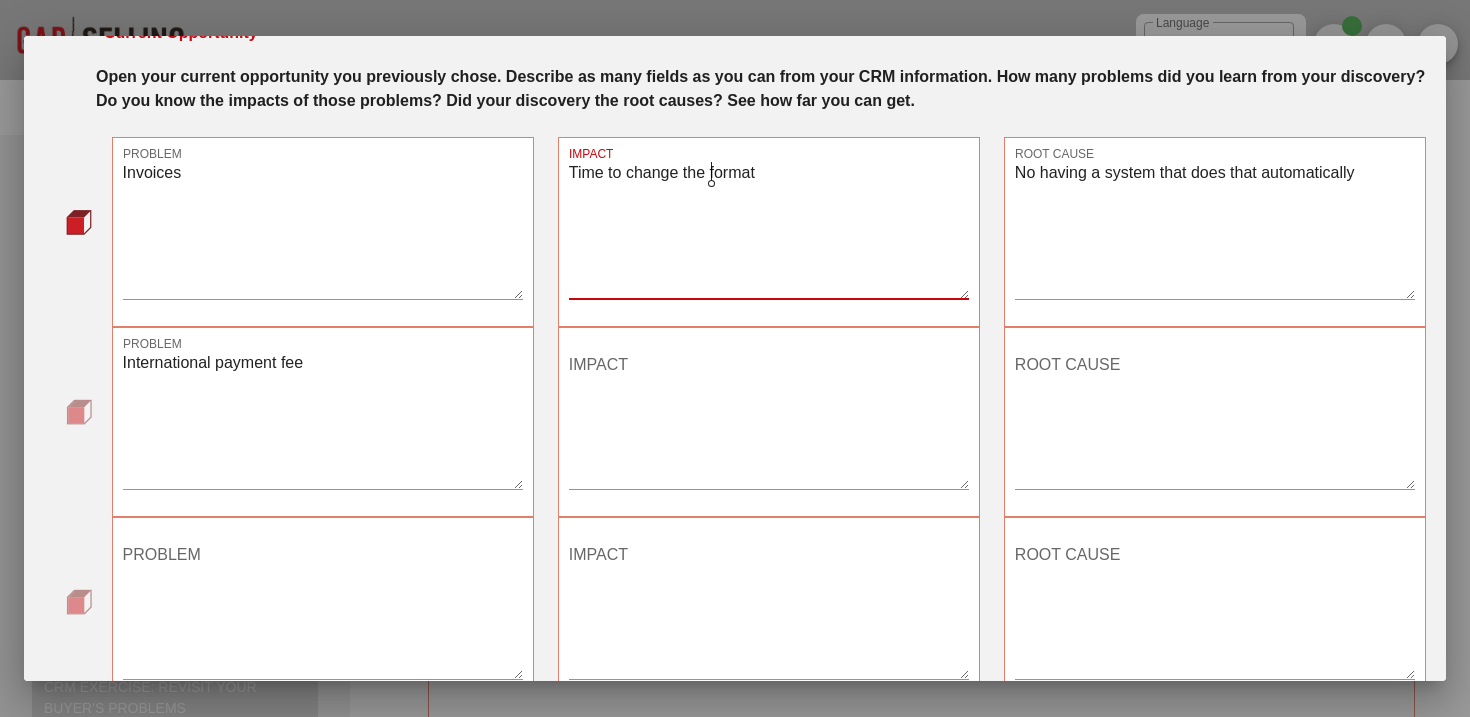 type on "Time to change the format" 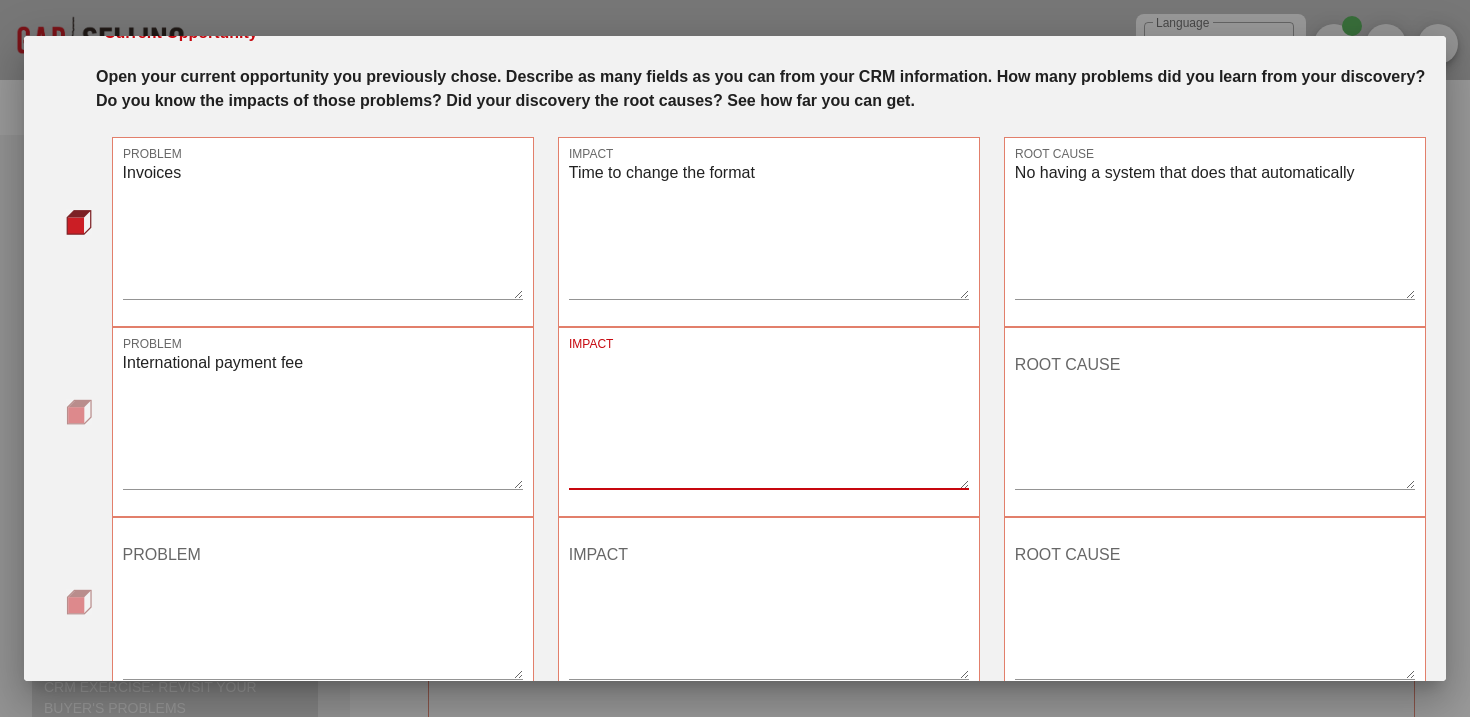 click on "IMPACT" at bounding box center [769, 419] 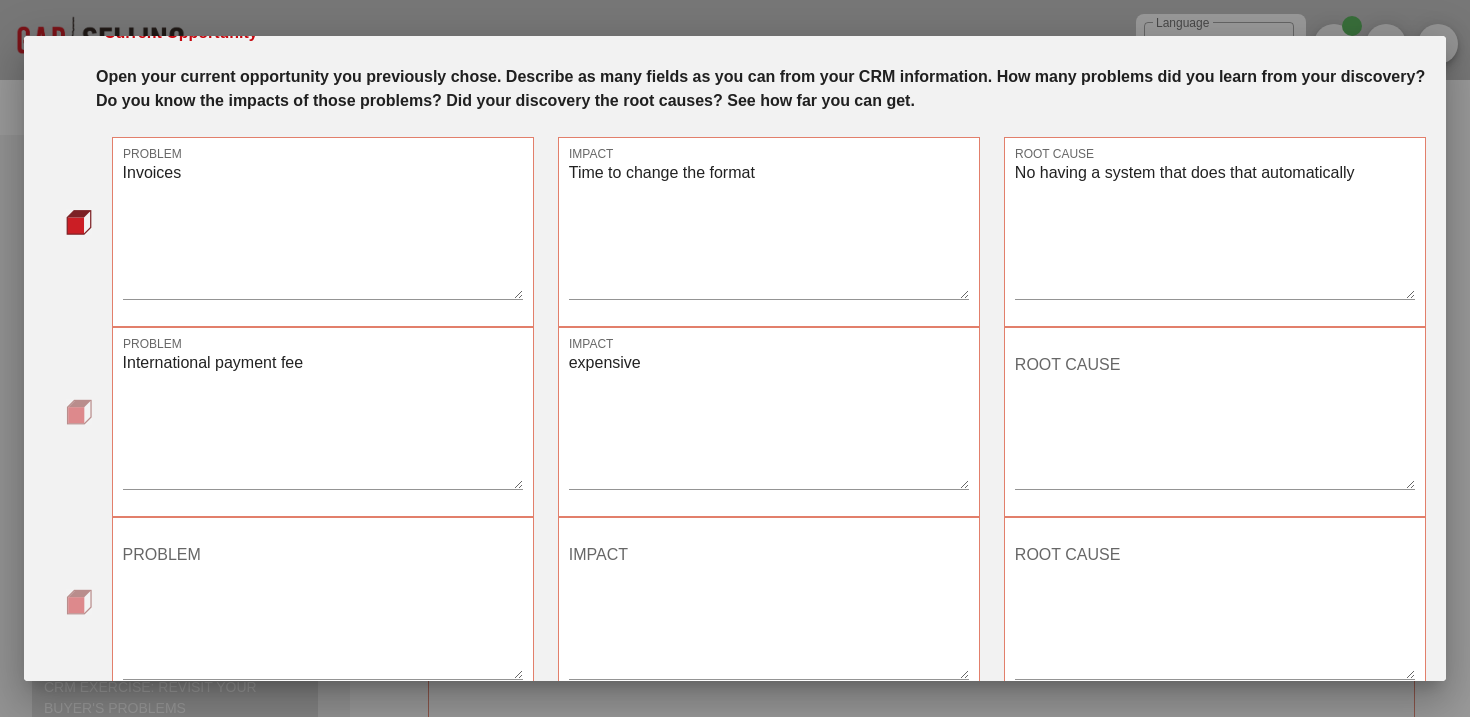 click on "ROOT CAUSE" at bounding box center (1215, 422) 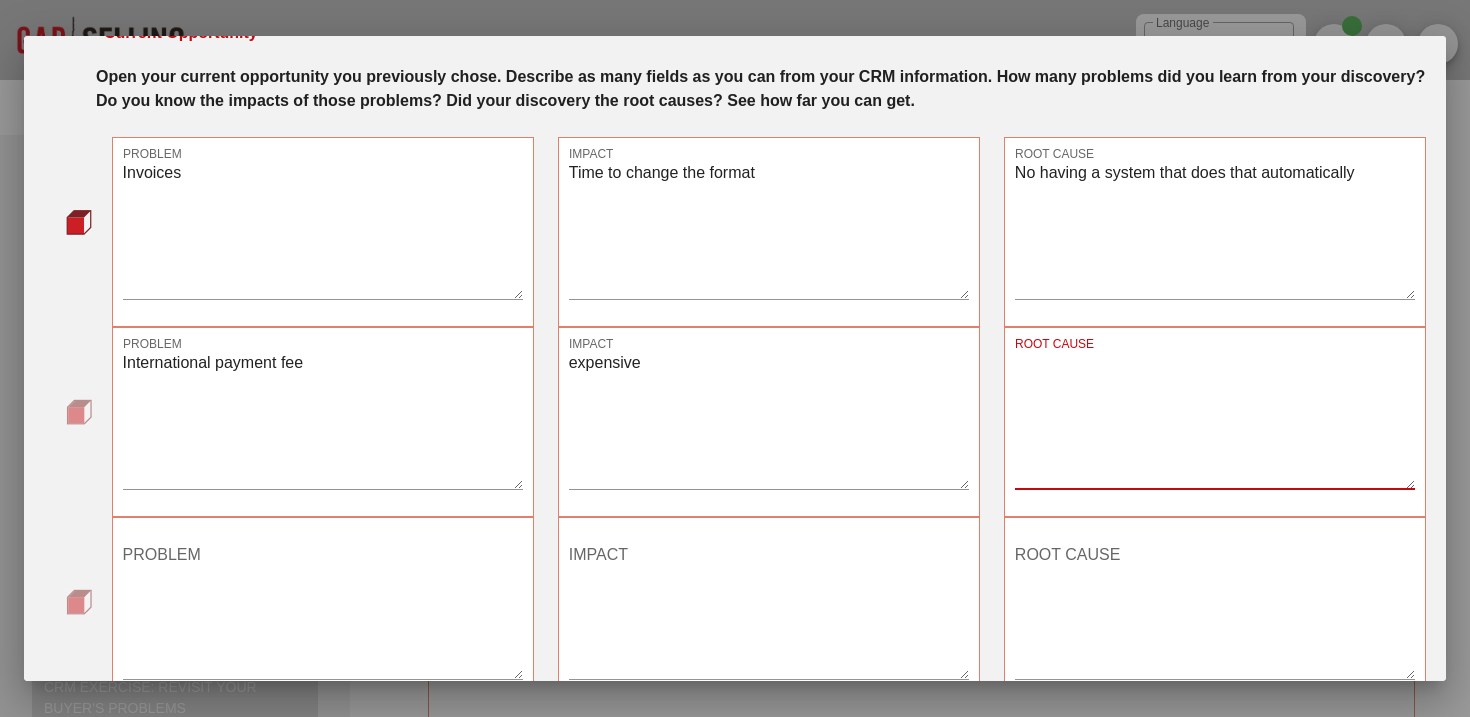 click on "ROOT CAUSE" at bounding box center (1215, 419) 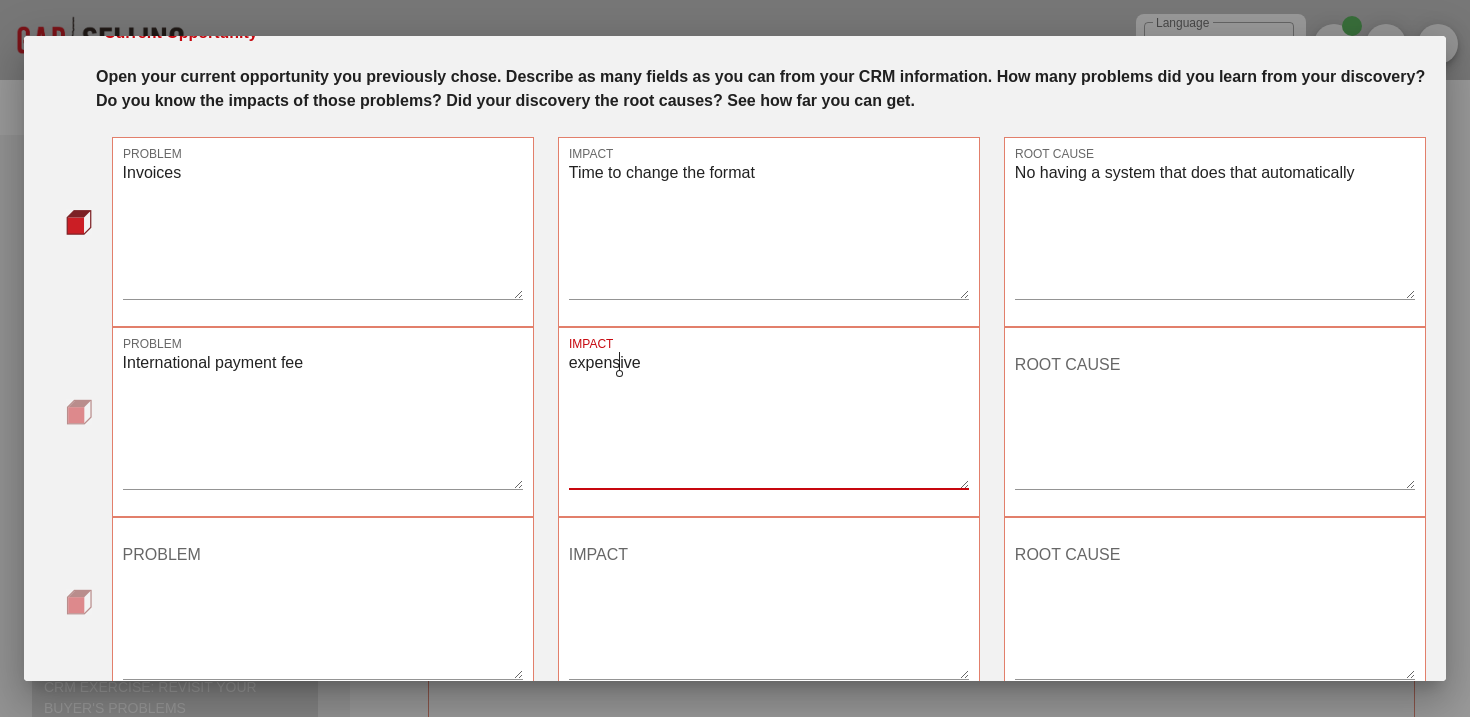 click on "E xpensive" 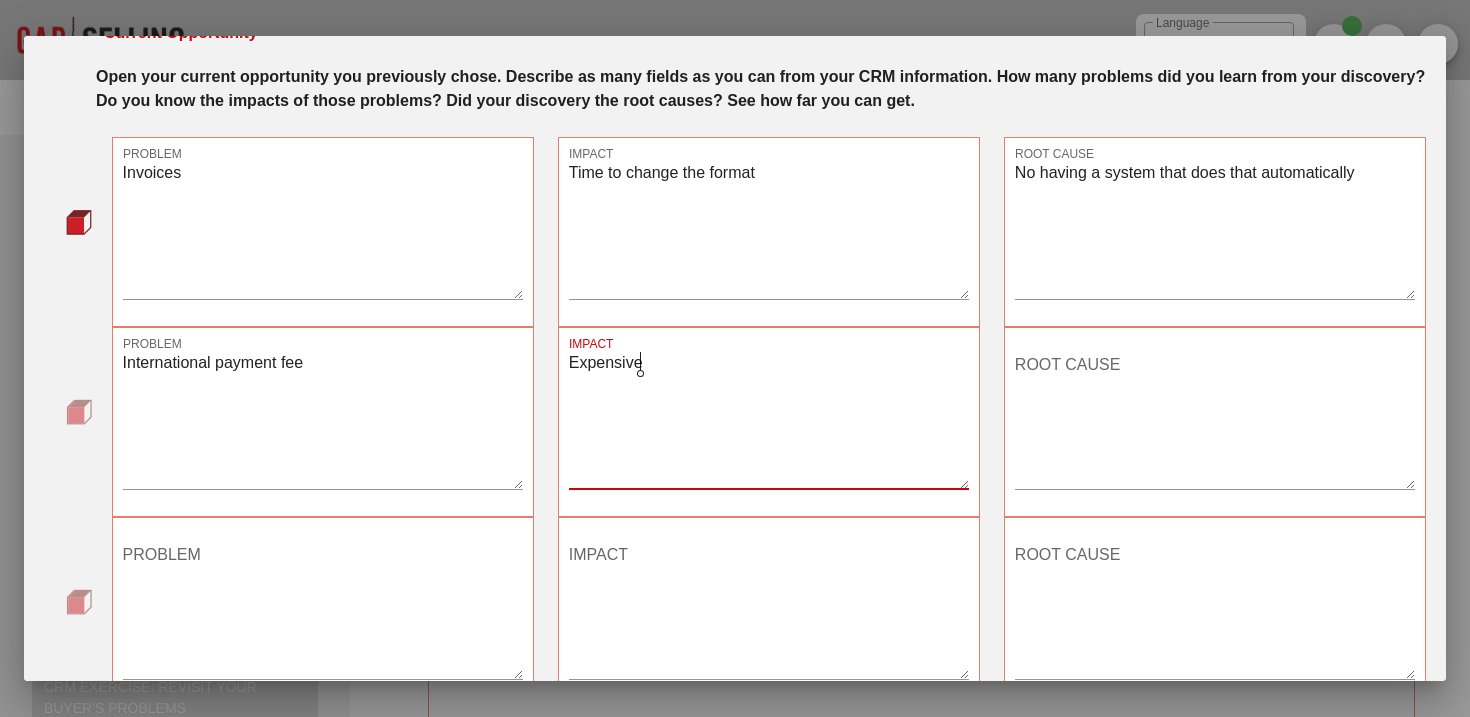 type on "Expensive" 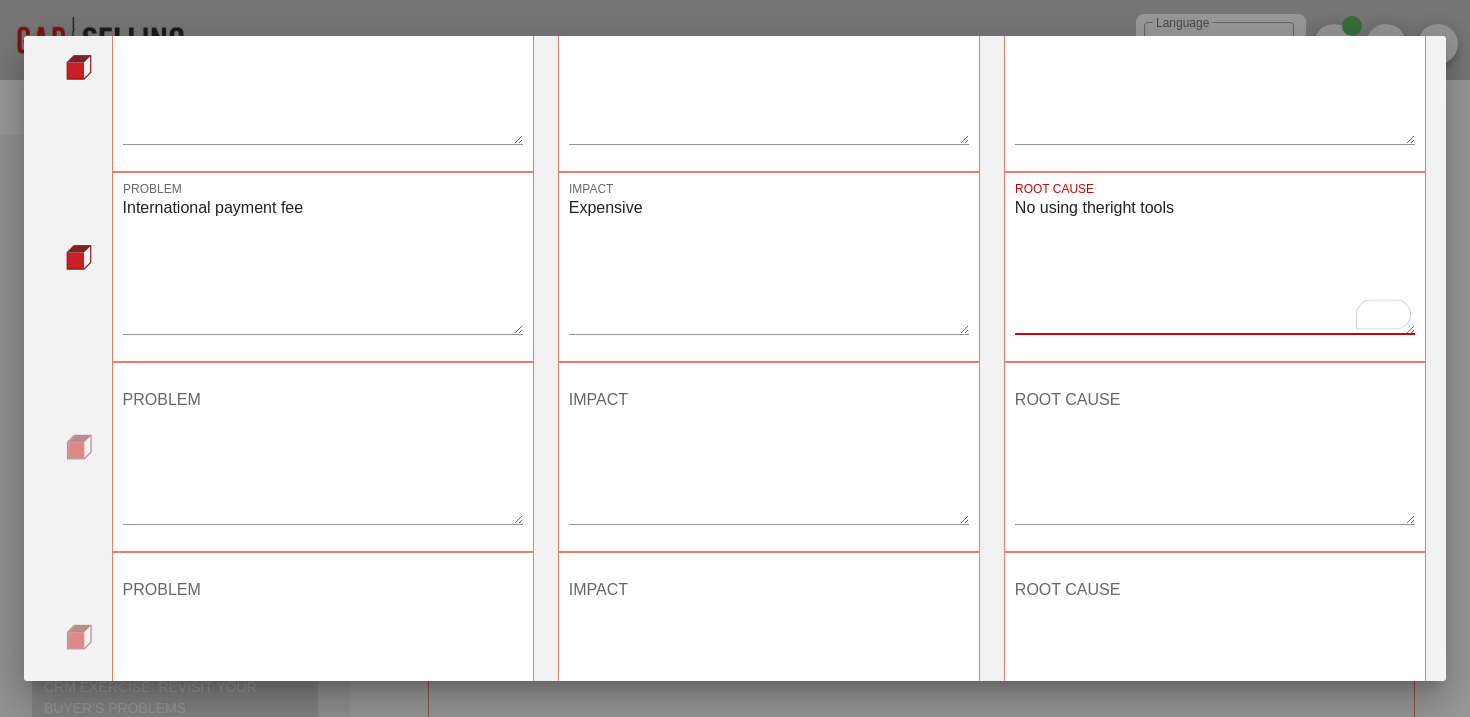 scroll, scrollTop: 228, scrollLeft: 0, axis: vertical 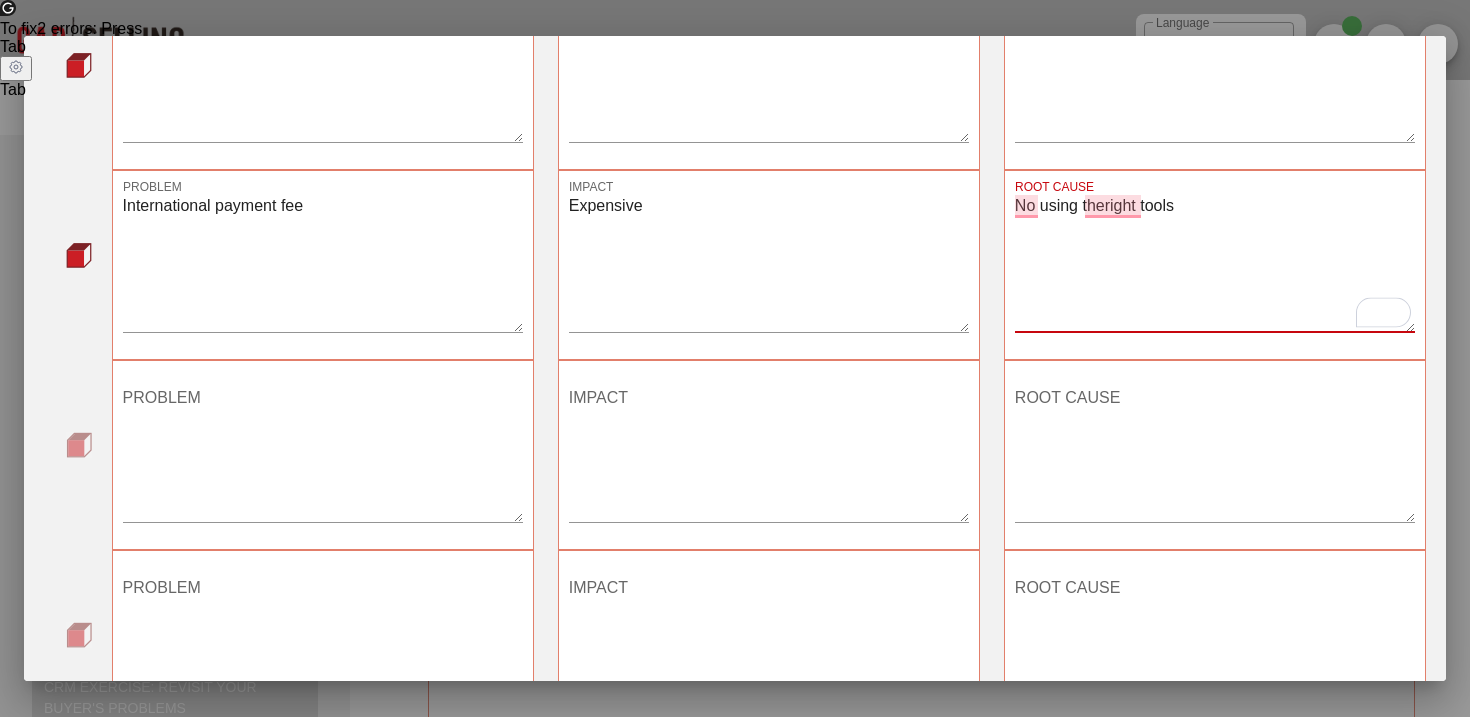 type on "No using theright tools" 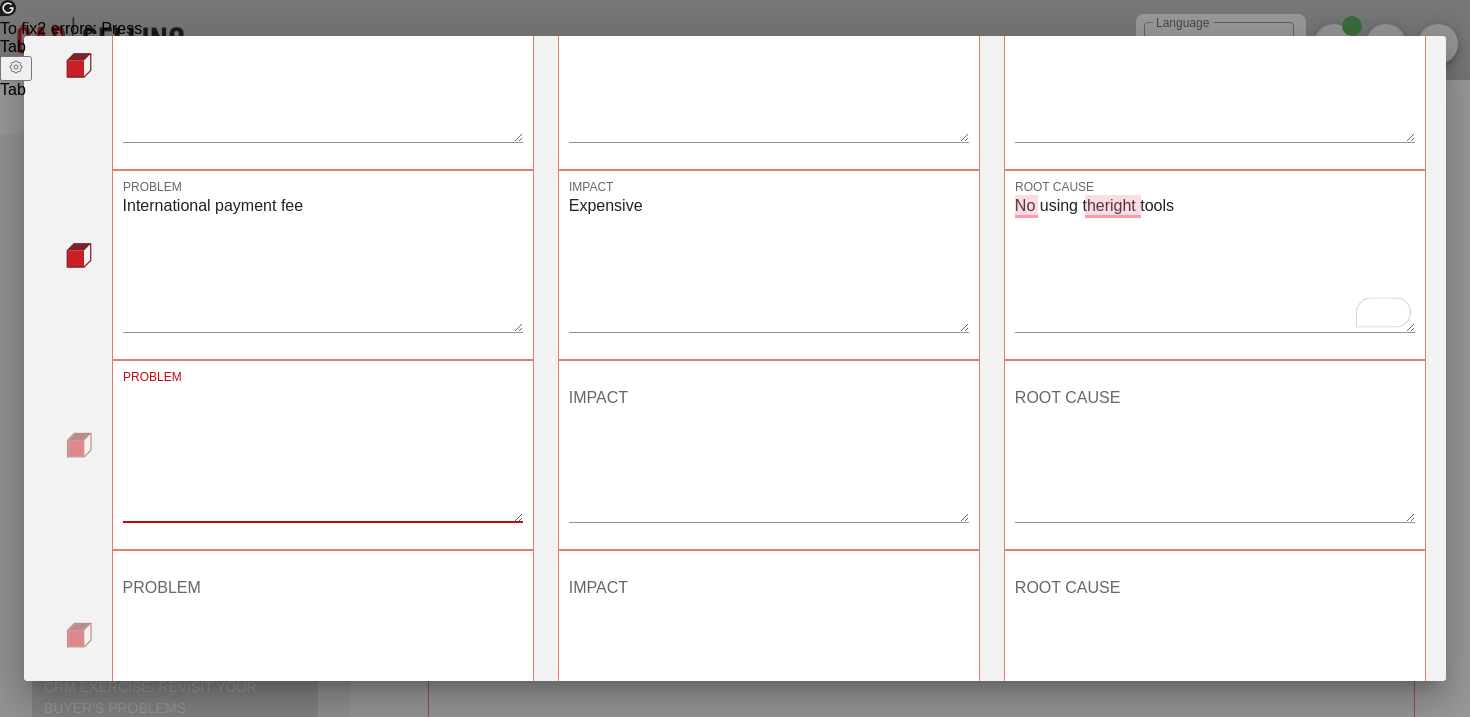 click on "PROBLEM" at bounding box center [323, 452] 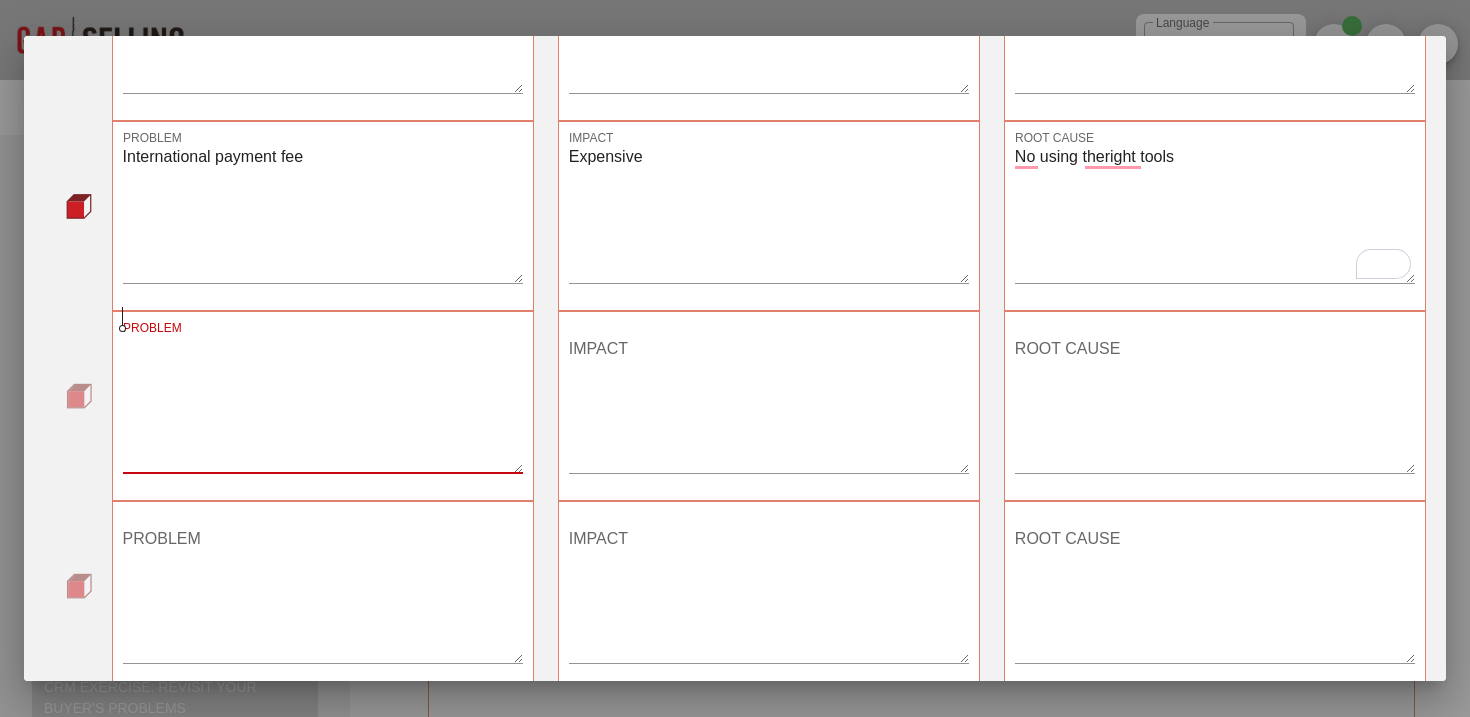 scroll, scrollTop: 274, scrollLeft: 0, axis: vertical 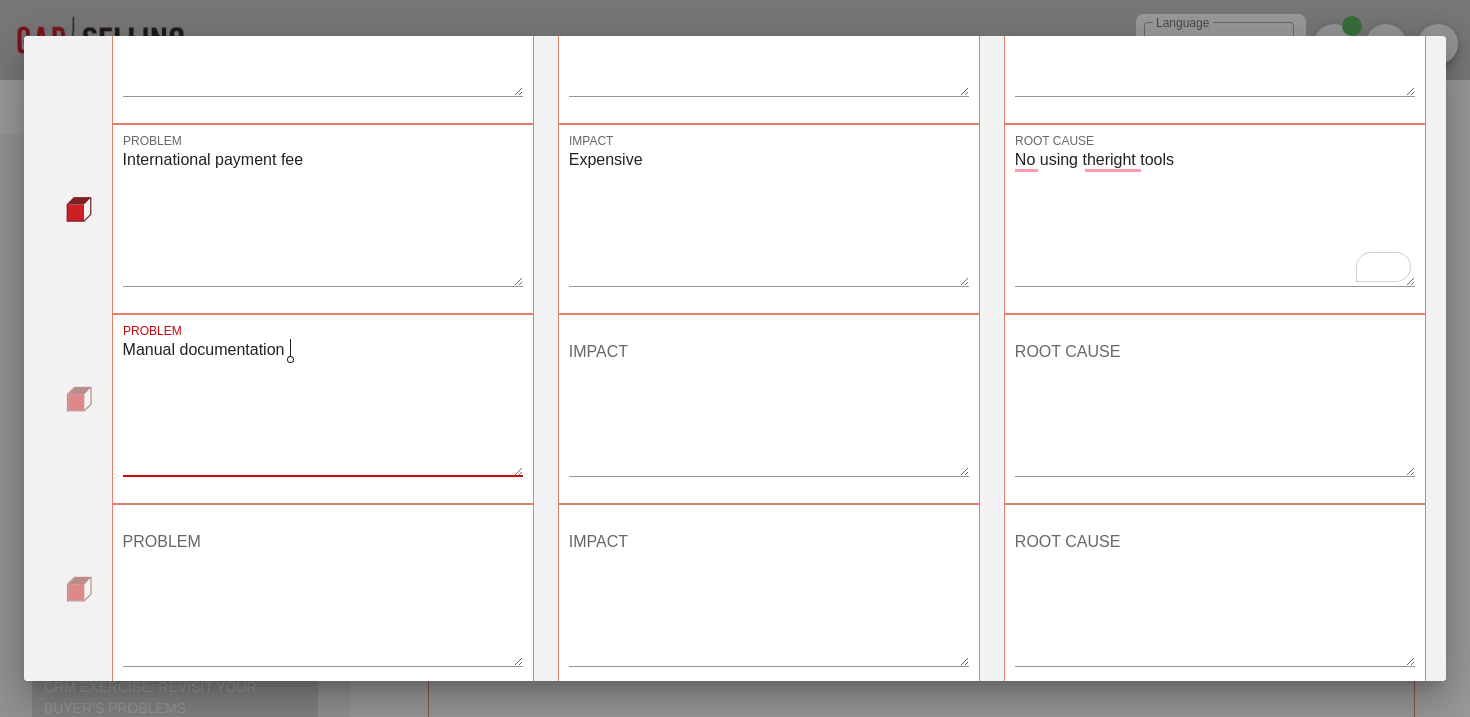 type on "Manual documentation" 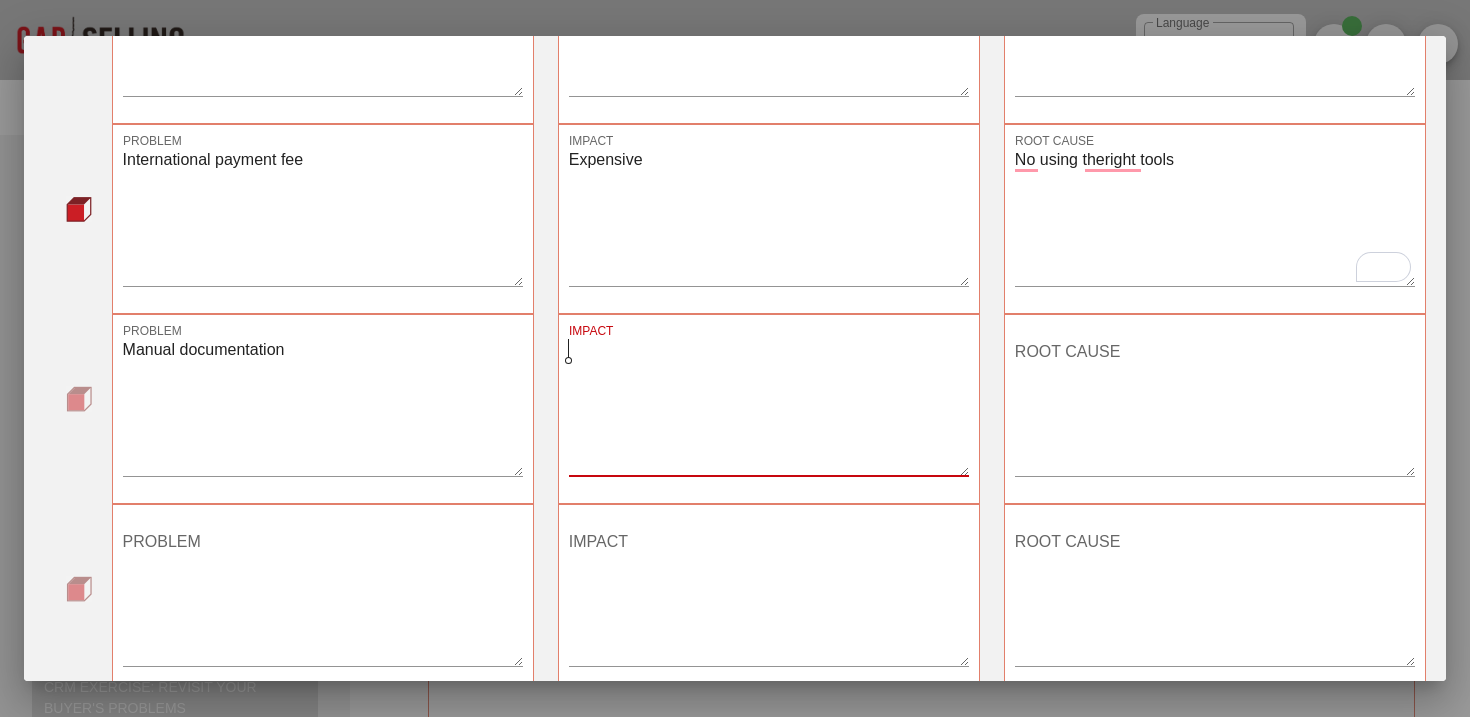 type on "f" 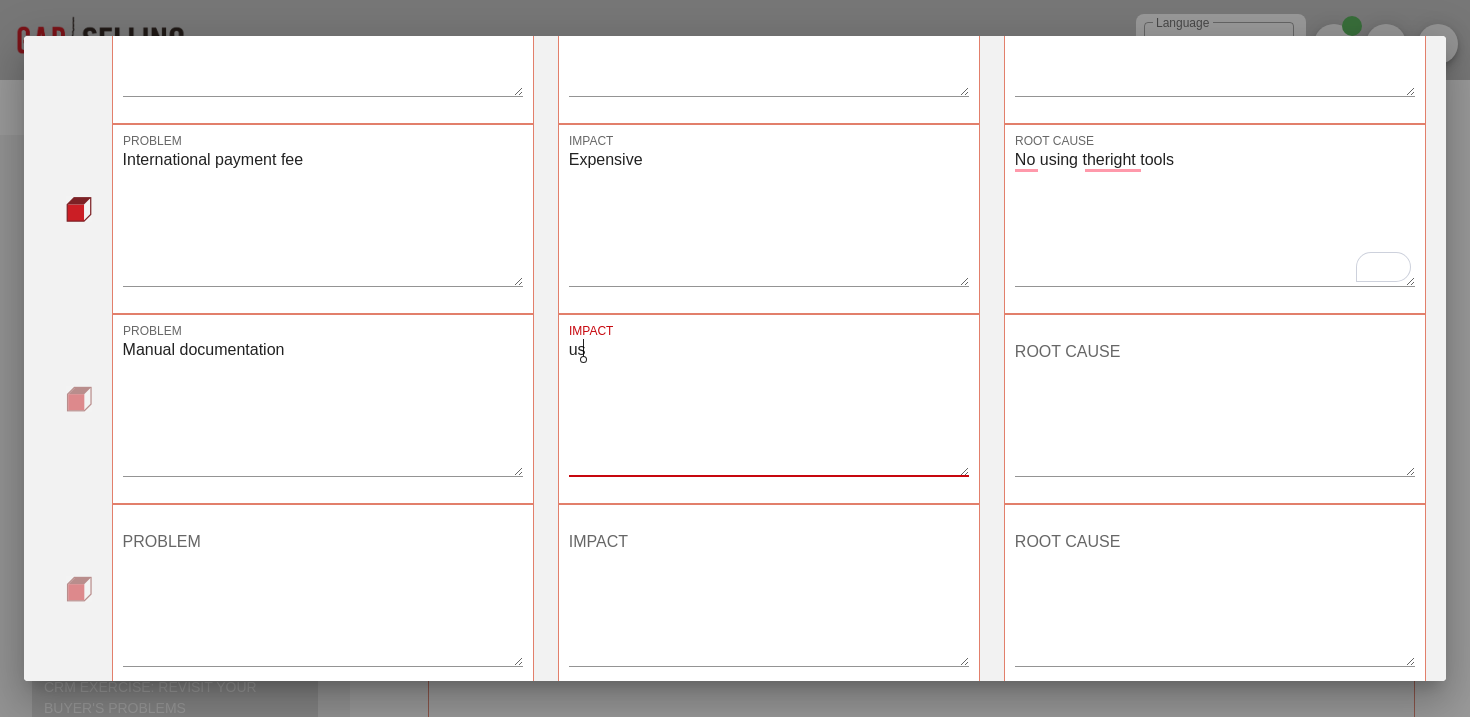 type on "u" 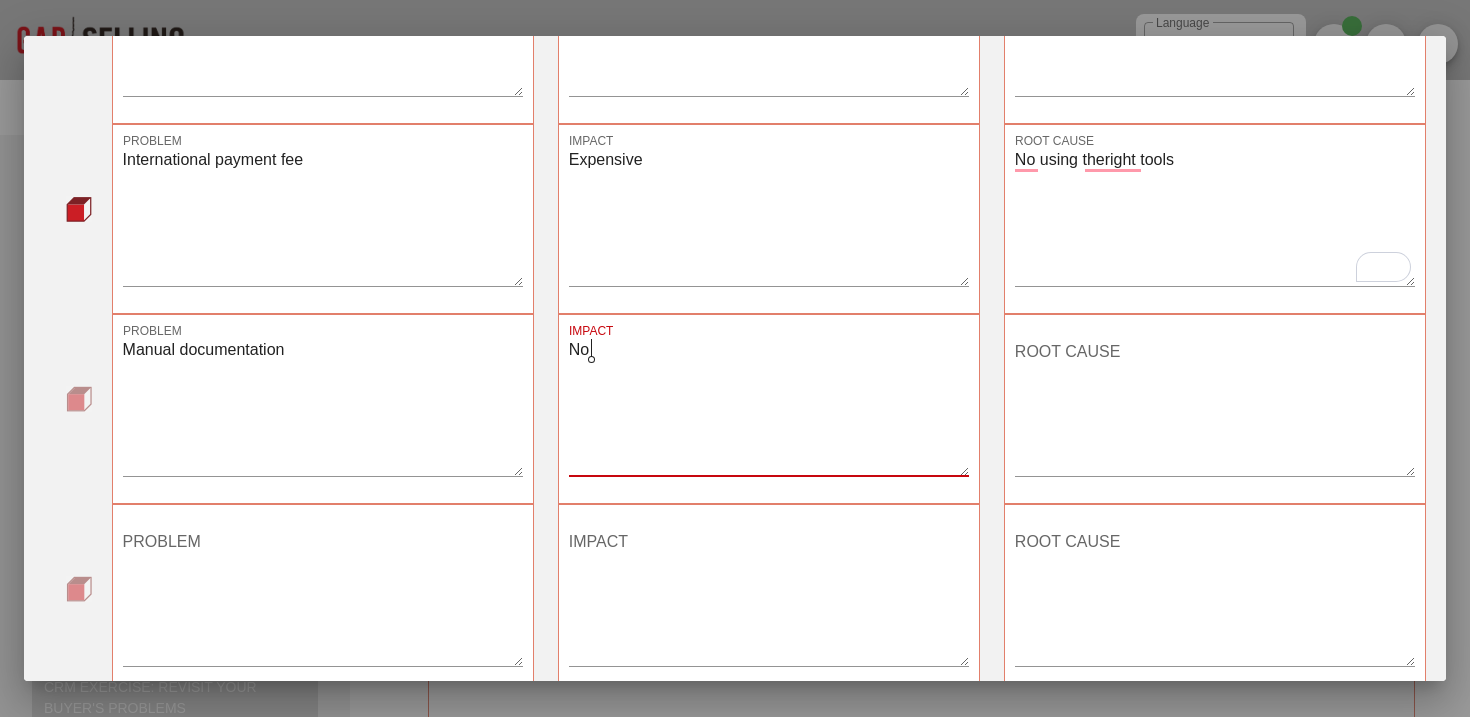 type on "N" 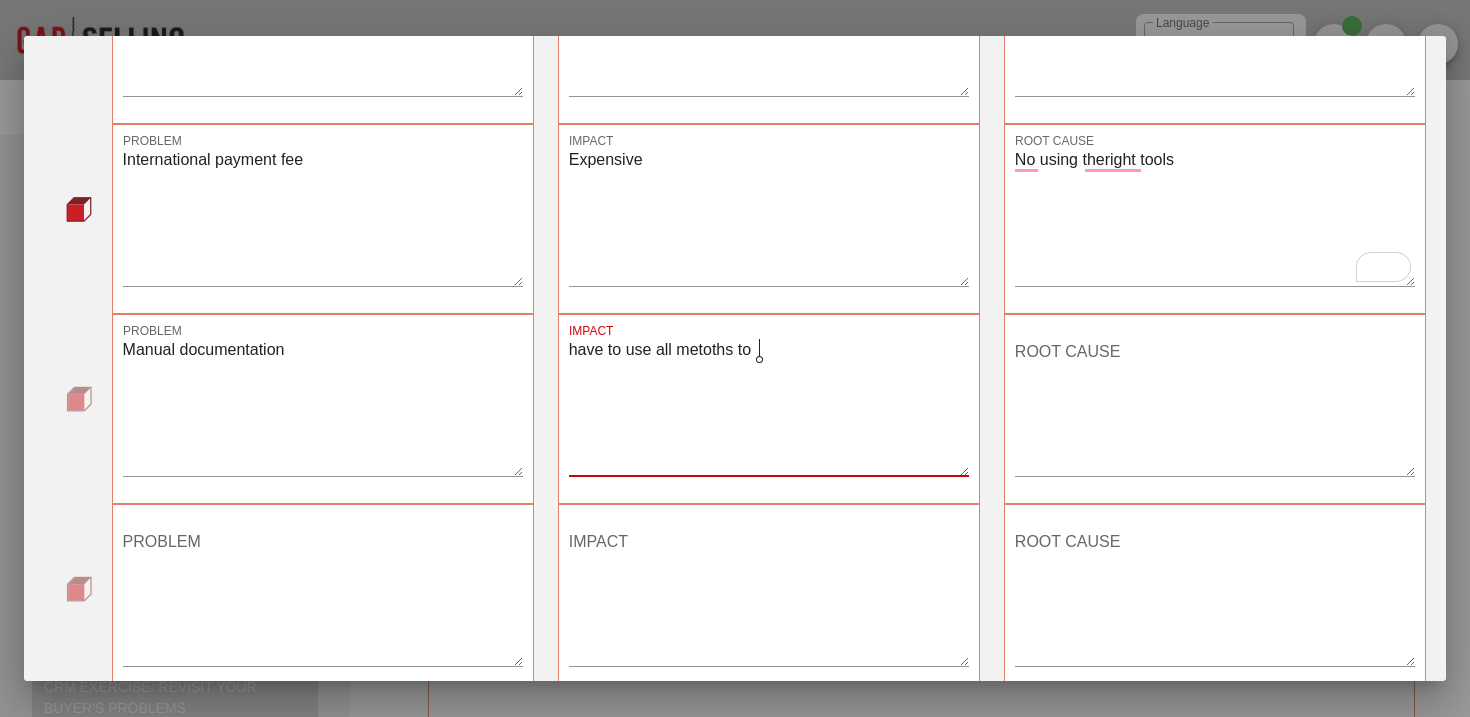 click on "have to use all metoths to" at bounding box center [769, 406] 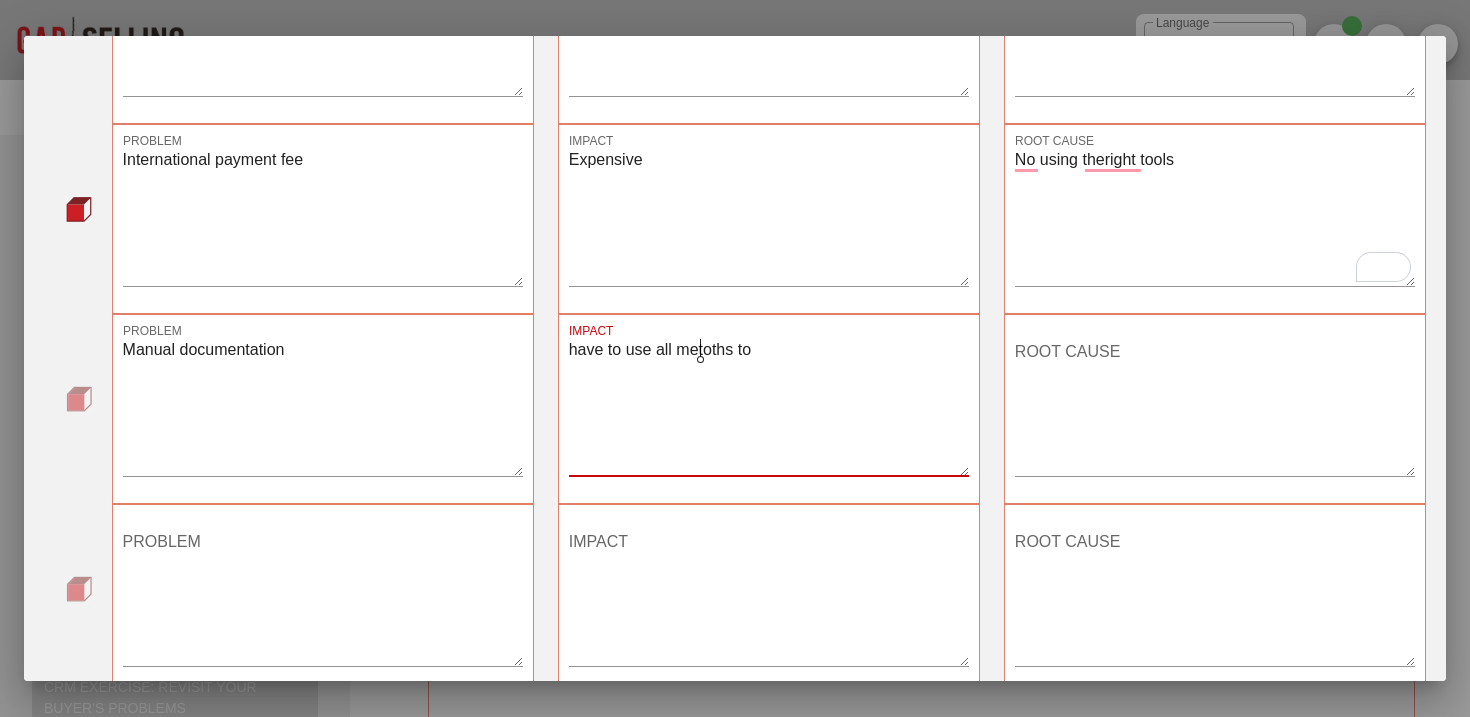 click on "met hods" 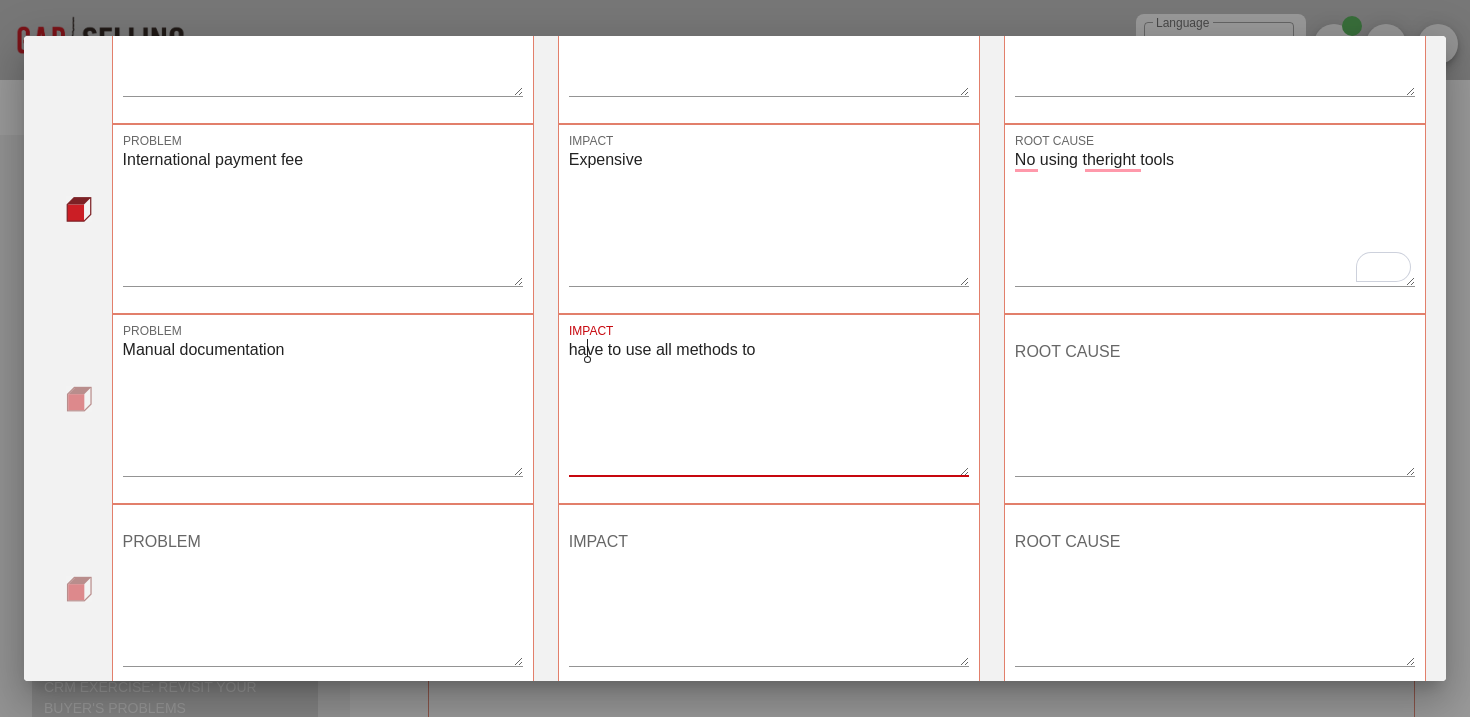 click on "have to use all methods to" at bounding box center (769, 406) 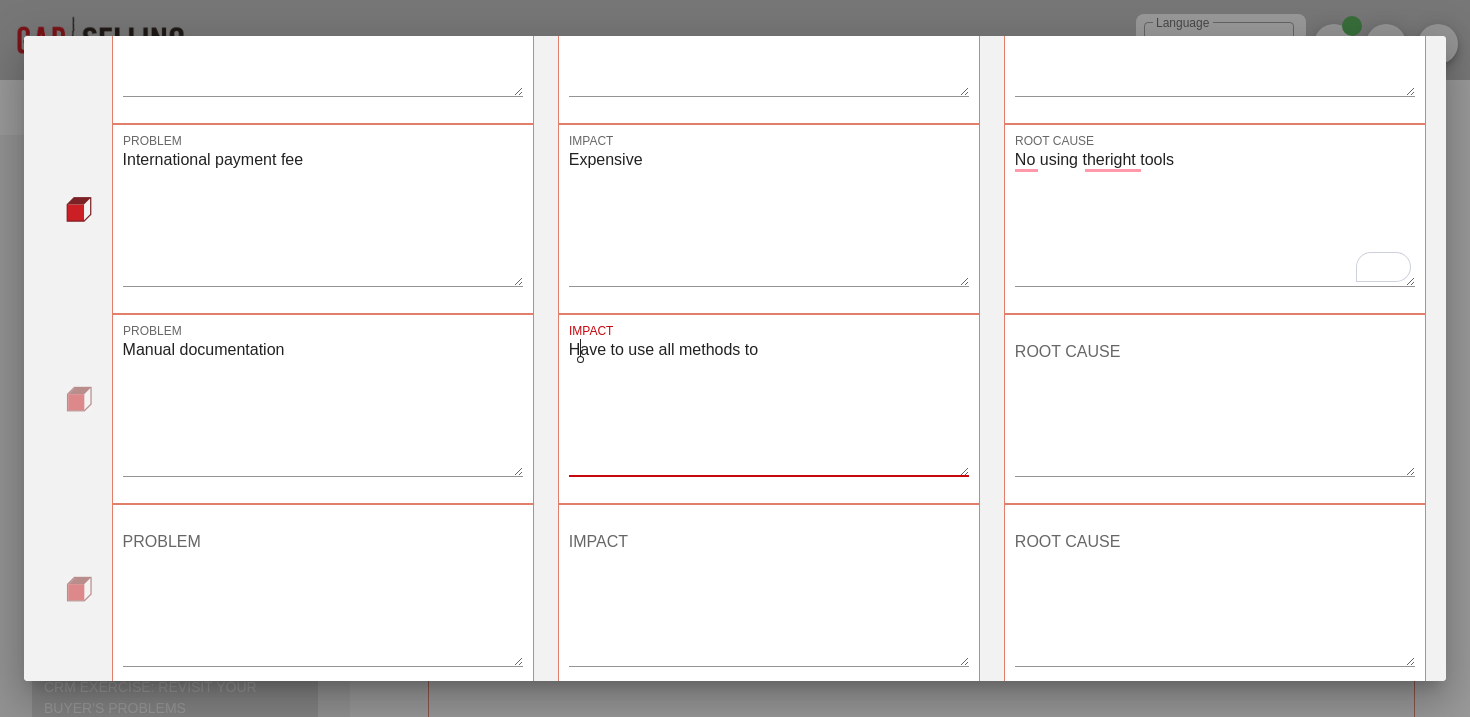 click on "Have to use all methods to" at bounding box center [769, 406] 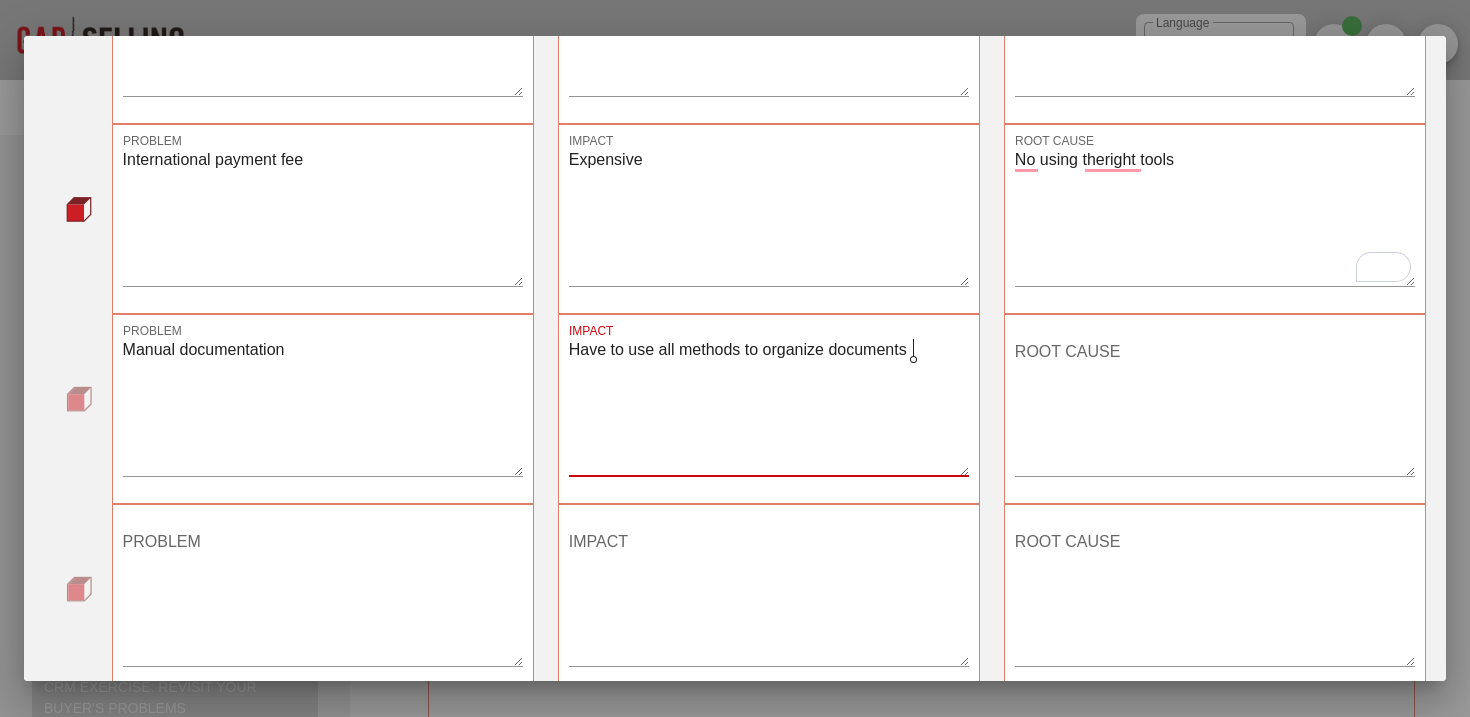 type on "Have to use all methods to organize documents" 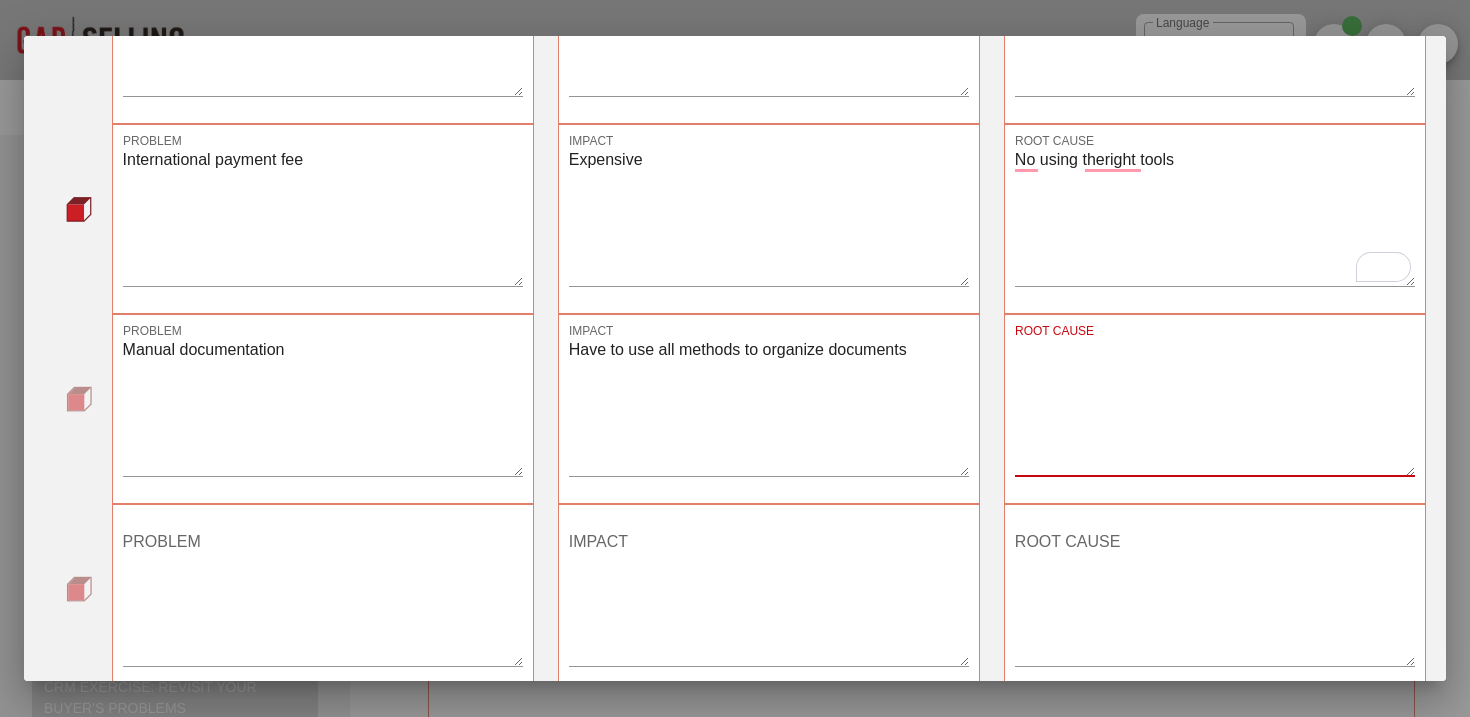 click on "ROOT CAUSE" at bounding box center [1215, 406] 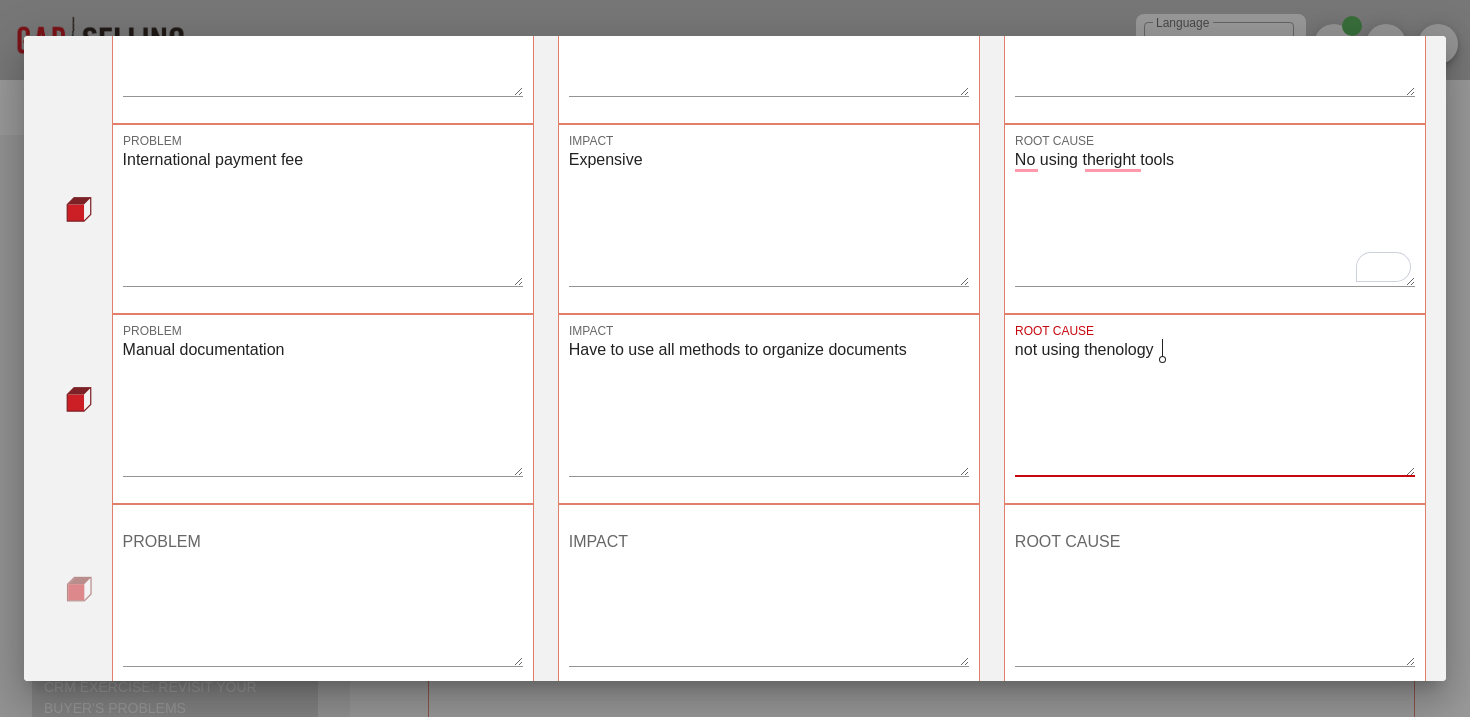 type on "not using thenology" 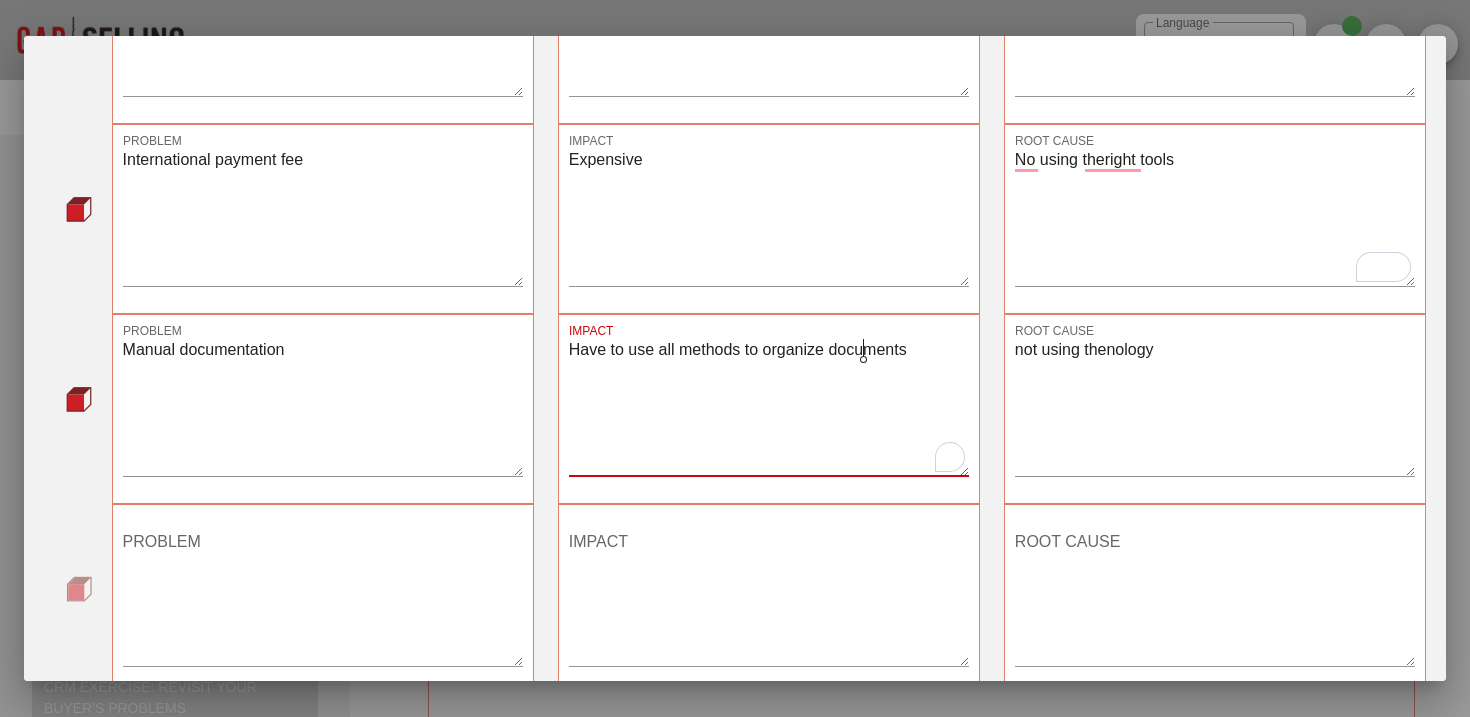 click on "Have to use all methods to organize documents" at bounding box center (769, 406) 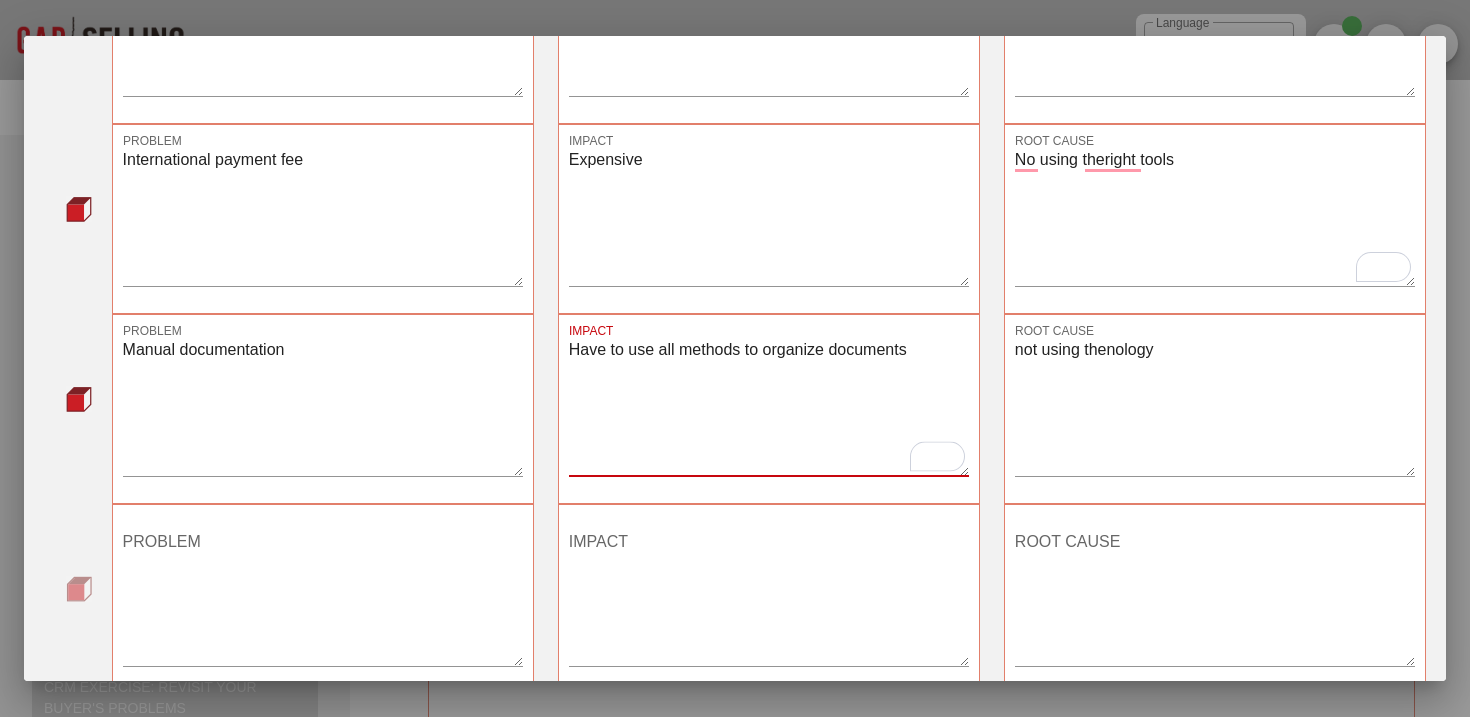 click on "Have to use all methods to organize documents" at bounding box center (769, 406) 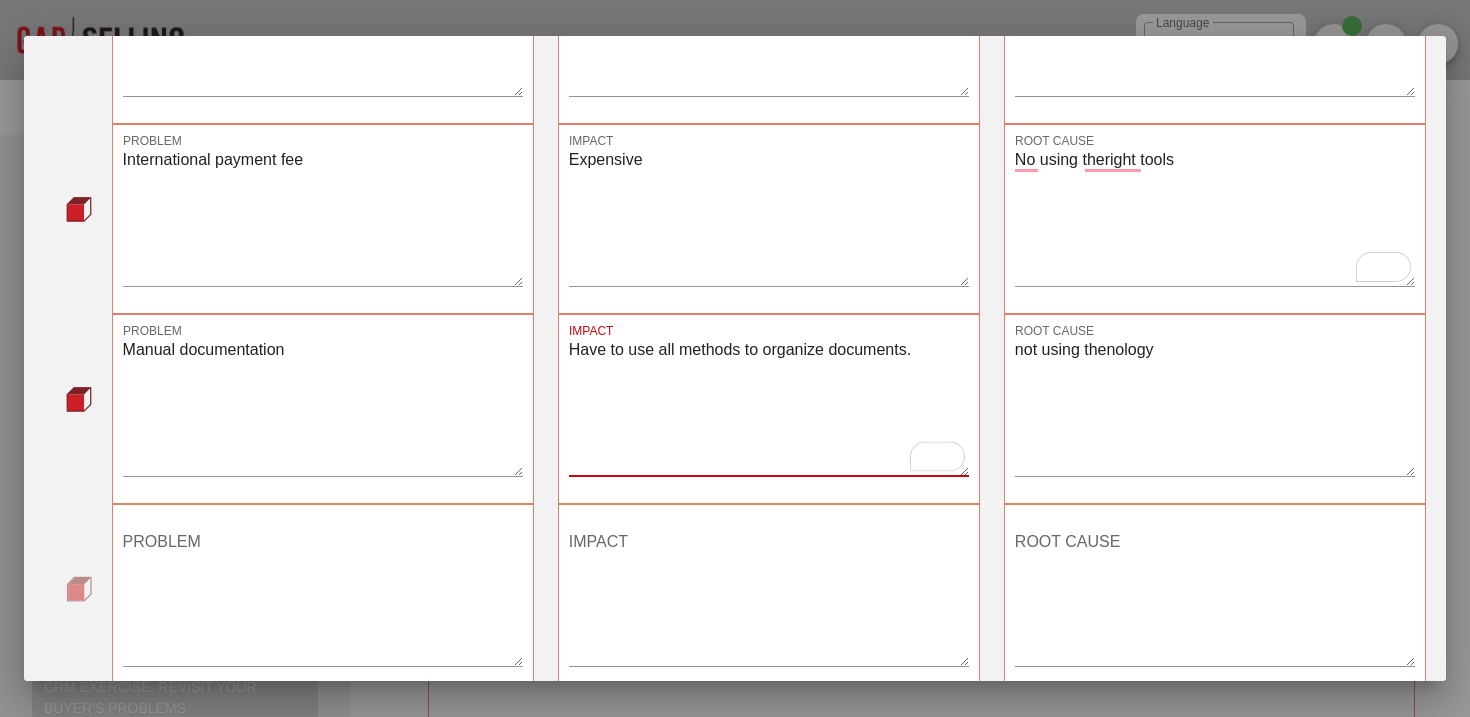 type on "Have to use all methods to organize documents." 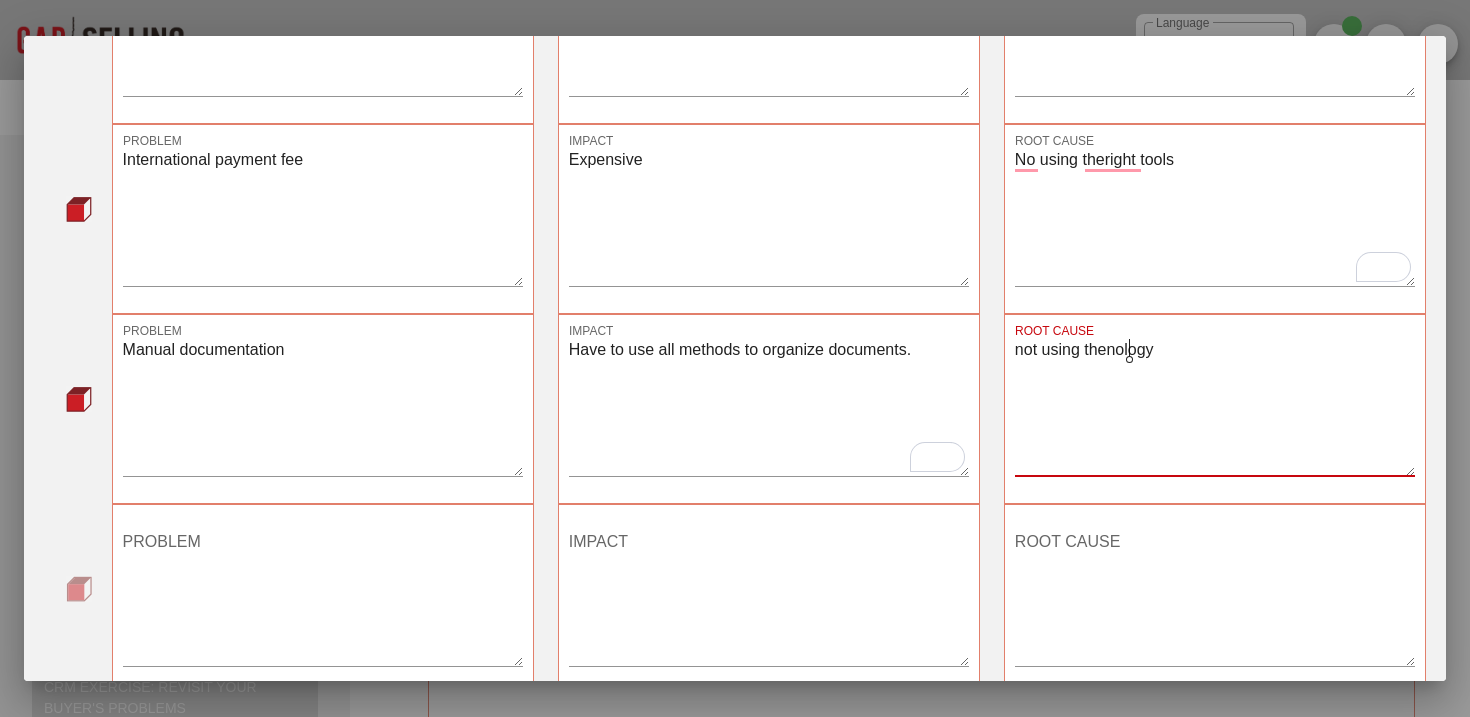 click on "not using thenology" at bounding box center [1215, 406] 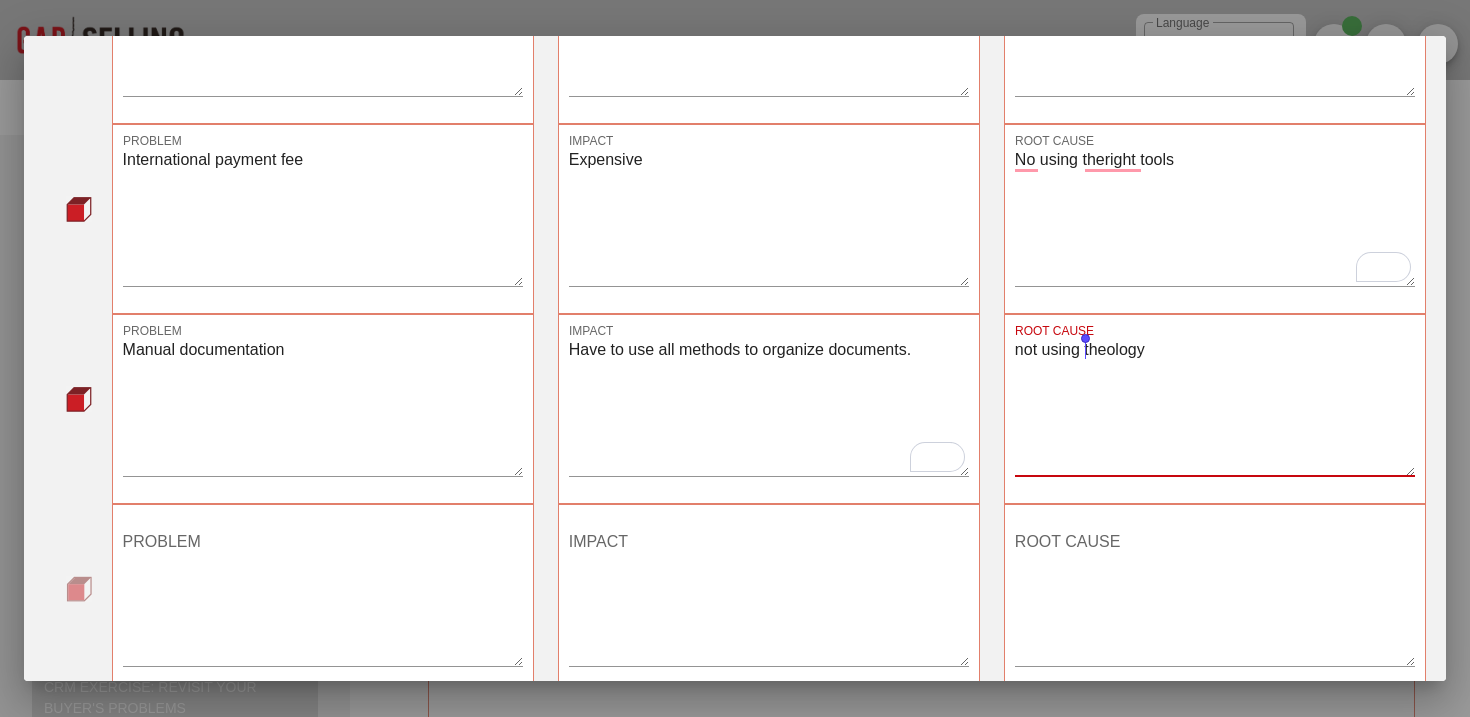 drag, startPoint x: 1160, startPoint y: 357, endPoint x: 1084, endPoint y: 356, distance: 76.00658 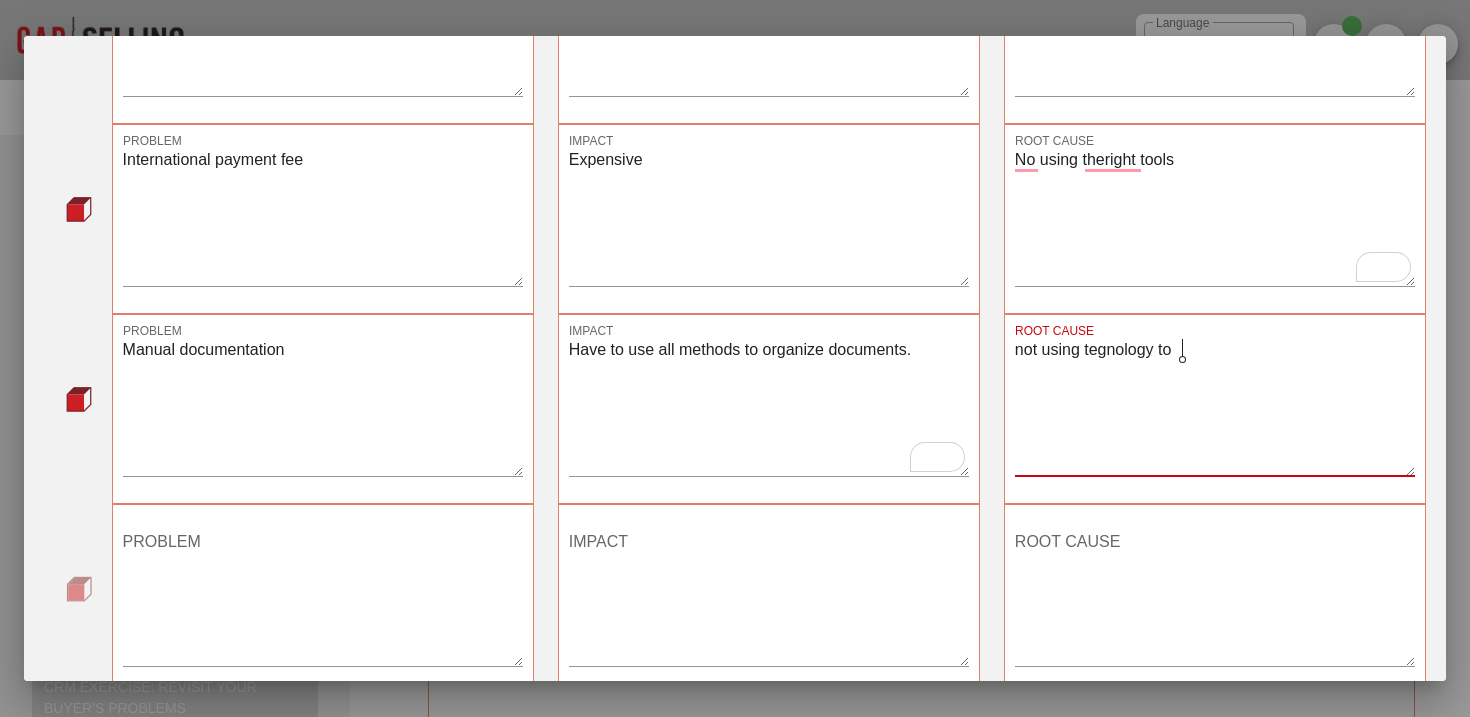 click on "not using tegnology to" at bounding box center (1215, 406) 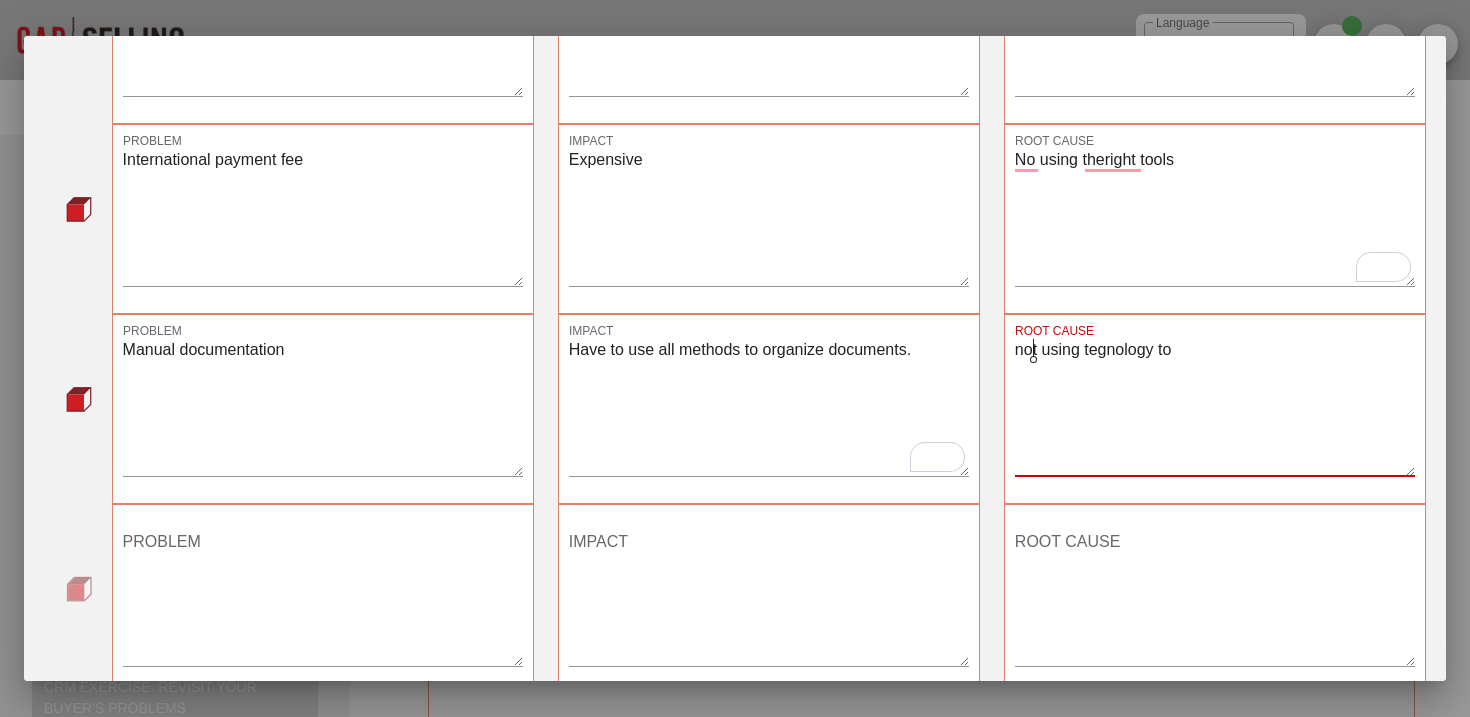 click 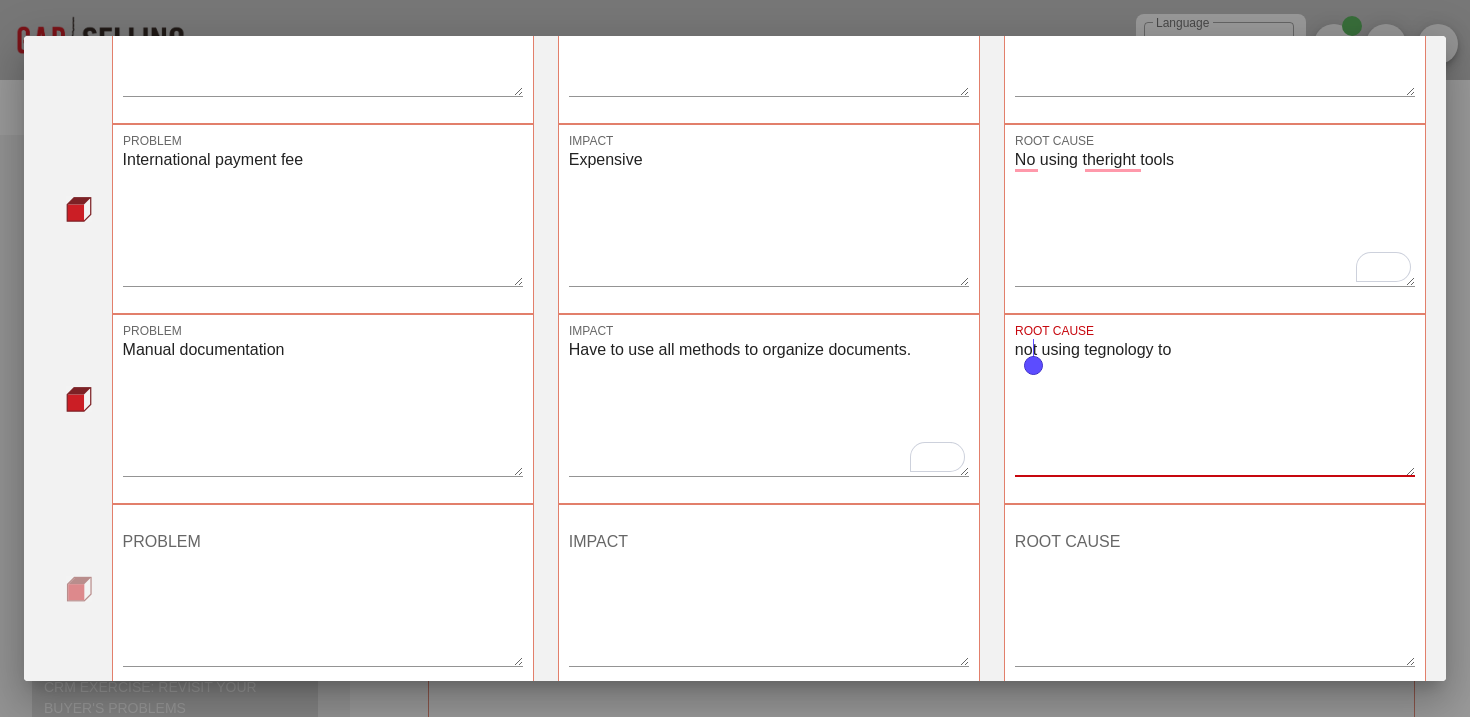 click on "not using tegnology to" at bounding box center (1215, 406) 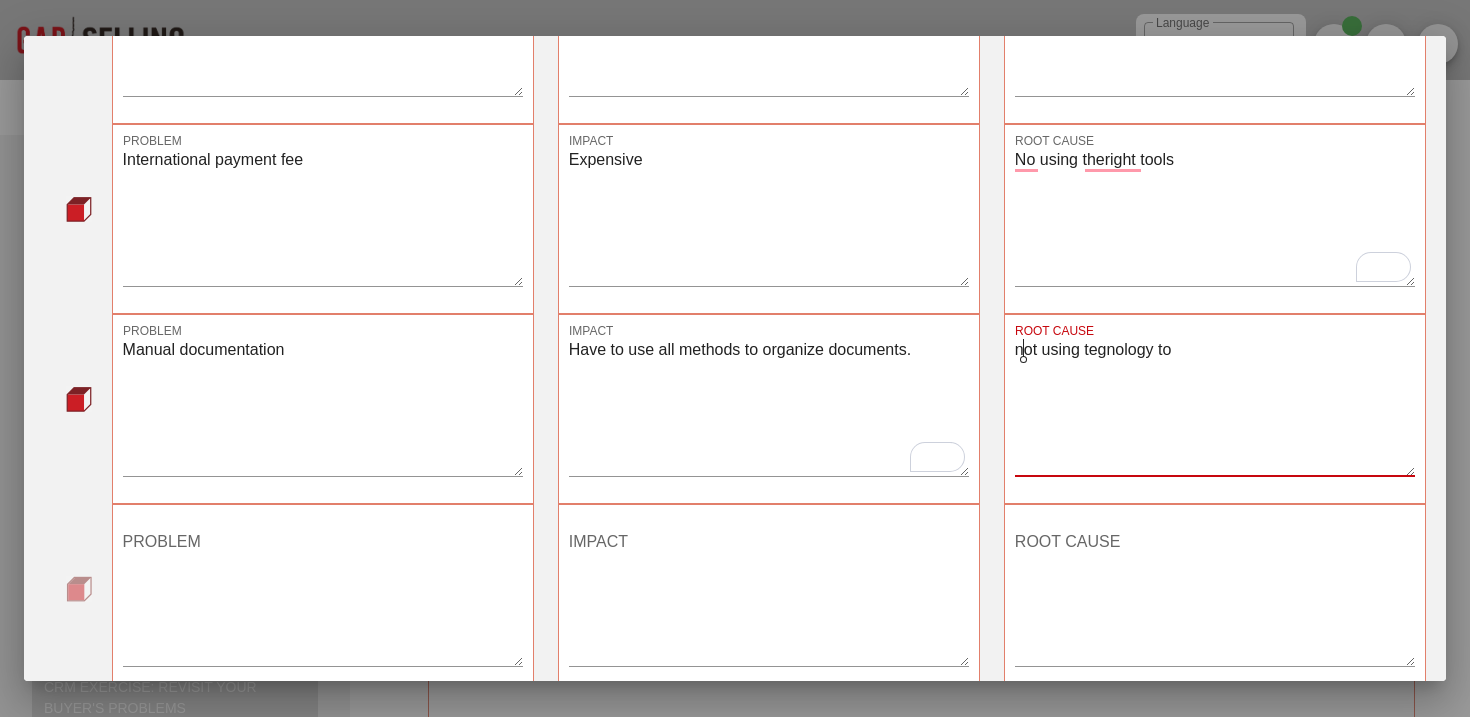 click on "N" 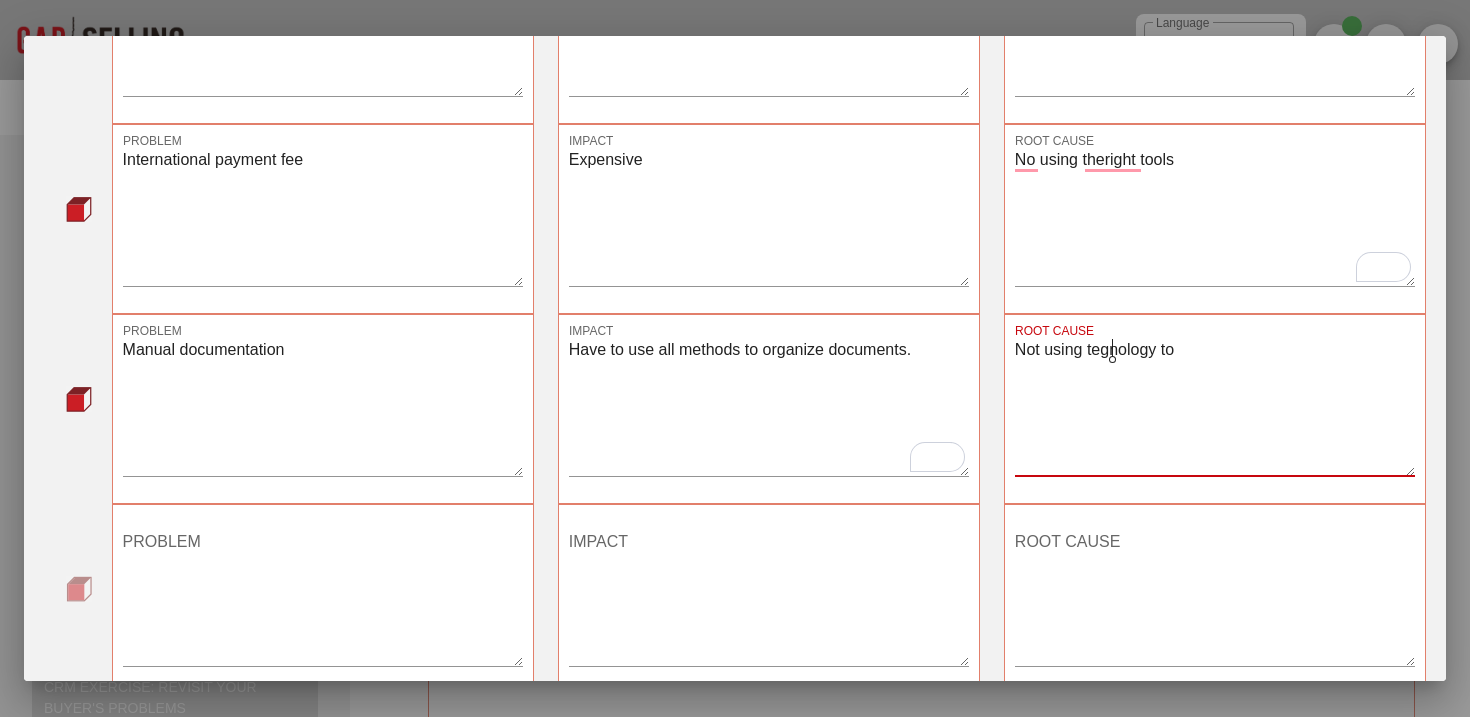 click on "Not using tegnology to" at bounding box center [1215, 406] 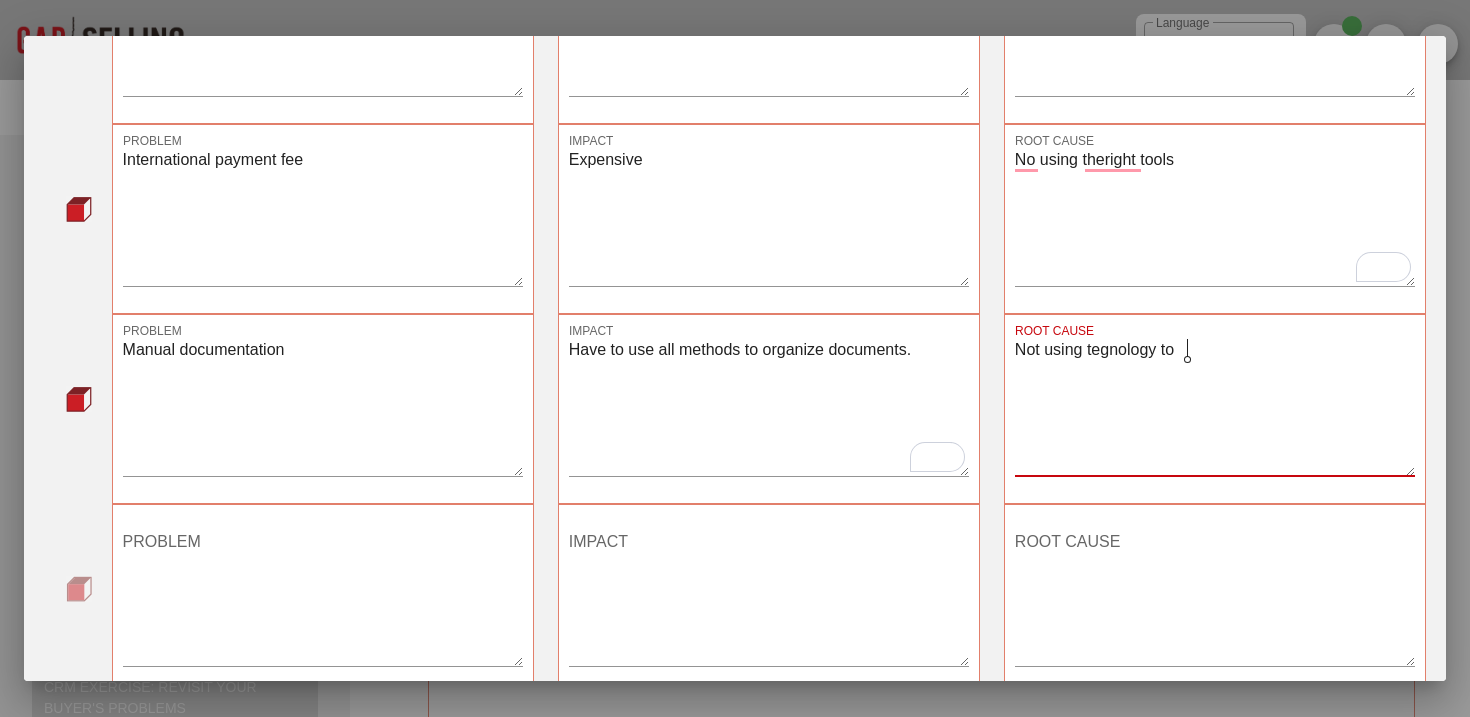 click on "Not using tegnology to" at bounding box center [1215, 406] 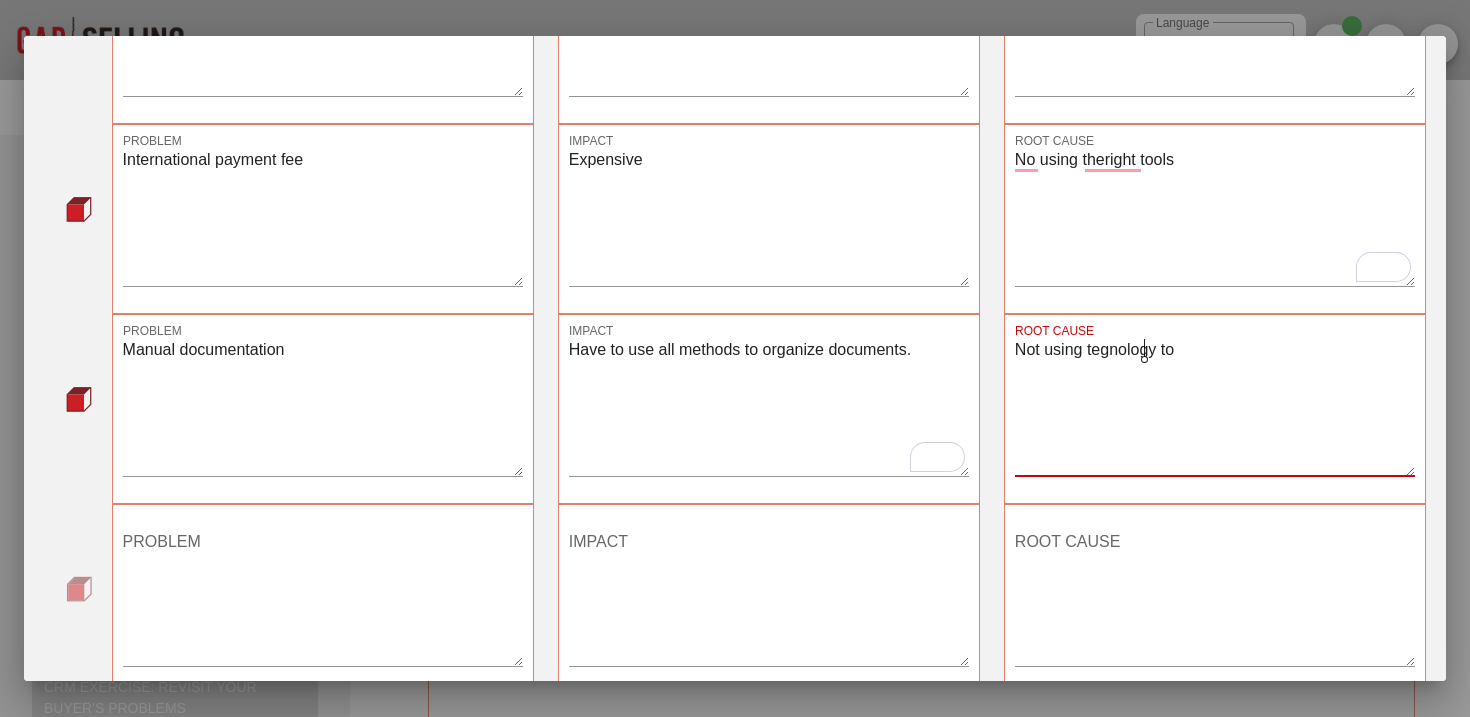 click on "Not using tegnology to" at bounding box center (1215, 406) 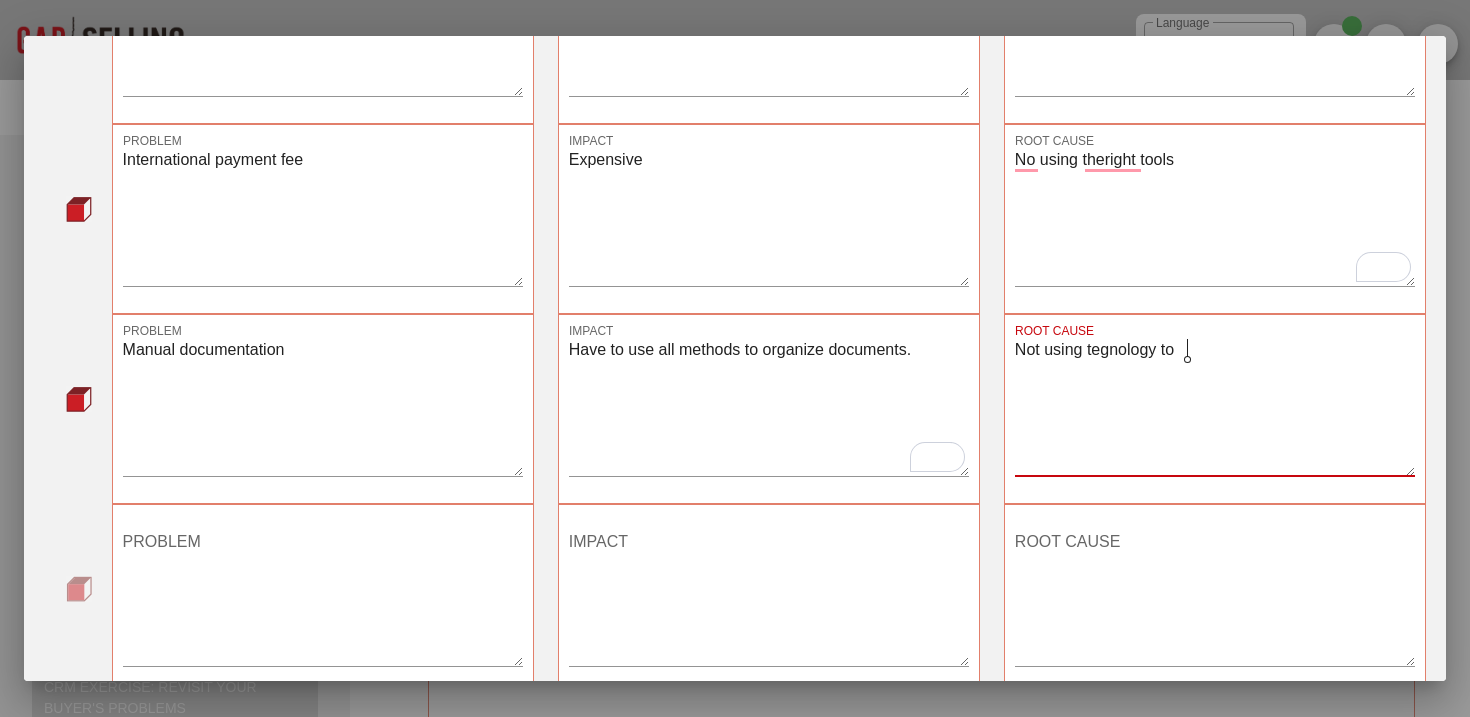 click on "Not using tegnology to" at bounding box center (1215, 406) 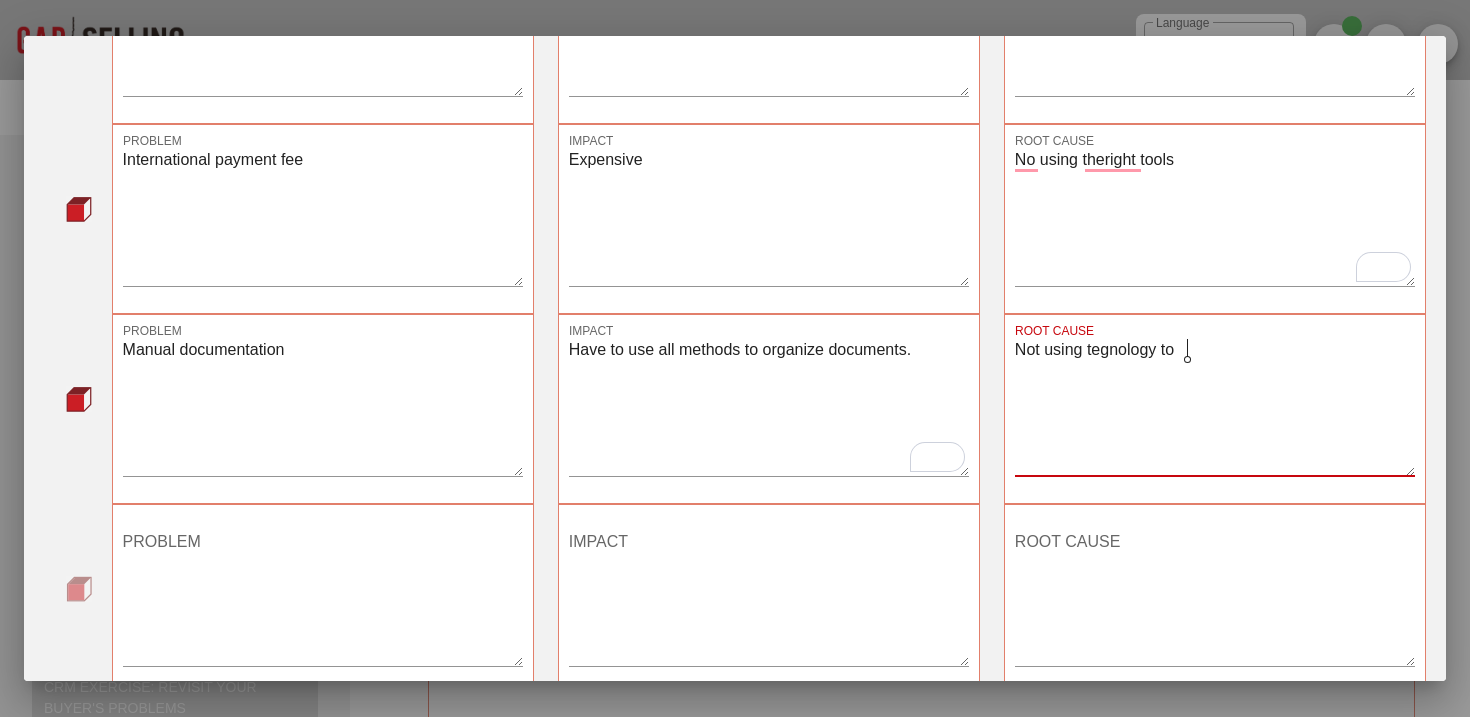click on "Not using tegnology to" at bounding box center [1215, 406] 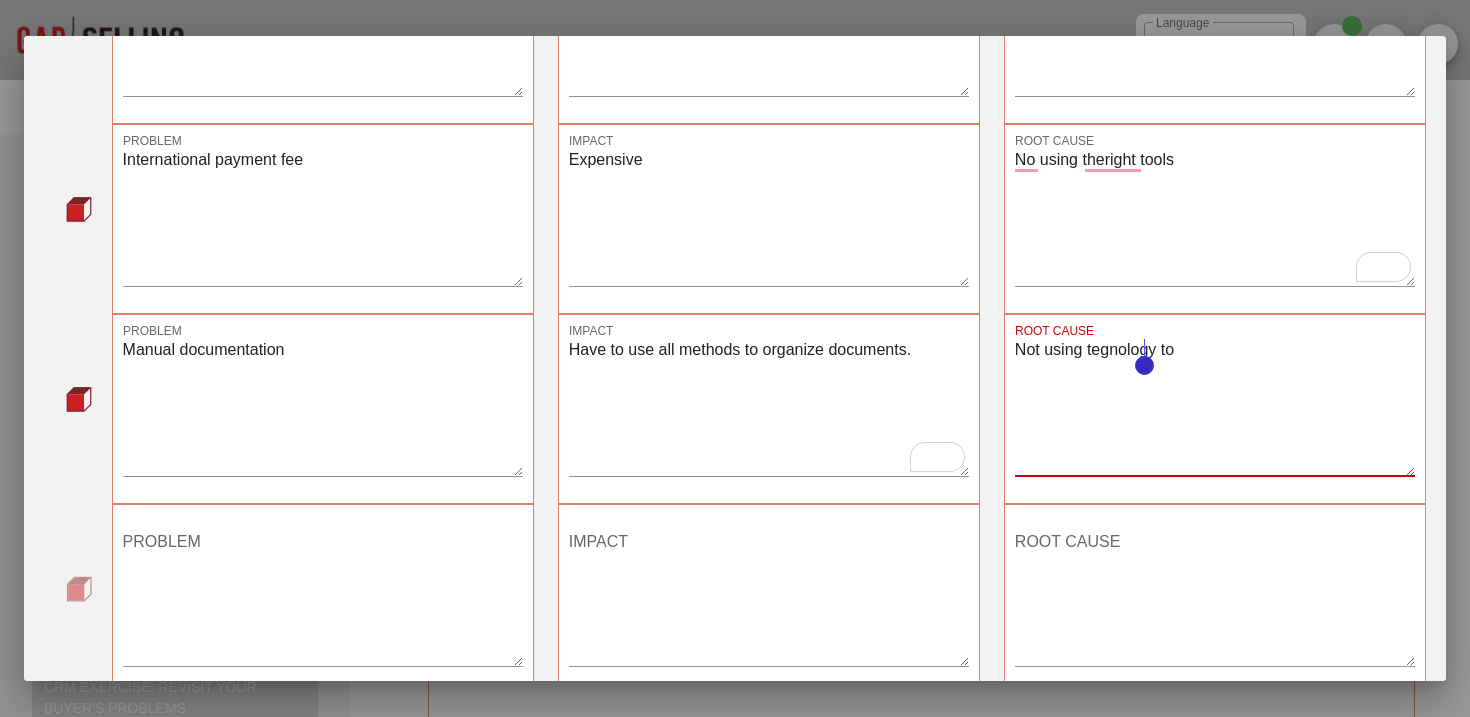 click 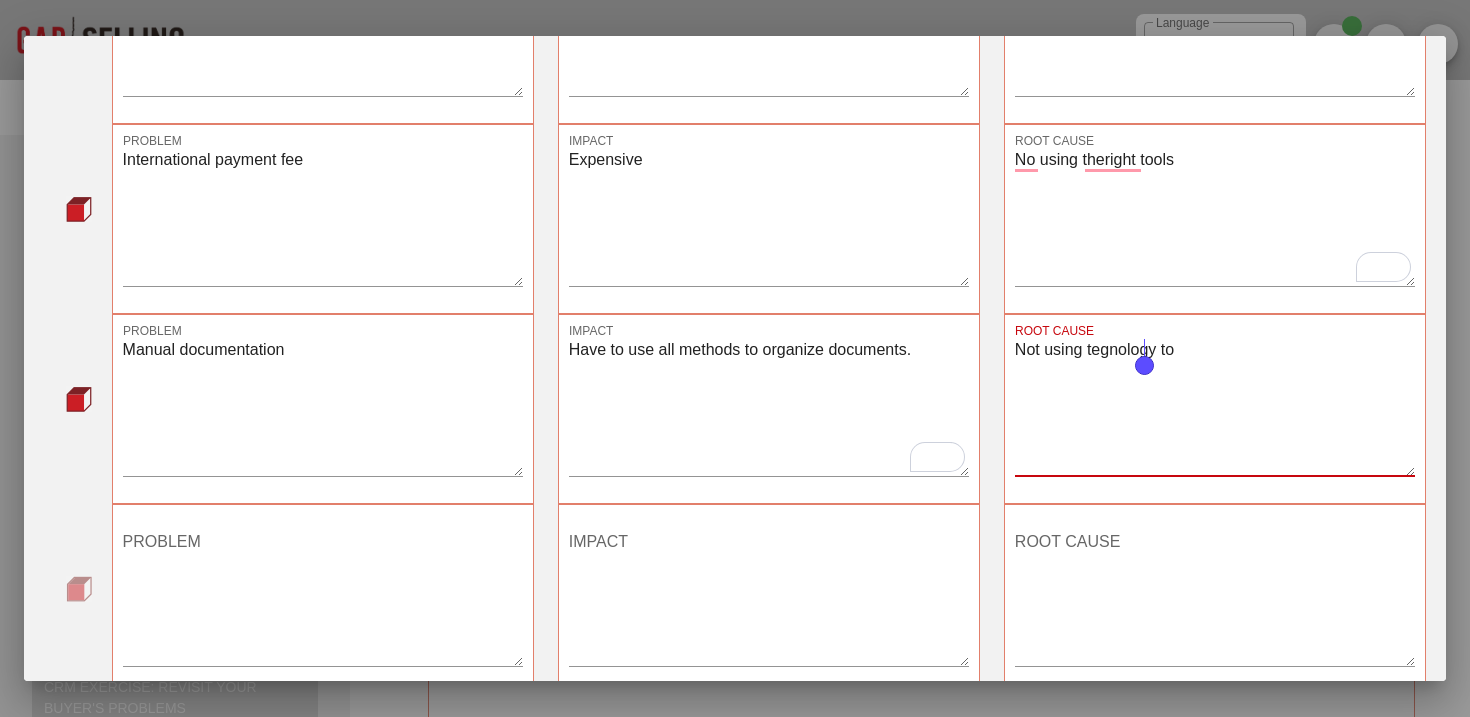 click on "Not using tegnology to" at bounding box center [1215, 406] 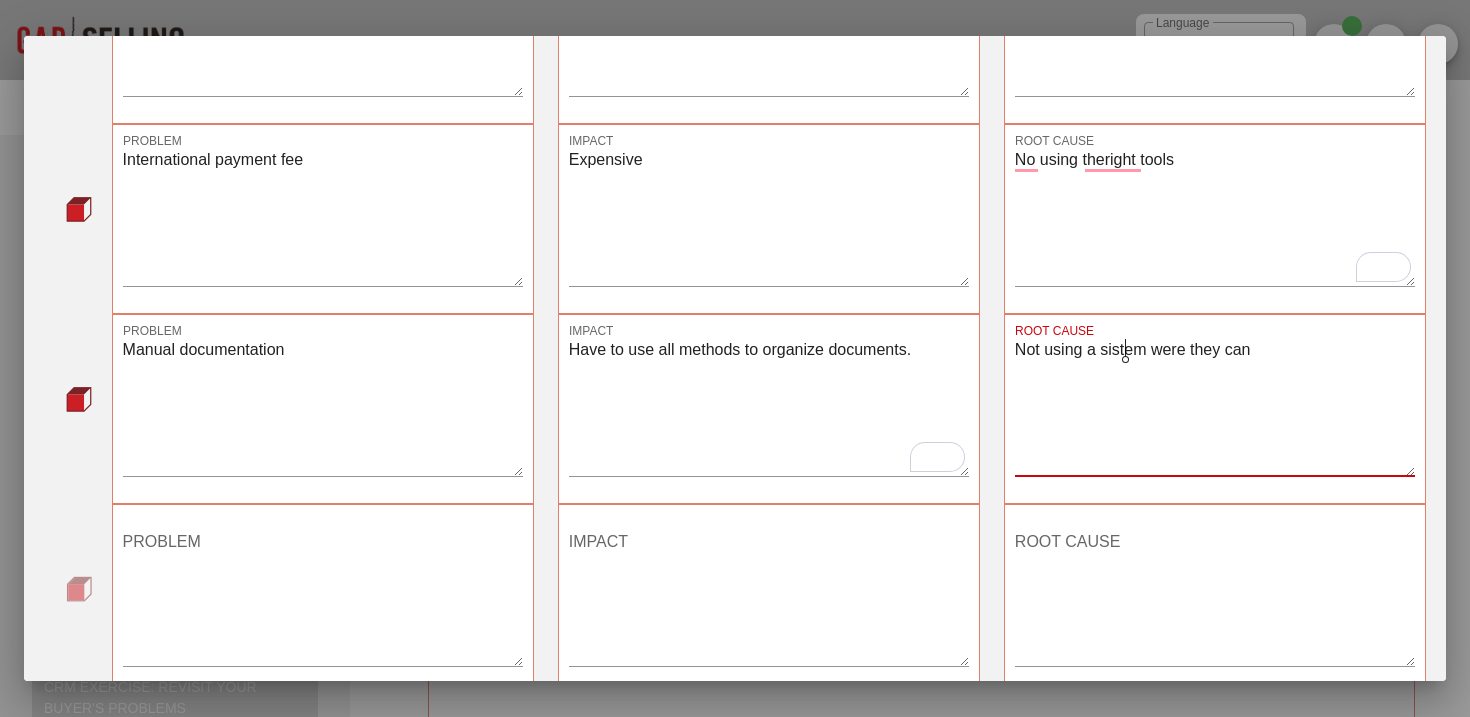 click on "Not using a sistem were they can" at bounding box center [1215, 406] 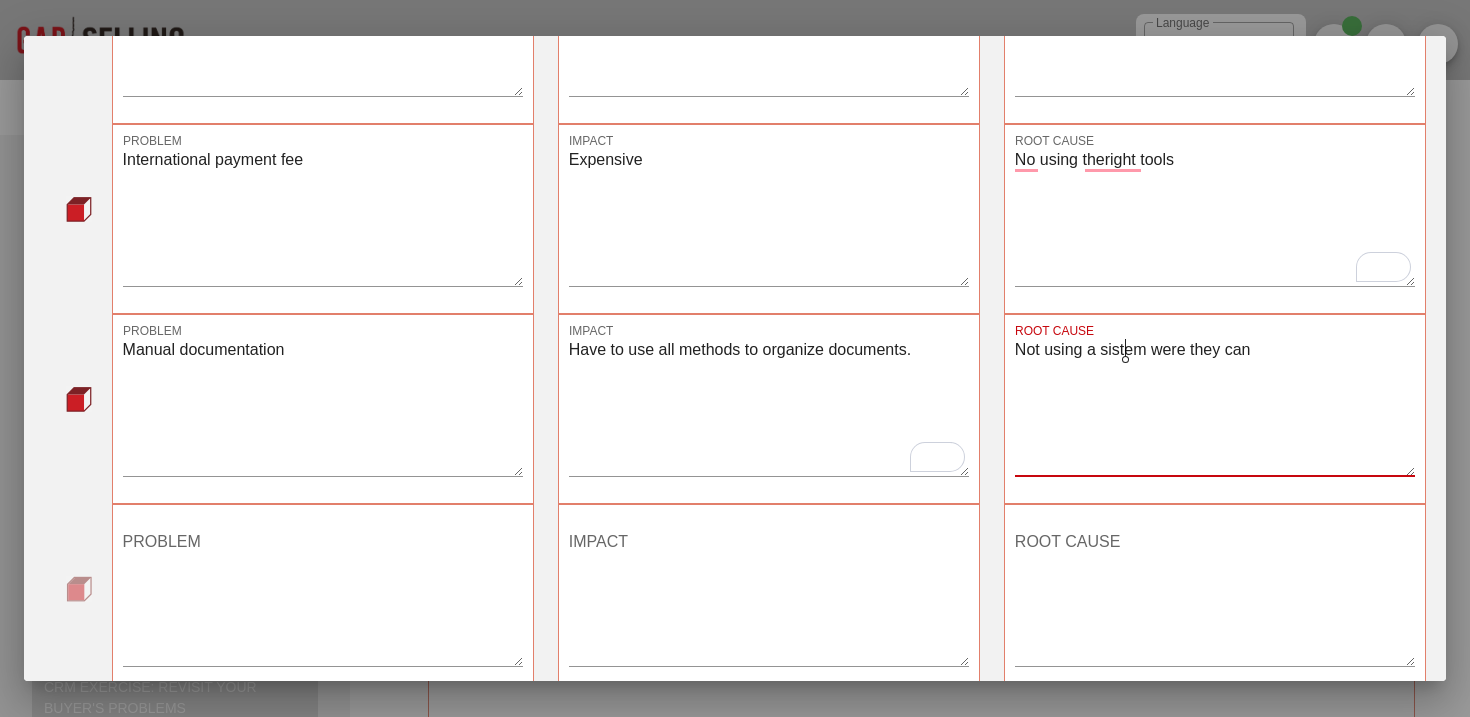 click on "s y stem" 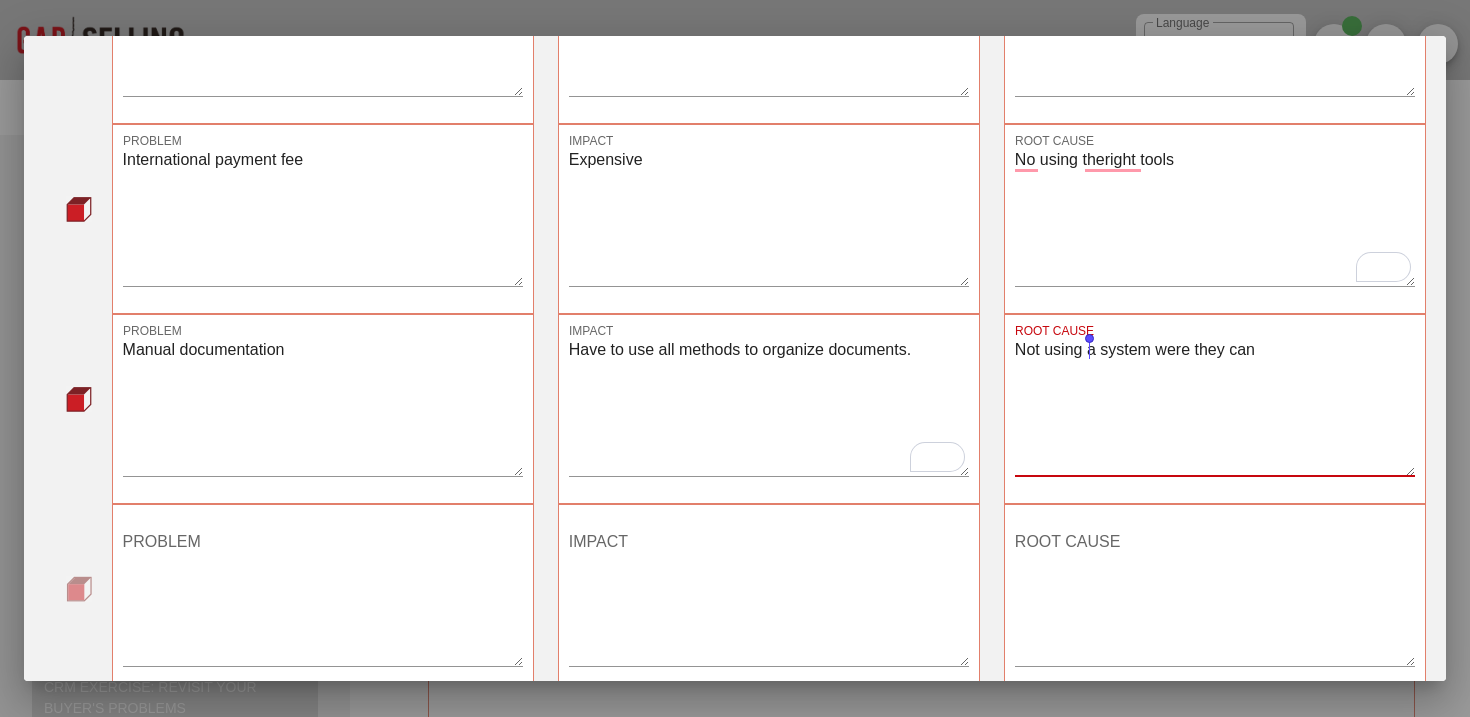 drag, startPoint x: 1269, startPoint y: 349, endPoint x: 1088, endPoint y: 348, distance: 181.00276 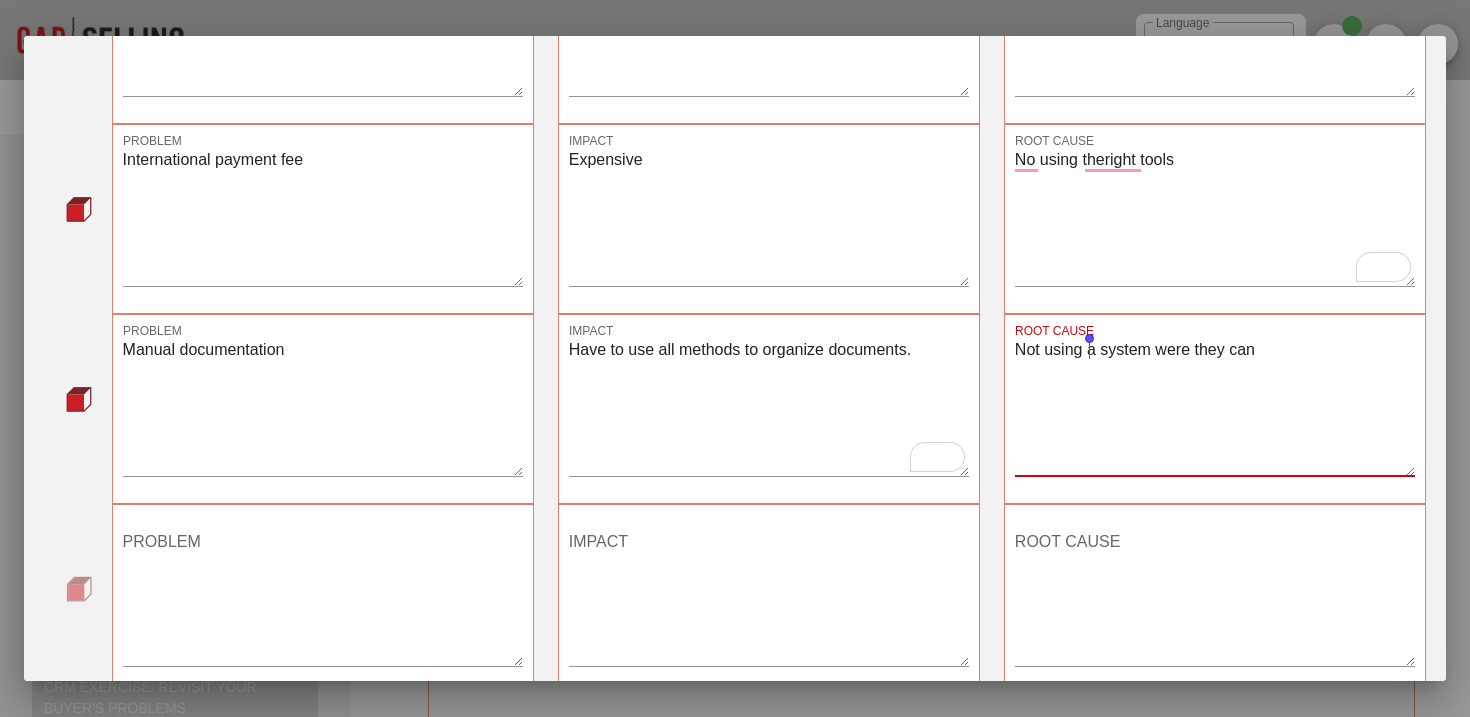 click on "Not using a system were they can" at bounding box center (1215, 406) 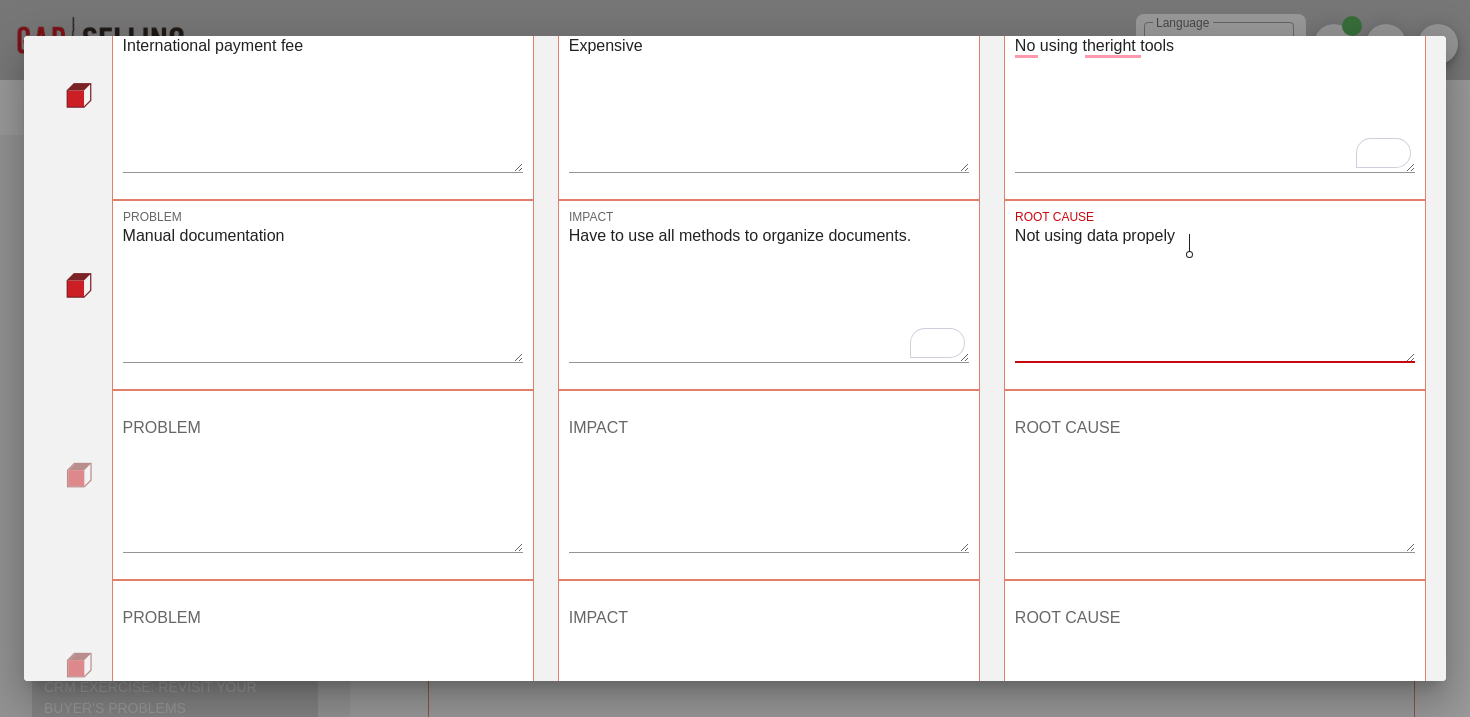 scroll, scrollTop: 422, scrollLeft: 0, axis: vertical 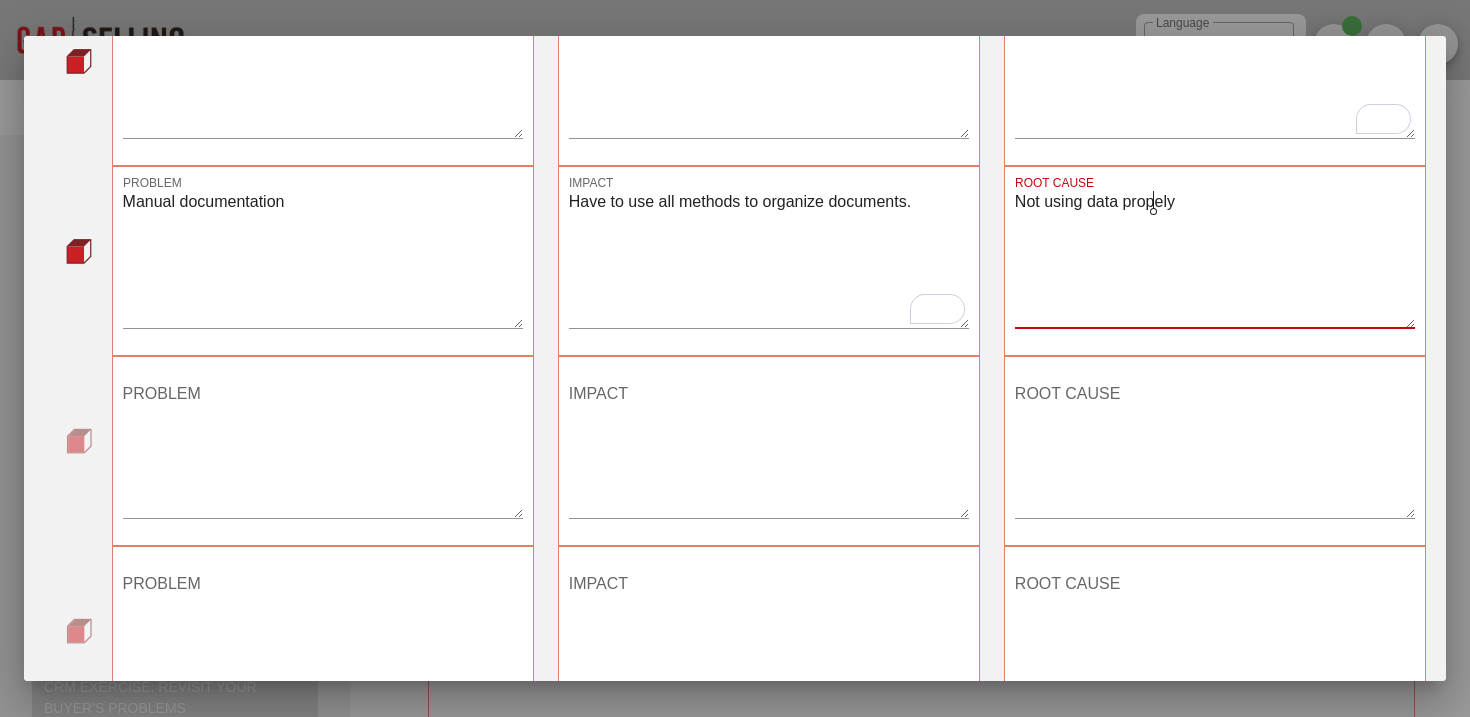 click on "Not using data propely" at bounding box center (1215, 258) 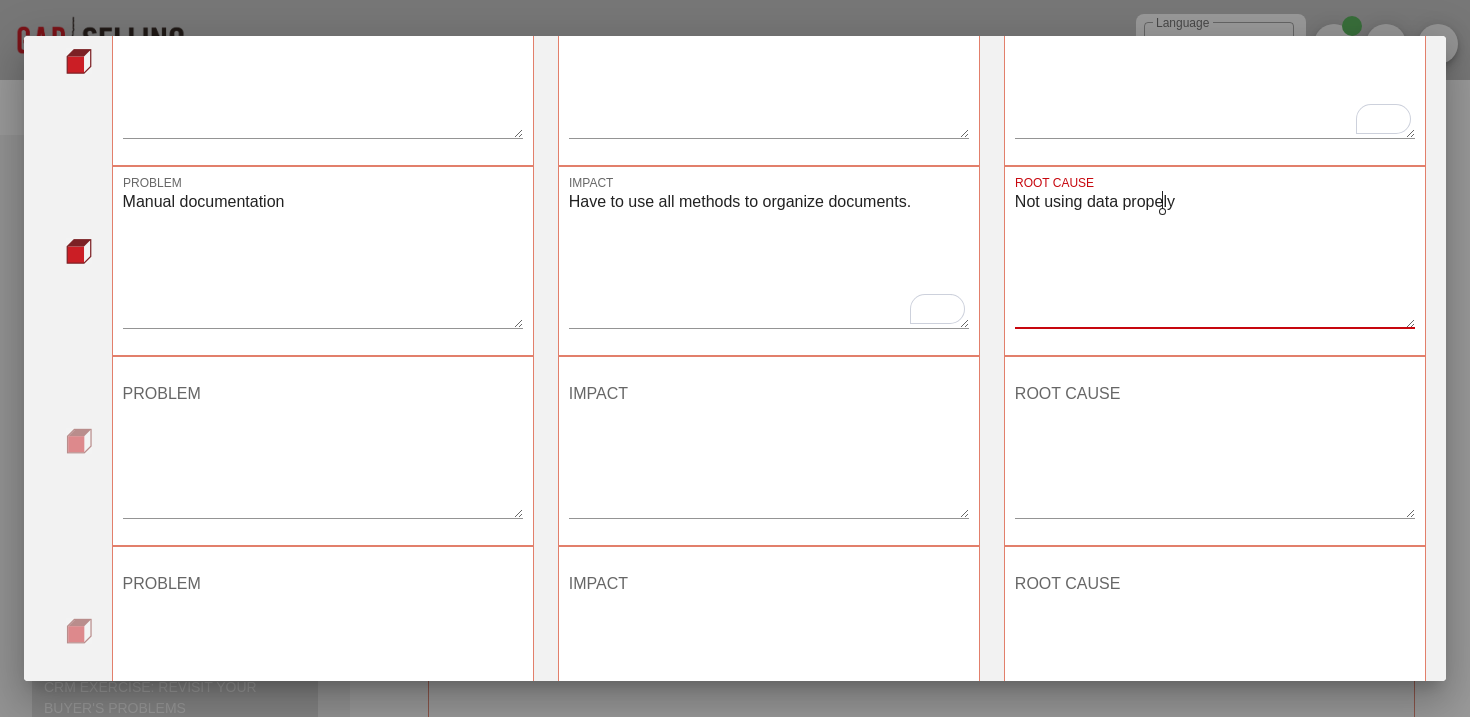 click on "Not using data propely" at bounding box center (1215, 258) 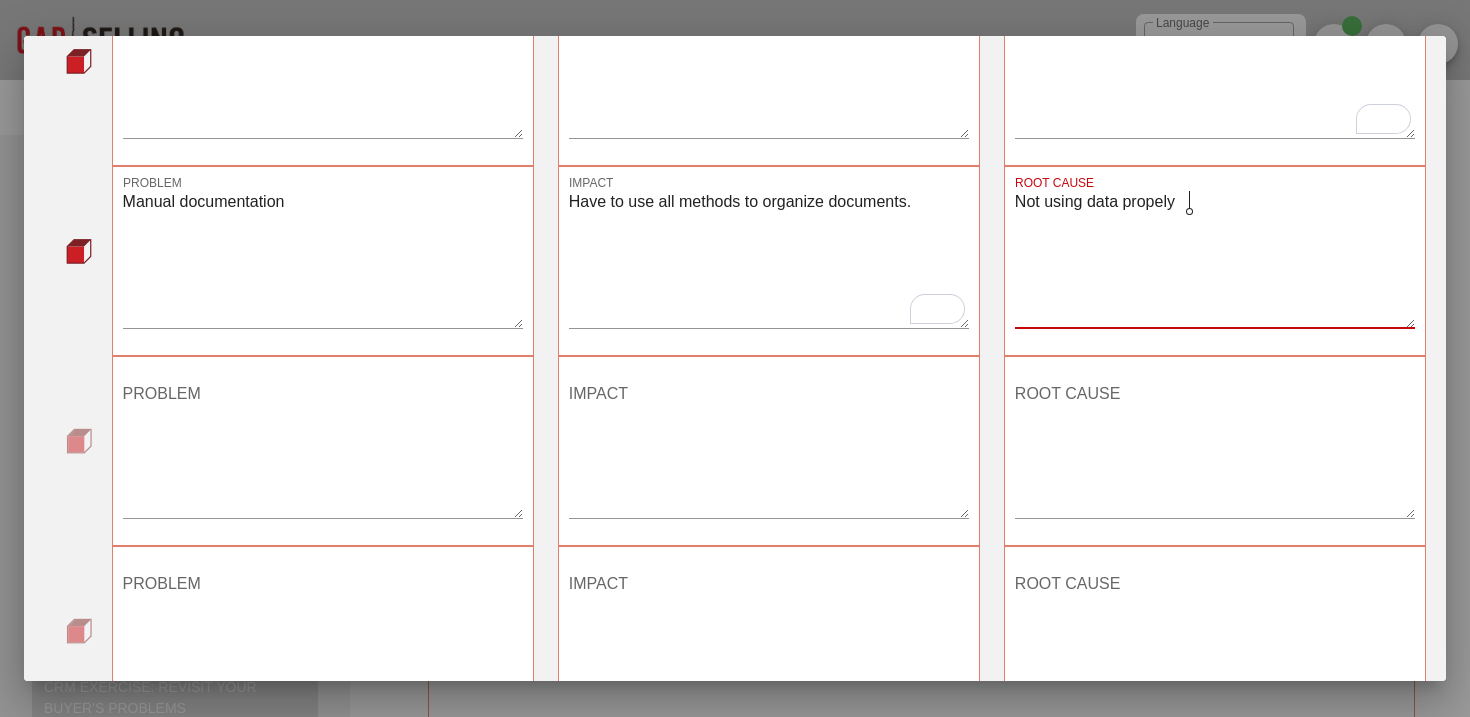click on "Not using data propely" at bounding box center (1215, 258) 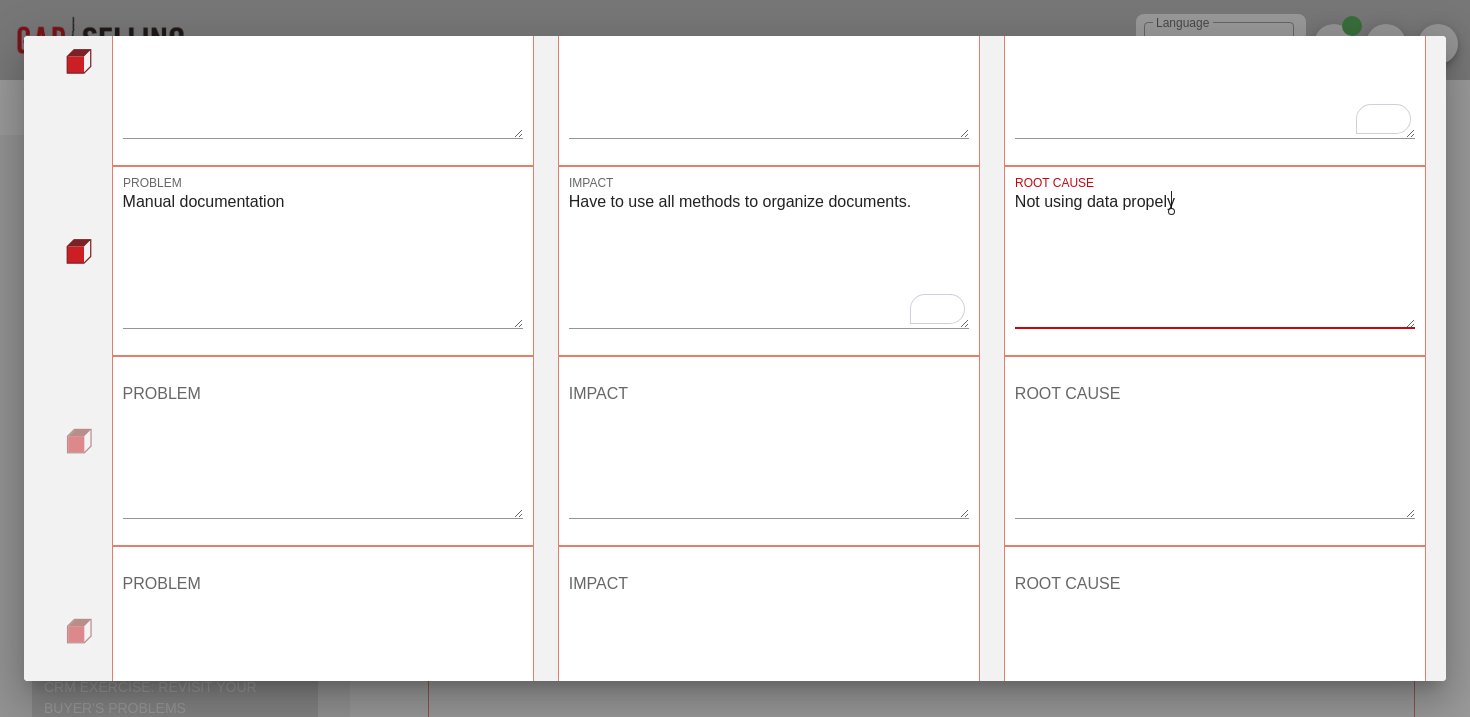 click on "Not using data propely" at bounding box center [1215, 258] 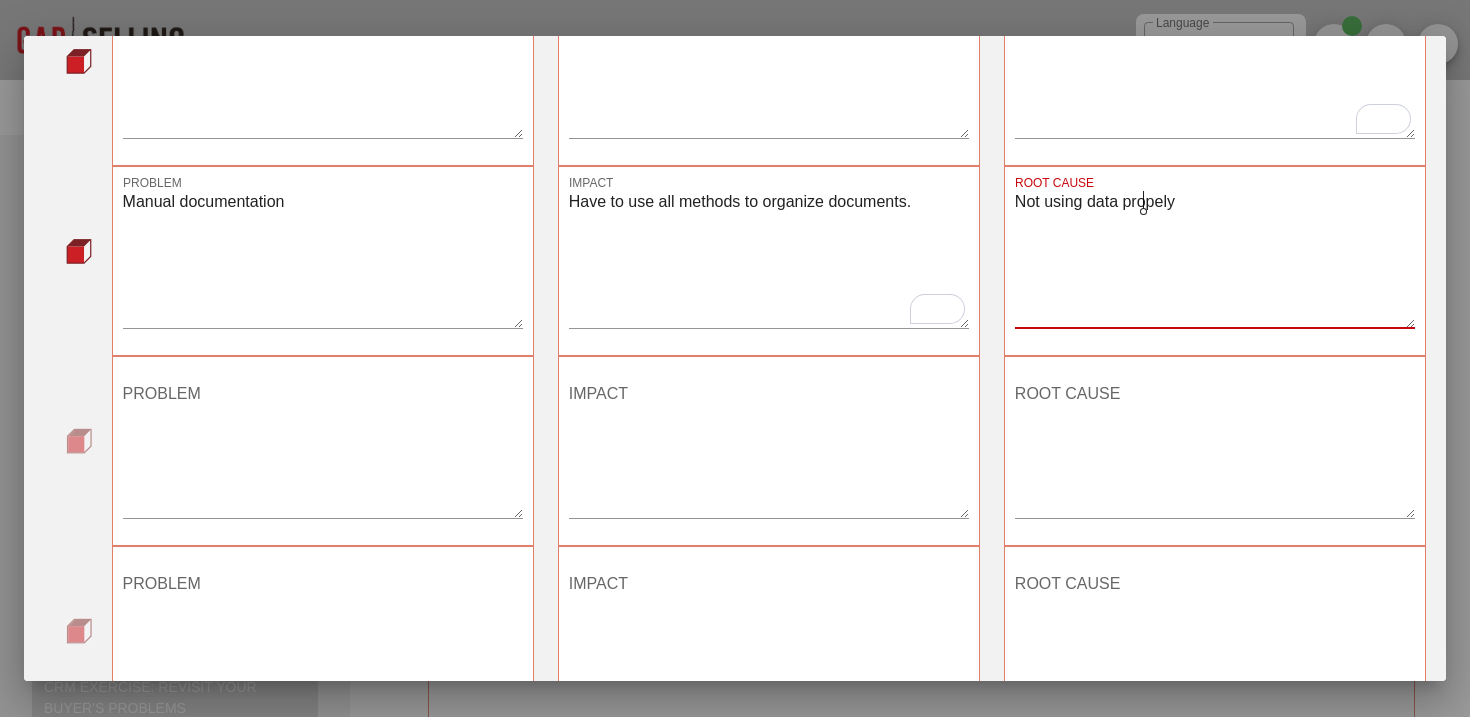 click on "Not using data propely" at bounding box center [1215, 258] 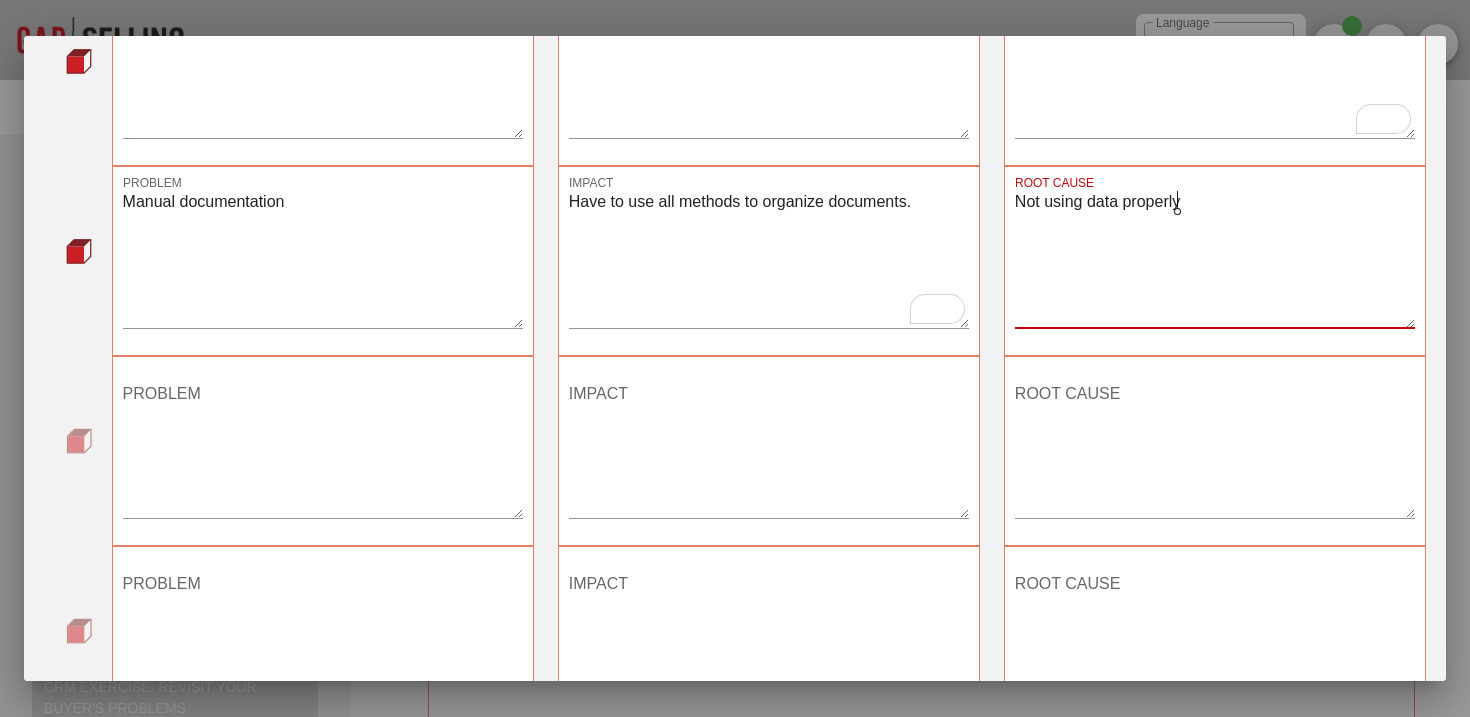 type on "Not using data properly" 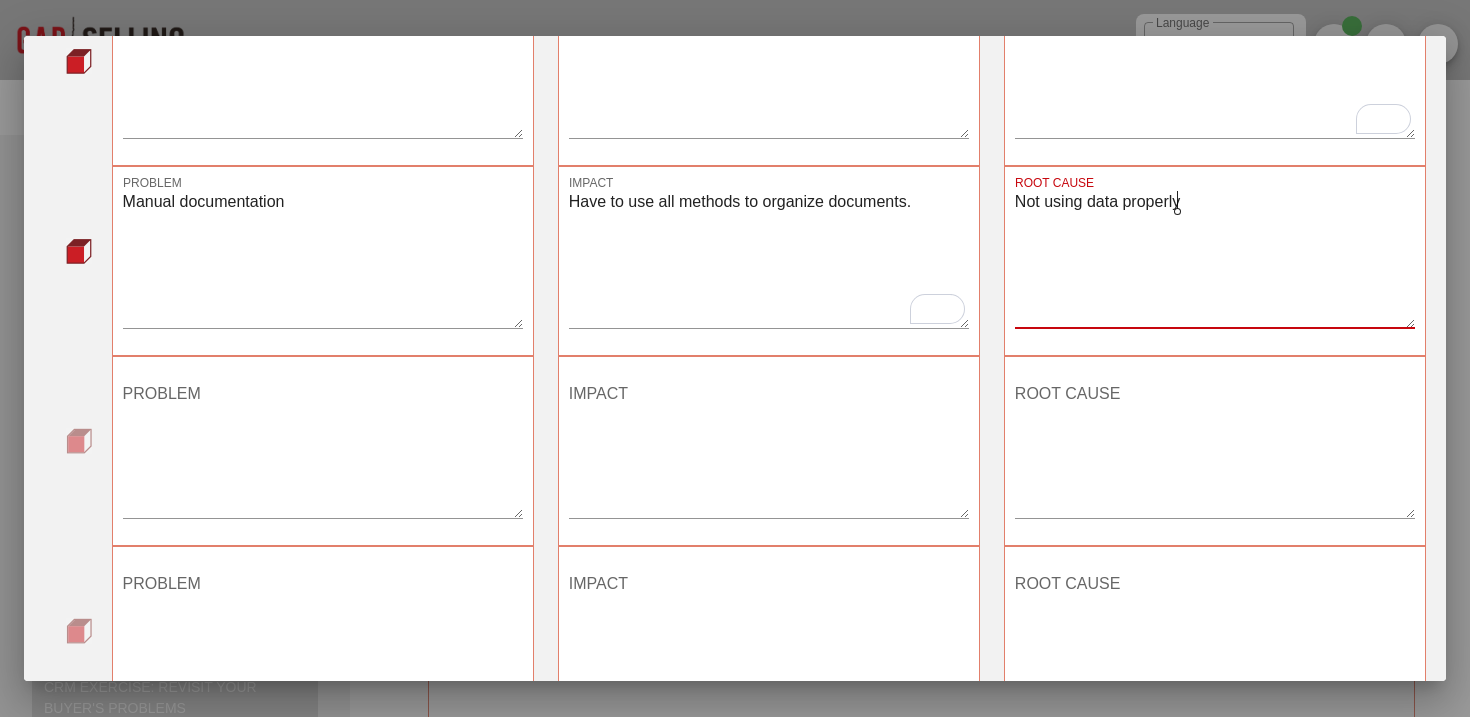 click on "PROBLEM" at bounding box center [323, 448] 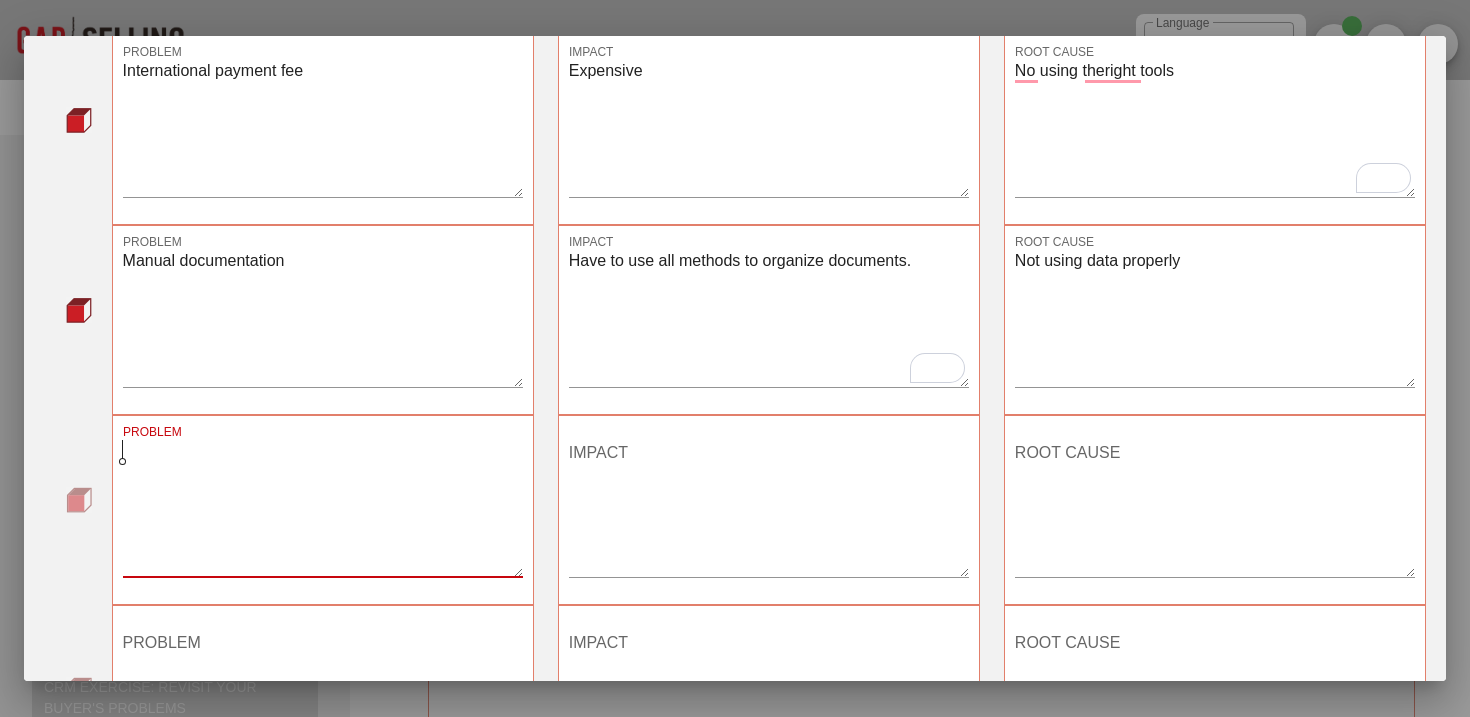 scroll, scrollTop: 384, scrollLeft: 0, axis: vertical 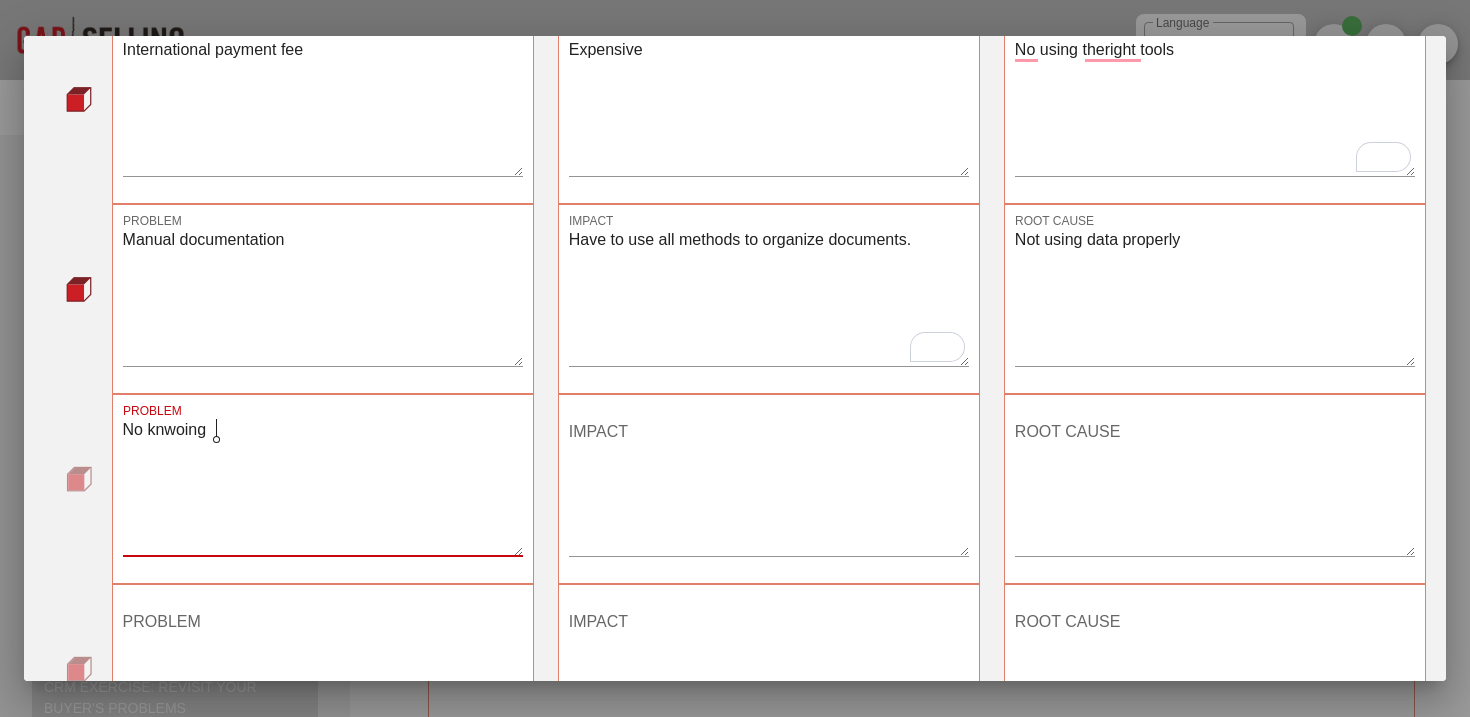 click on "No knwoing" at bounding box center [323, 486] 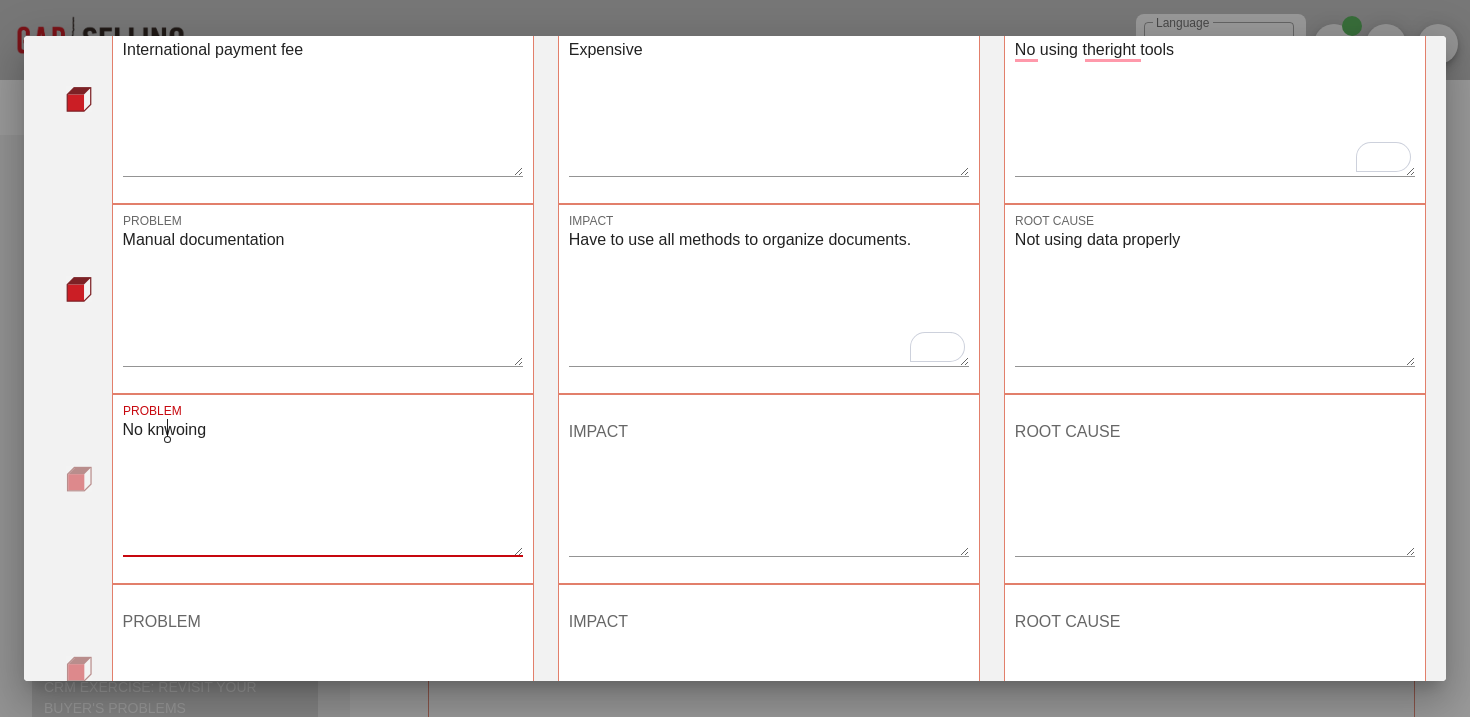 click on "No knwoing" at bounding box center (323, 486) 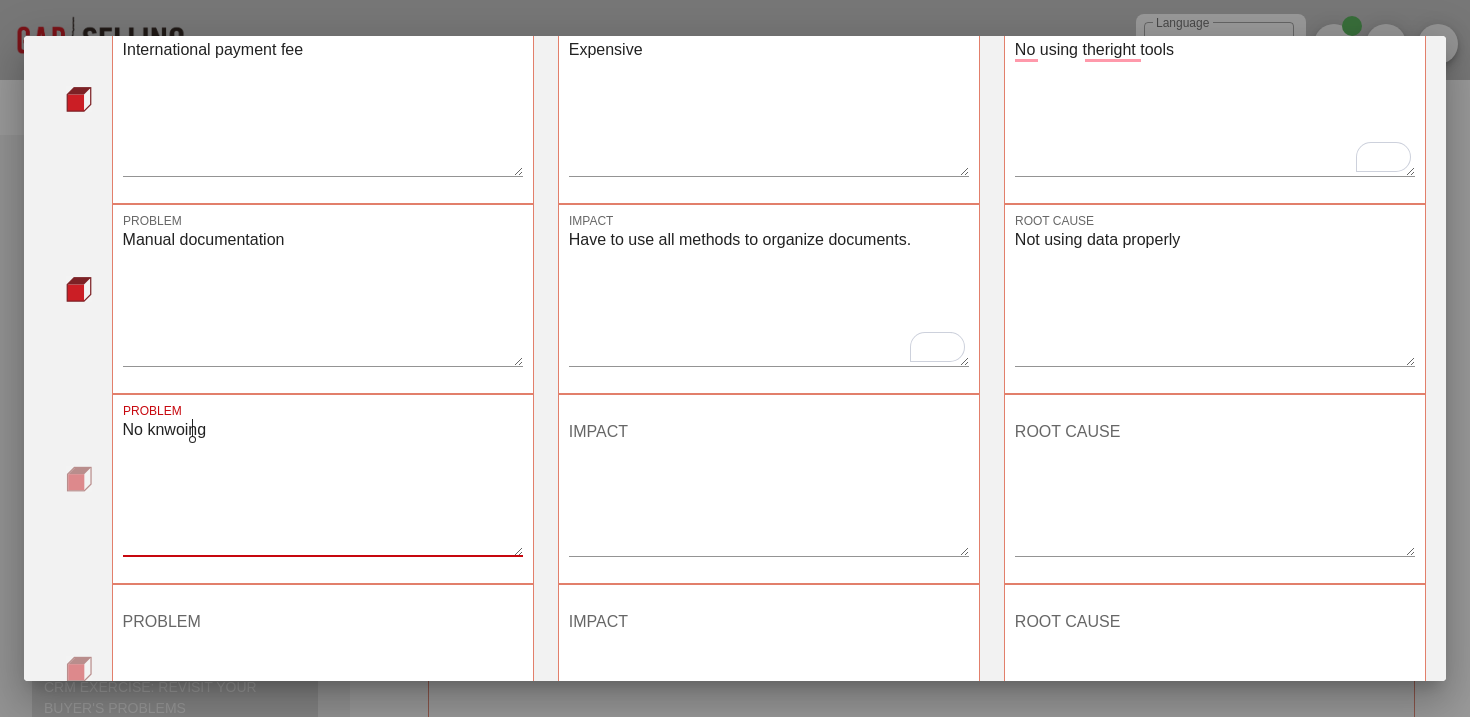 click on "No knwoing" at bounding box center [323, 486] 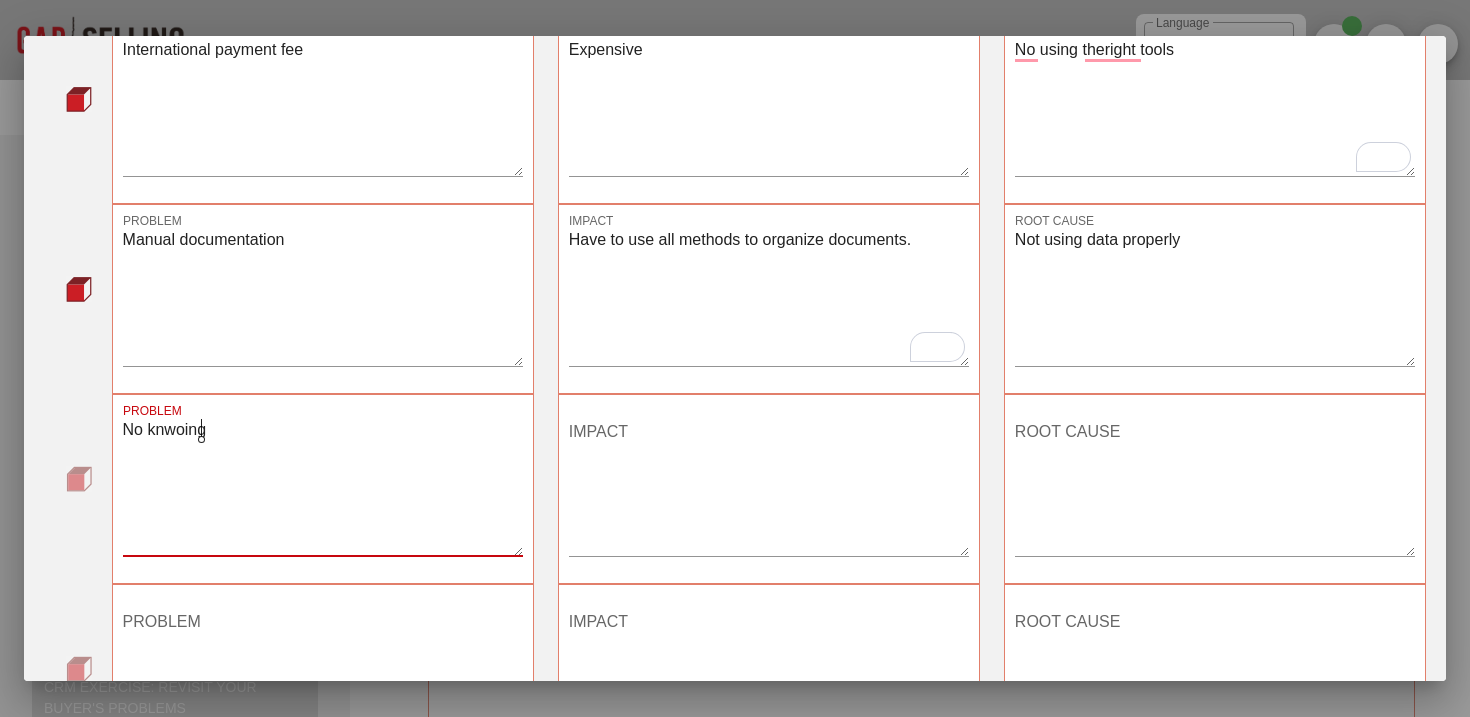 click on "No knwoing" at bounding box center (323, 486) 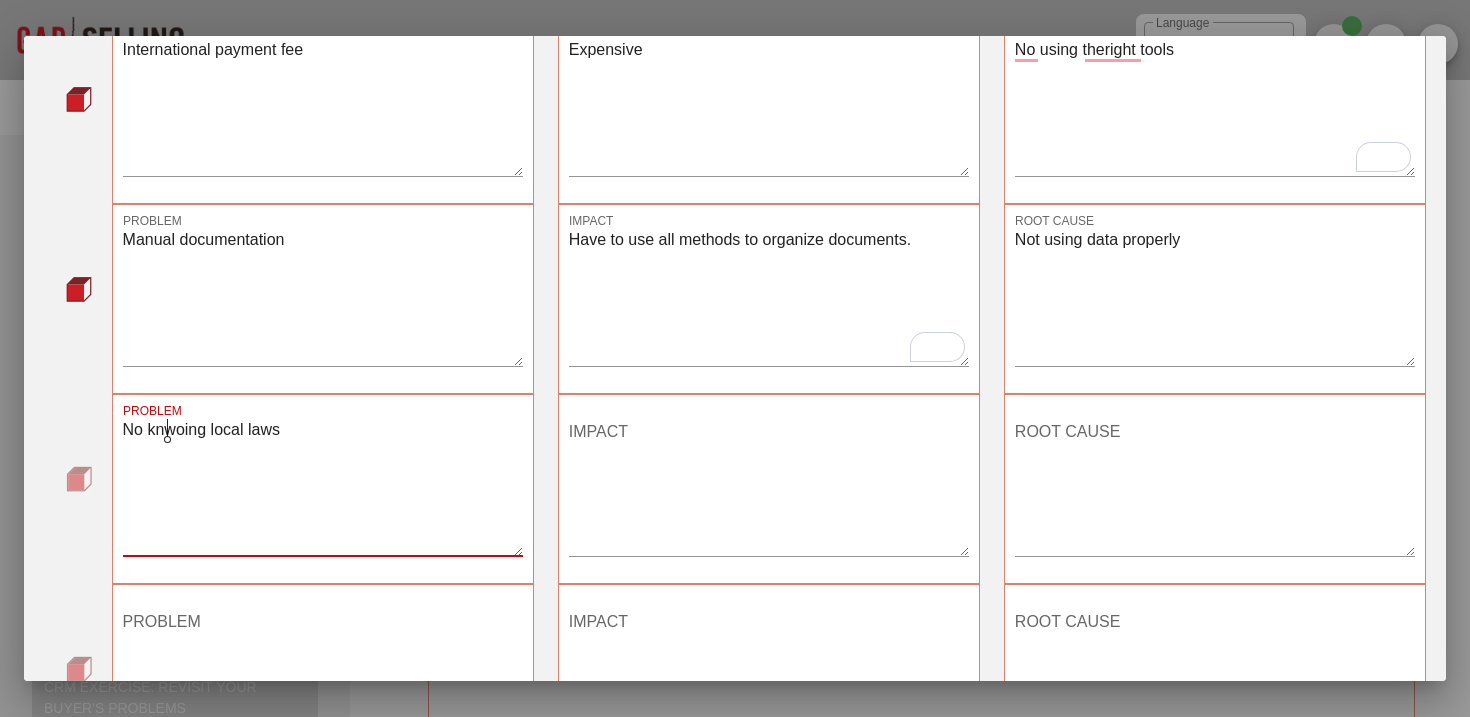 click on "No knwoing local laws" at bounding box center (323, 486) 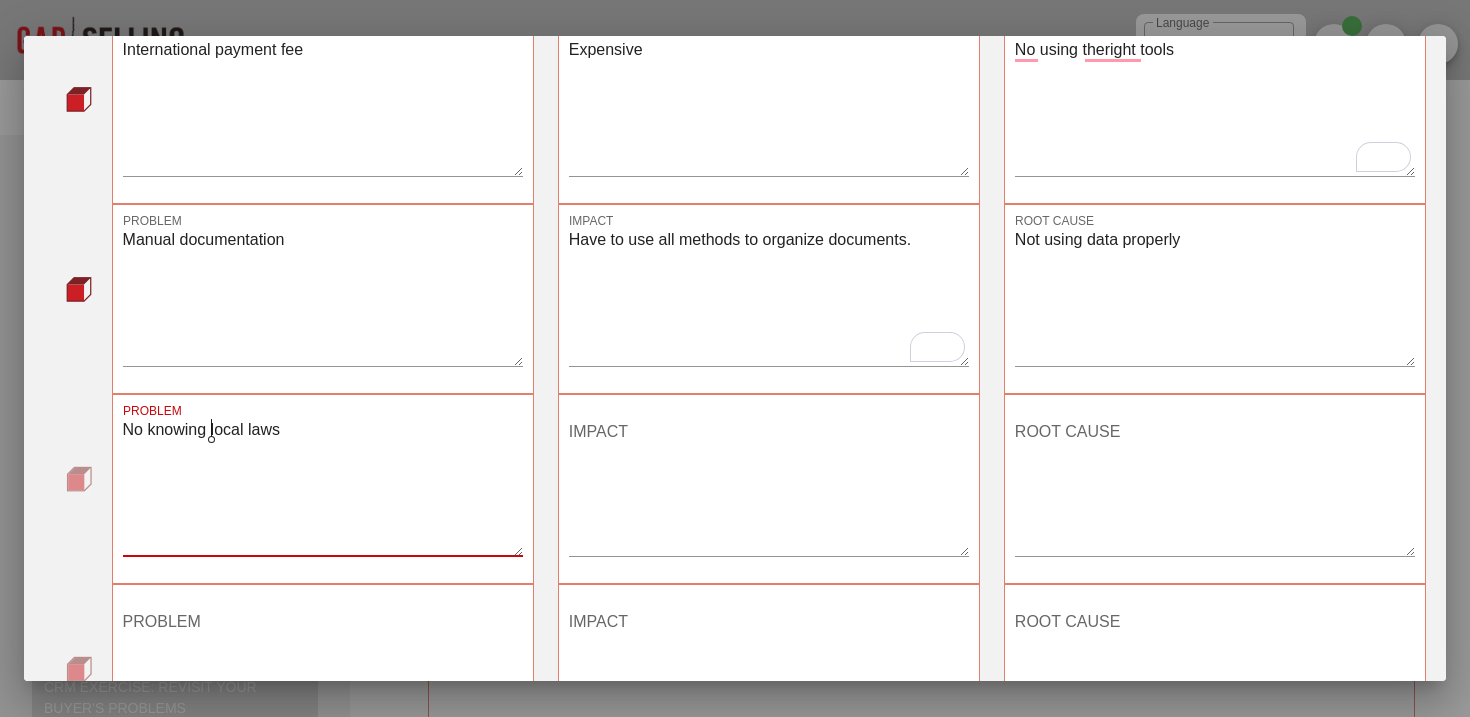 click on "No knowing local laws" at bounding box center (323, 486) 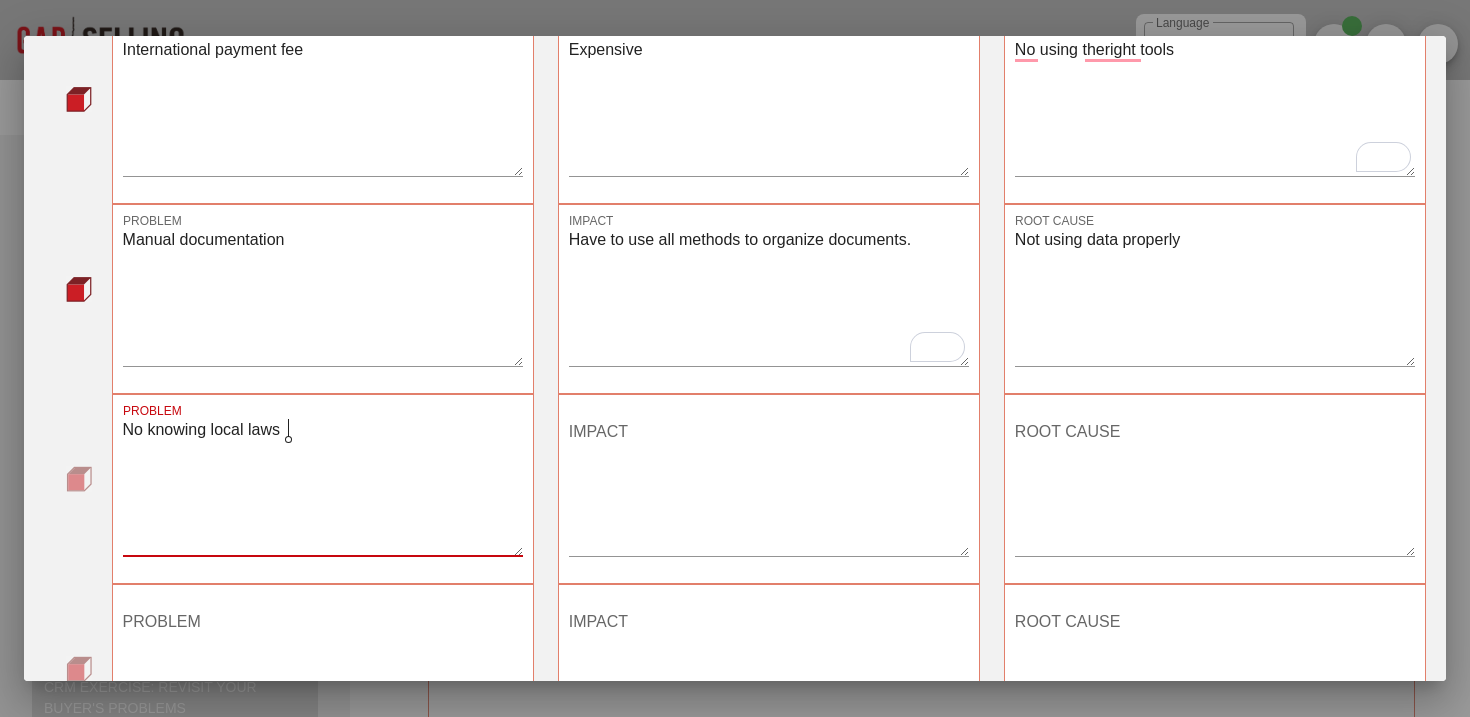 type on "No knowing local laws" 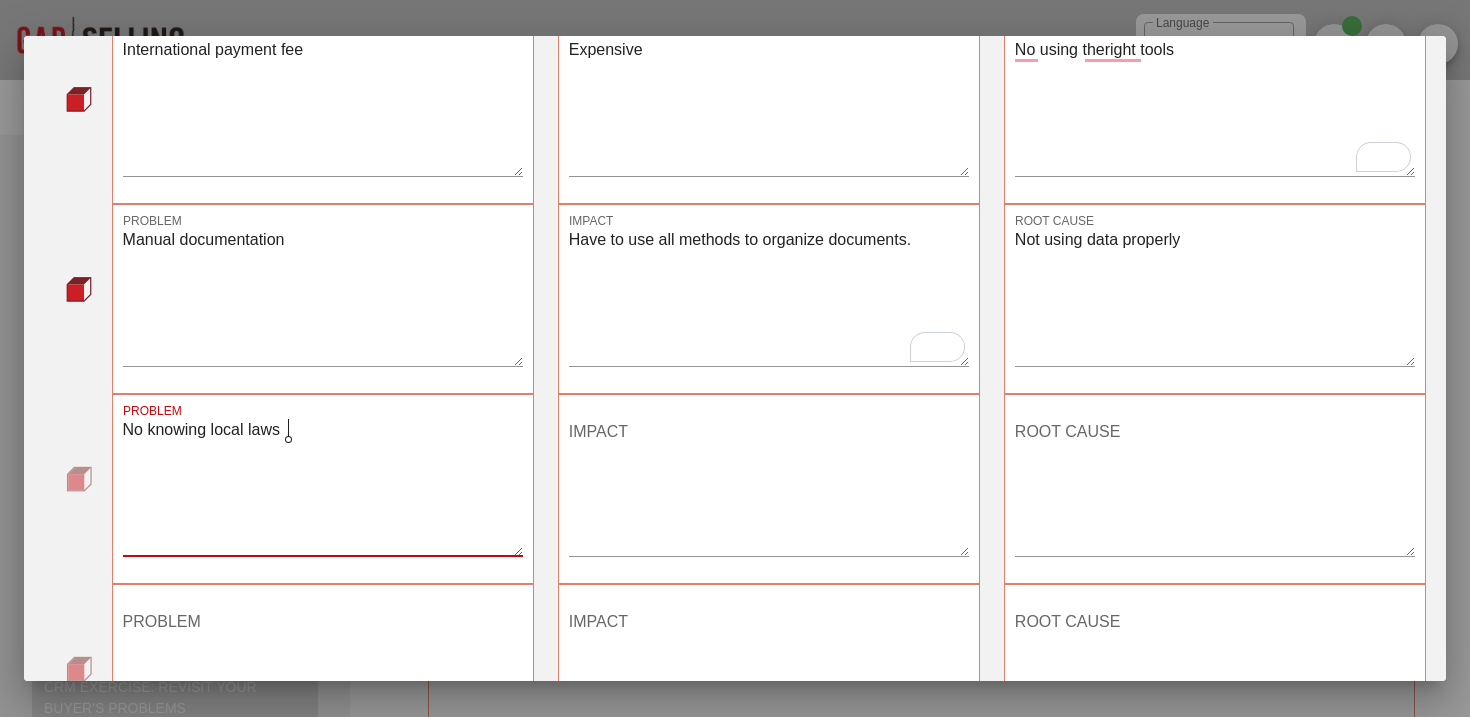 click on "IMPACT" at bounding box center (769, 486) 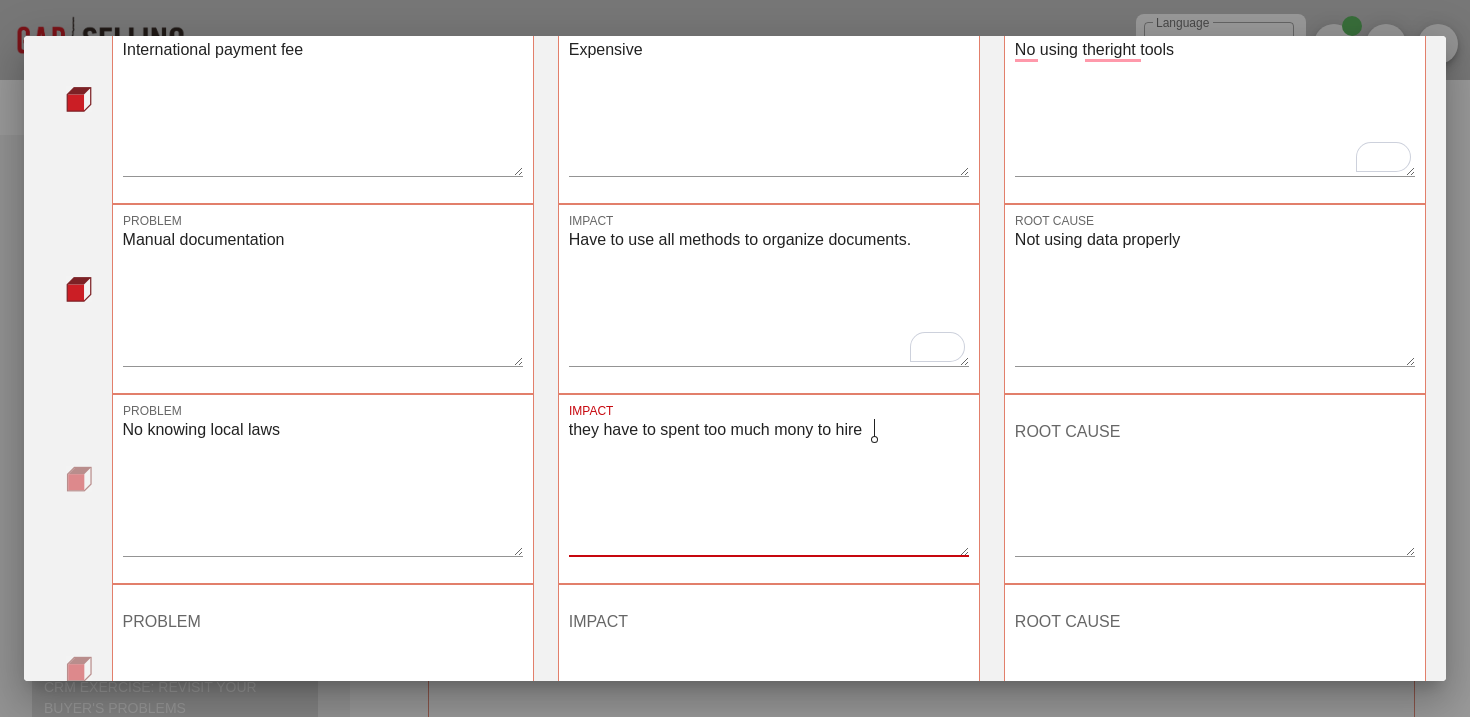 click on "they have to spent too much mony to hire" at bounding box center (769, 486) 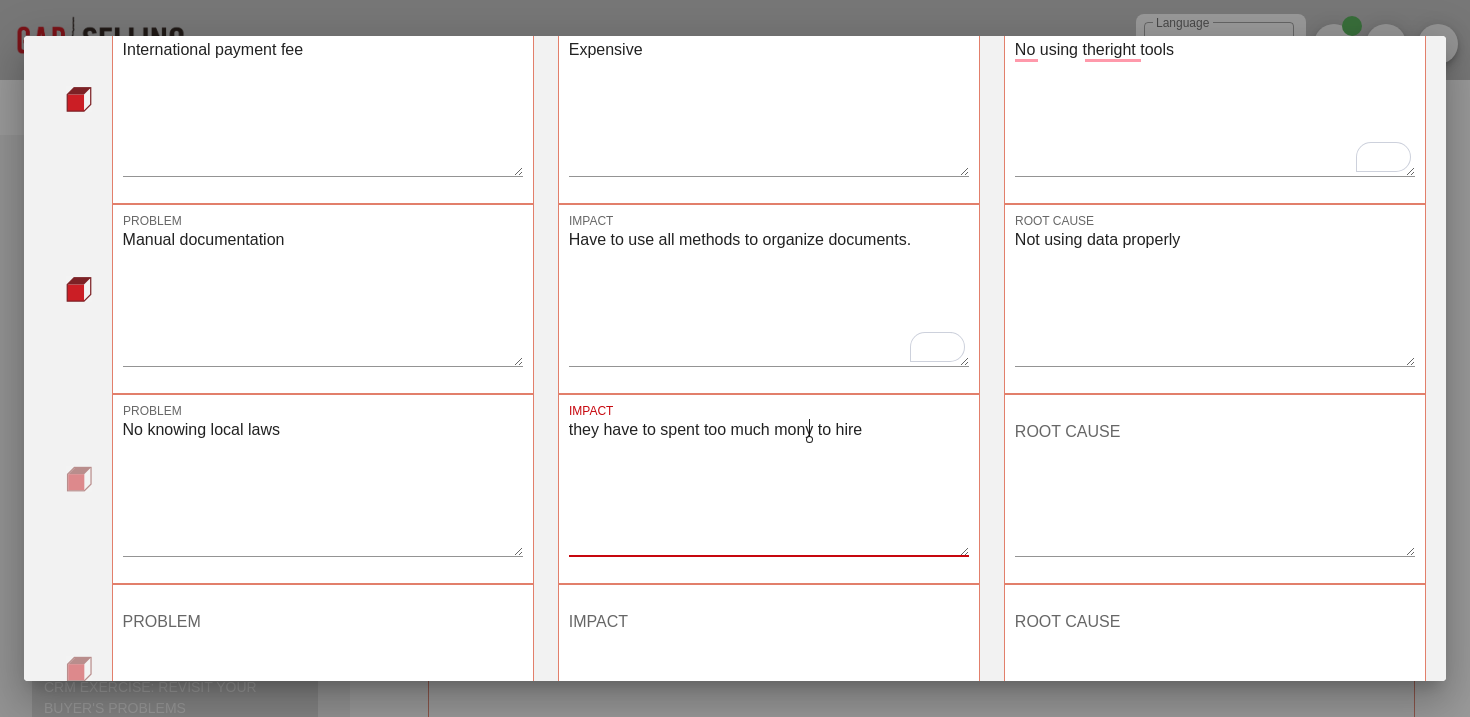 click on "mon e y" 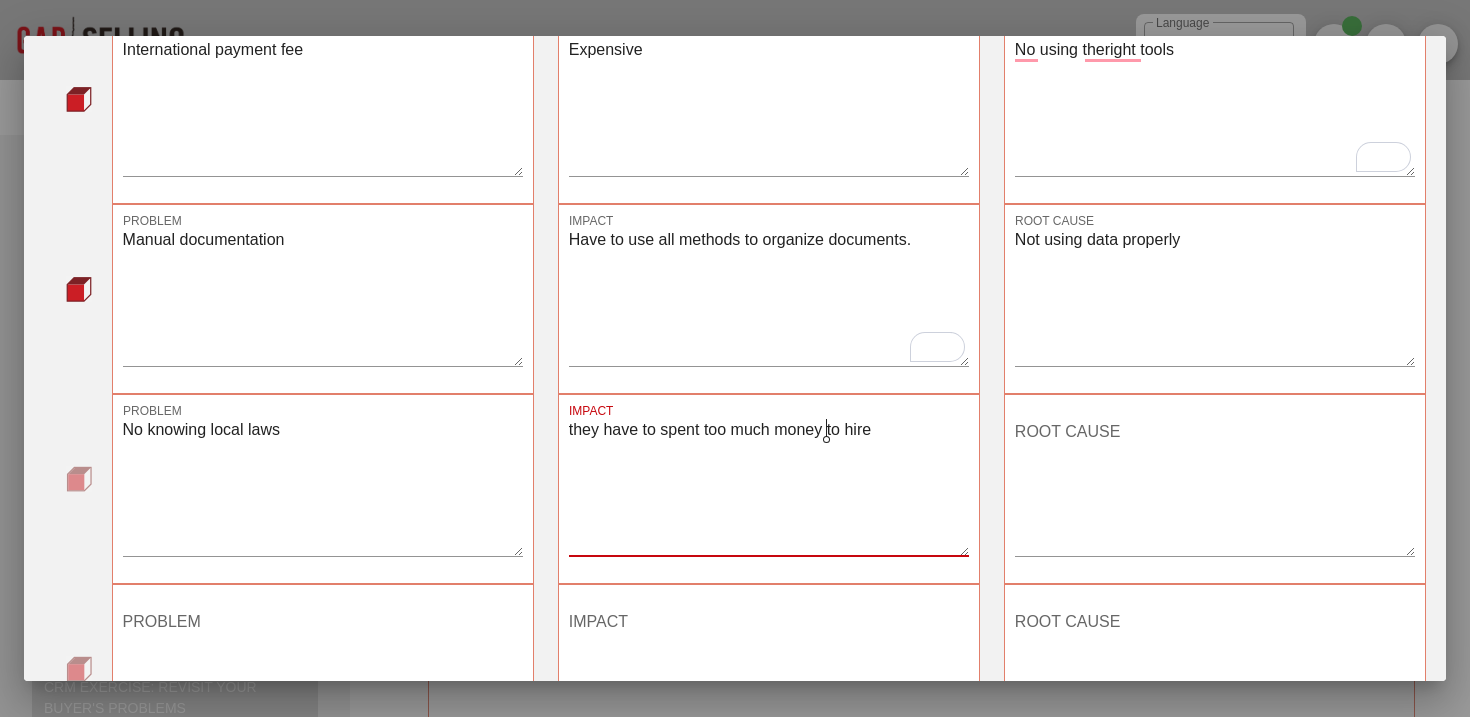 click on "they have to spent too much money to hire" at bounding box center [769, 486] 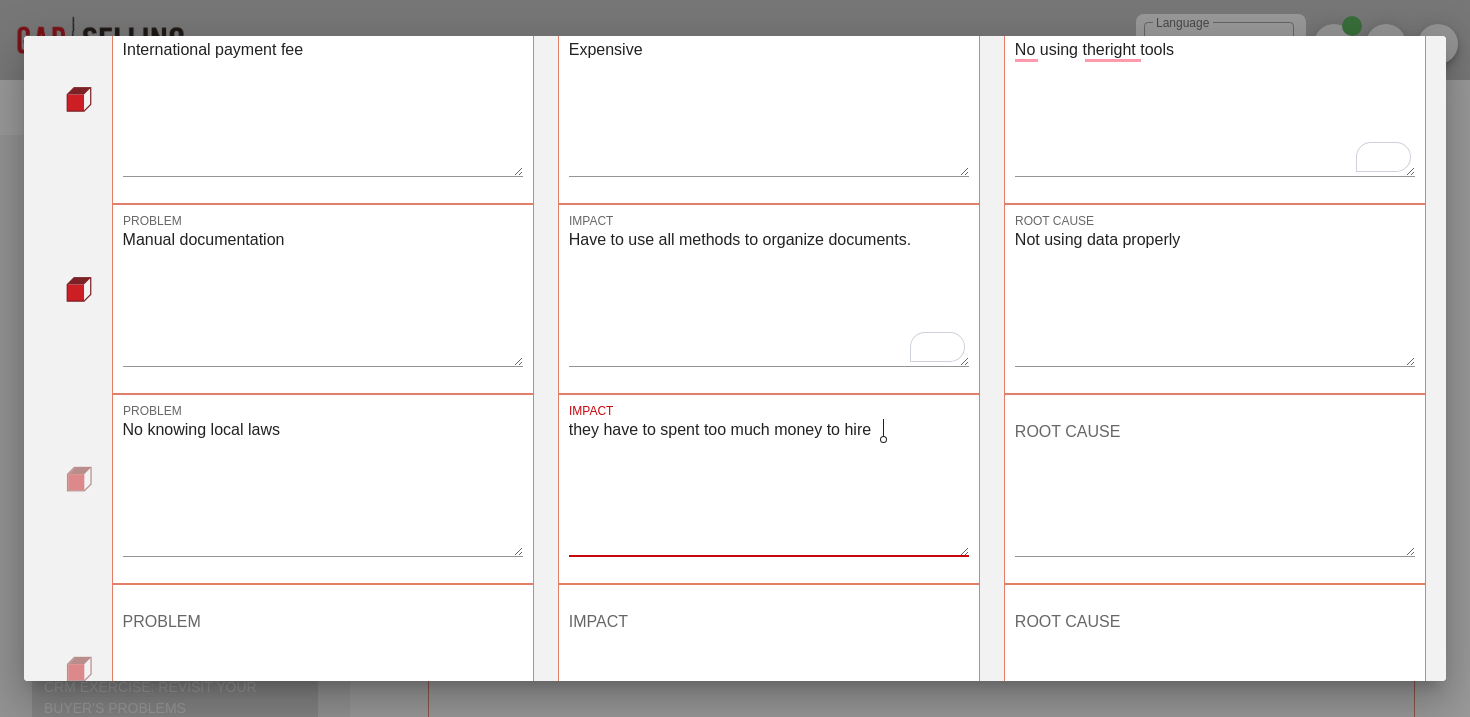 click on "they have to spent too much money to hire" at bounding box center [769, 486] 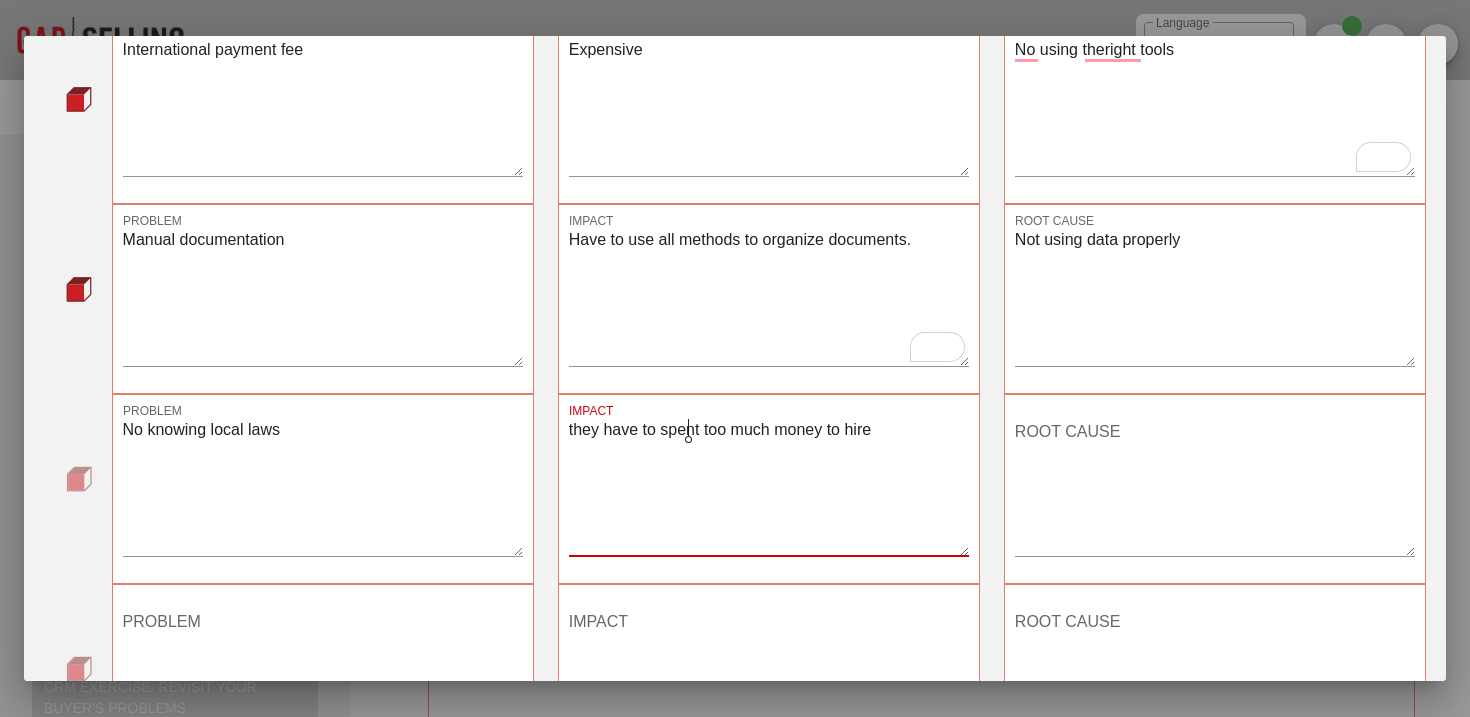 click on "spen d" 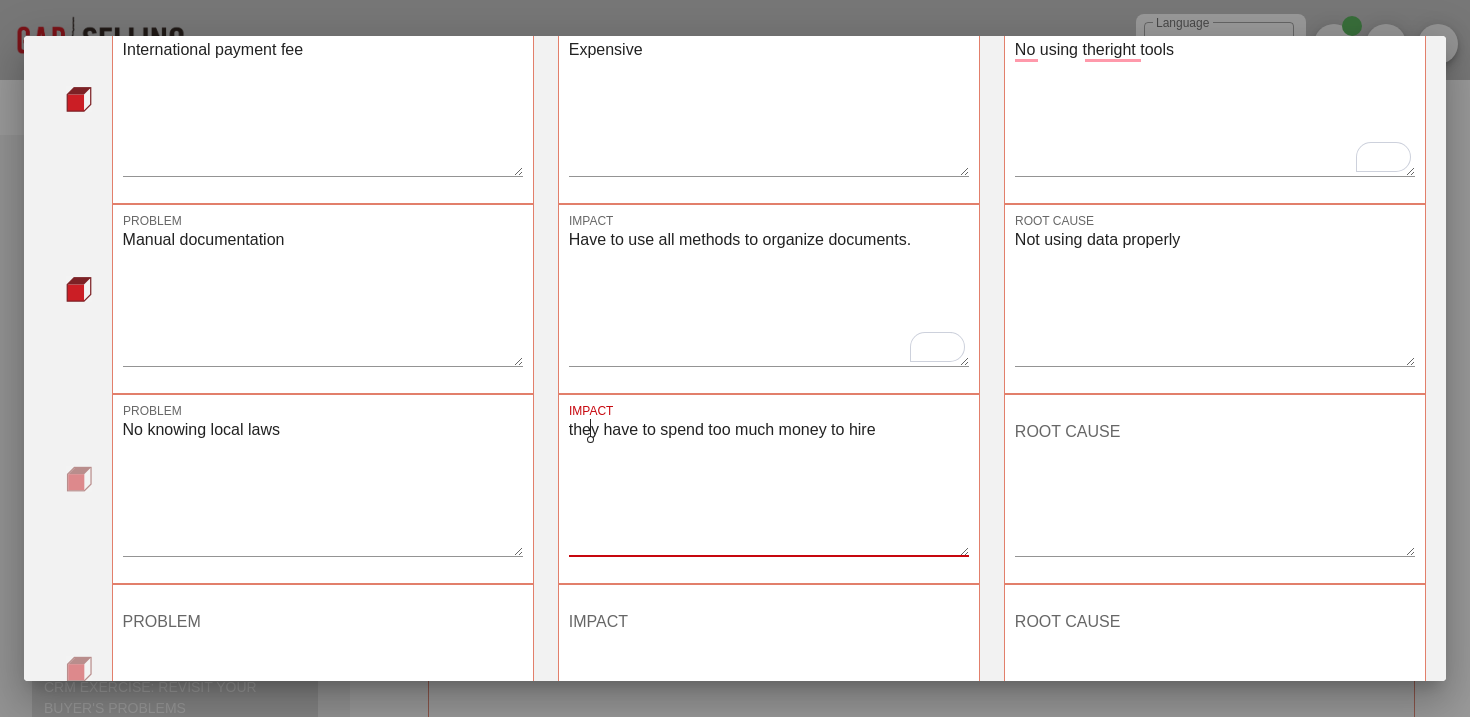 click on "they have to spend too much money to hire" at bounding box center (769, 486) 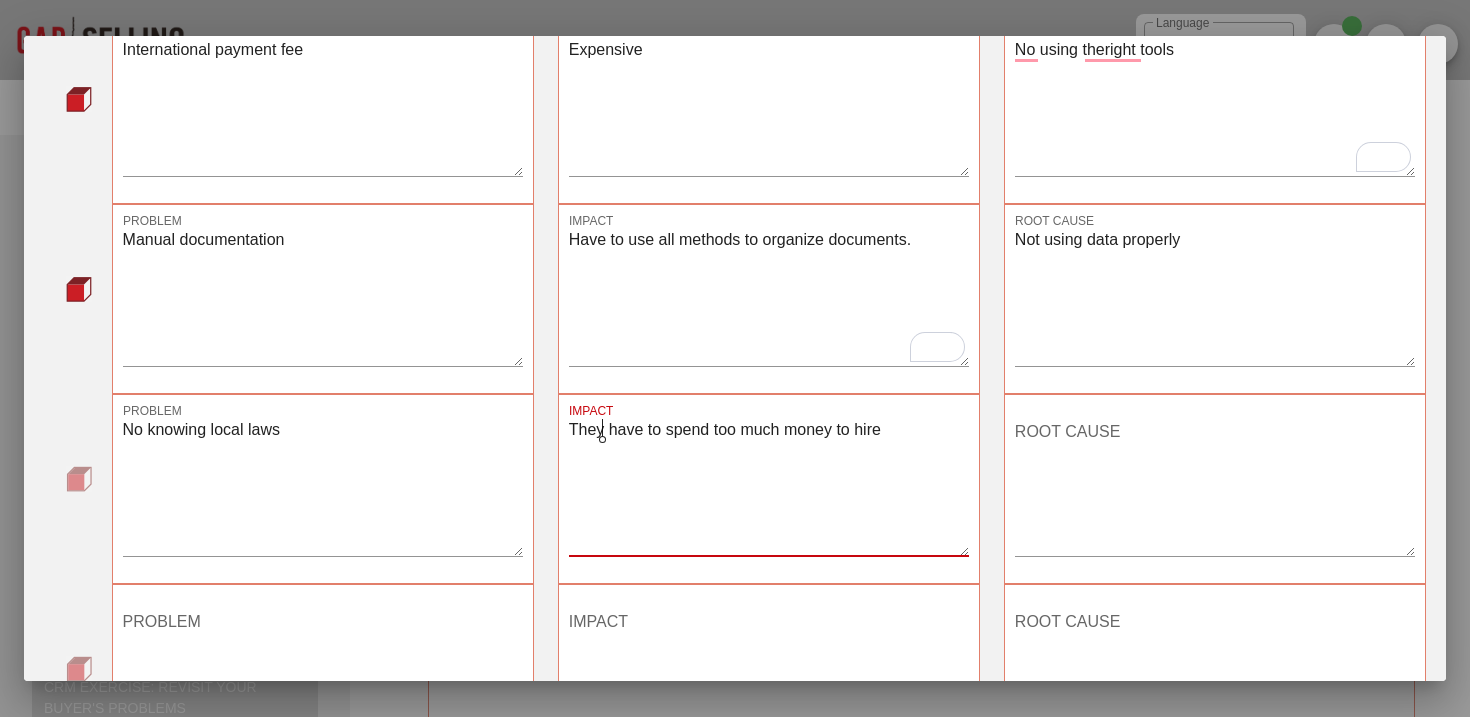 click on "They have to spend too much money to hire" at bounding box center (769, 486) 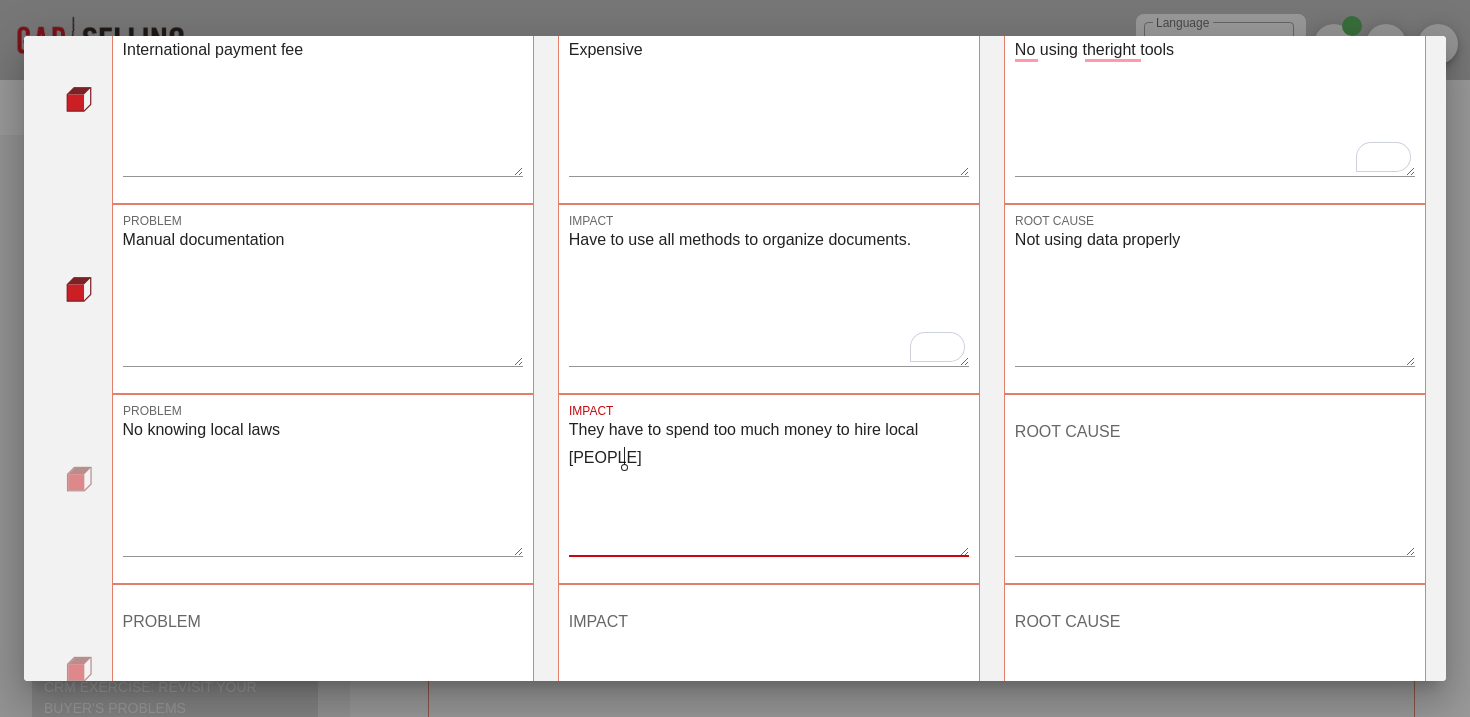 type on "They have to spend too much money to hire local people" 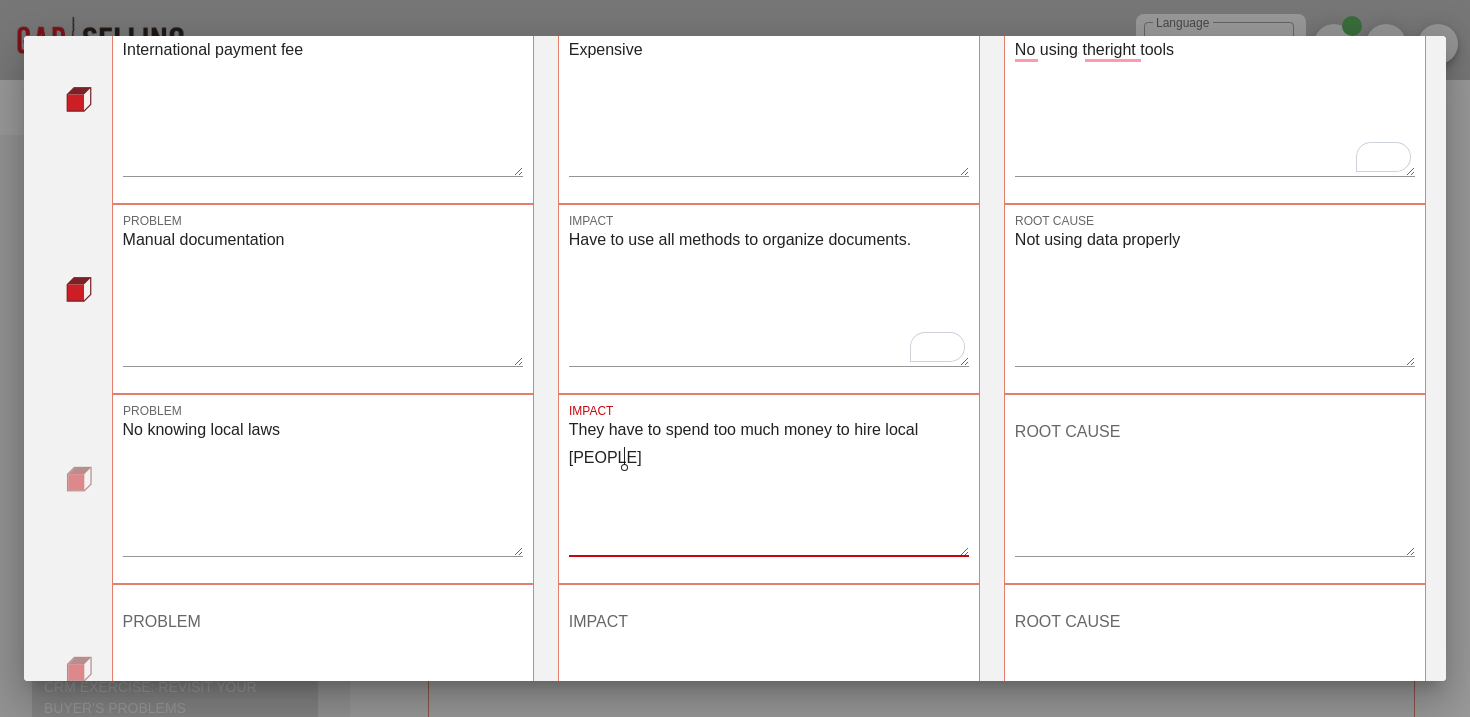 click on "ROOT CAUSE" at bounding box center [1215, 486] 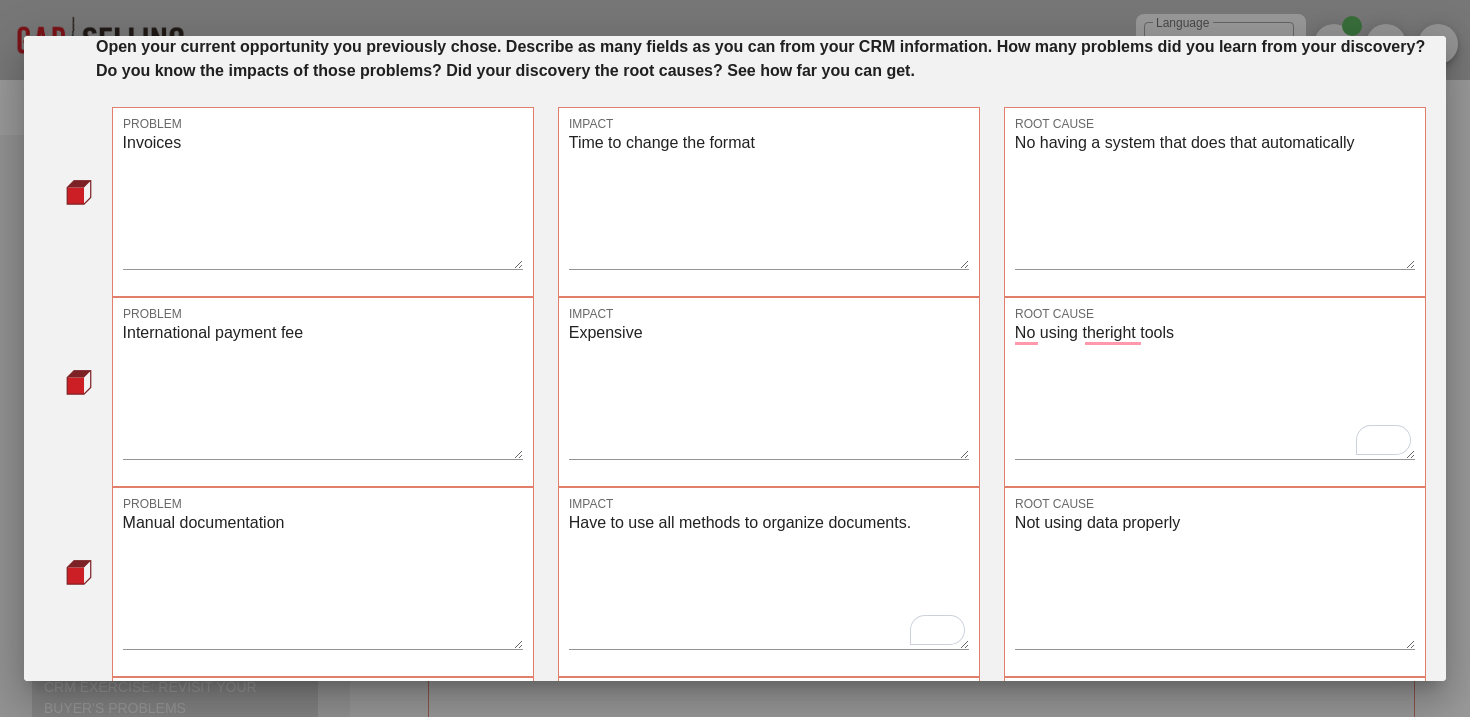 scroll, scrollTop: 92, scrollLeft: 0, axis: vertical 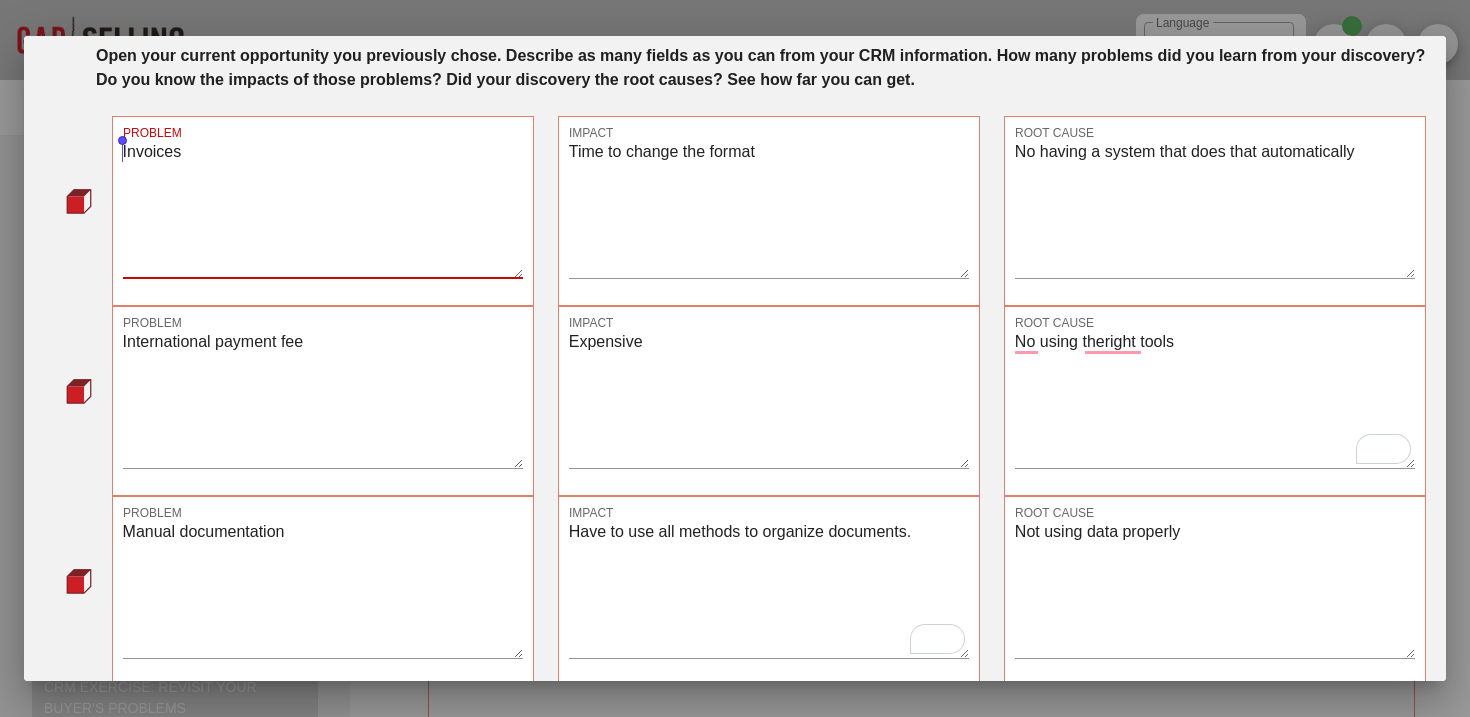 drag, startPoint x: 208, startPoint y: 158, endPoint x: 120, endPoint y: 158, distance: 88 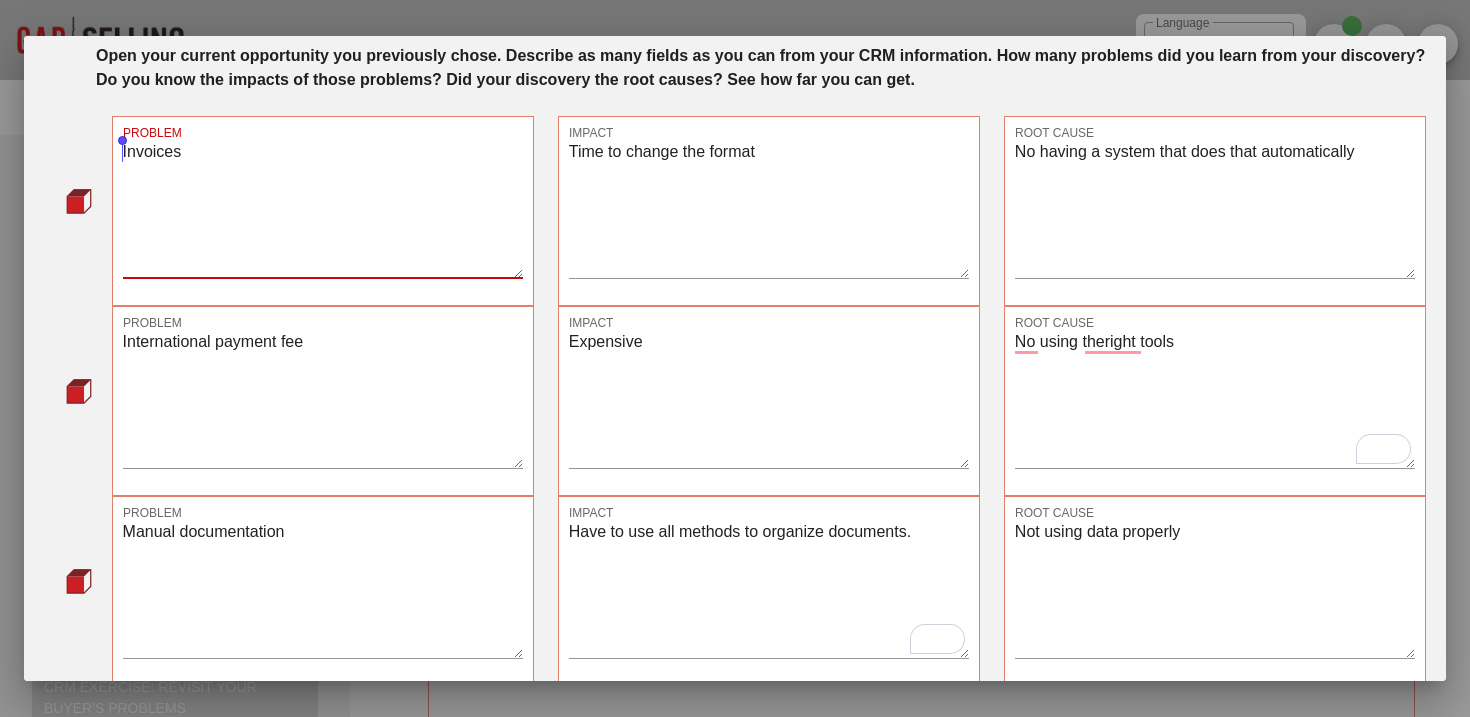 click on "PROBLEM Invoices" at bounding box center [323, 211] 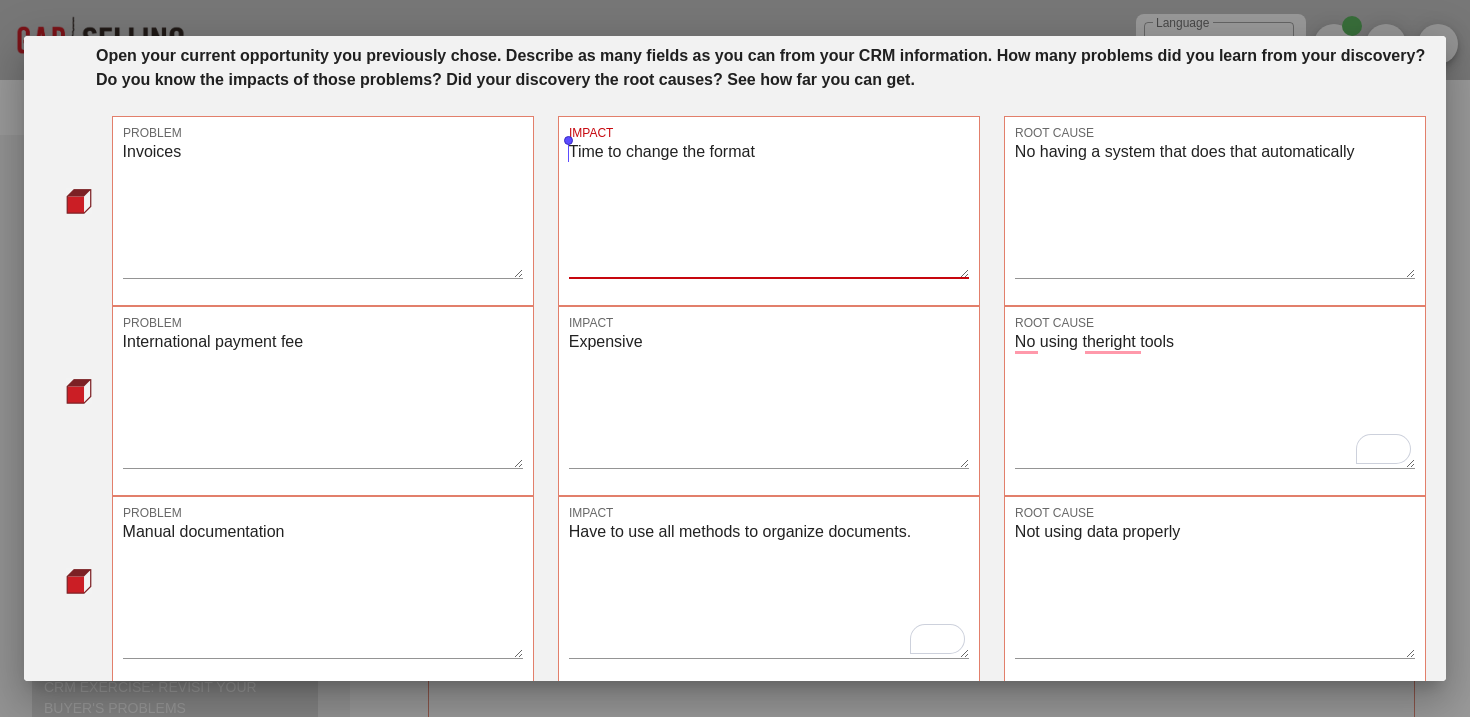 drag, startPoint x: 788, startPoint y: 148, endPoint x: 569, endPoint y: 146, distance: 219.00912 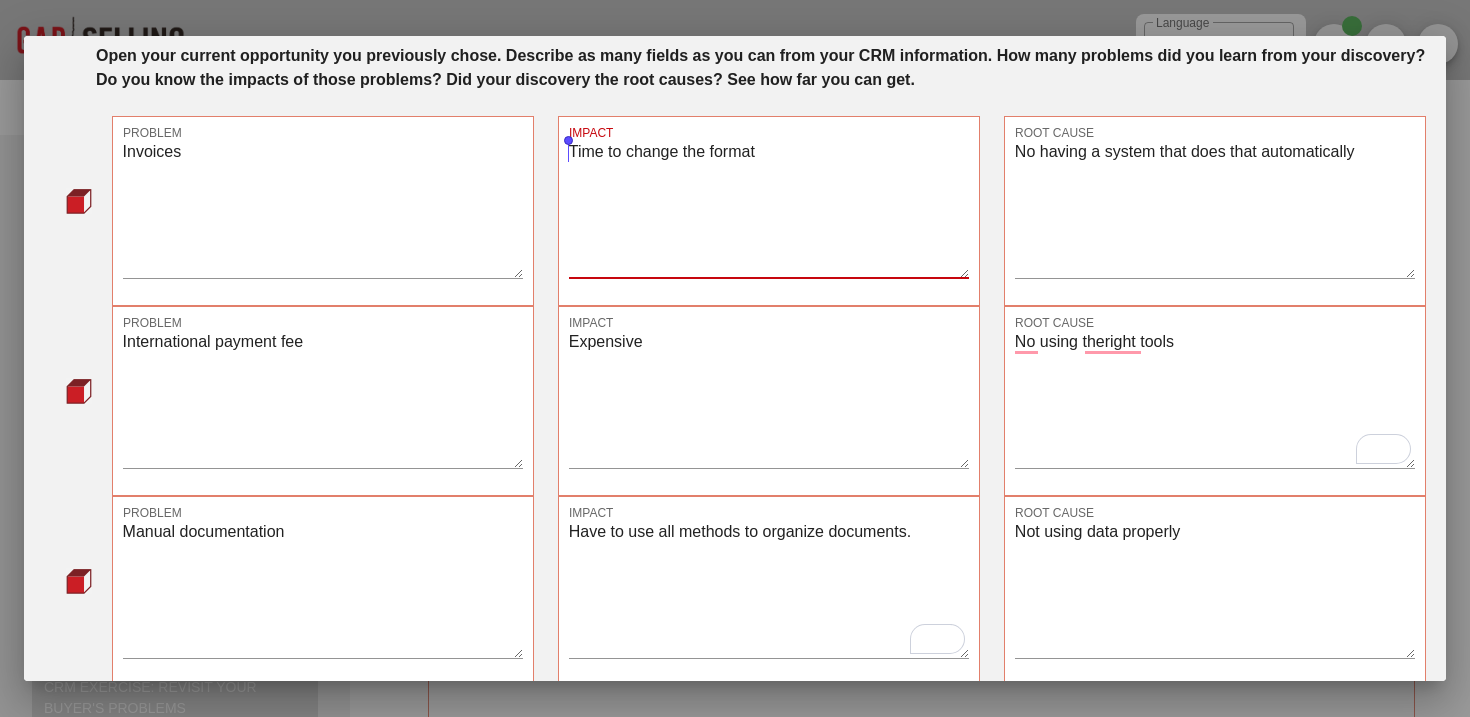 click on "Time to change the format" at bounding box center [769, 208] 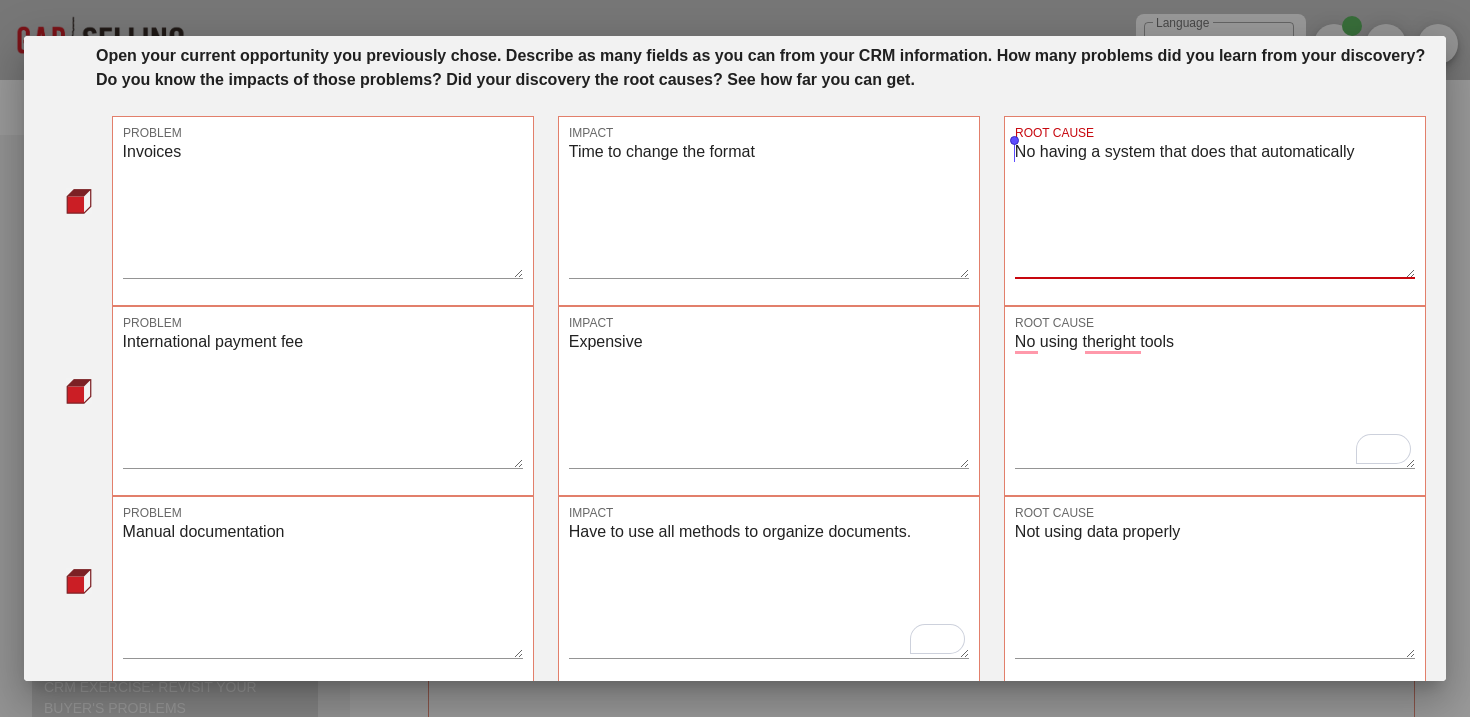 drag, startPoint x: 1386, startPoint y: 155, endPoint x: 1015, endPoint y: 157, distance: 371.0054 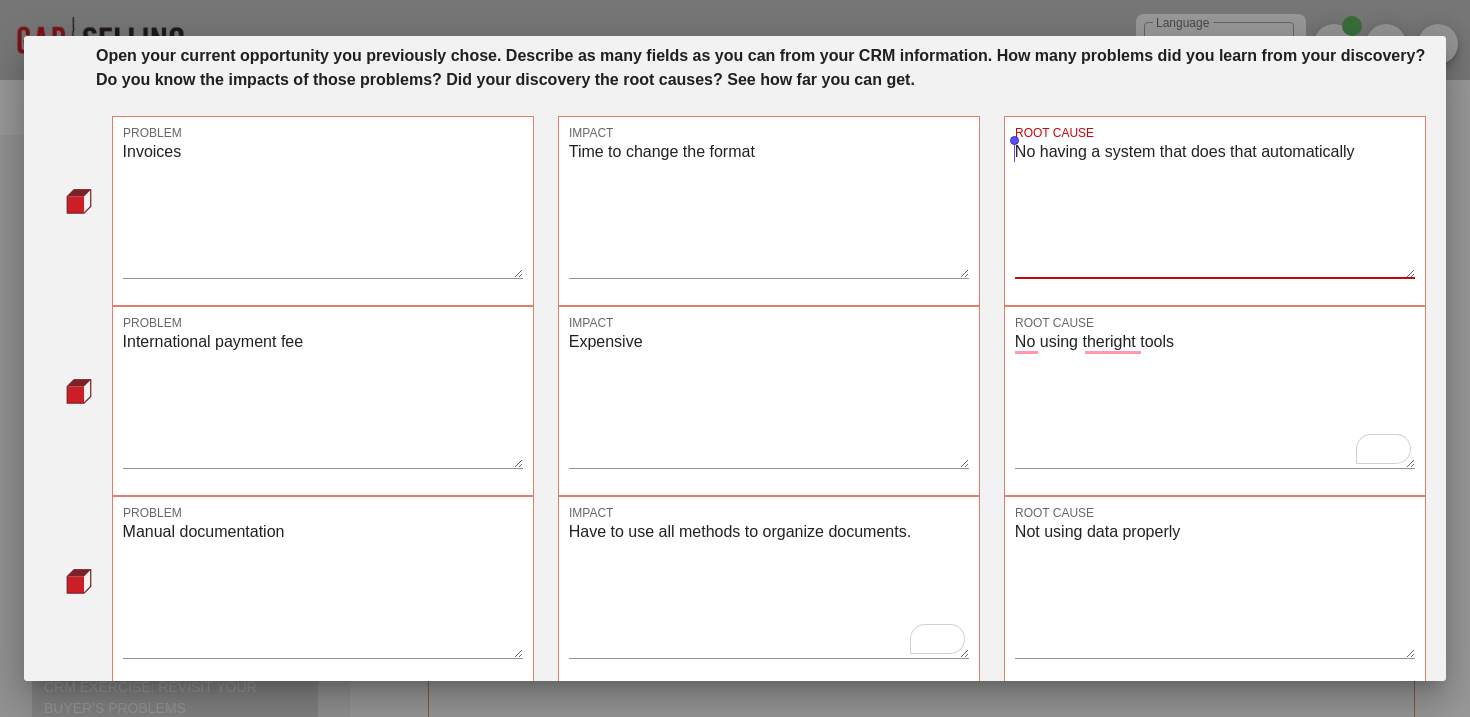 click on "No having a system that does that automatically" at bounding box center [1215, 208] 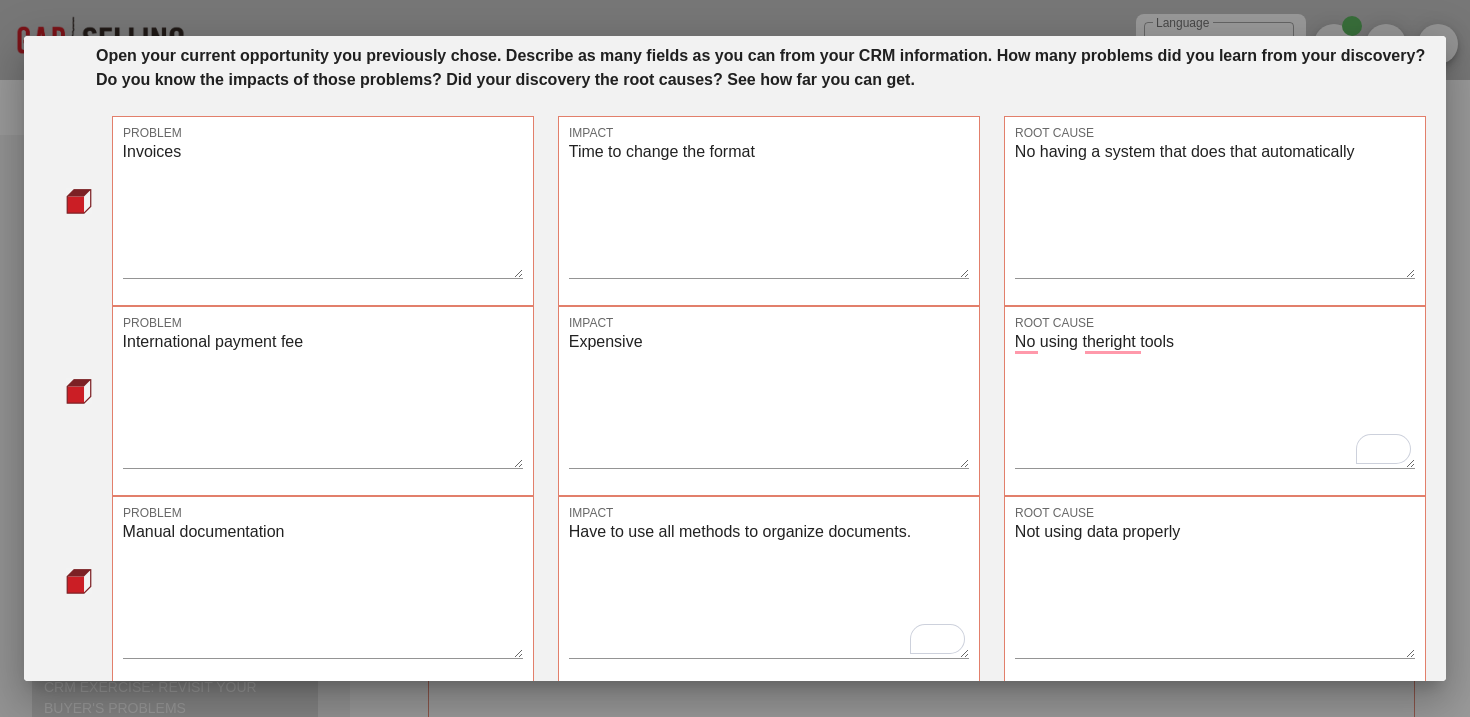 scroll, scrollTop: 184, scrollLeft: 0, axis: vertical 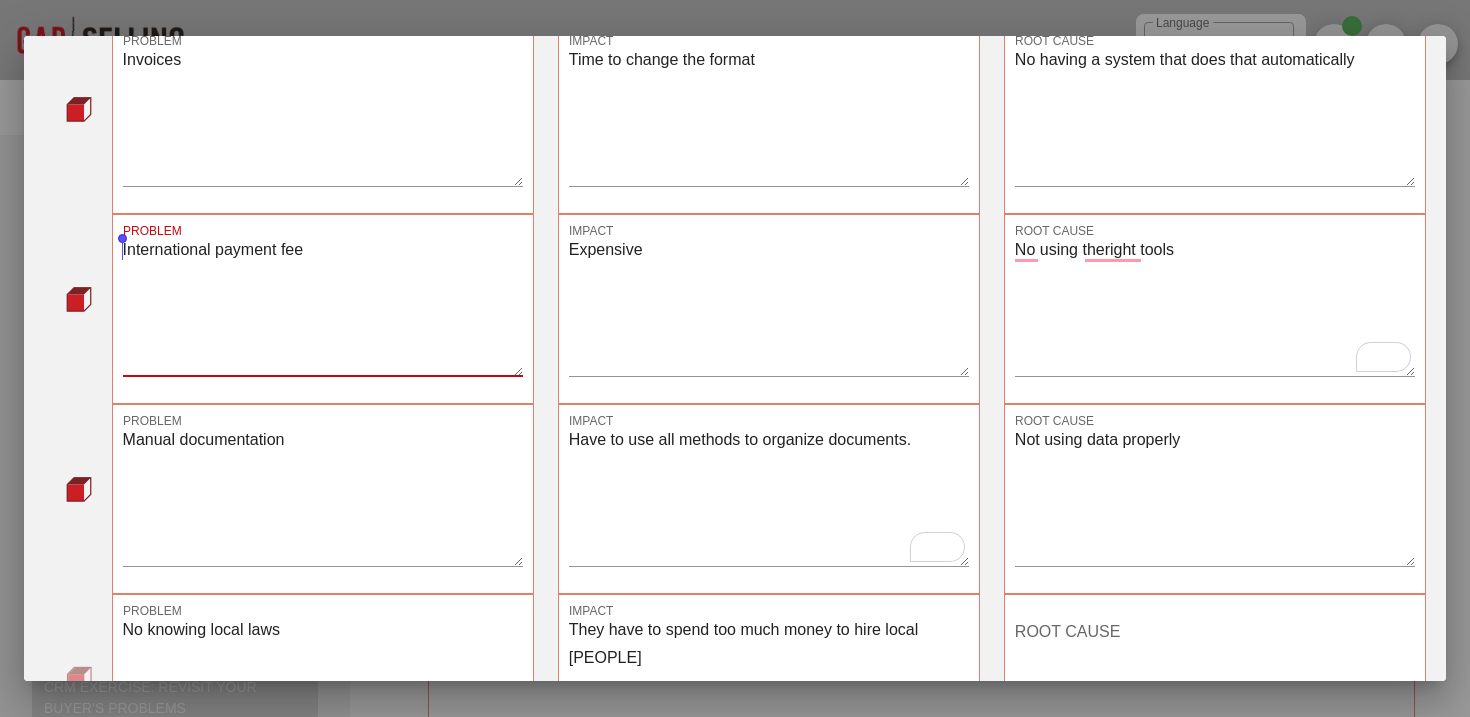 drag, startPoint x: 331, startPoint y: 254, endPoint x: 119, endPoint y: 252, distance: 212.00943 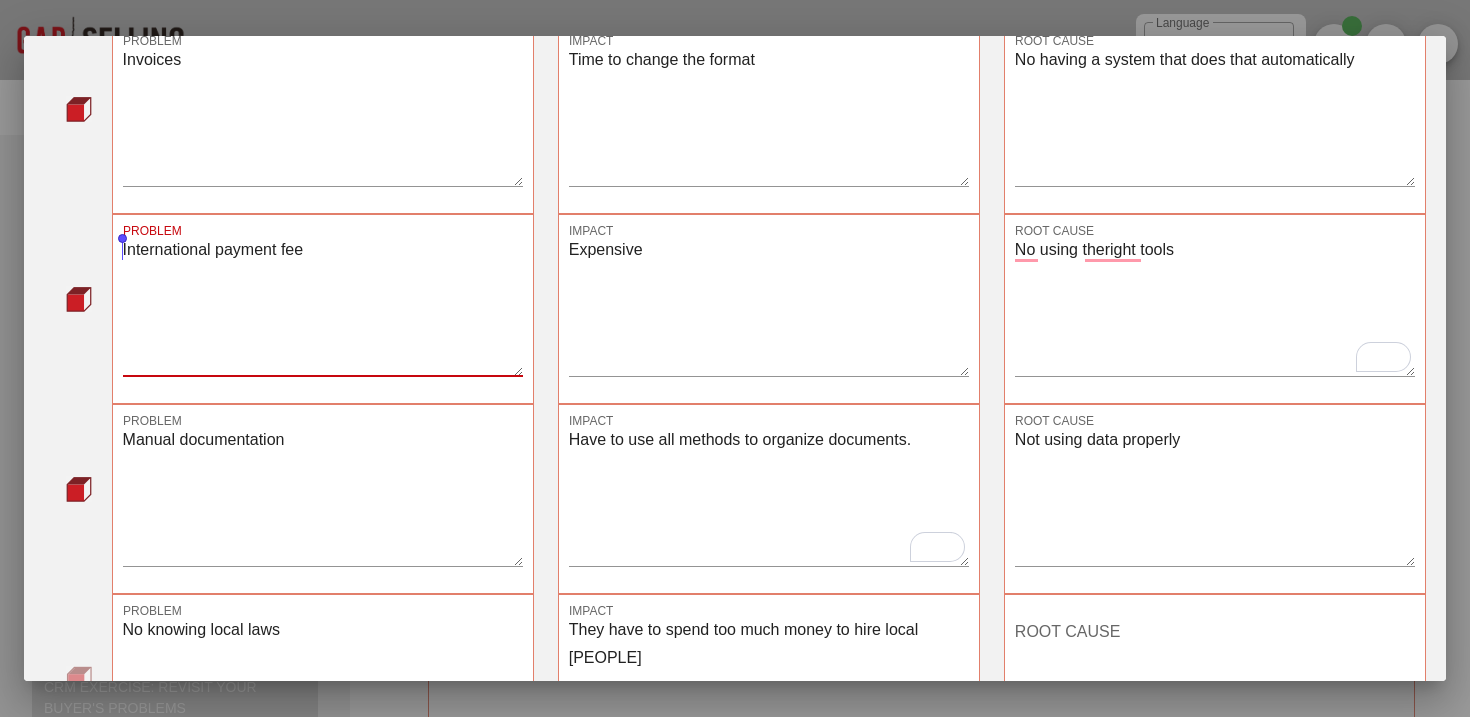 click on "PROBLEM International payment fee" at bounding box center (323, 309) 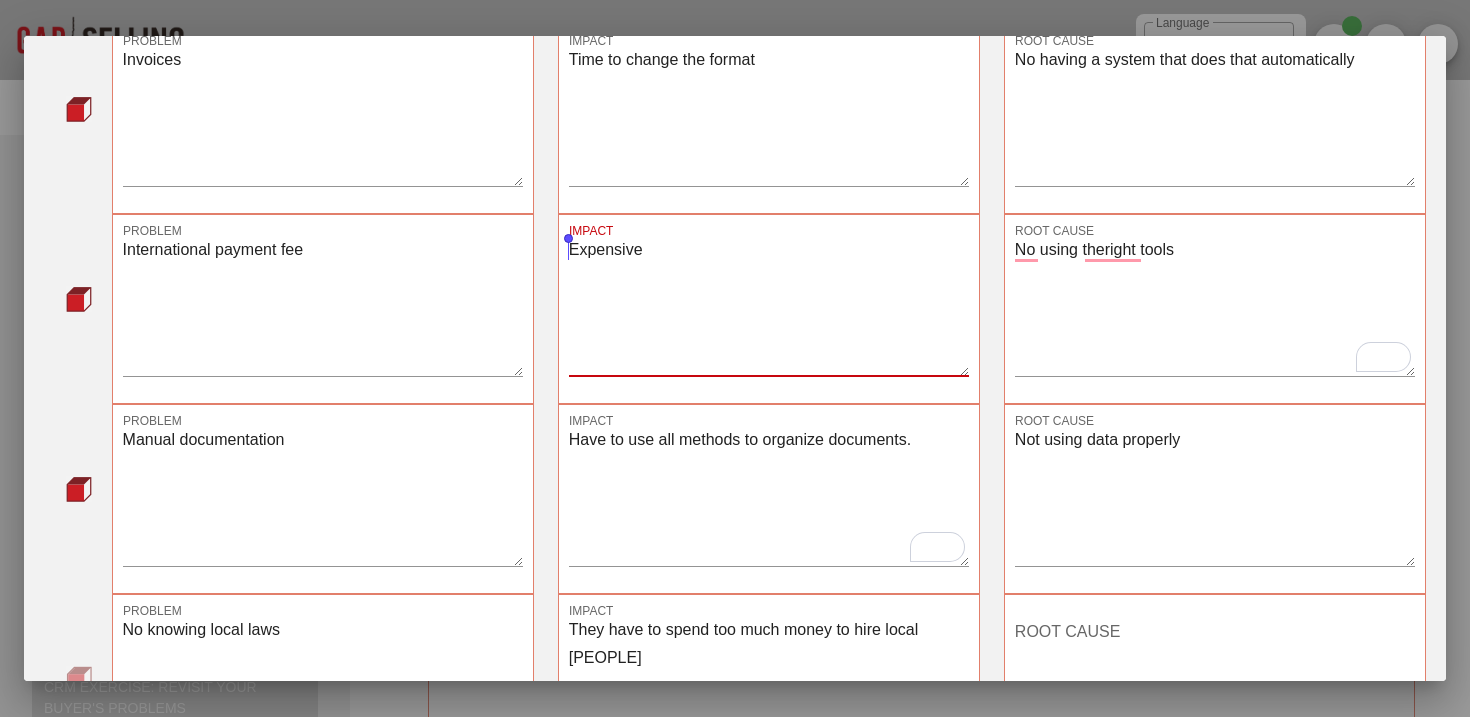 drag, startPoint x: 658, startPoint y: 254, endPoint x: 555, endPoint y: 248, distance: 103.17461 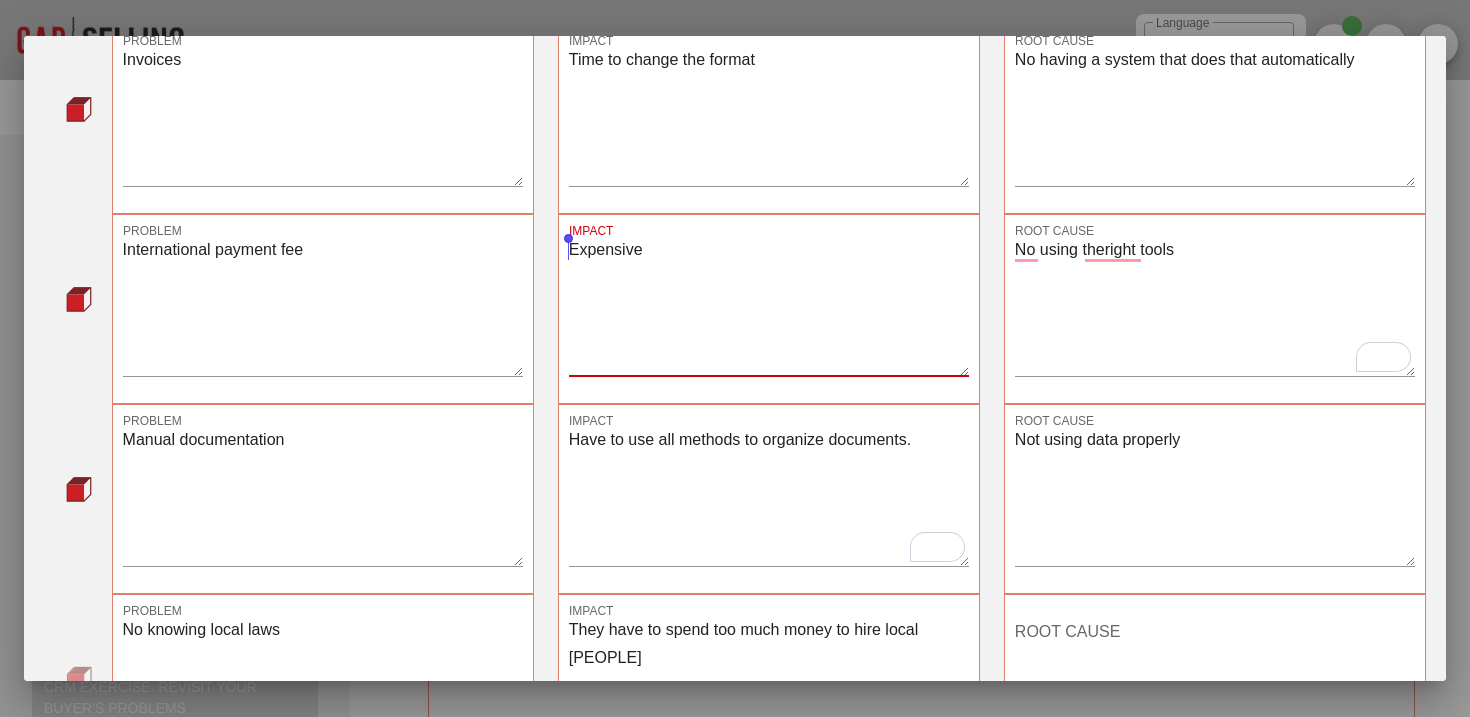 click on "IMPACT Expensive" at bounding box center (769, 309) 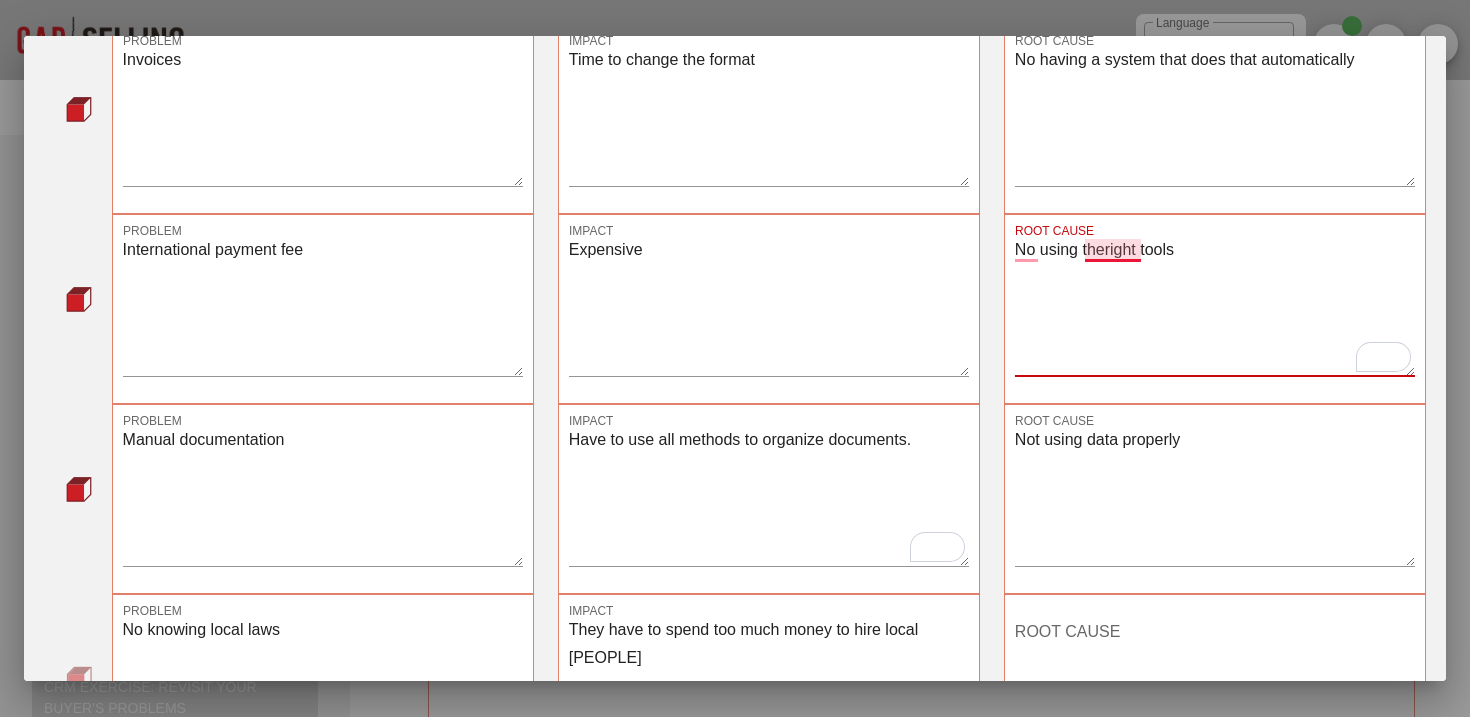 click on "No using theright tools" at bounding box center (1215, 306) 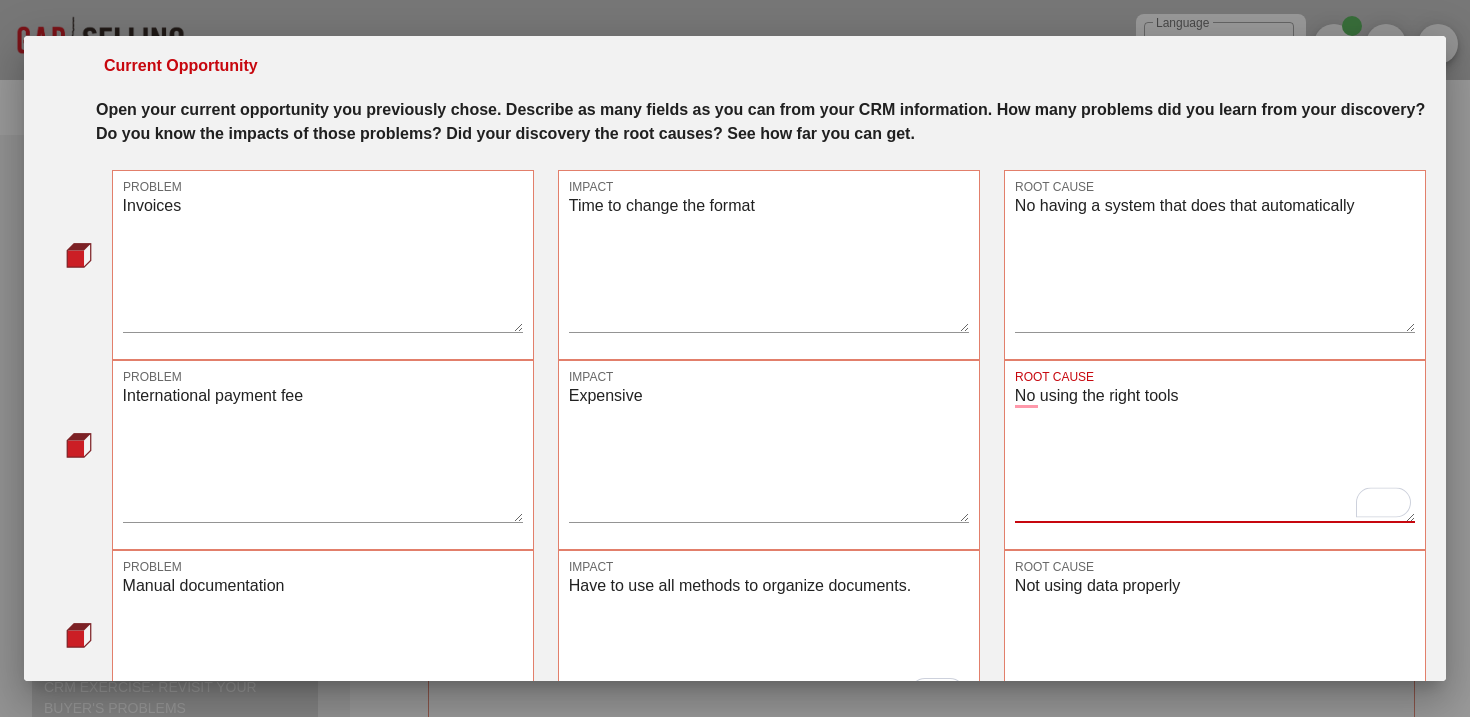 scroll, scrollTop: 39, scrollLeft: 0, axis: vertical 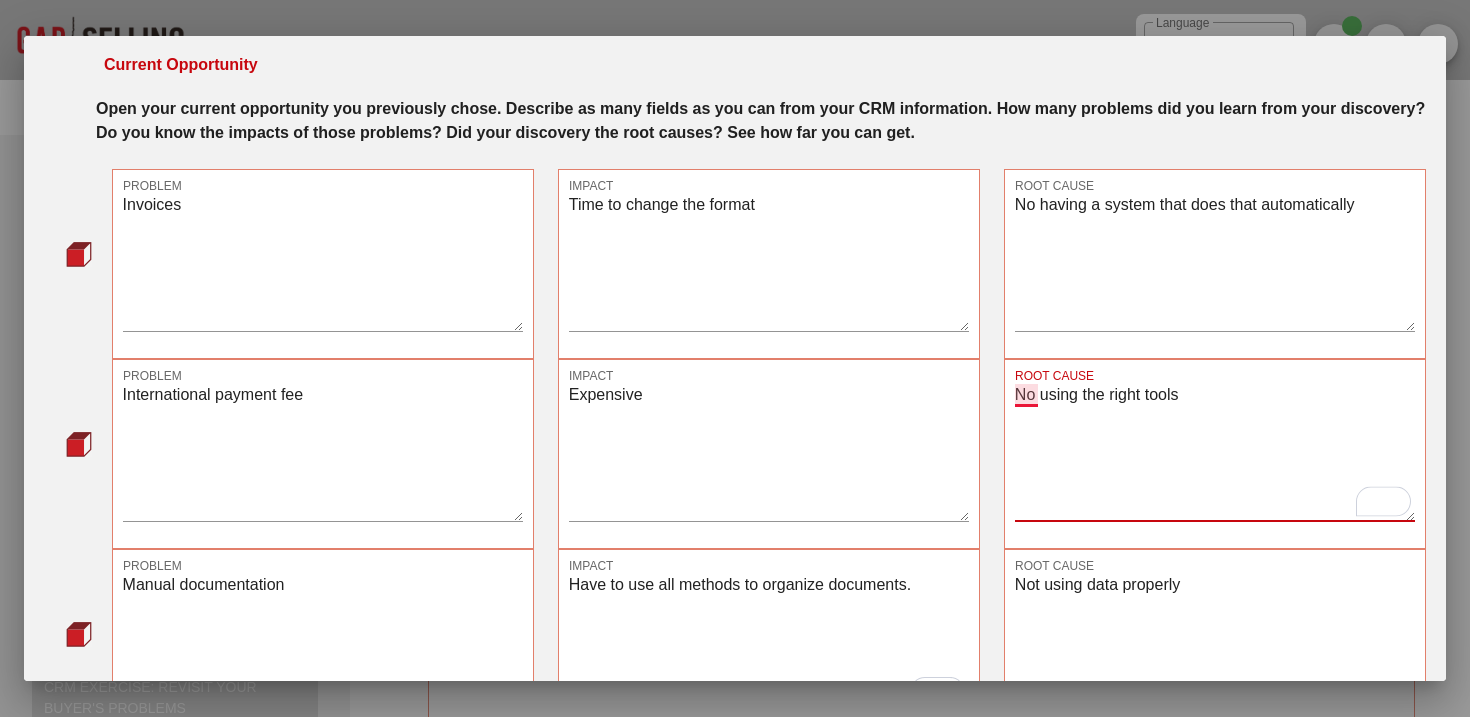 click on "No using the right tools" at bounding box center (1215, 451) 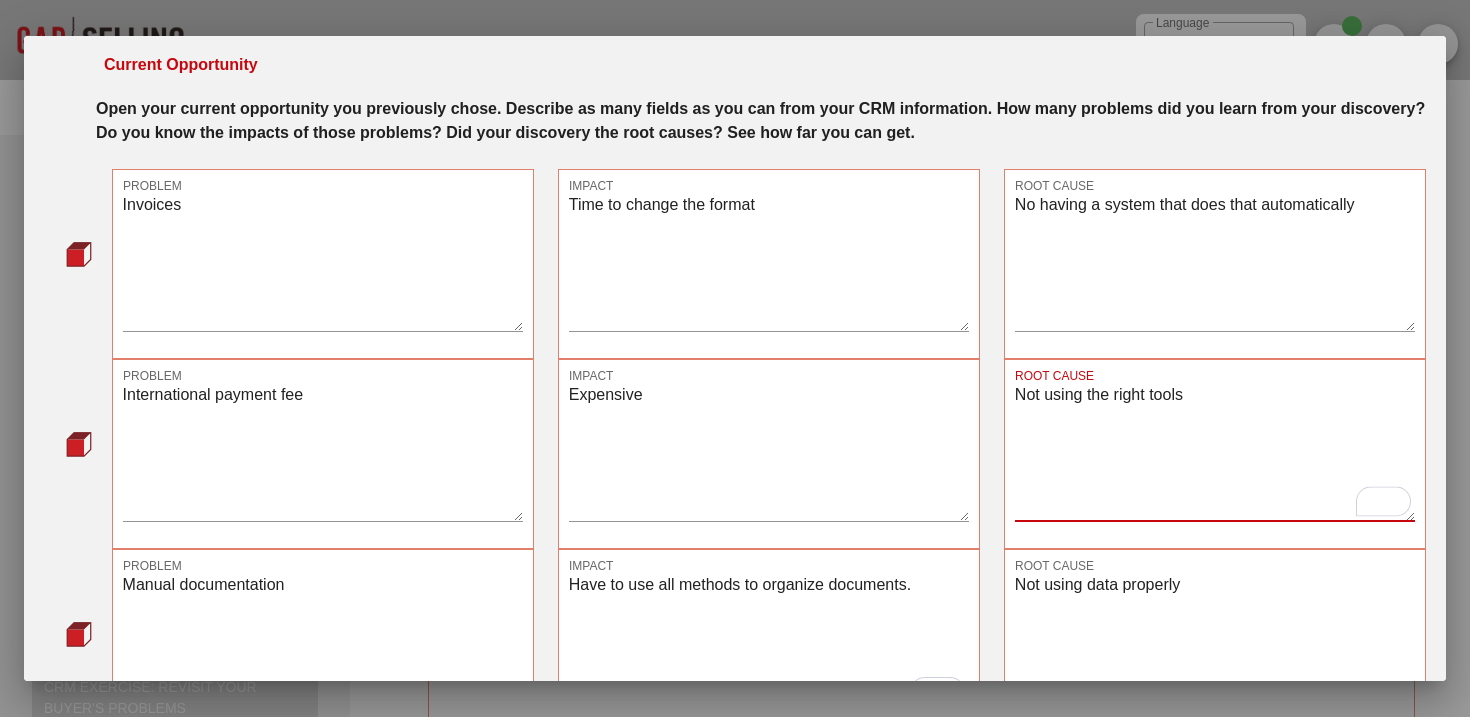scroll, scrollTop: 0, scrollLeft: 0, axis: both 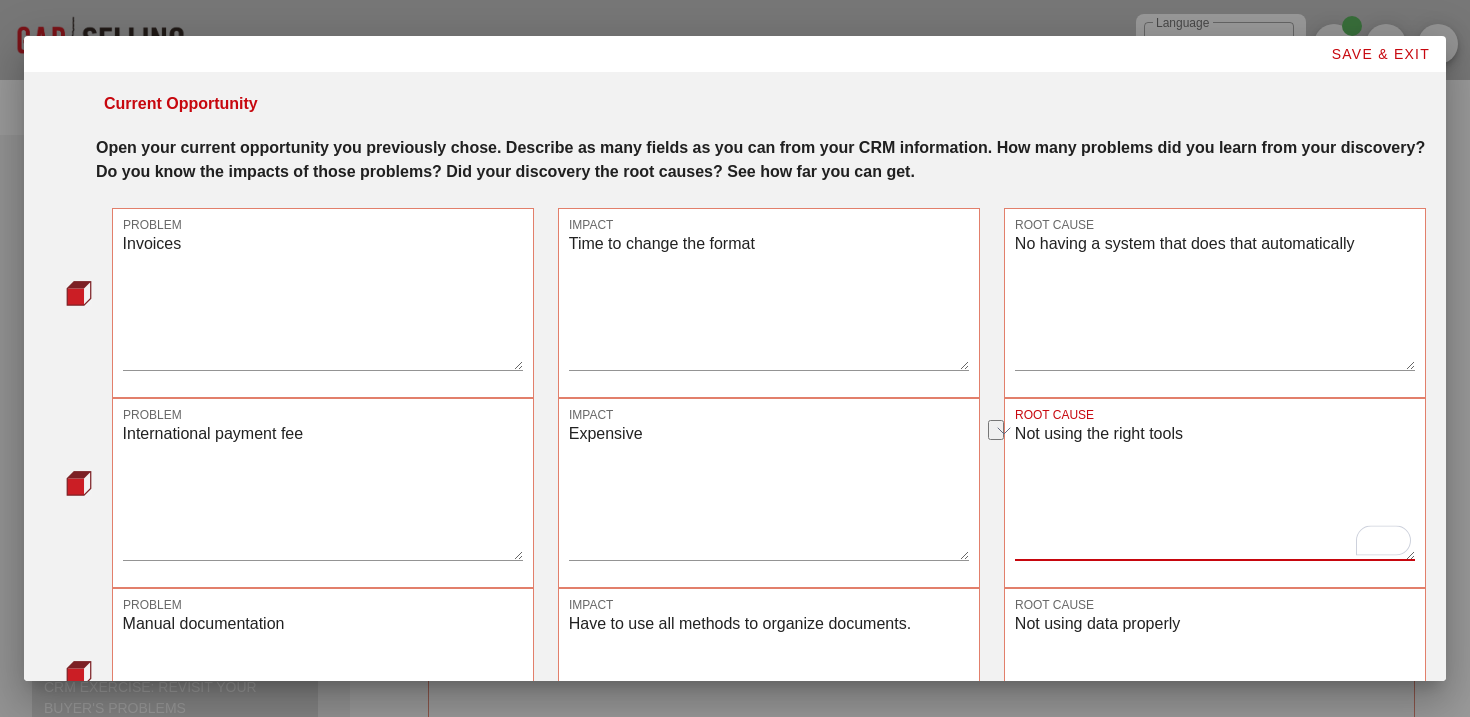 drag, startPoint x: 1199, startPoint y: 427, endPoint x: 1016, endPoint y: 437, distance: 183.27303 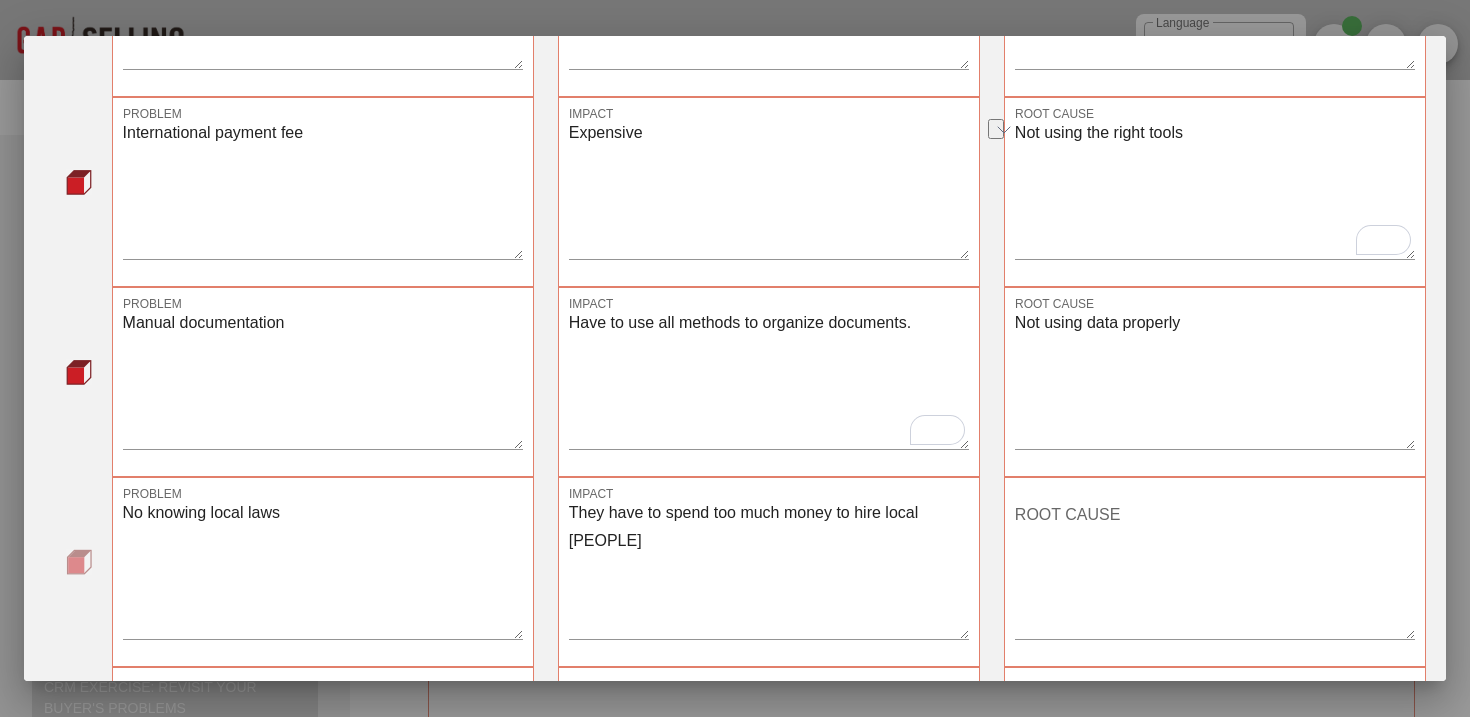 scroll, scrollTop: 329, scrollLeft: 0, axis: vertical 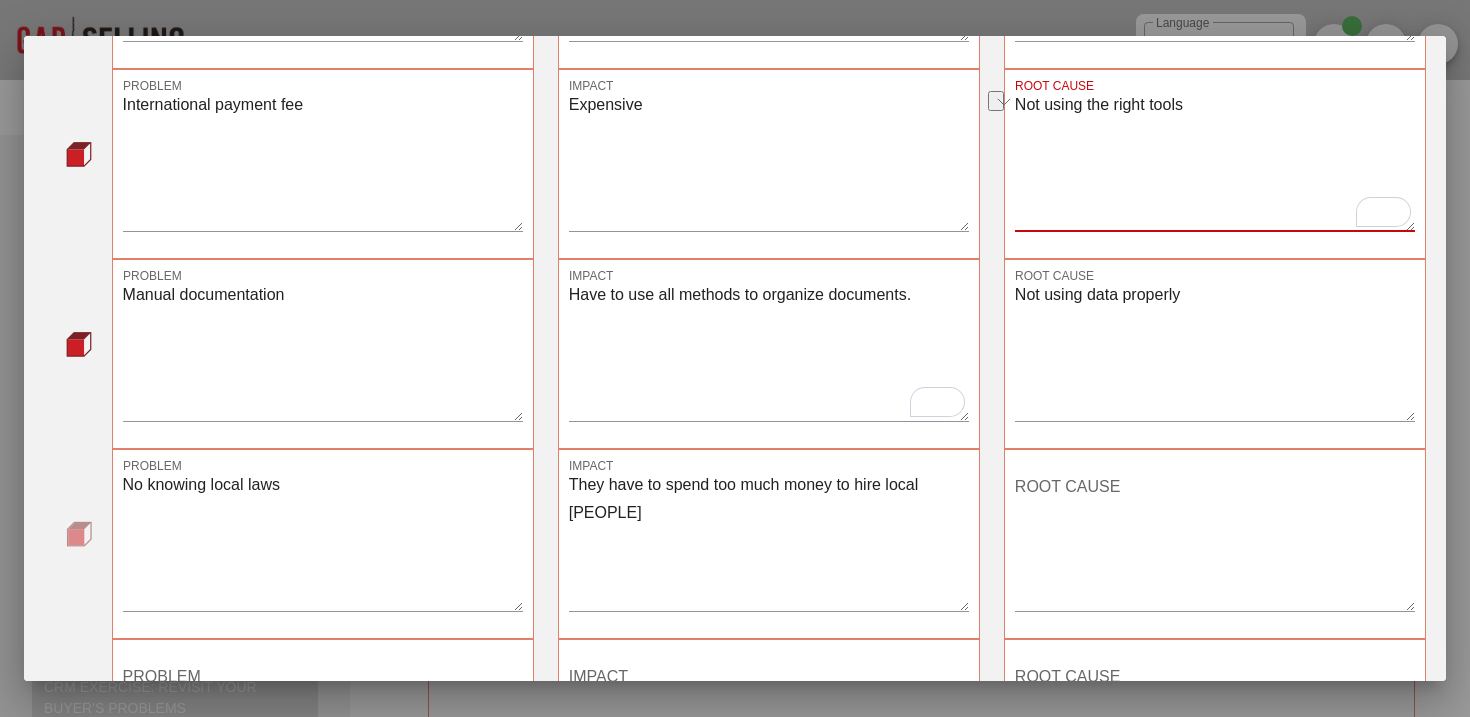 click on "Manual documentation" at bounding box center [323, 351] 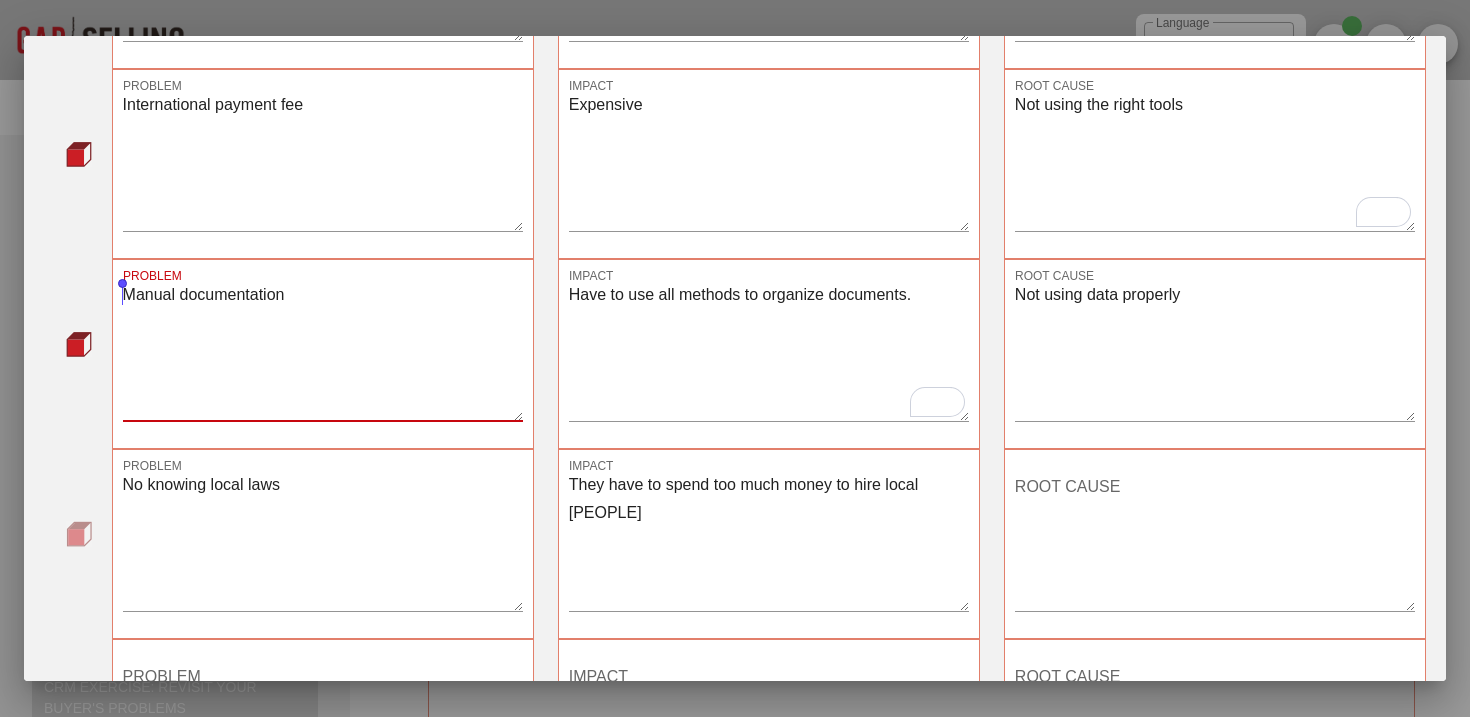 drag, startPoint x: 310, startPoint y: 293, endPoint x: 127, endPoint y: 299, distance: 183.09833 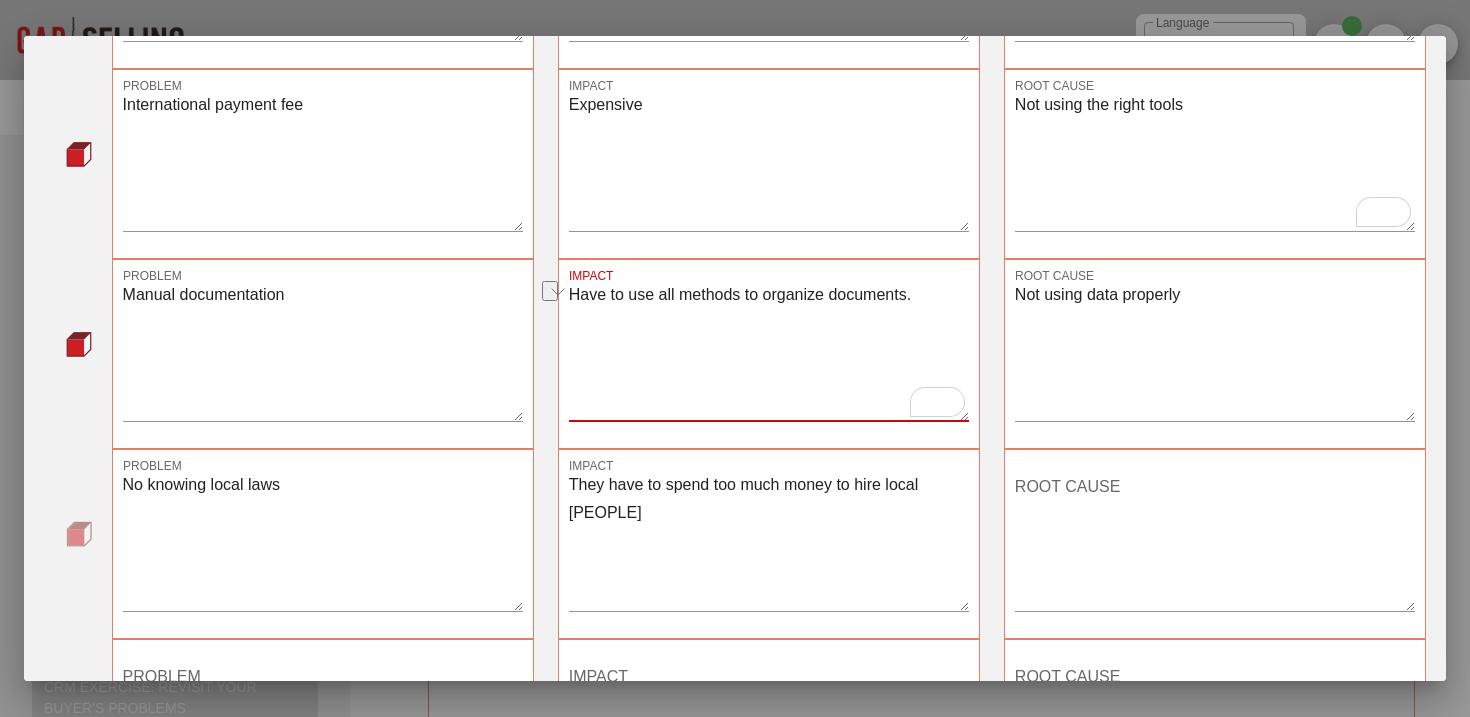 drag, startPoint x: 919, startPoint y: 290, endPoint x: 576, endPoint y: 292, distance: 343.00583 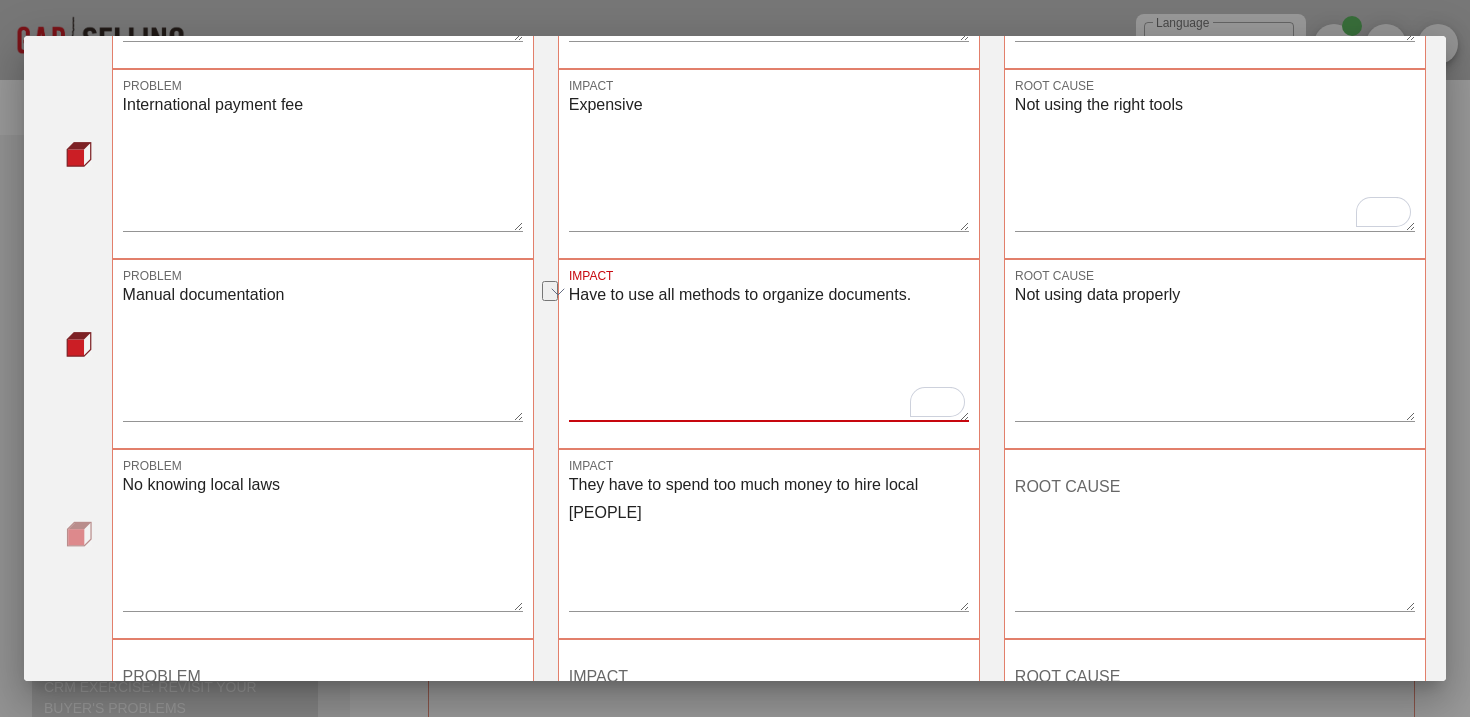 click on "Have to use all methods to organize documents." at bounding box center (769, 351) 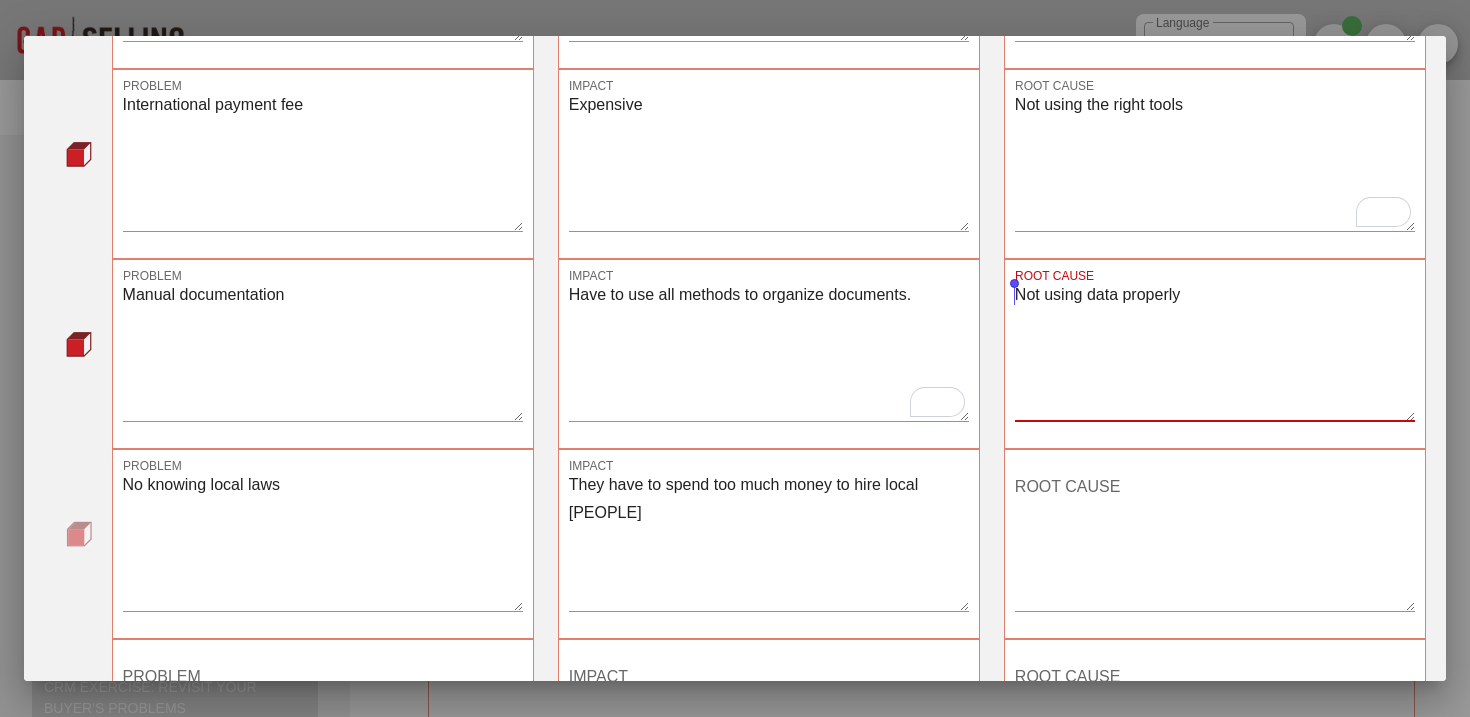 drag, startPoint x: 1204, startPoint y: 299, endPoint x: 1009, endPoint y: 305, distance: 195.09229 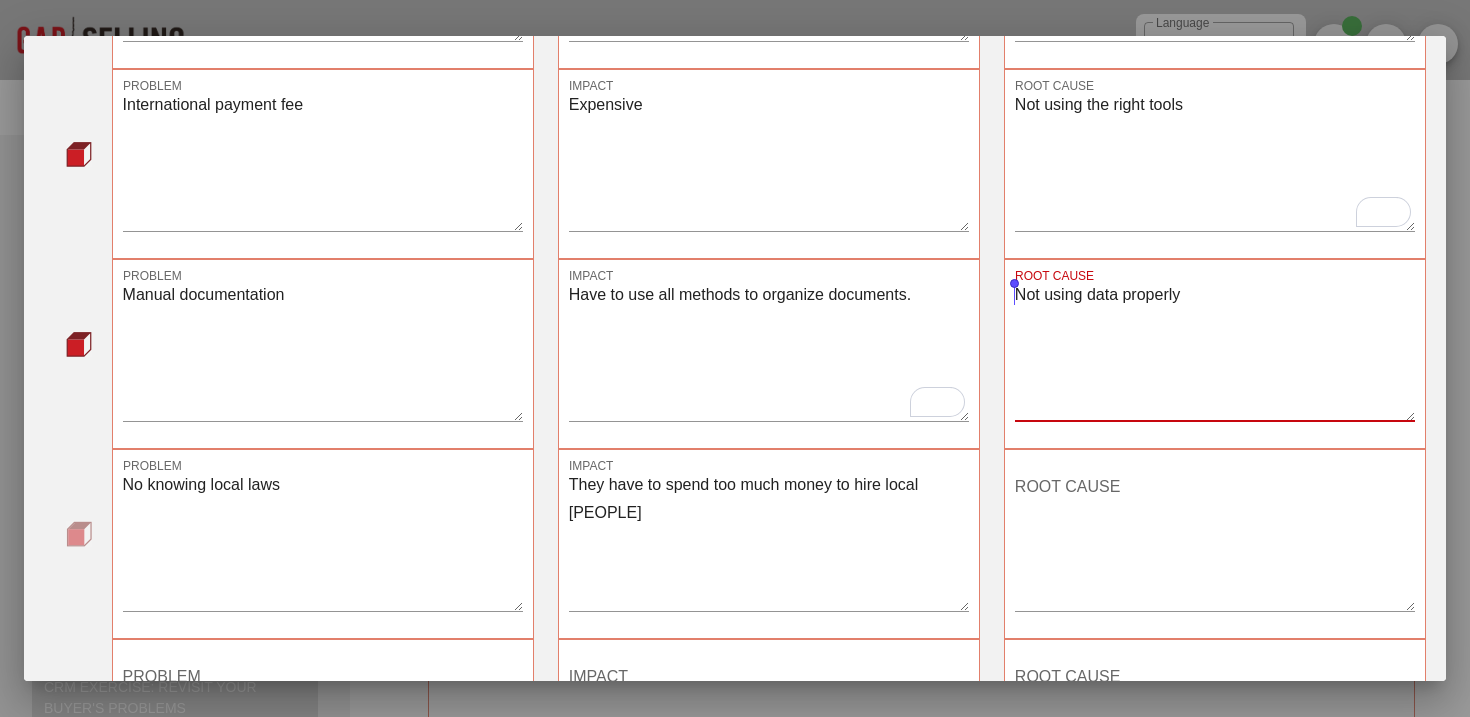 click on "ROOT CAUSE Not using data properly" at bounding box center (1215, 354) 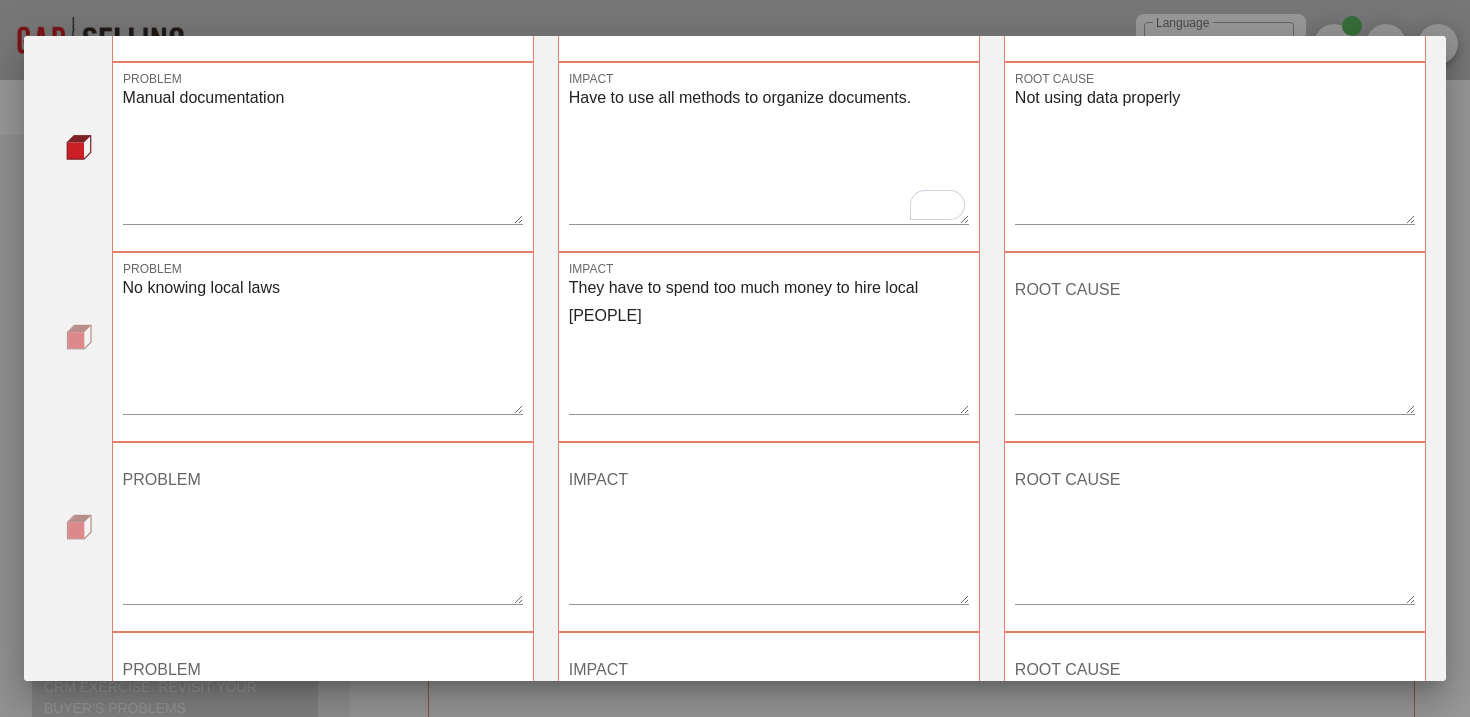 scroll, scrollTop: 565, scrollLeft: 0, axis: vertical 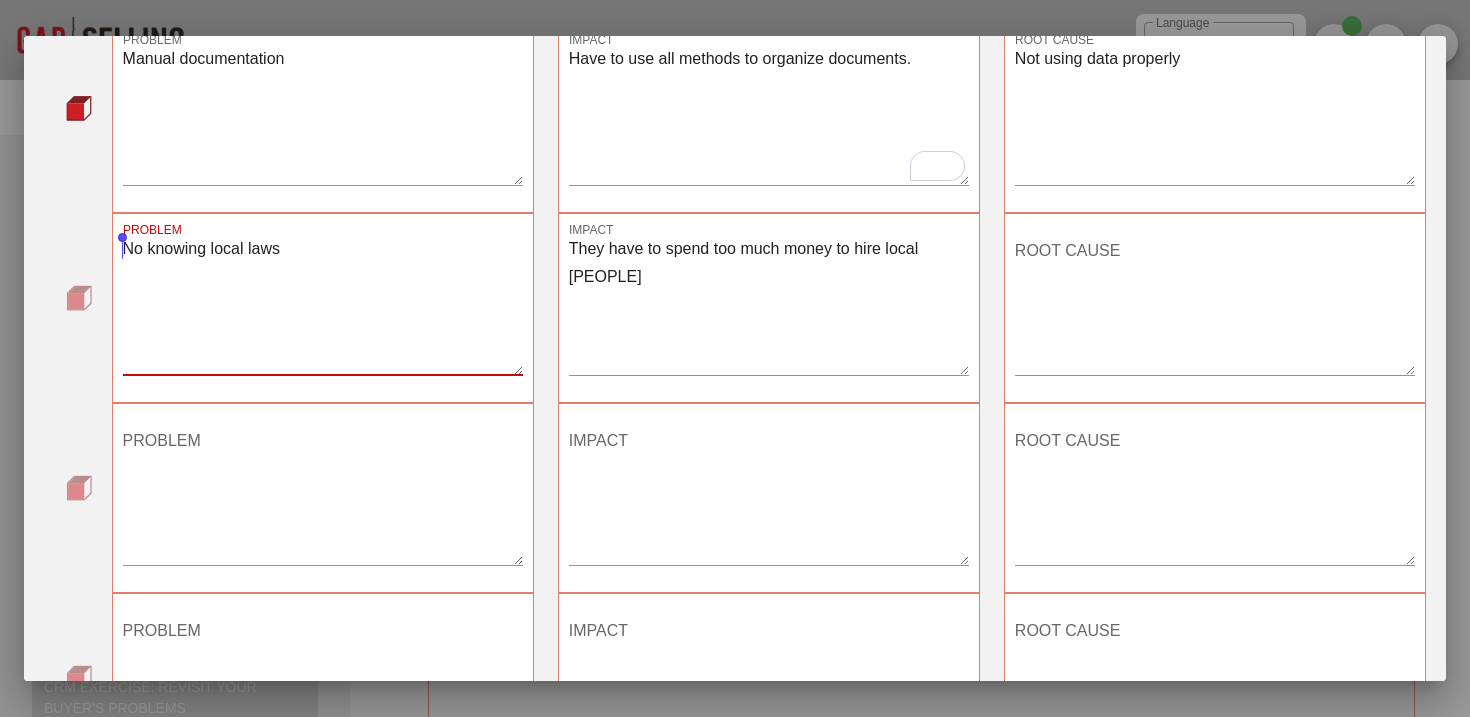 drag, startPoint x: 298, startPoint y: 257, endPoint x: 124, endPoint y: 254, distance: 174.02586 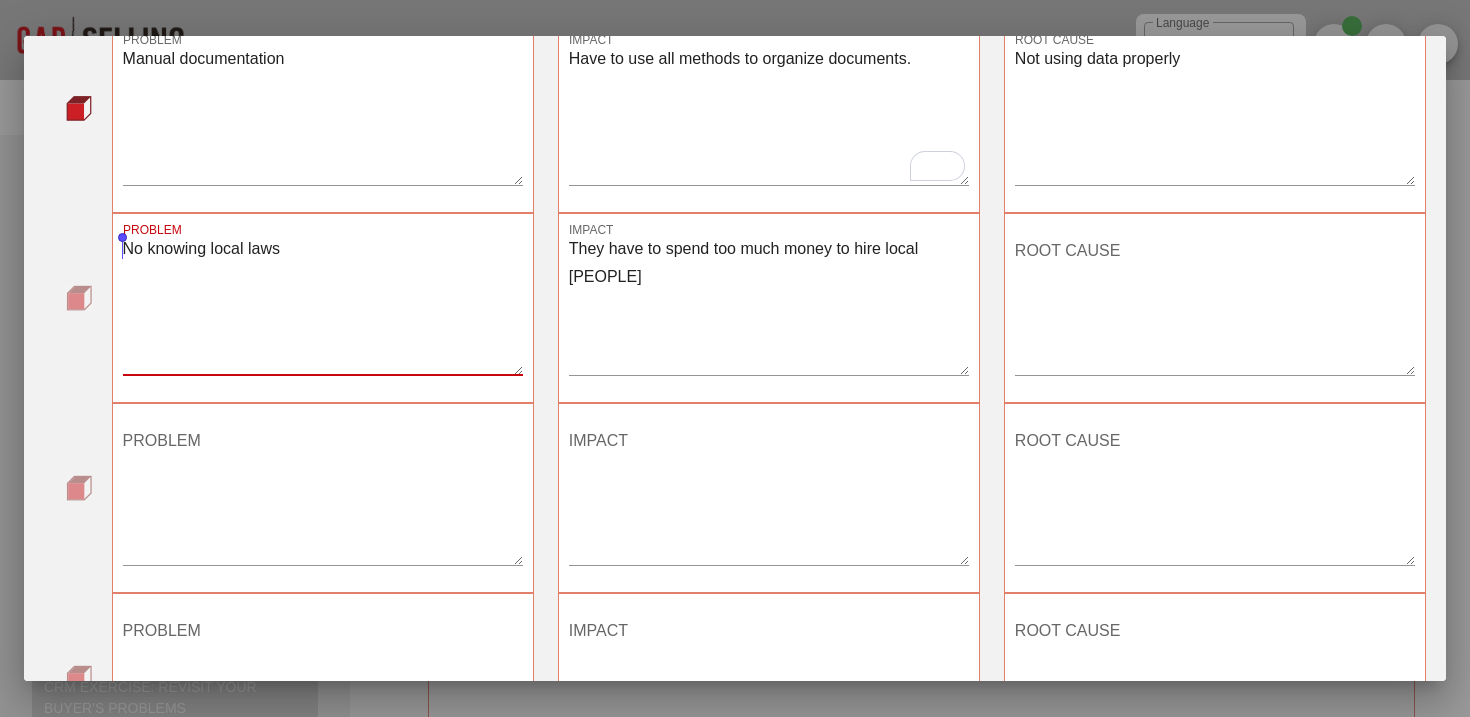 click on "No knowing local laws" at bounding box center [323, 305] 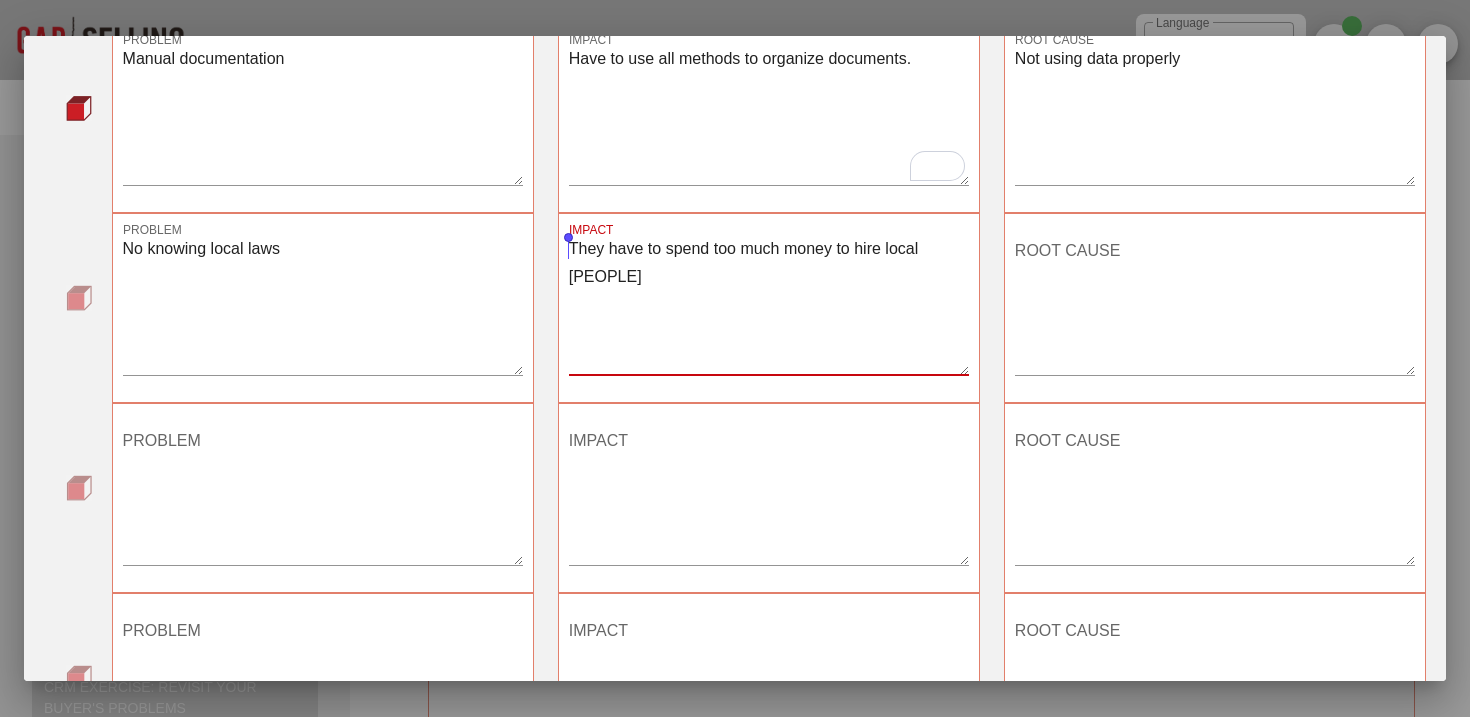 drag, startPoint x: 651, startPoint y: 277, endPoint x: 562, endPoint y: 244, distance: 94.92102 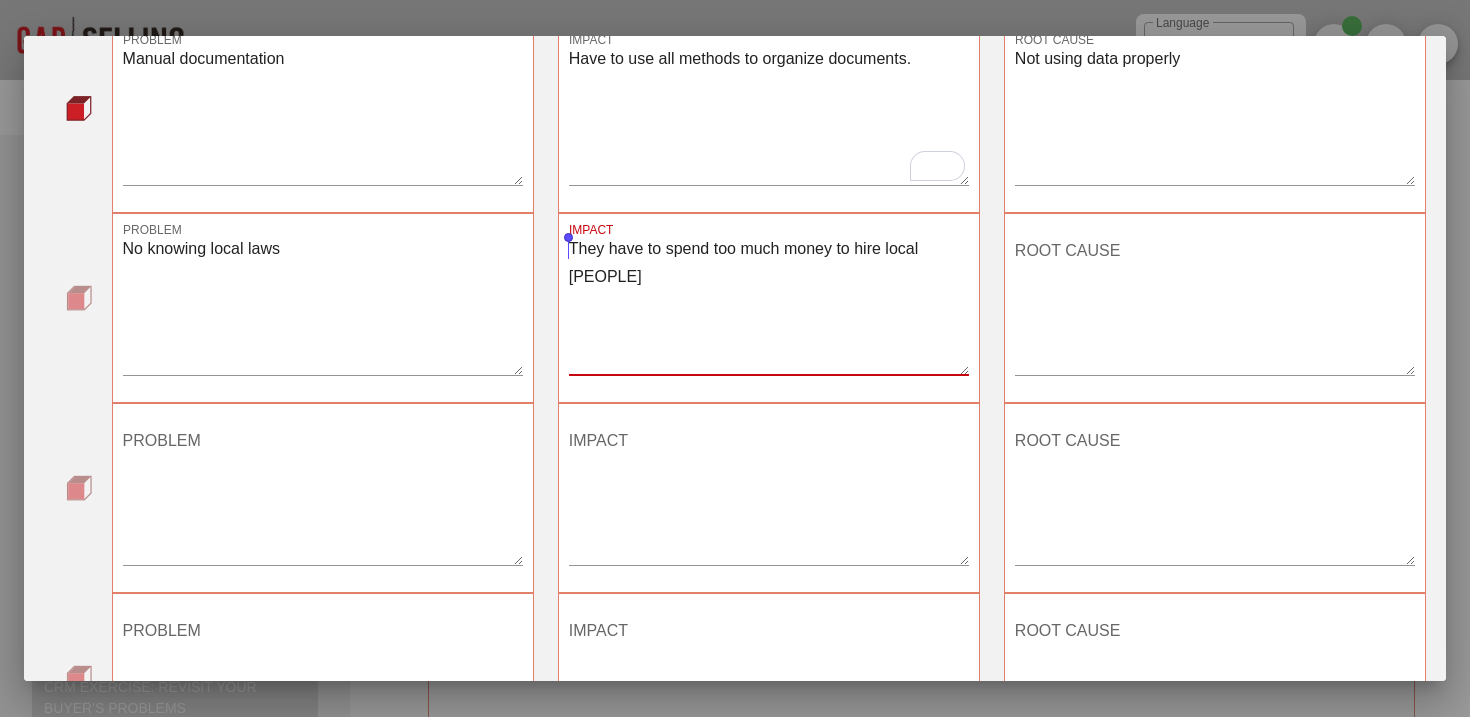 click on "IMPACT They have to spend too much money to hire local people" at bounding box center (769, 308) 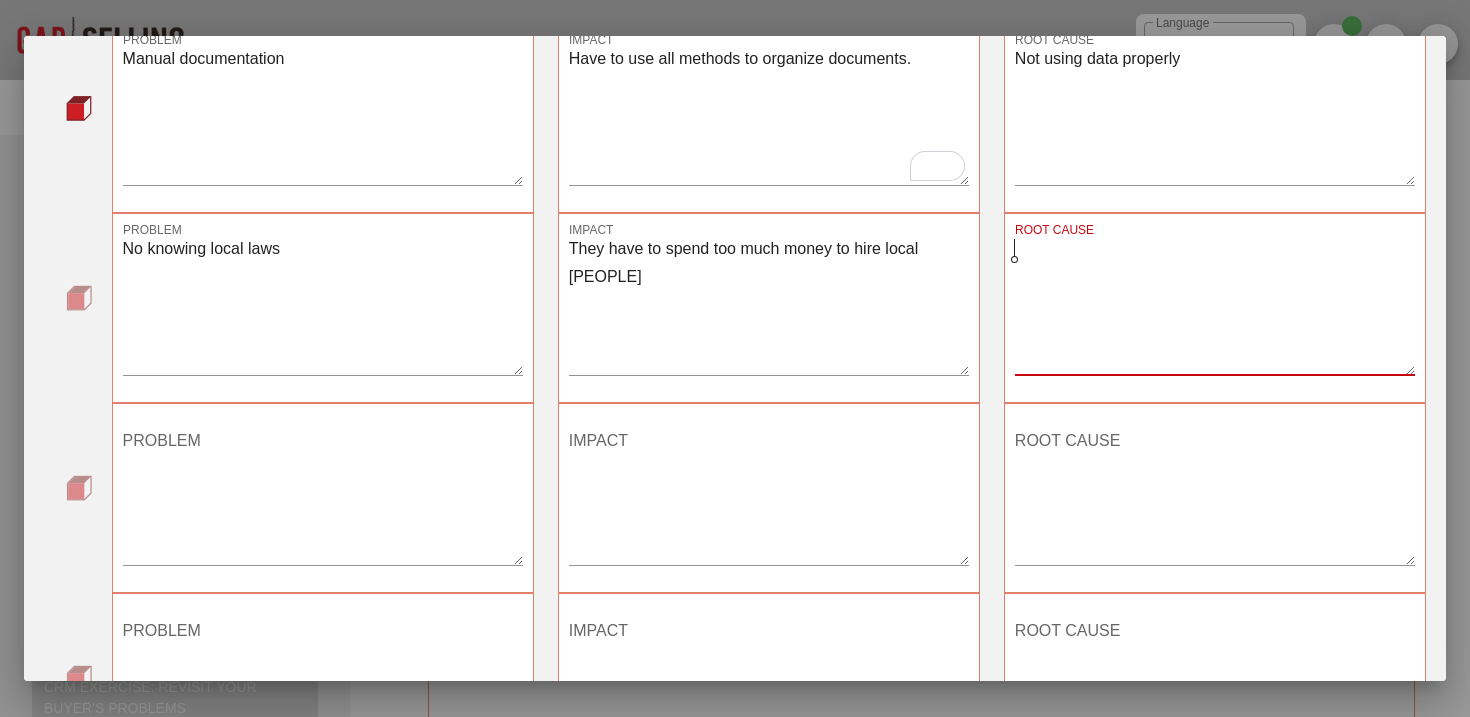 click on "ROOT CAUSE" at bounding box center (1215, 305) 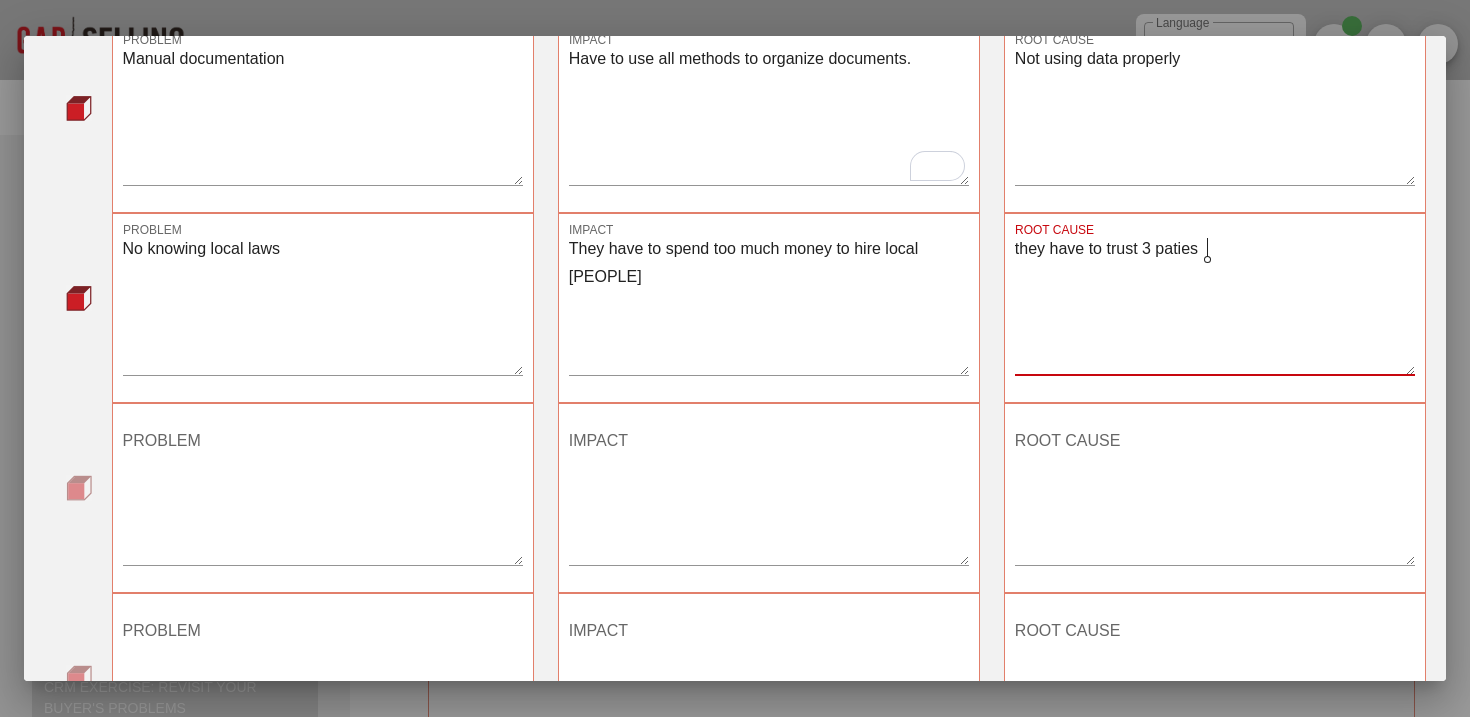 click on "they have to trust 3 paties" at bounding box center (1215, 305) 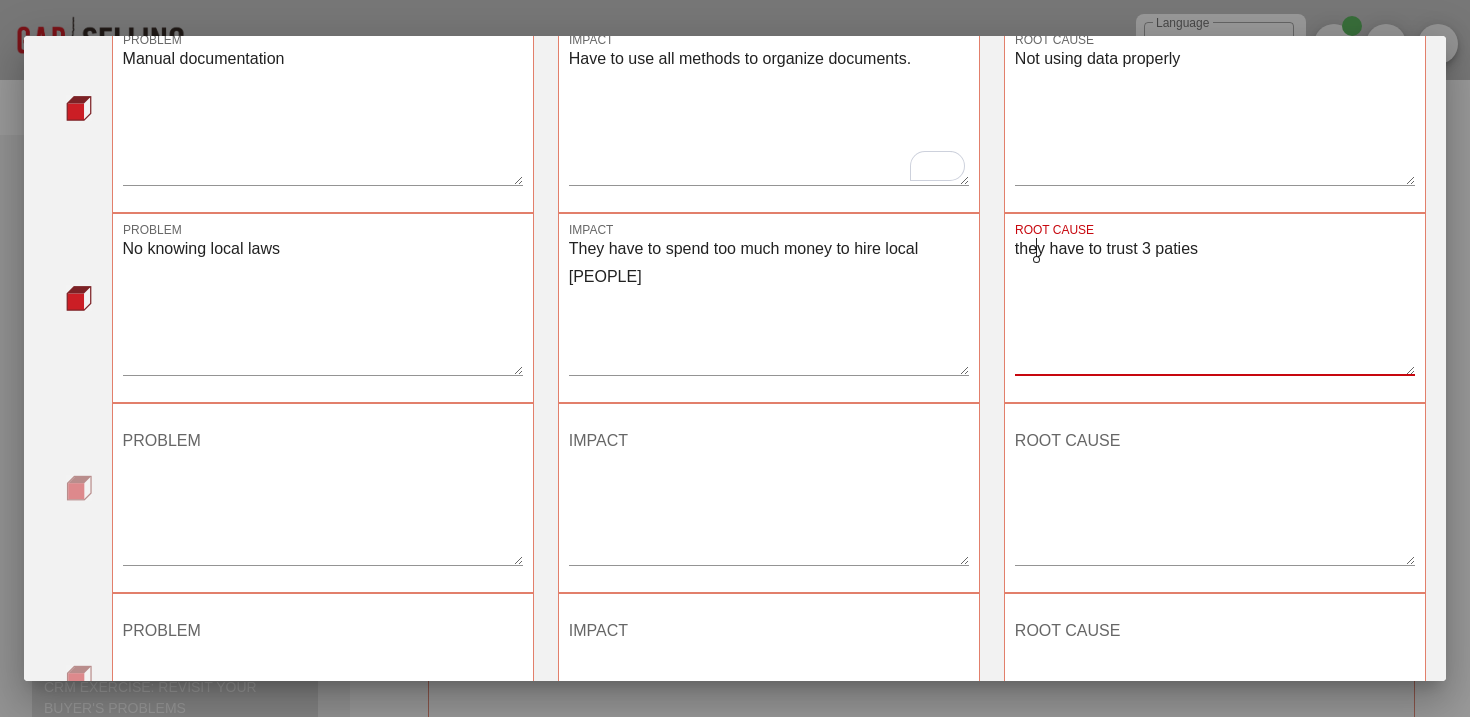 click on "T" 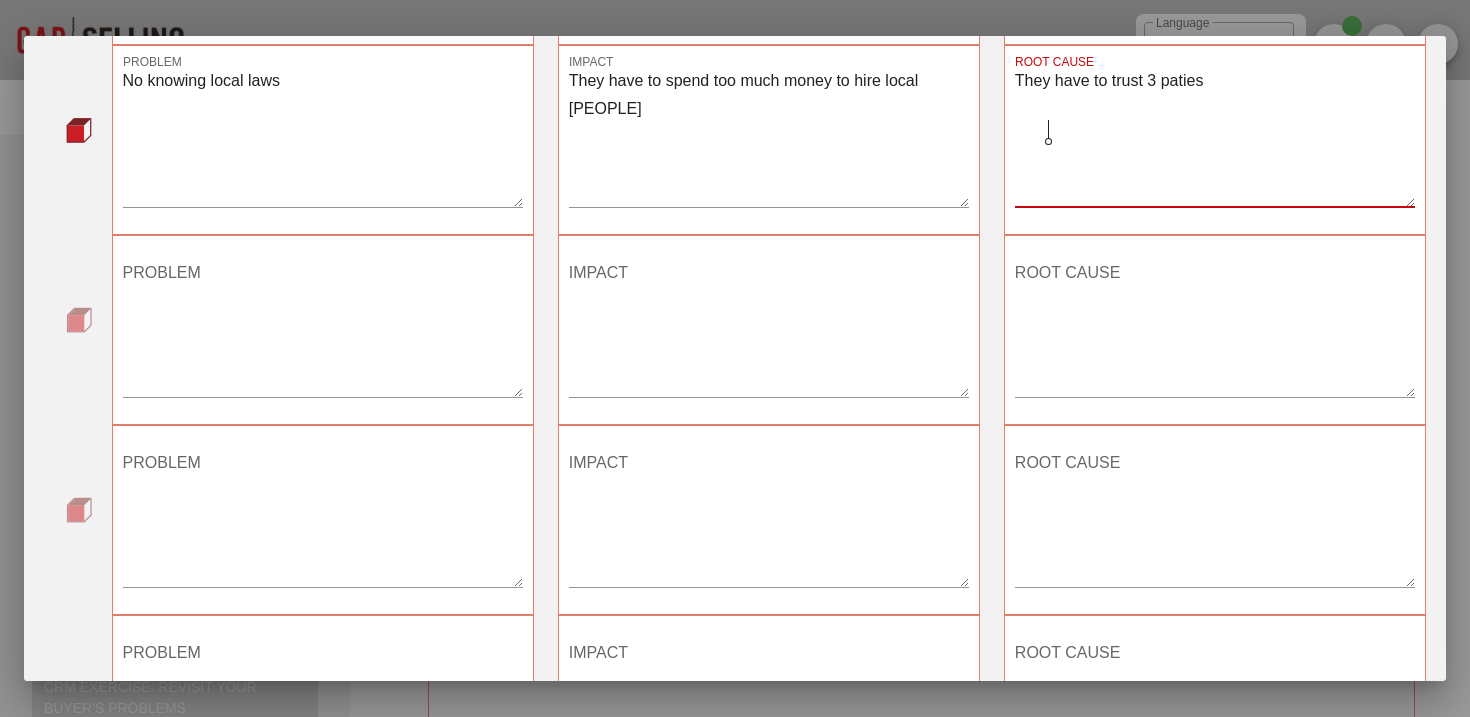 scroll, scrollTop: 784, scrollLeft: 0, axis: vertical 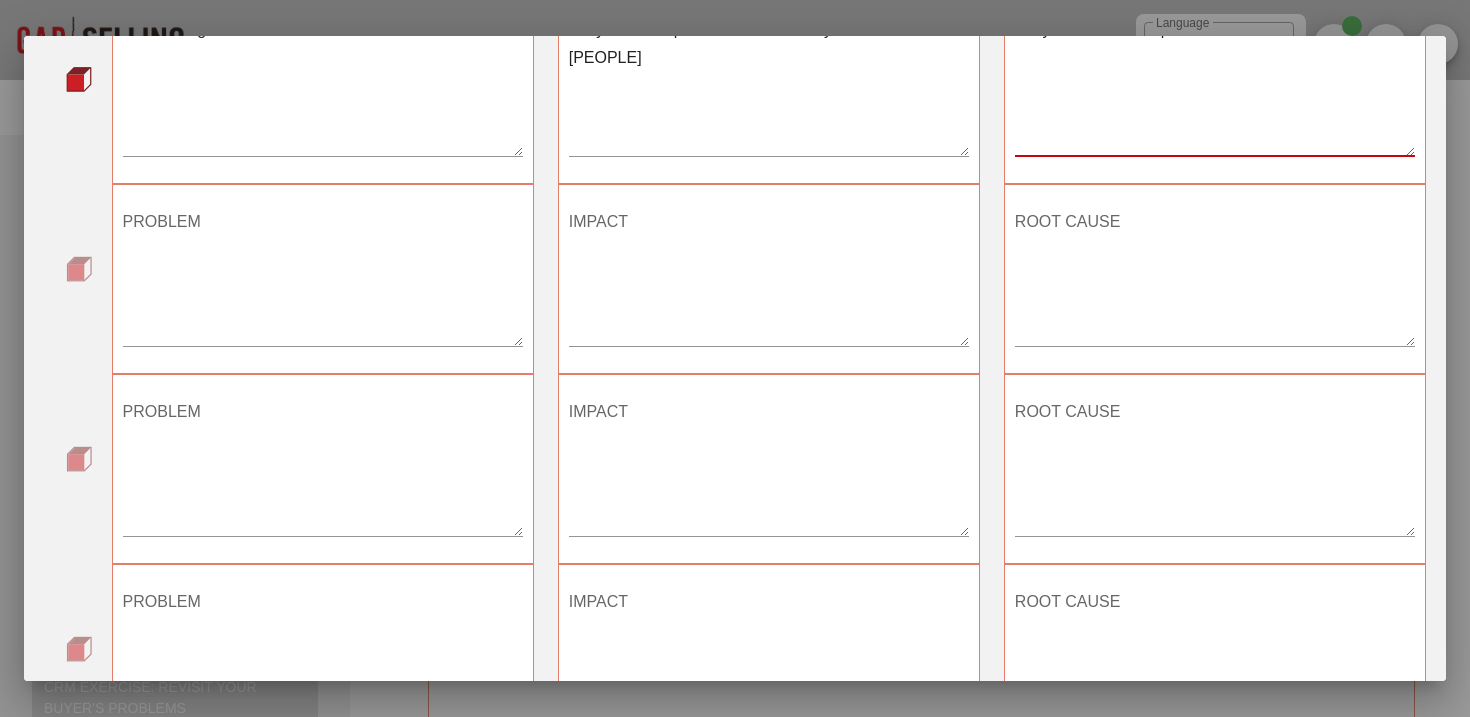 type on "They have to trust 3 paties" 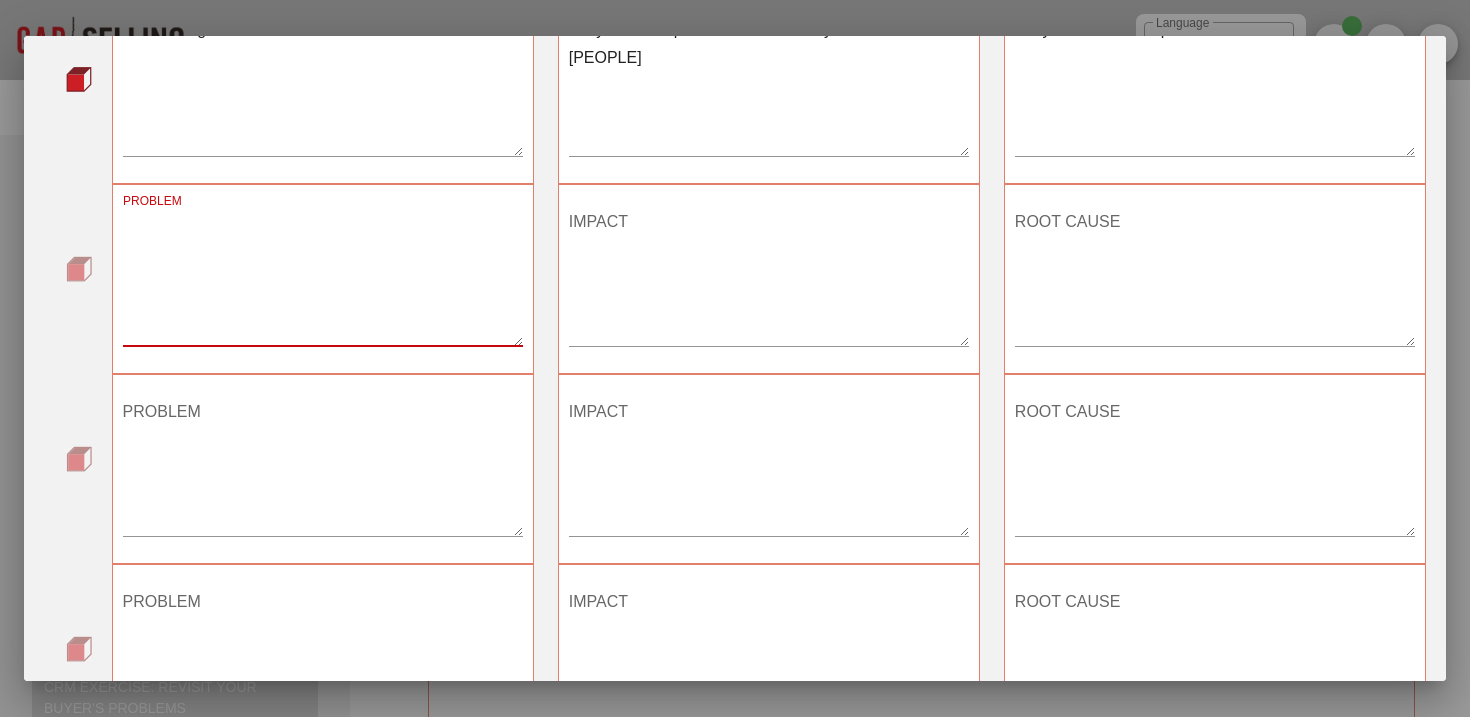 click on "PROBLEM" at bounding box center [323, 276] 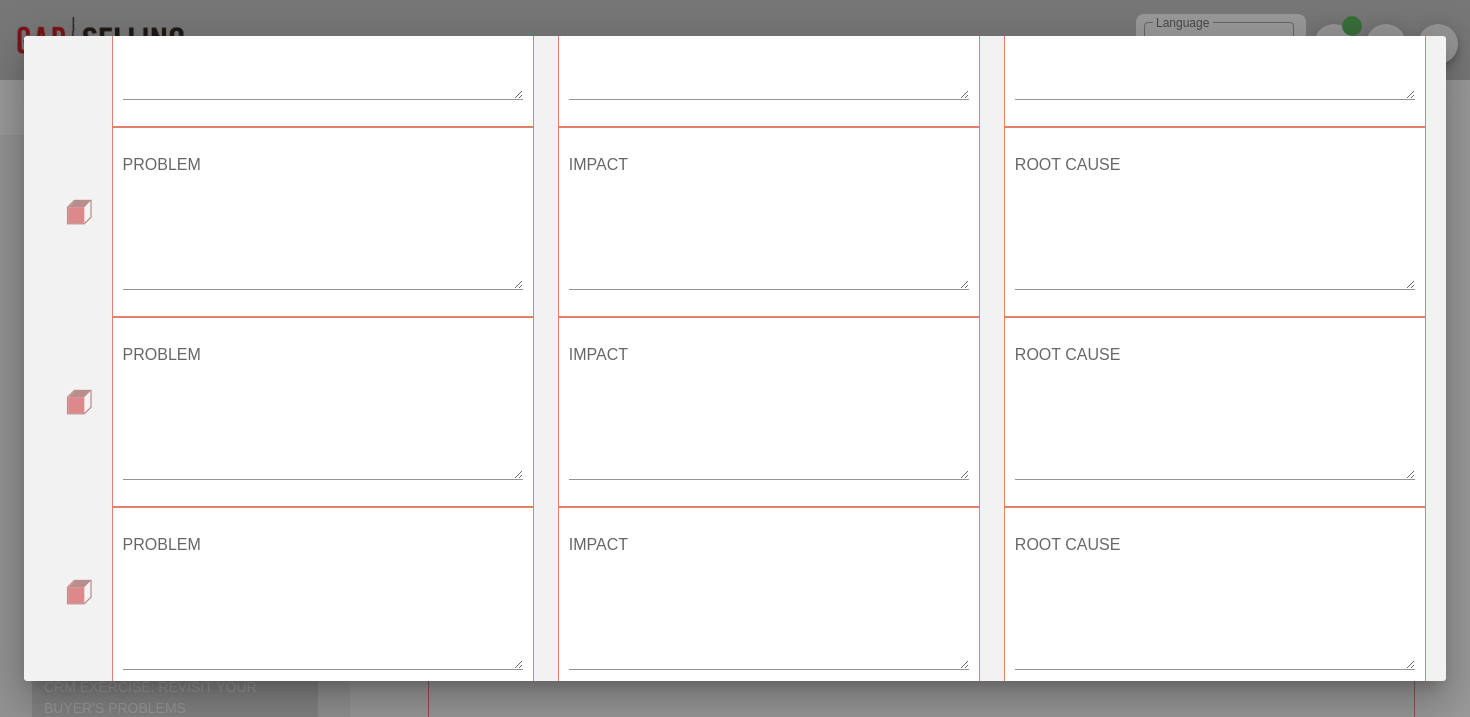 scroll, scrollTop: 956, scrollLeft: 0, axis: vertical 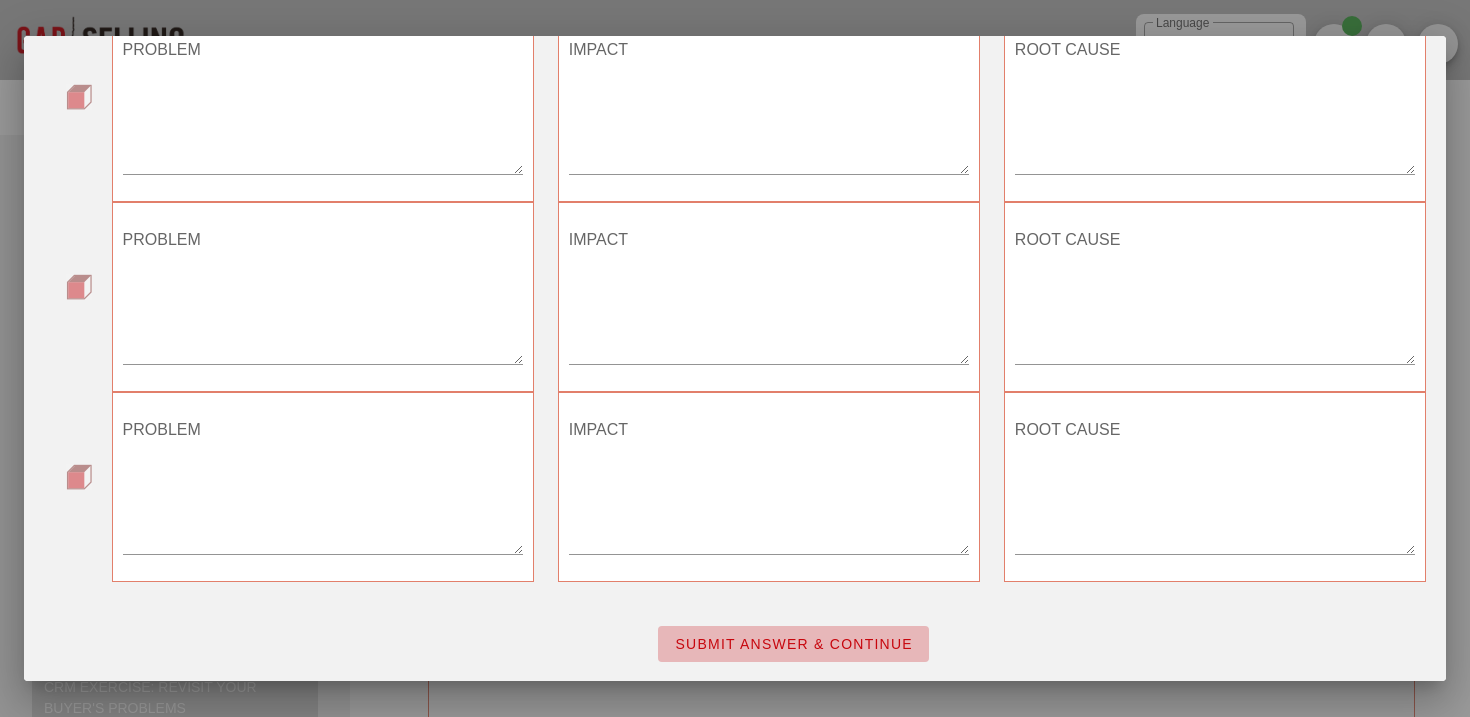 click on "SUBMIT ANSWER & CONTINUE" at bounding box center [793, 644] 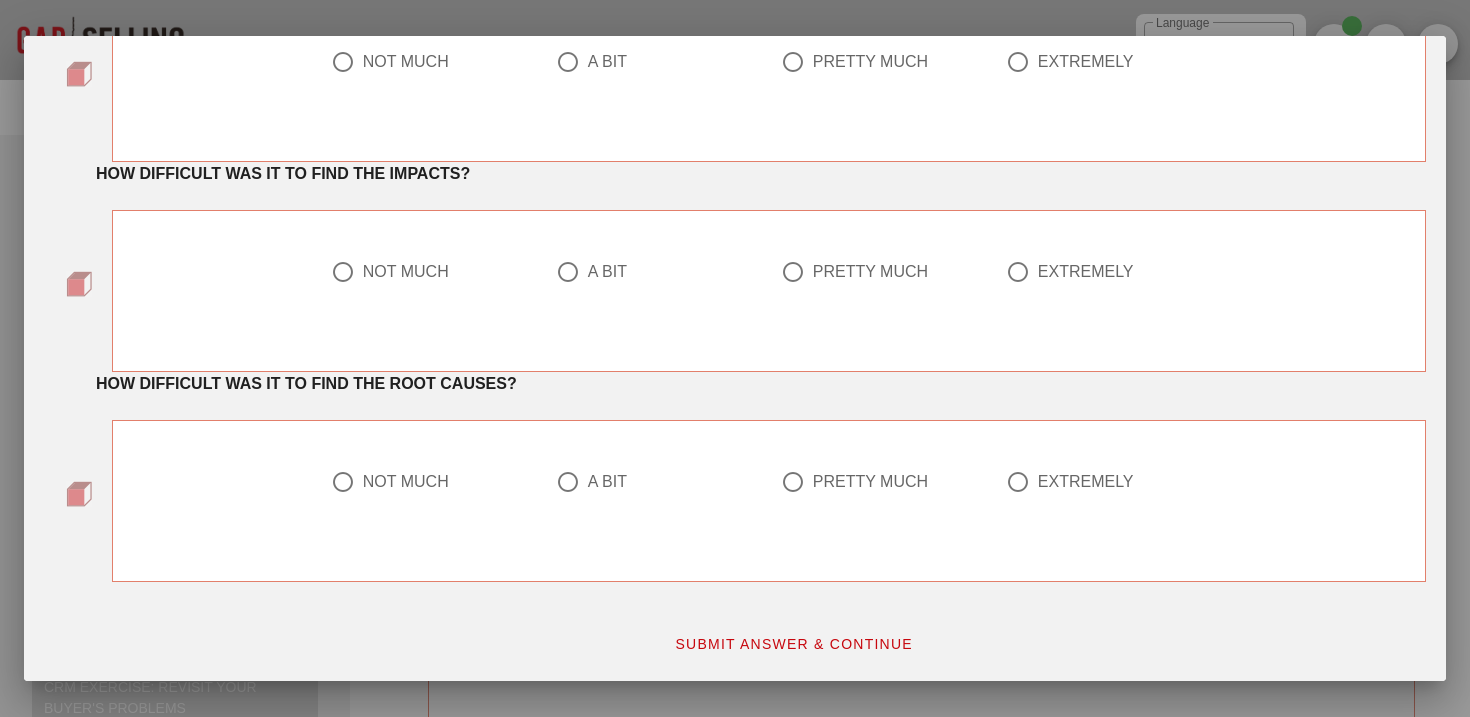 scroll, scrollTop: 0, scrollLeft: 0, axis: both 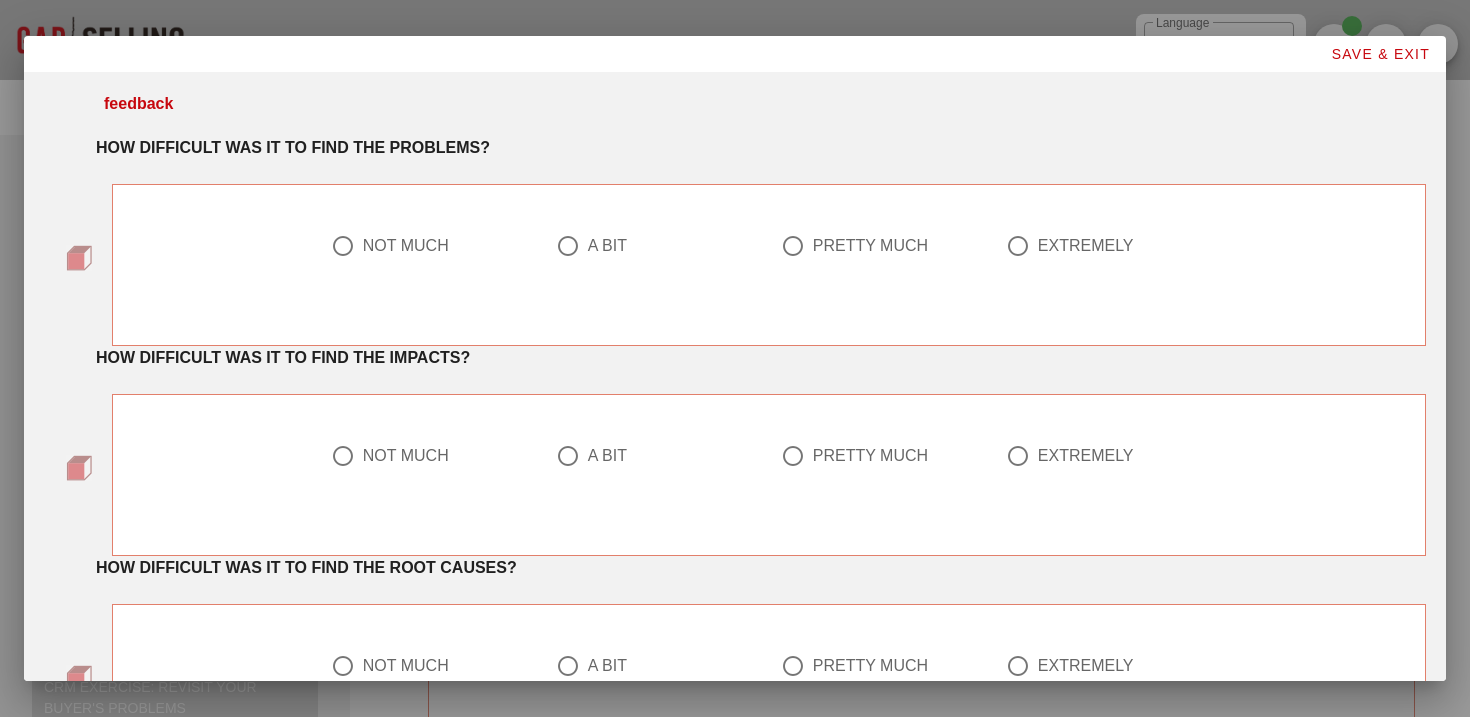 click at bounding box center (568, 246) 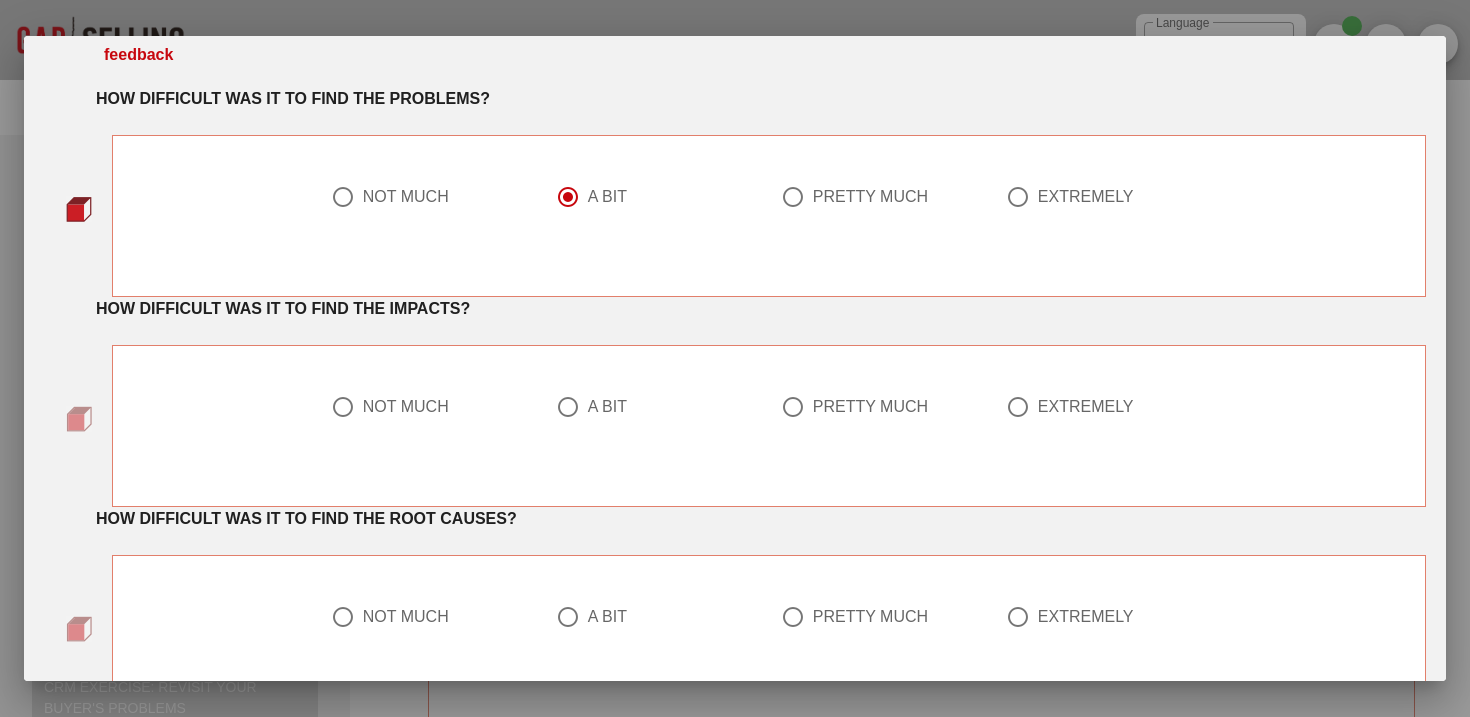click at bounding box center (568, 407) 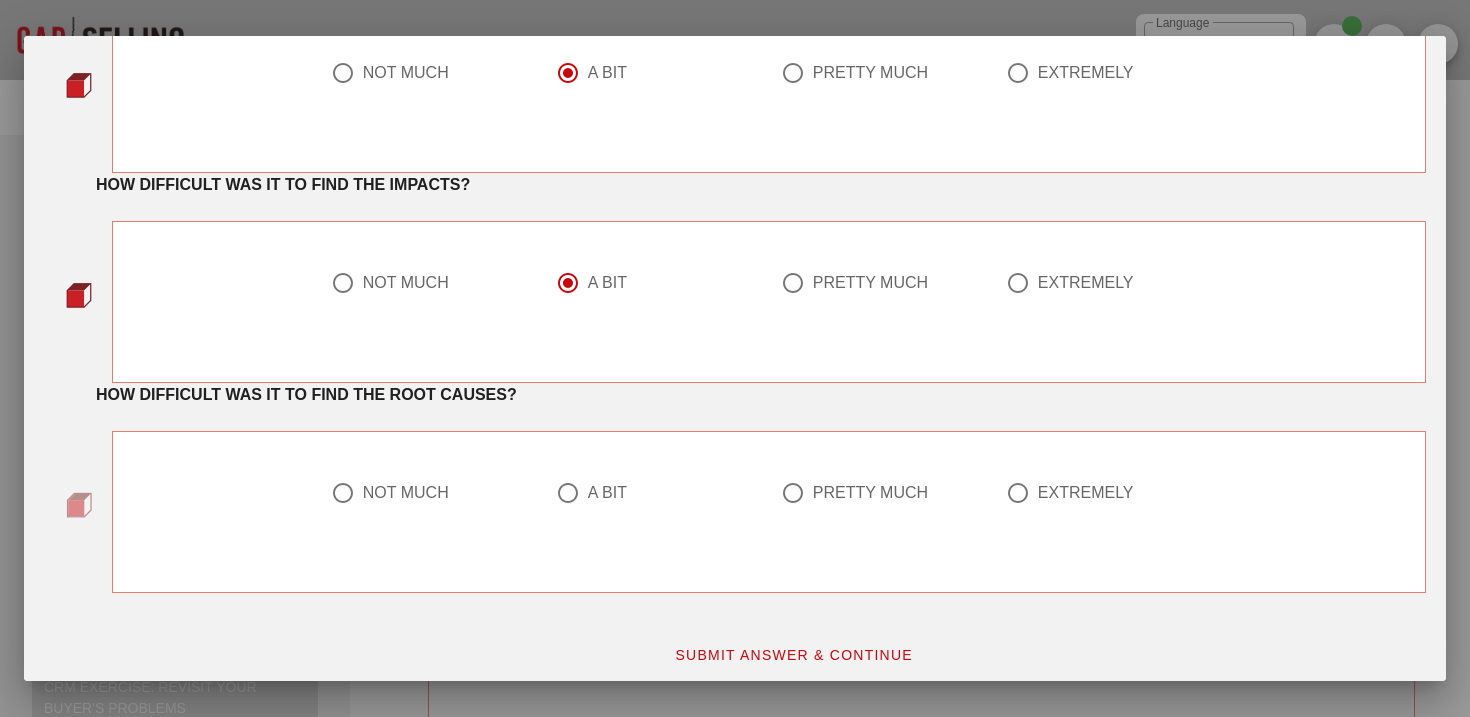 scroll, scrollTop: 184, scrollLeft: 0, axis: vertical 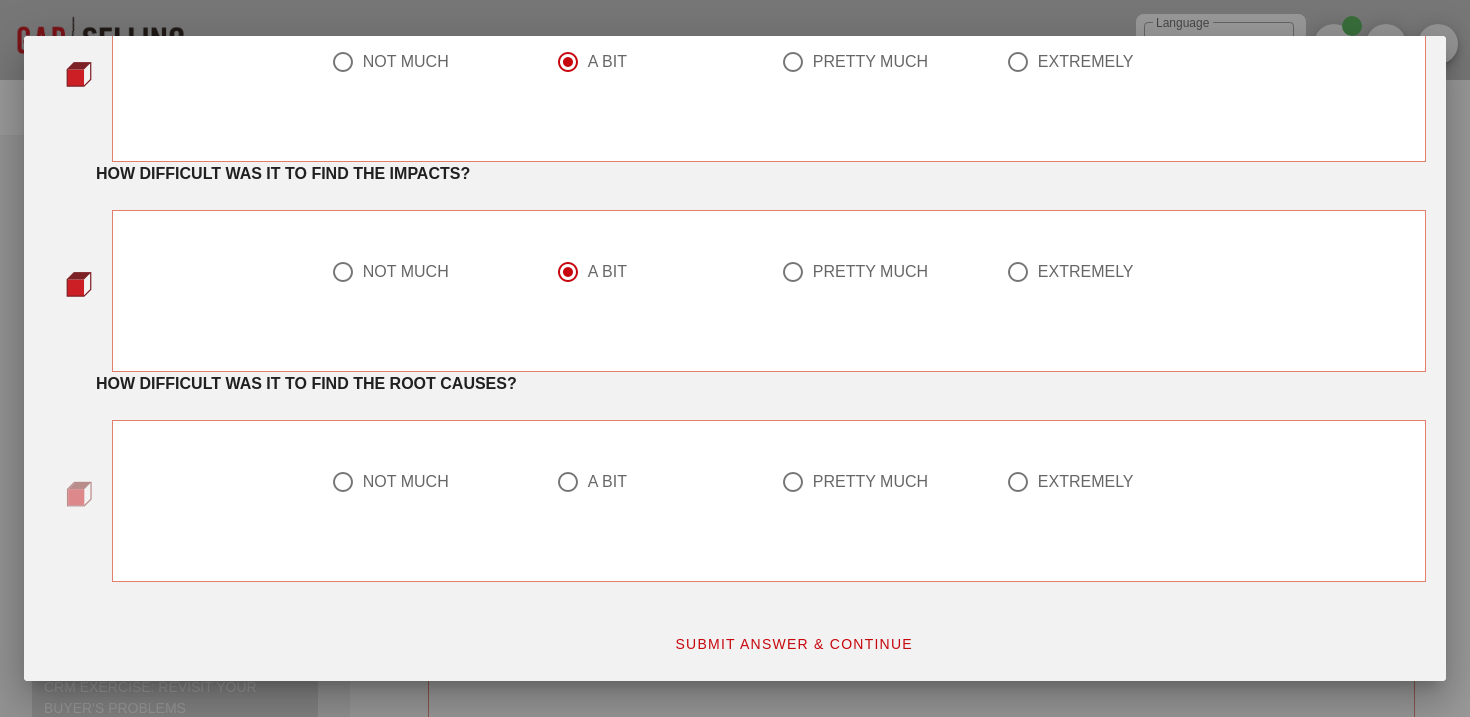 click at bounding box center [568, 482] 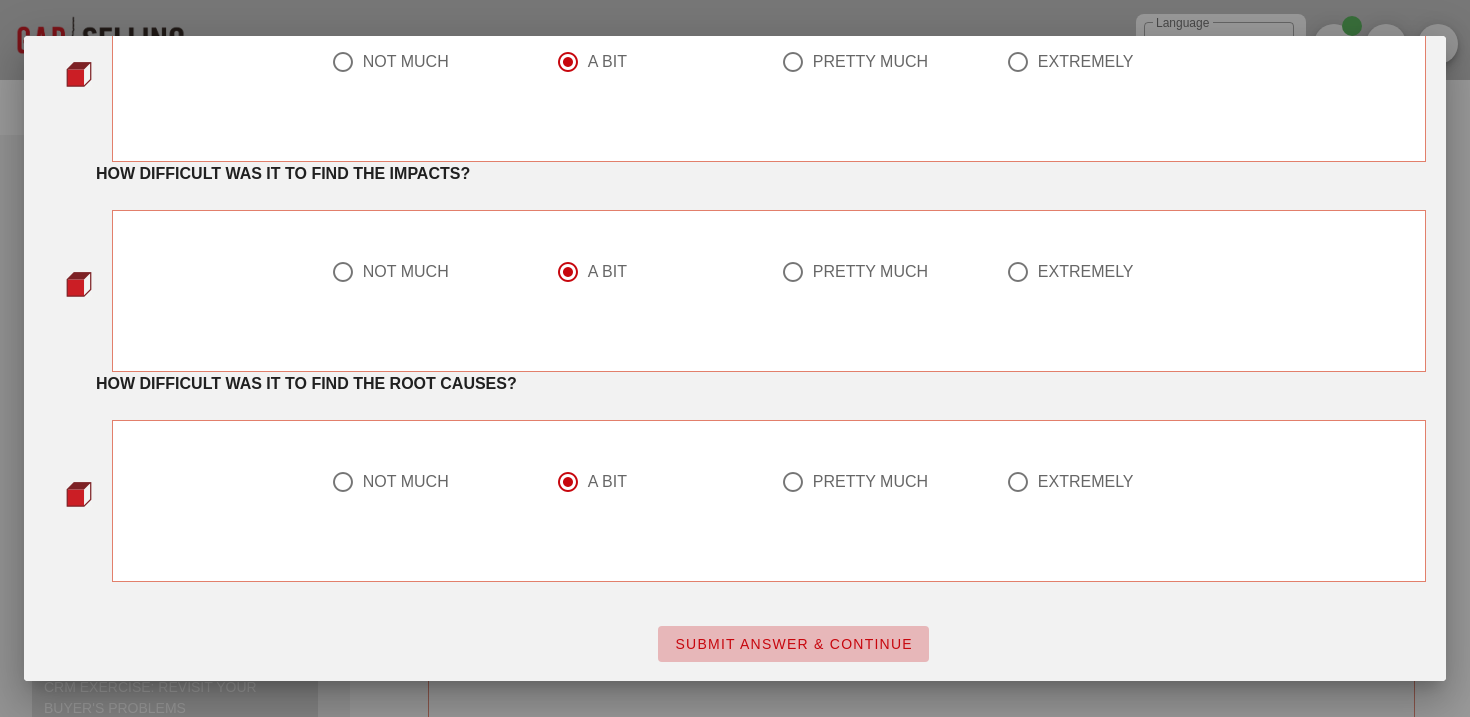 click on "SUBMIT ANSWER & CONTINUE" at bounding box center [793, 644] 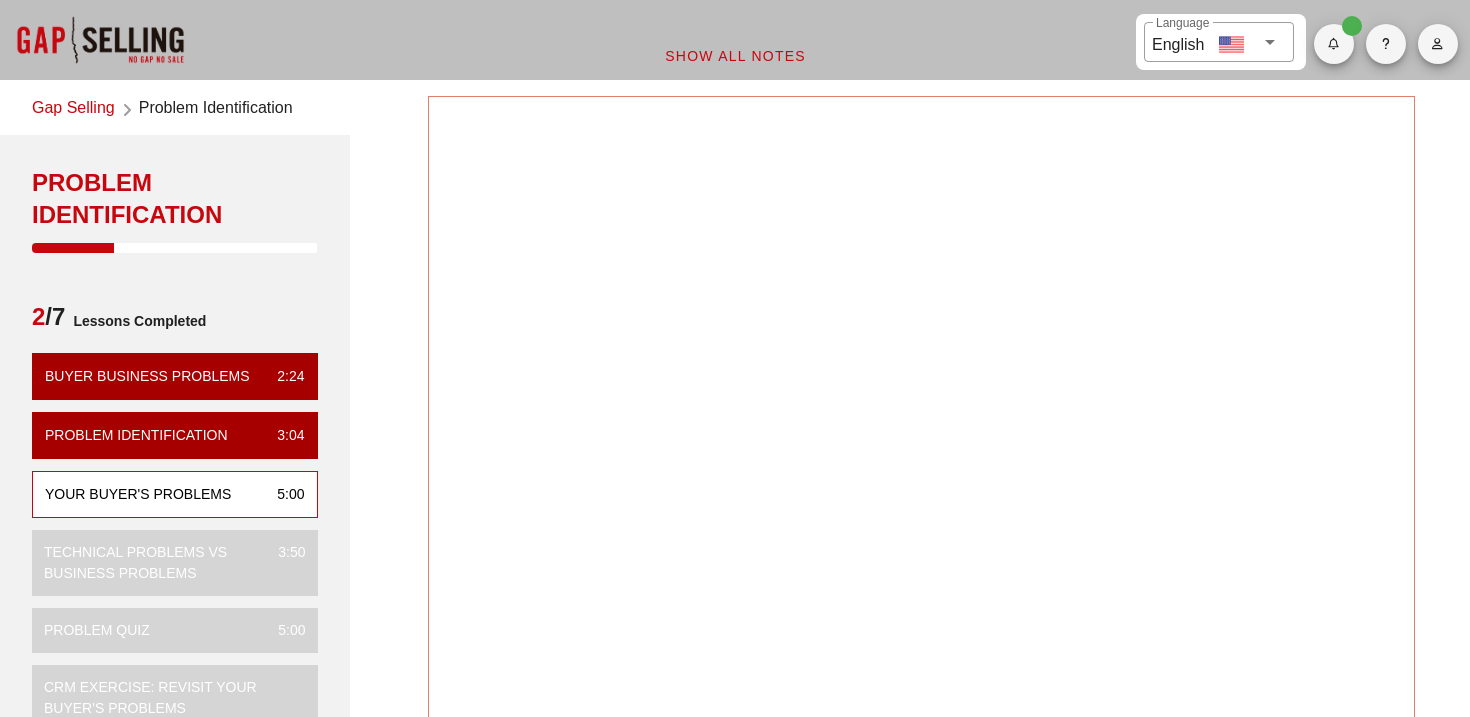 scroll, scrollTop: 0, scrollLeft: 0, axis: both 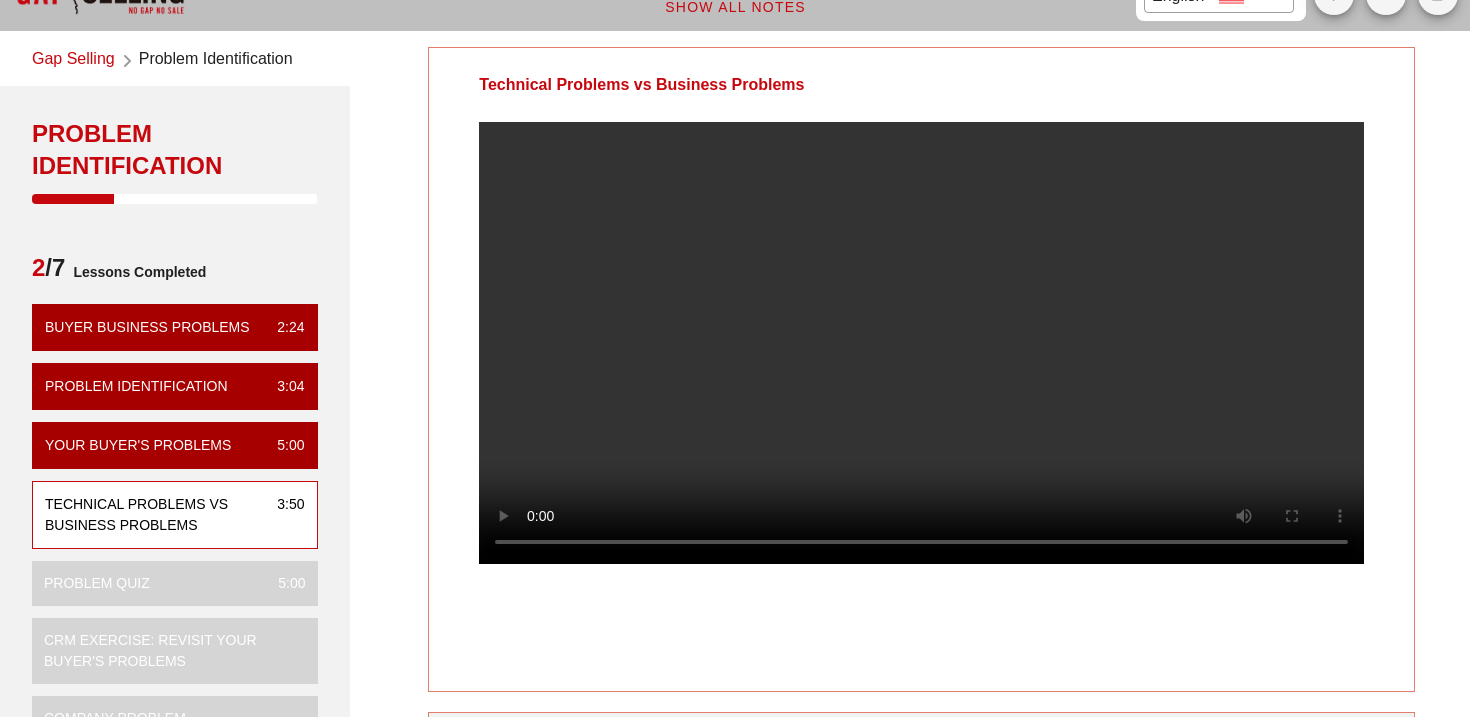 type 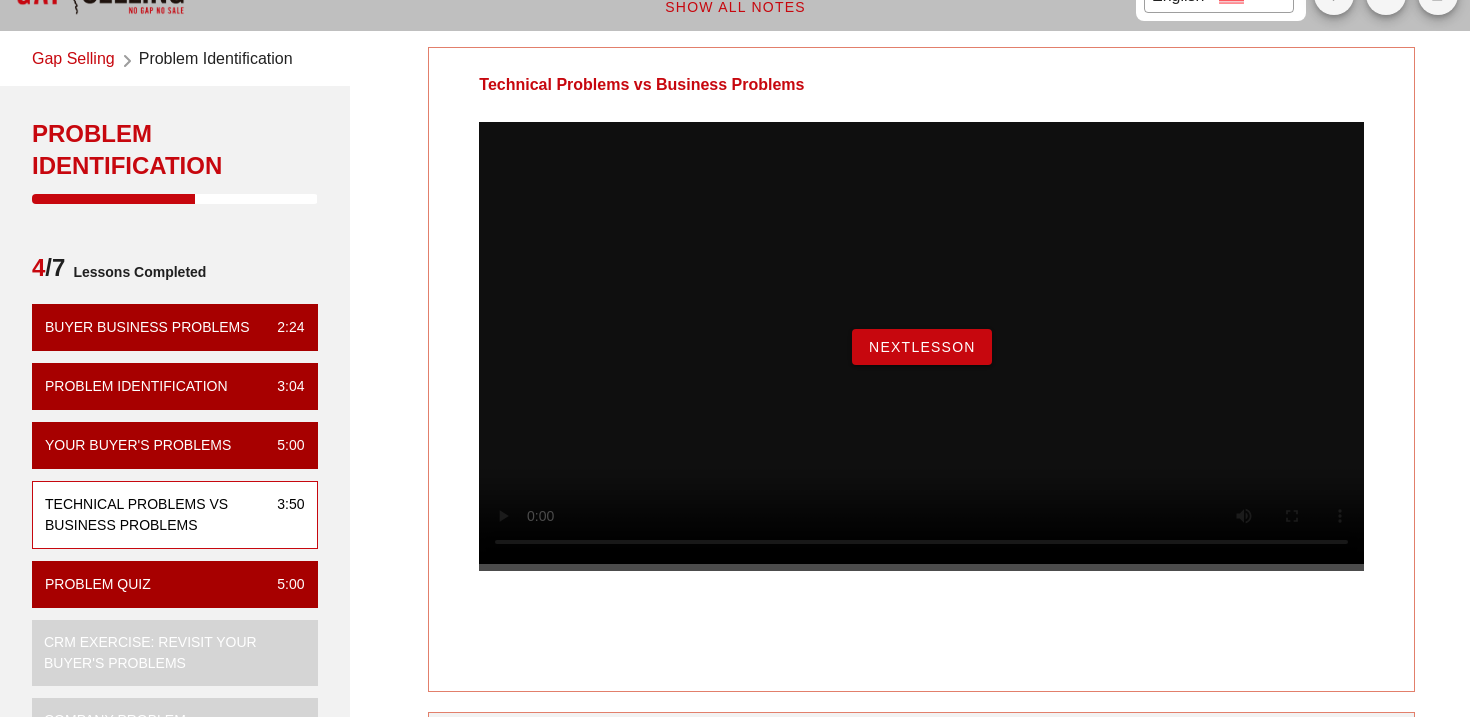 click on "NextLesson" at bounding box center [921, 346] 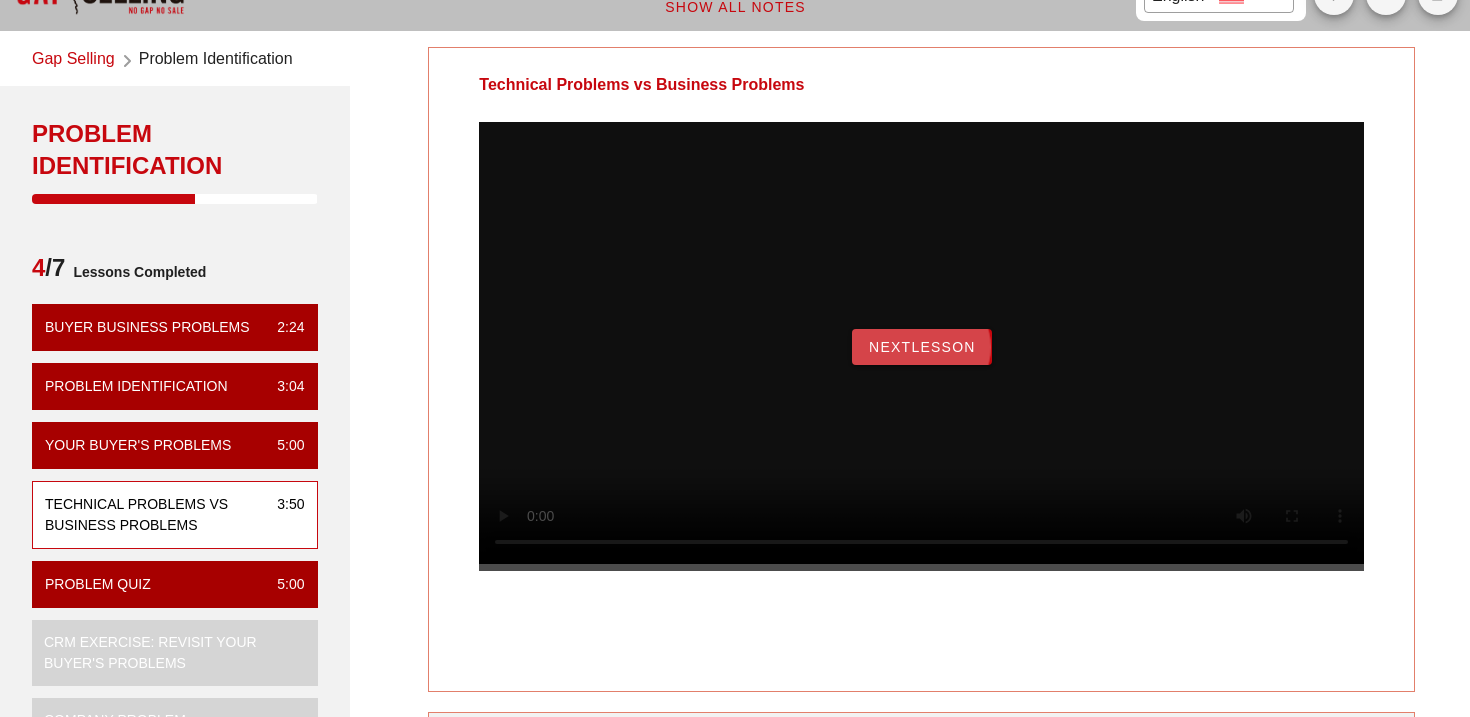 click on "NextLesson" at bounding box center (922, 347) 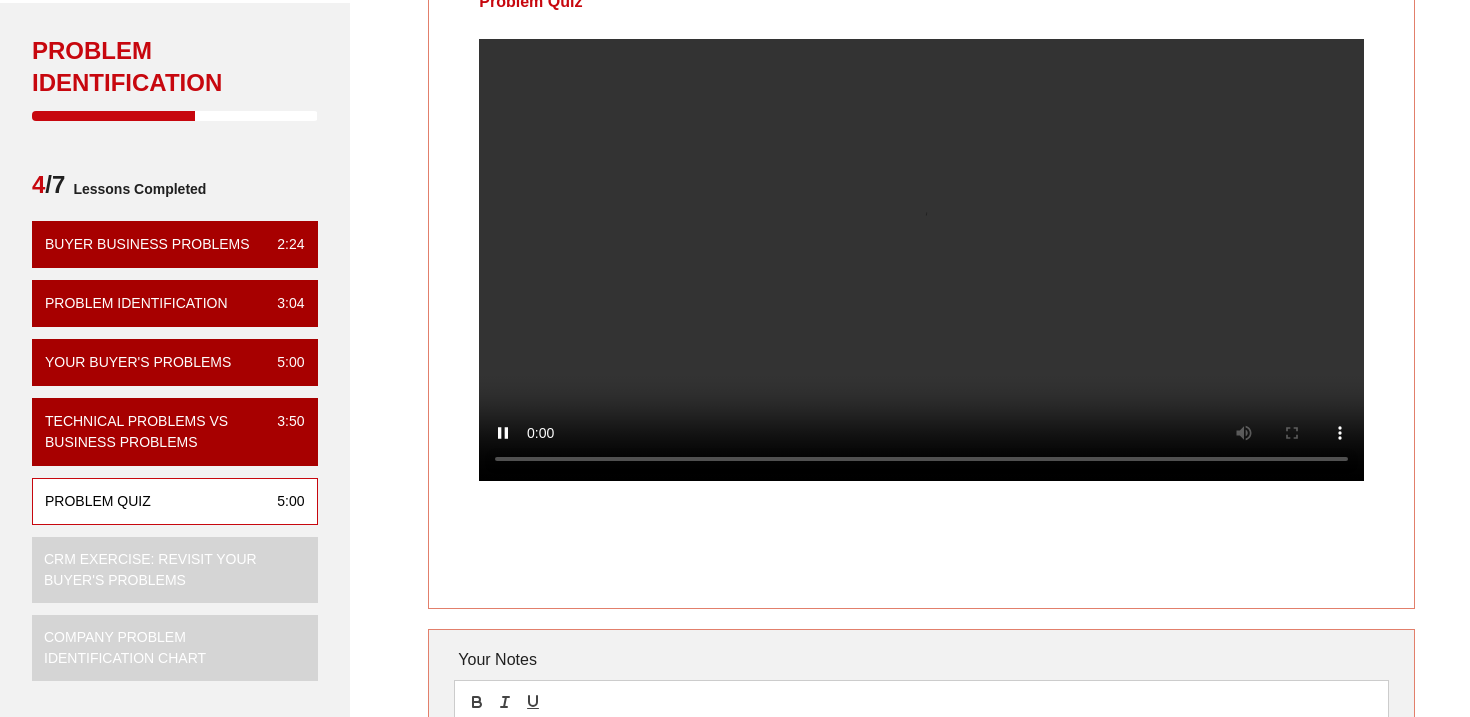 scroll, scrollTop: 127, scrollLeft: 0, axis: vertical 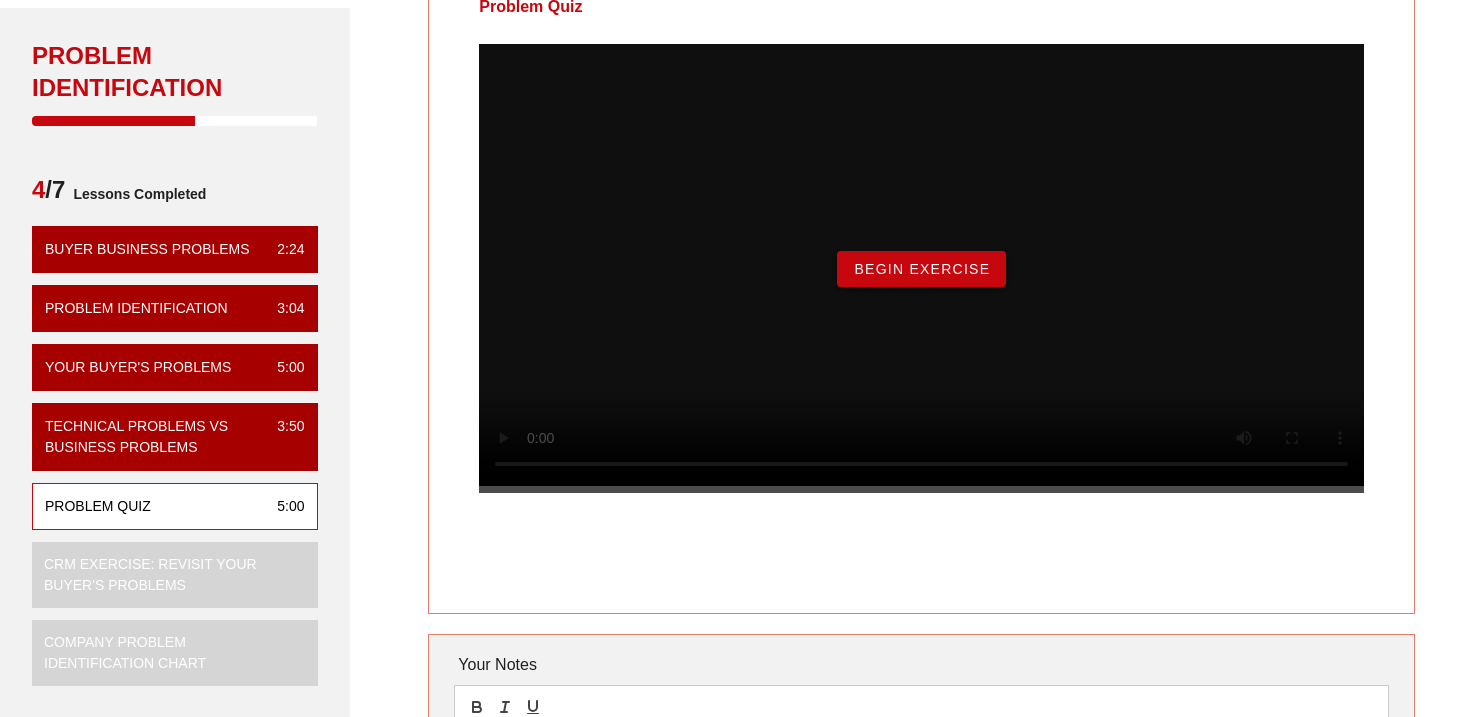 click on "Begin Exercise" at bounding box center (921, 269) 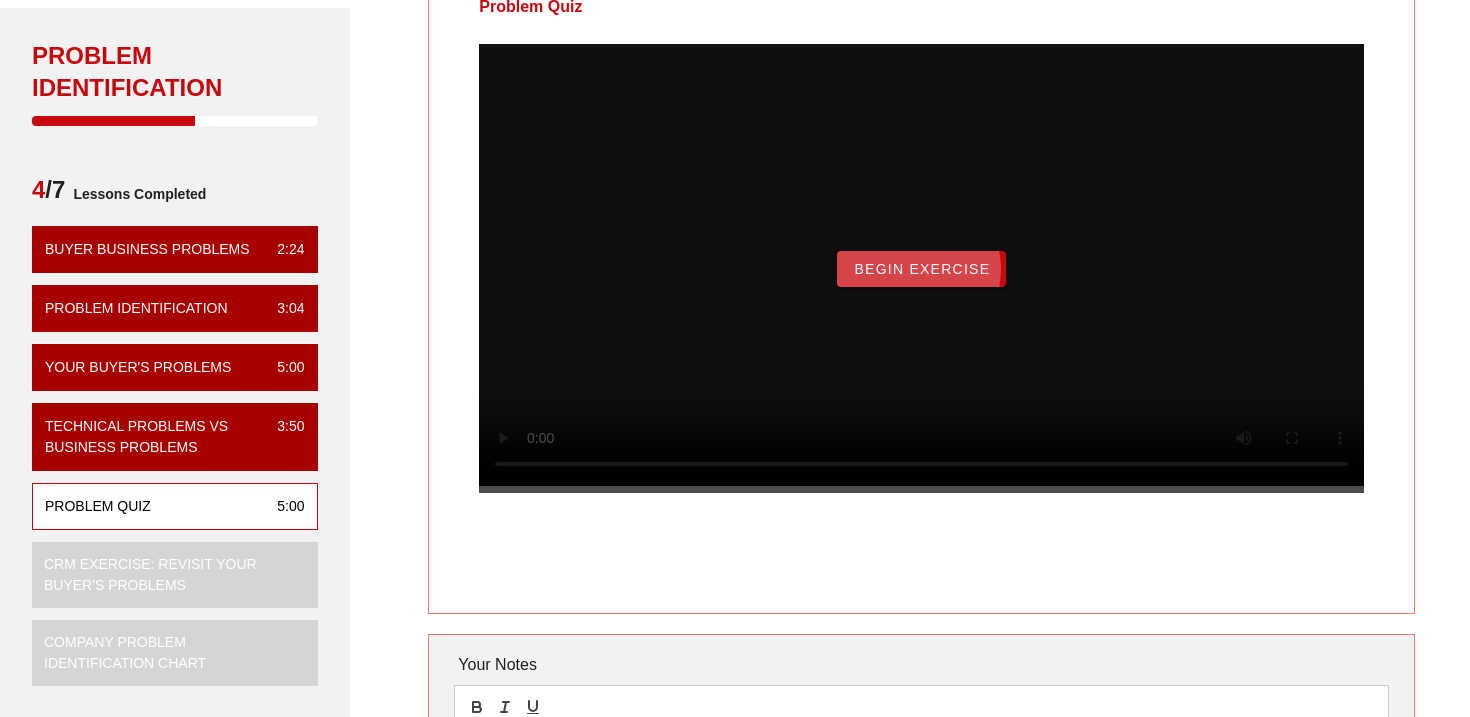 scroll, scrollTop: 0, scrollLeft: 0, axis: both 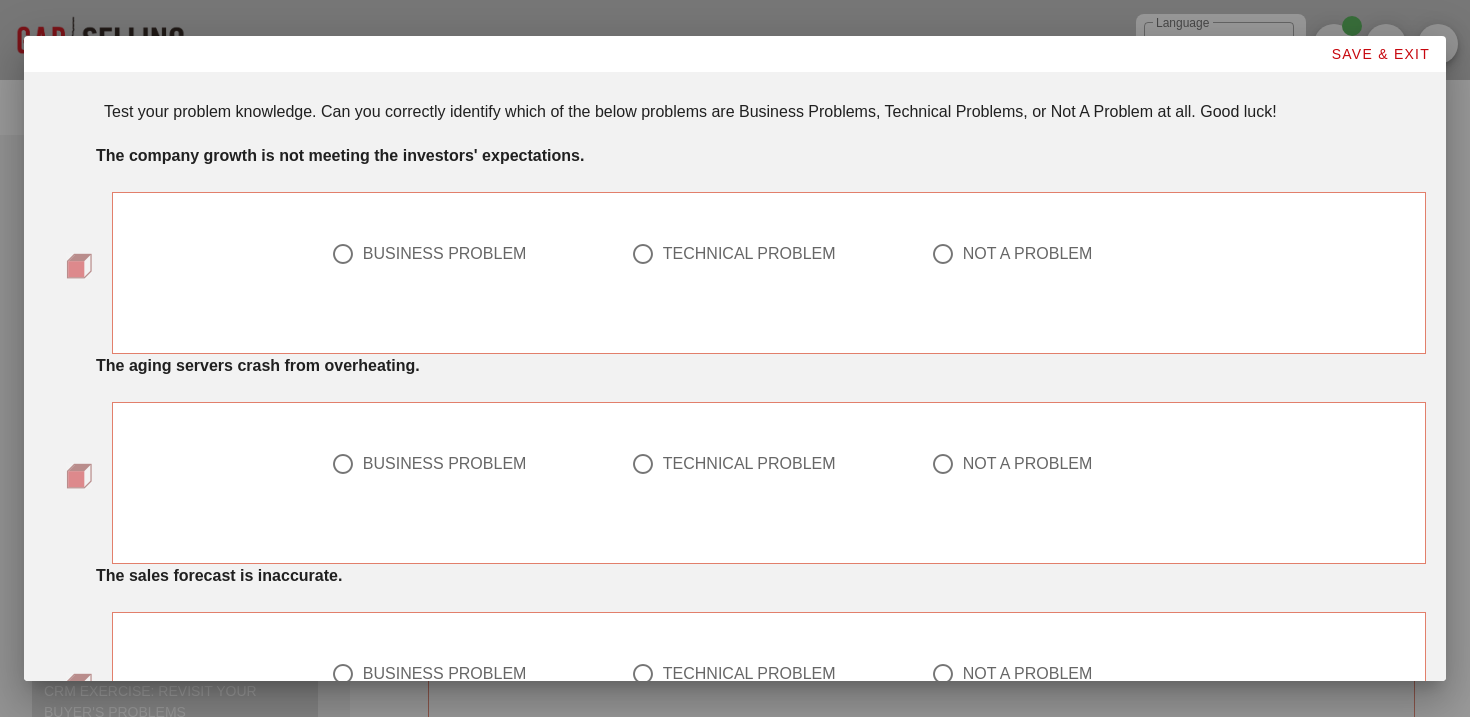 click at bounding box center (343, 254) 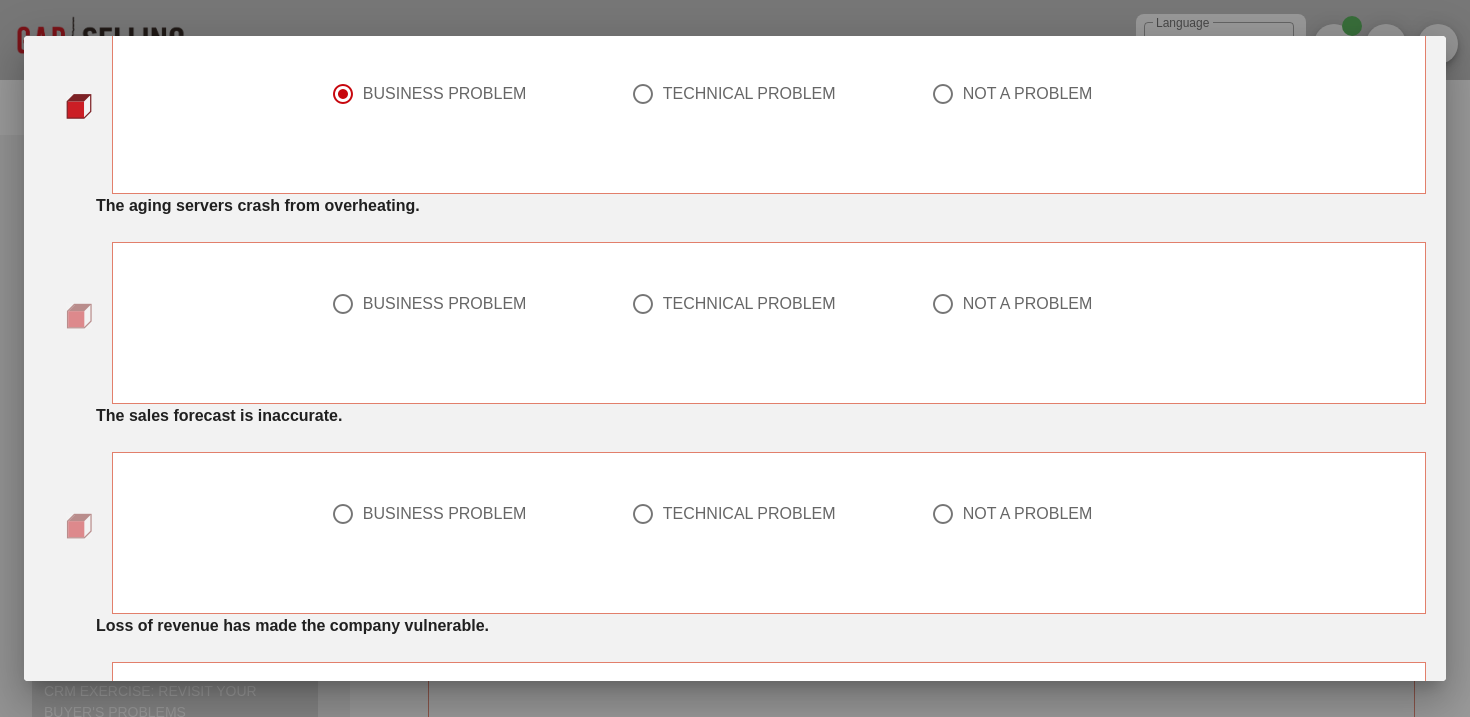 scroll, scrollTop: 165, scrollLeft: 0, axis: vertical 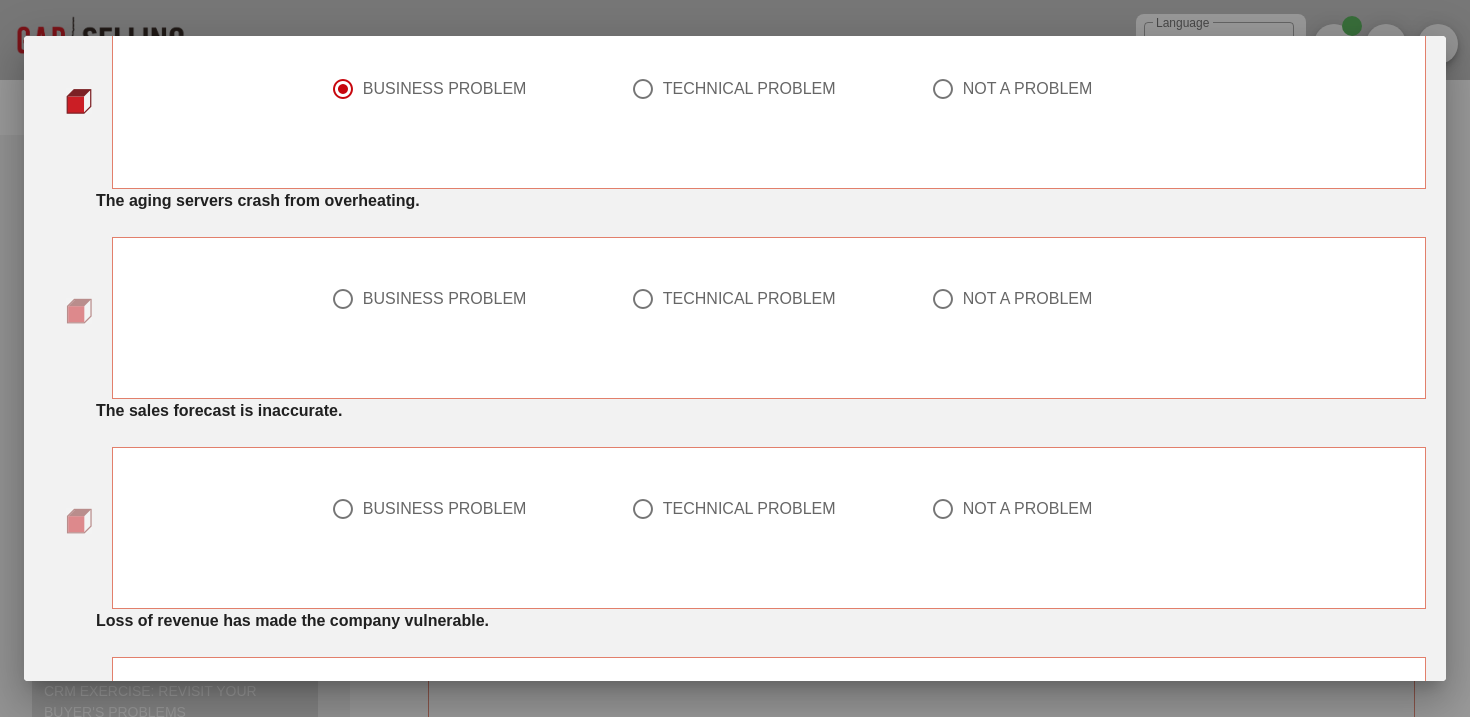 click at bounding box center (643, 299) 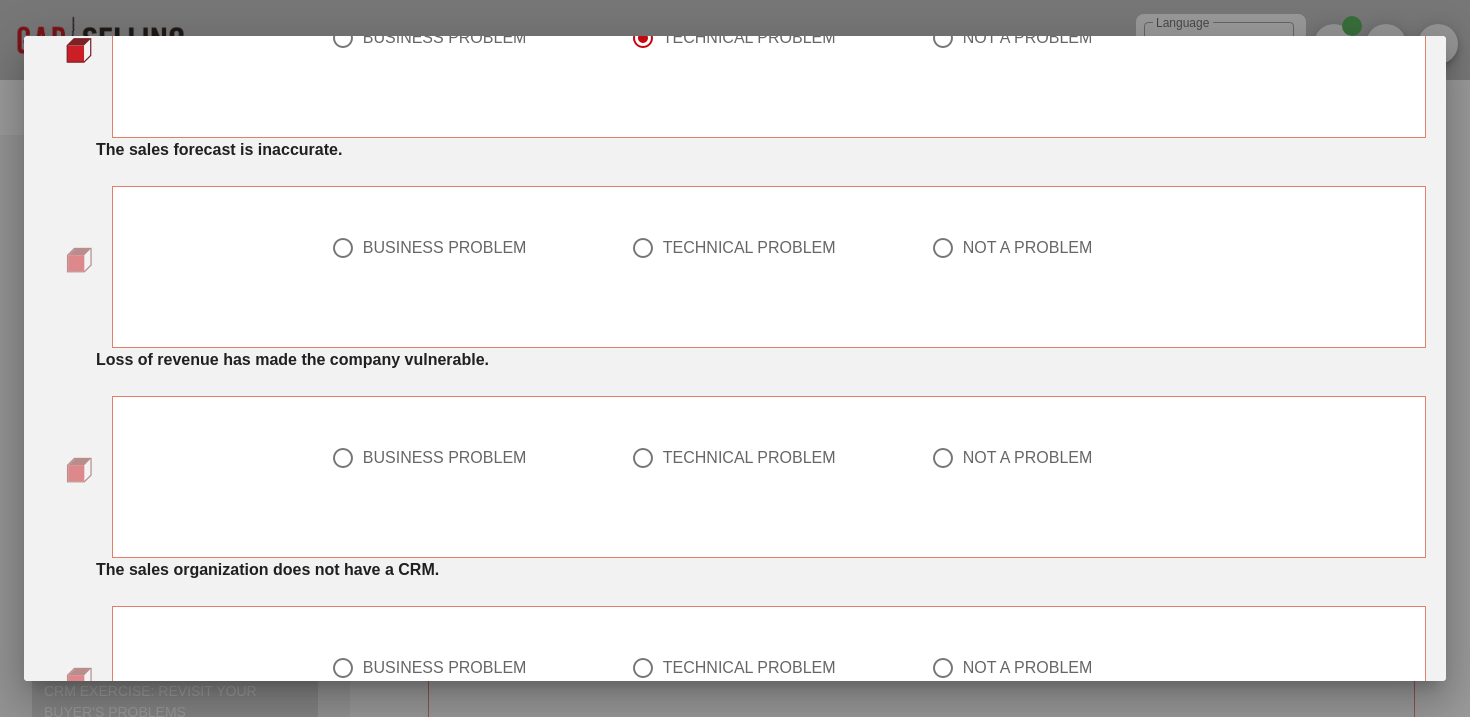 scroll, scrollTop: 437, scrollLeft: 0, axis: vertical 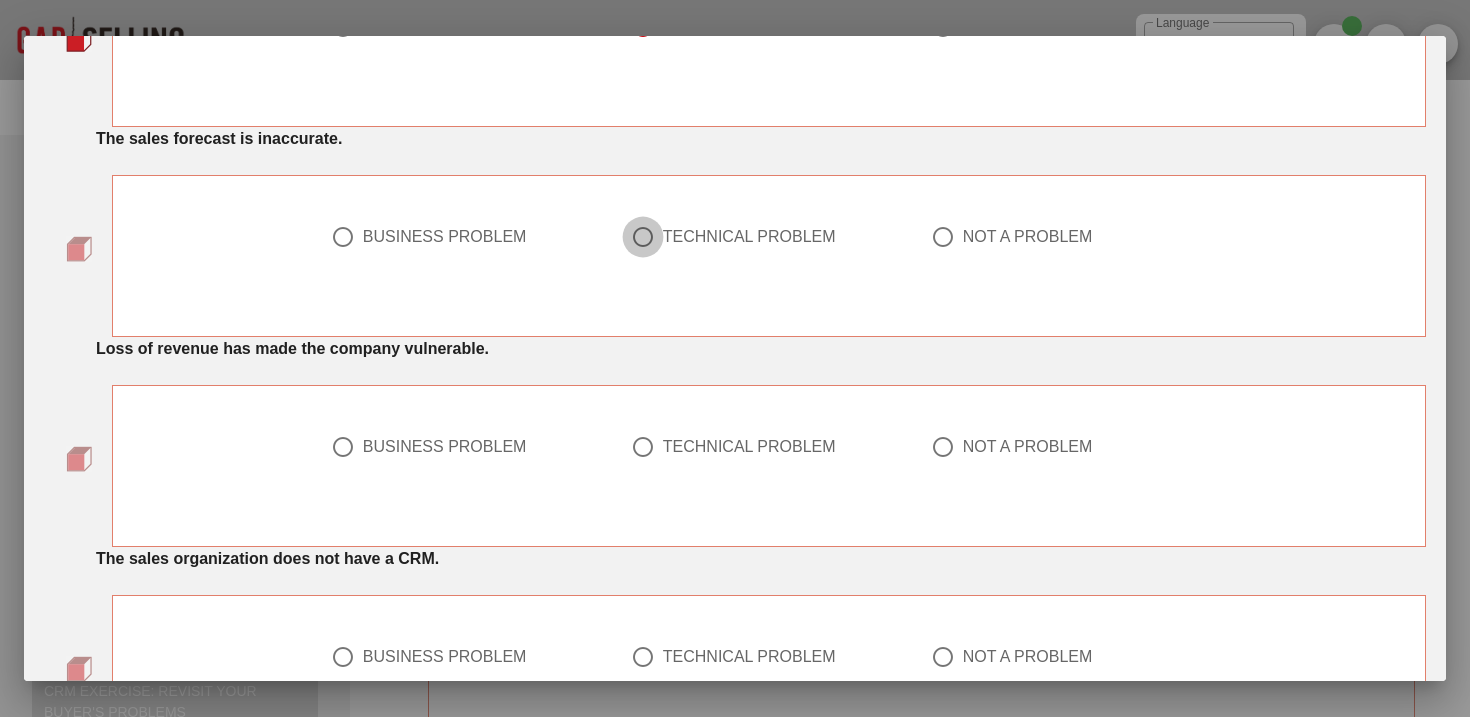 click at bounding box center (643, 237) 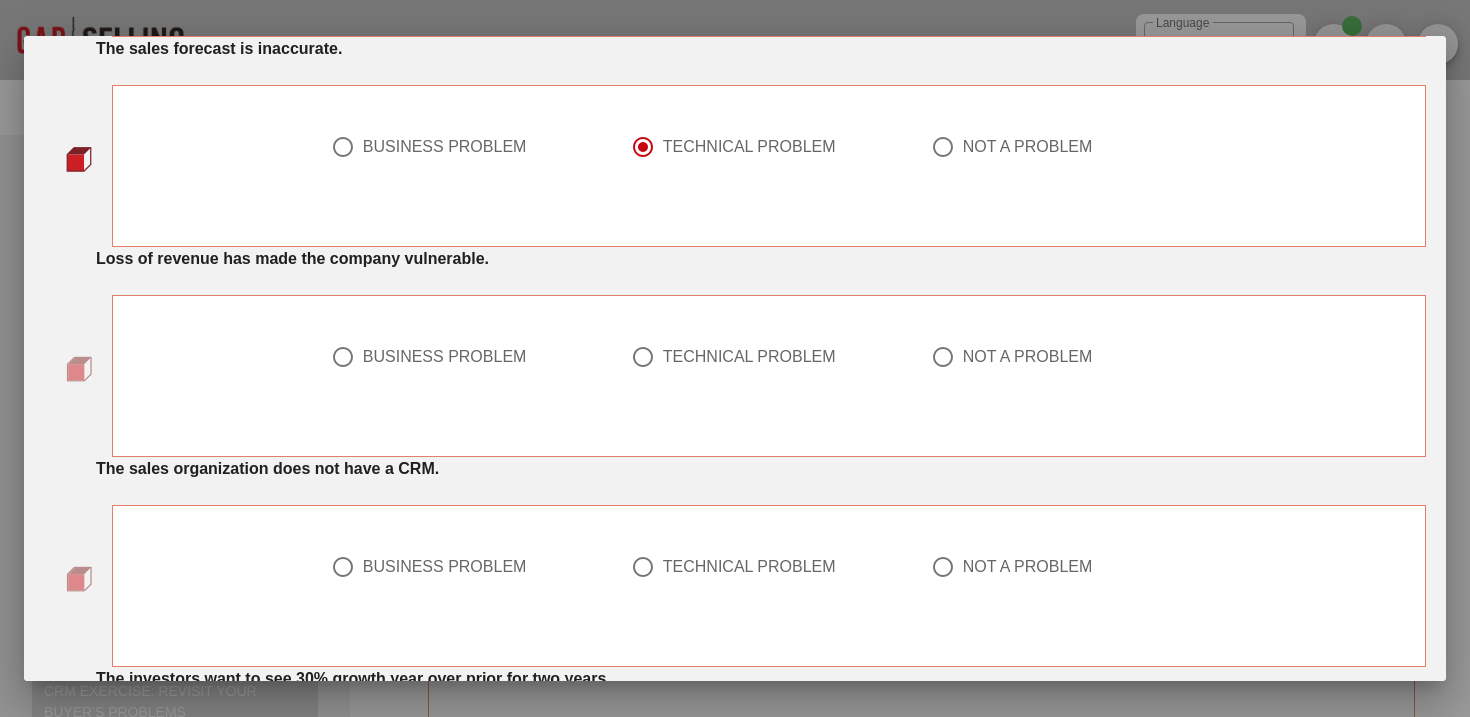 scroll, scrollTop: 528, scrollLeft: 0, axis: vertical 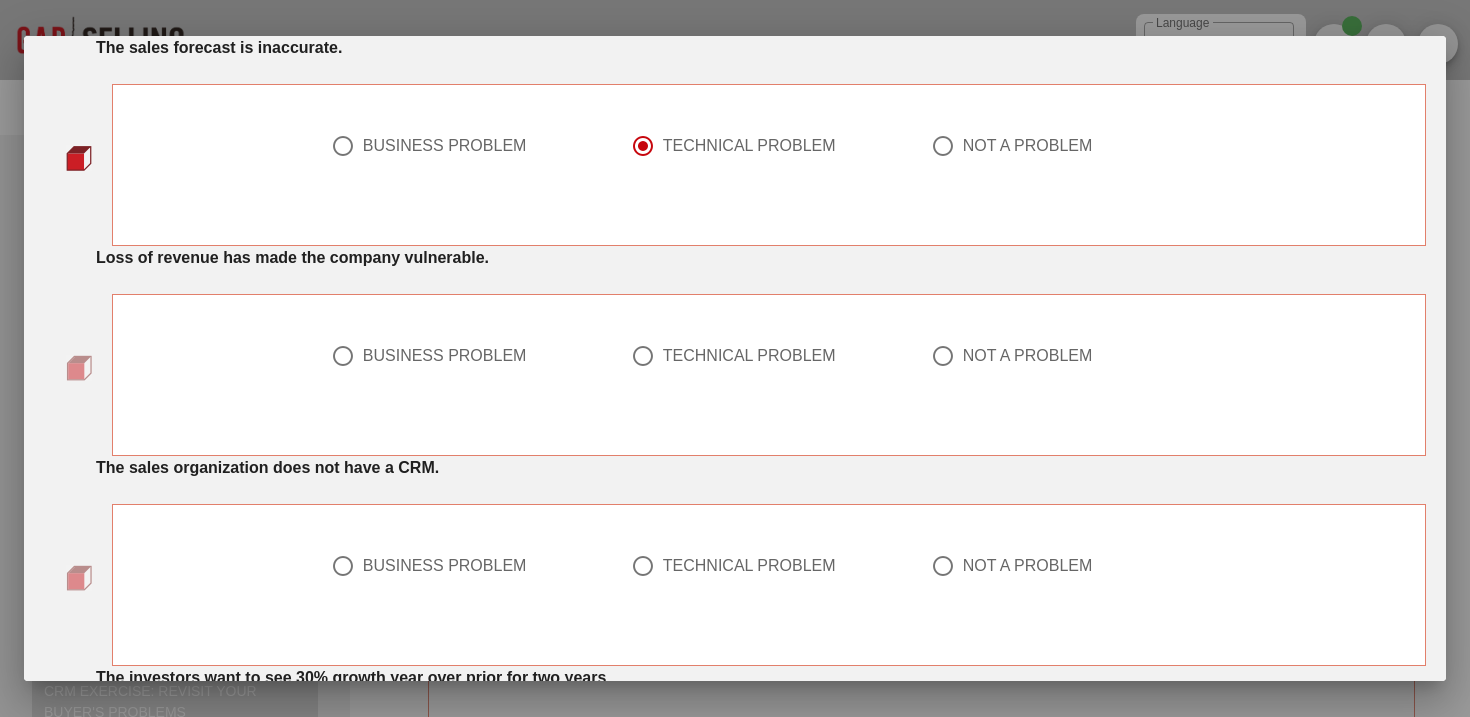 click on "BUSINESS PROBLEM" at bounding box center (445, 356) 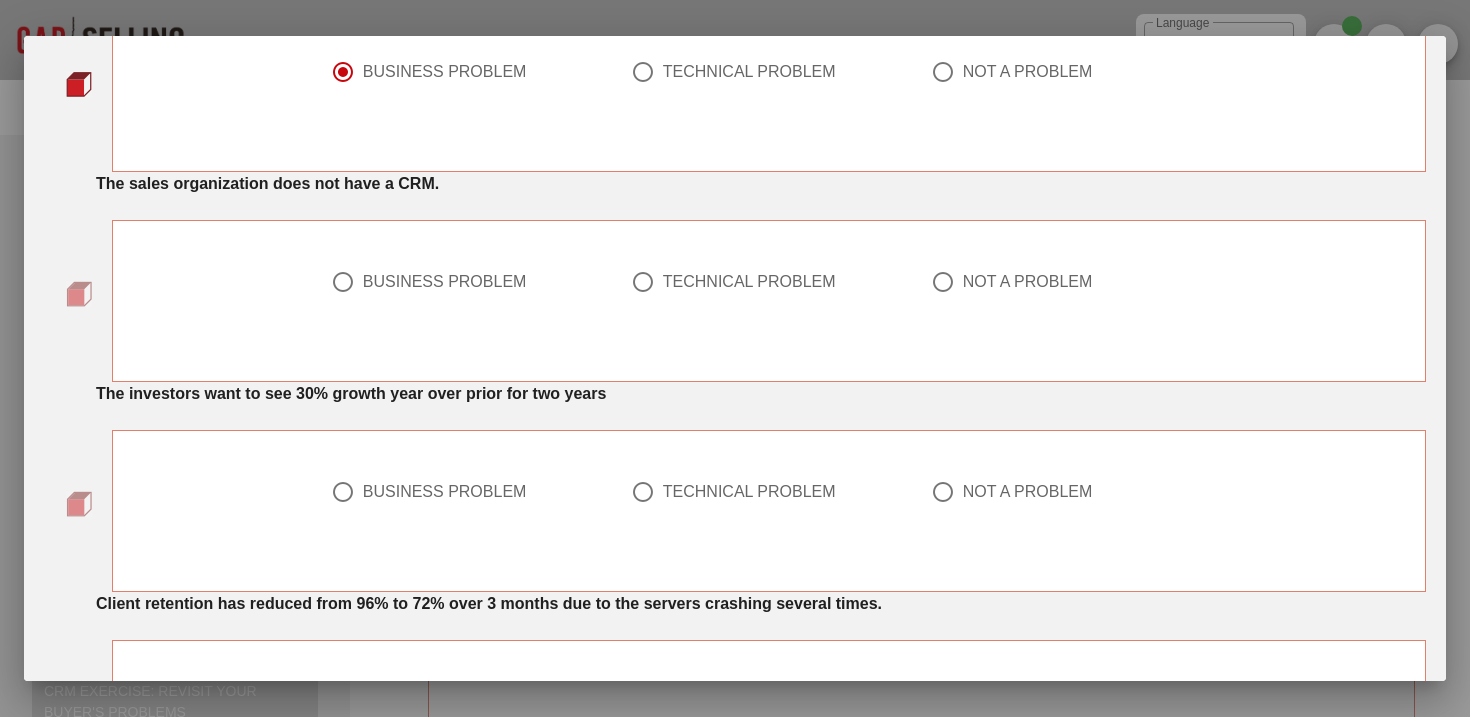 scroll, scrollTop: 813, scrollLeft: 0, axis: vertical 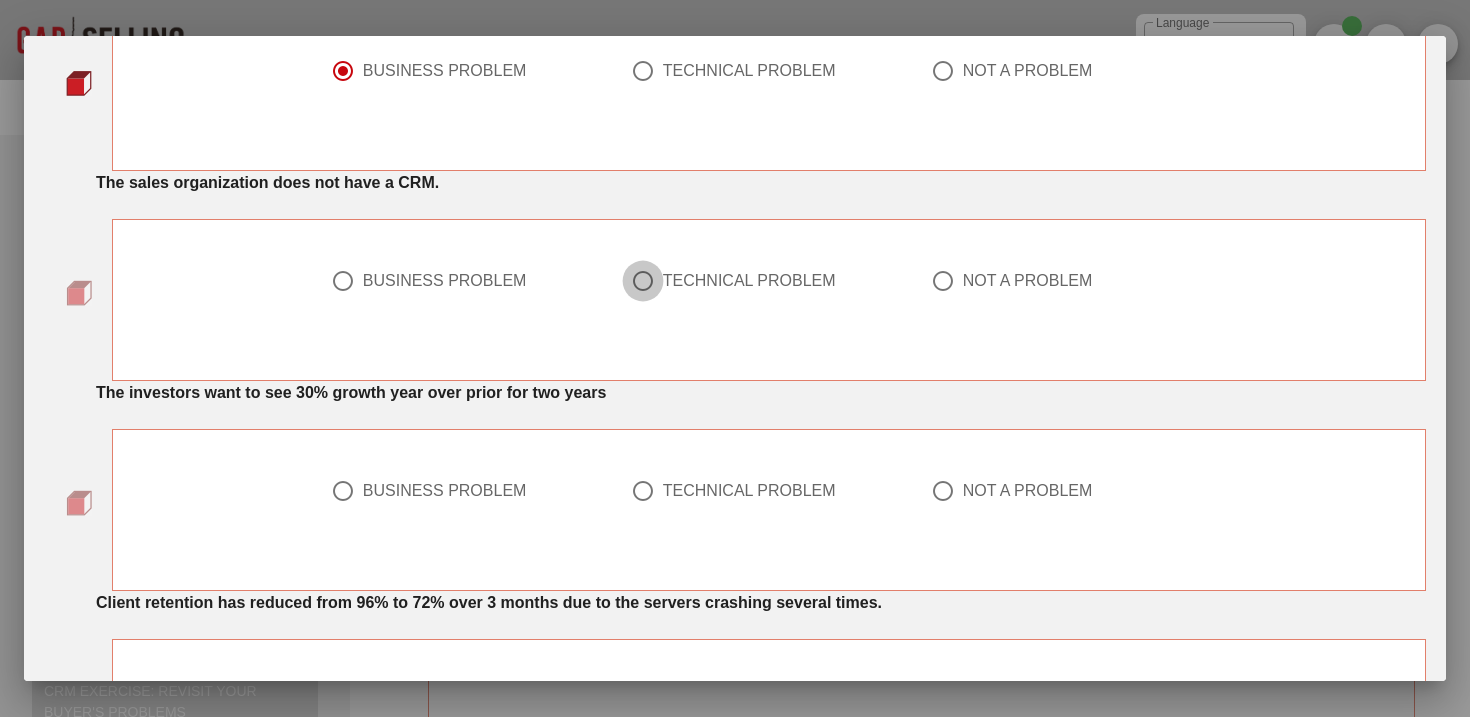 click at bounding box center [643, 281] 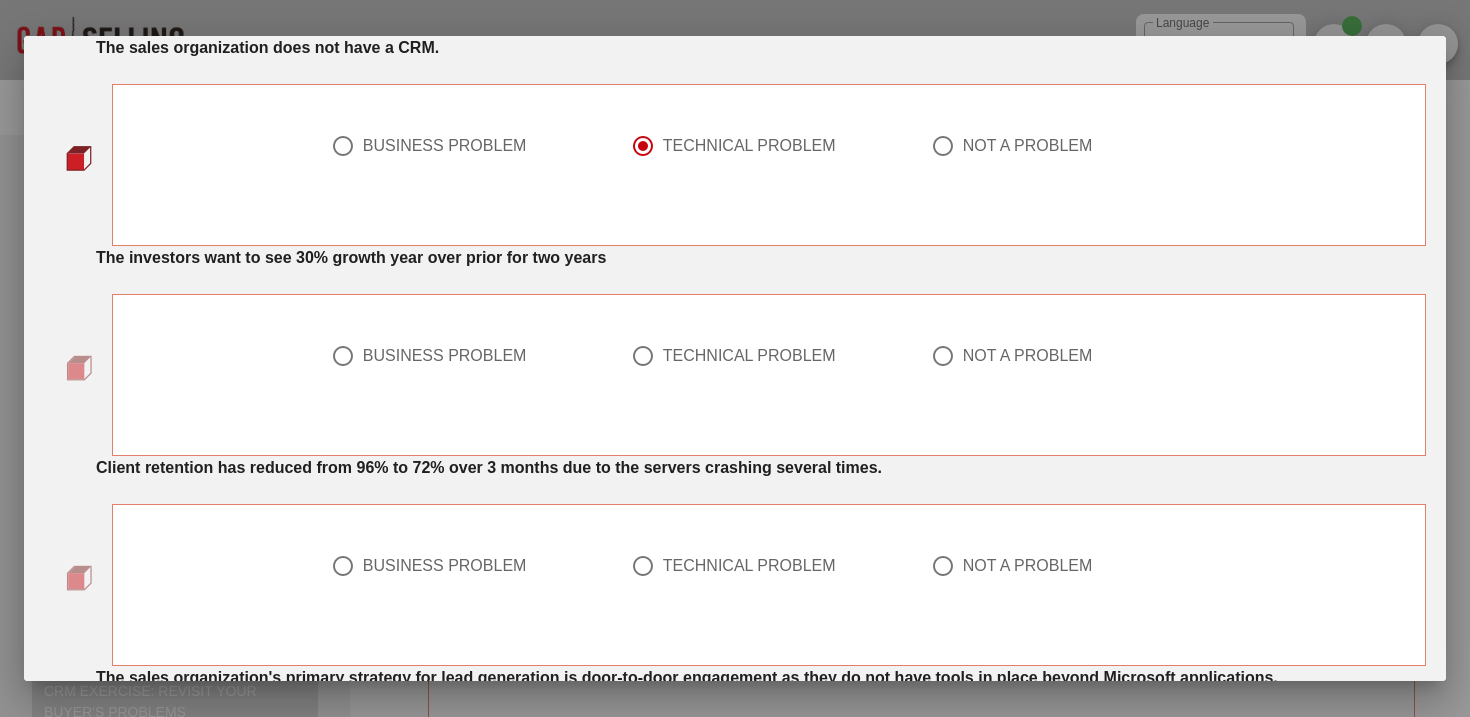 scroll, scrollTop: 961, scrollLeft: 0, axis: vertical 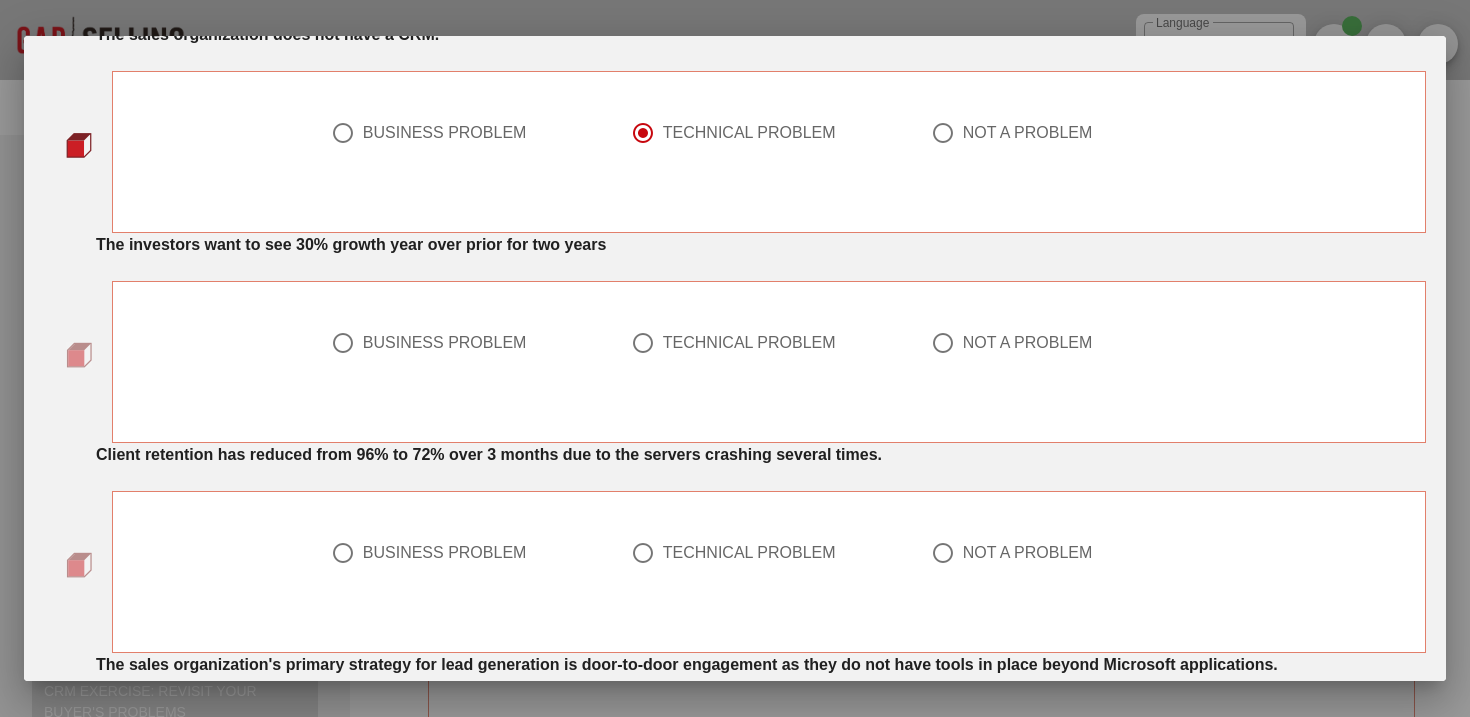 click at bounding box center [469, 367] 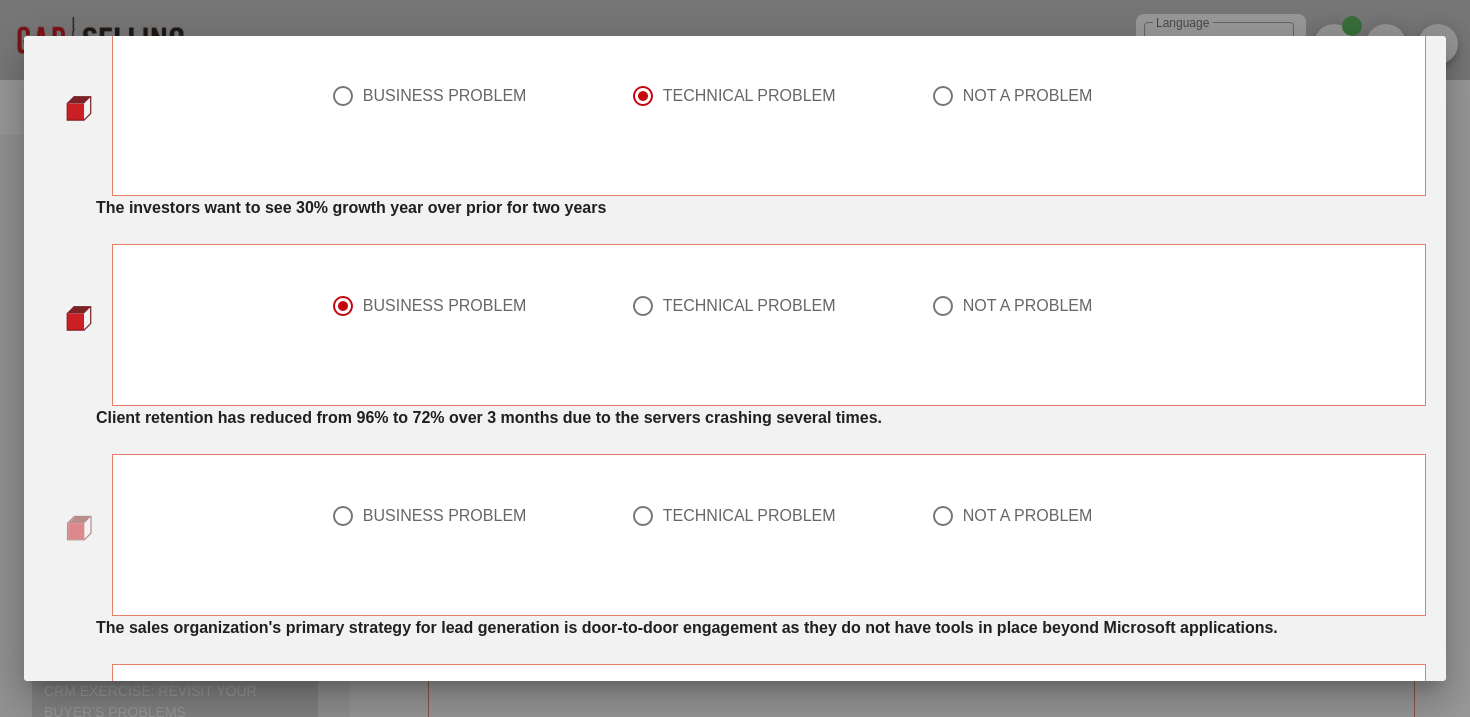 scroll, scrollTop: 996, scrollLeft: 0, axis: vertical 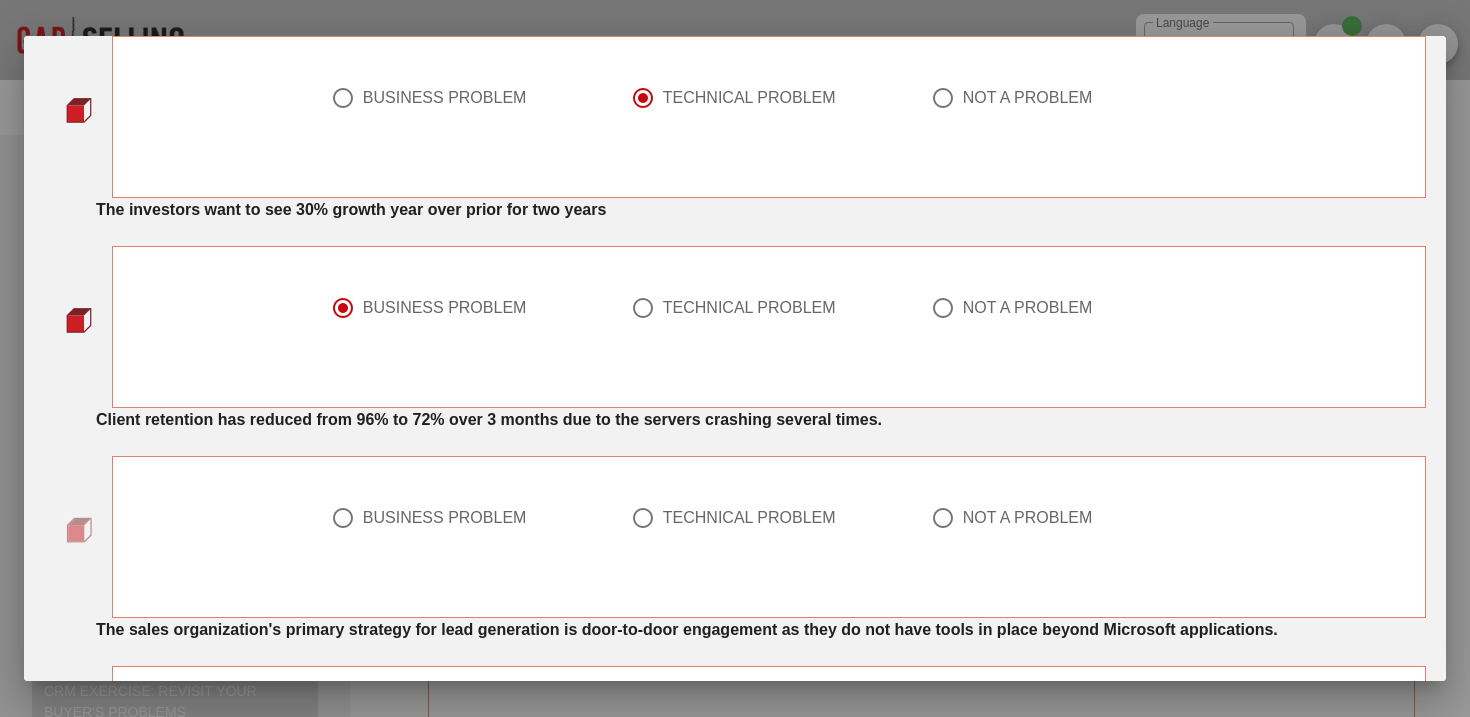 click at bounding box center (943, 308) 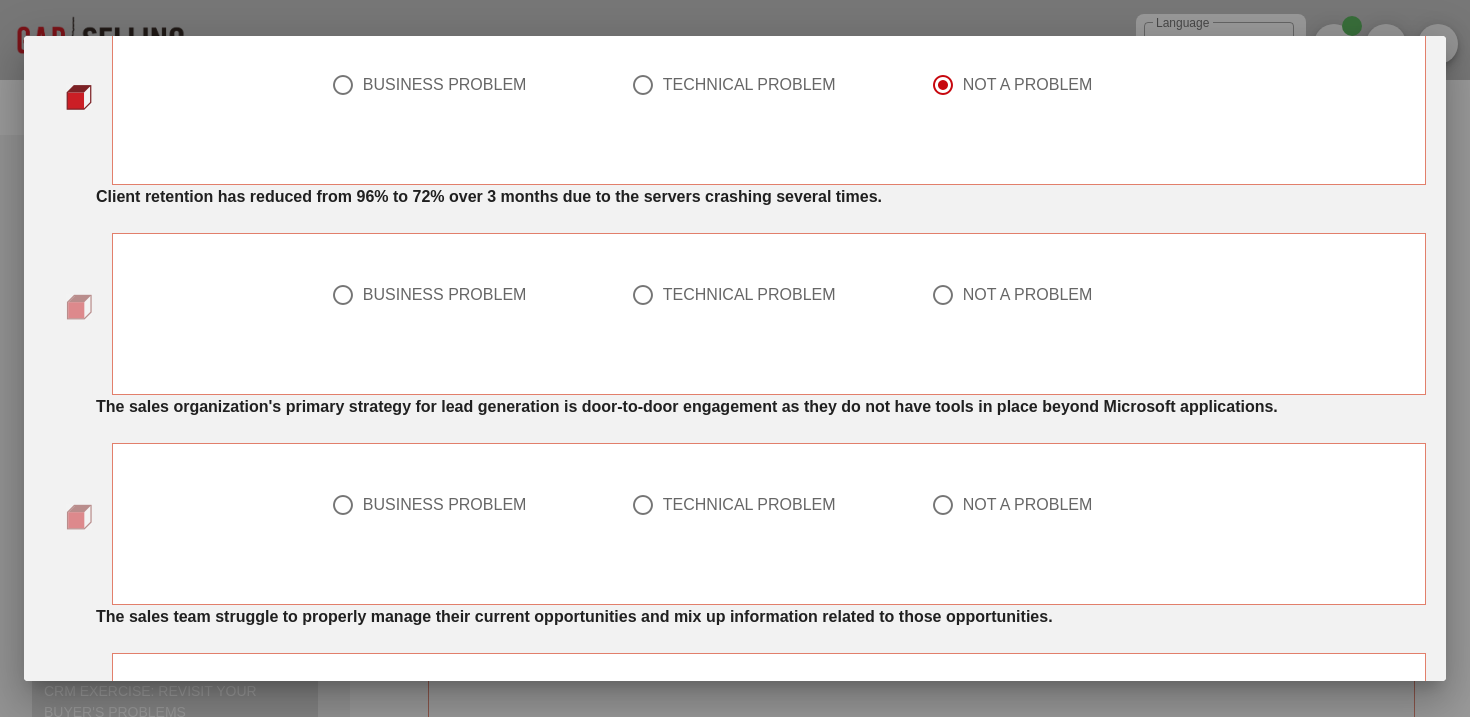 scroll, scrollTop: 1254, scrollLeft: 0, axis: vertical 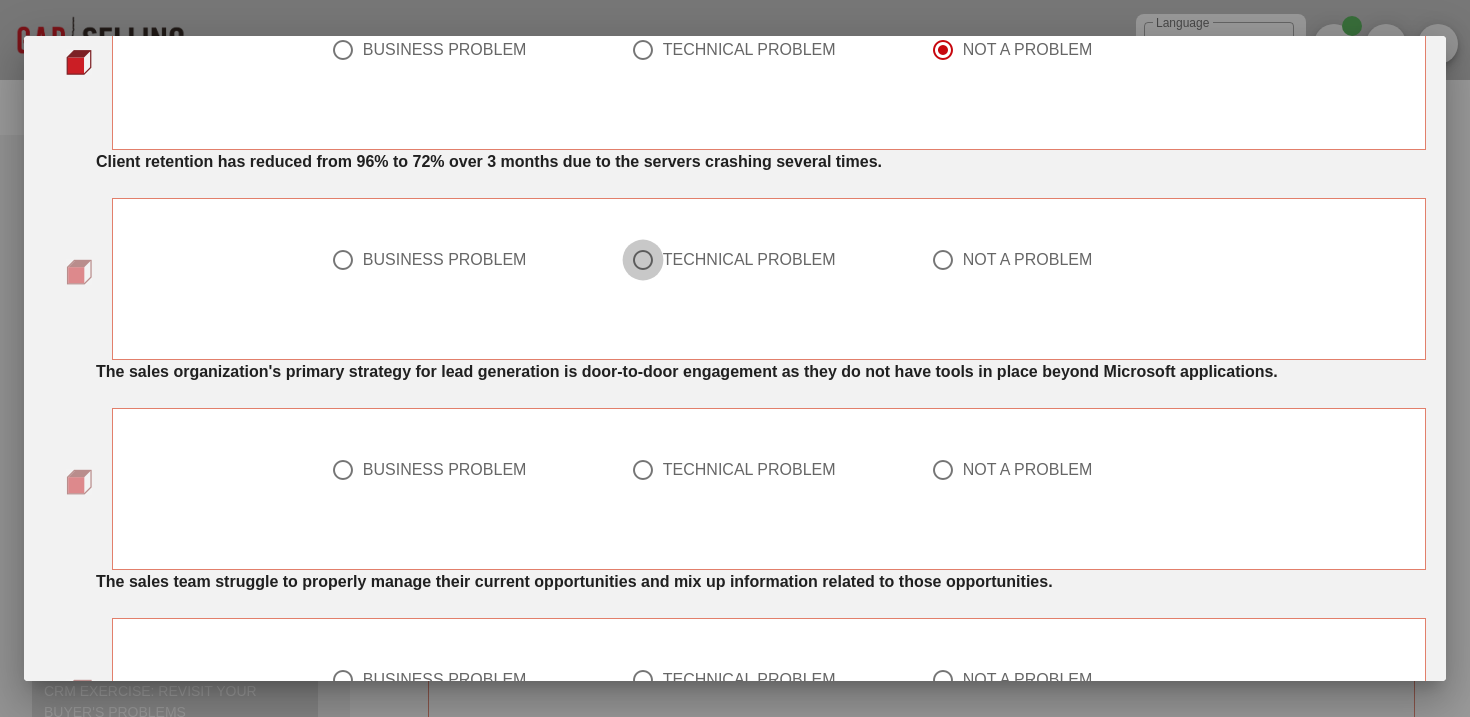 click at bounding box center (643, 260) 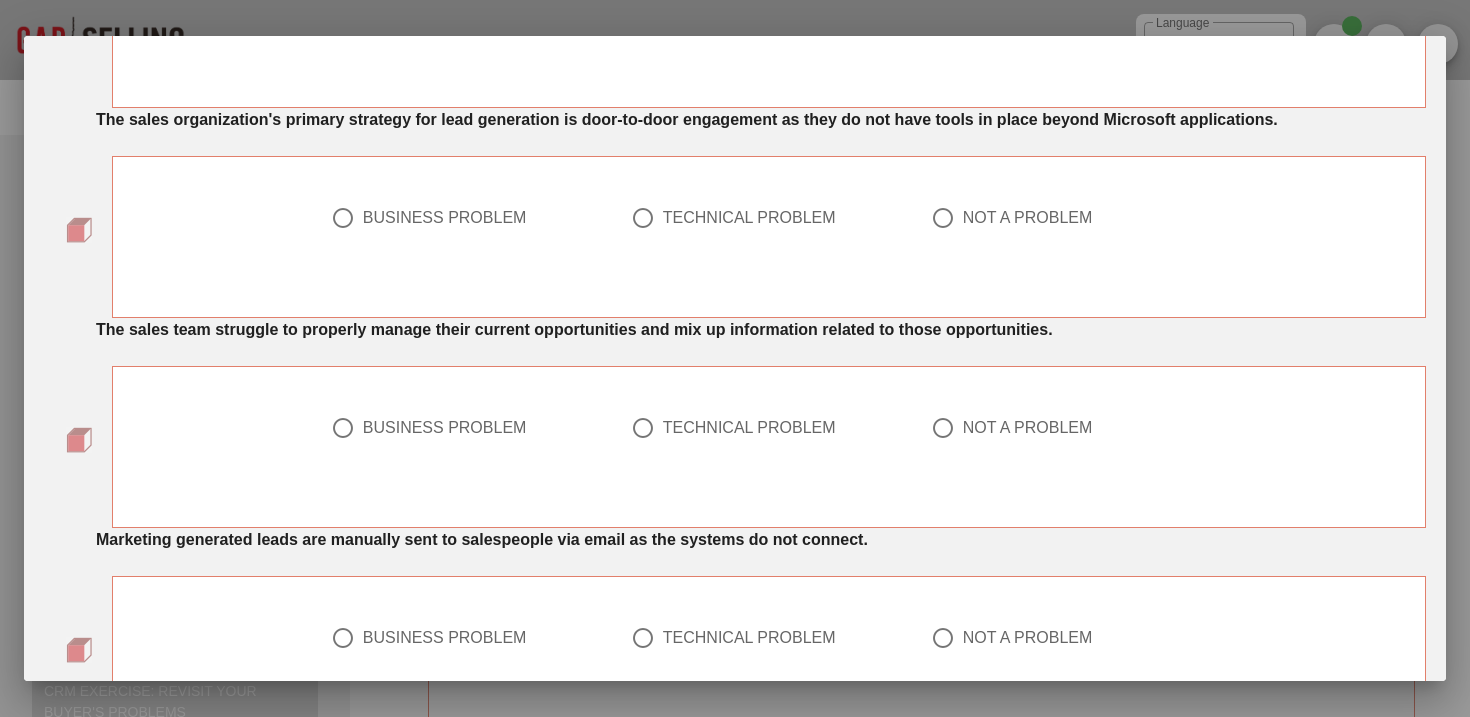 scroll, scrollTop: 1497, scrollLeft: 0, axis: vertical 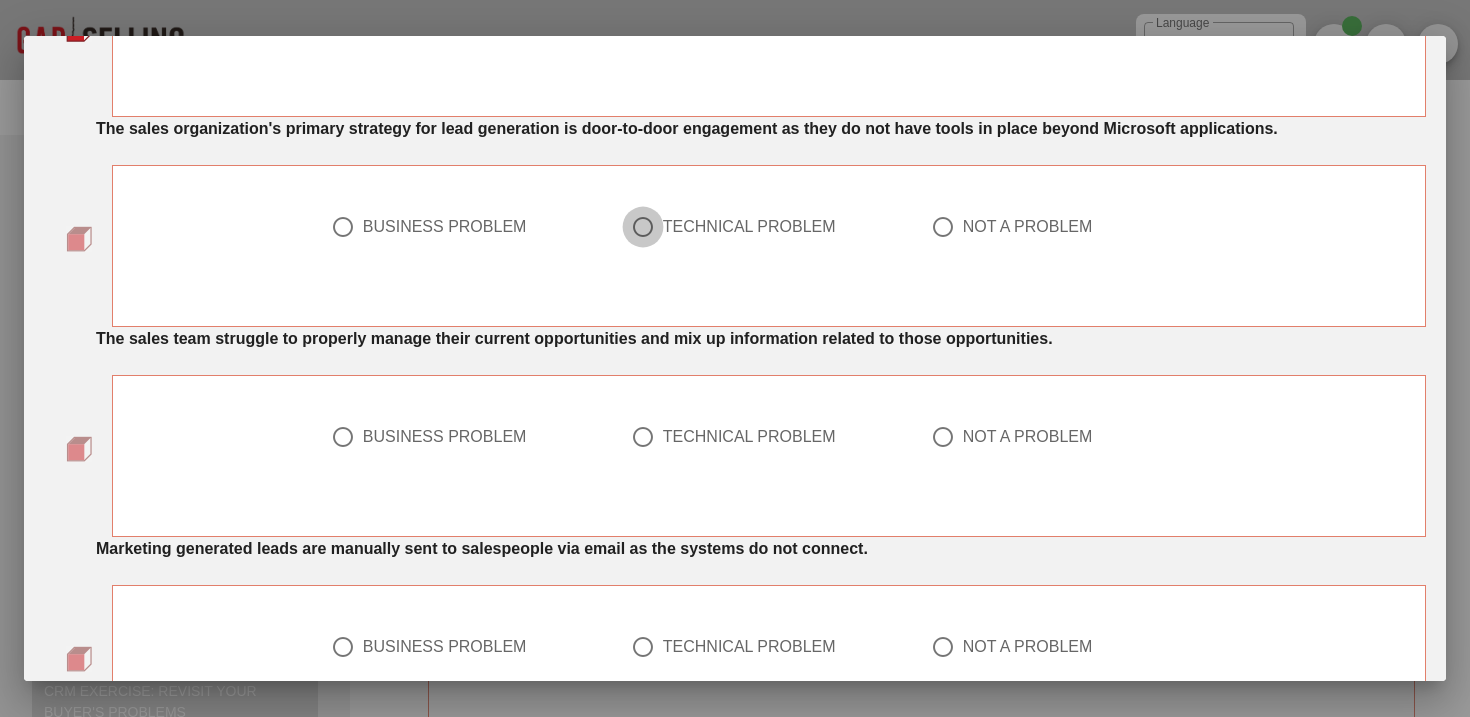 click at bounding box center (643, 227) 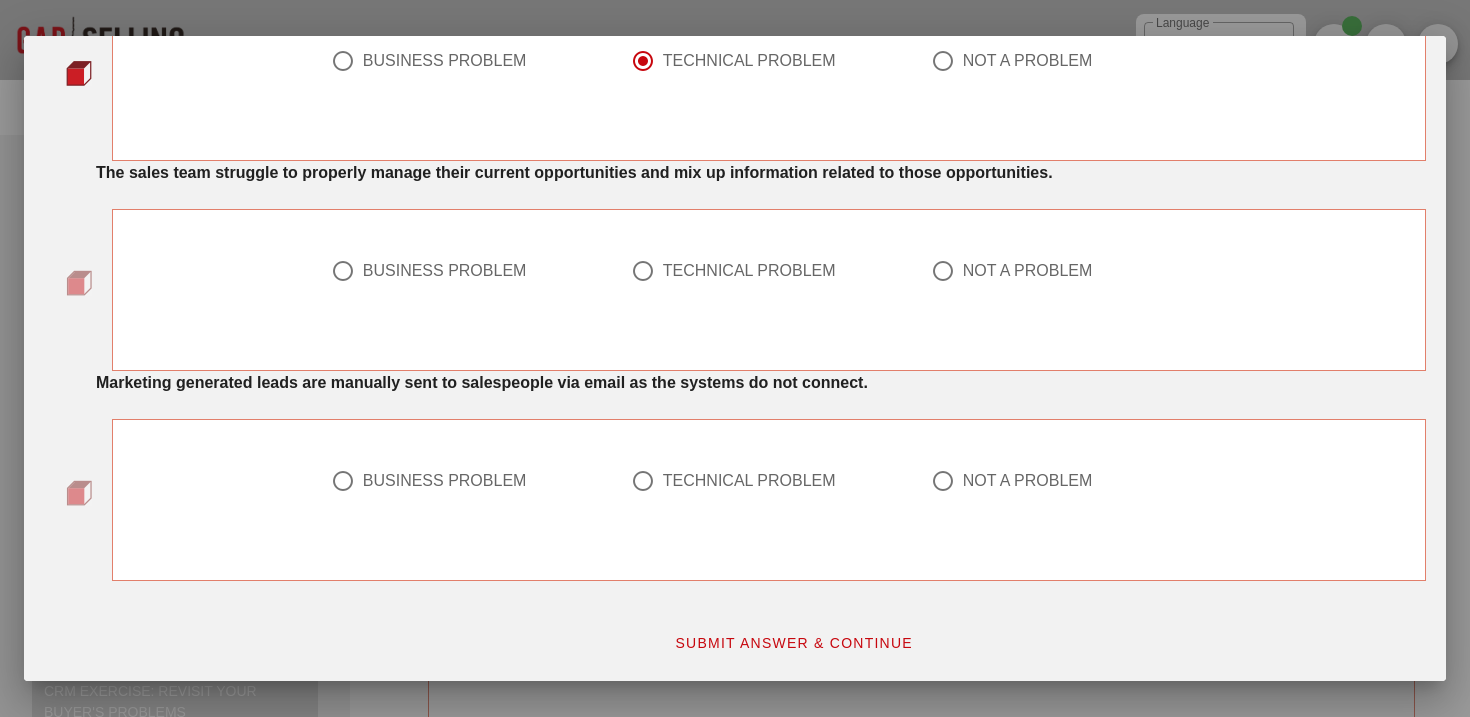 scroll, scrollTop: 1686, scrollLeft: 0, axis: vertical 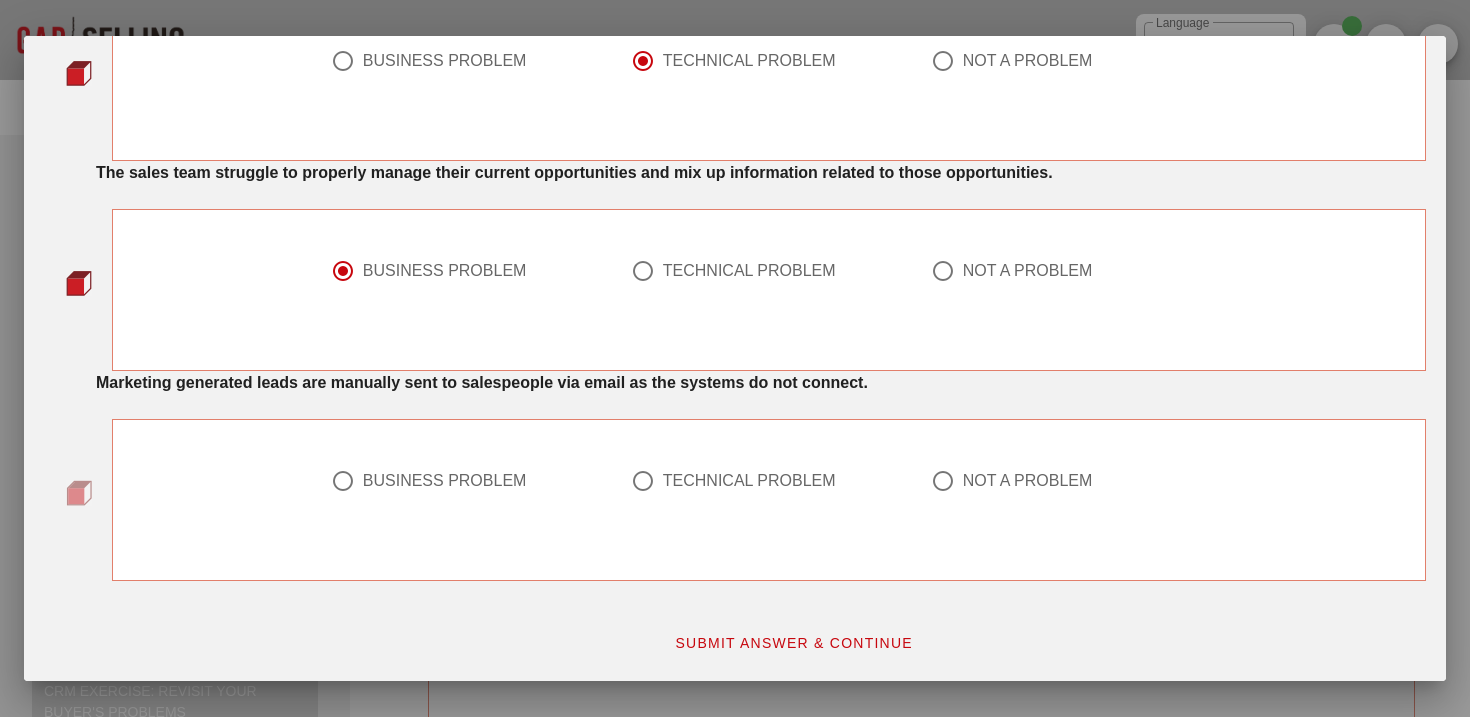 click at bounding box center (643, 481) 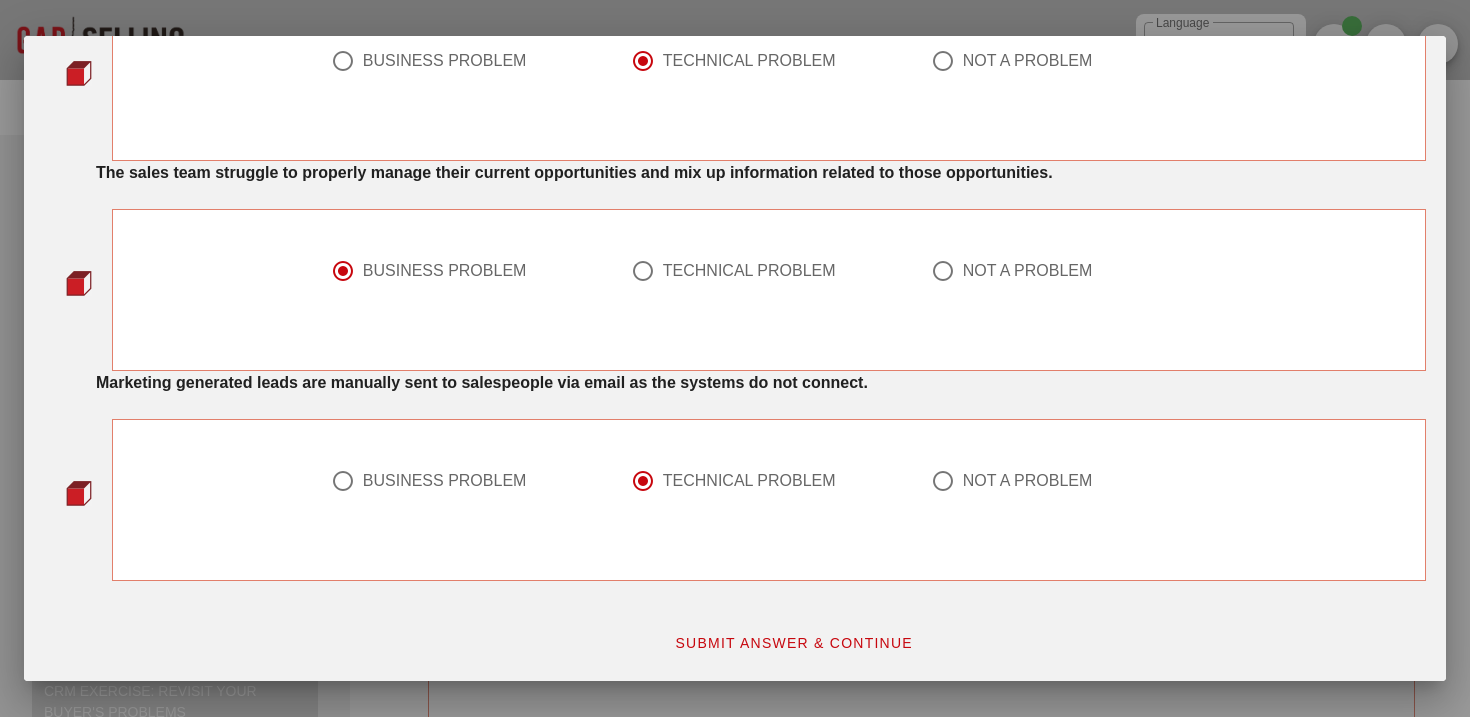 click on "SUBMIT ANSWER & CONTINUE" at bounding box center (793, 643) 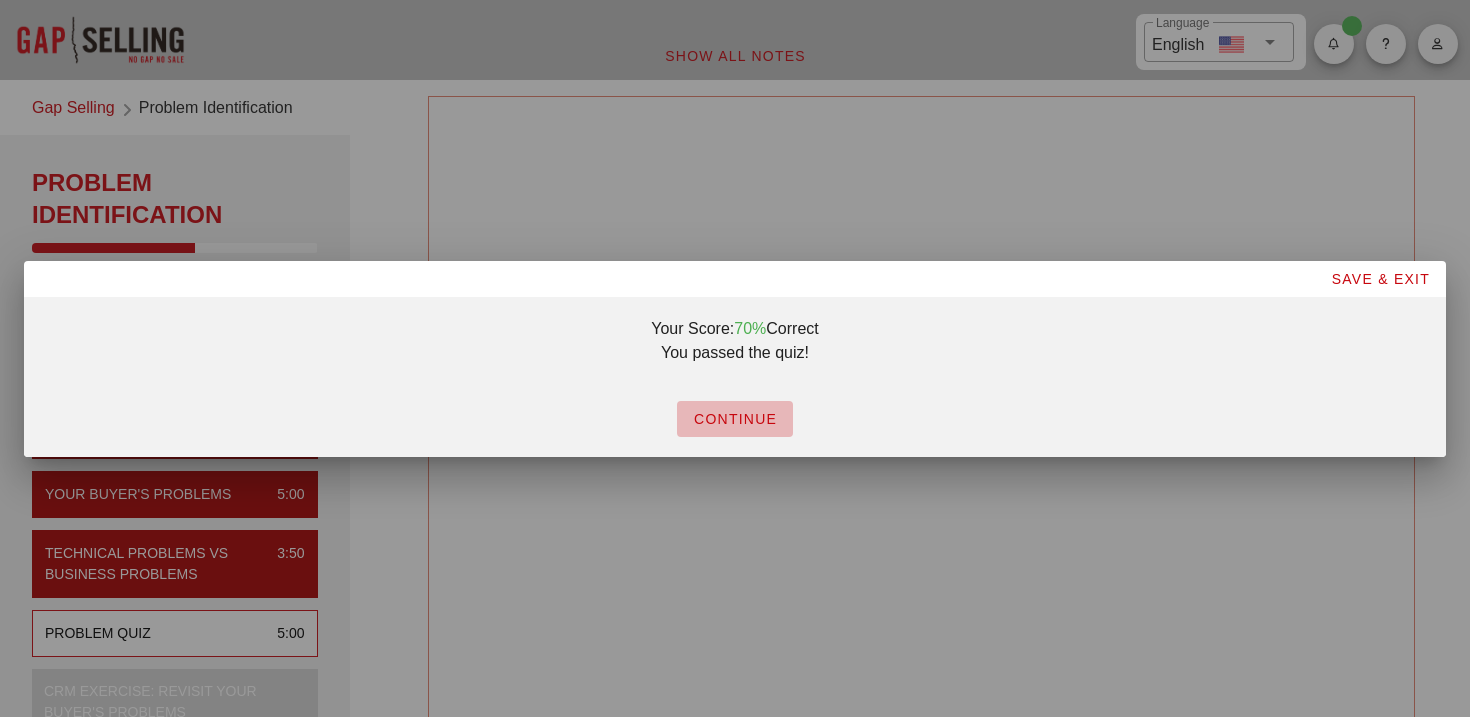 click on "CONTINUE" at bounding box center [735, 419] 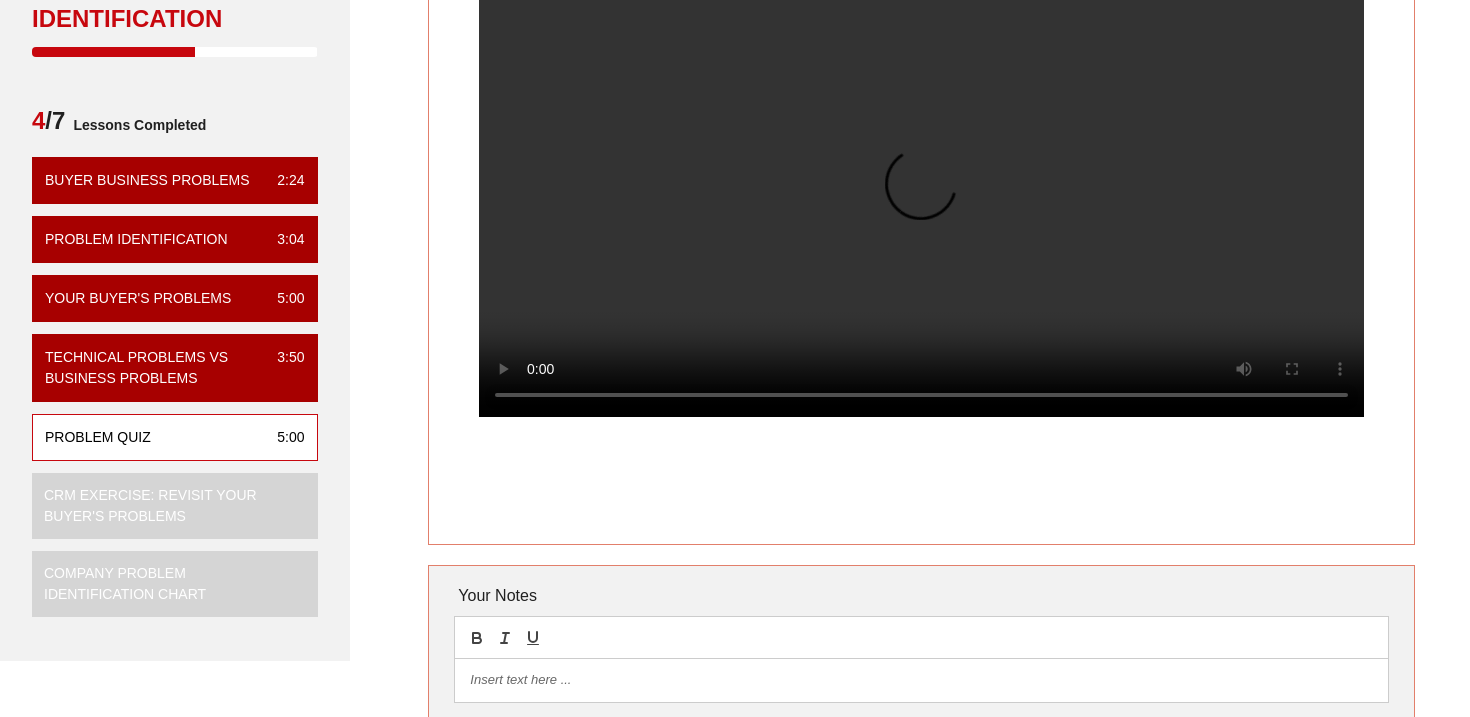 scroll, scrollTop: 206, scrollLeft: 0, axis: vertical 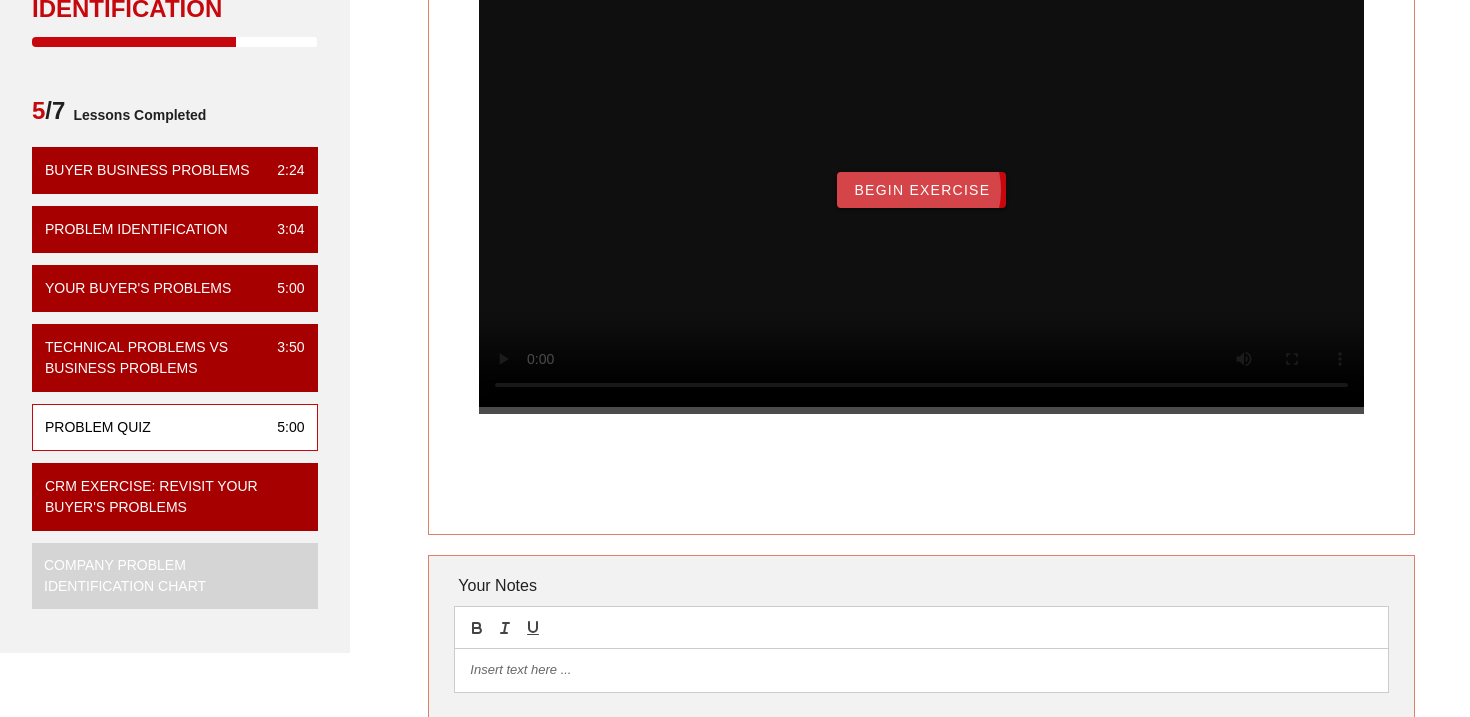 click on "Begin Exercise" at bounding box center [921, 190] 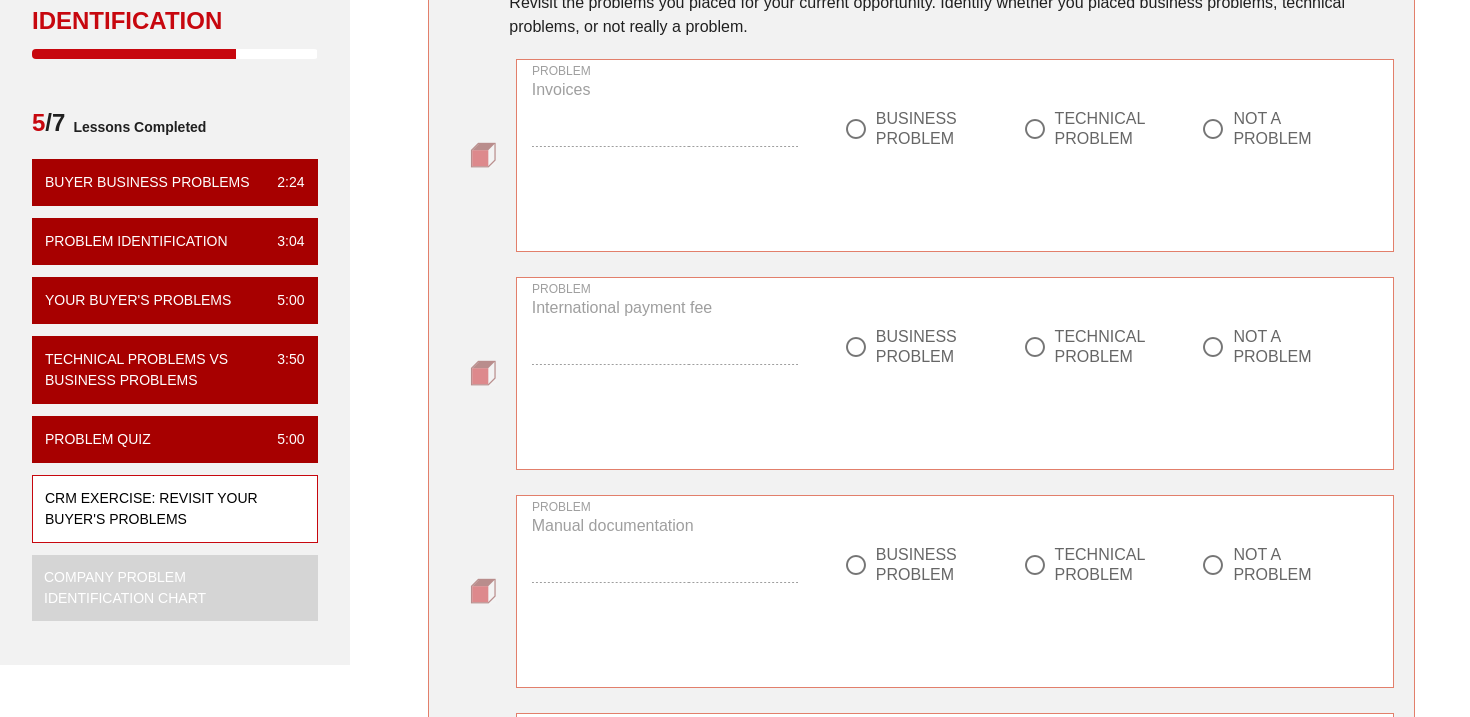 scroll, scrollTop: 101, scrollLeft: 0, axis: vertical 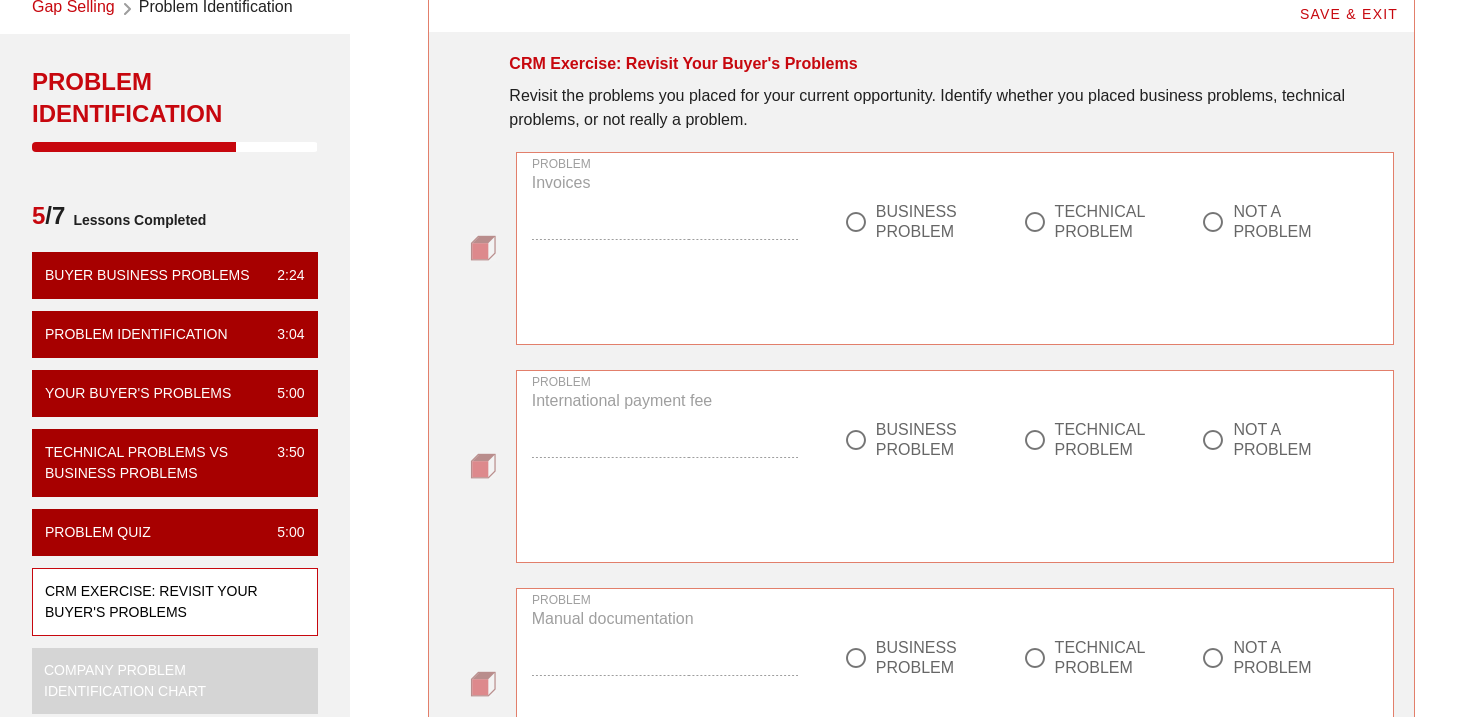click on "PROBLEM Invoices" at bounding box center (665, 241) 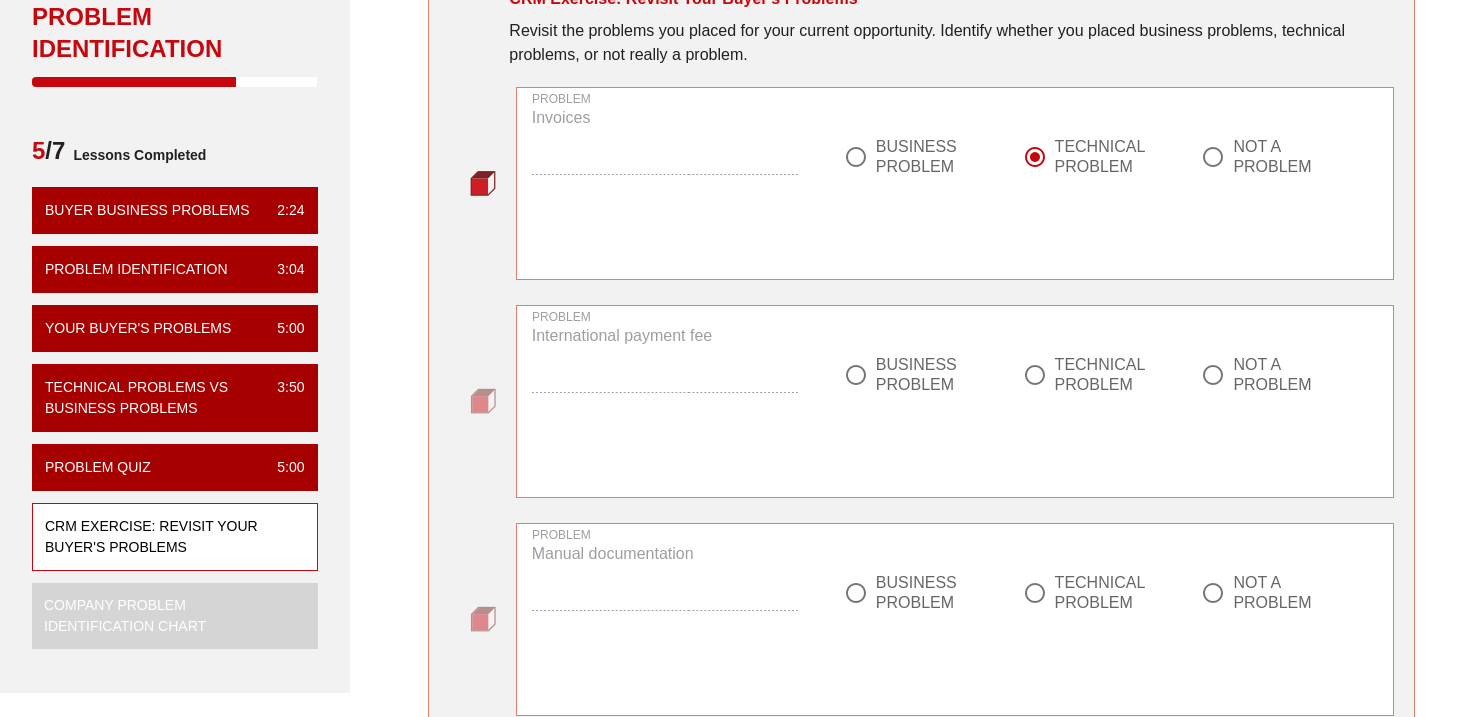 scroll, scrollTop: 182, scrollLeft: 0, axis: vertical 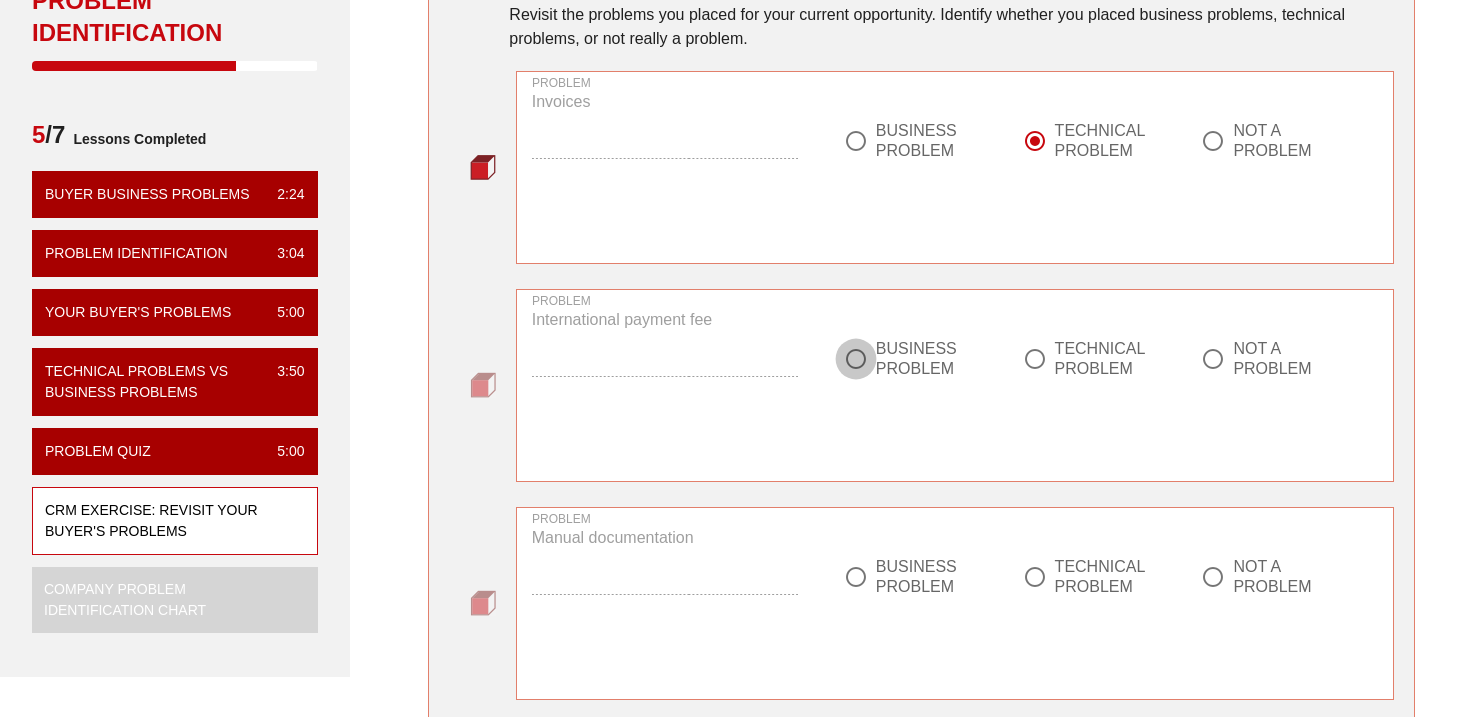 click at bounding box center [856, 359] 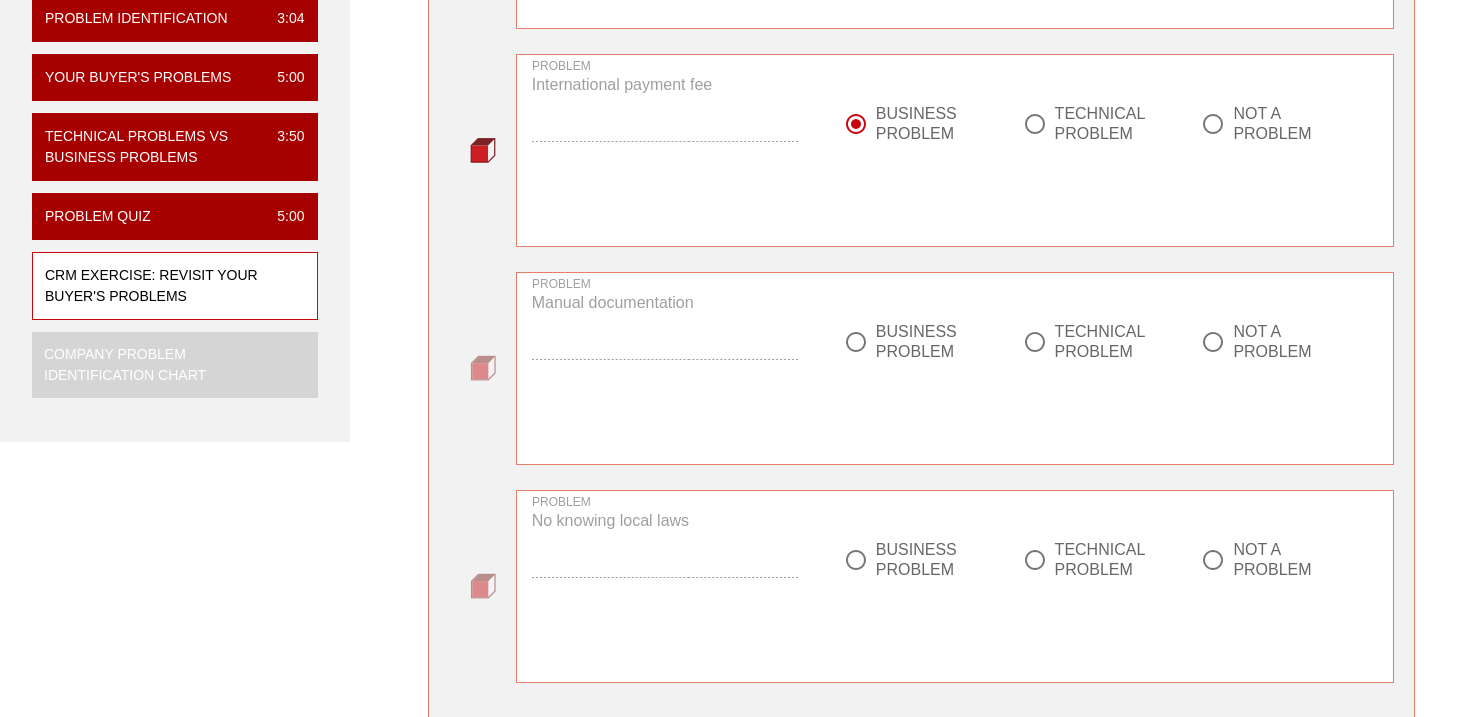 scroll, scrollTop: 436, scrollLeft: 0, axis: vertical 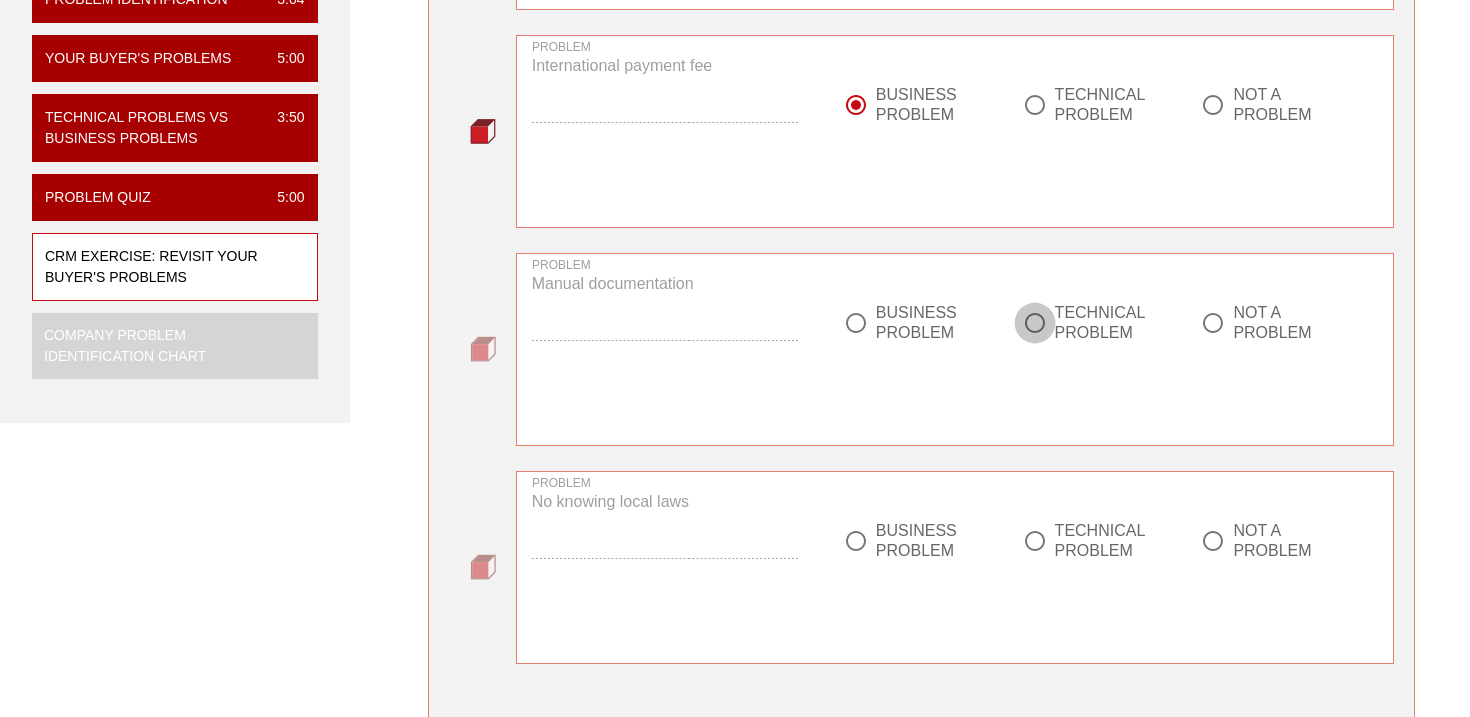 click at bounding box center [1035, 323] 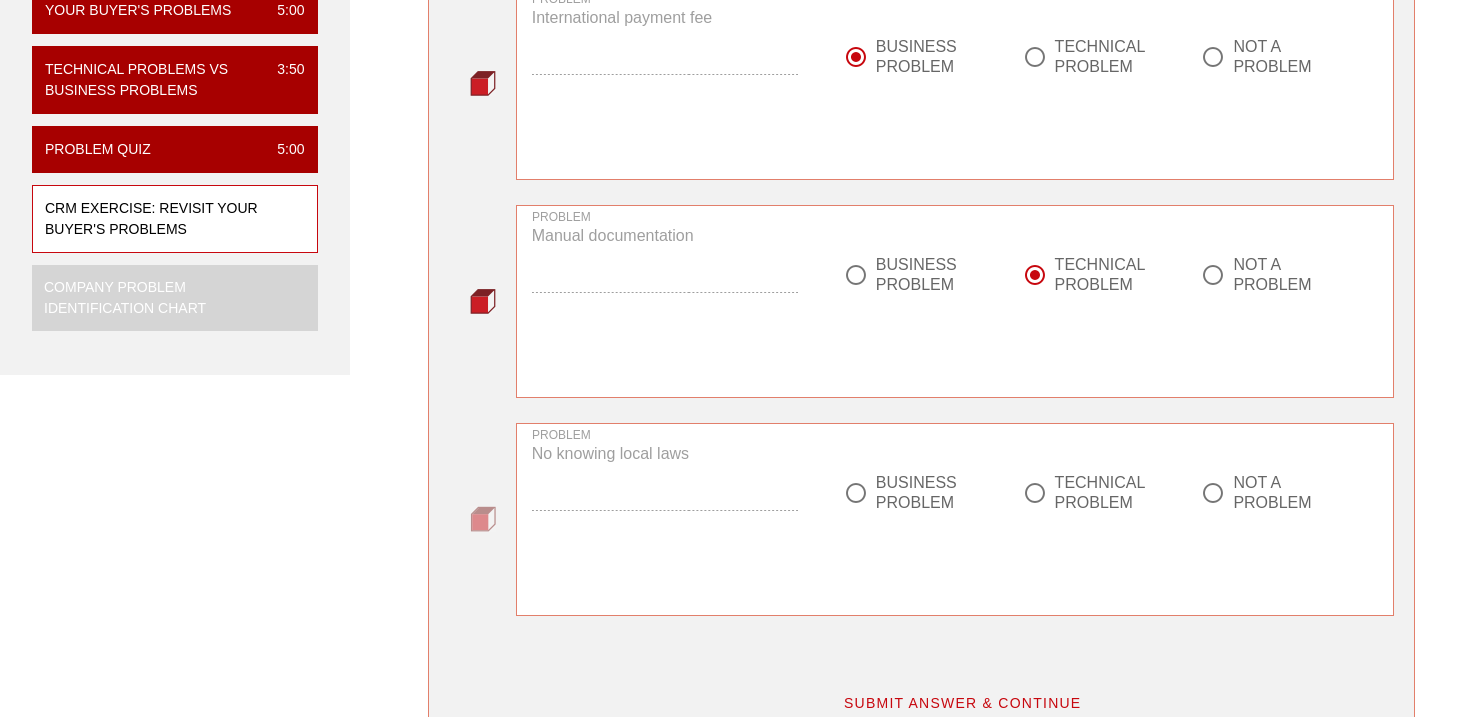scroll, scrollTop: 491, scrollLeft: 0, axis: vertical 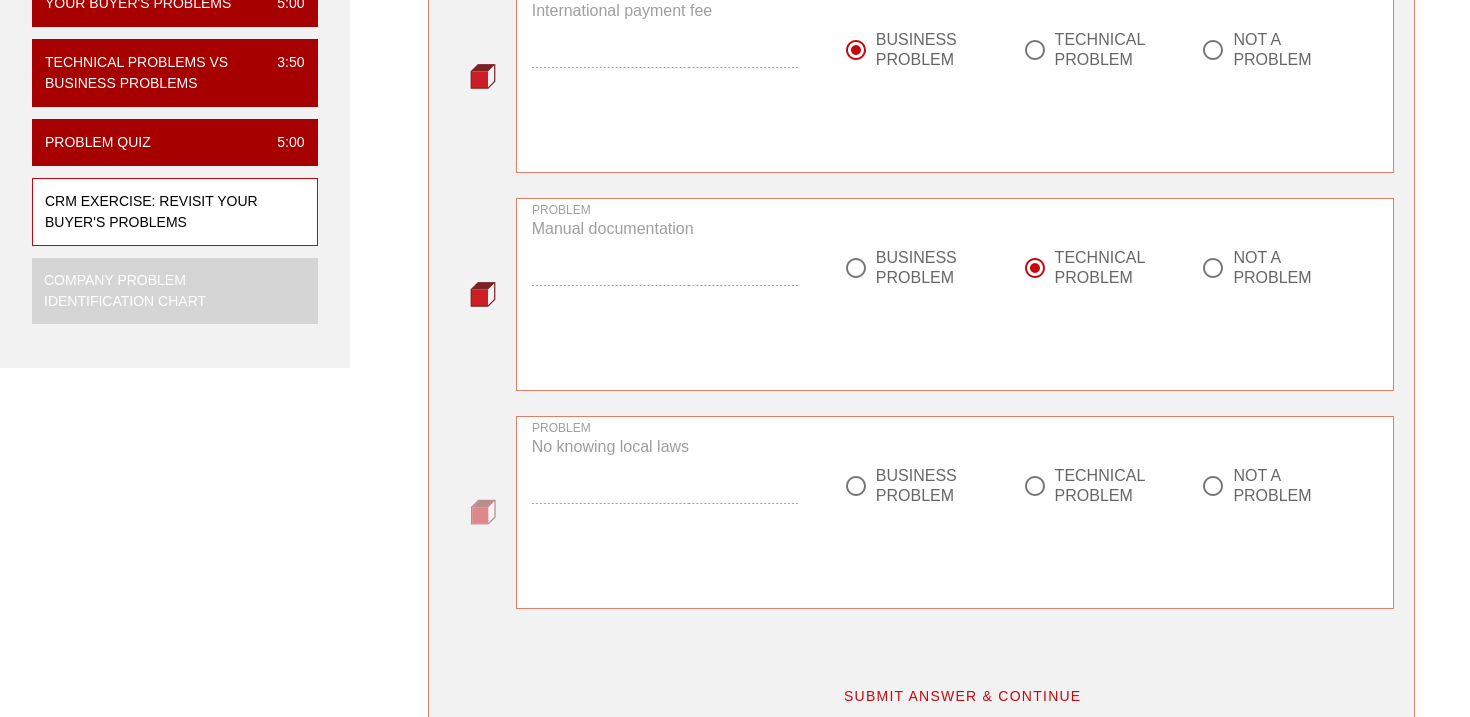click at bounding box center [856, 486] 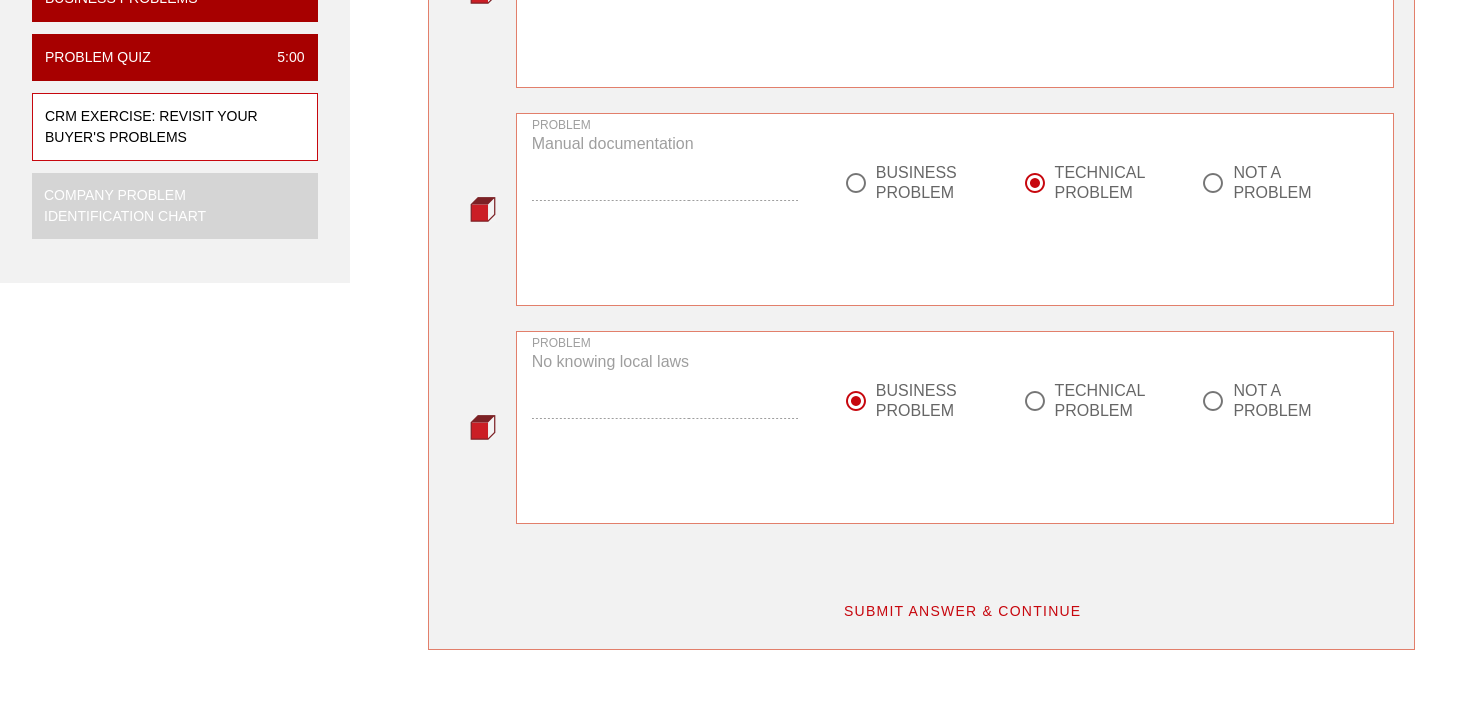 scroll, scrollTop: 579, scrollLeft: 0, axis: vertical 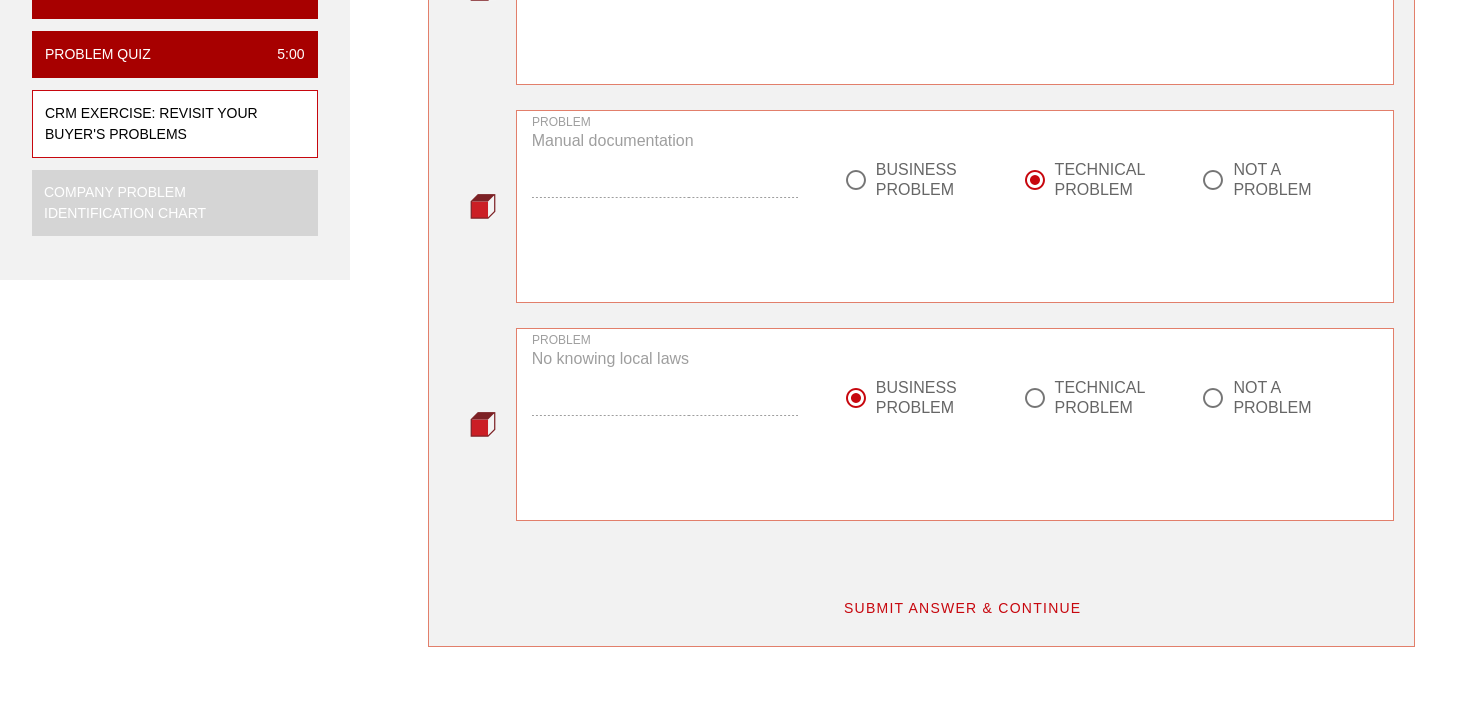 click on "SUBMIT ANSWER & CONTINUE" at bounding box center [962, 608] 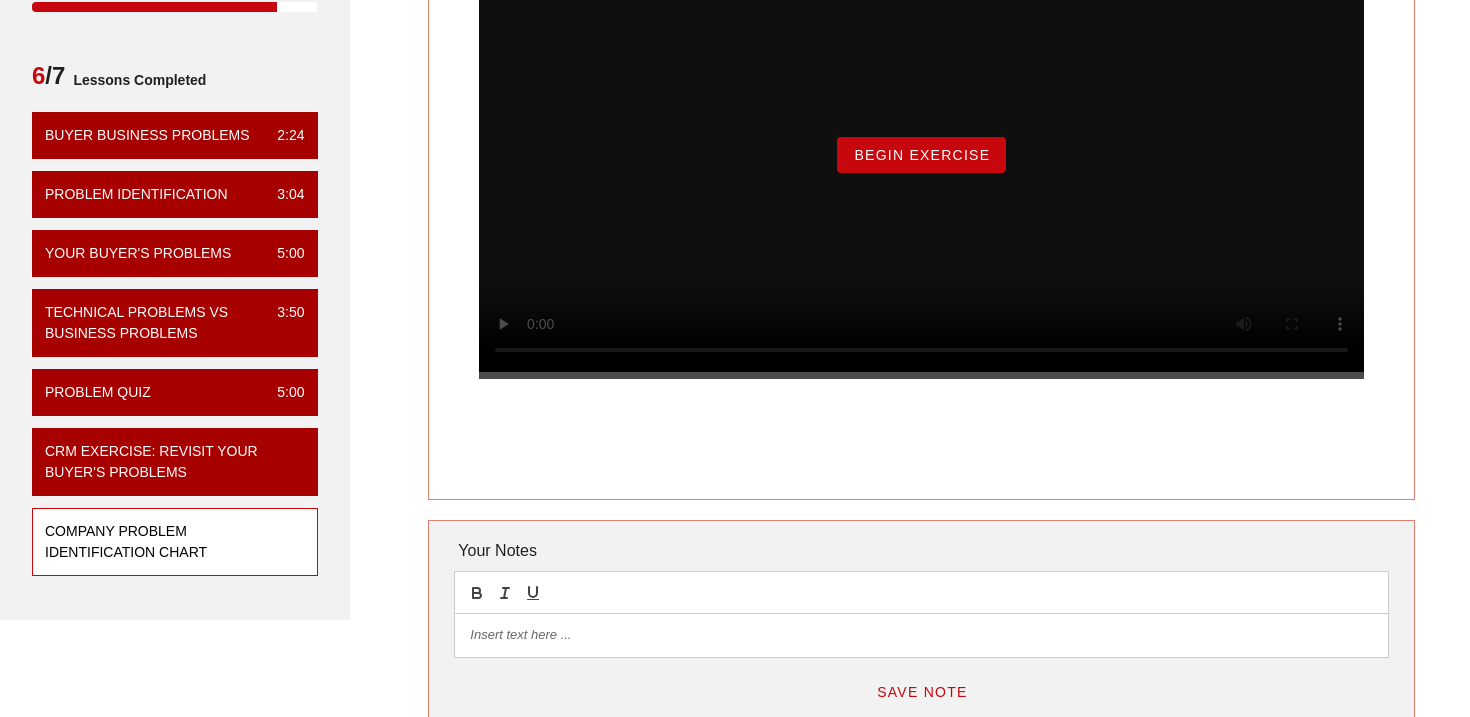 scroll, scrollTop: 154, scrollLeft: 0, axis: vertical 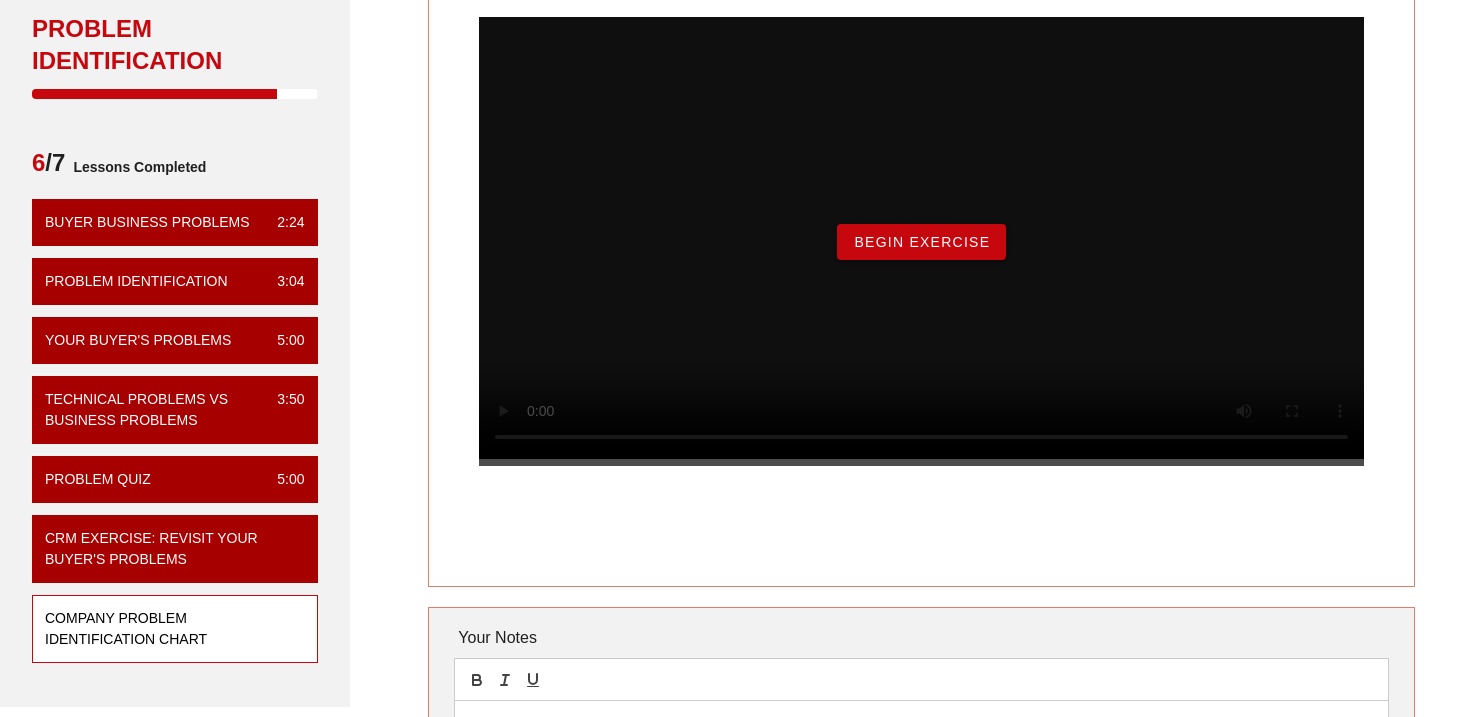 click on "Begin Exercise" at bounding box center [921, 242] 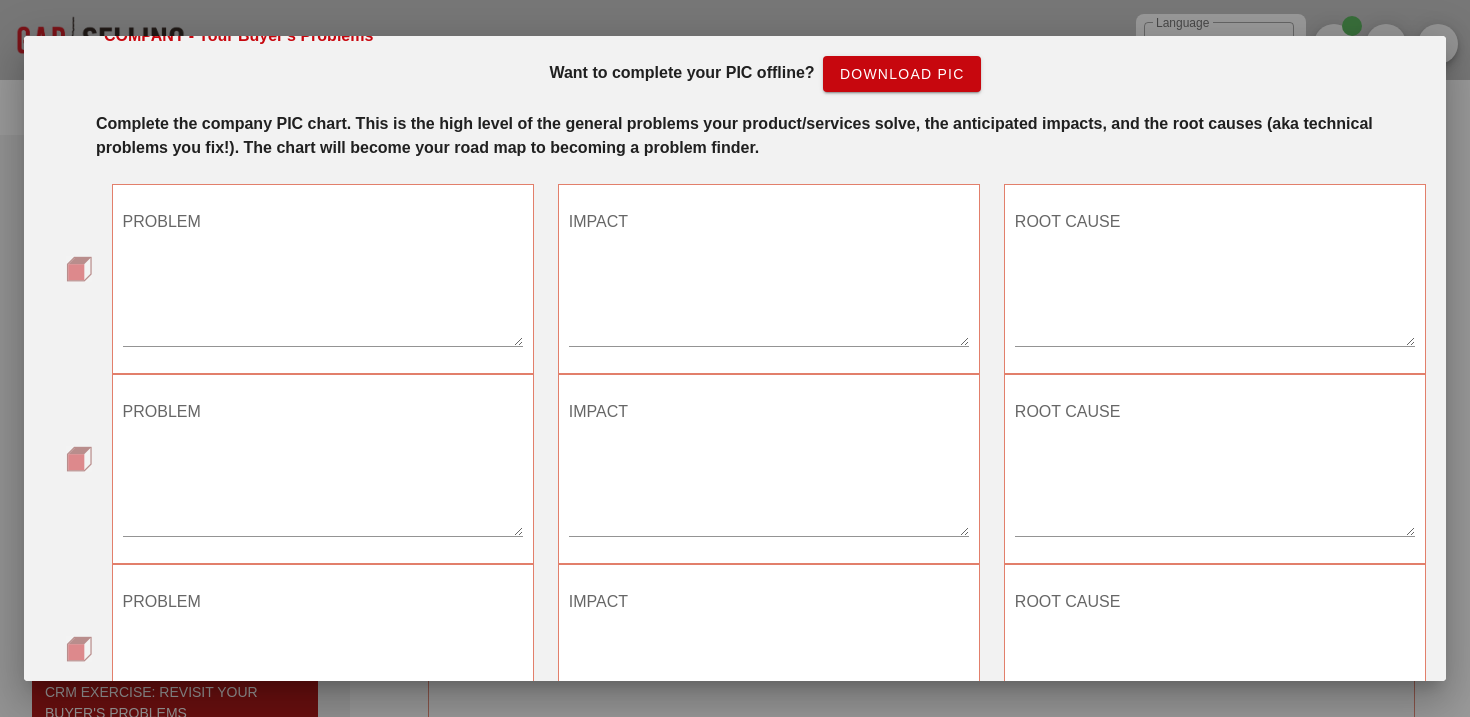 scroll, scrollTop: 75, scrollLeft: 0, axis: vertical 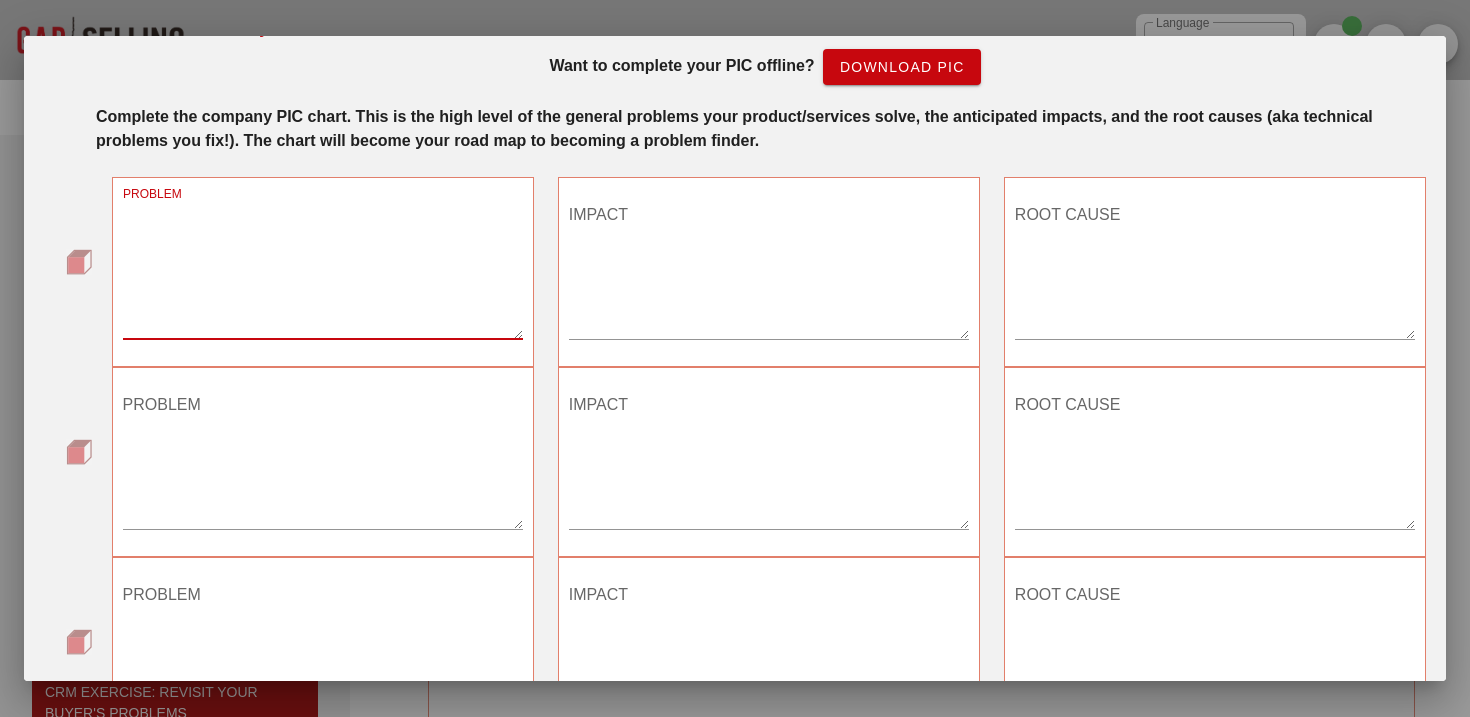 click on "PROBLEM" at bounding box center [323, 269] 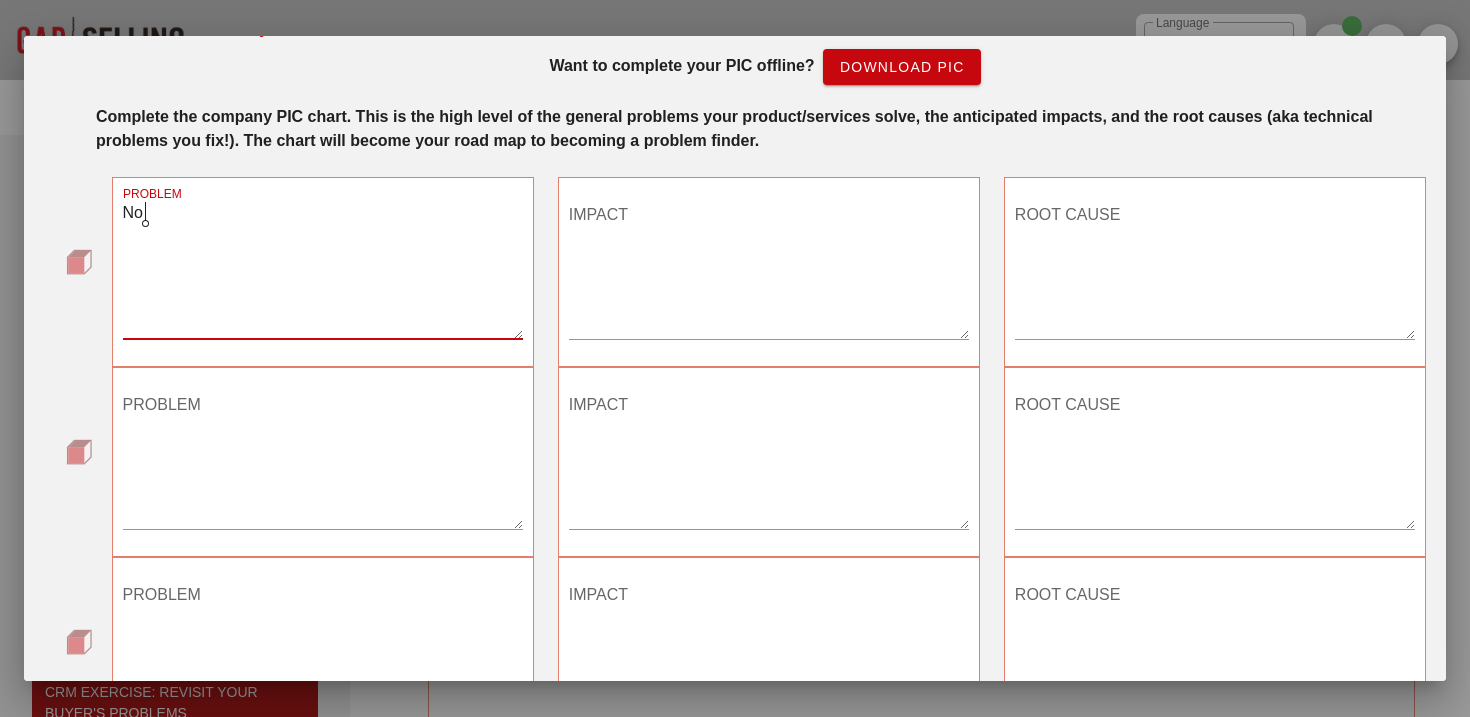 type on "N" 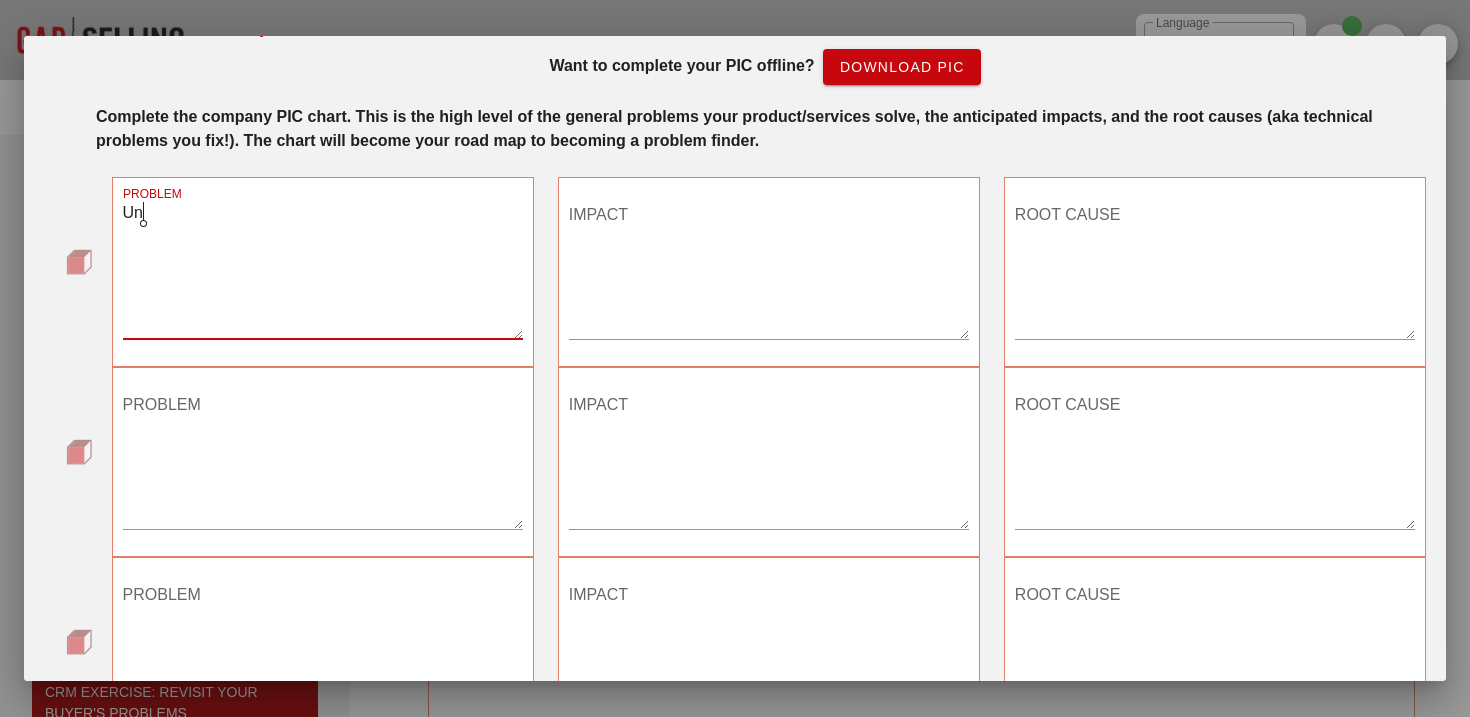 type on "U" 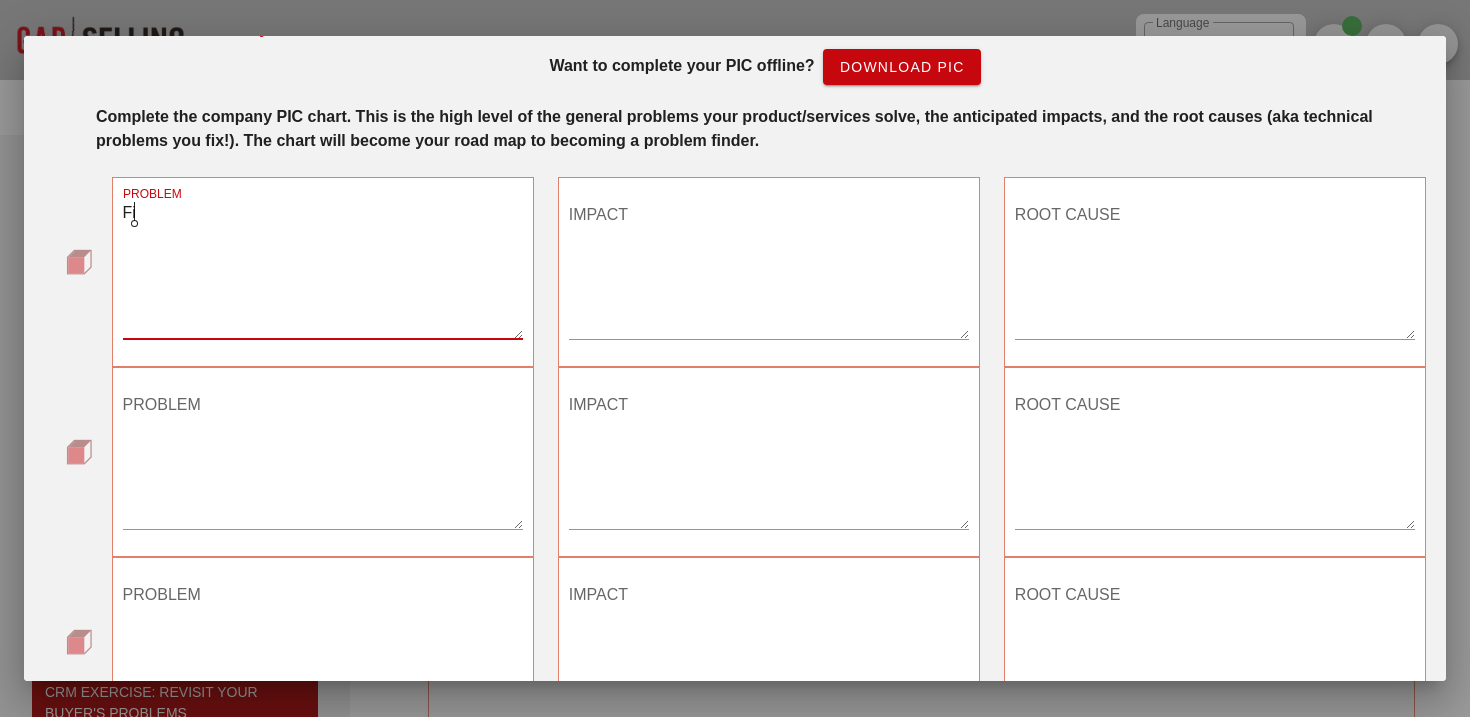 type on "F" 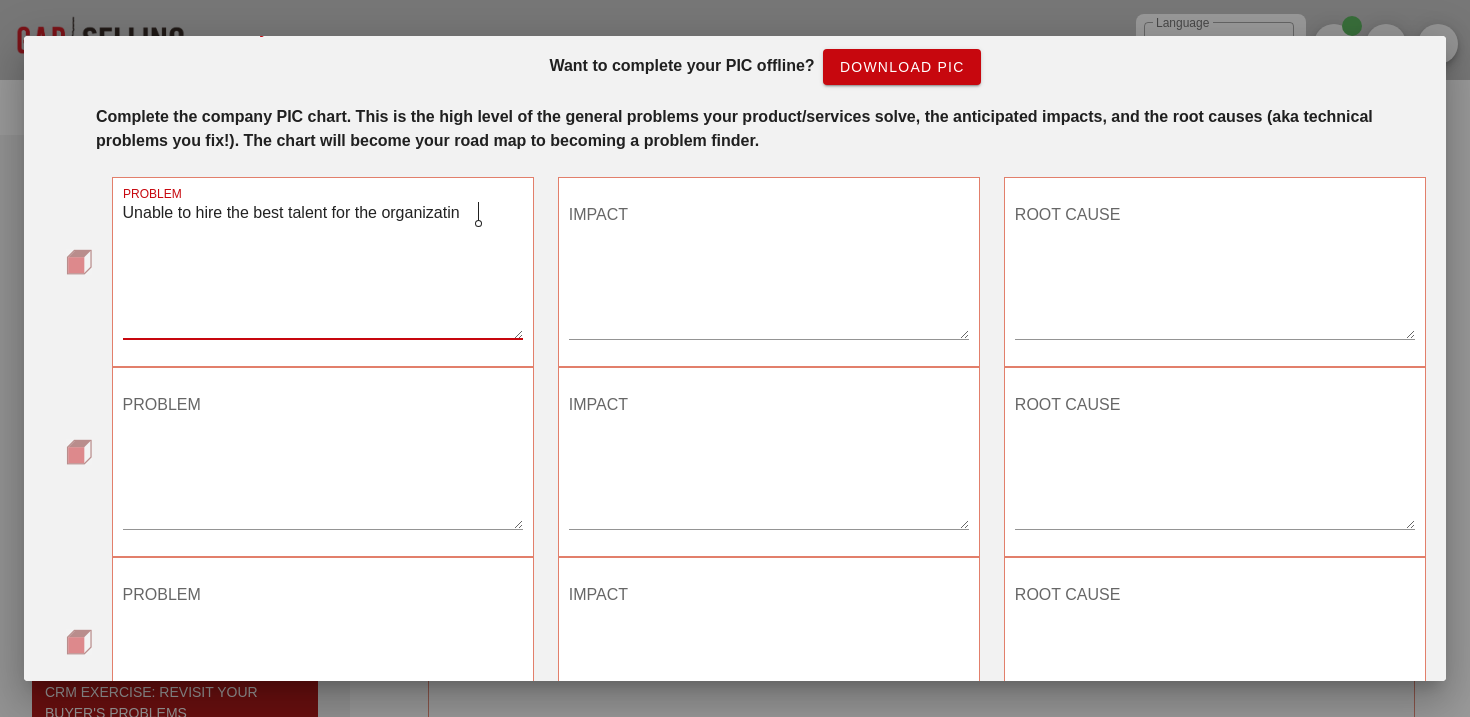 click on "IMPACT" at bounding box center [769, 269] 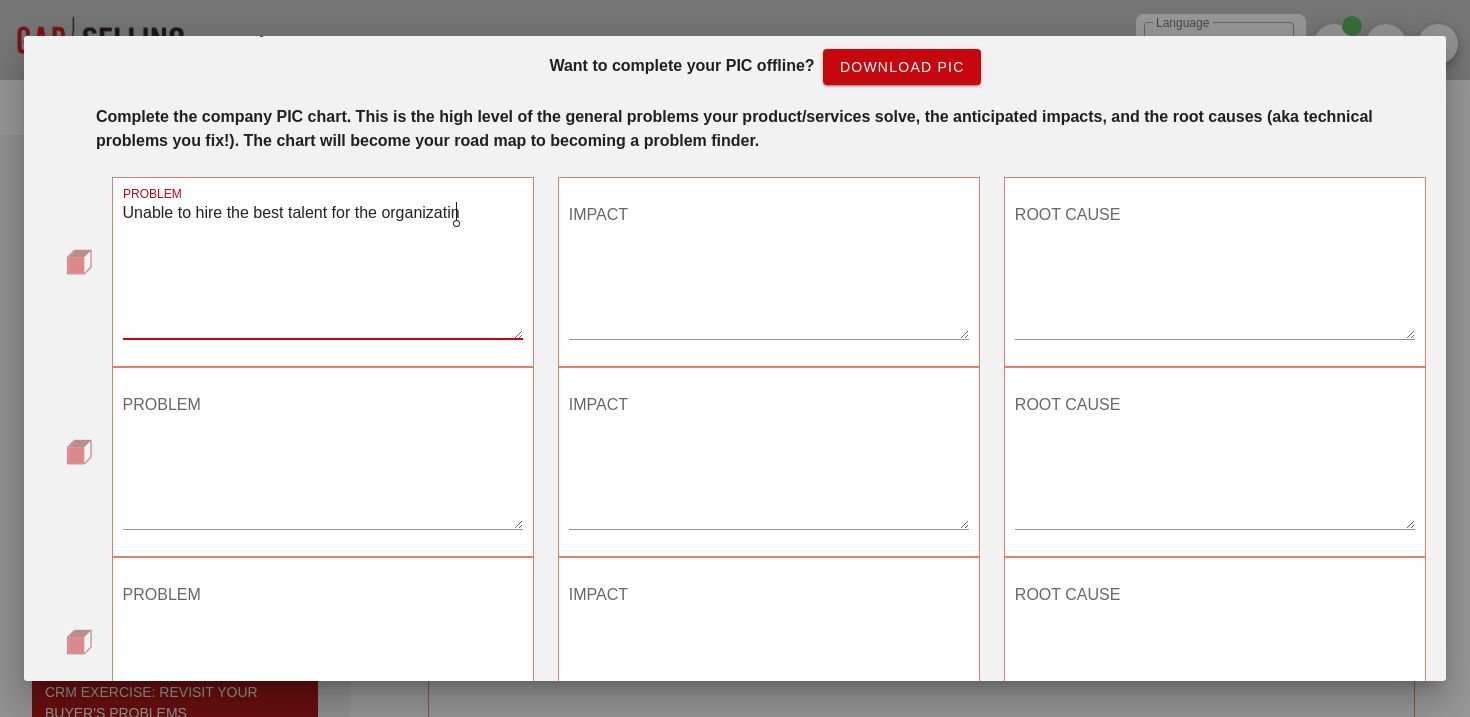 click on "Unable to hire the best talent for the organizatin" at bounding box center [323, 269] 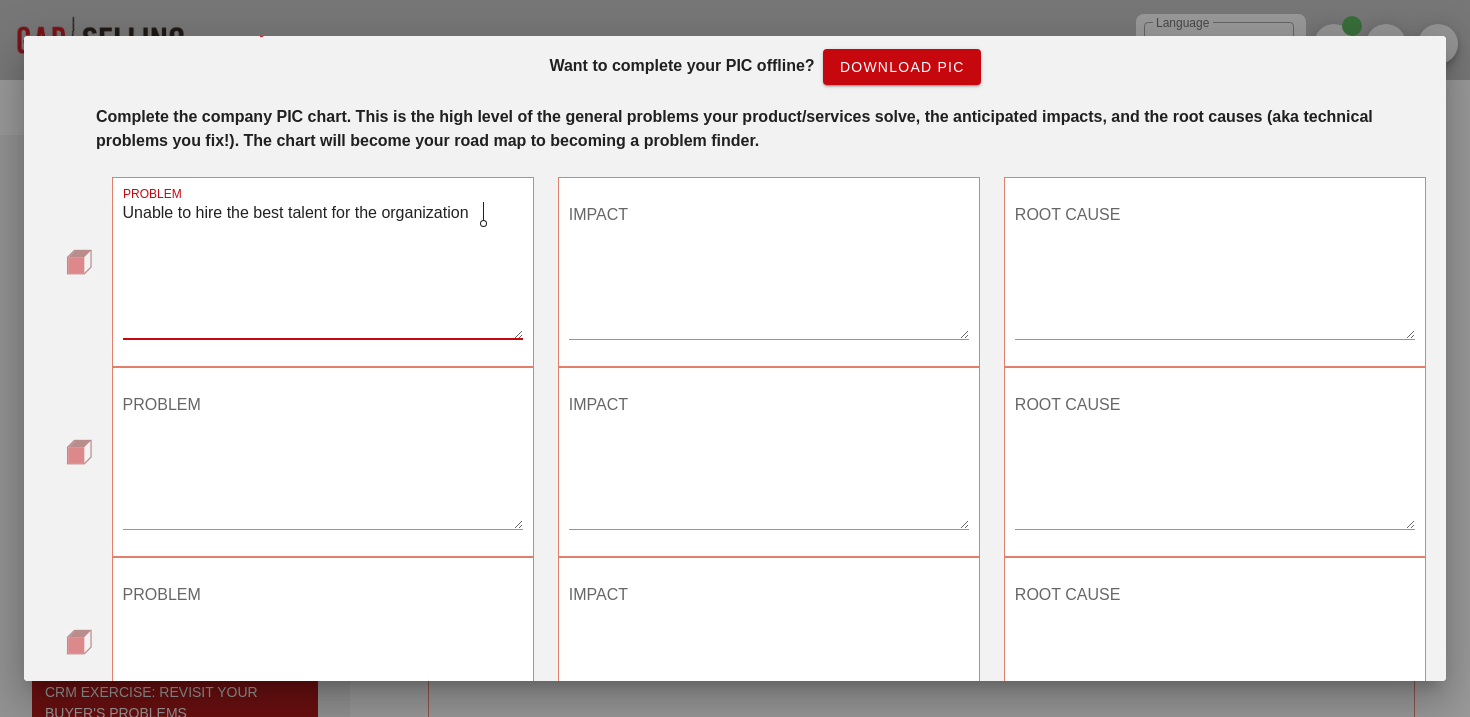 type on "Unable to hire the best talent for the organization" 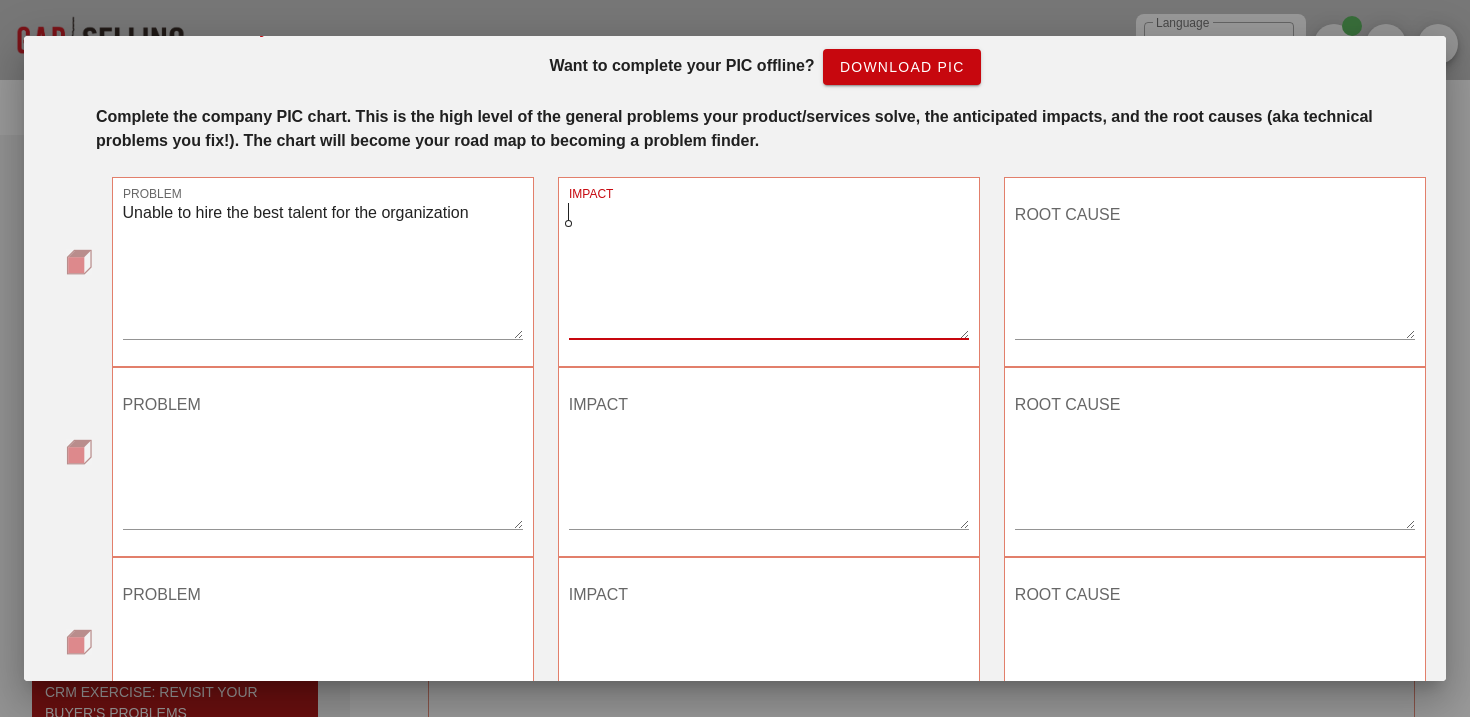 click on "IMPACT" at bounding box center [769, 269] 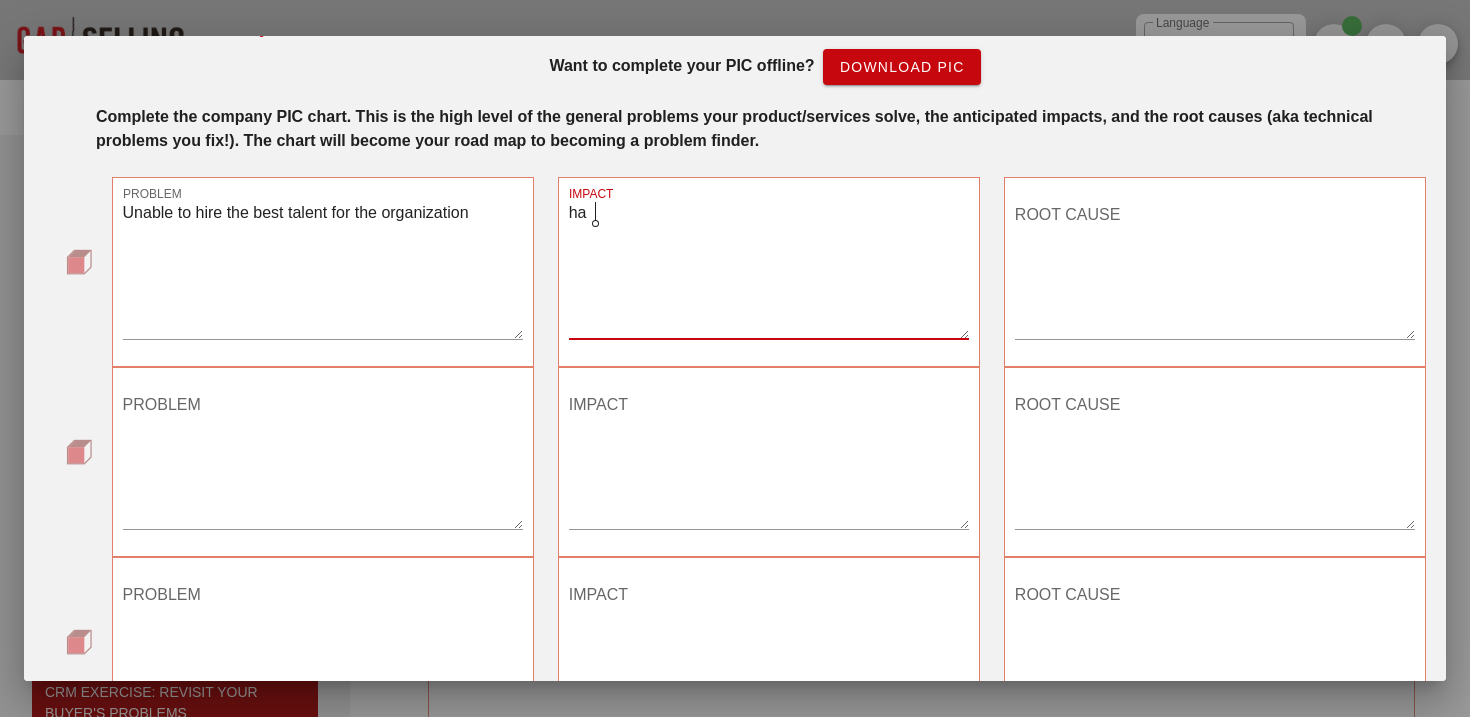 type on "h" 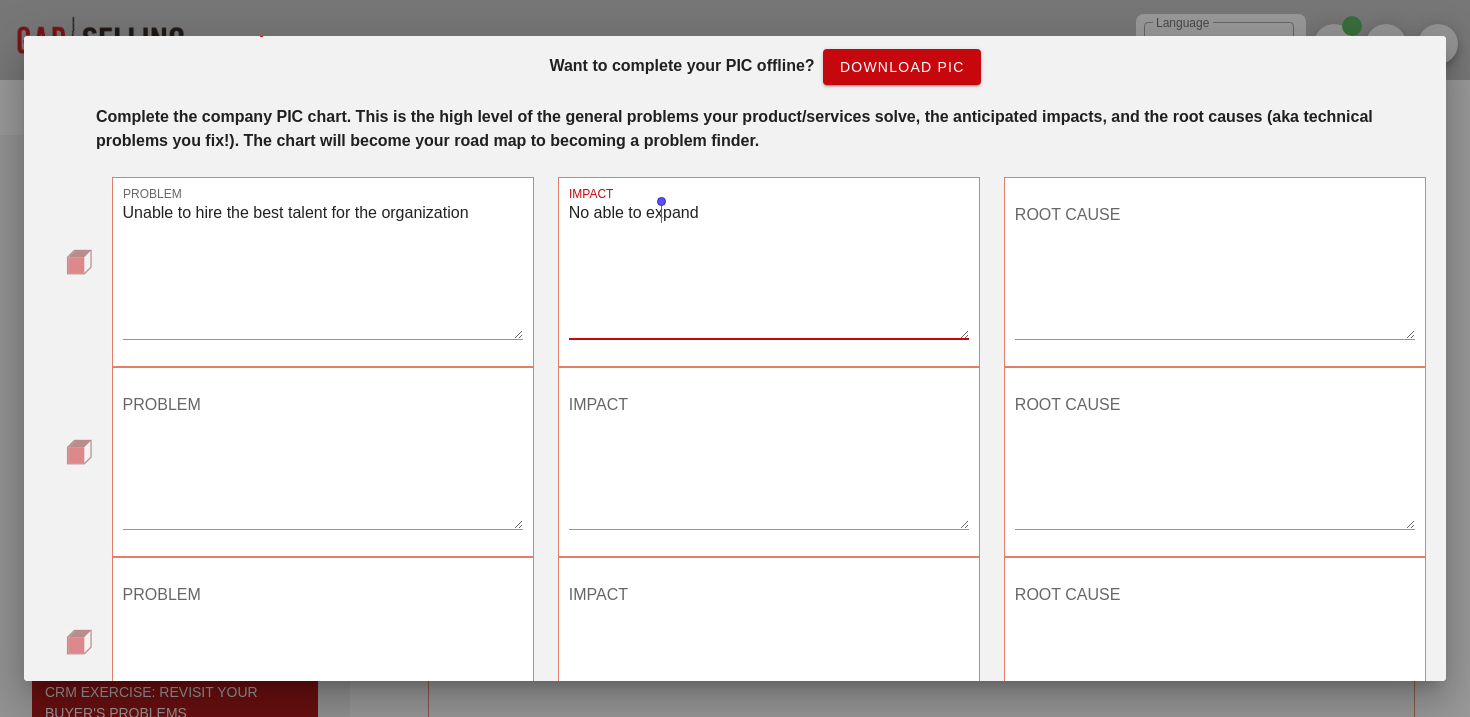 drag, startPoint x: 719, startPoint y: 214, endPoint x: 660, endPoint y: 213, distance: 59.008472 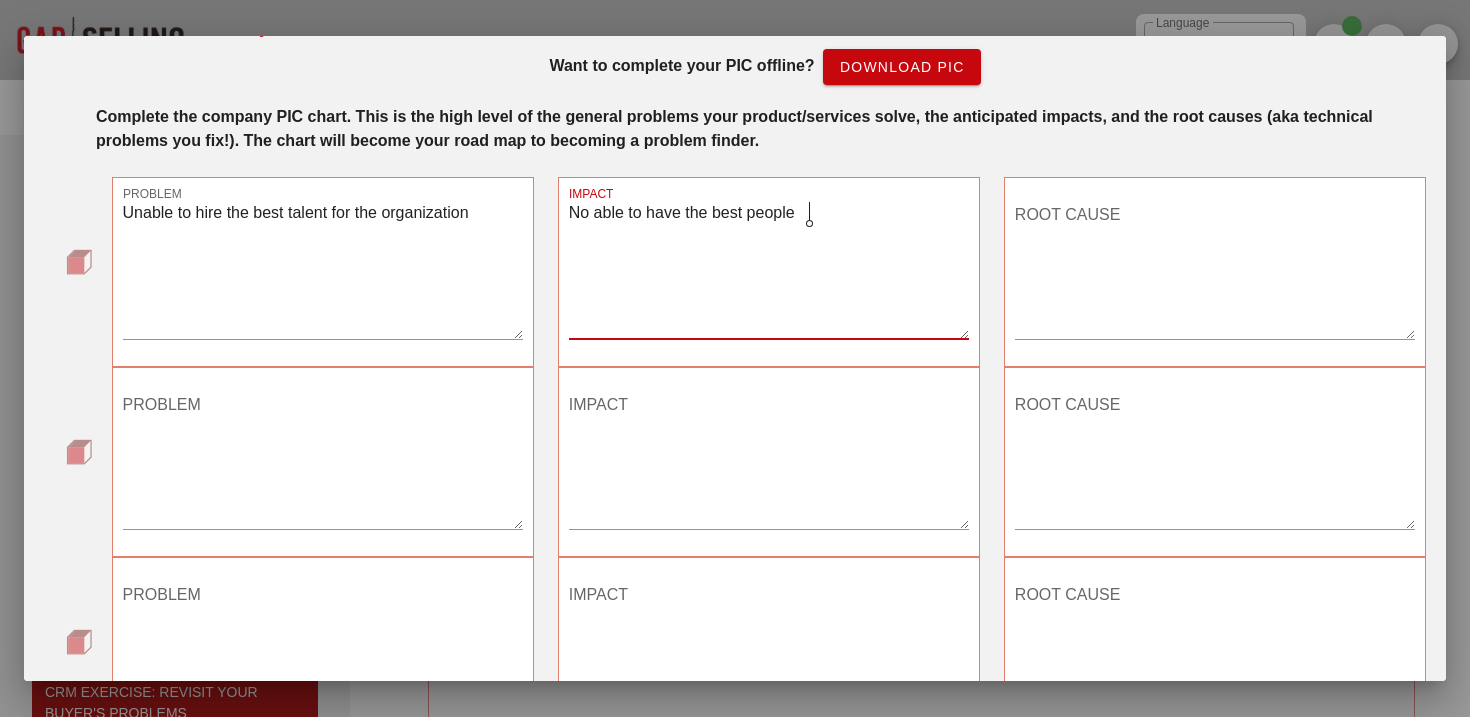 type on "No able to have the best people" 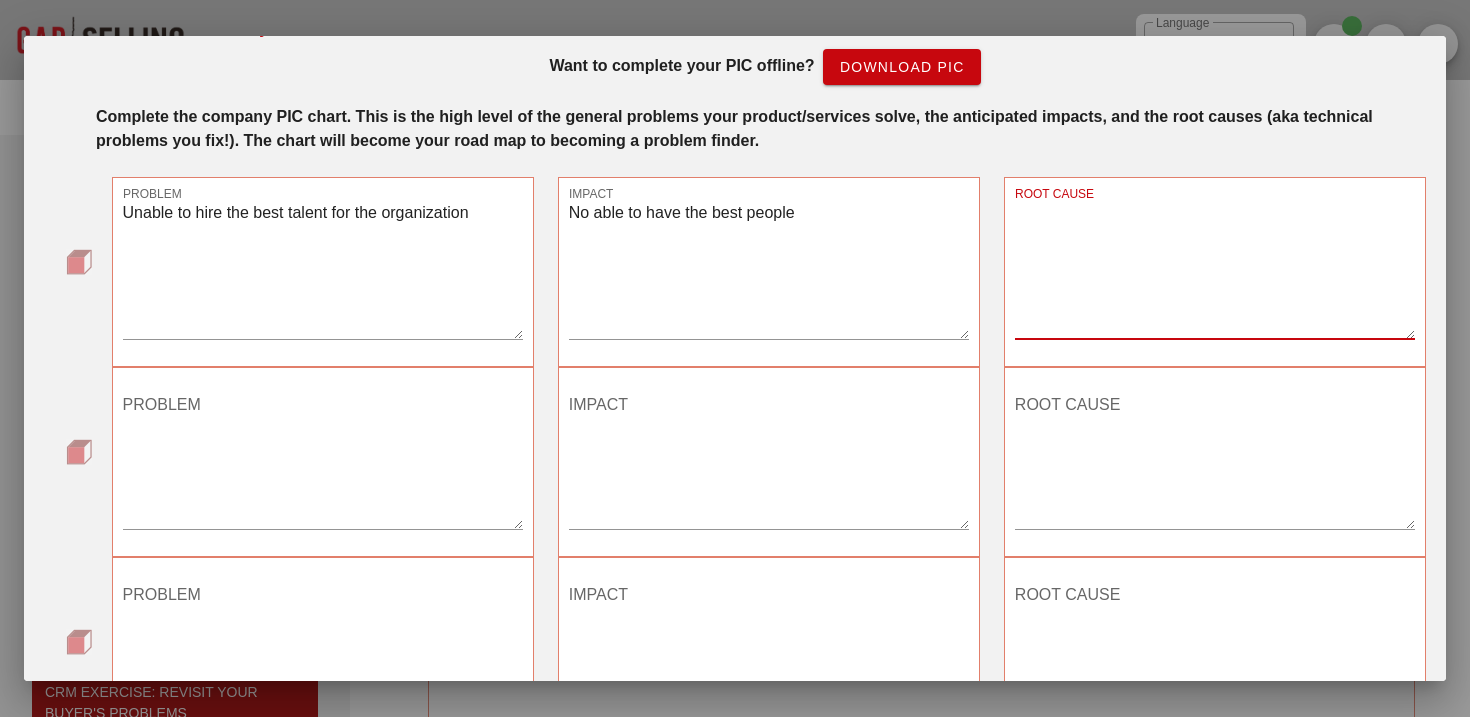 click on "ROOT CAUSE" at bounding box center [1215, 269] 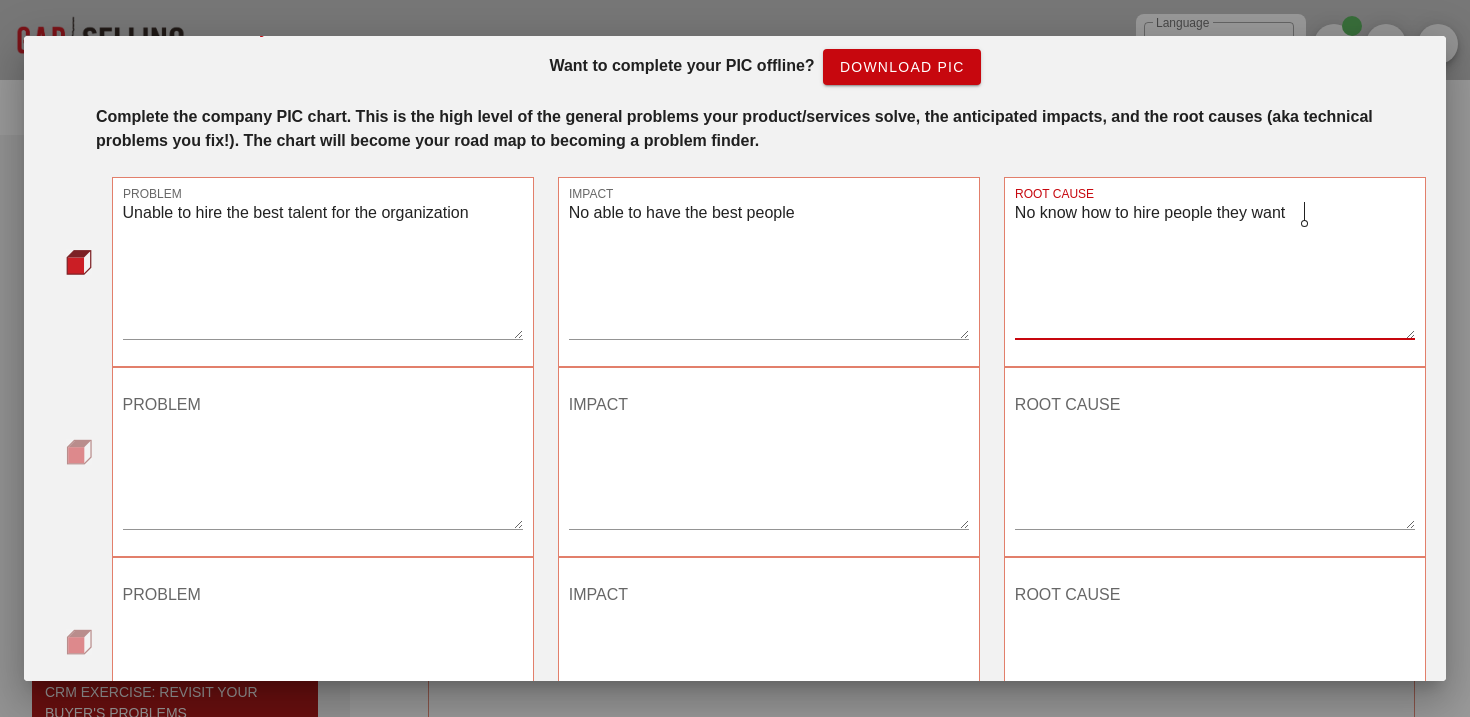 type on "No know how to hire people they want" 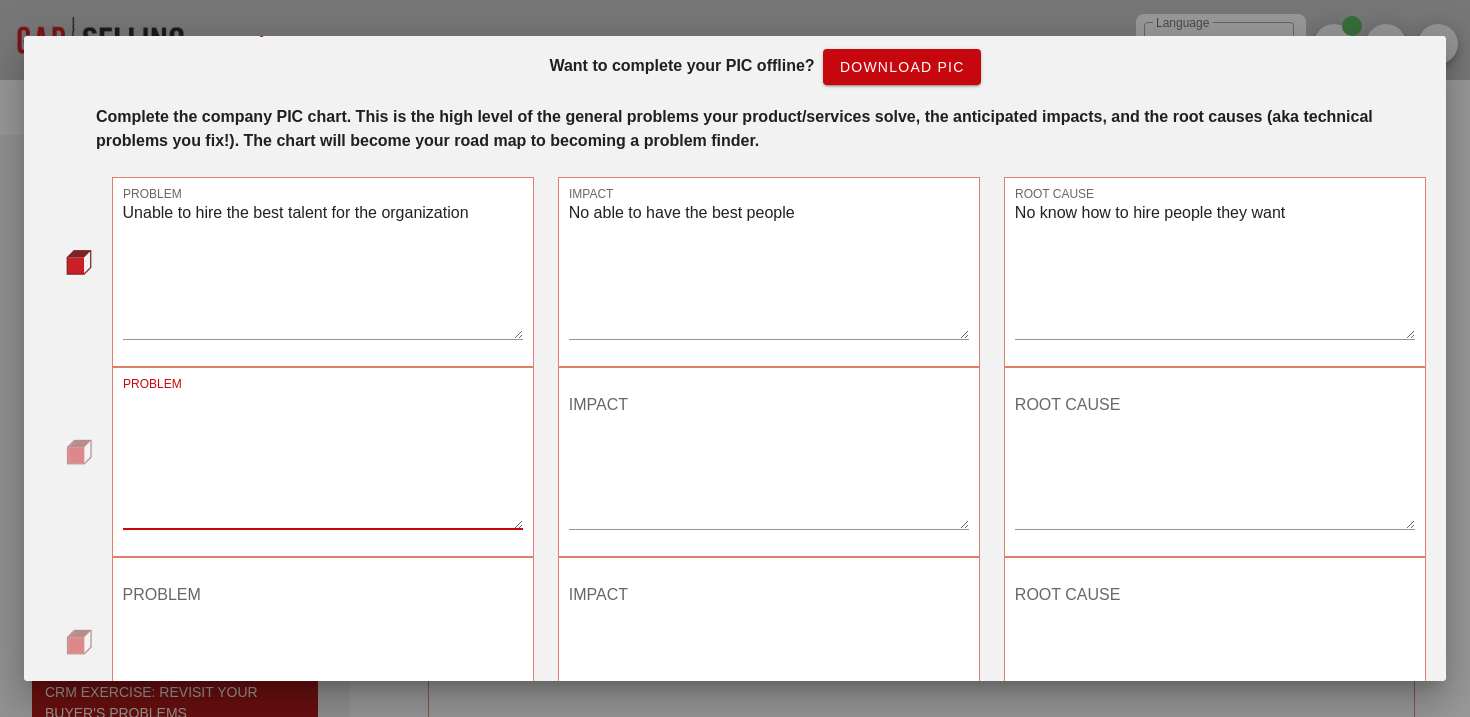 click on "PROBLEM" at bounding box center [323, 459] 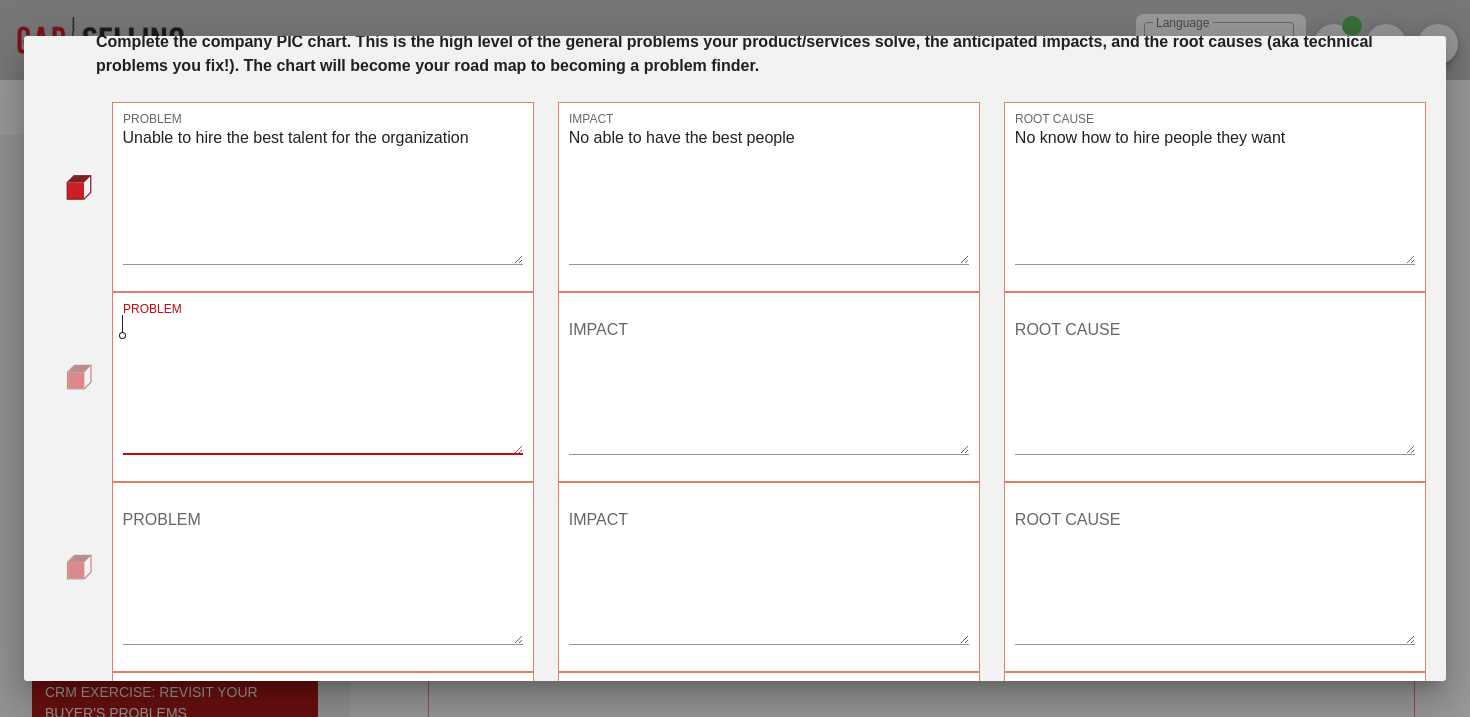 scroll, scrollTop: 154, scrollLeft: 0, axis: vertical 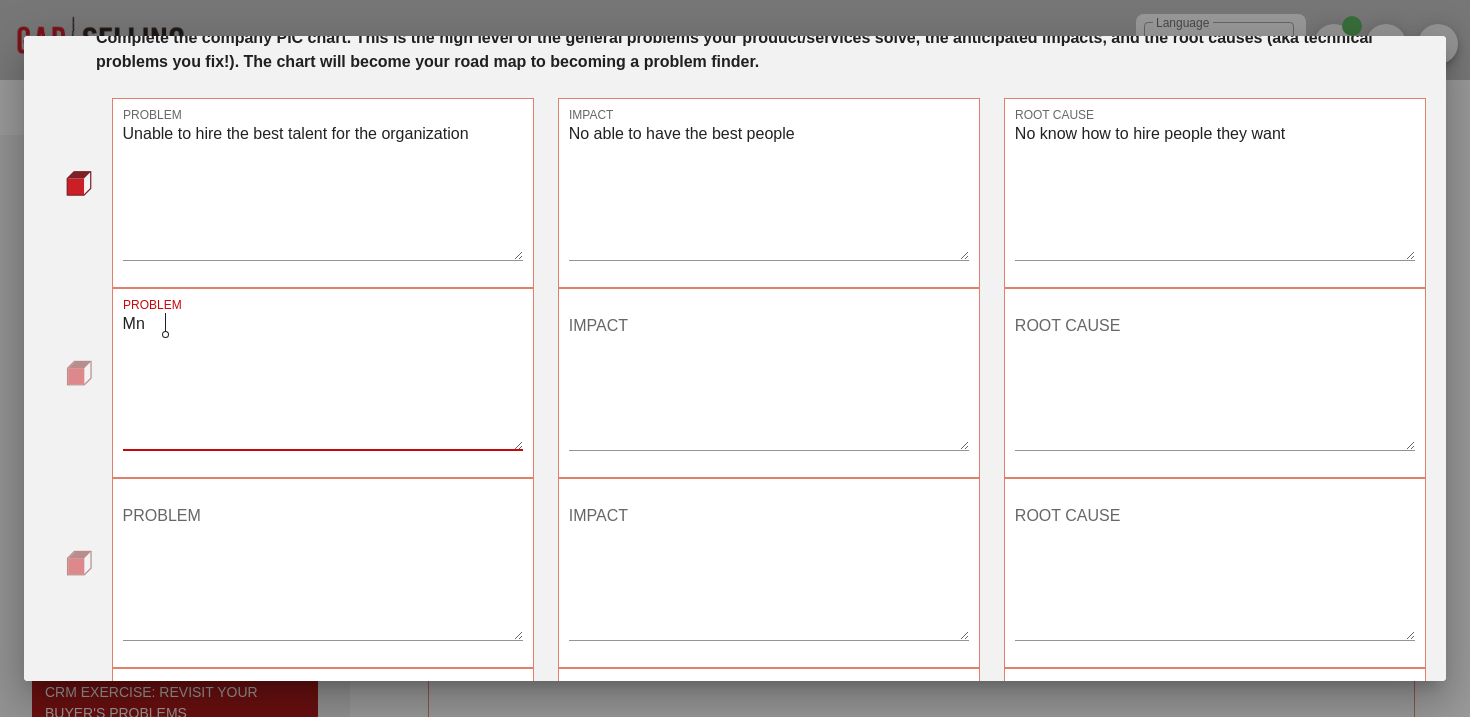 type on "M" 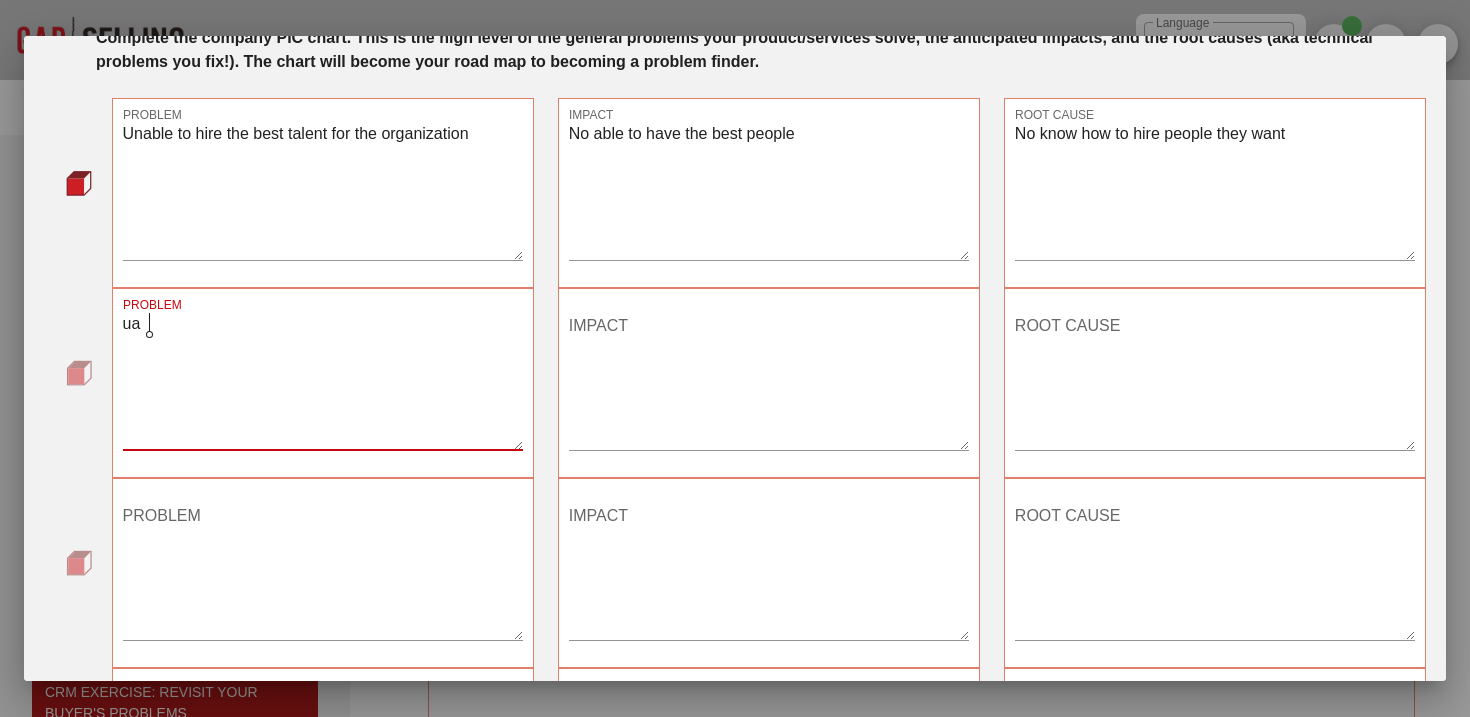 type on "u" 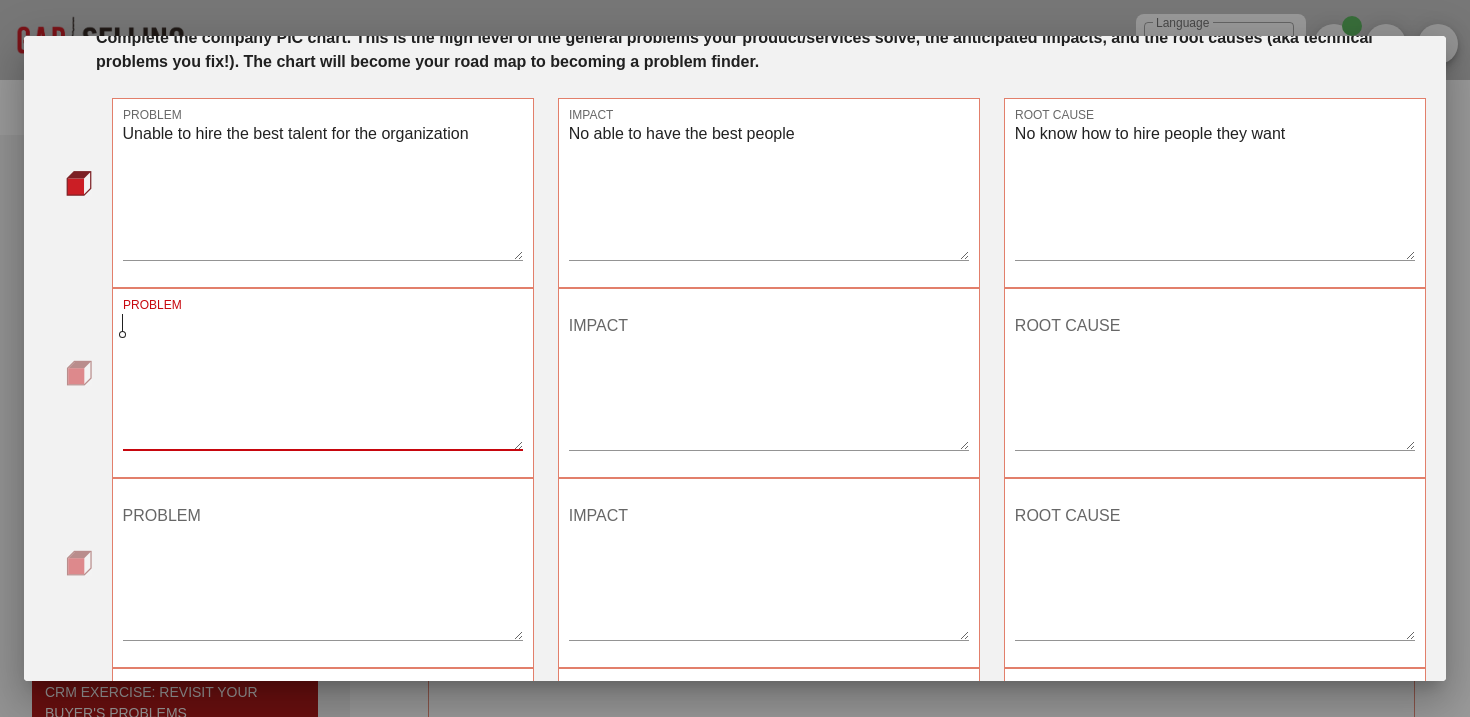 type on "n" 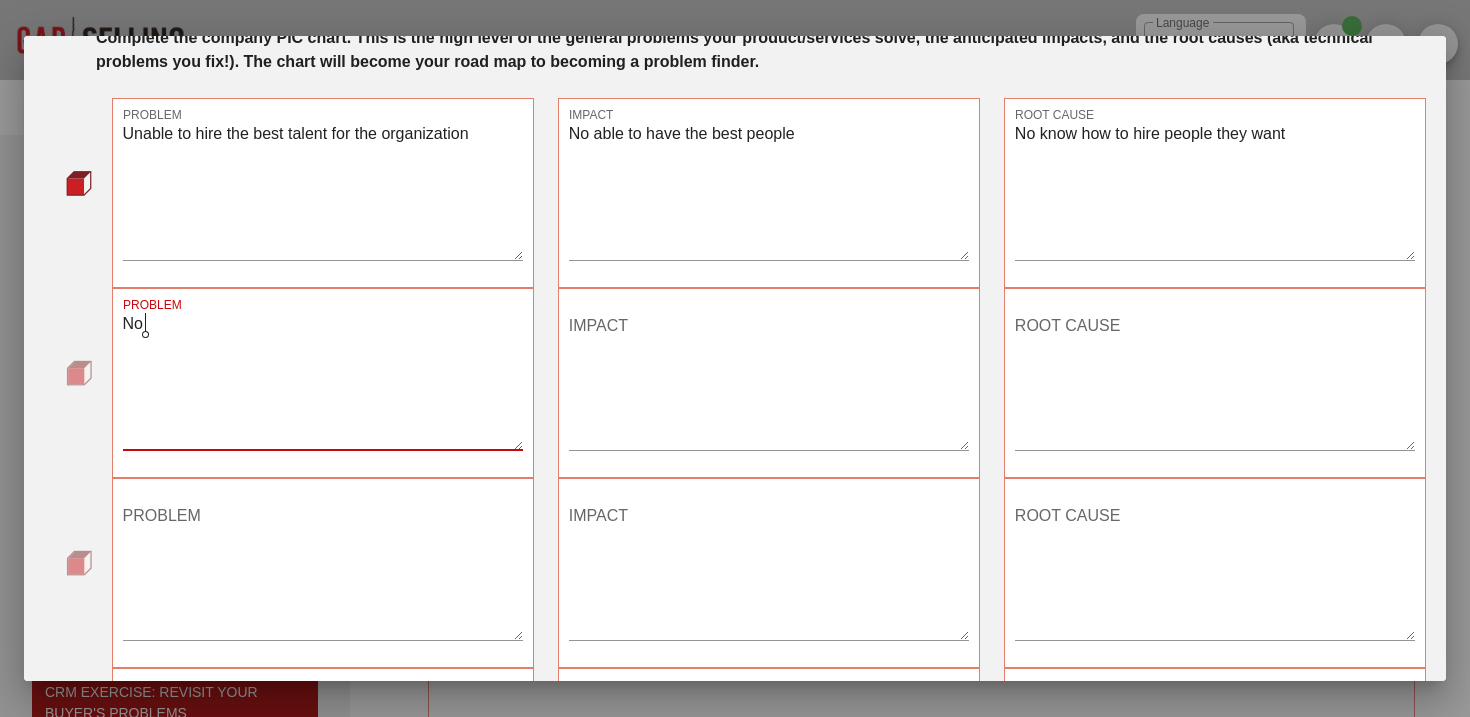 type on "N" 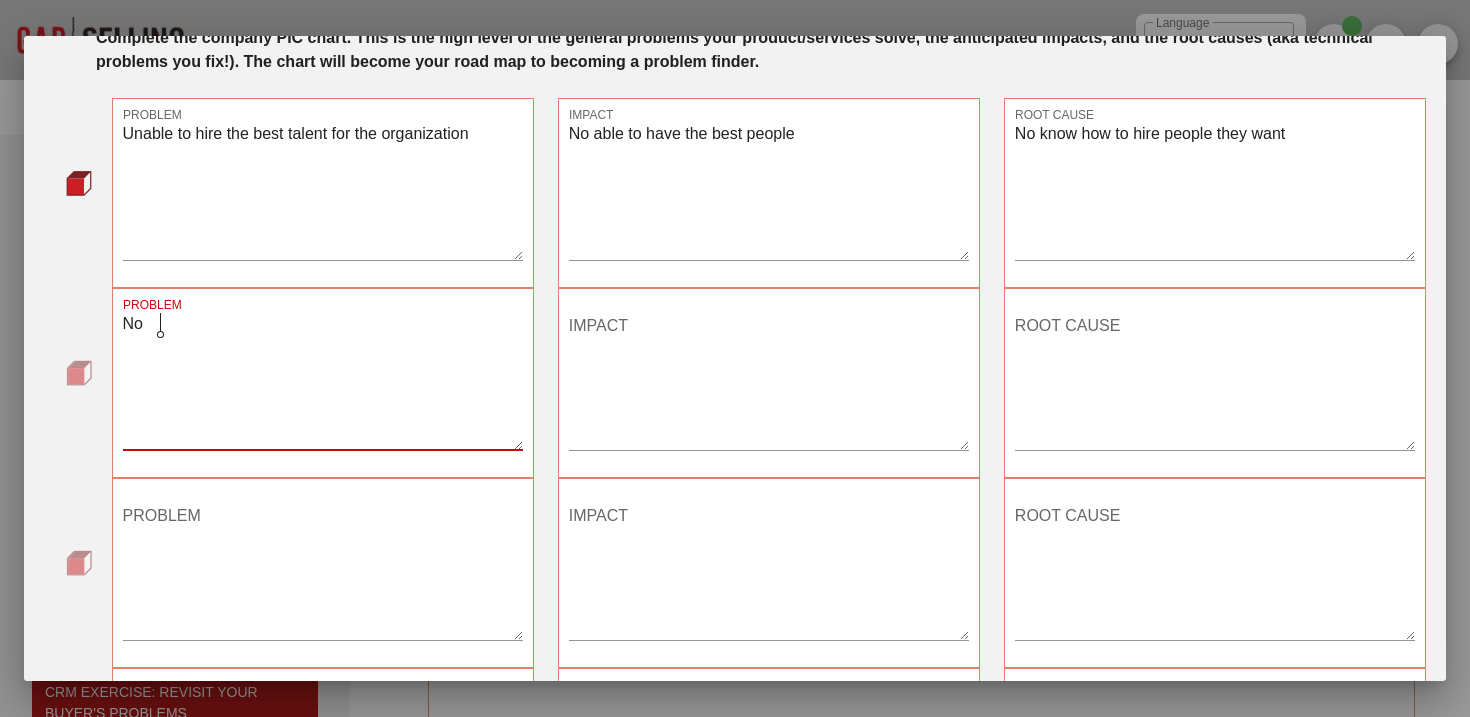 type on "N" 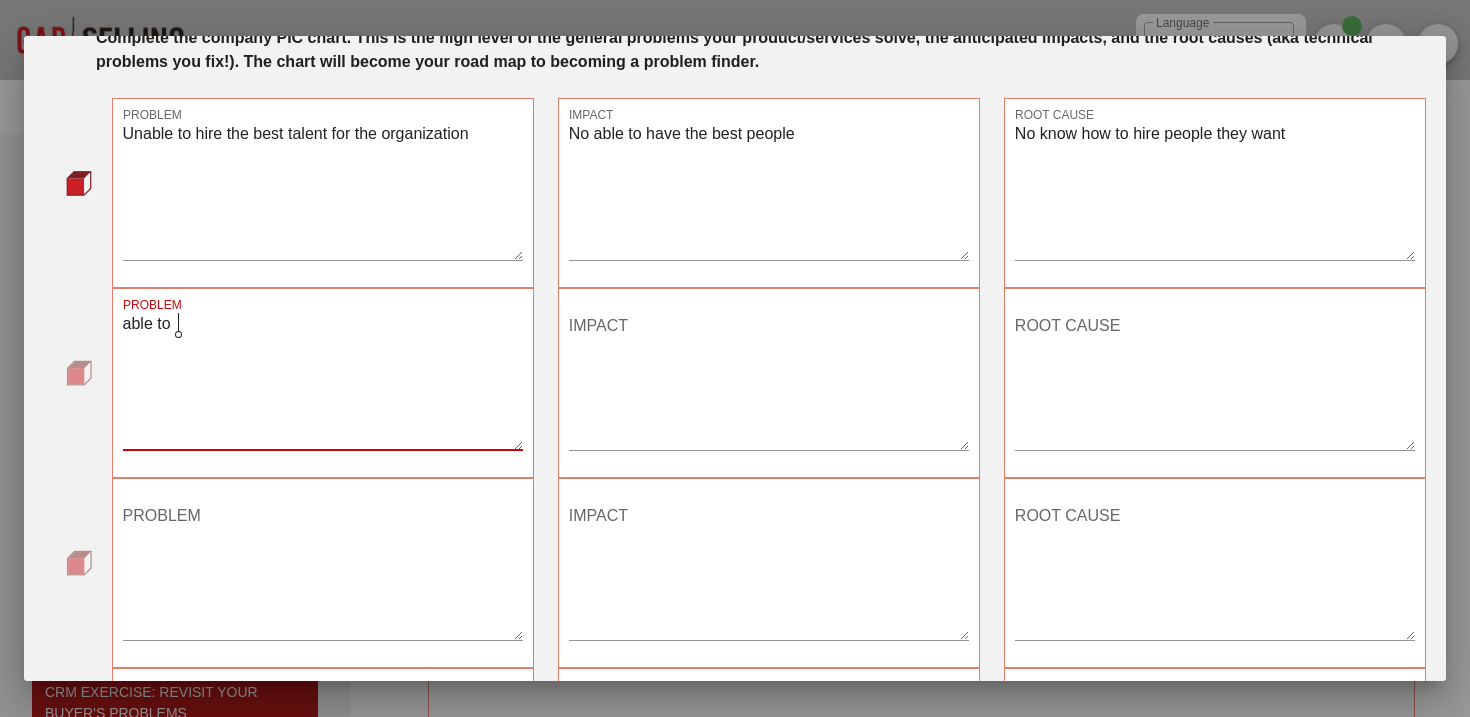 click on "able to" at bounding box center [323, 380] 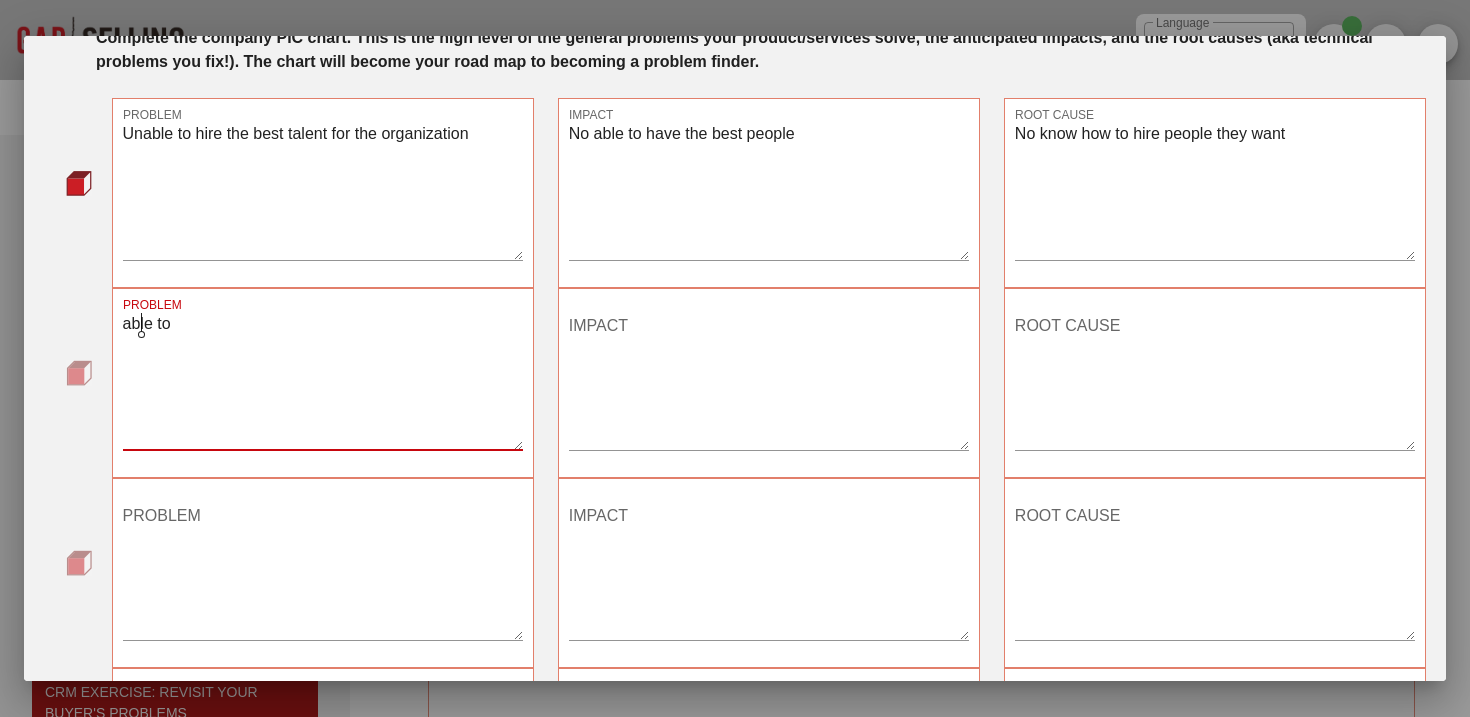 click on "A ble" 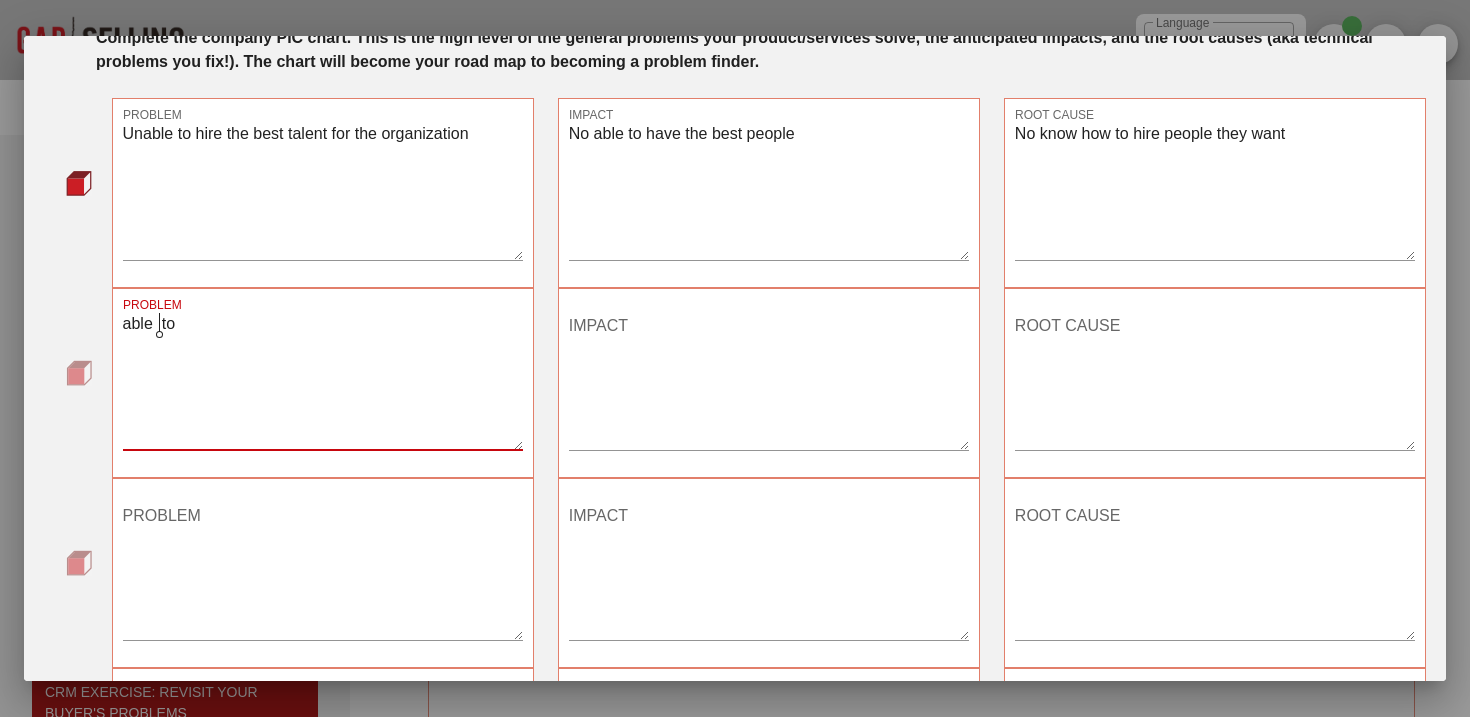 click on "able  to" at bounding box center [323, 380] 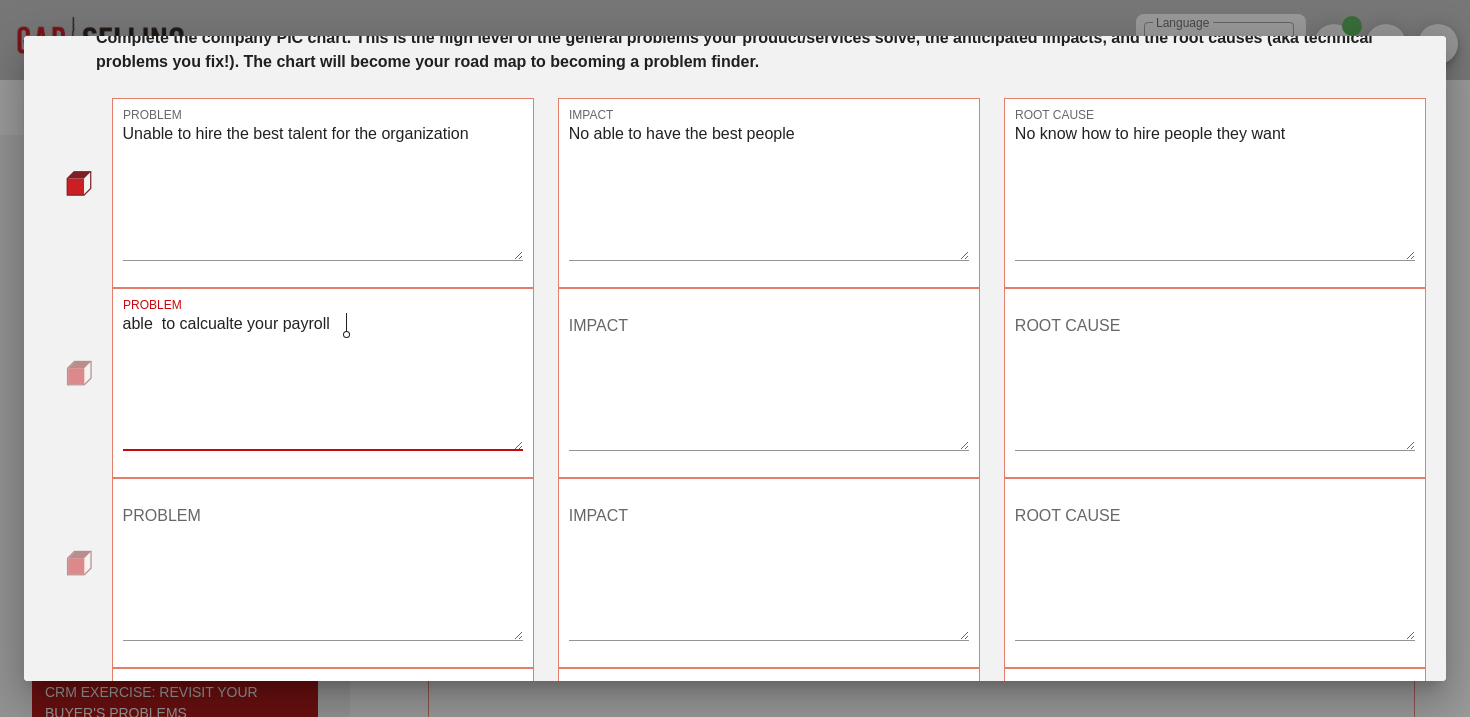 click on "able  to calcualte your payroll" at bounding box center (323, 380) 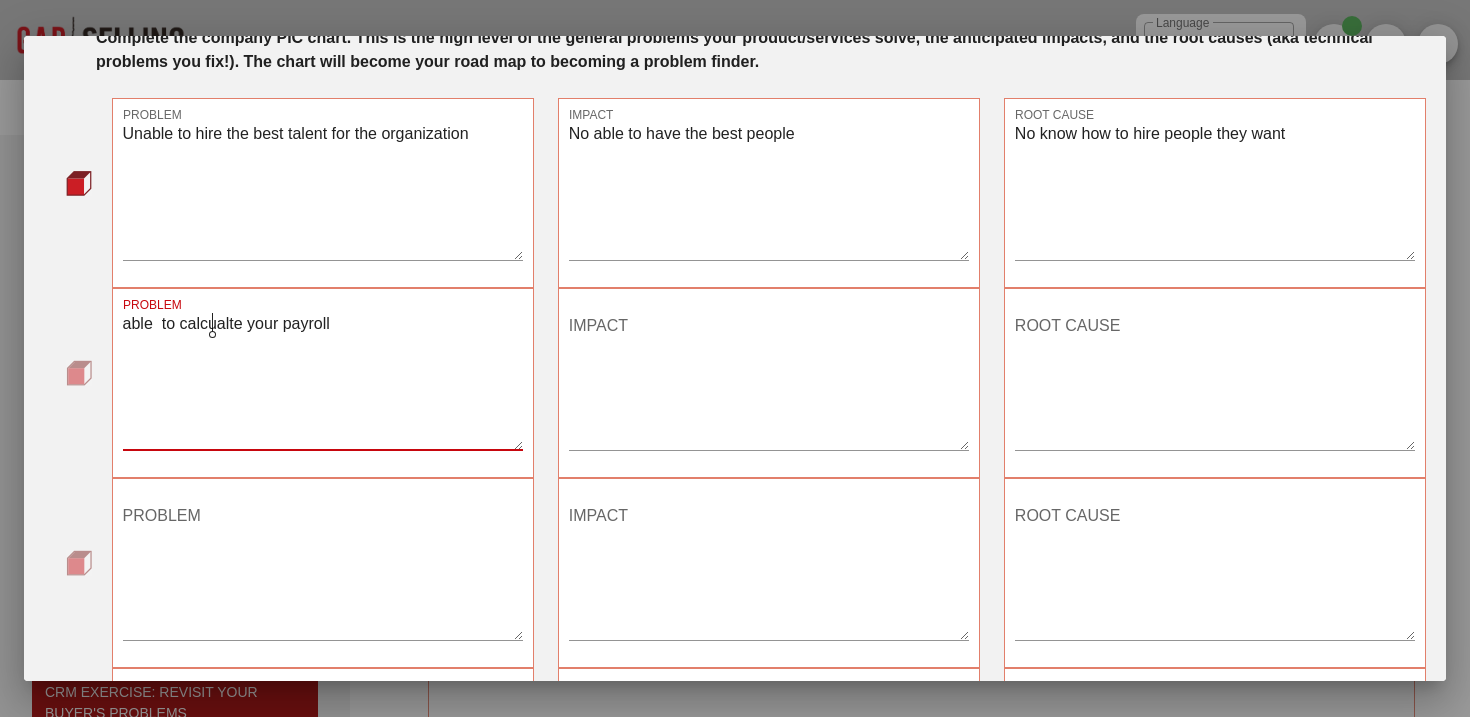 click on "calcu la te" 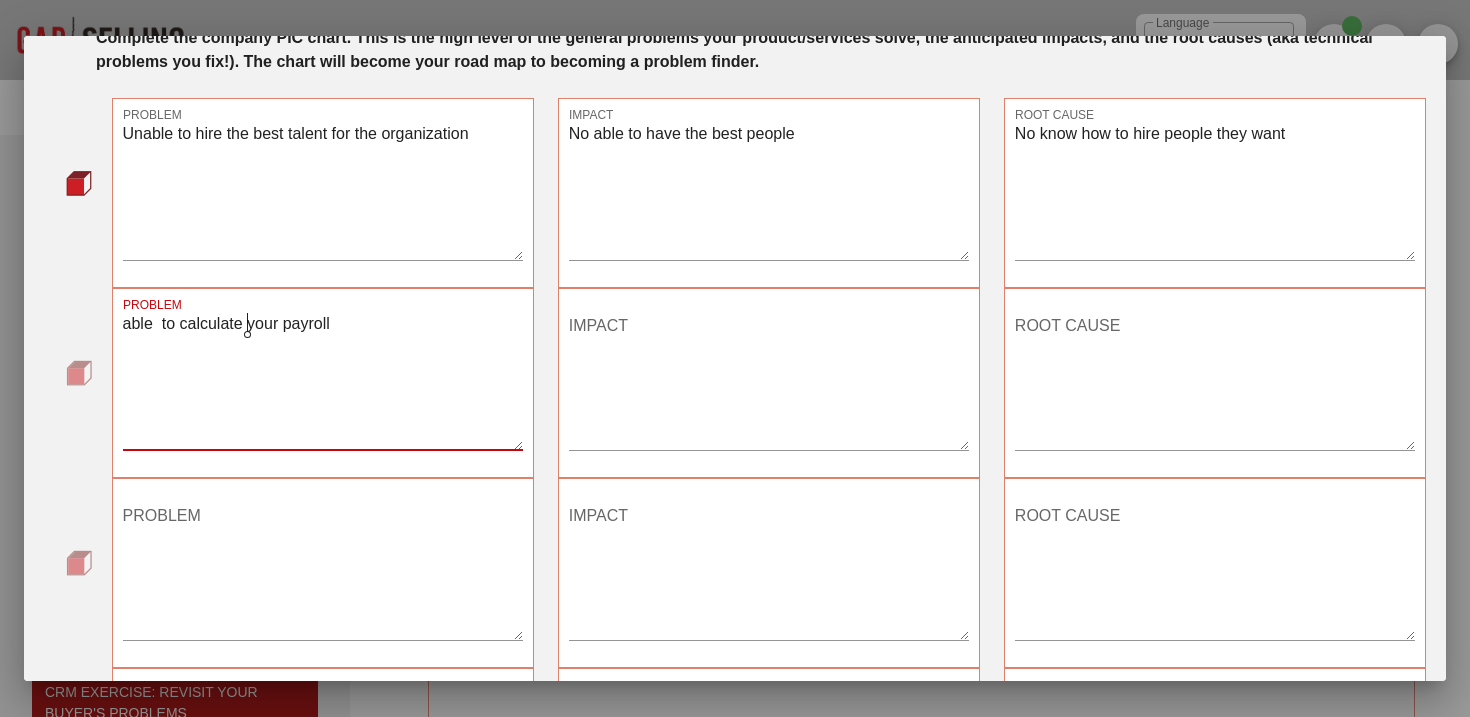click on "able  to calculate your payroll" at bounding box center [323, 380] 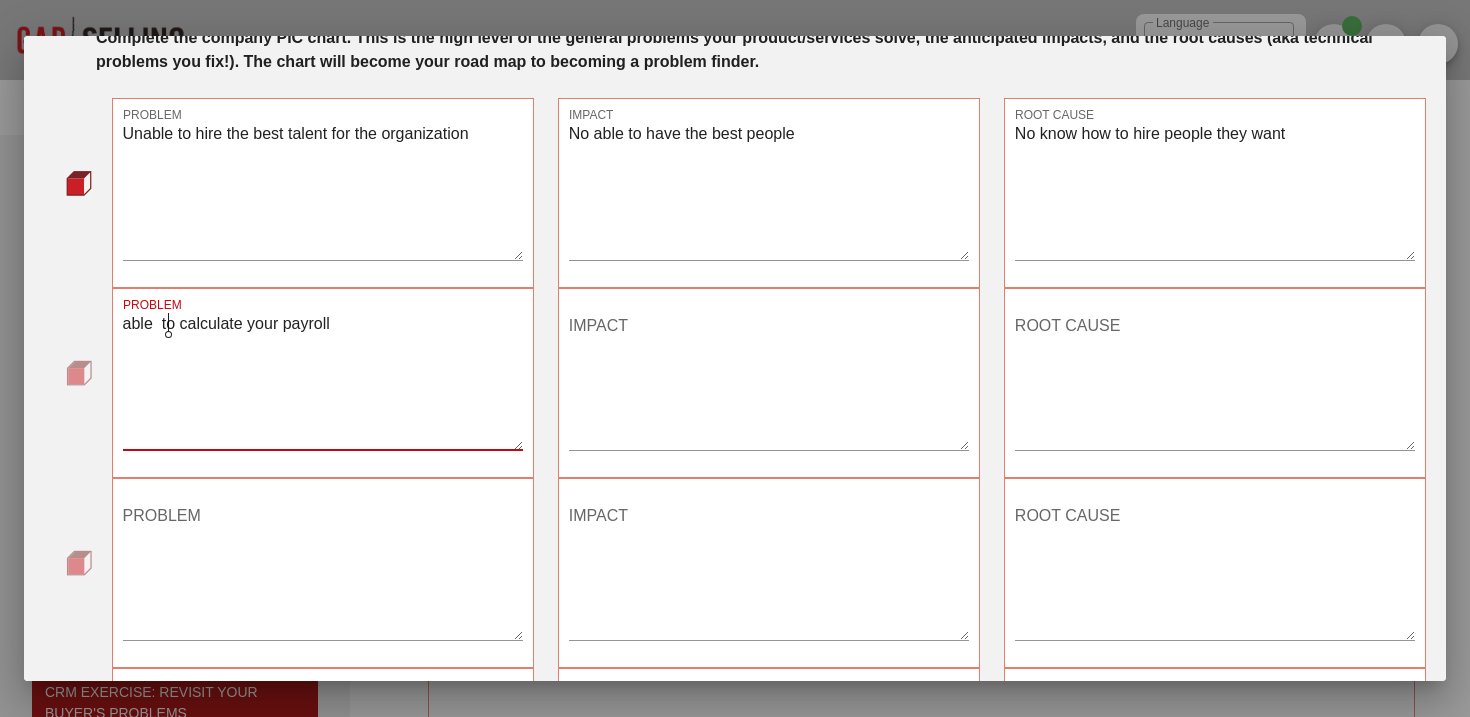 click on "able  to calculate your payroll" at bounding box center [323, 380] 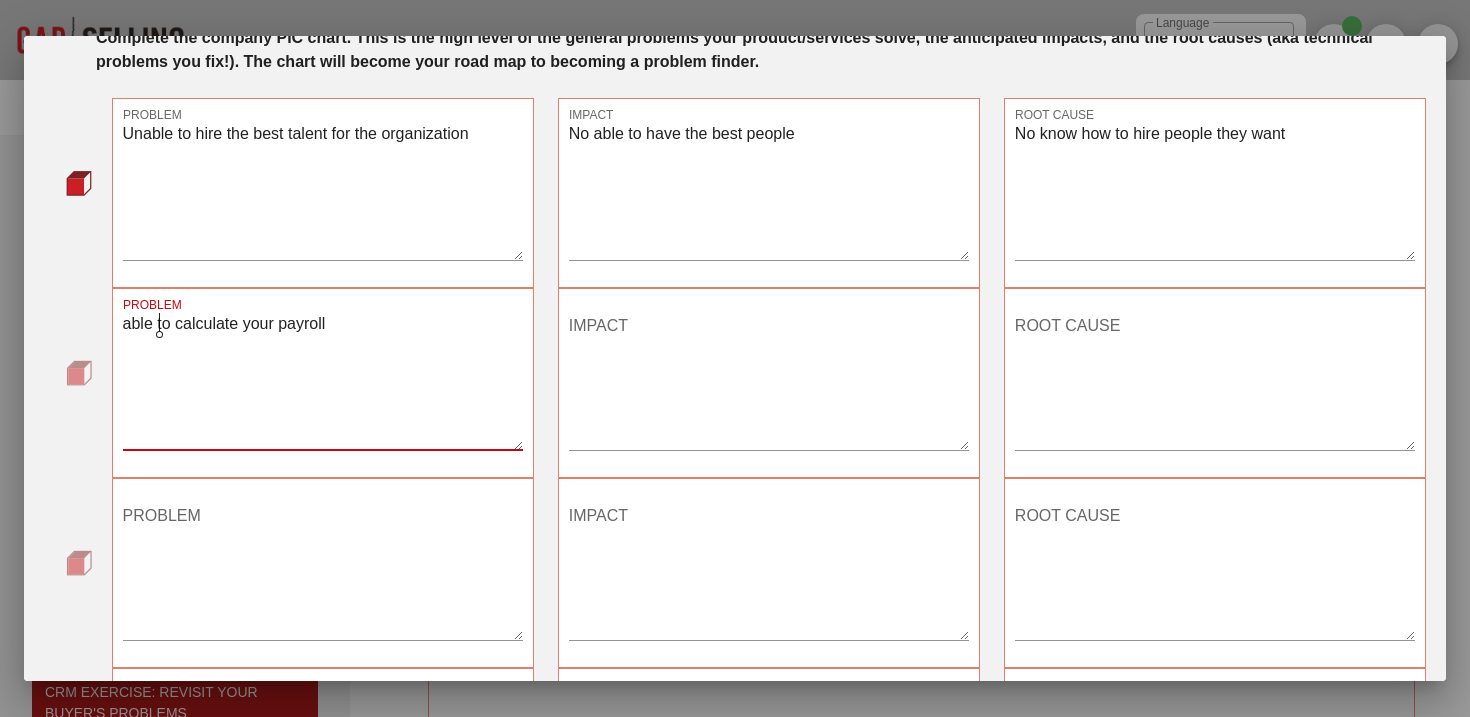 click on "able to calculate your payroll" at bounding box center [323, 380] 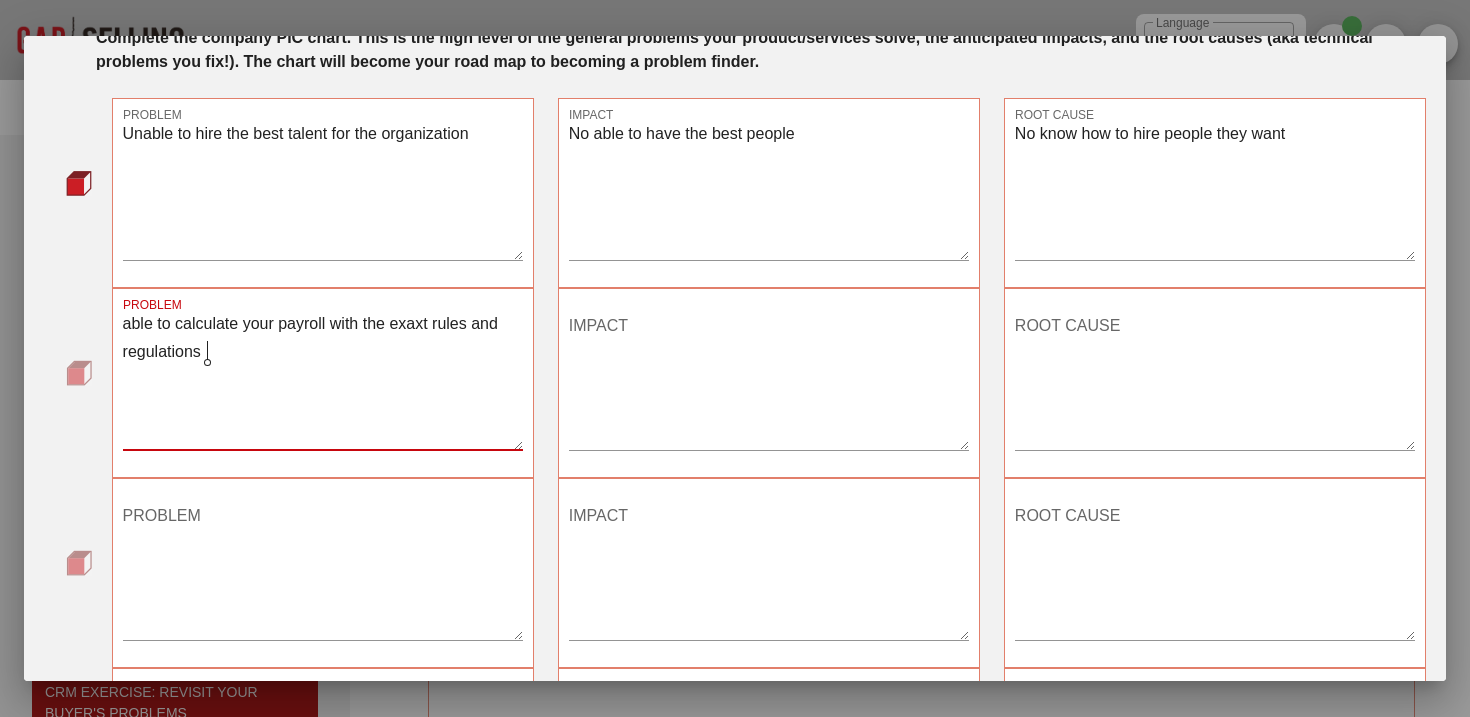 click on "able to calculate your payroll with the exaxt rules and regulations" at bounding box center [323, 380] 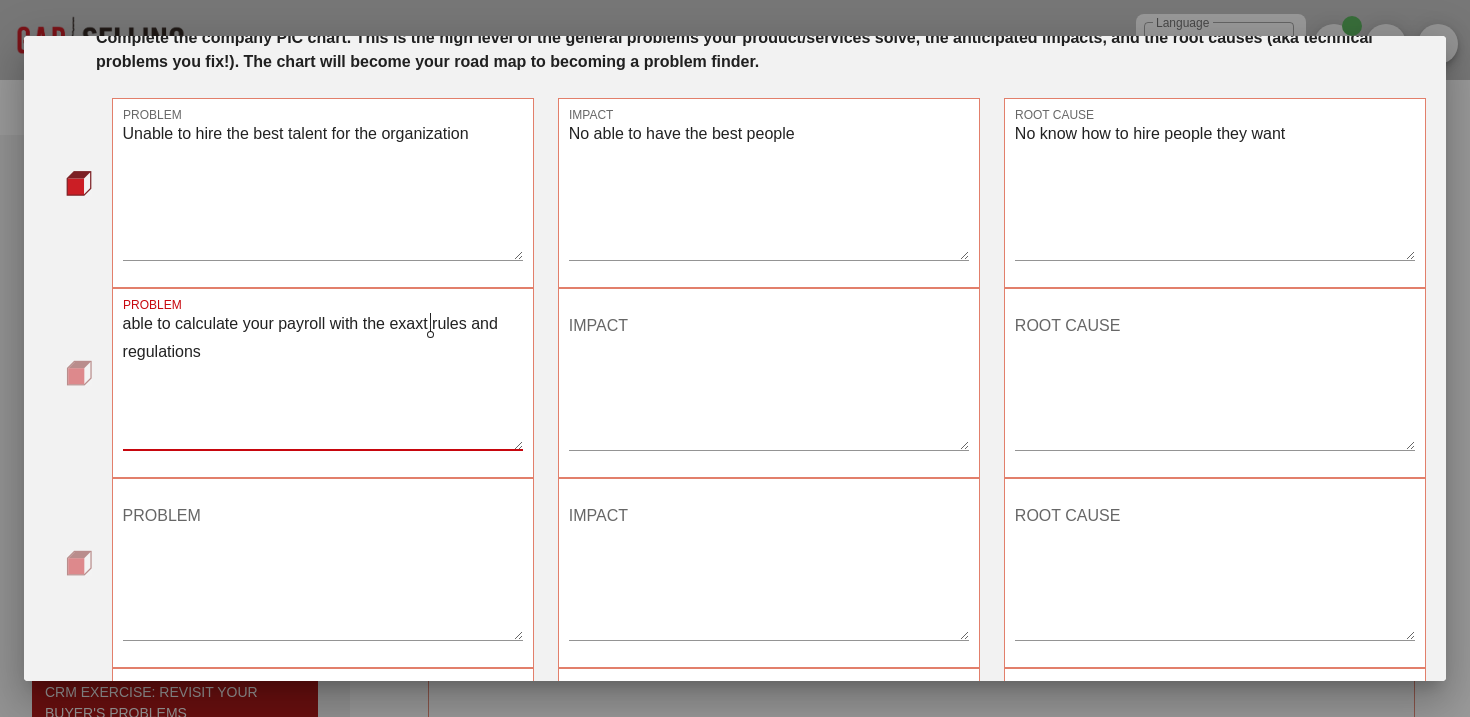 click on "exa c t" 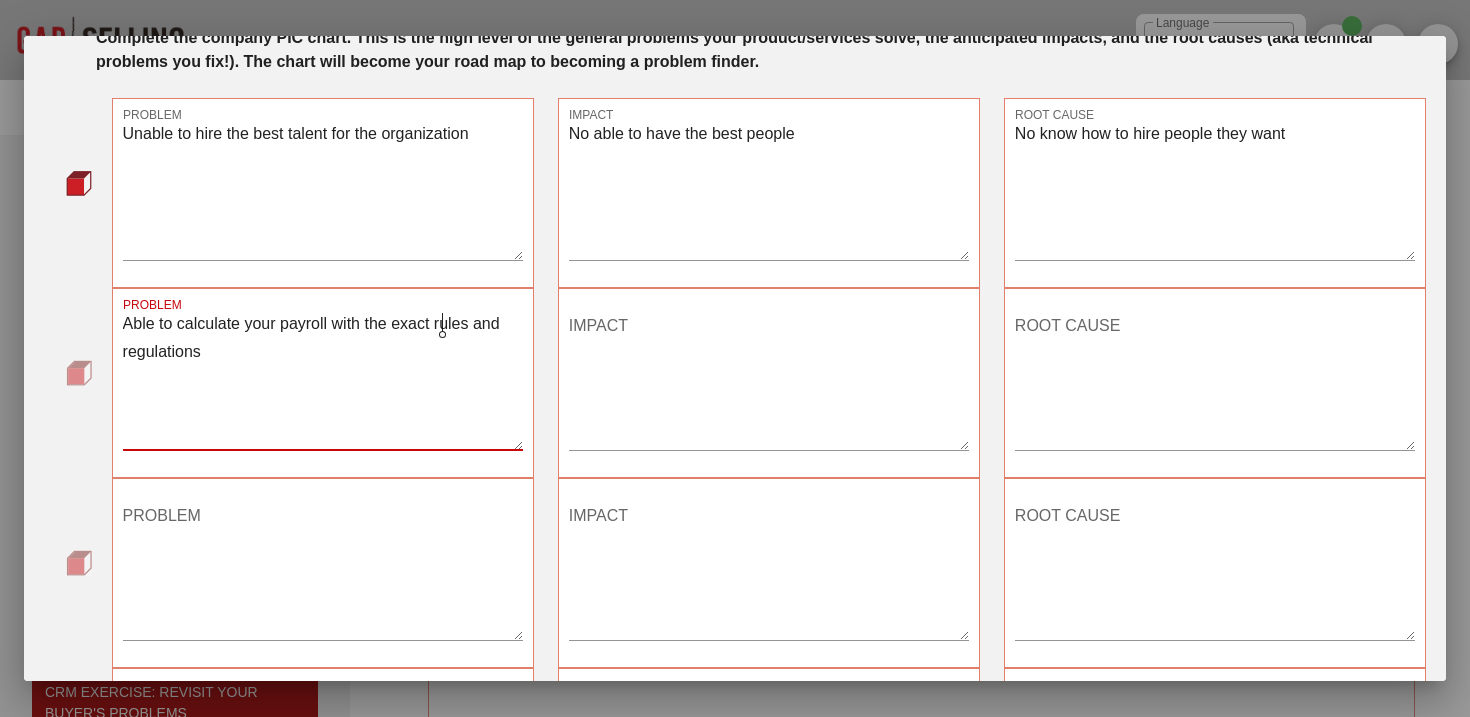 click on "able to calculate your payroll with the exact rules and regulations" at bounding box center (323, 380) 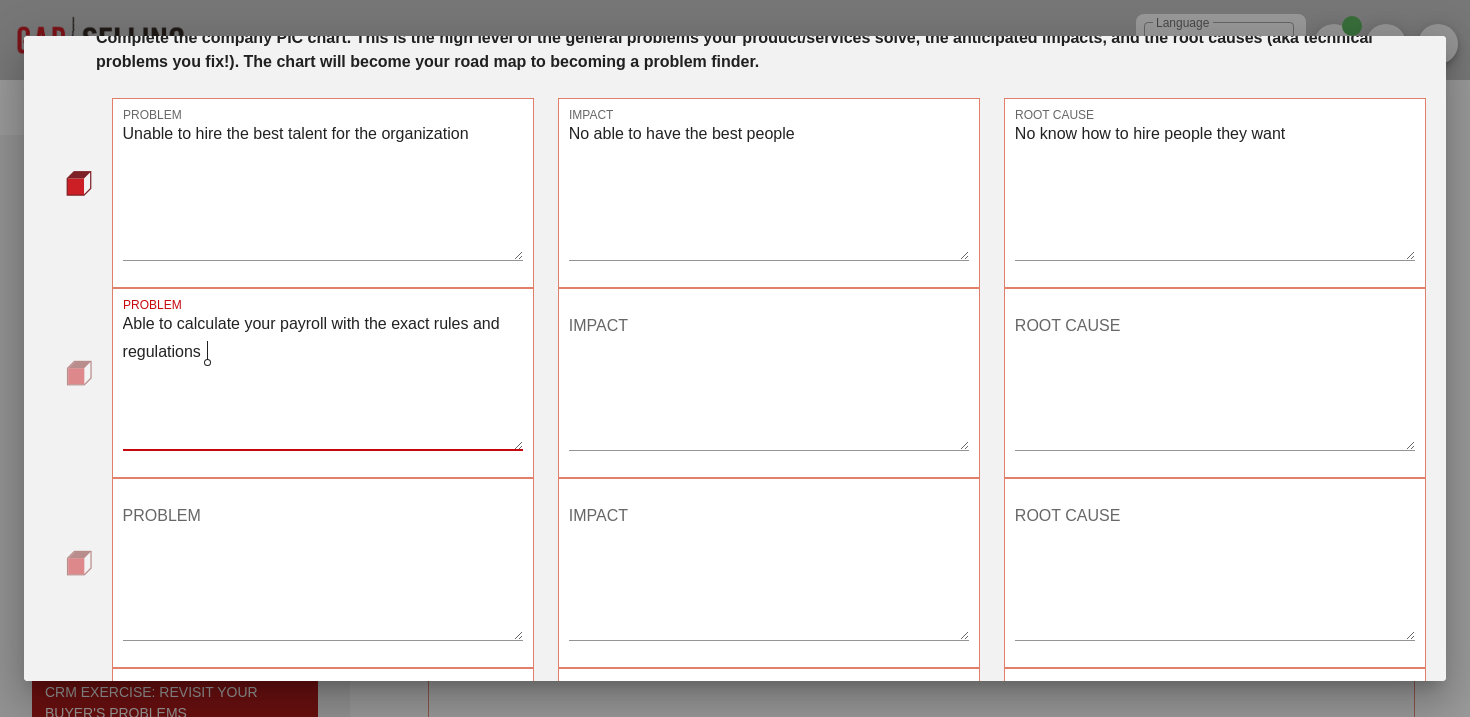 click on "able to calculate your payroll with the exact rules and regulations" at bounding box center [323, 380] 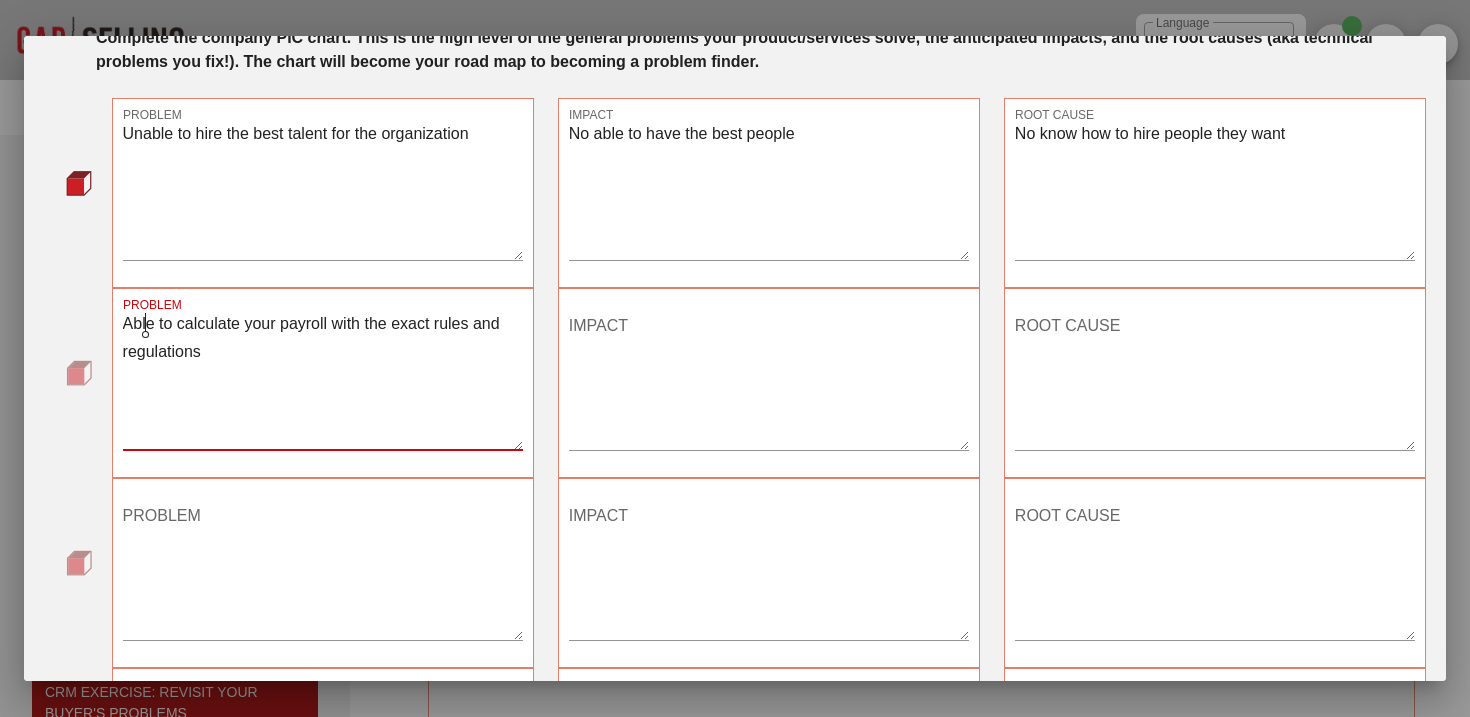 click on "A ble" 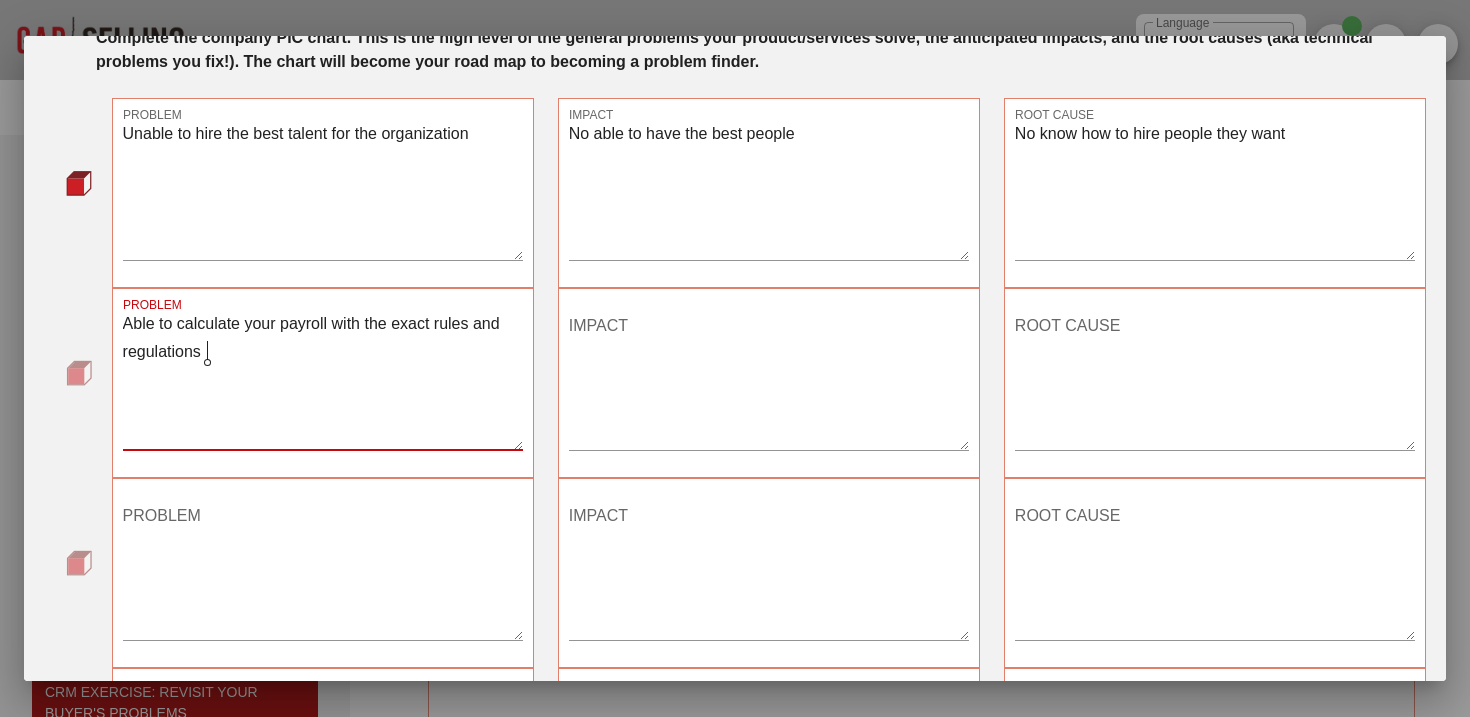 click on "Able to calculate your payroll with the exact rules and regulations" at bounding box center (323, 380) 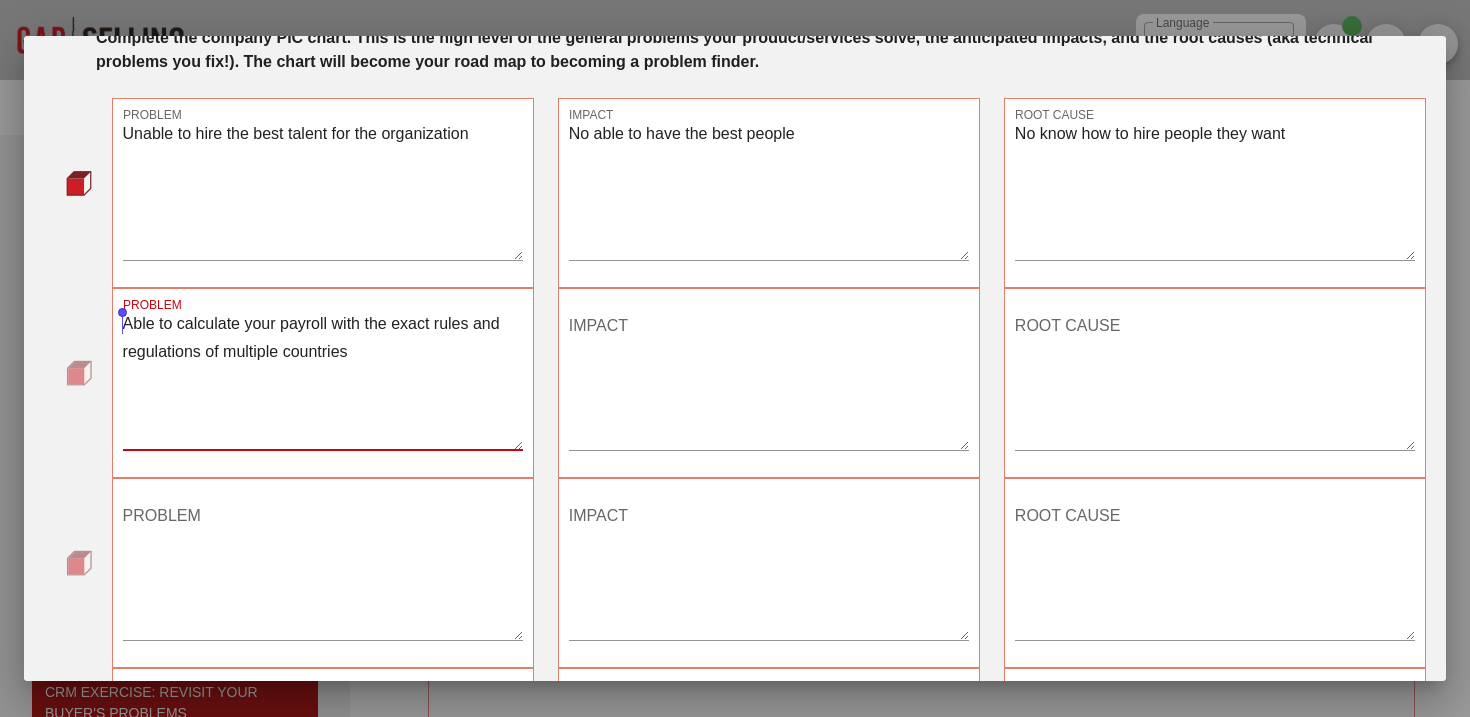 drag, startPoint x: 353, startPoint y: 352, endPoint x: 129, endPoint y: 318, distance: 226.56566 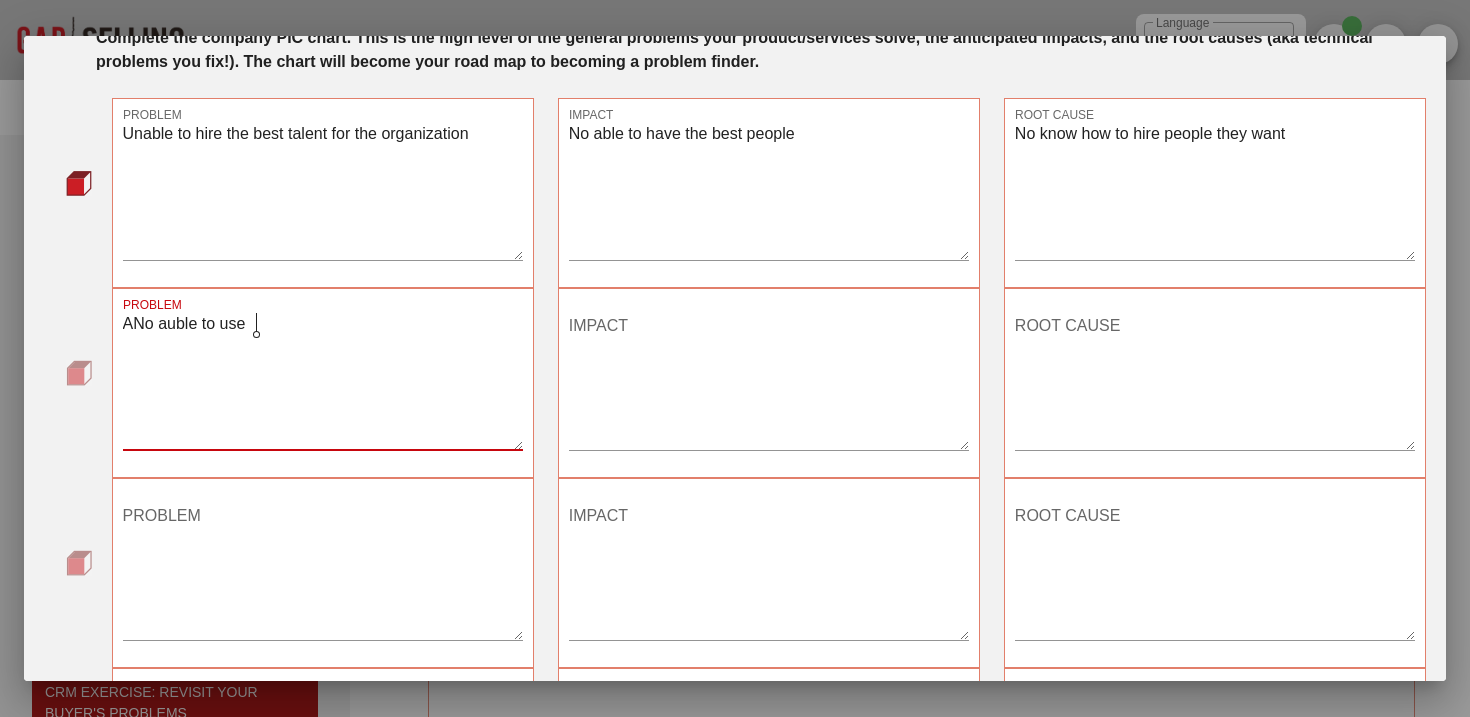 click on "ANo auble to use" at bounding box center (323, 380) 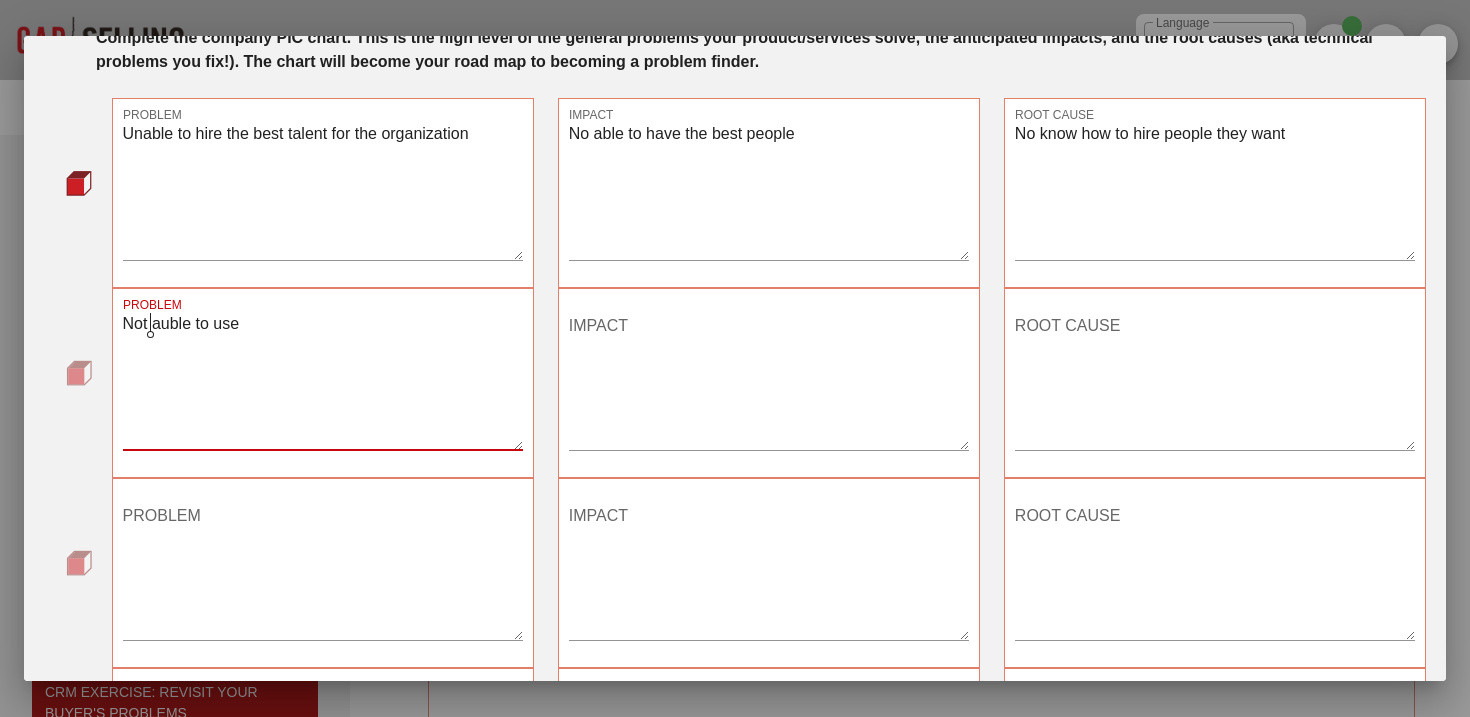click on "Not auble to use" at bounding box center (323, 380) 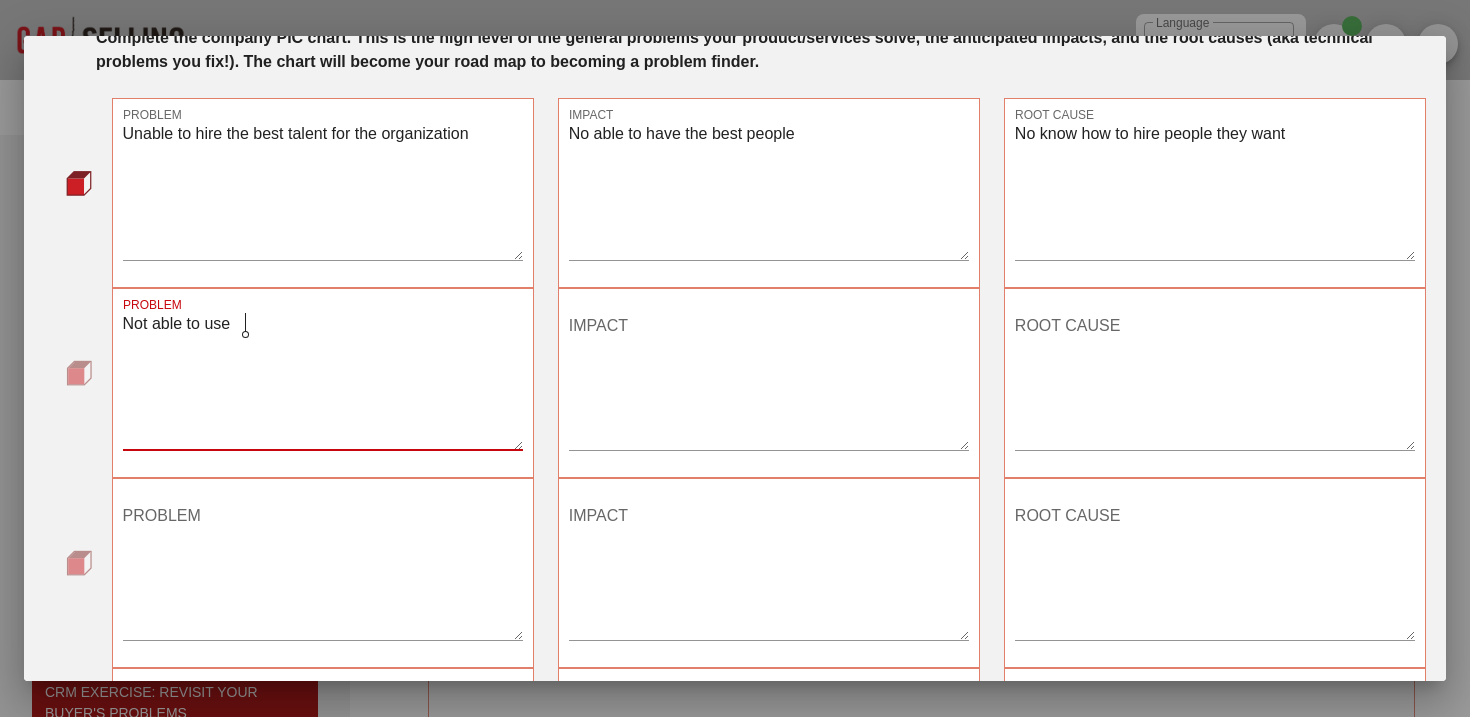 click on "Not able to use" at bounding box center (323, 380) 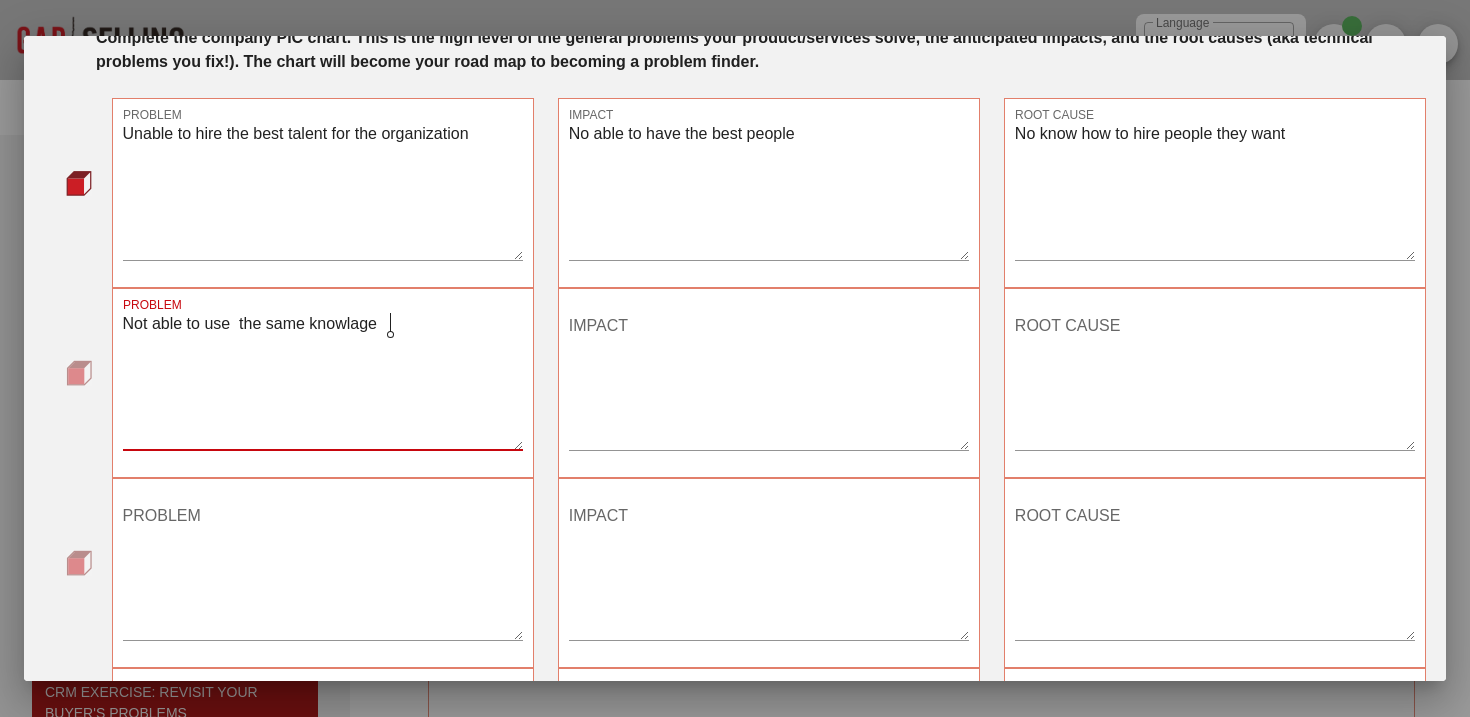 click on "Not able to use  the same knowlage" at bounding box center (323, 380) 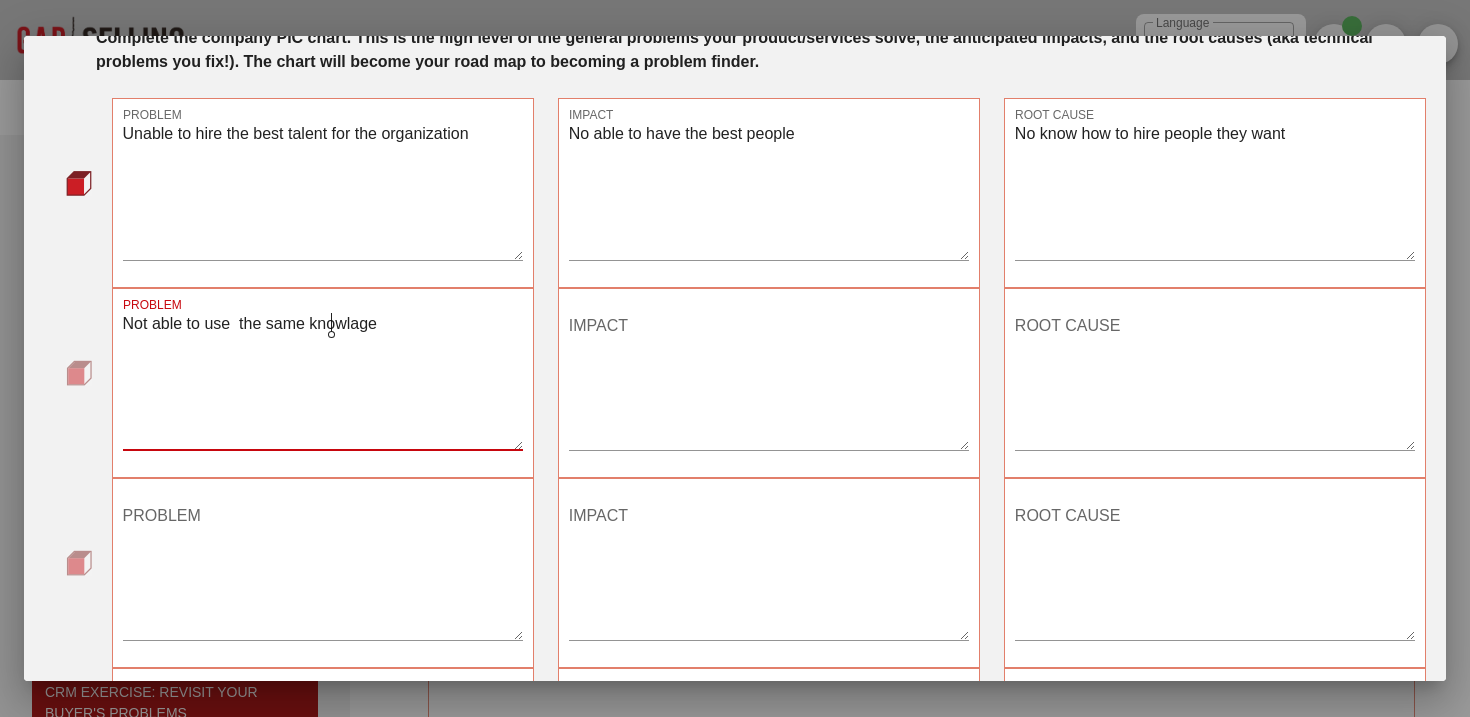 click on "knowl edge" 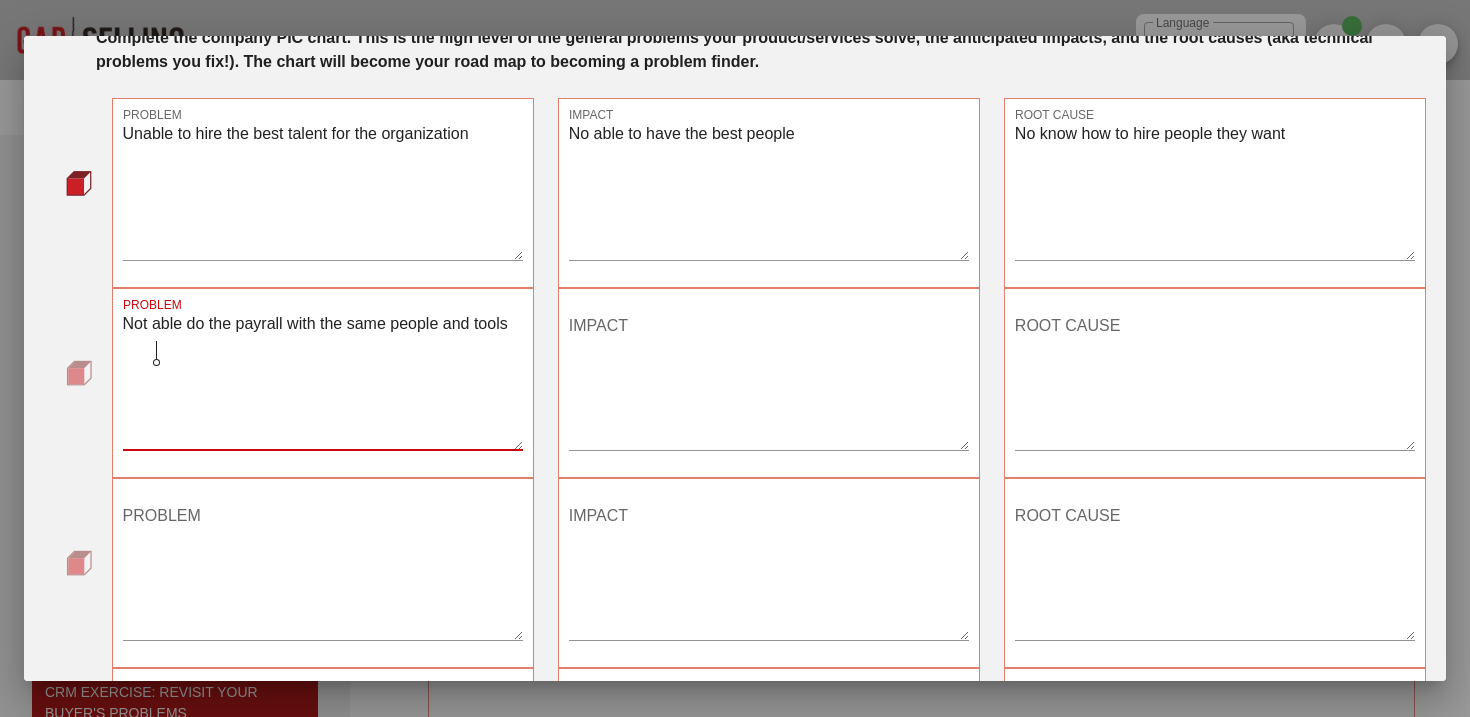 click on "IMPACT" at bounding box center (769, 383) 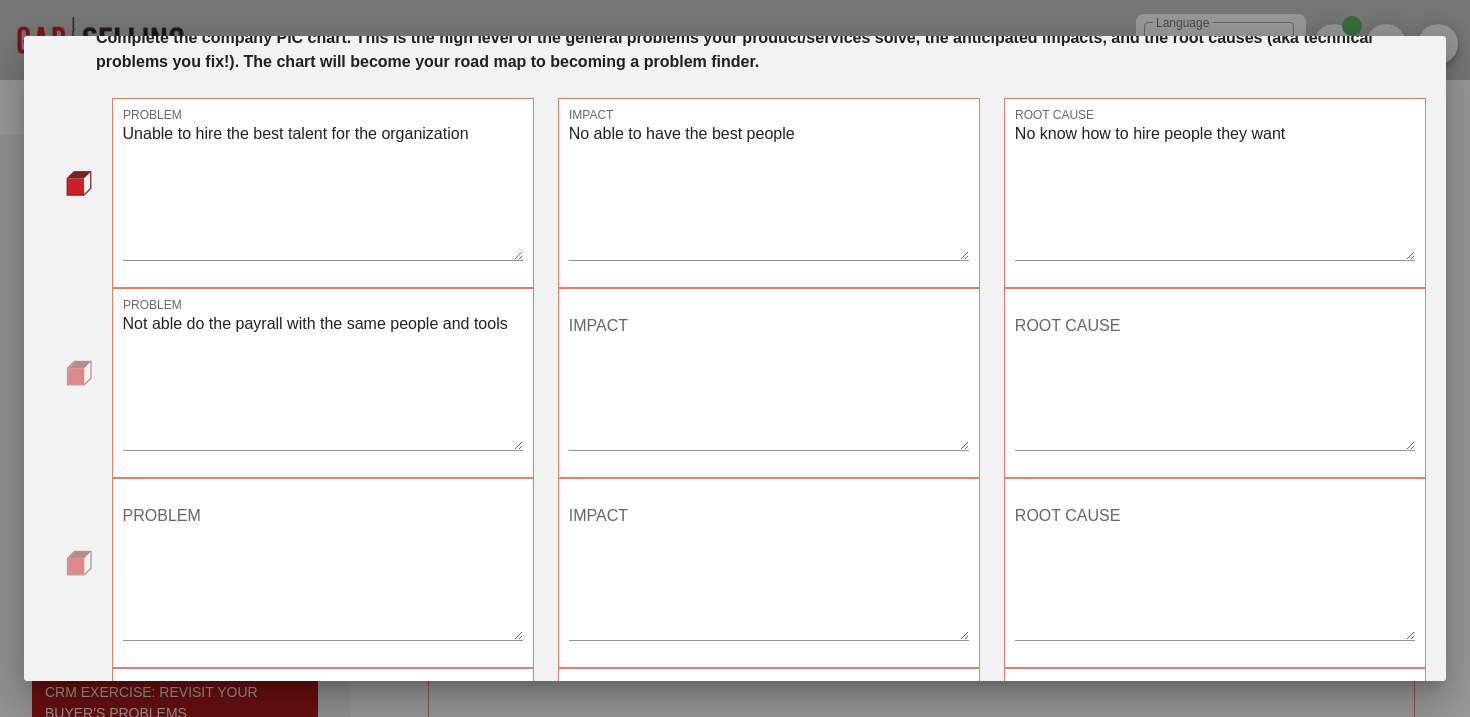 click on "IMPACT" at bounding box center (769, 380) 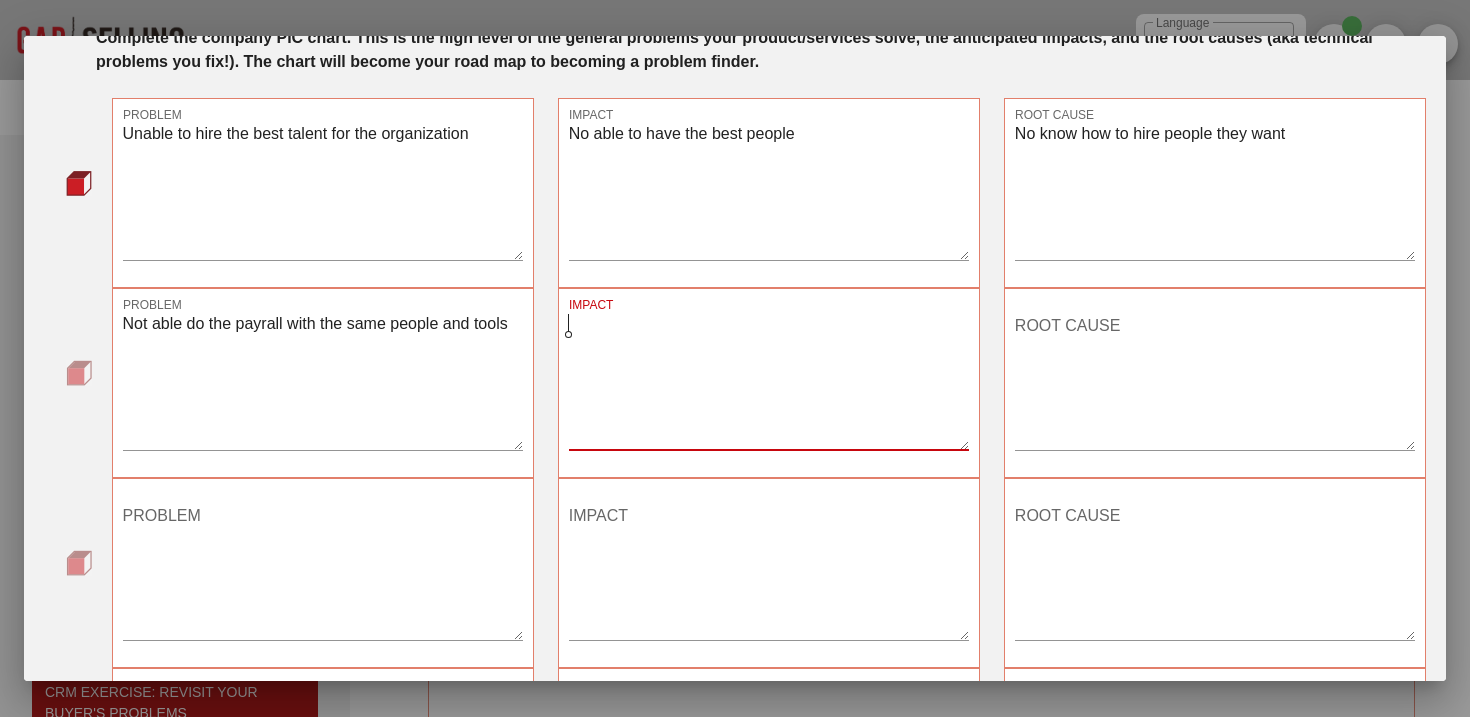 click on "Not able do the payrall with the same people and tools" at bounding box center [323, 380] 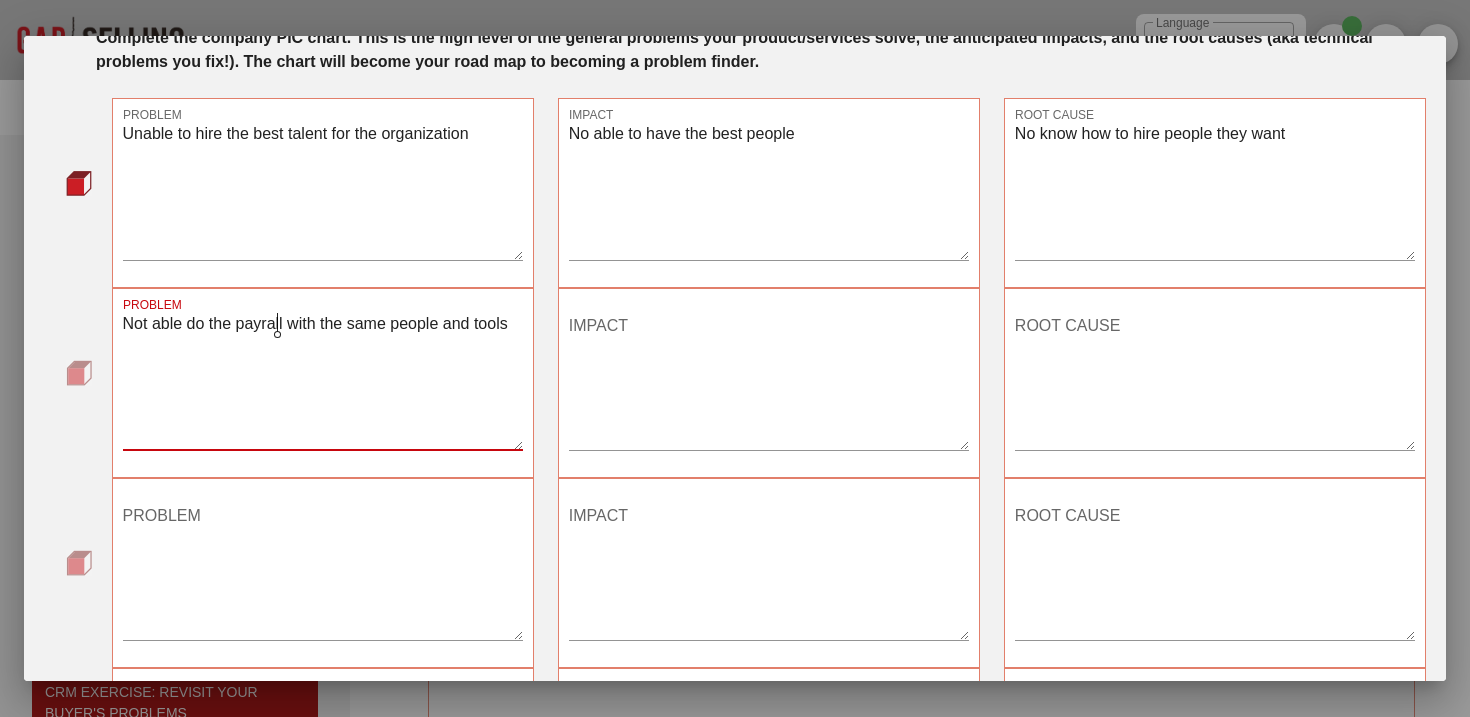 click on "payr o ll" 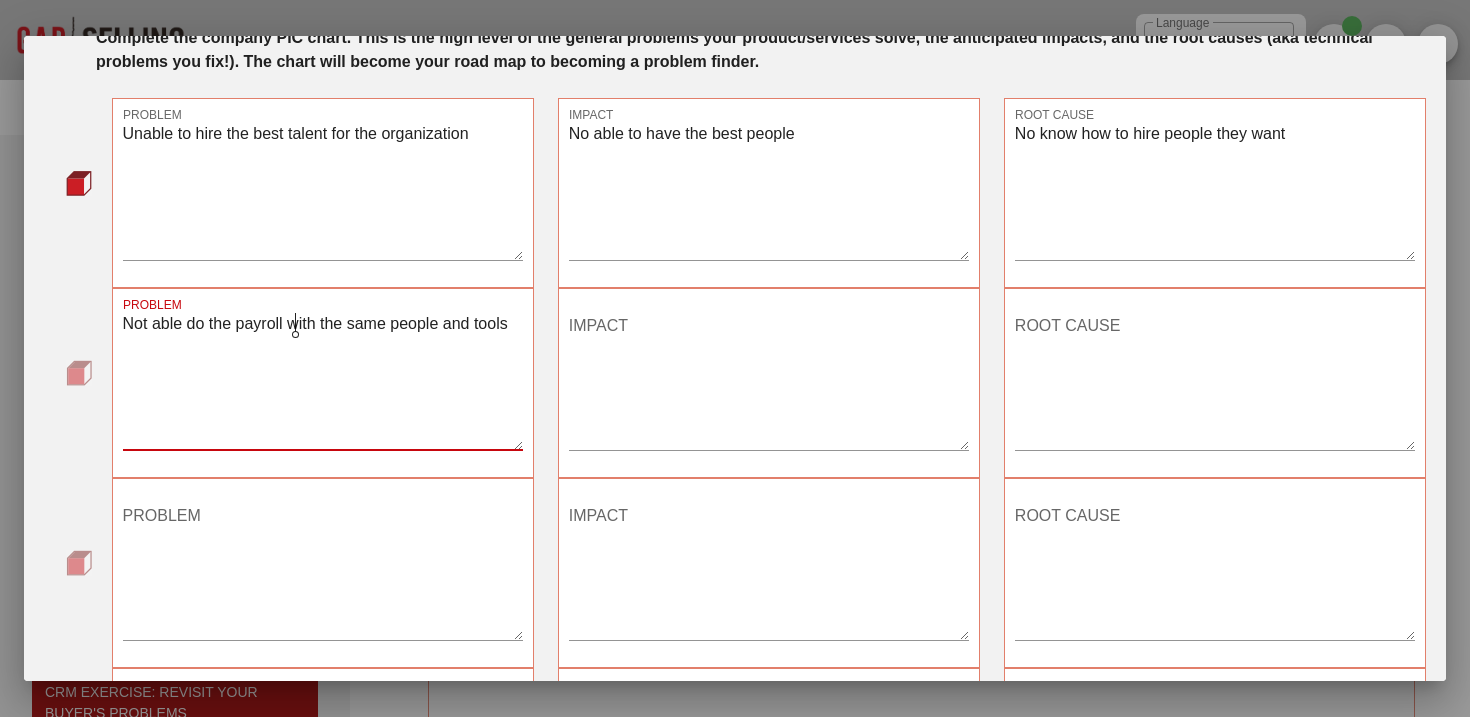 type on "Not able do the payroll with the same people and tools" 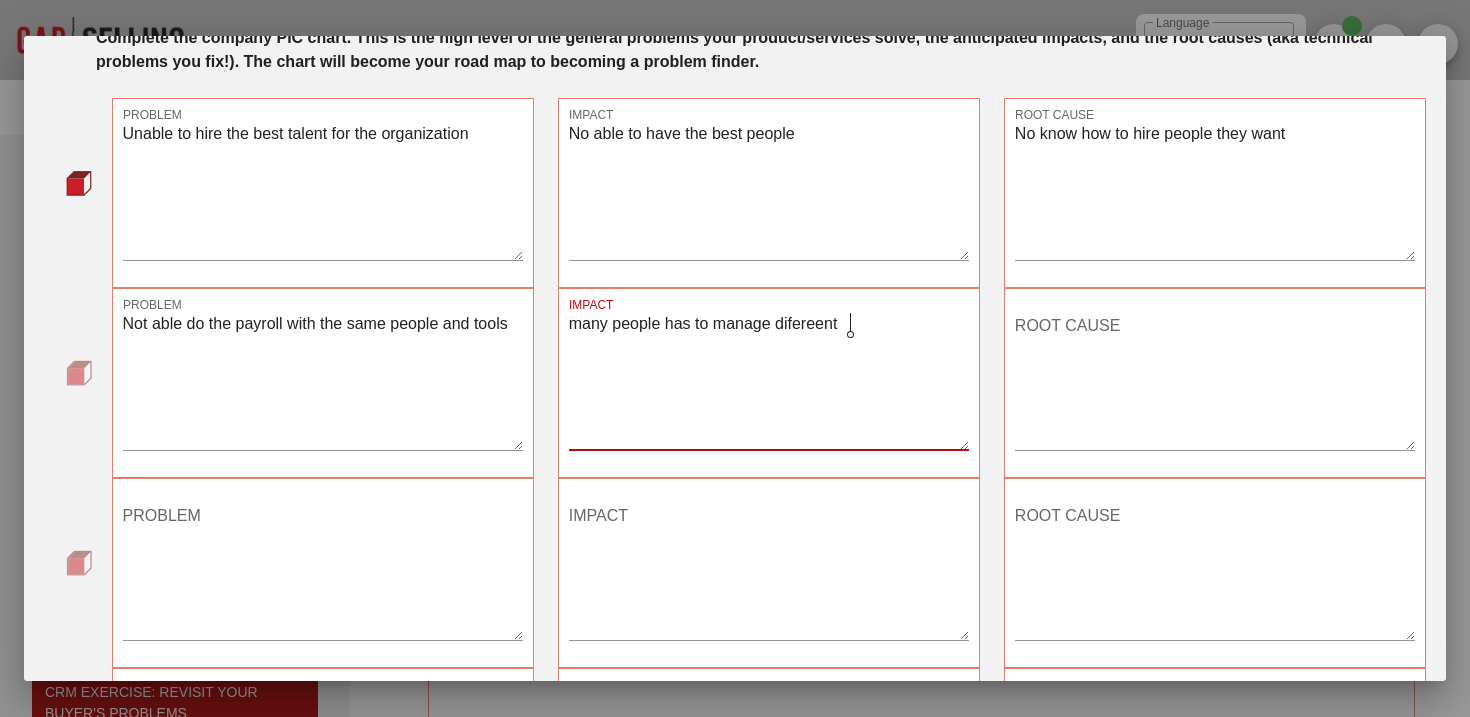 click on "many people has to manage difereent" at bounding box center [769, 380] 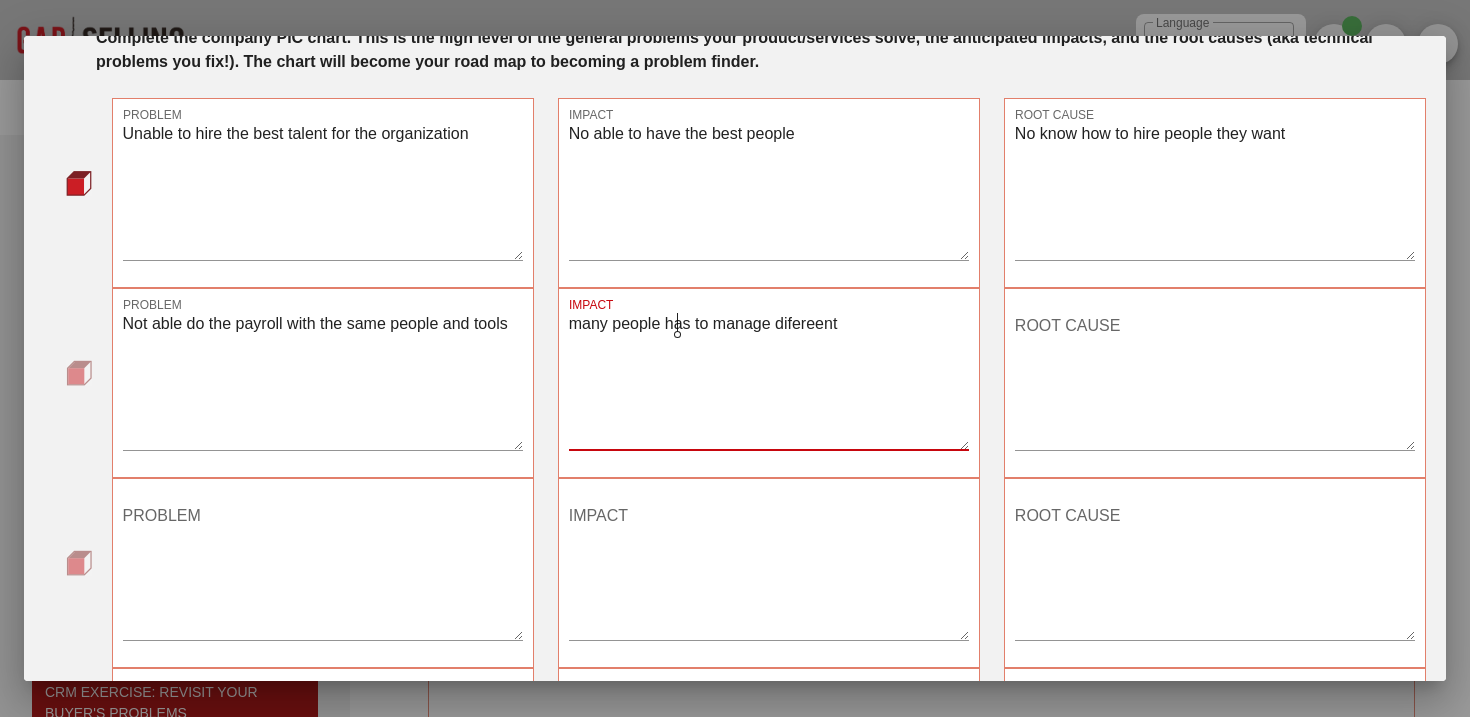 click on "ha ve" 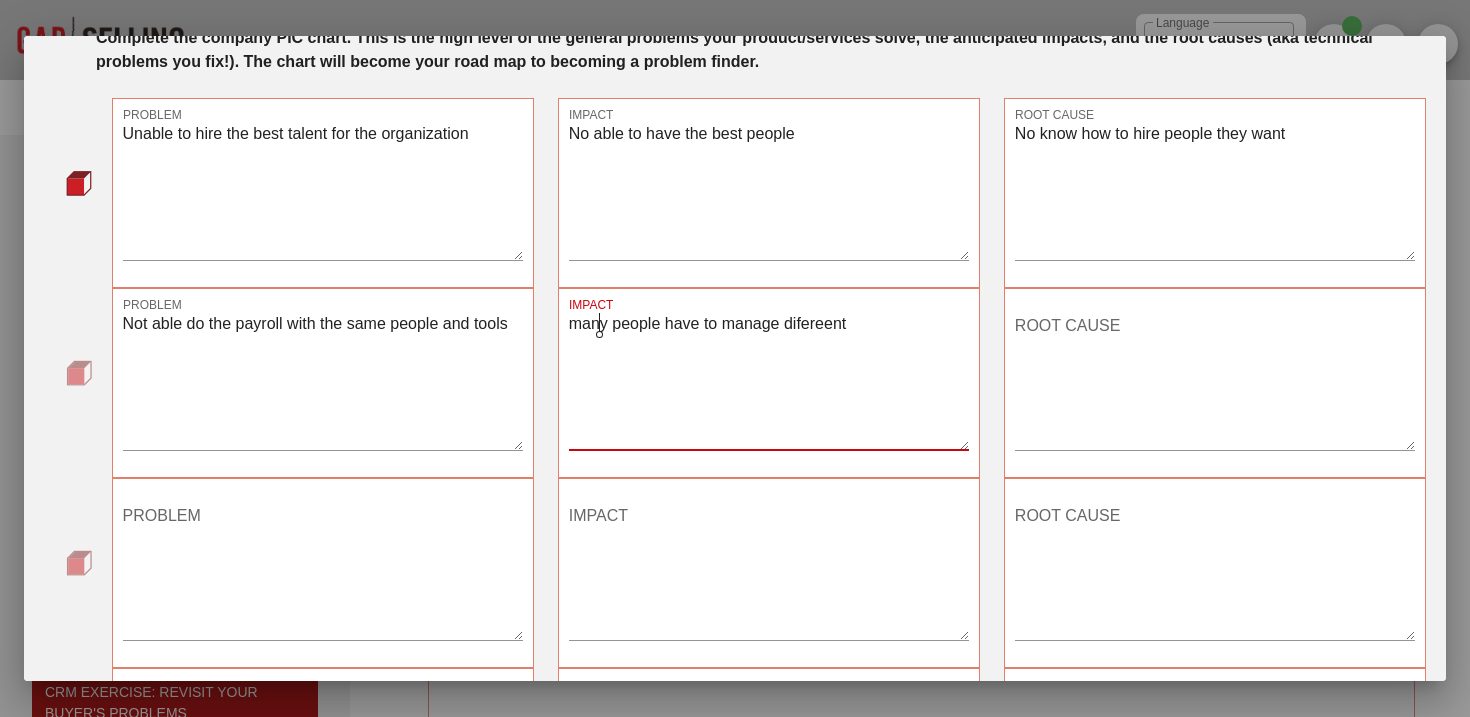 click on "many people have to manage difereent" at bounding box center [769, 380] 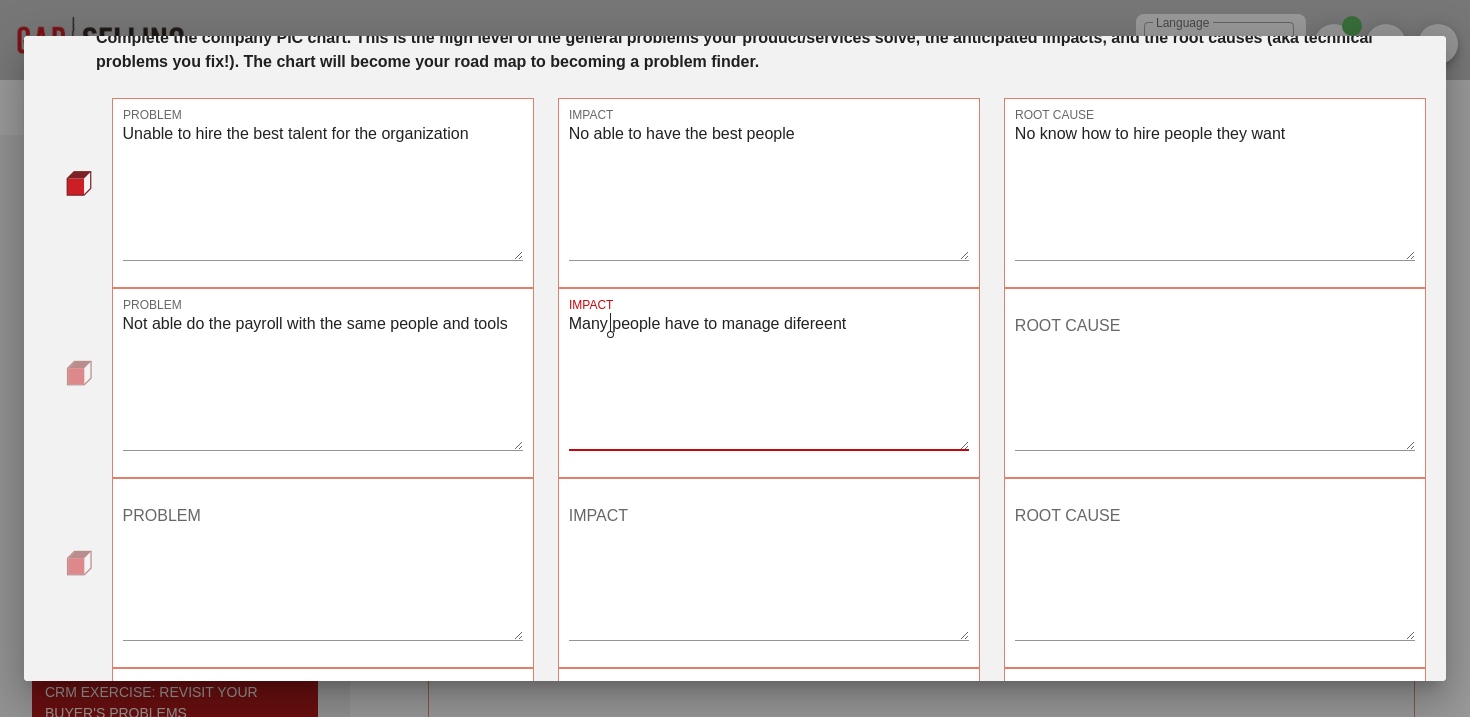click on "Many people have to manage difereent" at bounding box center [769, 380] 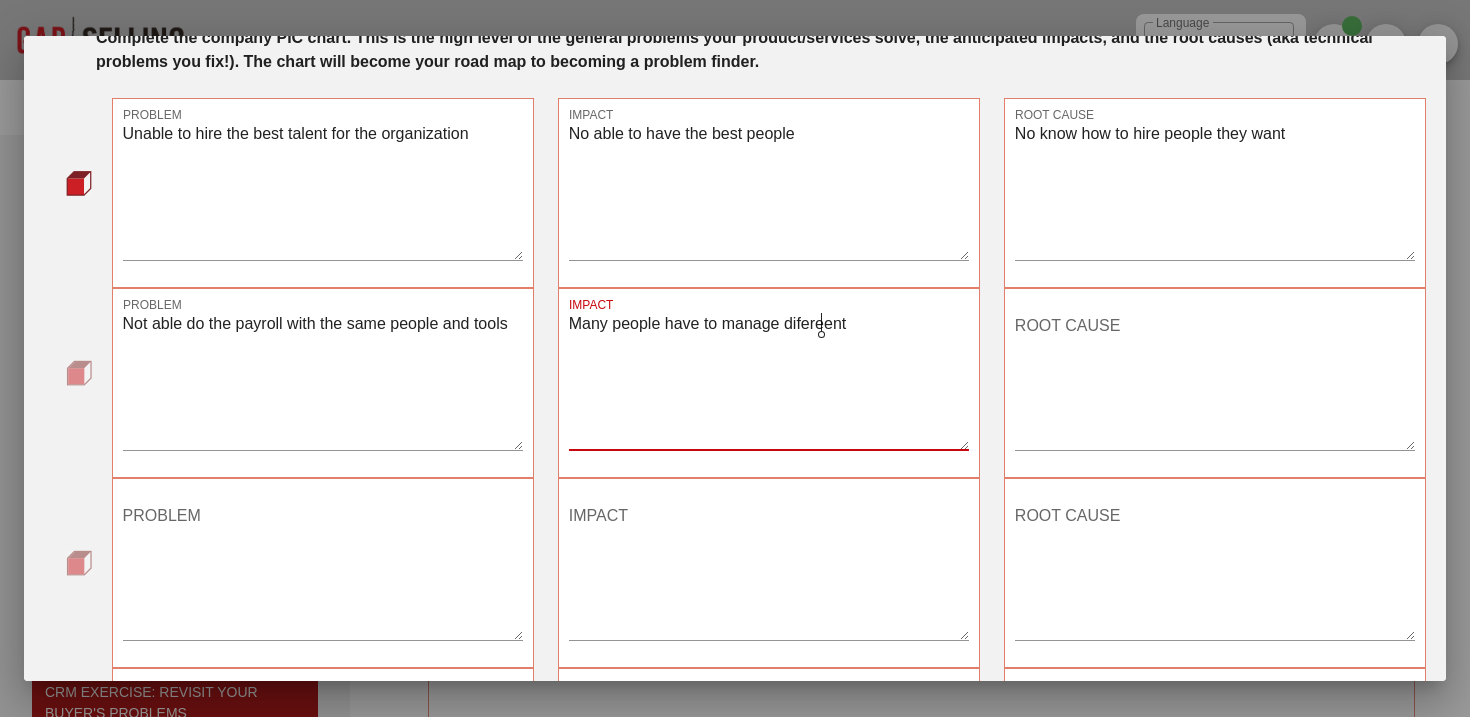 click on "ferent" 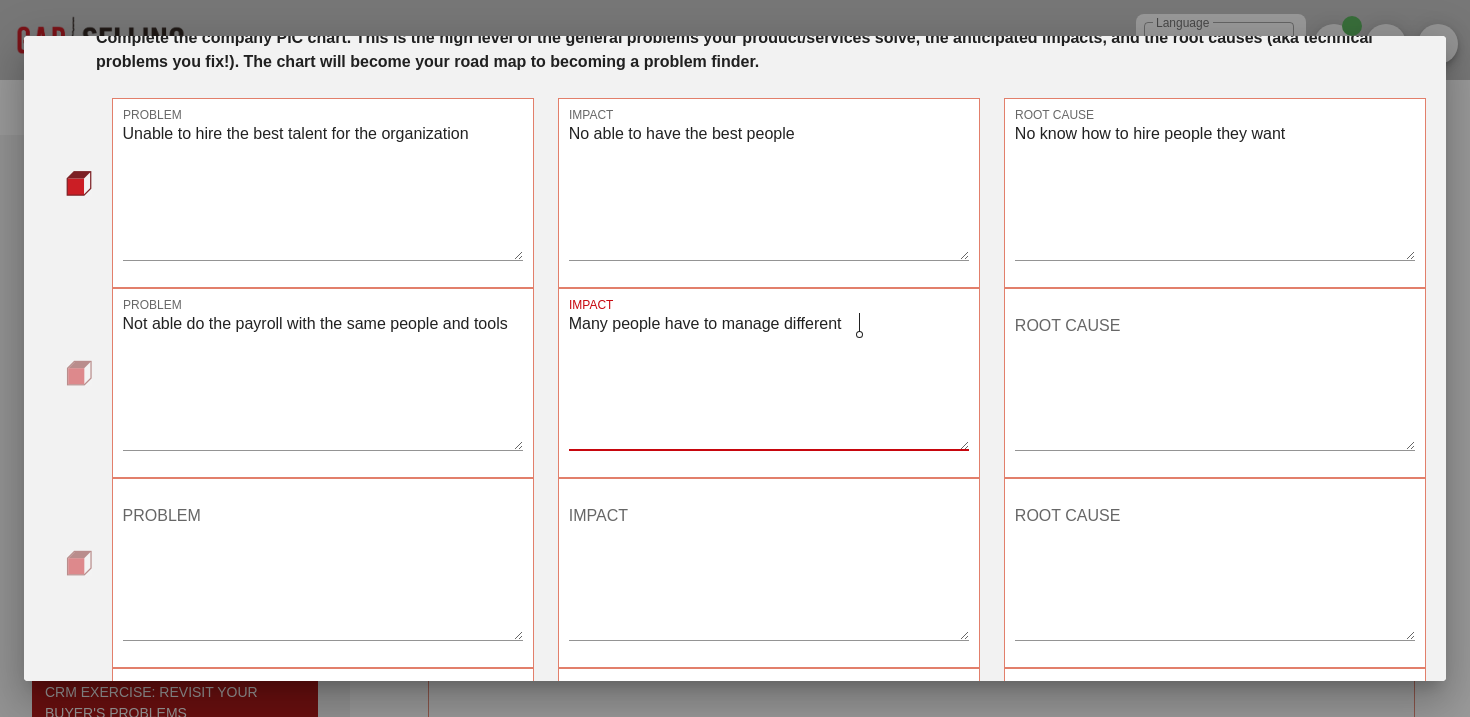 click on "Many people have to manage different" at bounding box center (769, 380) 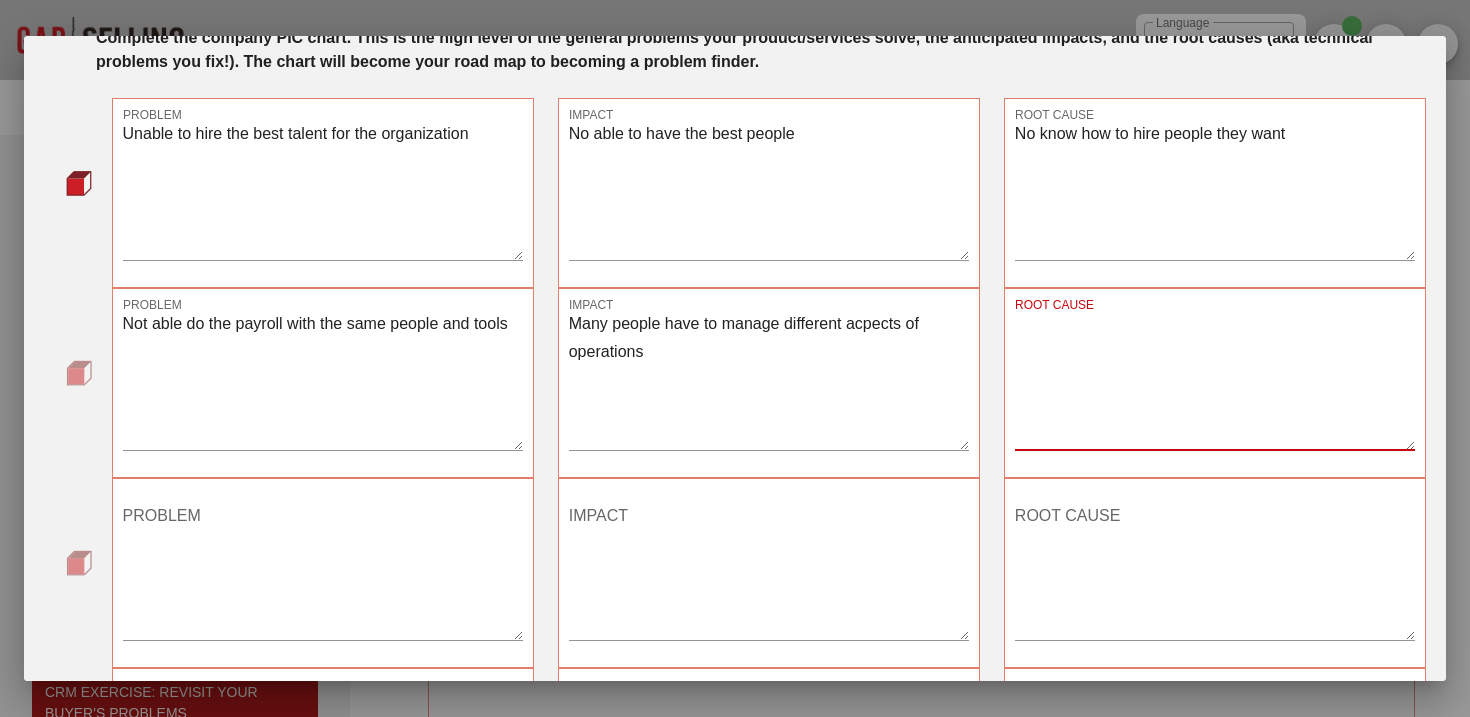 click on "ROOT CAUSE" at bounding box center [1215, 380] 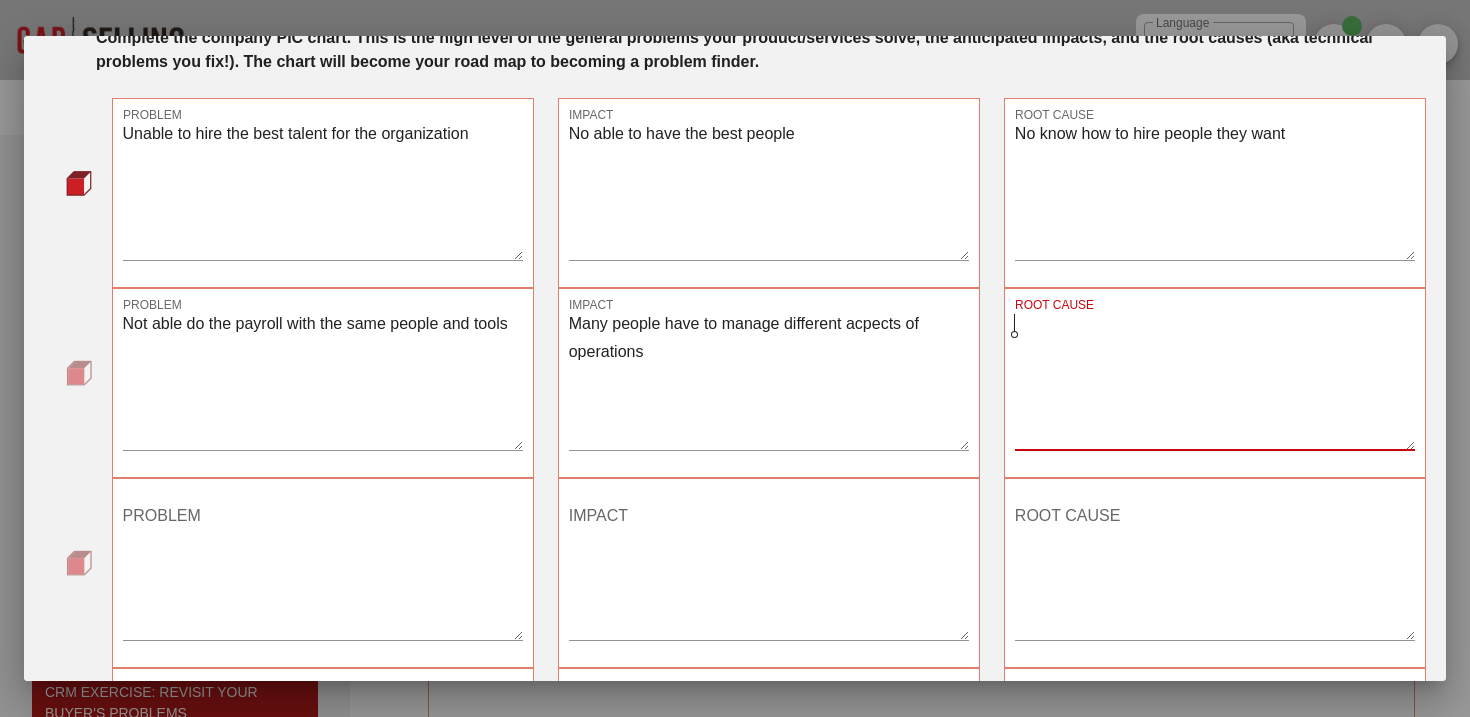 click on "Many people have to manage different acpects of operations" at bounding box center [769, 380] 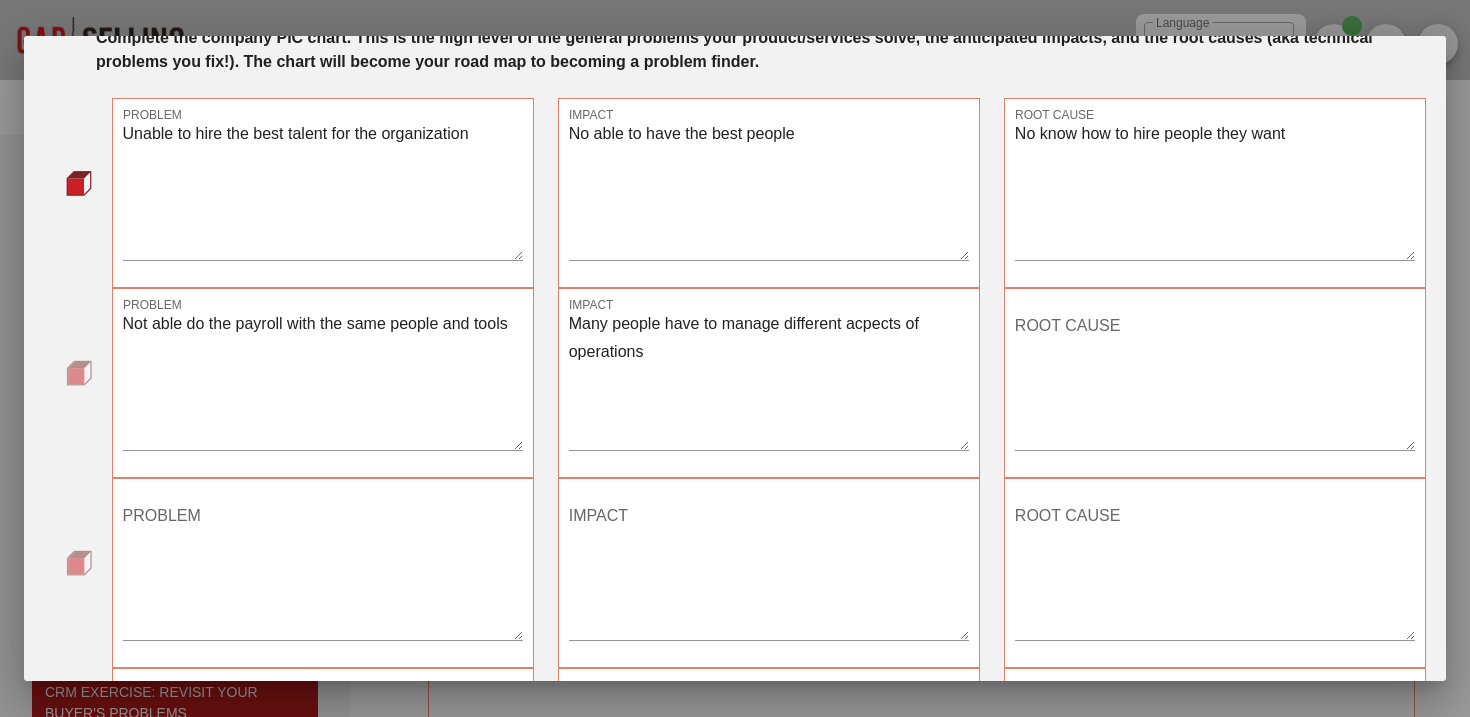 click on "IMPACT Many people have to manage different acpects of operations" at bounding box center [769, 391] 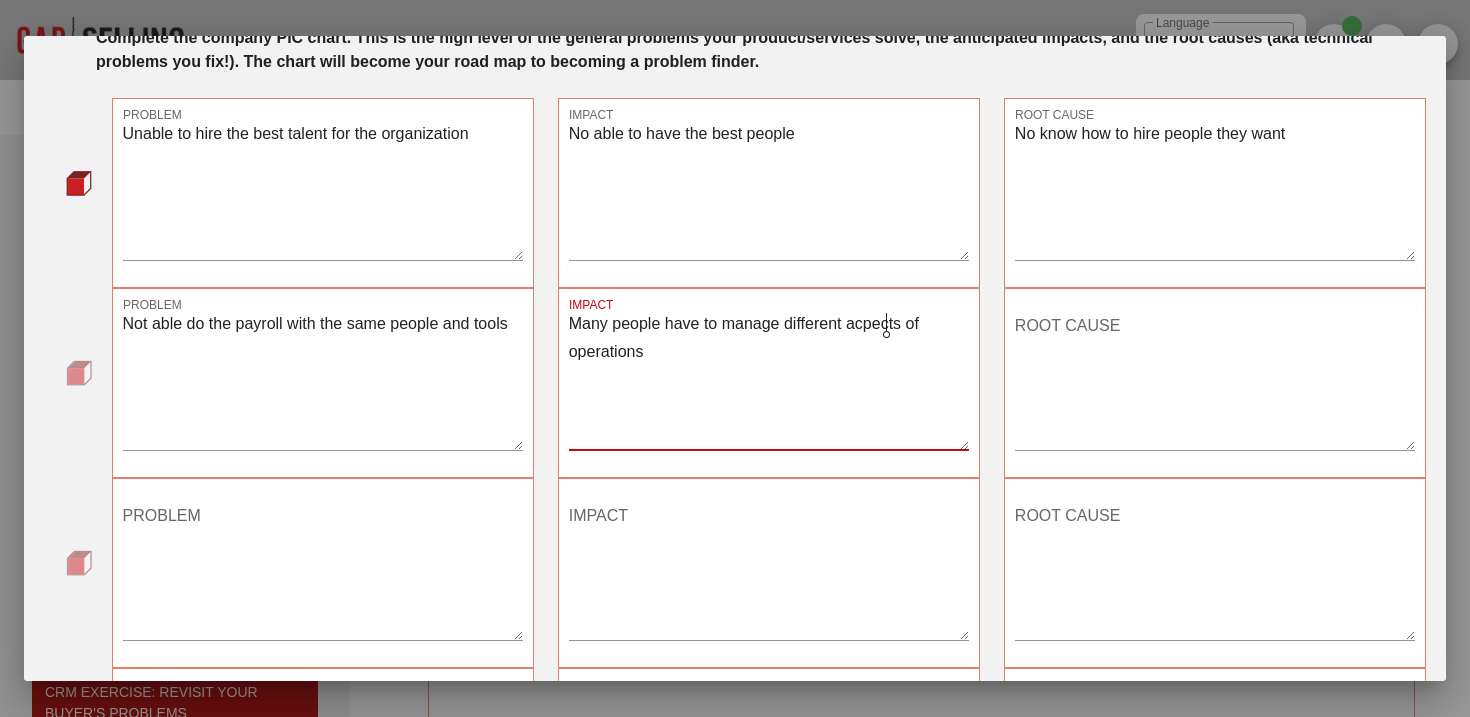 click on "Many people have to manage different acpects of operations" at bounding box center [769, 380] 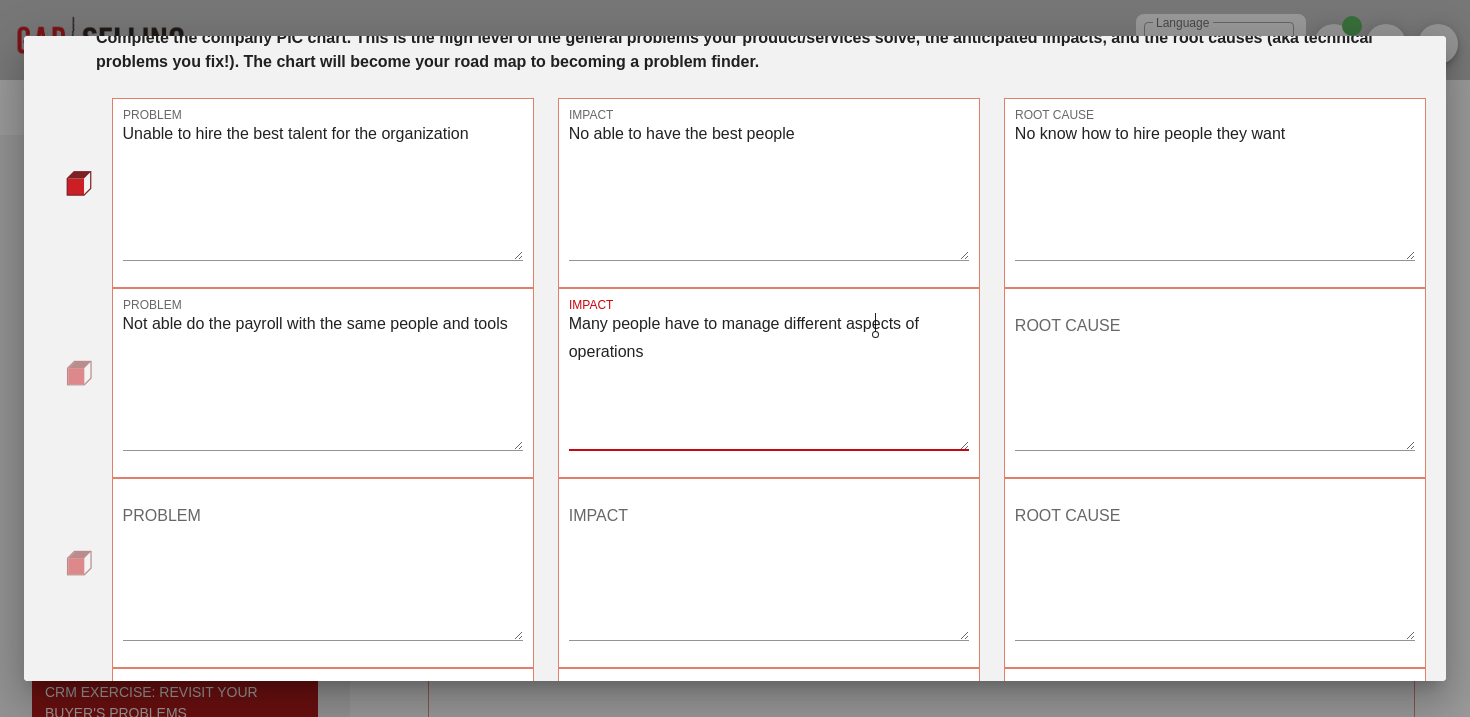 type on "Many people have to manage different aspects of operations" 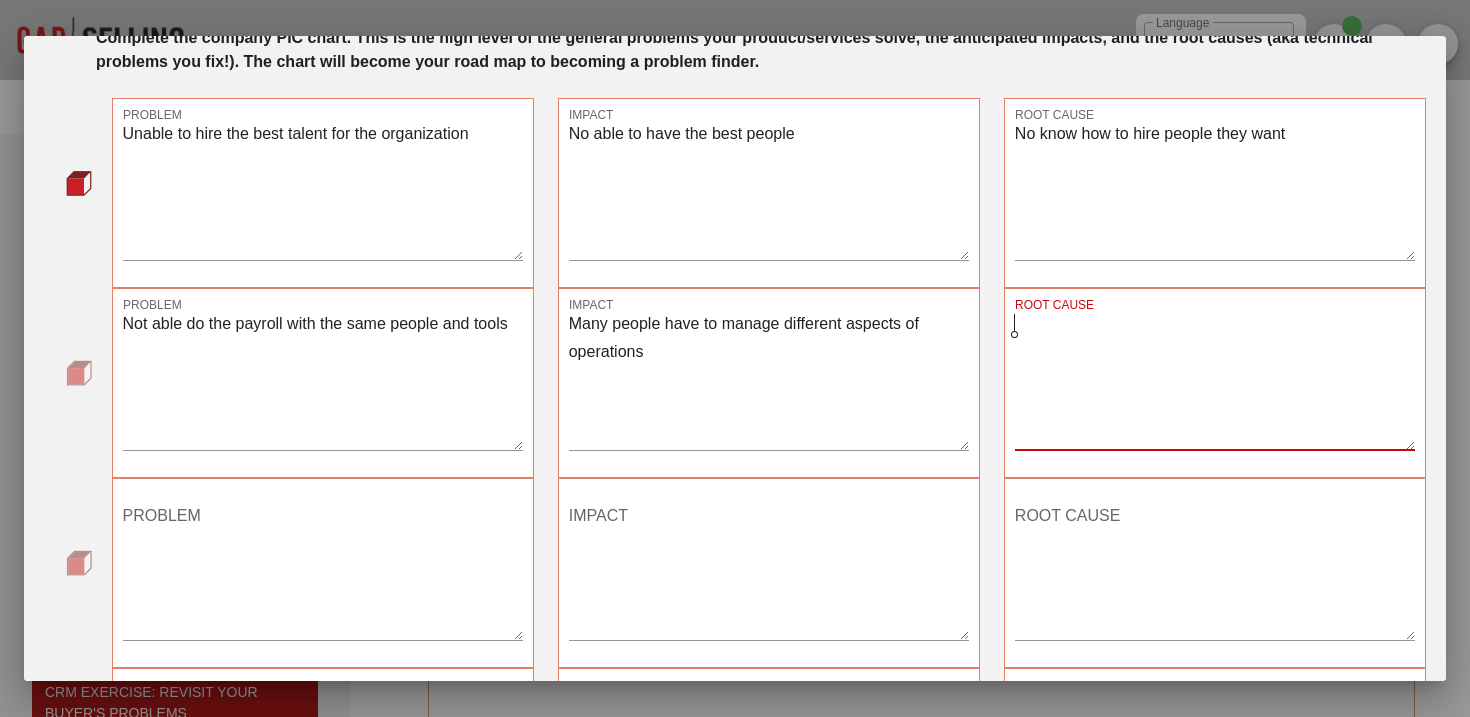 click on "Not able do the payroll with the same people and tools" at bounding box center (323, 380) 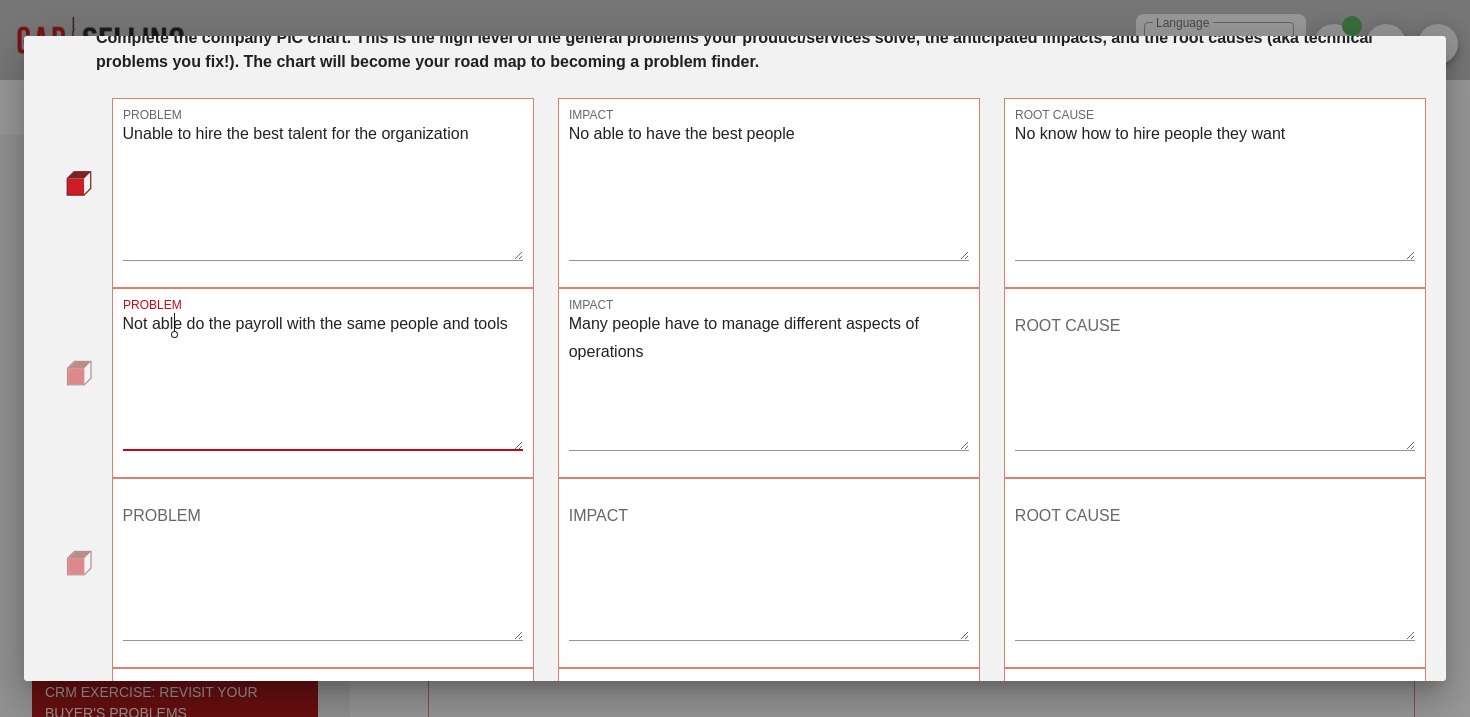 click on "able  to" 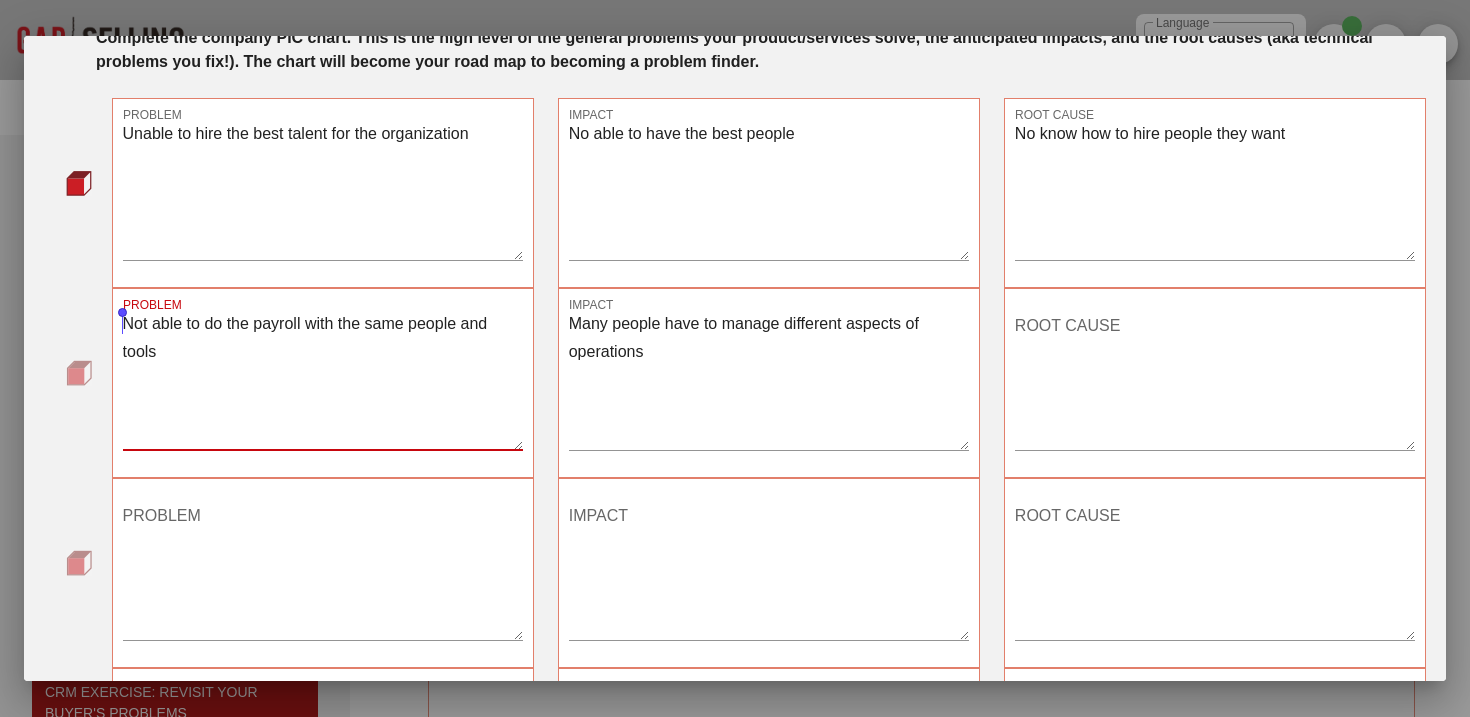 drag, startPoint x: 374, startPoint y: 352, endPoint x: 124, endPoint y: 317, distance: 252.43811 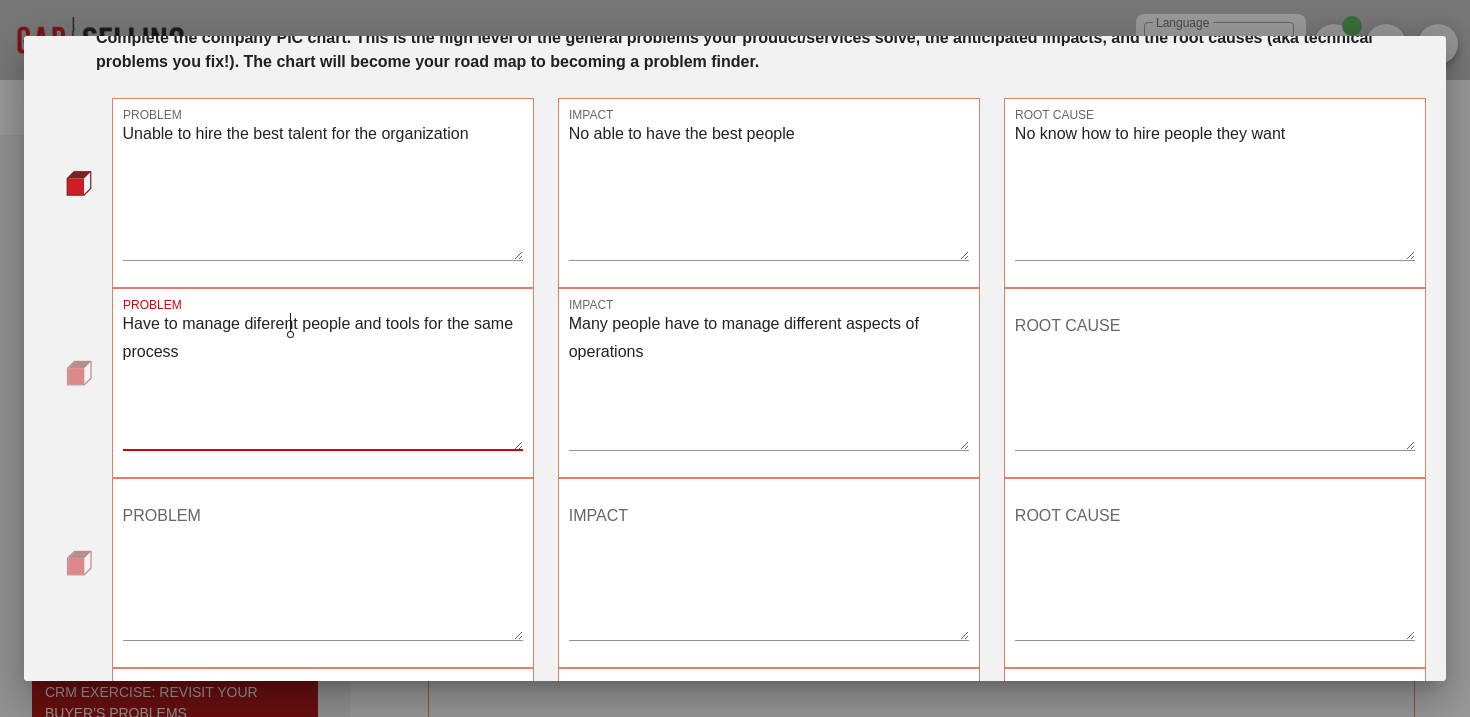click on "Have to manage diferent people and tools for the same process" at bounding box center (323, 380) 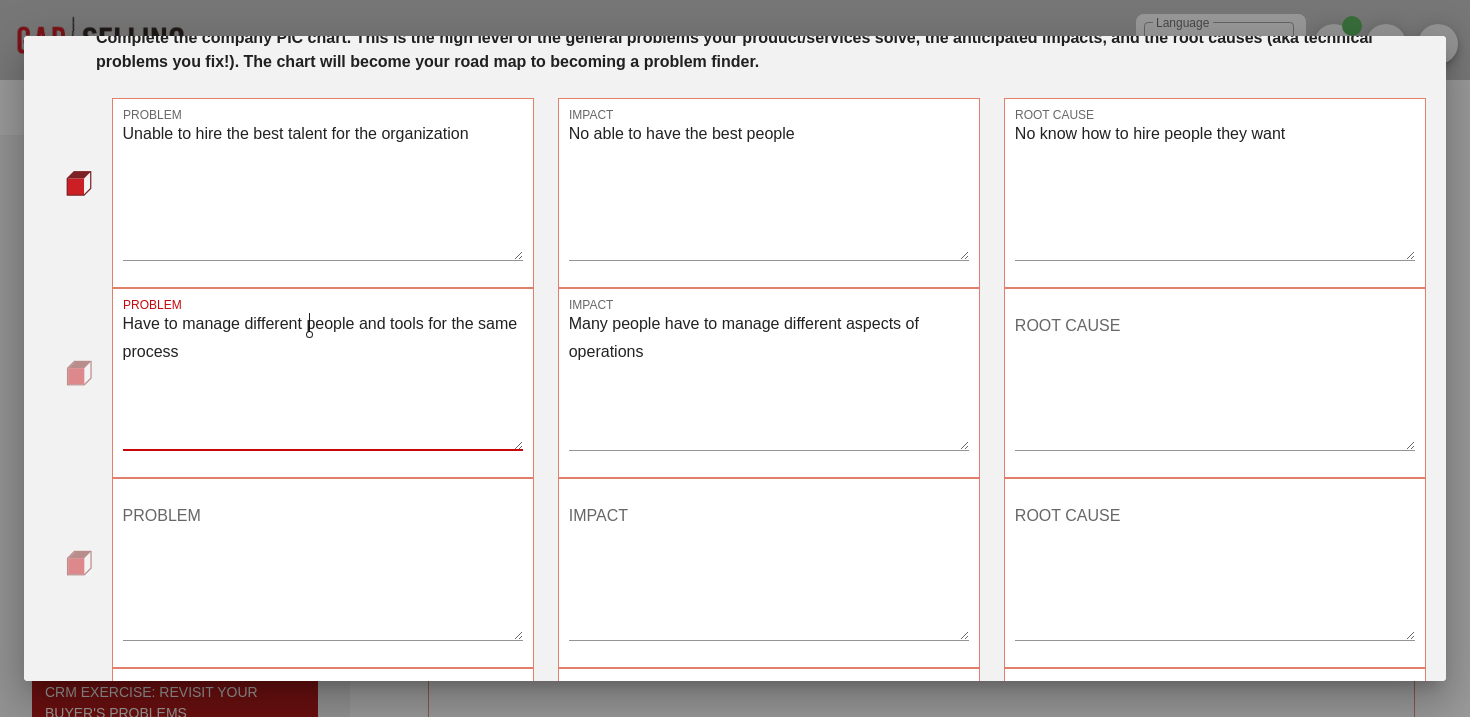 type on "Have to manage different people and tools for the same process" 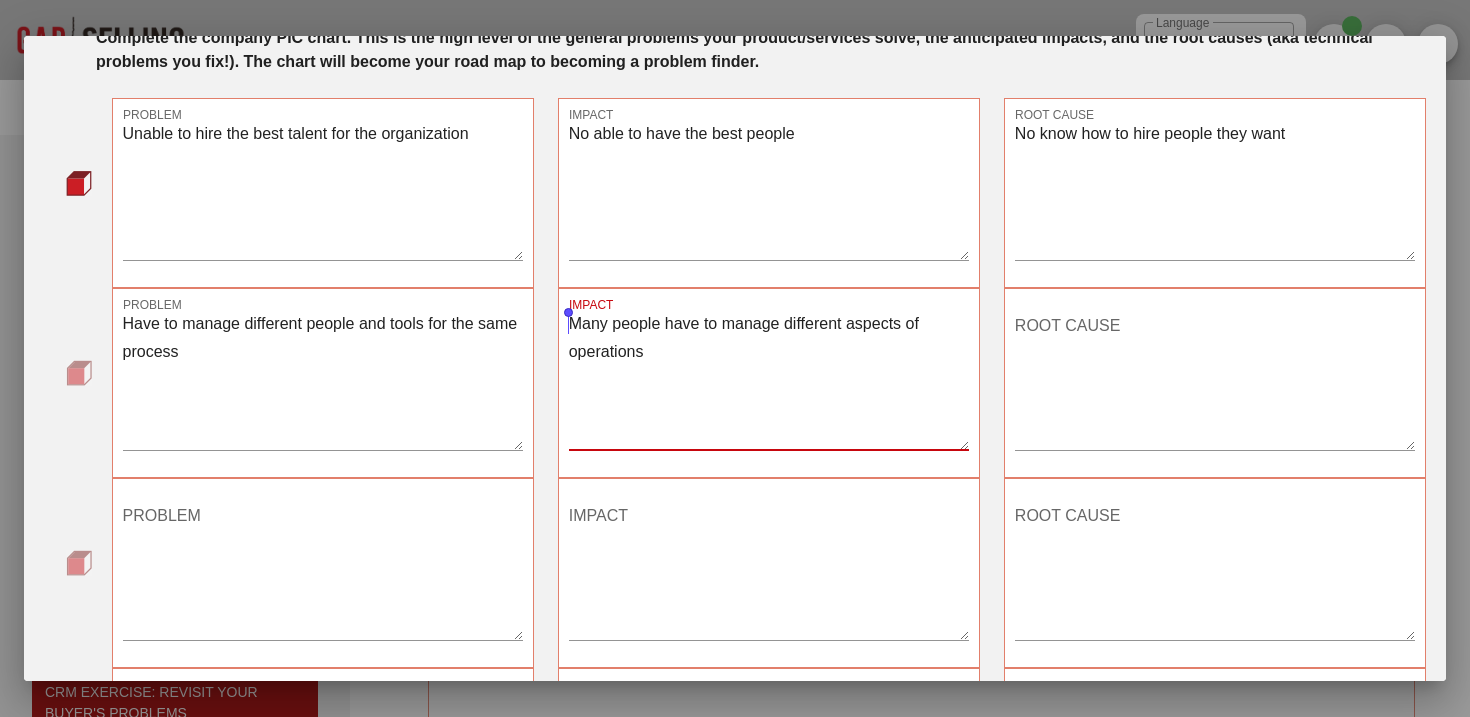 drag, startPoint x: 668, startPoint y: 352, endPoint x: 567, endPoint y: 331, distance: 103.16007 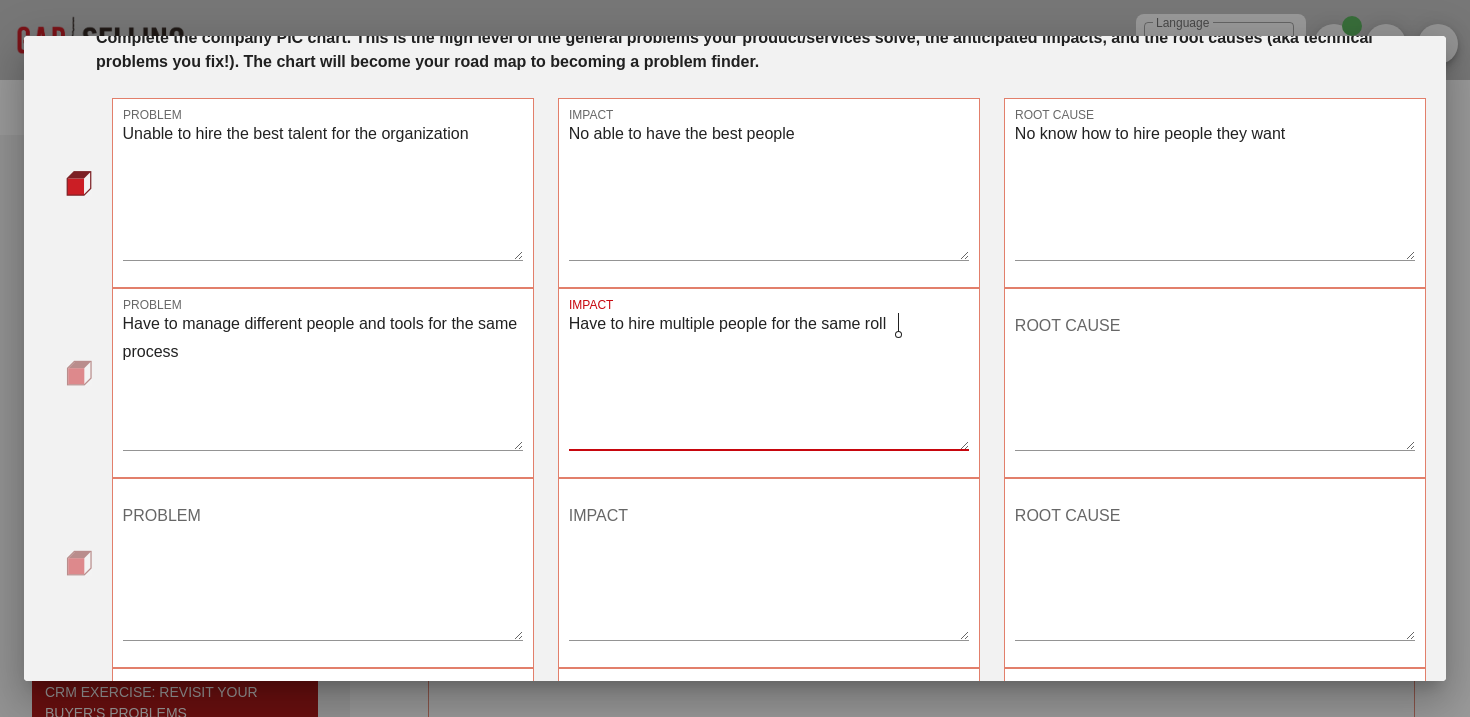 type on "Have to hire multiple people for the same roll" 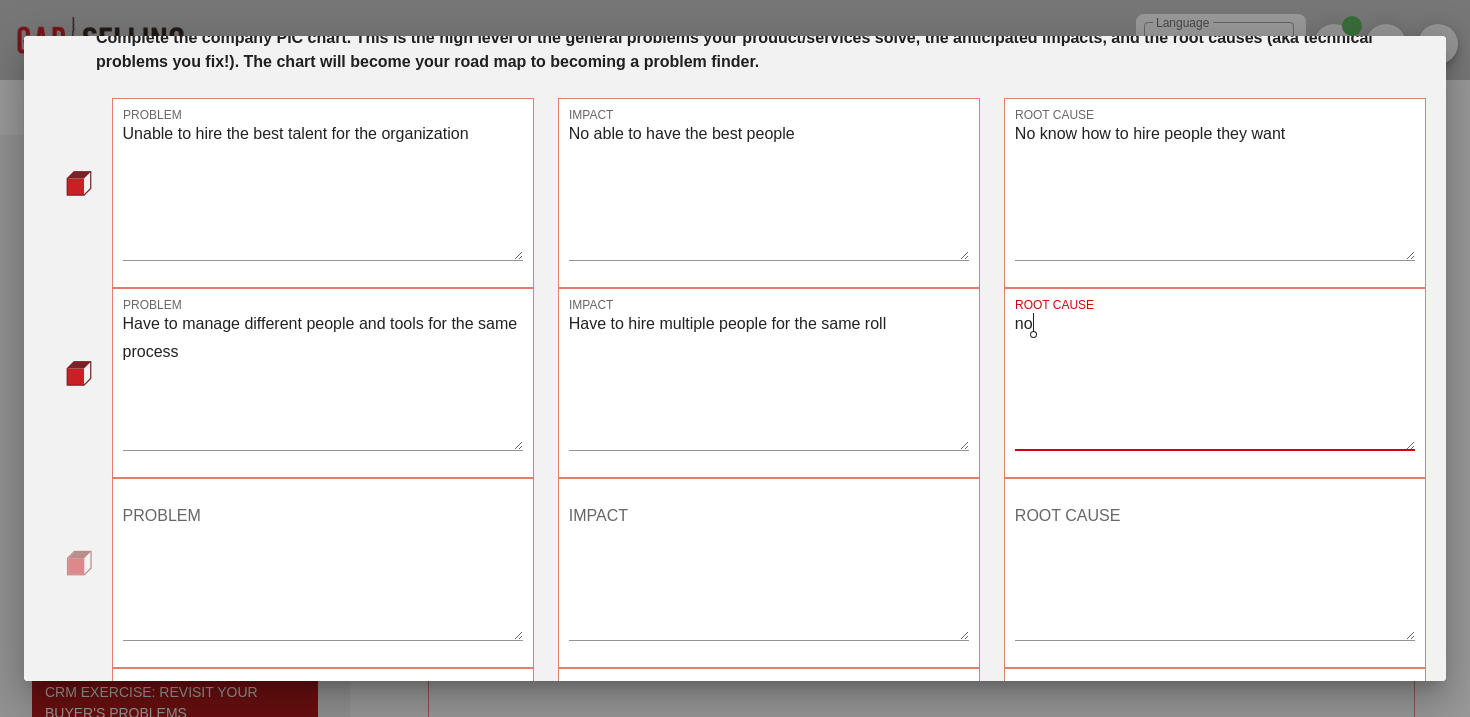 type on "n" 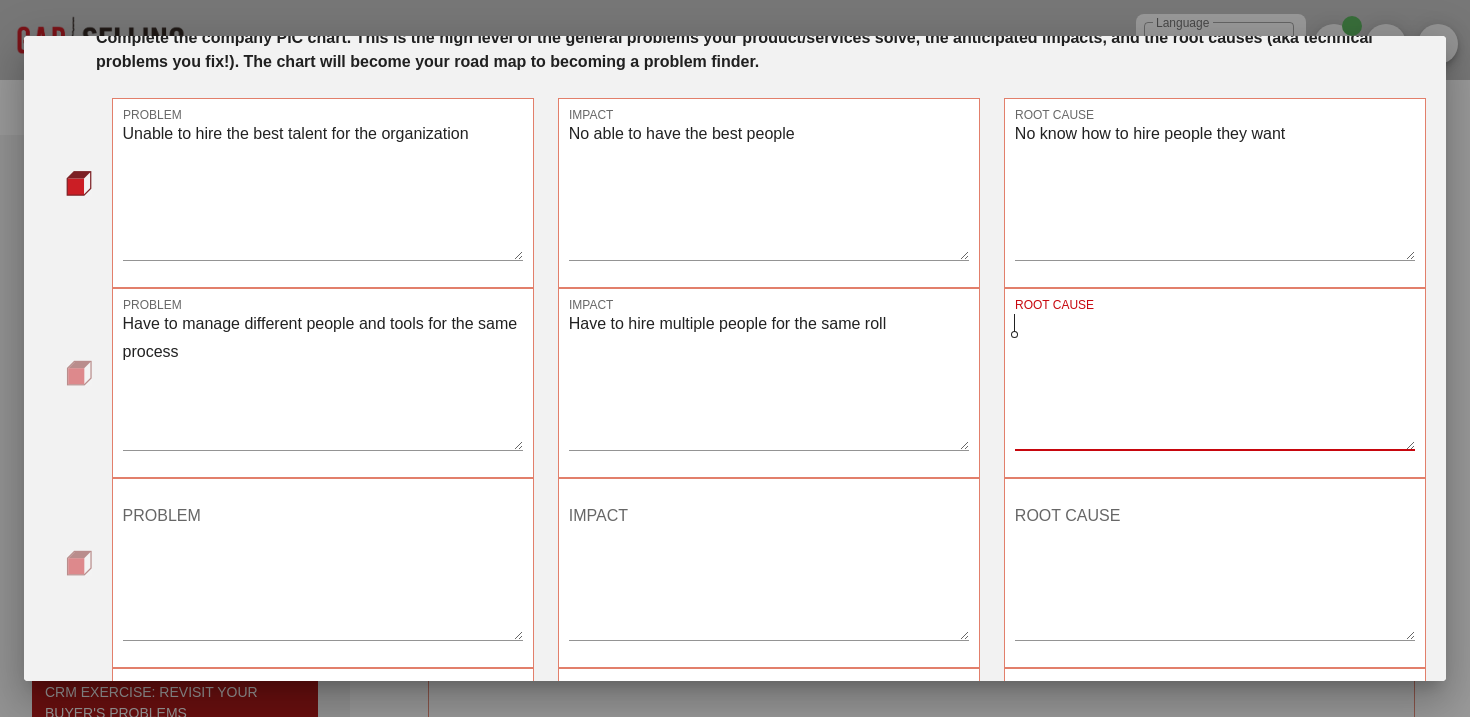 type on "N" 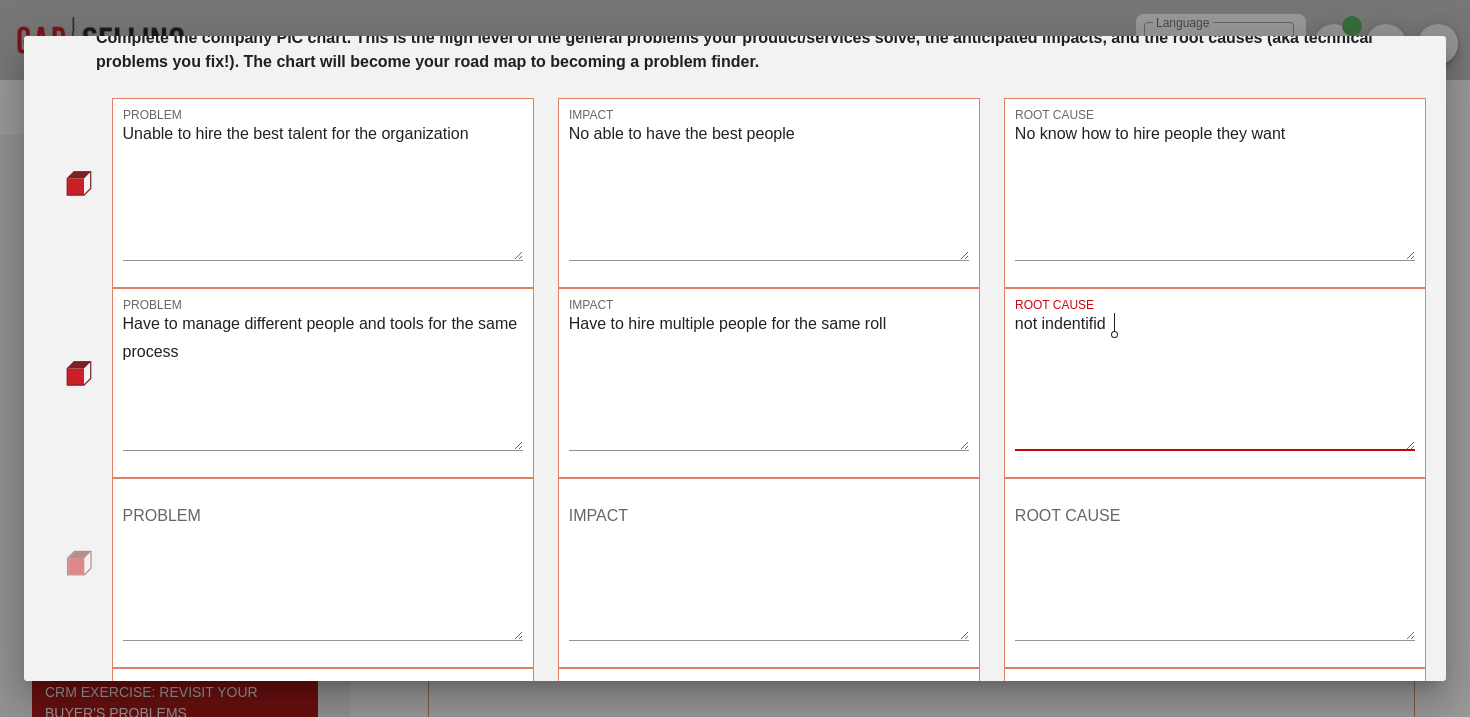 type on "not indentifid" 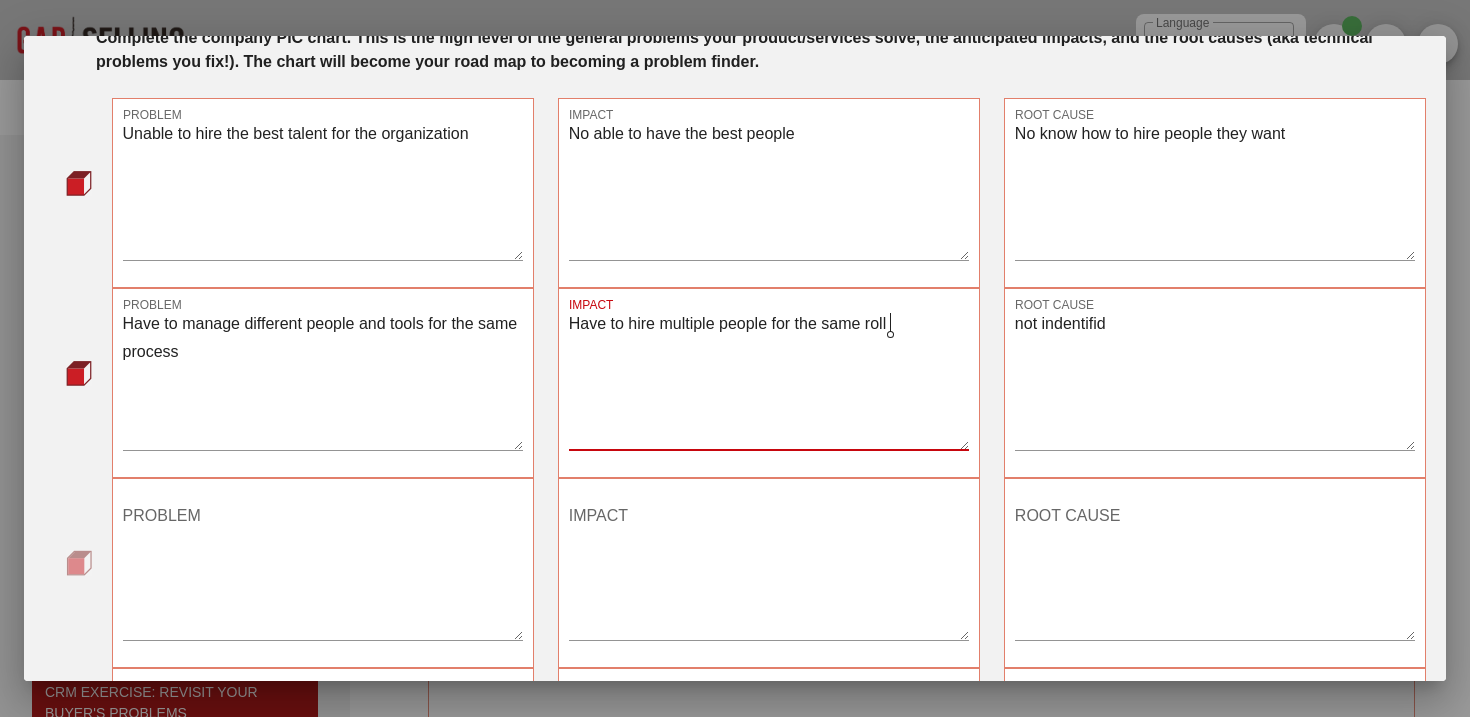 click on "Have to hire multiple people for the same roll" at bounding box center [769, 380] 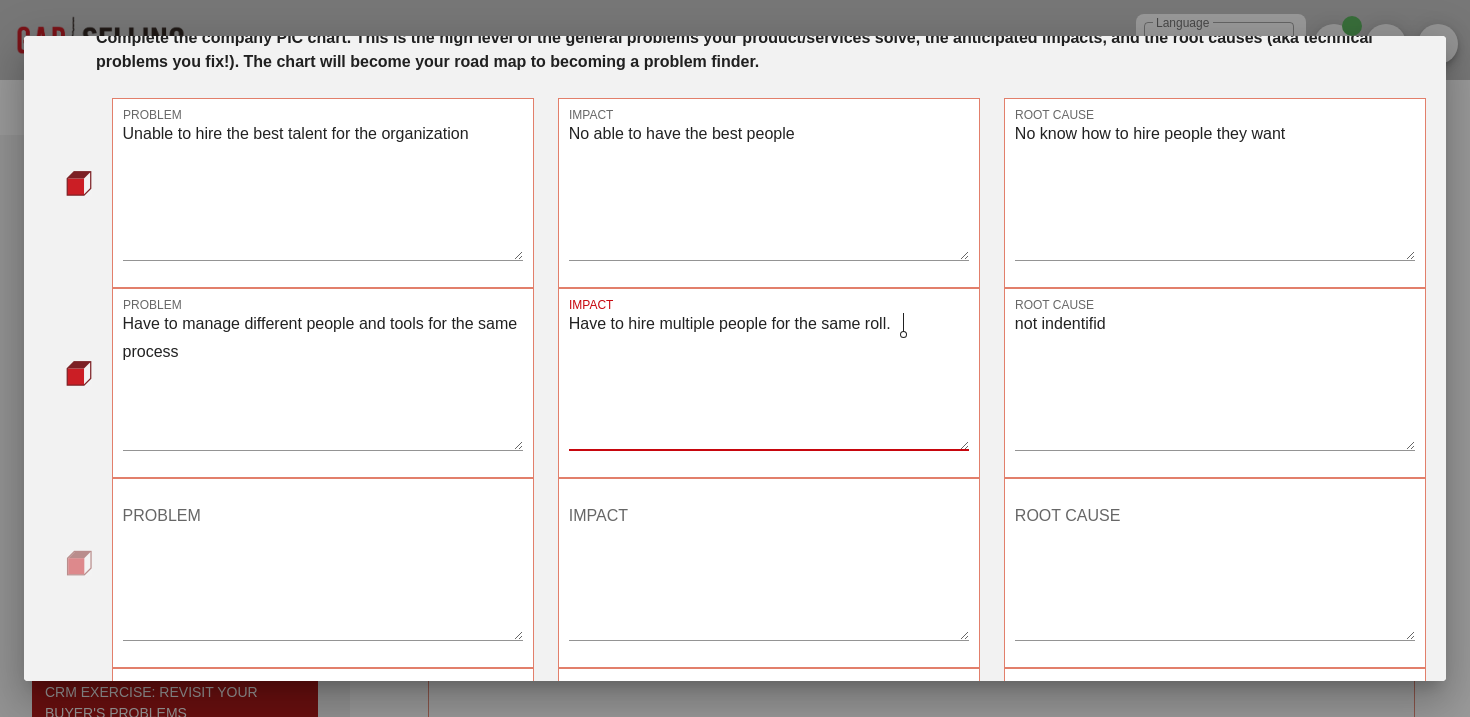 type on "Have to hire multiple people for the same roll." 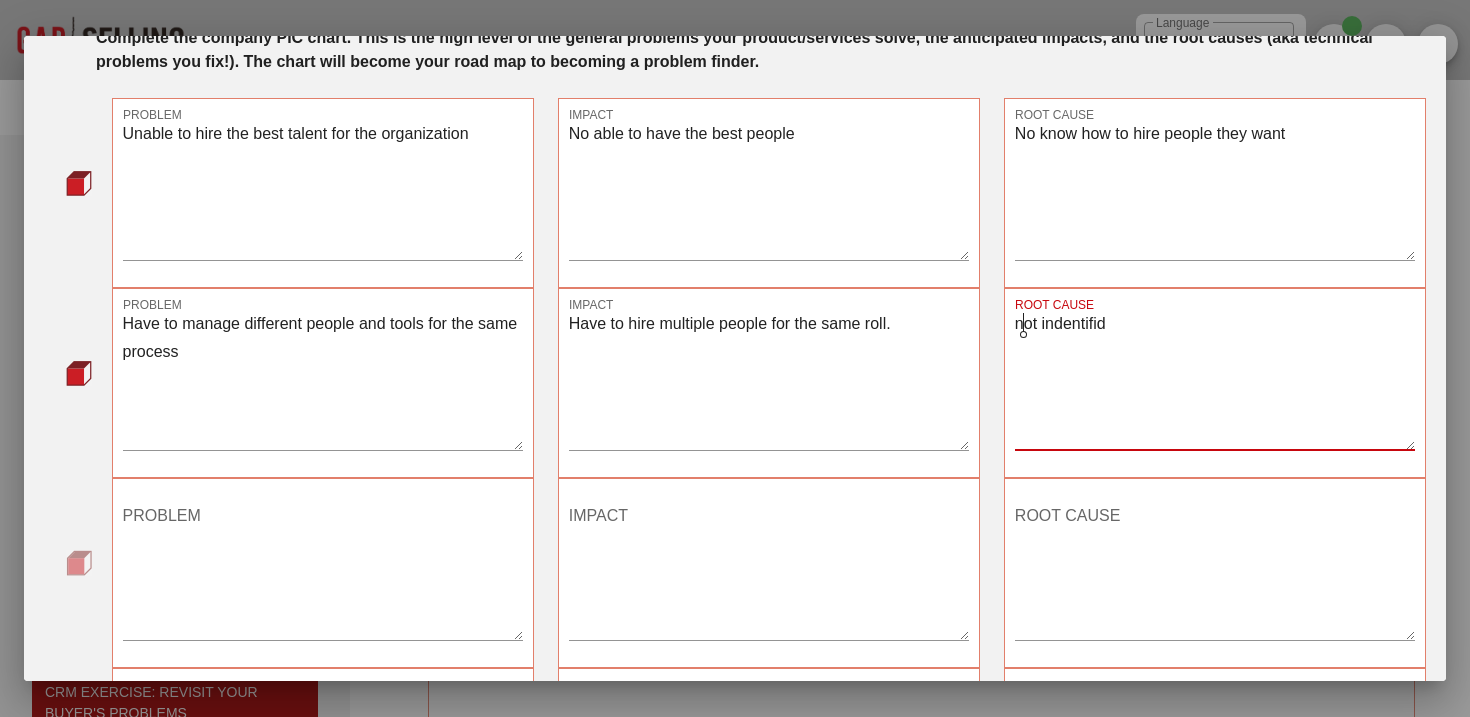 click on "not indentifid" at bounding box center [1215, 380] 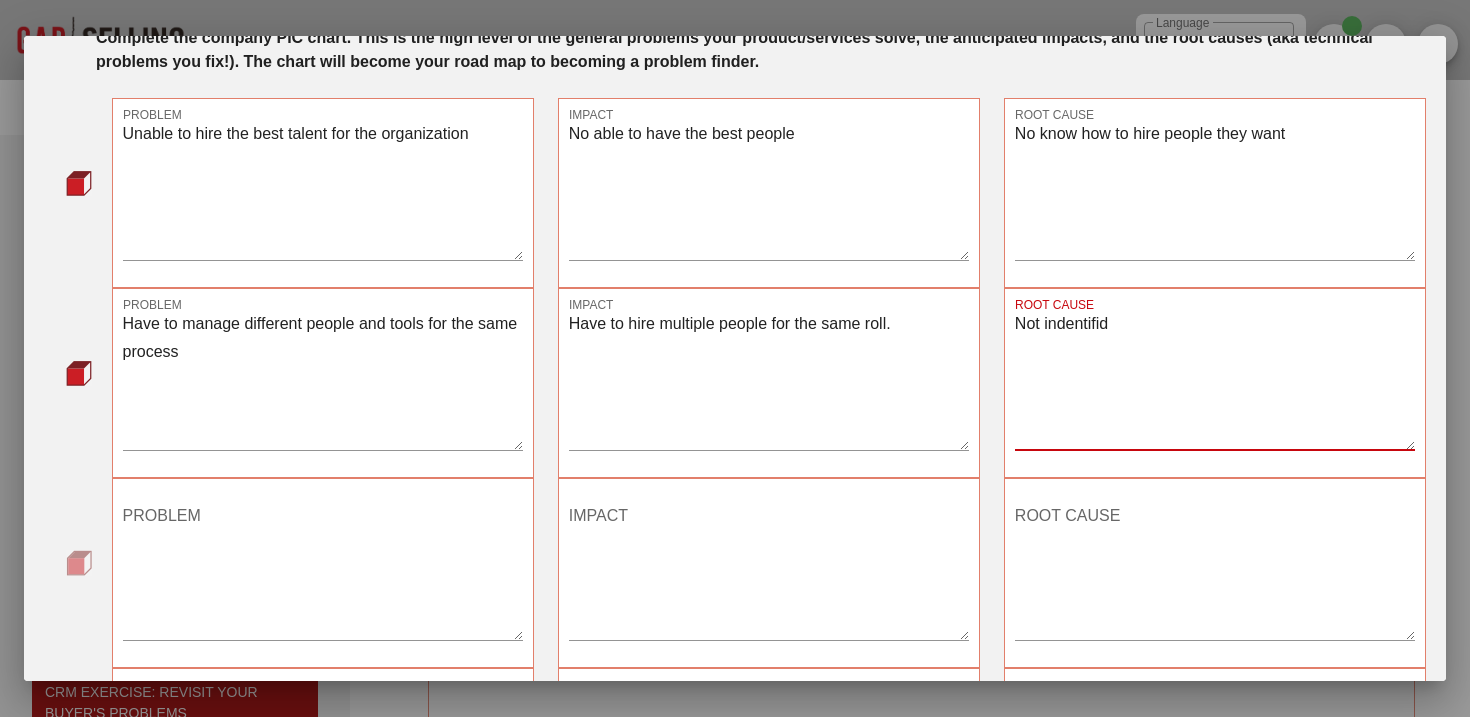 click on "Not indentifid" at bounding box center [1215, 380] 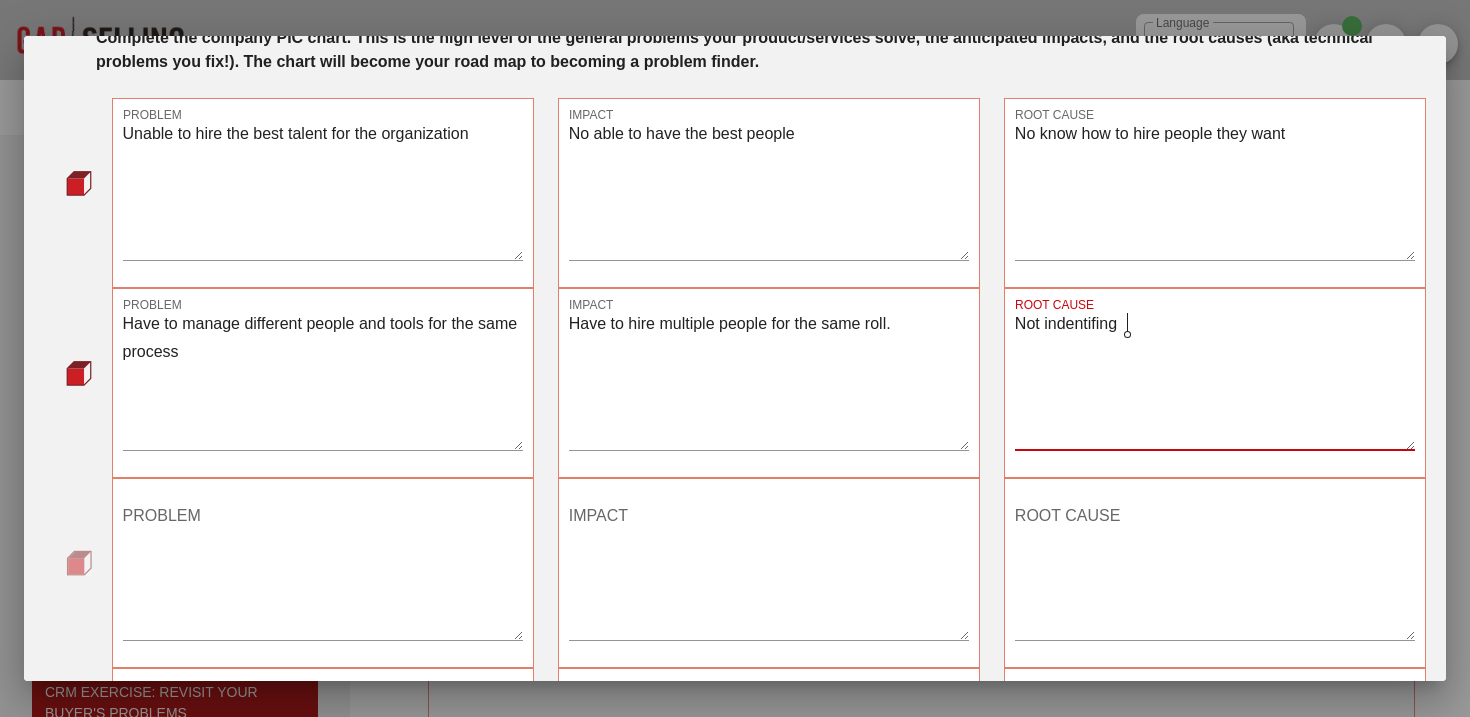 click on "Not indentifing" at bounding box center (1215, 380) 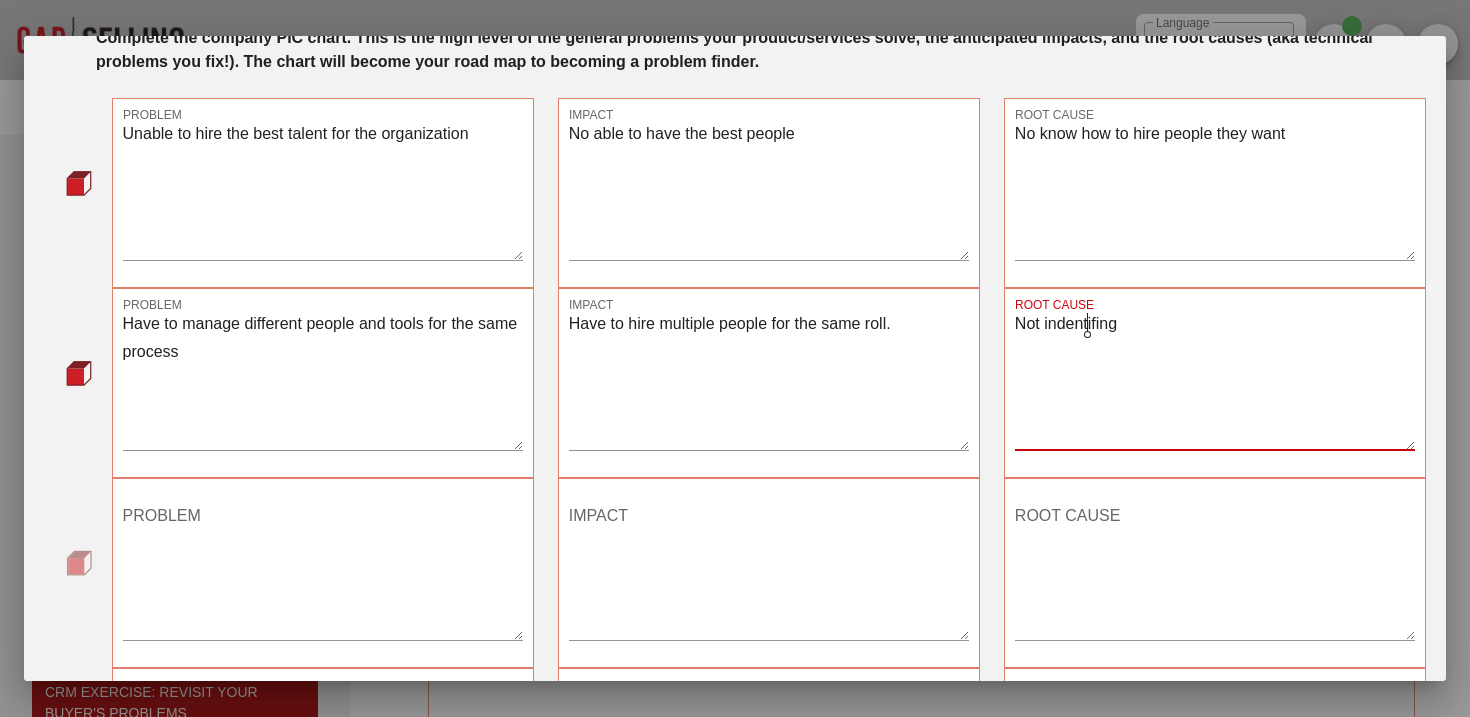 click on "Not indentifing" at bounding box center (1215, 380) 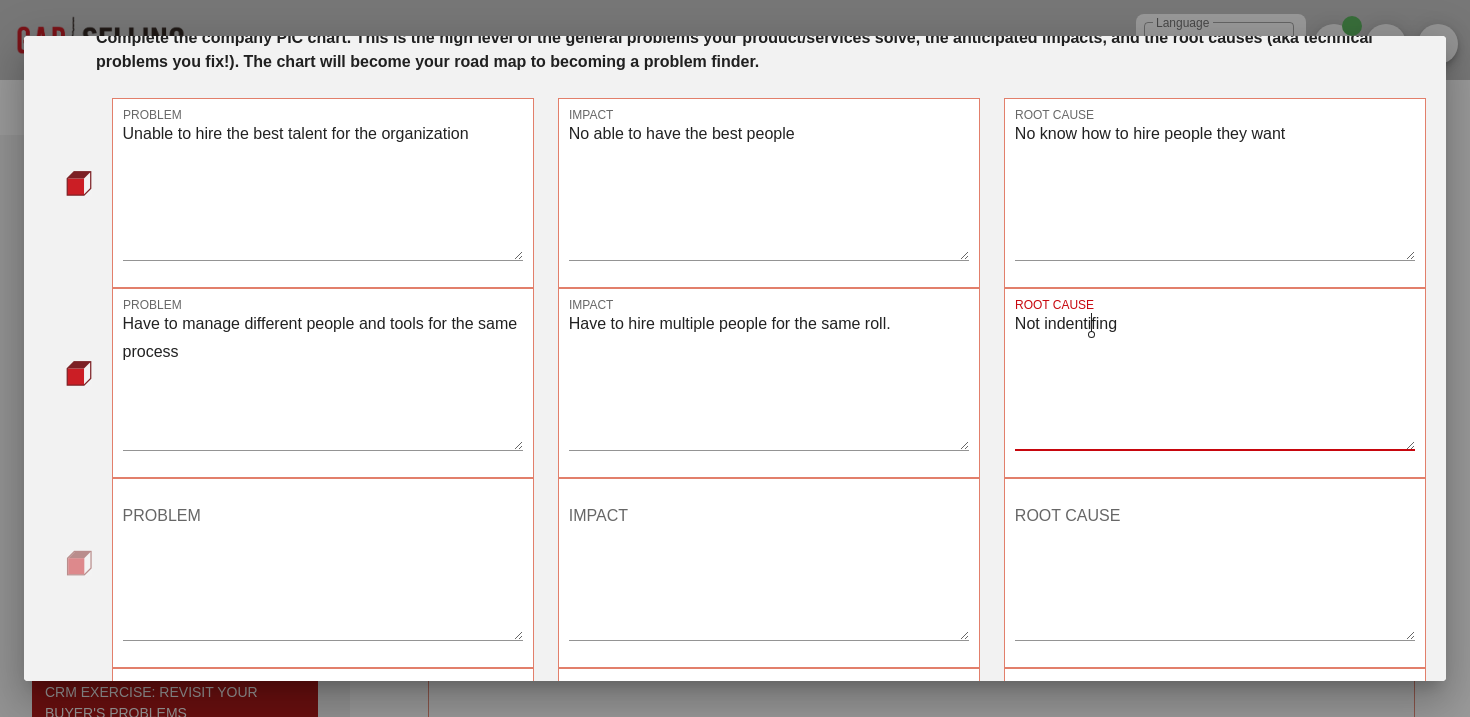 click on "Not indentifing" at bounding box center [1215, 380] 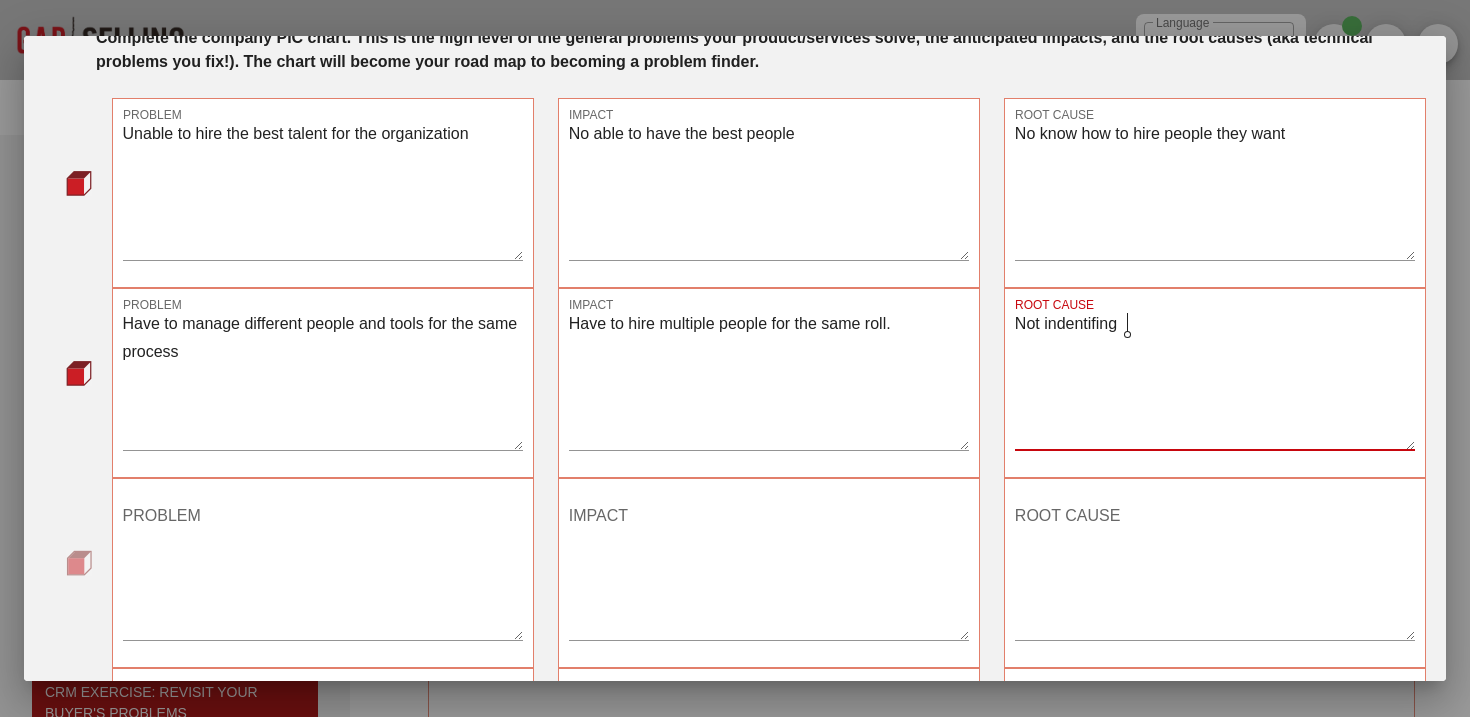 click on "Not indentifing" at bounding box center [1215, 380] 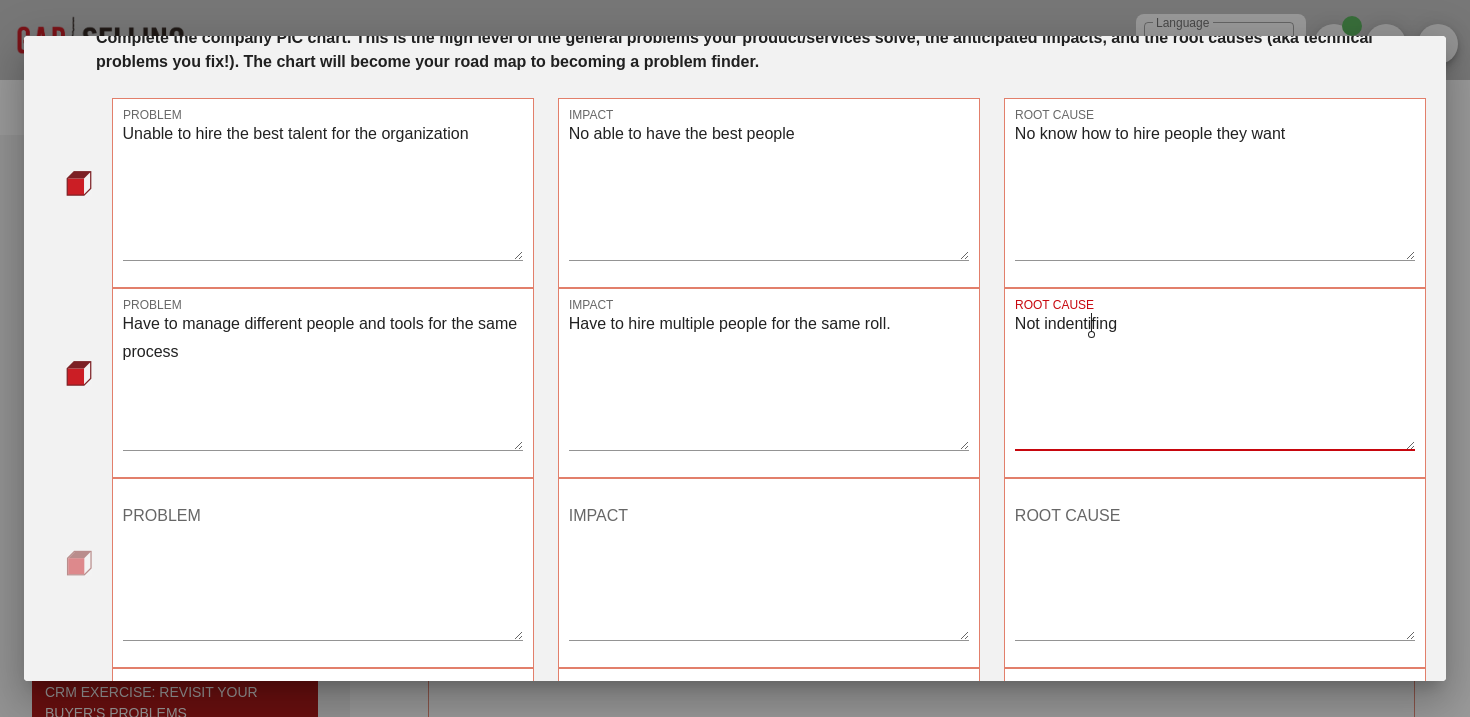 click on "Not indentifing" at bounding box center [1215, 380] 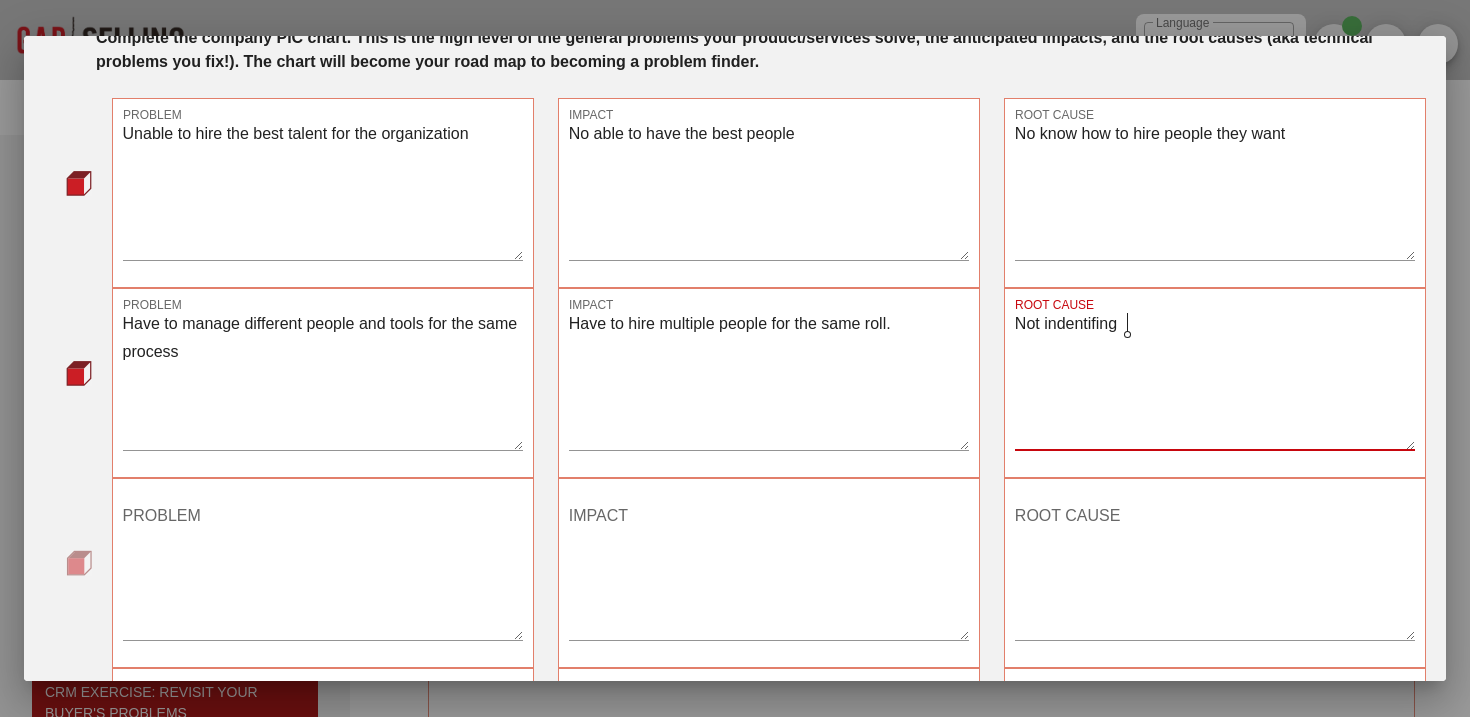 click on "Not indentifing" at bounding box center (1215, 380) 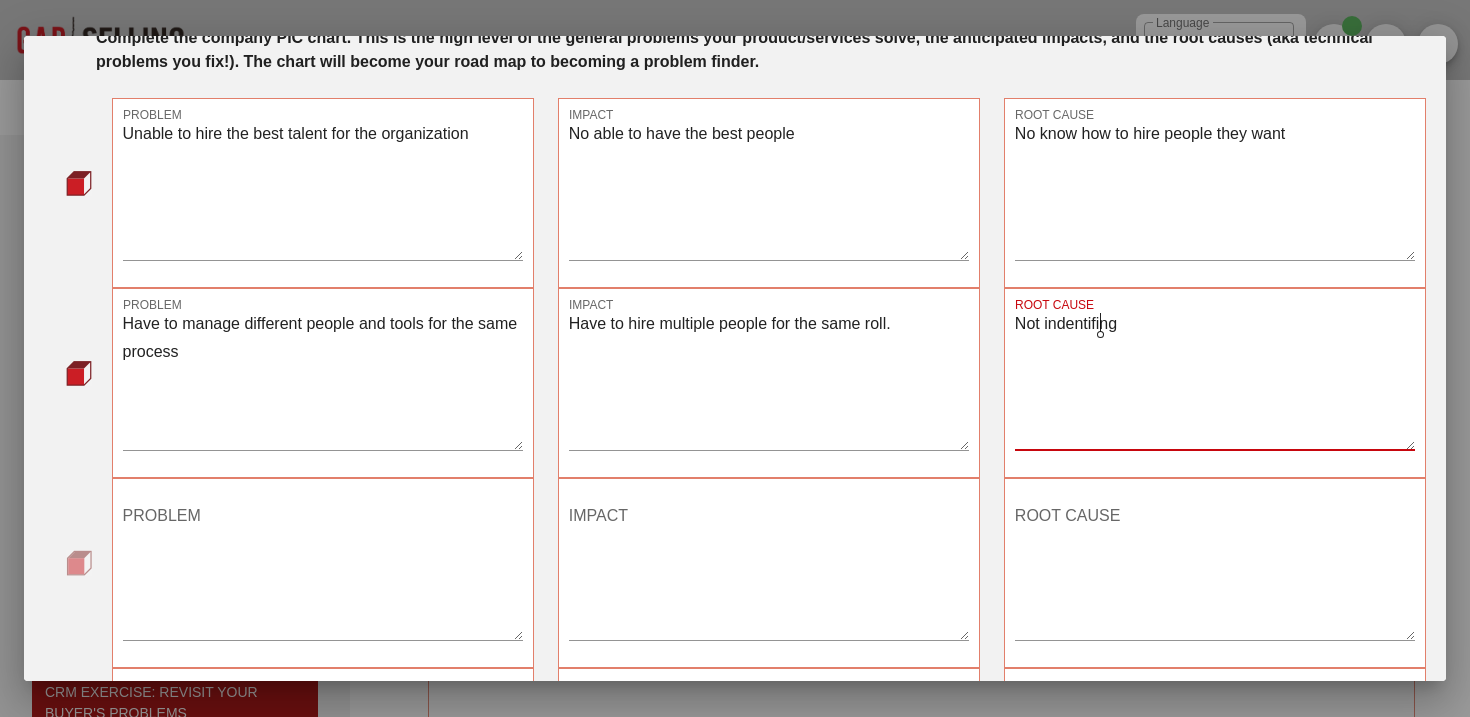 click on "Not indentifing" at bounding box center (1215, 380) 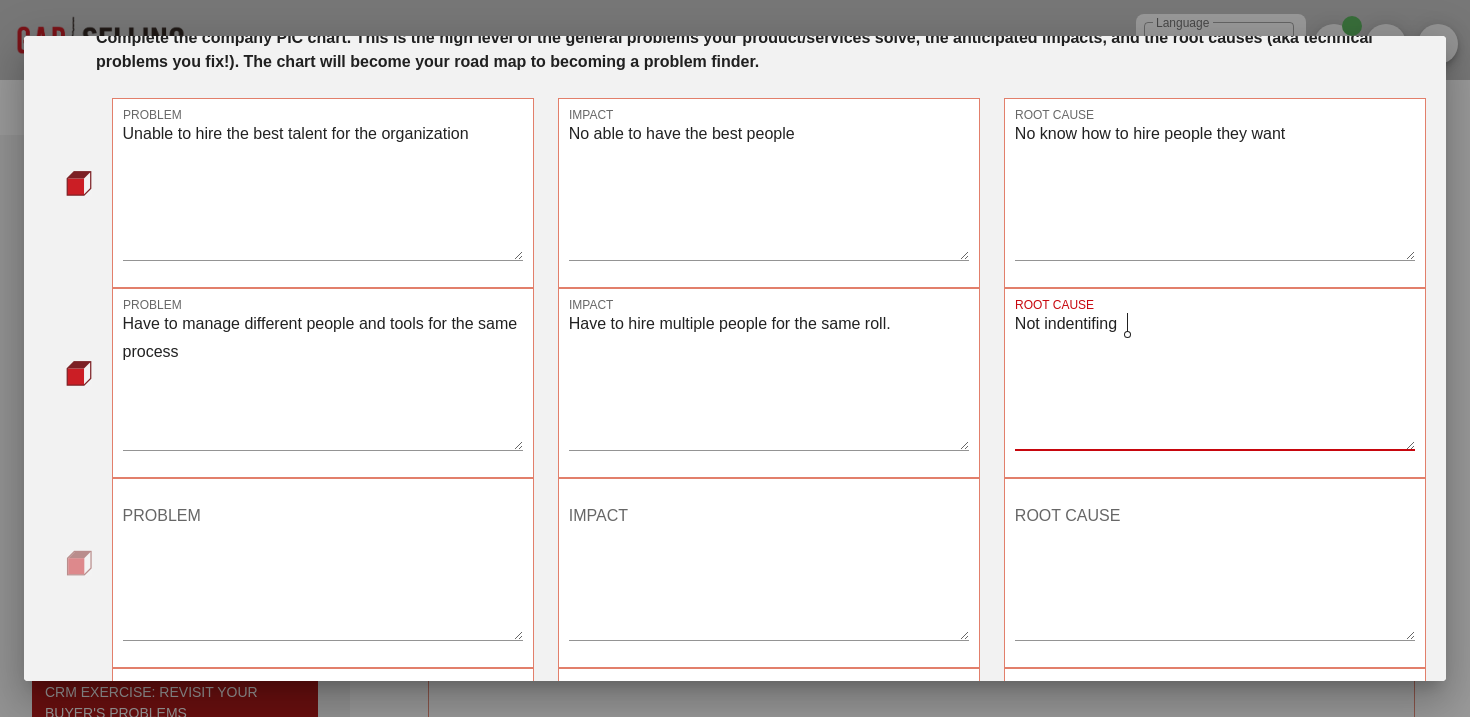 click on "Not indentifing" at bounding box center [1215, 380] 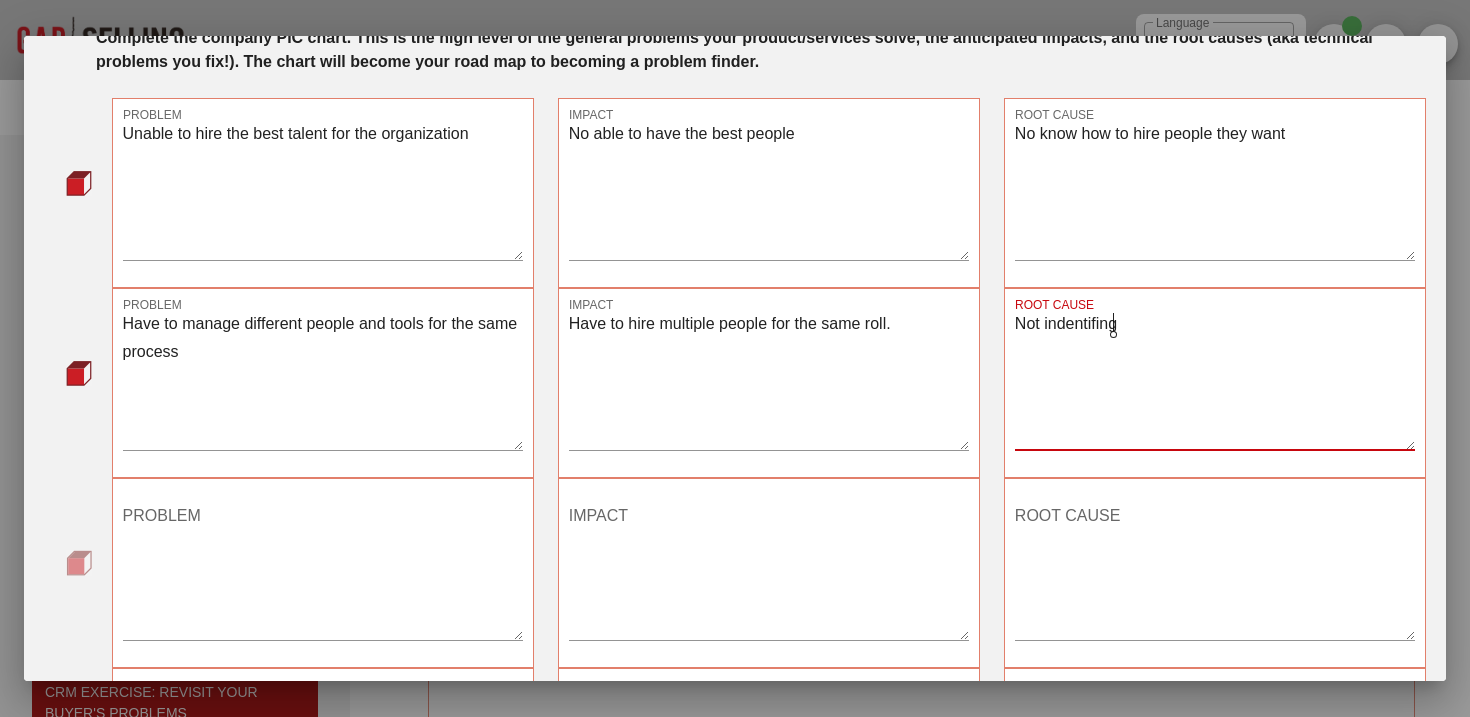 click on "Not indentifing" at bounding box center [1215, 380] 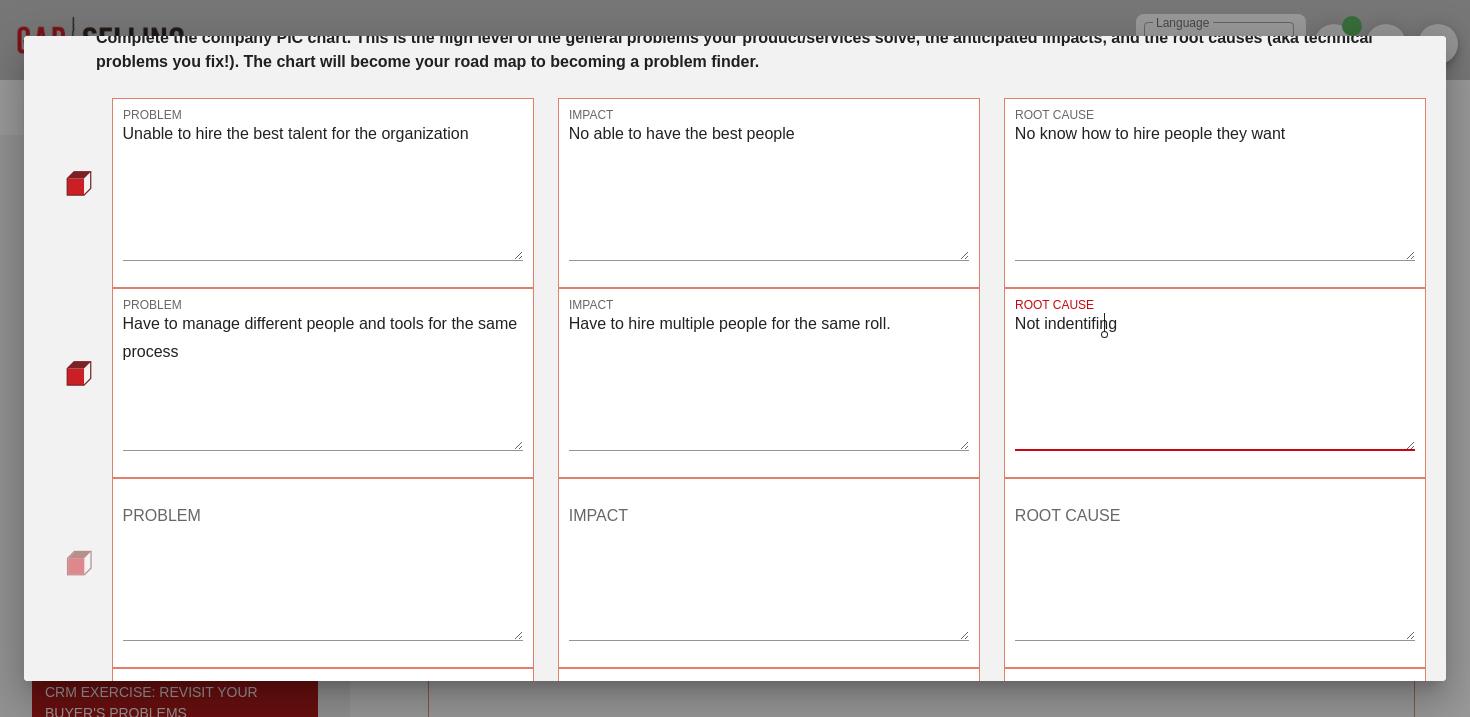 click on "Not indentifing" at bounding box center [1215, 380] 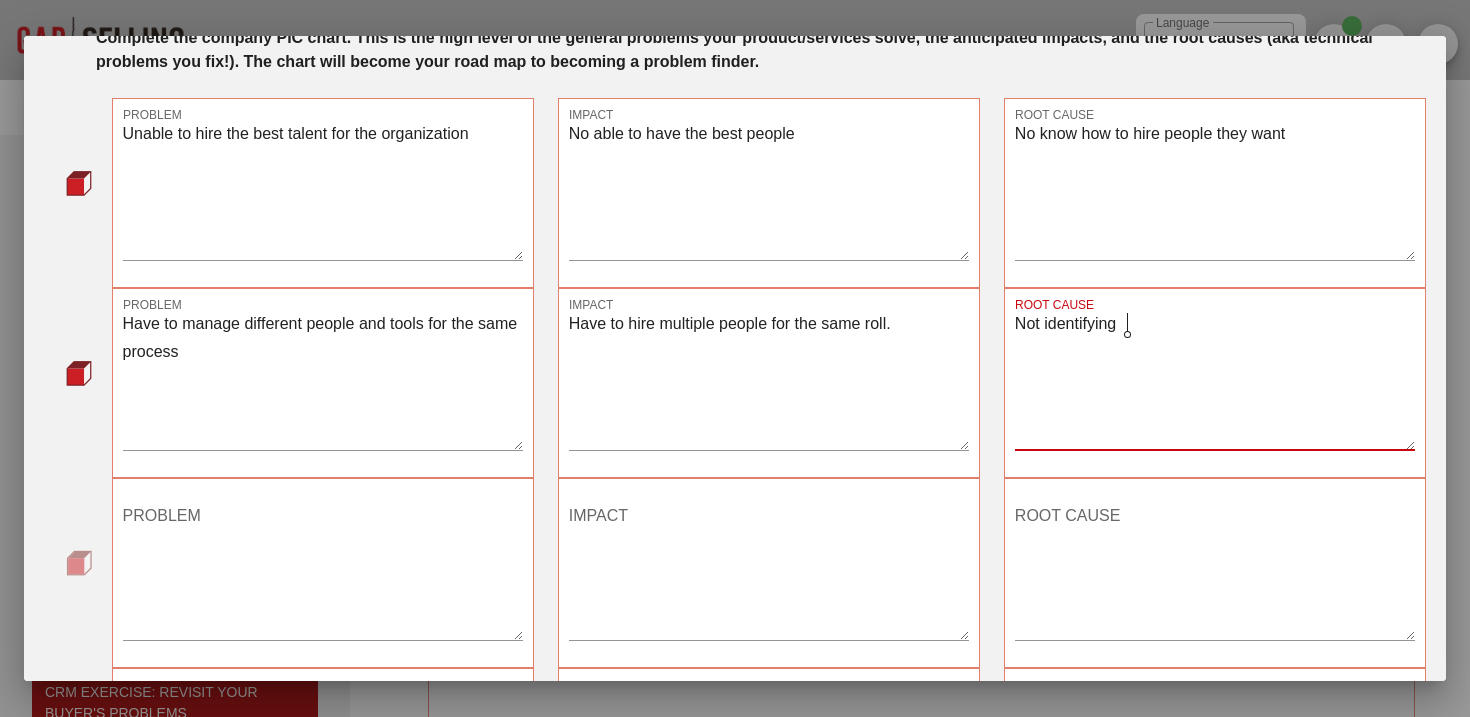 click on "Not identifying" at bounding box center (1215, 380) 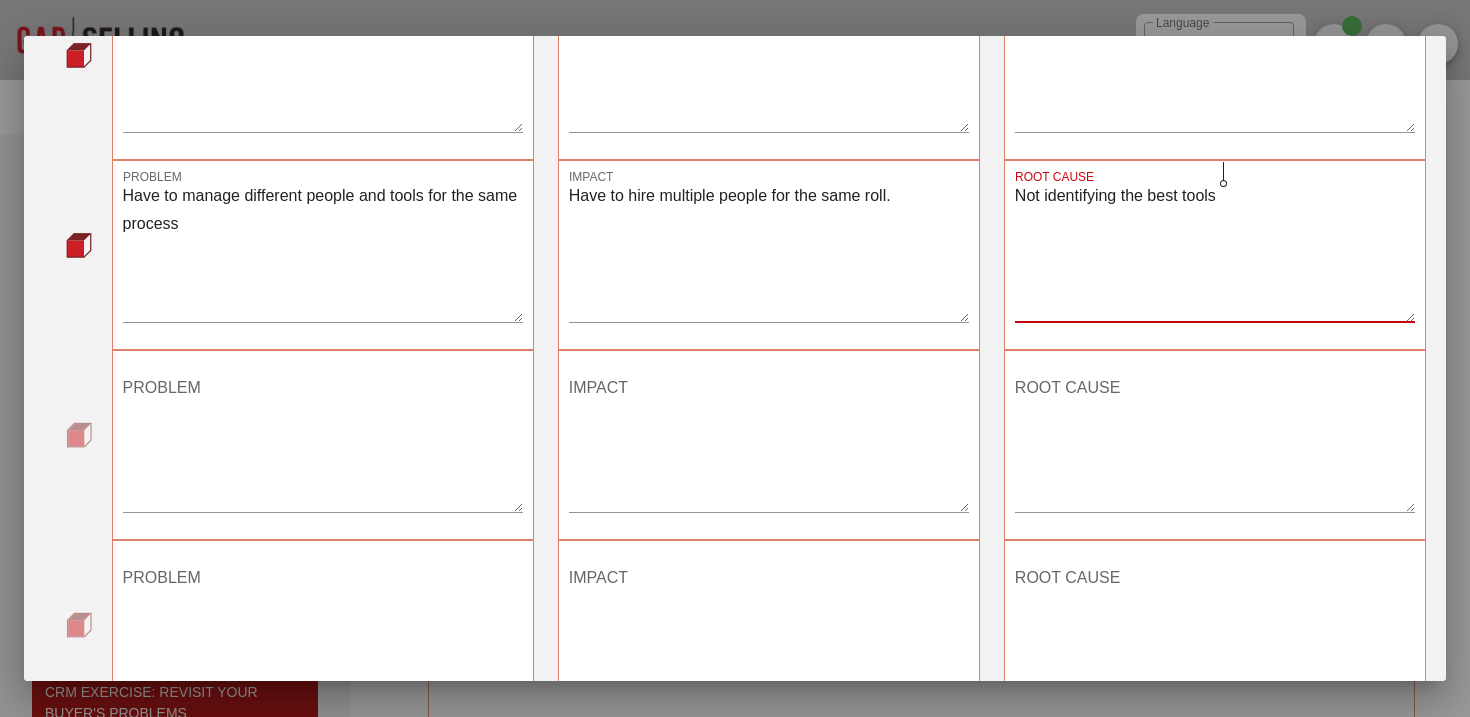 scroll, scrollTop: 313, scrollLeft: 0, axis: vertical 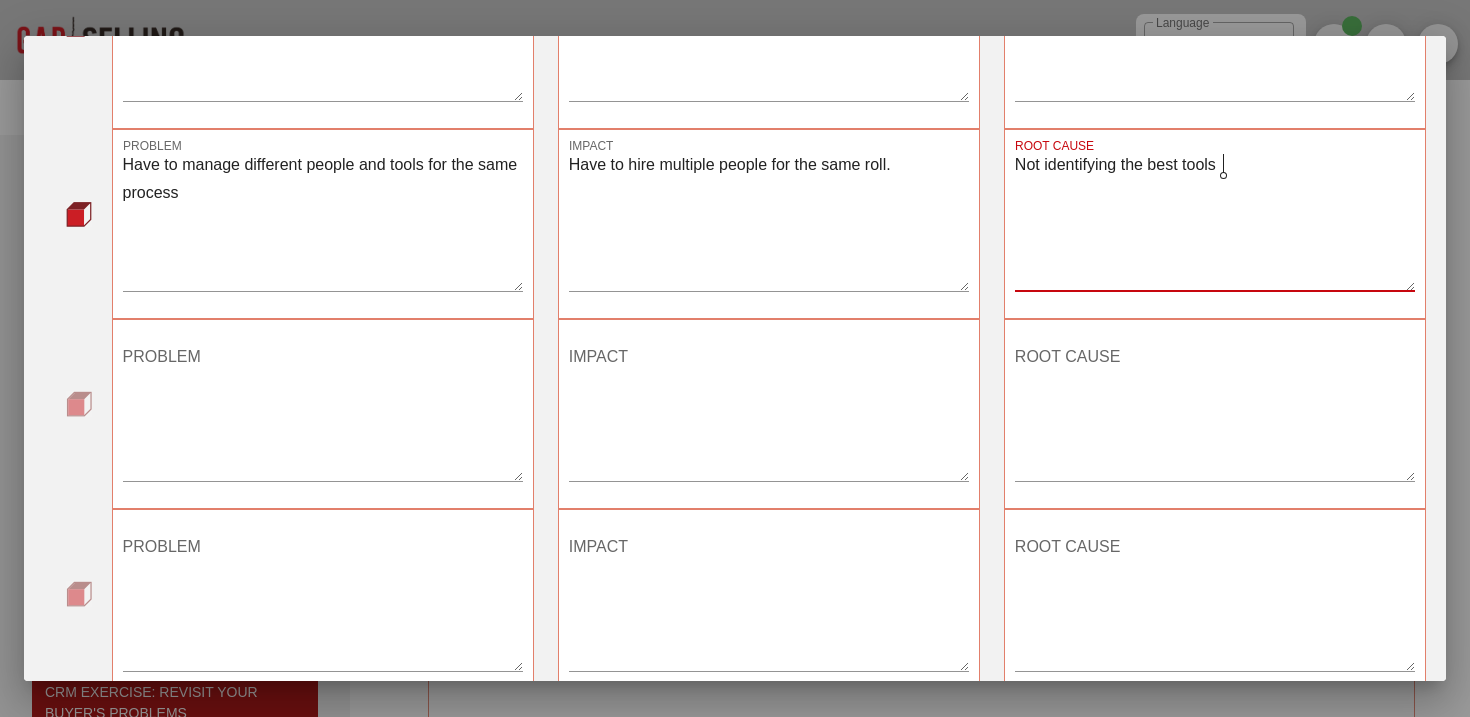type on "Not identifying the best tools" 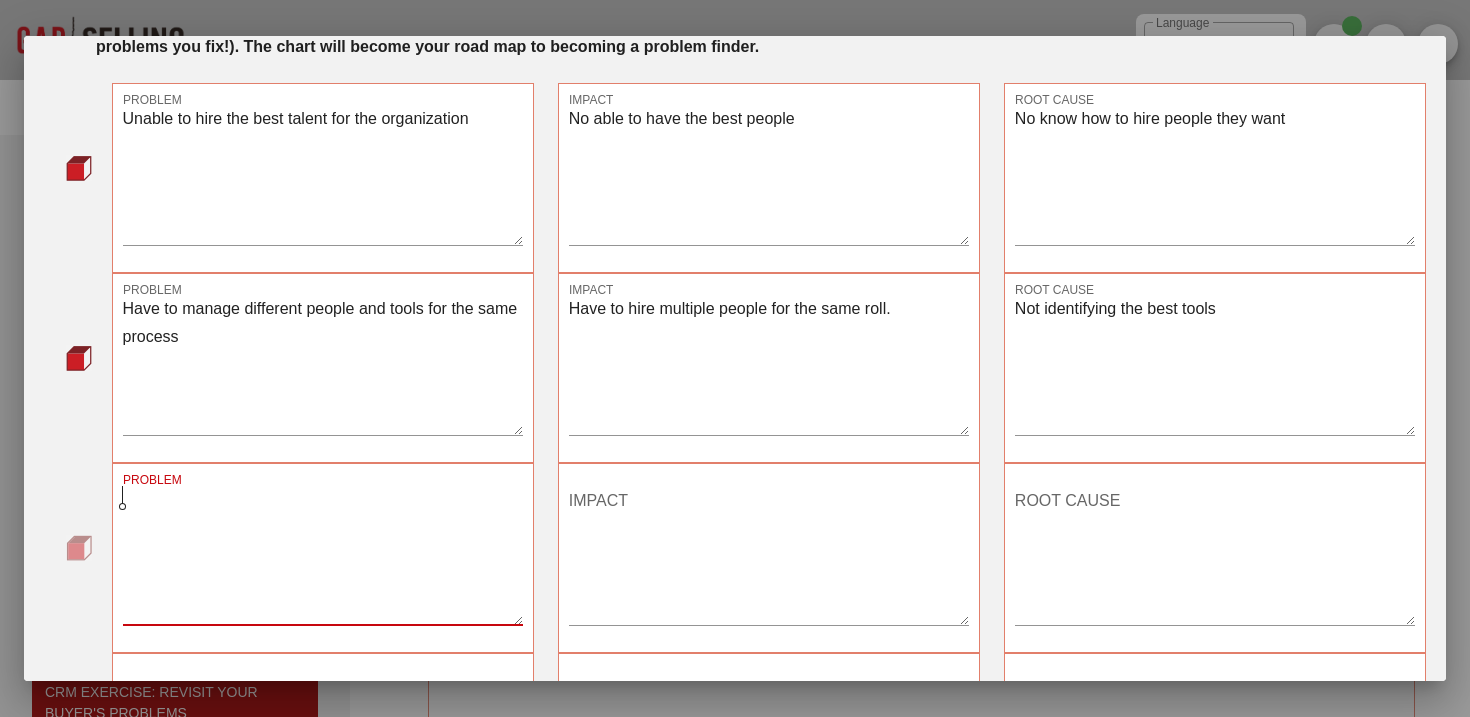scroll, scrollTop: 189, scrollLeft: 0, axis: vertical 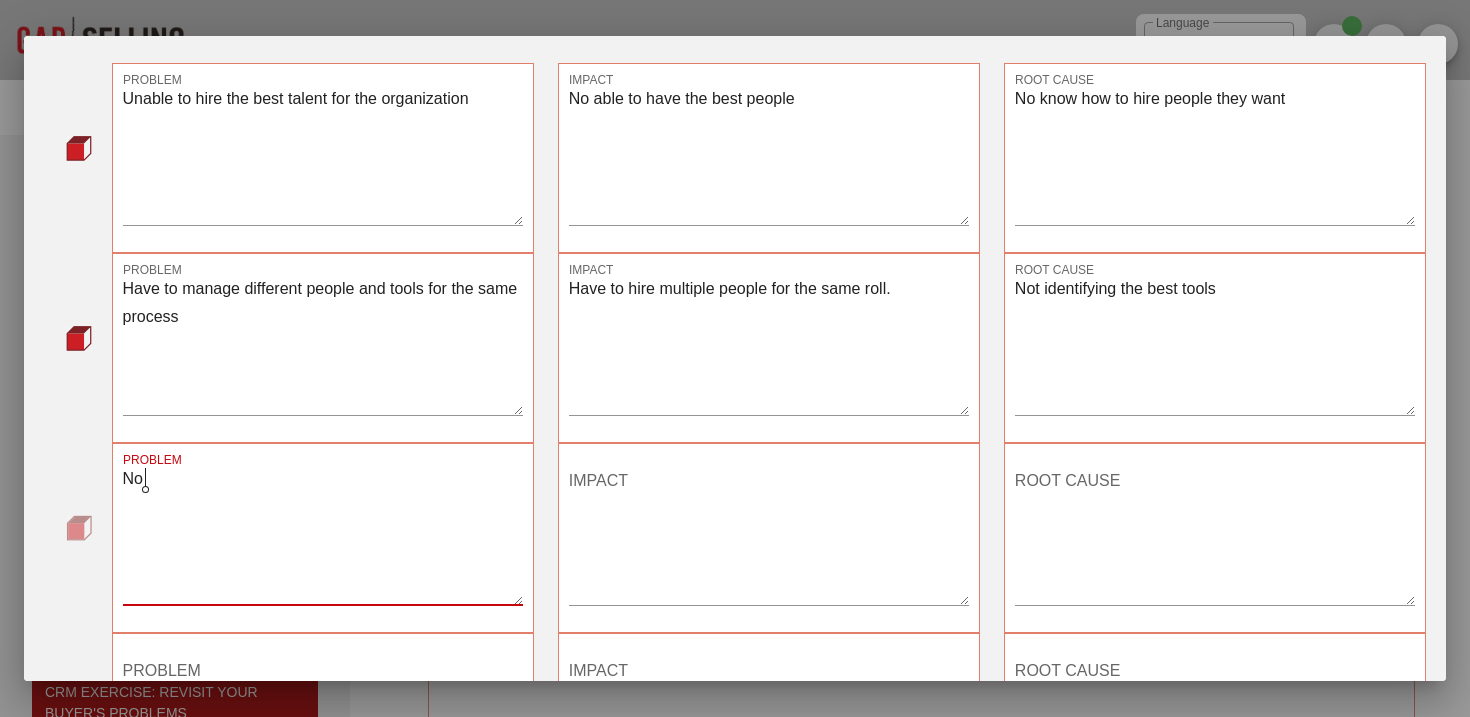 type on "N" 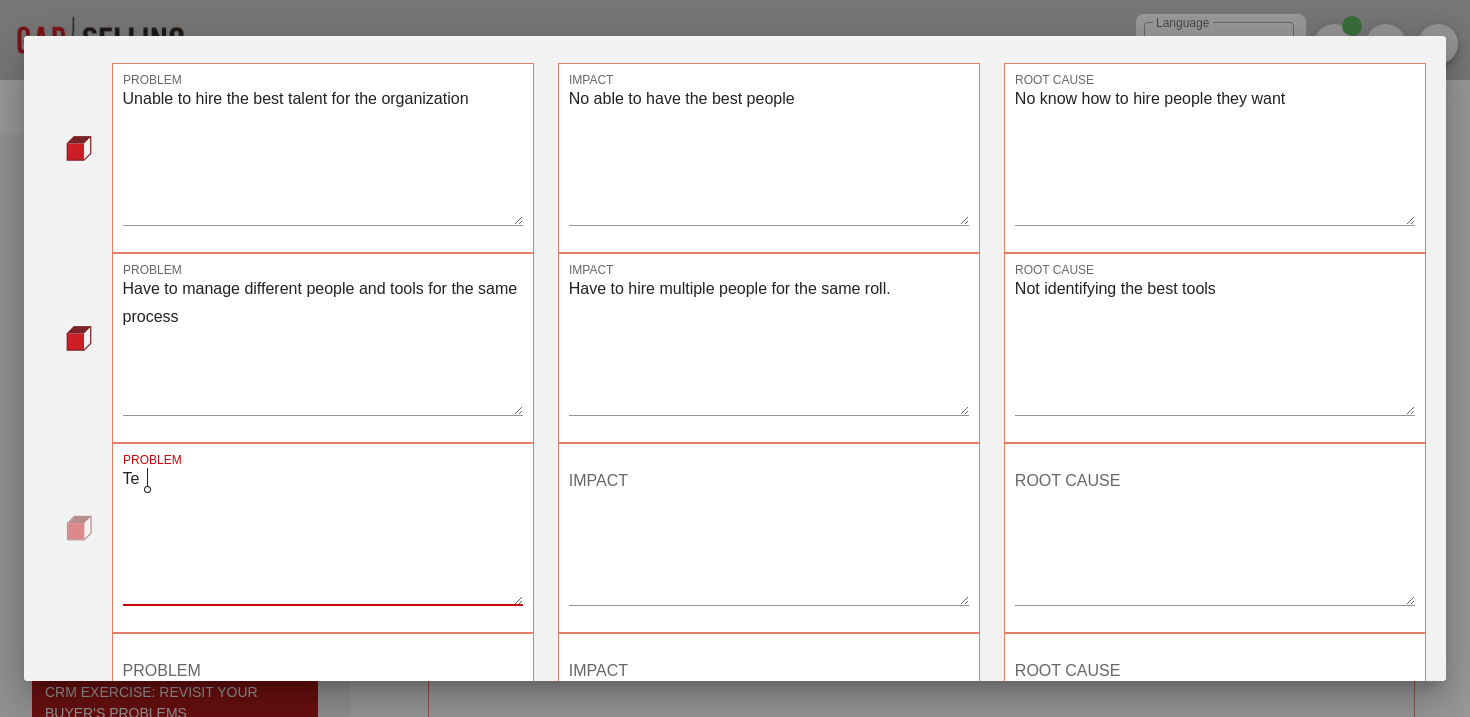 type on "T" 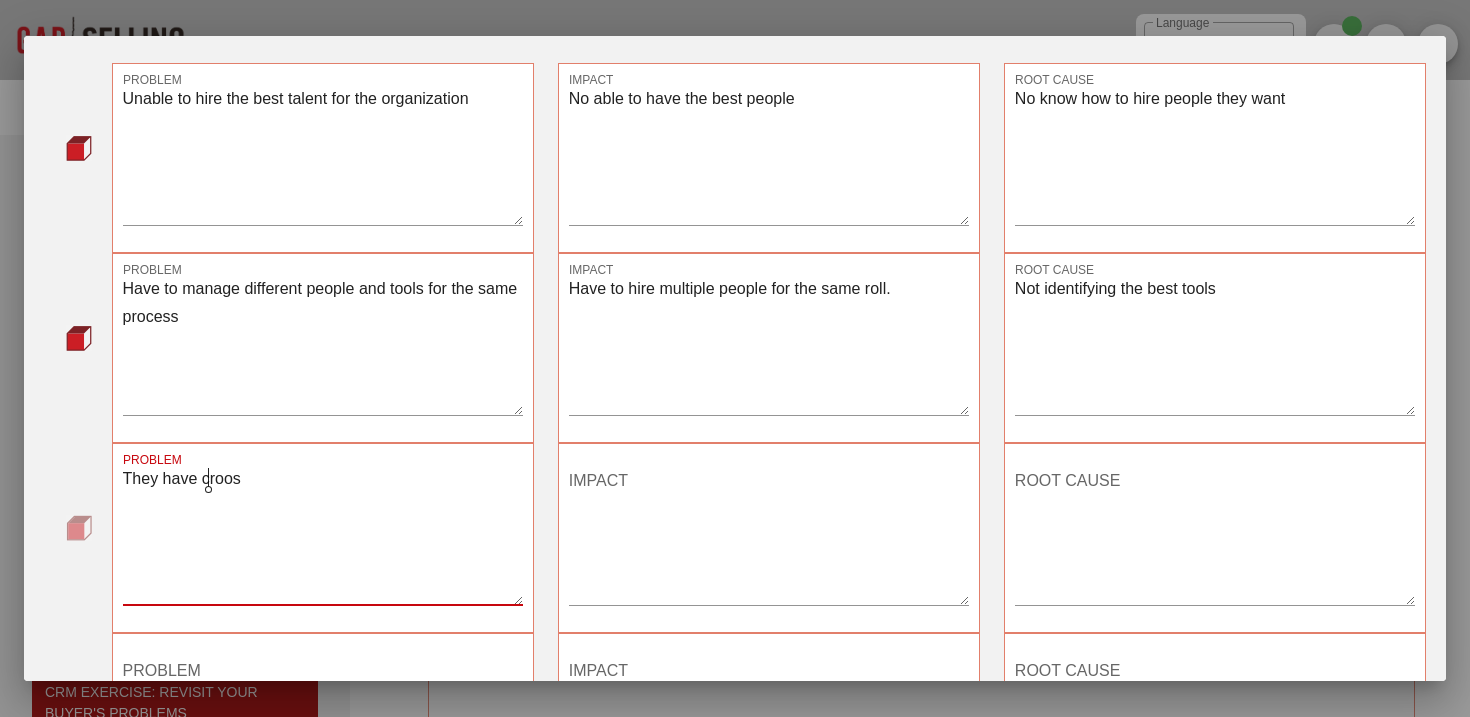 click on "They have croos" at bounding box center (323, 535) 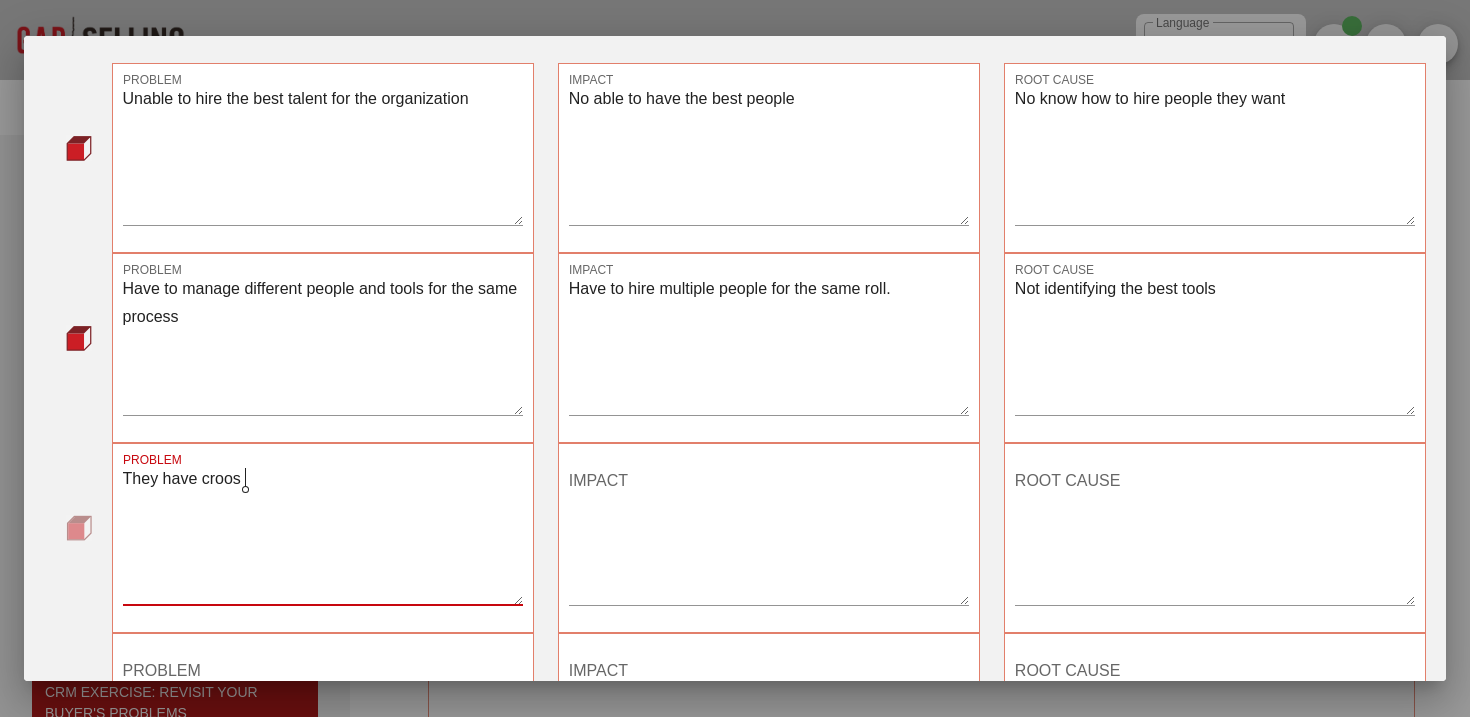 click on "They have croos" at bounding box center [323, 535] 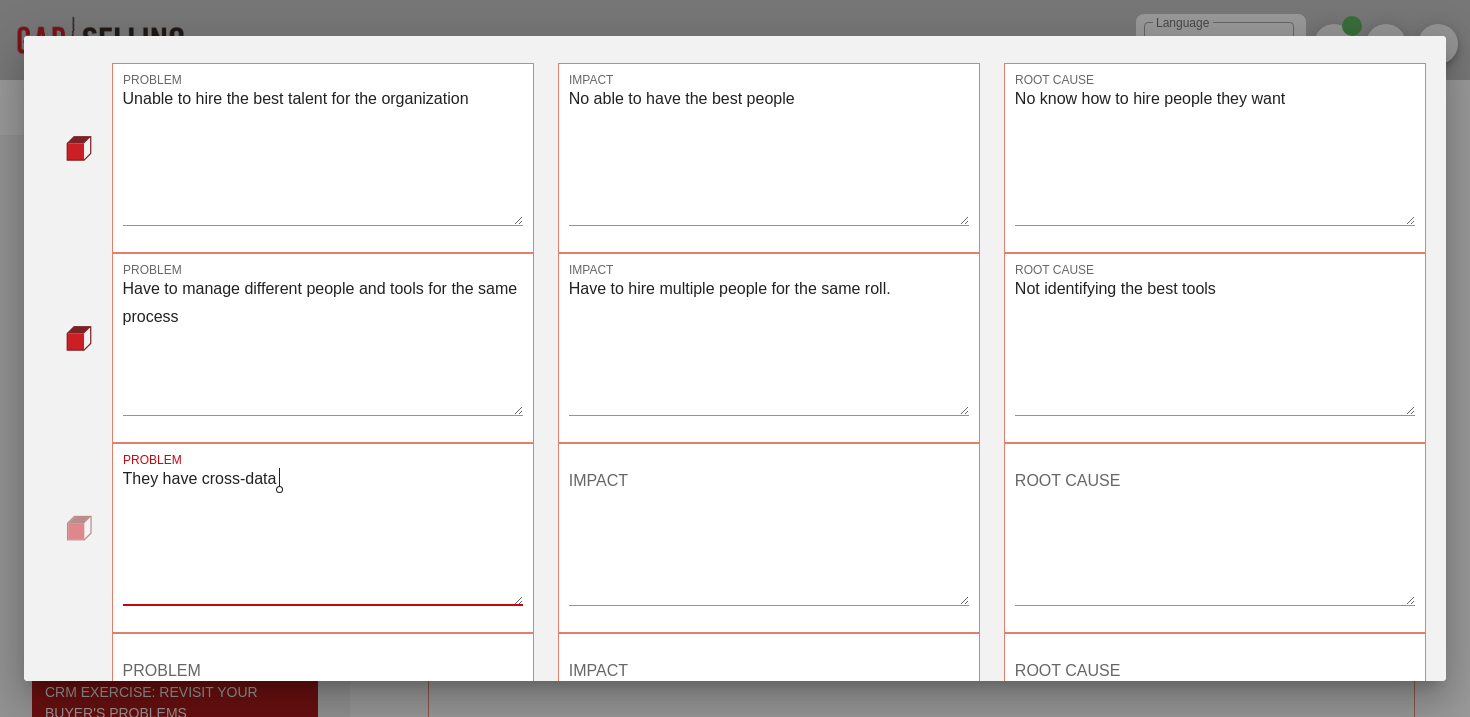 click on "They have cross-data" at bounding box center (323, 535) 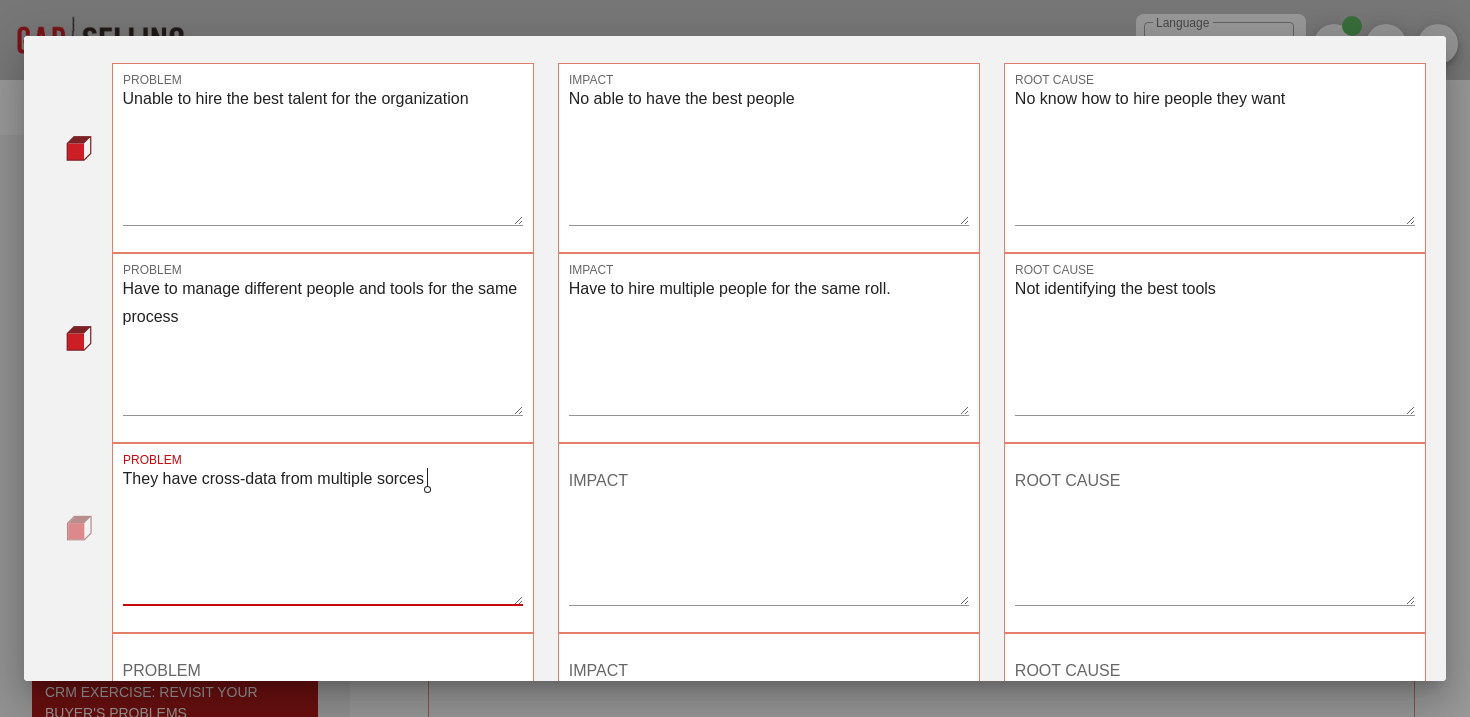 click on "IMPACT" at bounding box center [769, 535] 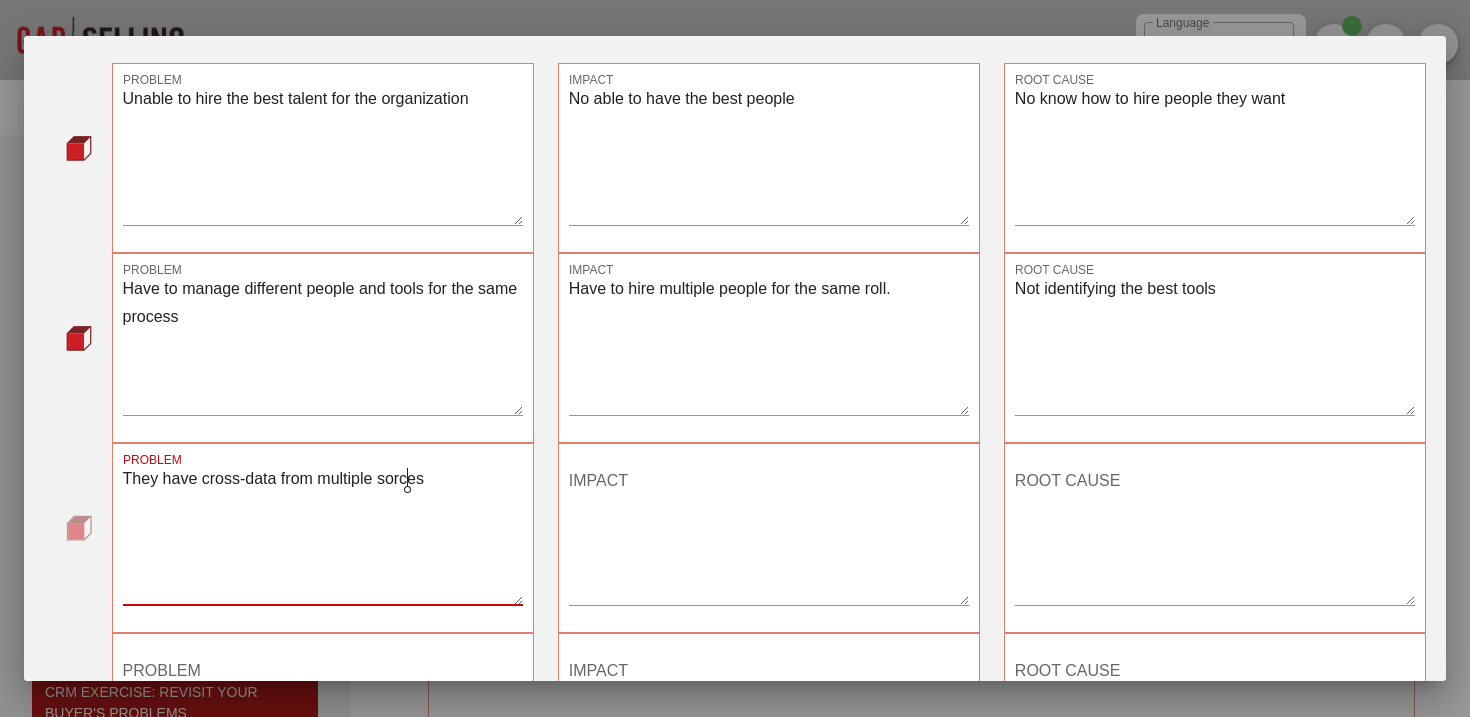 click on "They have cross-data from multiple sorces" at bounding box center (323, 535) 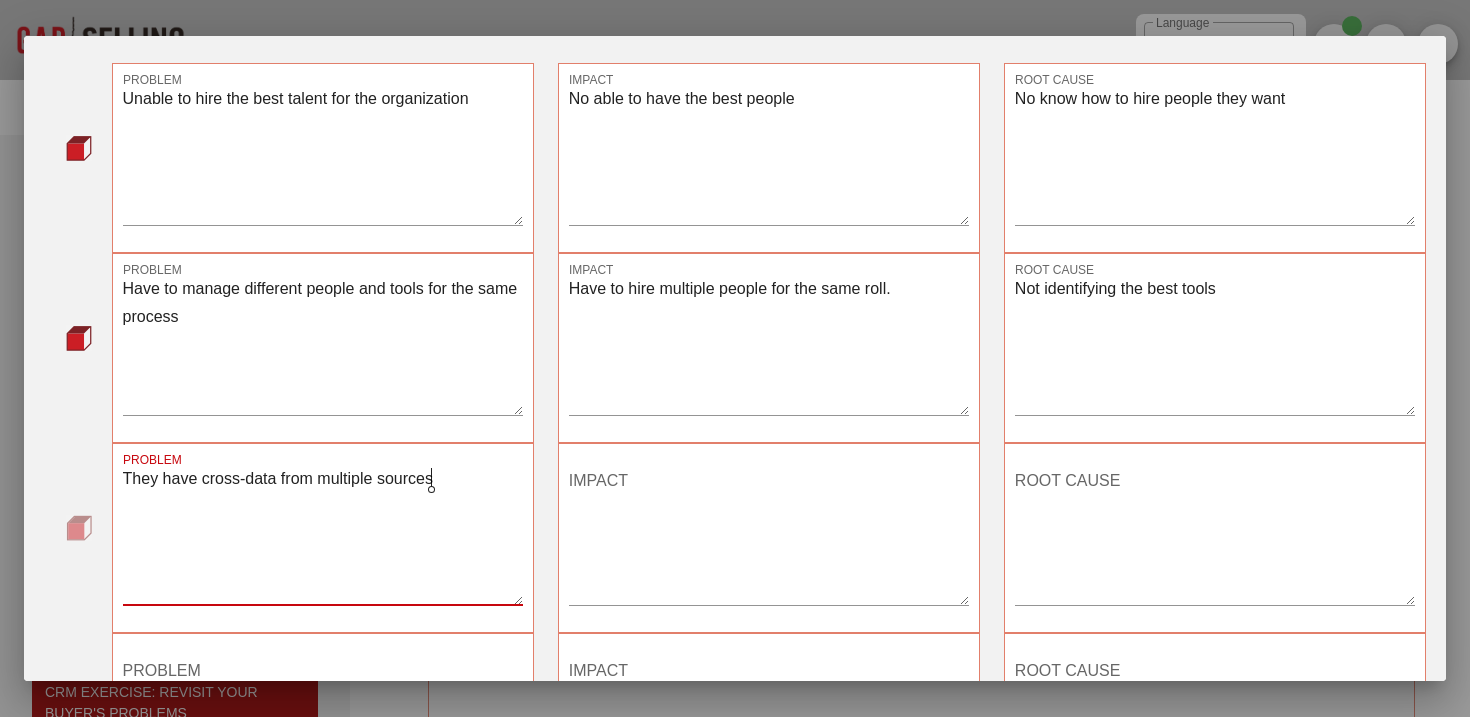 type on "They have cross-data from multiple sources" 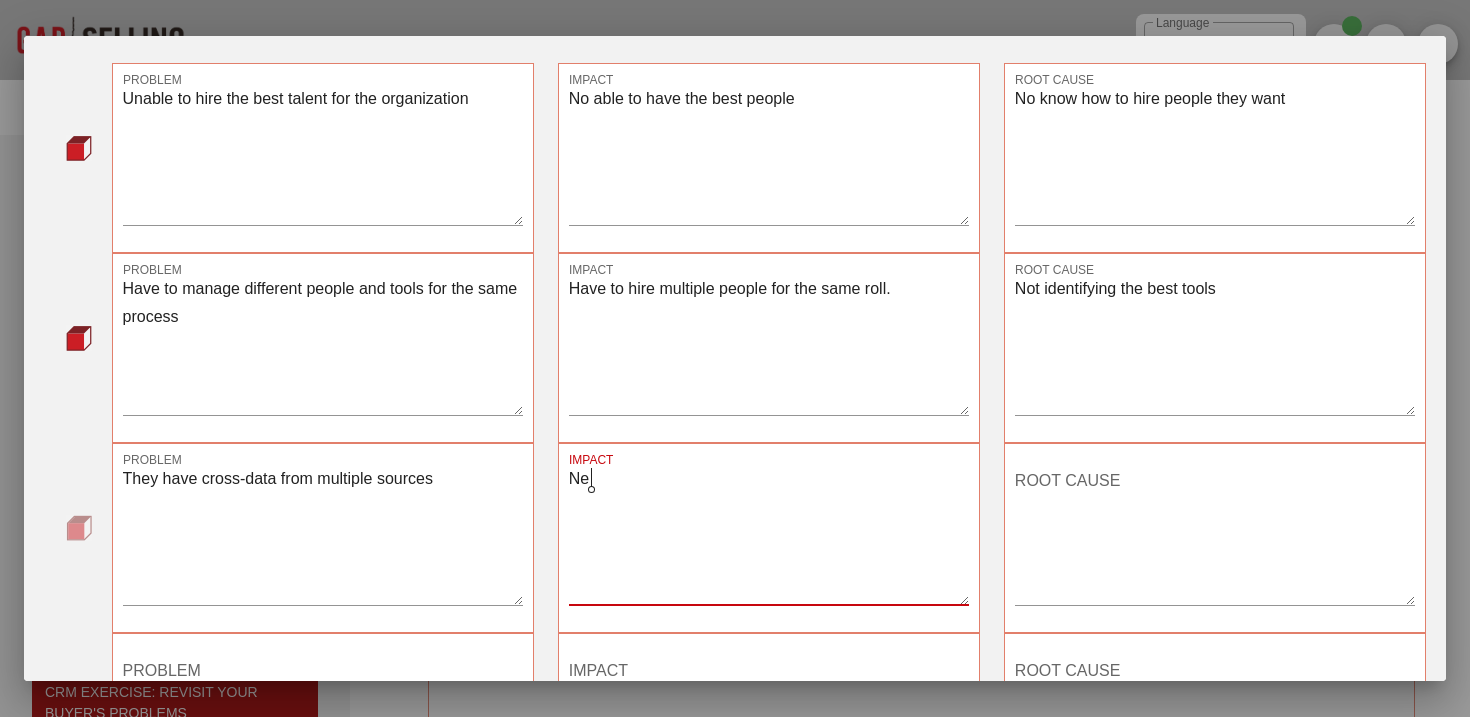 type on "N" 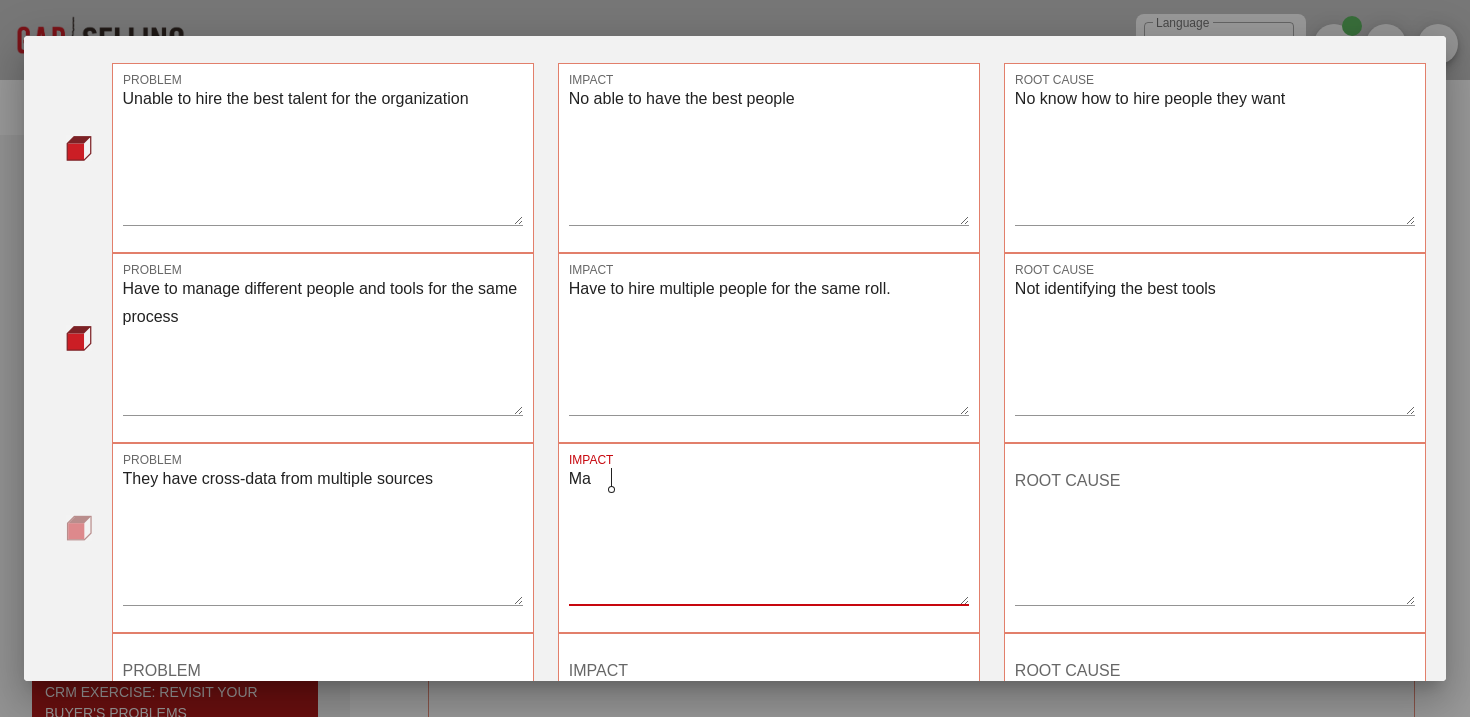 type on "M" 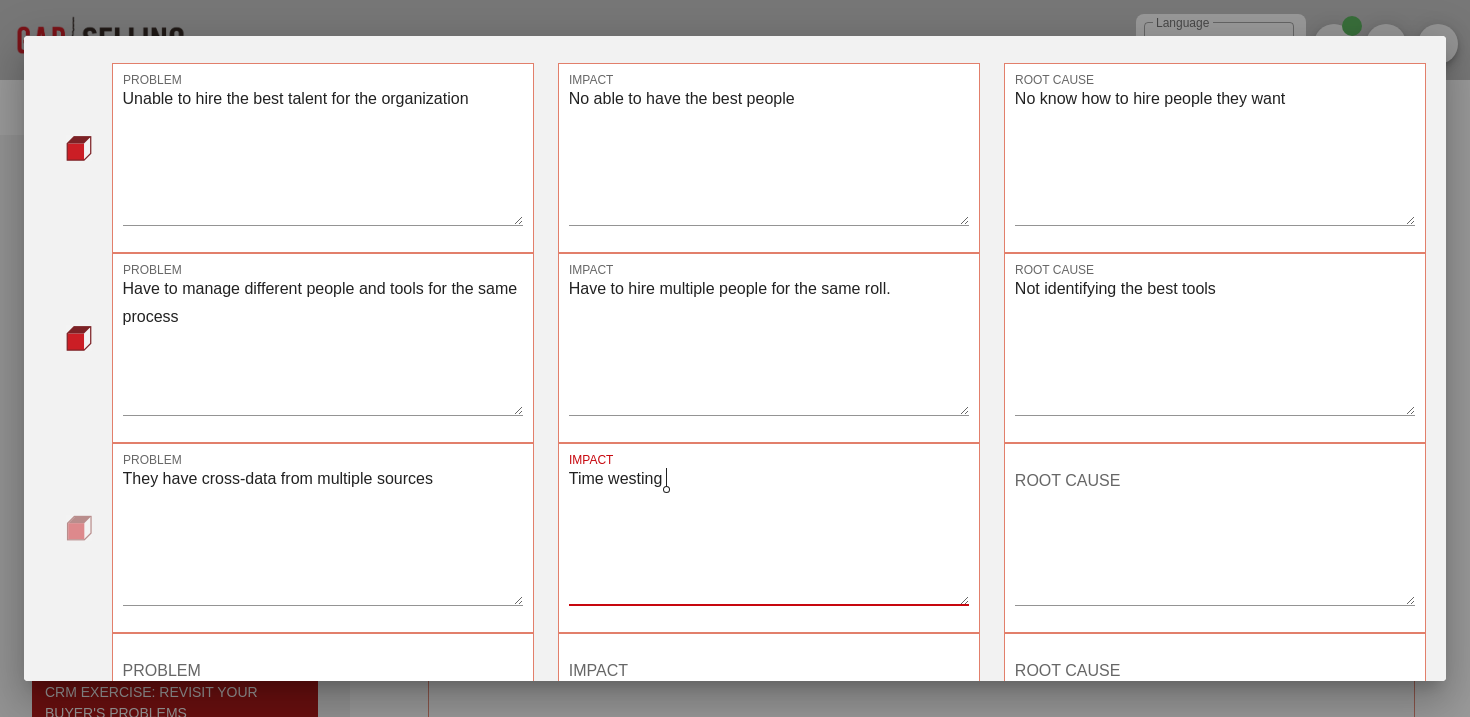 click on "Time wasting" at bounding box center (769, 535) 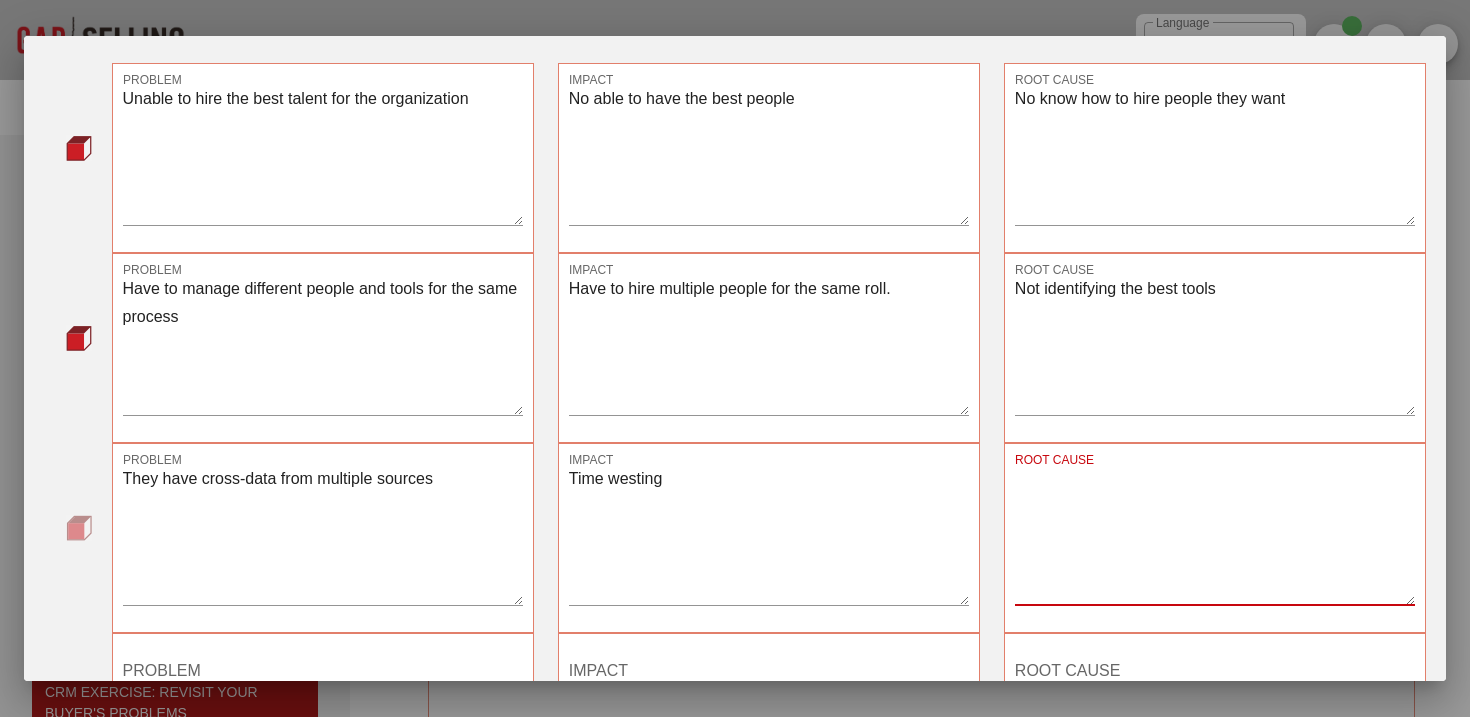 click on "ROOT CAUSE" at bounding box center [1215, 535] 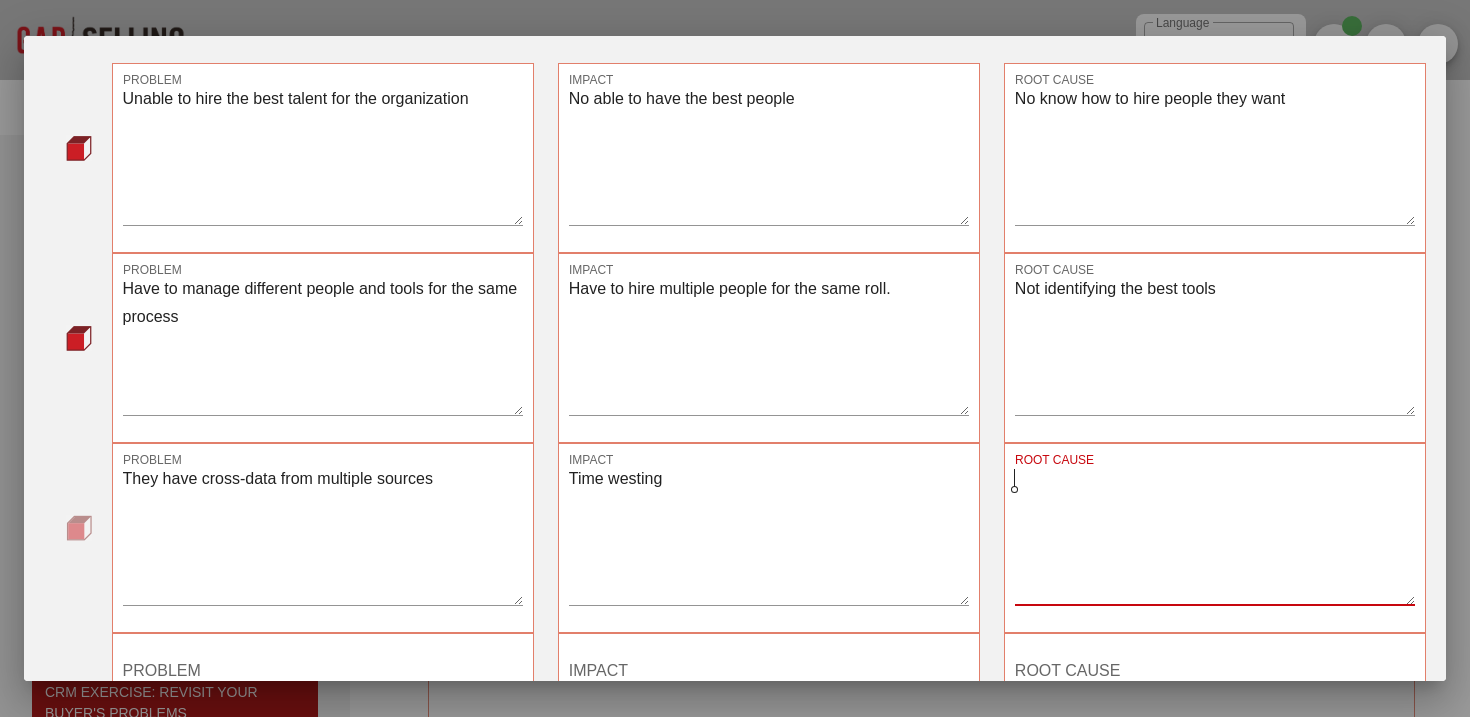 click on "Time wasting" at bounding box center (769, 535) 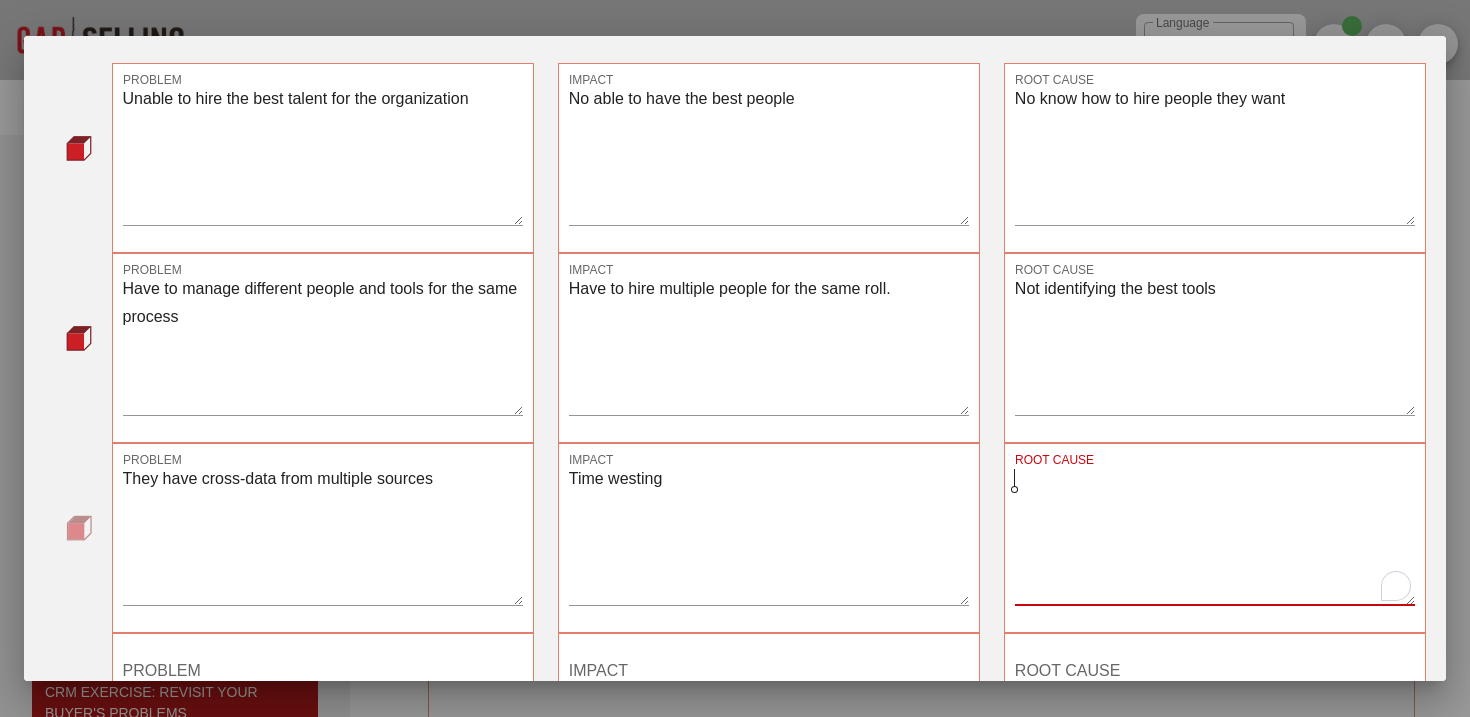 click on "ROOT CAUSE" at bounding box center (1215, 535) 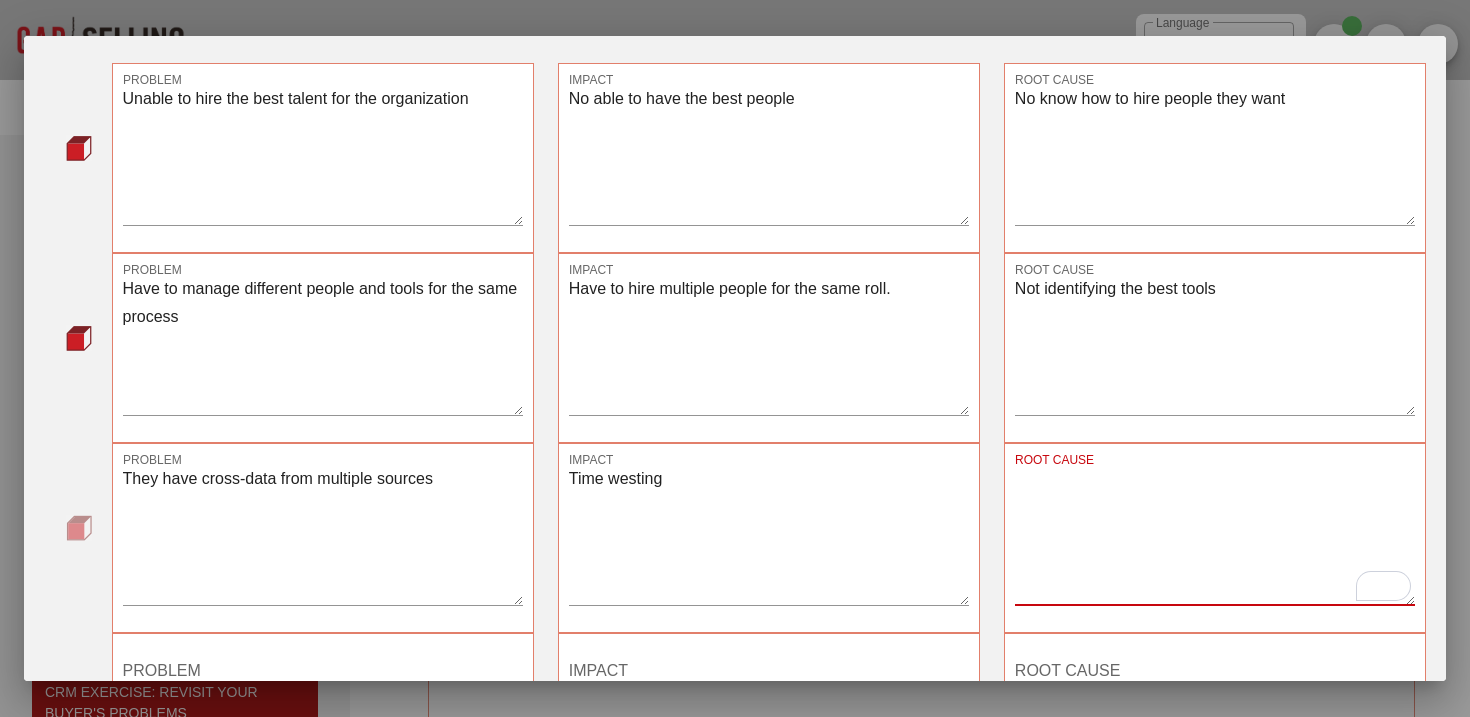 click on "Time wasting" at bounding box center [769, 535] 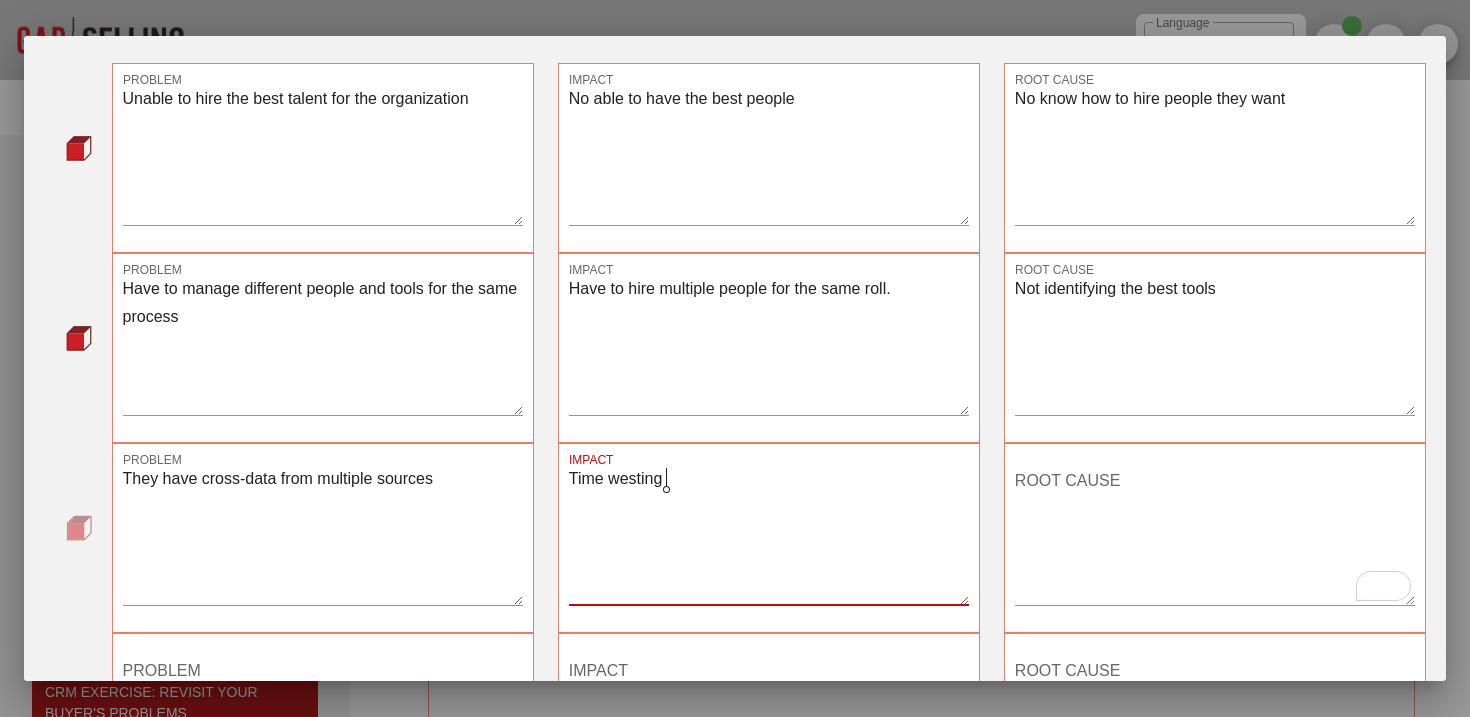 click on "ROOT CAUSE" at bounding box center [1215, 535] 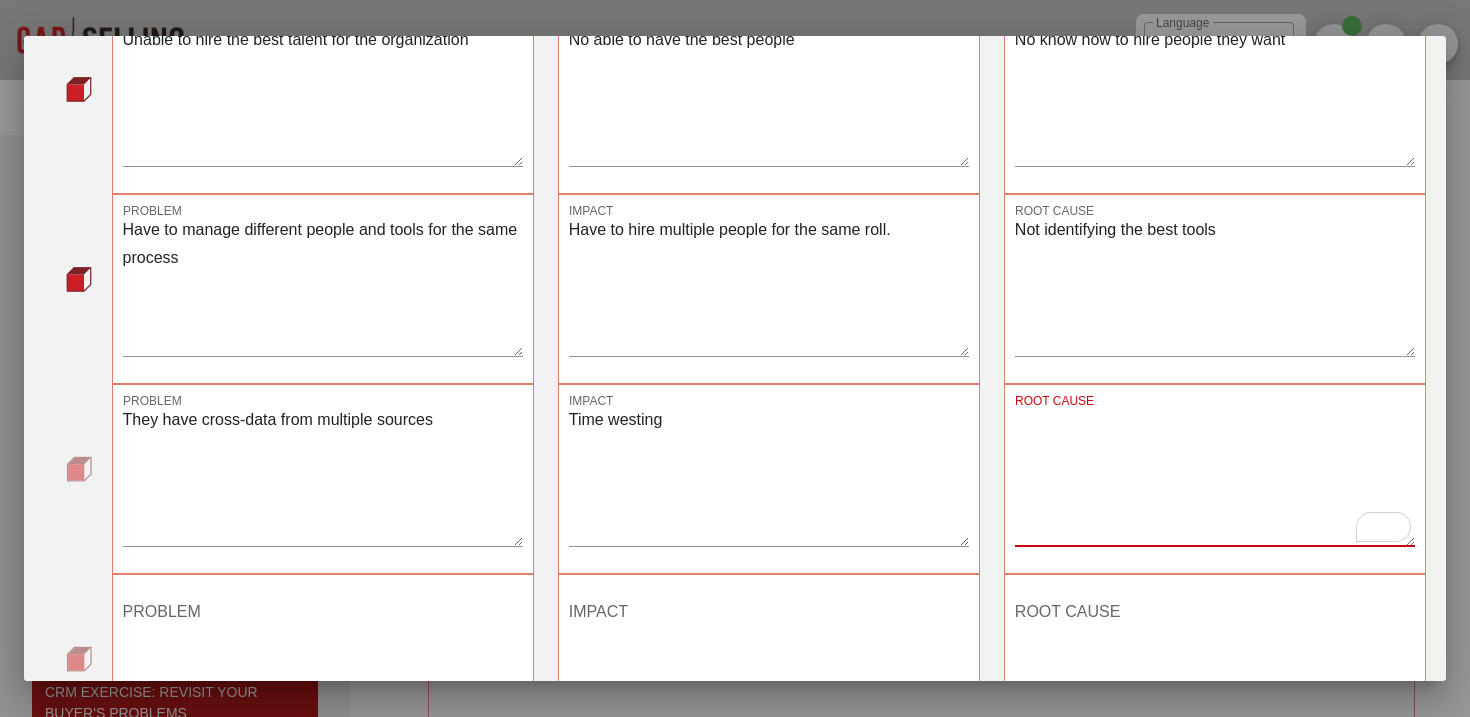 scroll, scrollTop: 252, scrollLeft: 0, axis: vertical 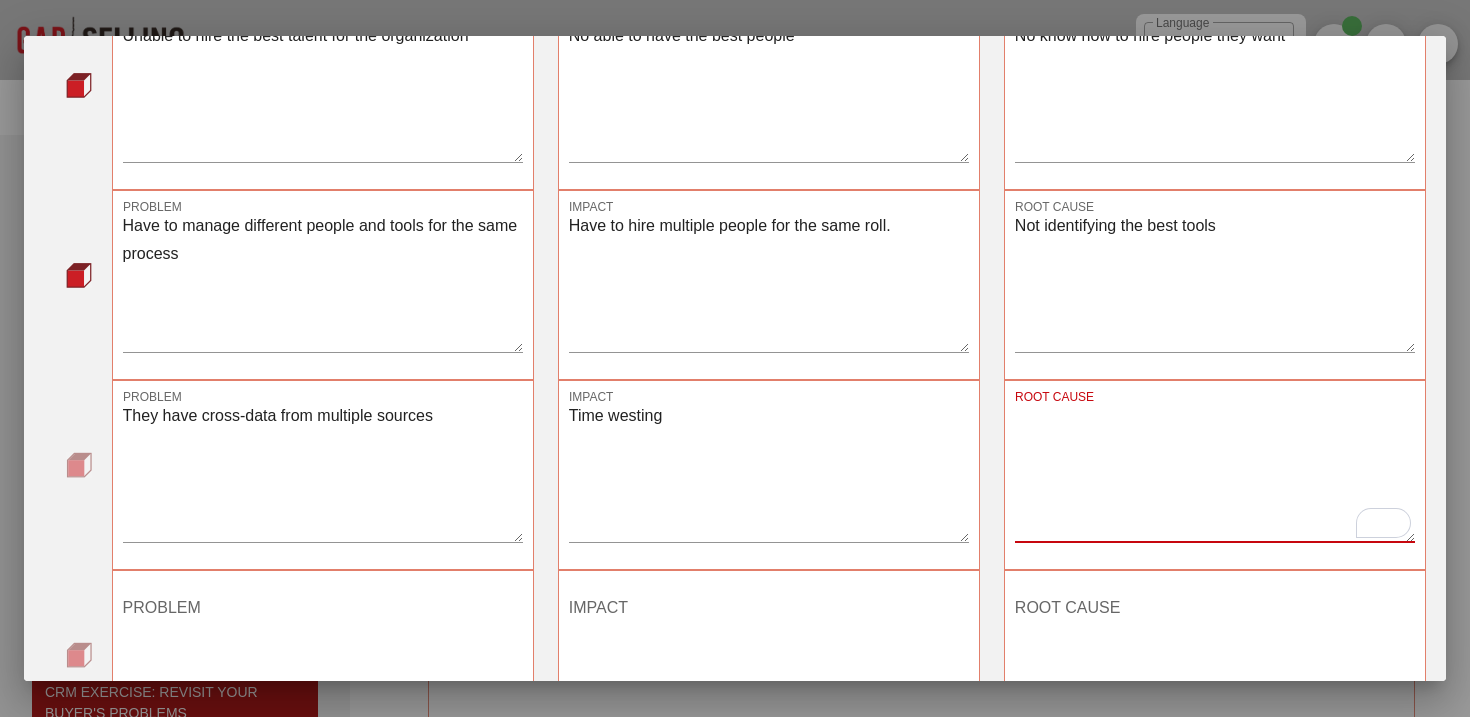 type on "n" 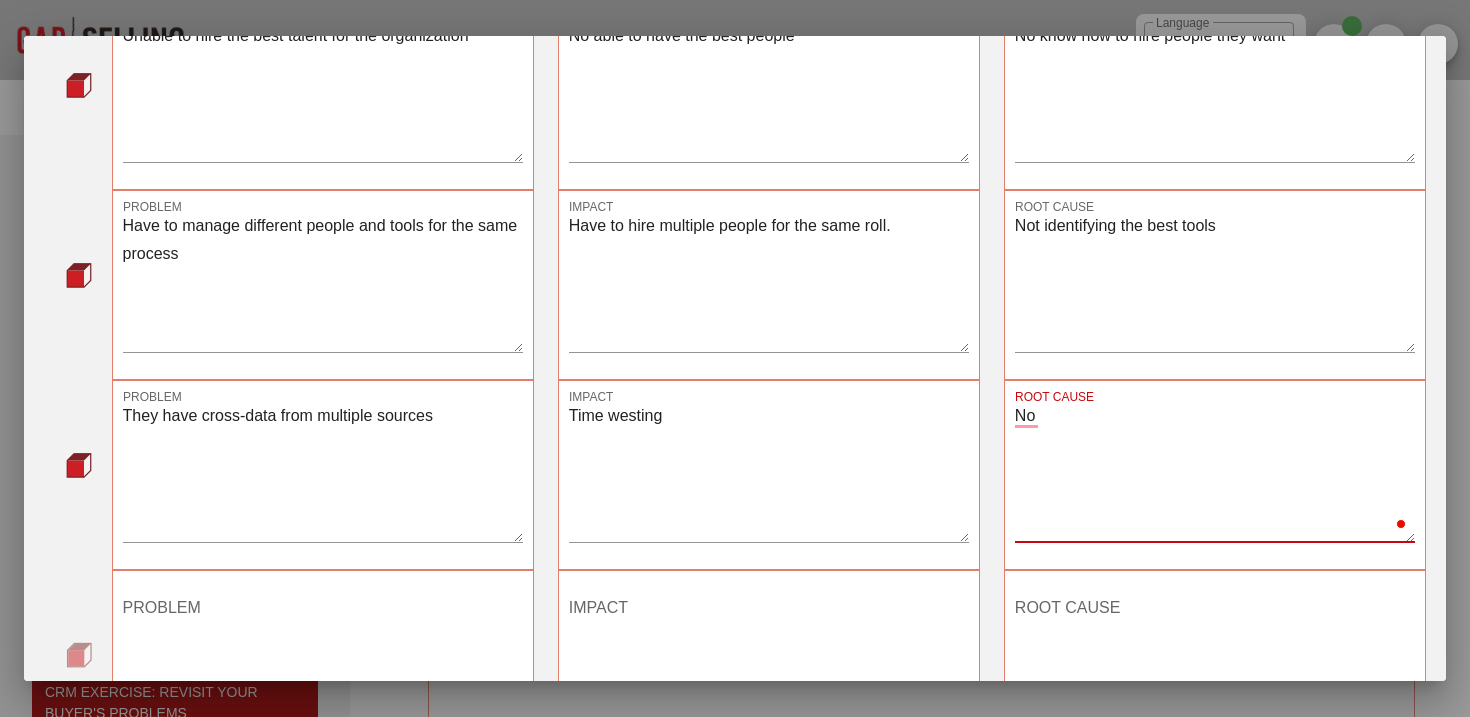 type on "N" 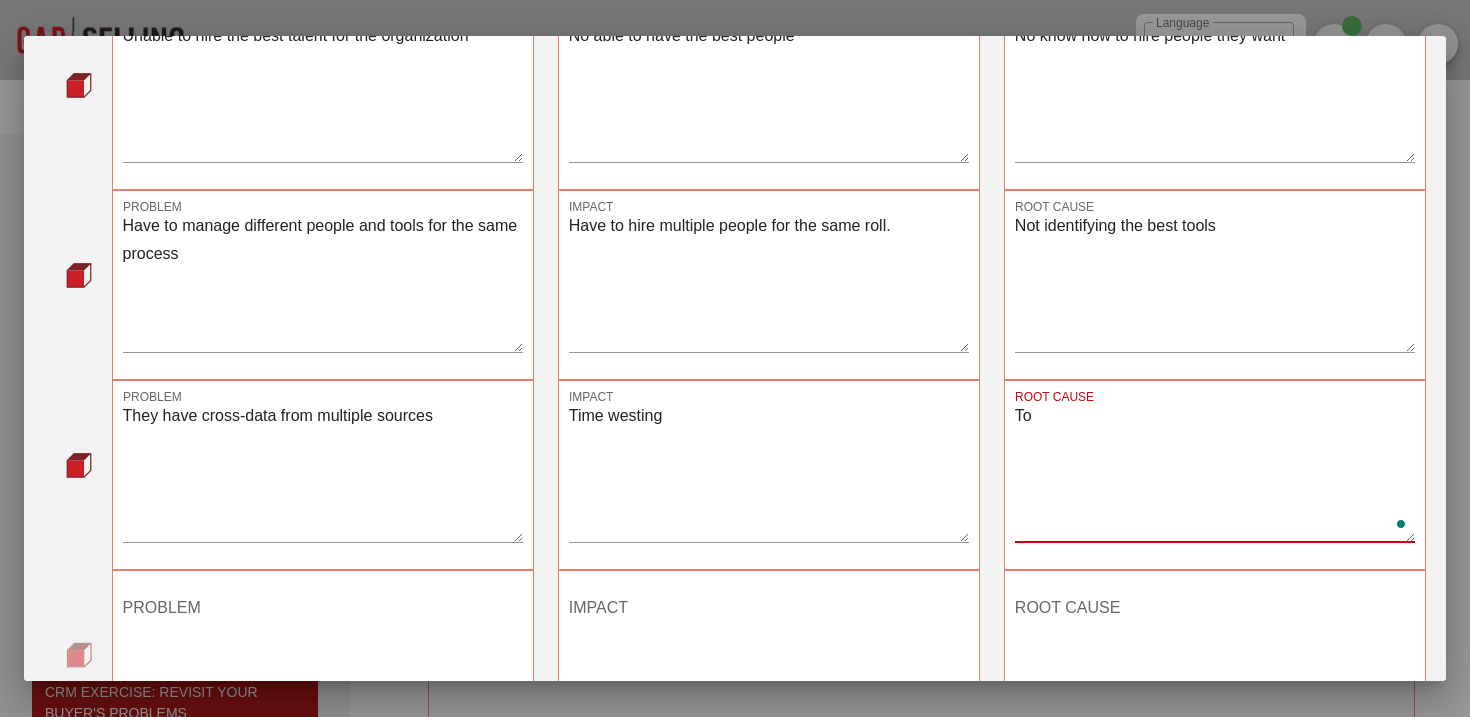 type on "T" 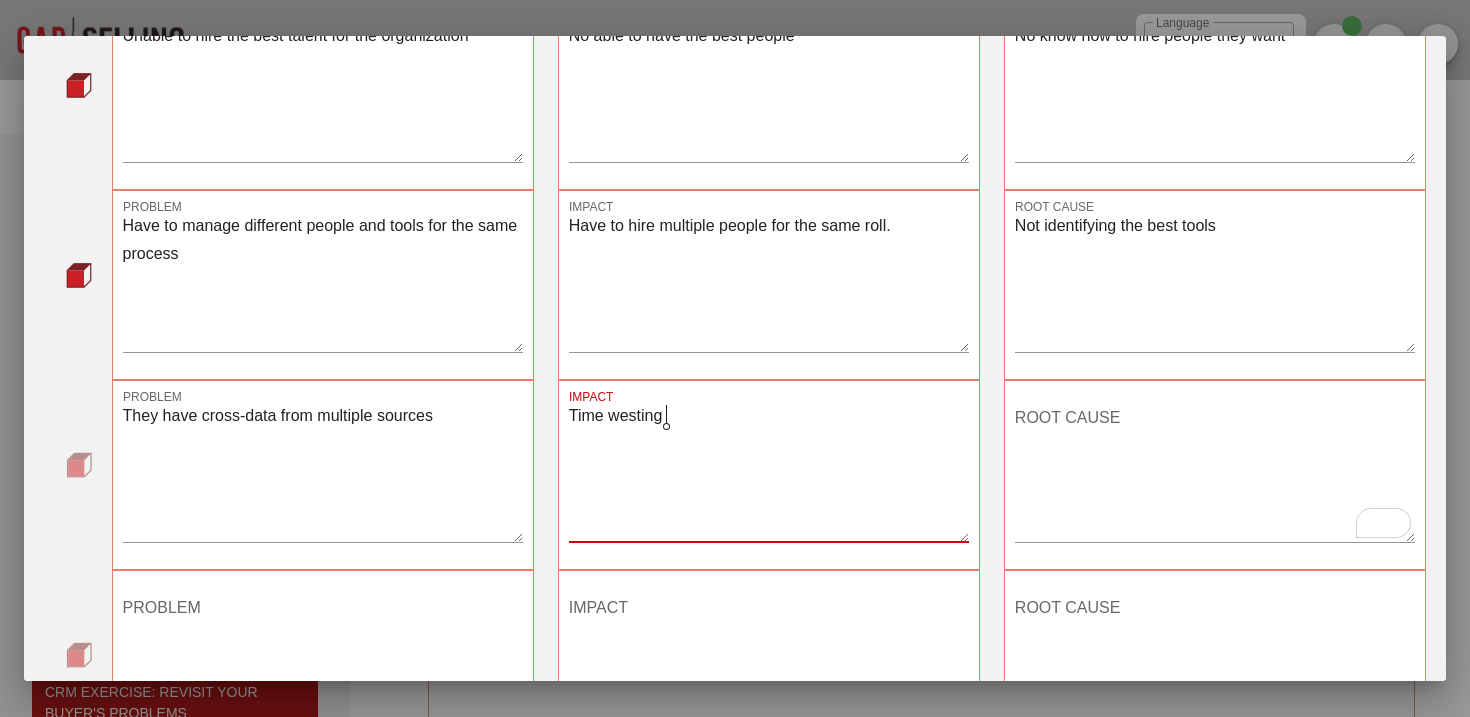 click on "Time wasting" at bounding box center (769, 472) 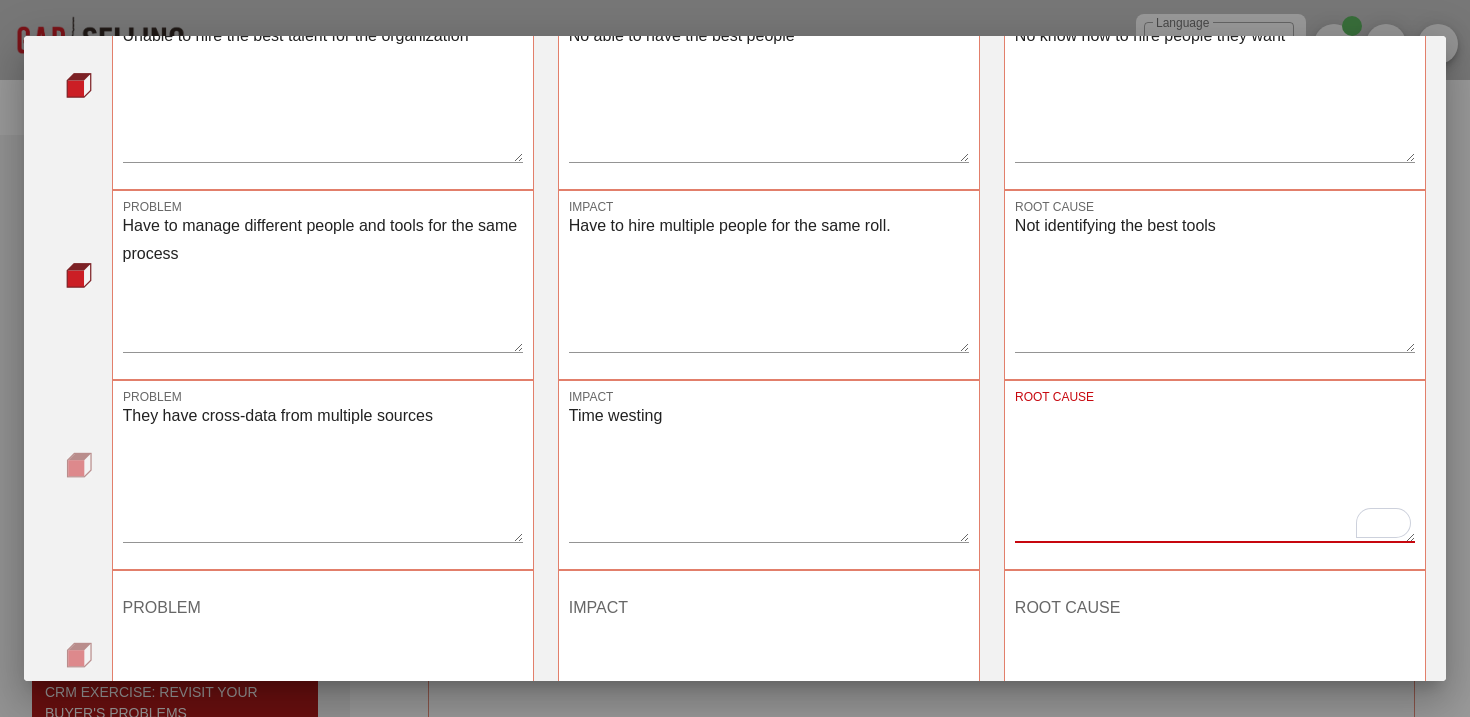 click on "ROOT CAUSE" at bounding box center (1215, 472) 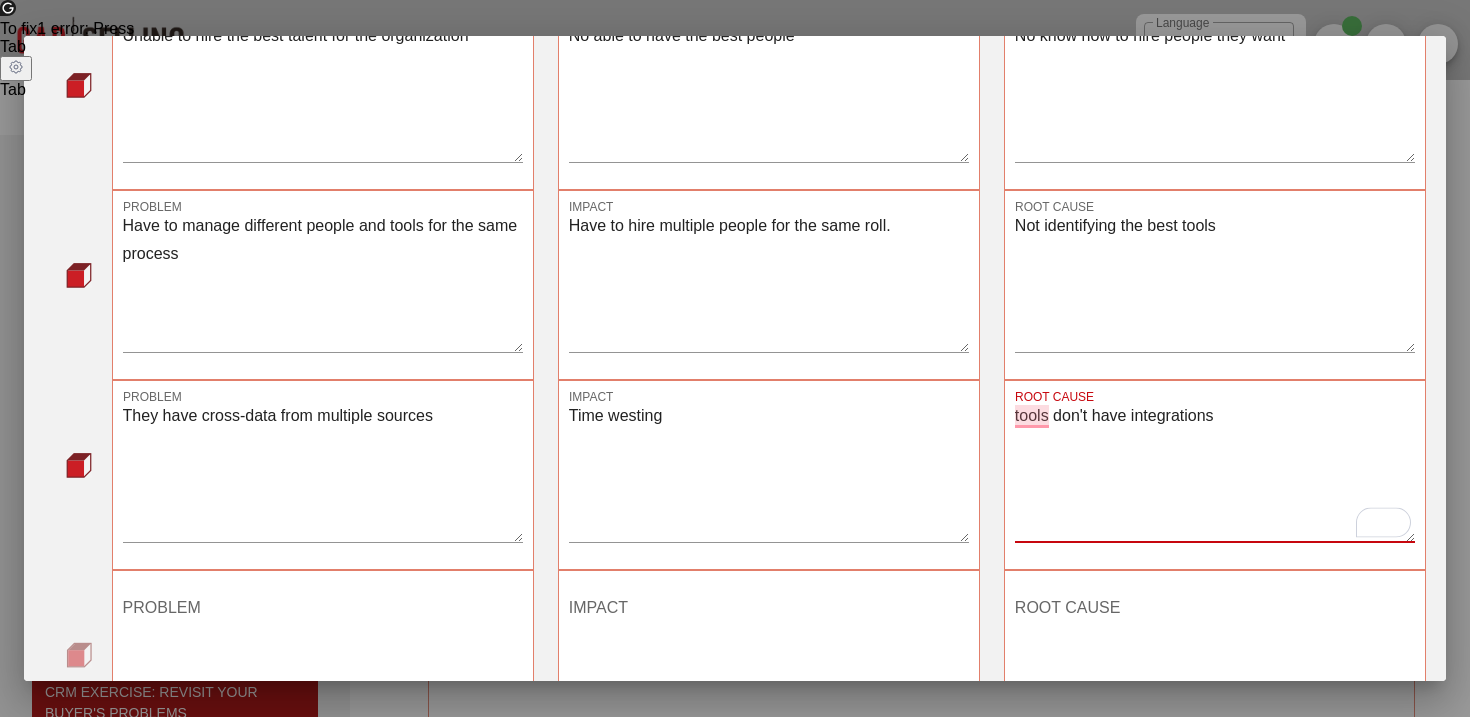 click on "tools don't have integrations" at bounding box center (1215, 472) 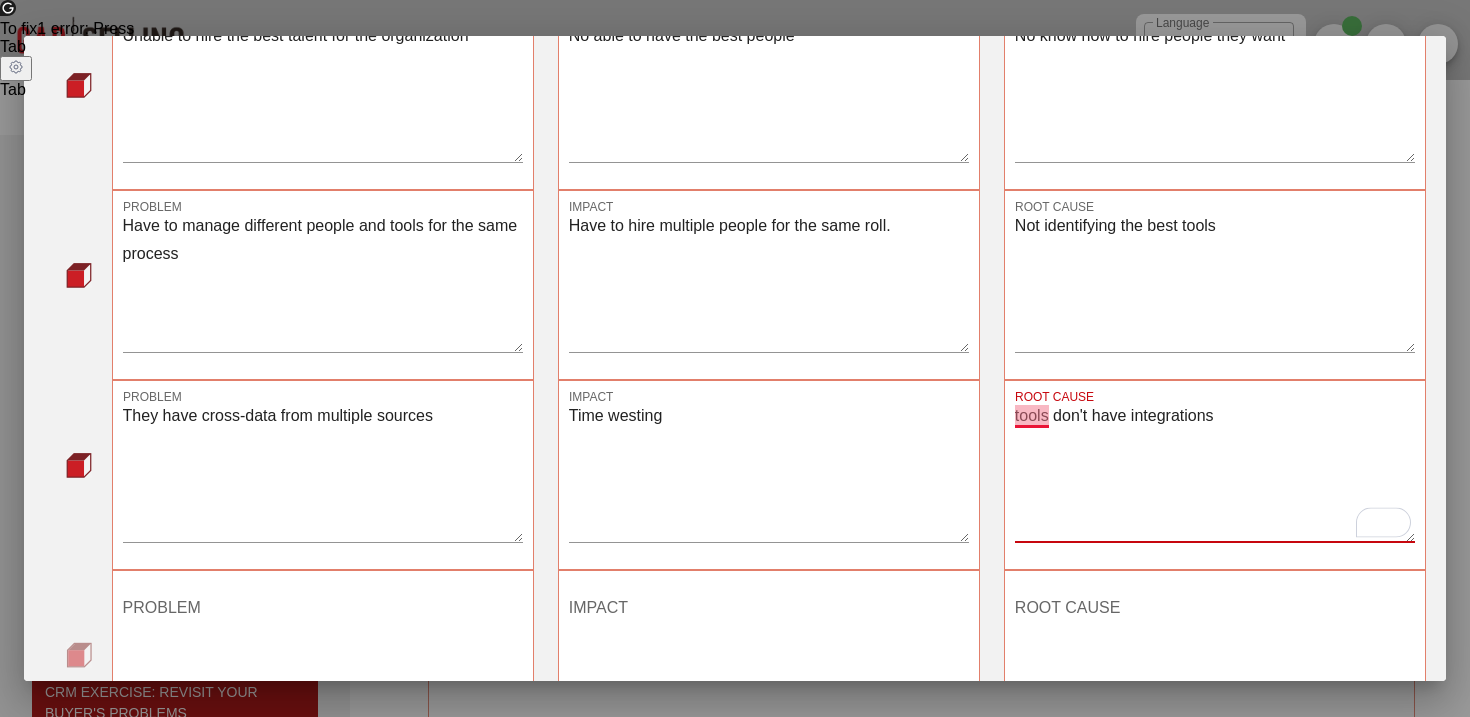 click on "tools don't have integrations" at bounding box center (1215, 472) 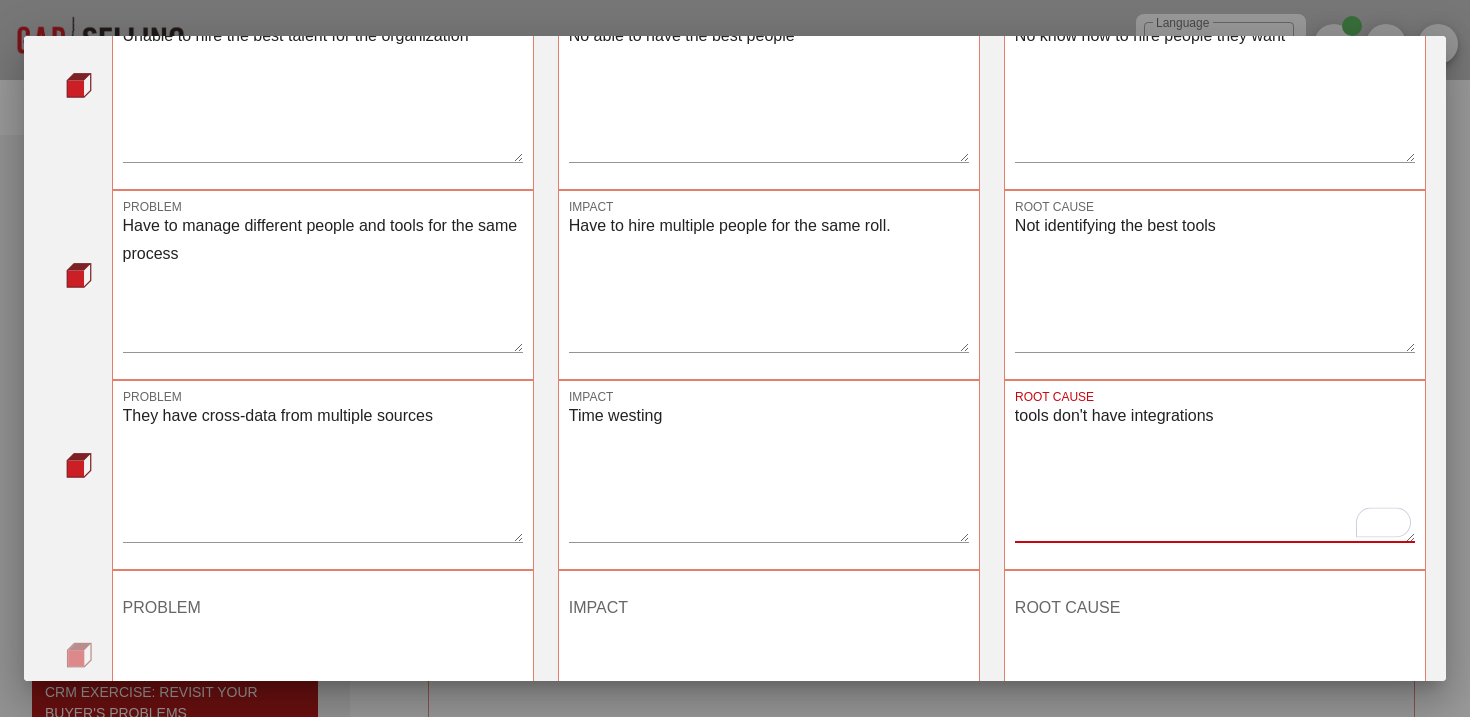 click on "tools don't have integrations" at bounding box center (1215, 472) 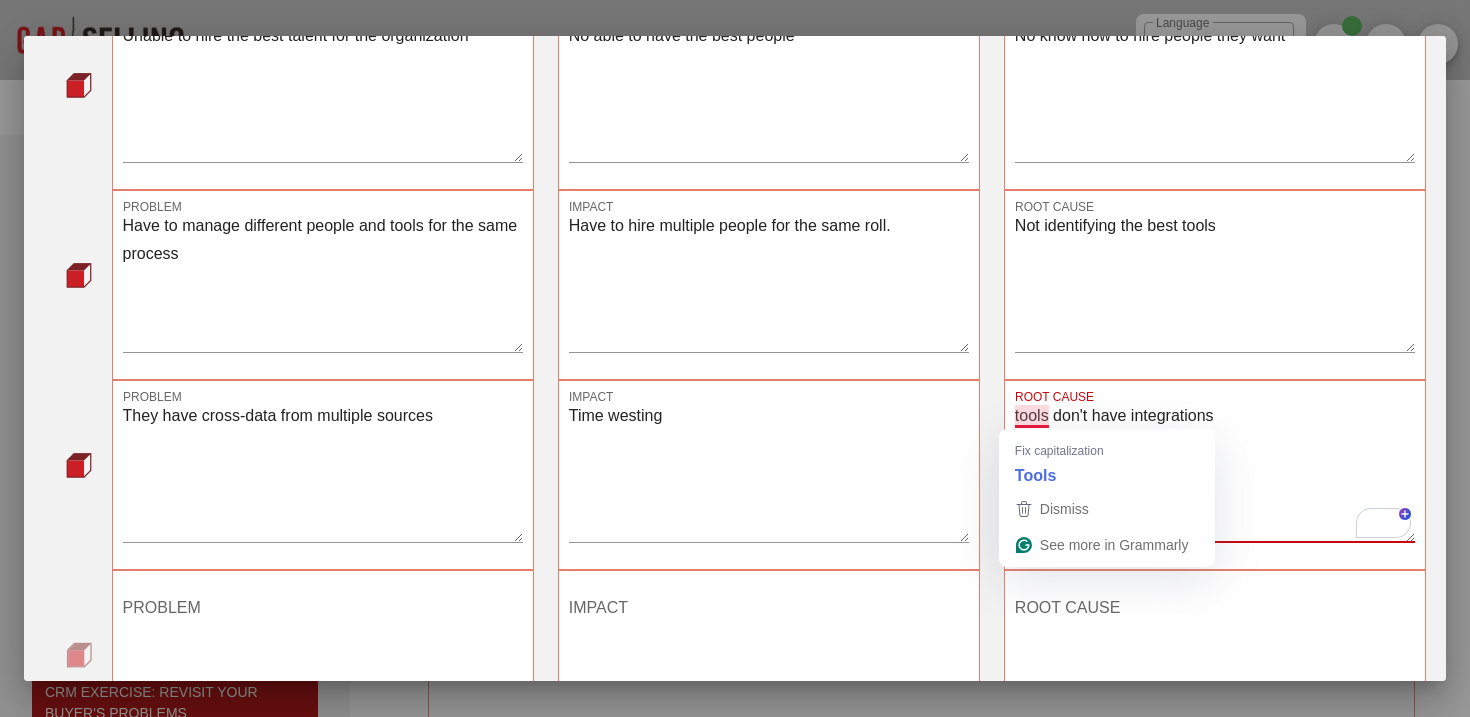 click on "tools don't have integrations" at bounding box center [1215, 472] 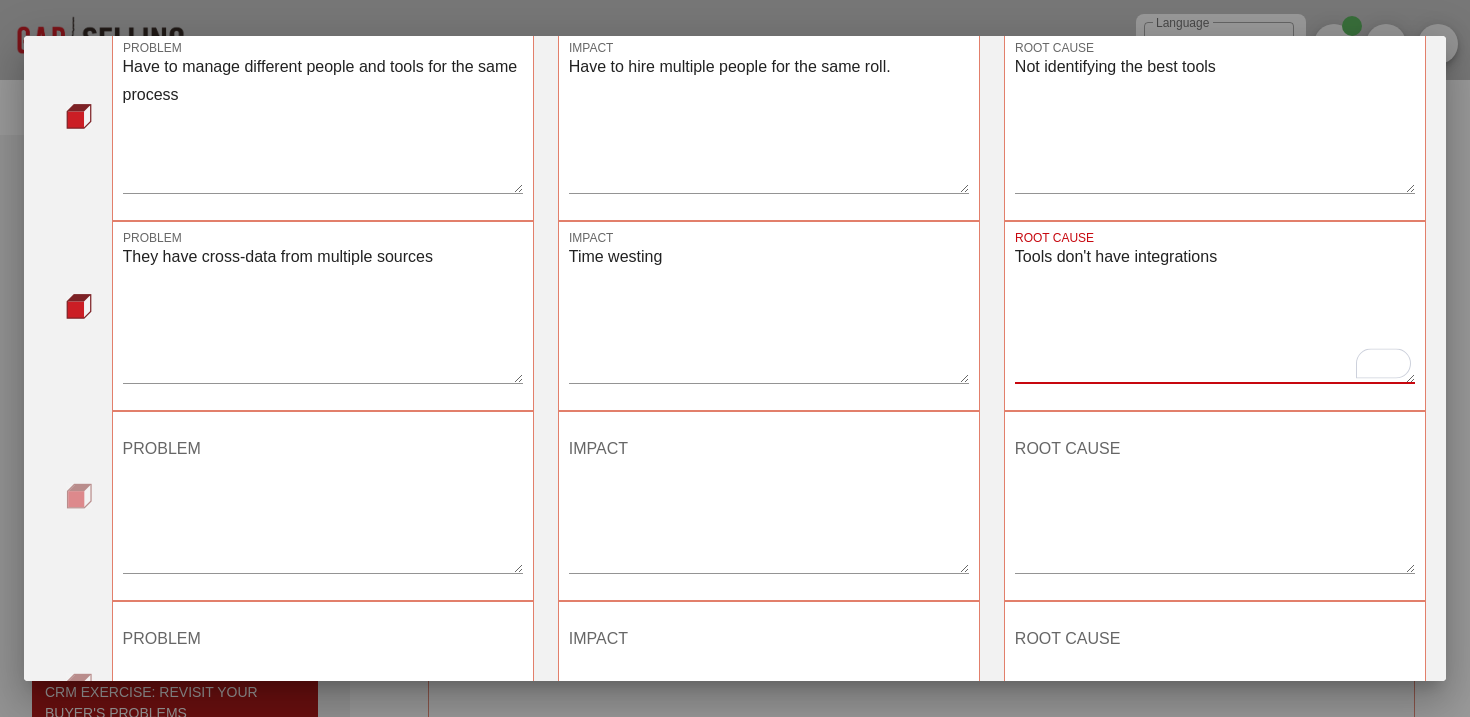 scroll, scrollTop: 398, scrollLeft: 0, axis: vertical 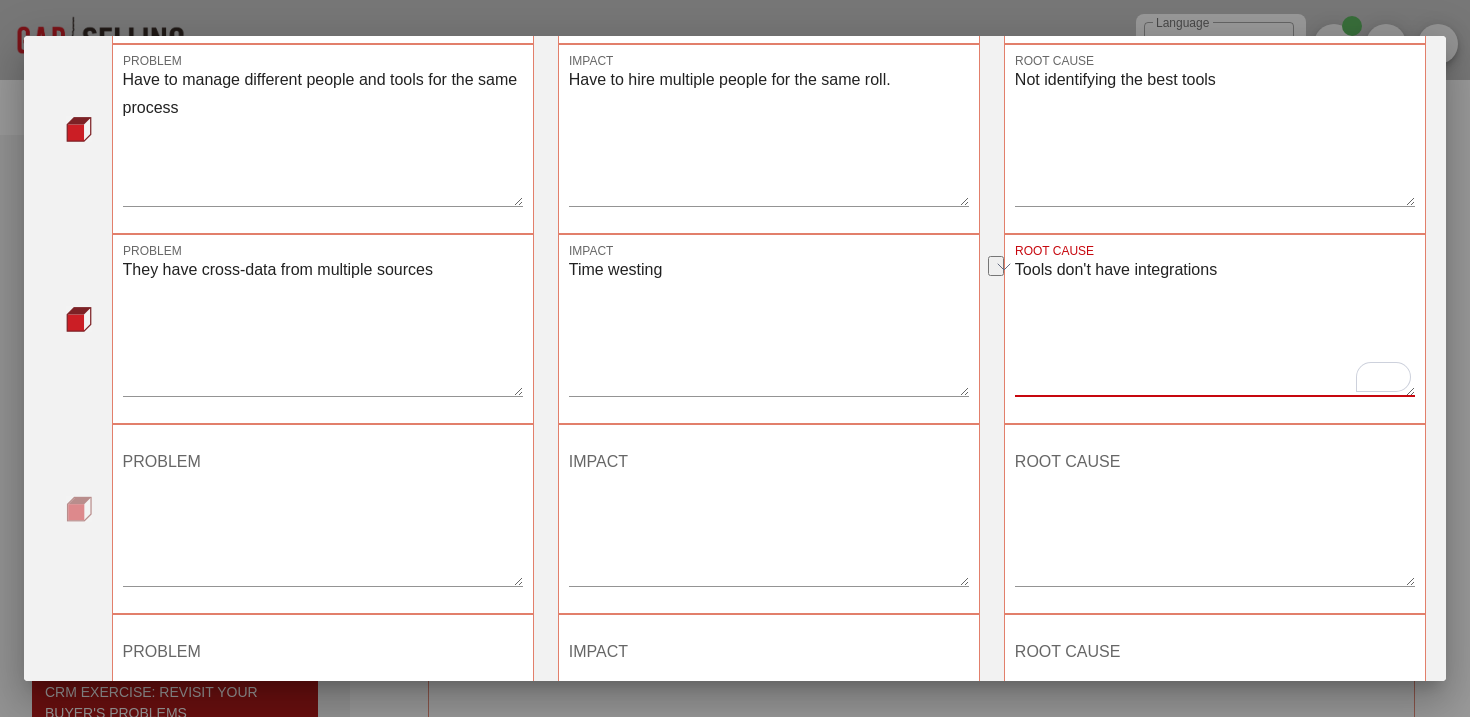 drag, startPoint x: 1237, startPoint y: 271, endPoint x: 1018, endPoint y: 278, distance: 219.11185 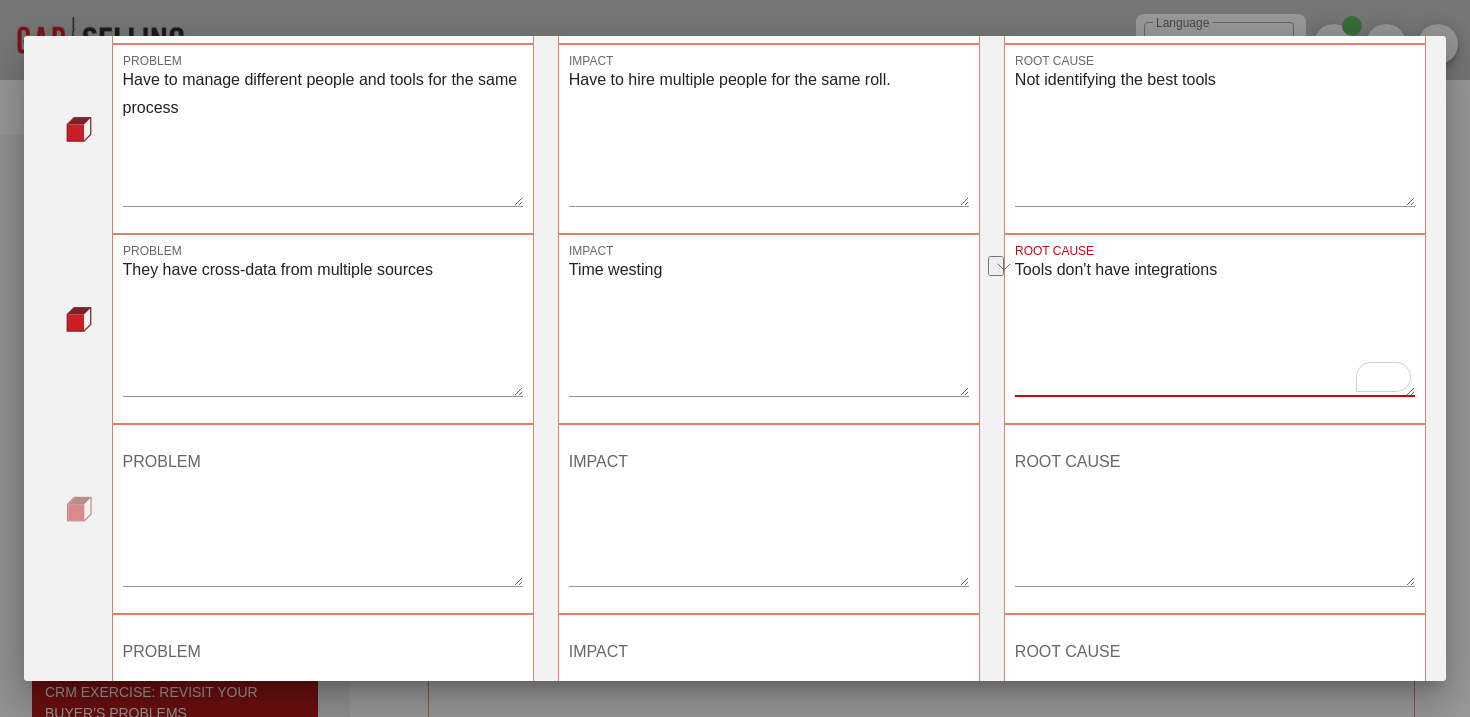click on "Tools don't have integrations" at bounding box center [1215, 326] 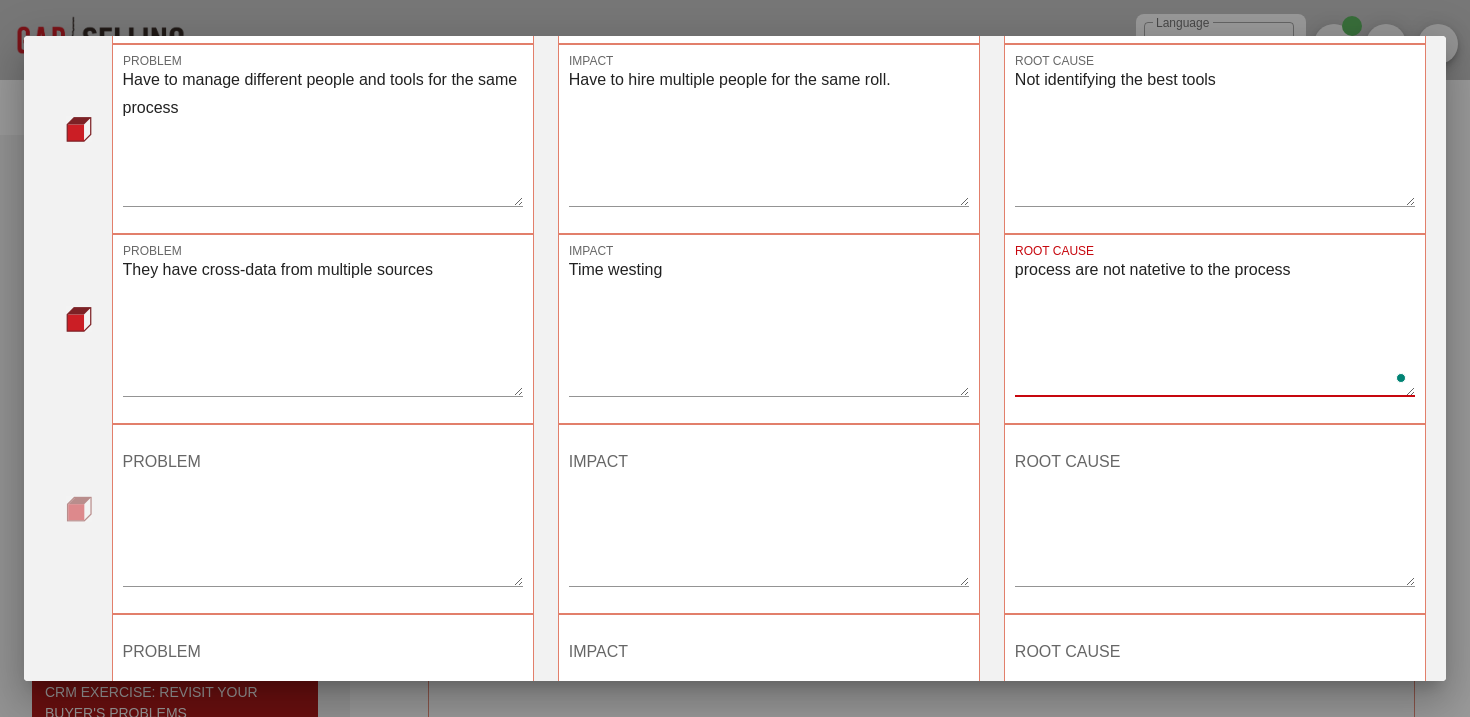 type on "process are not natetive to the process" 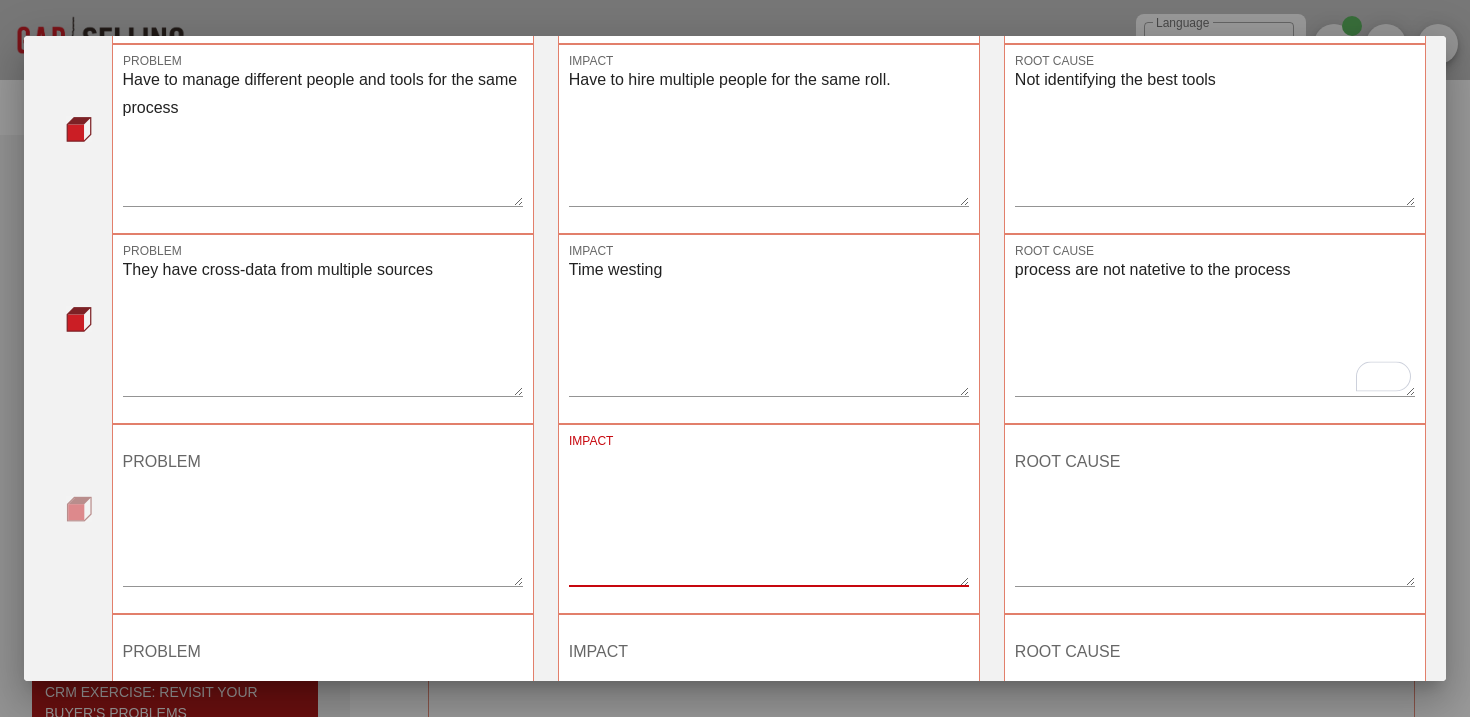 click on "IMPACT" at bounding box center (769, 516) 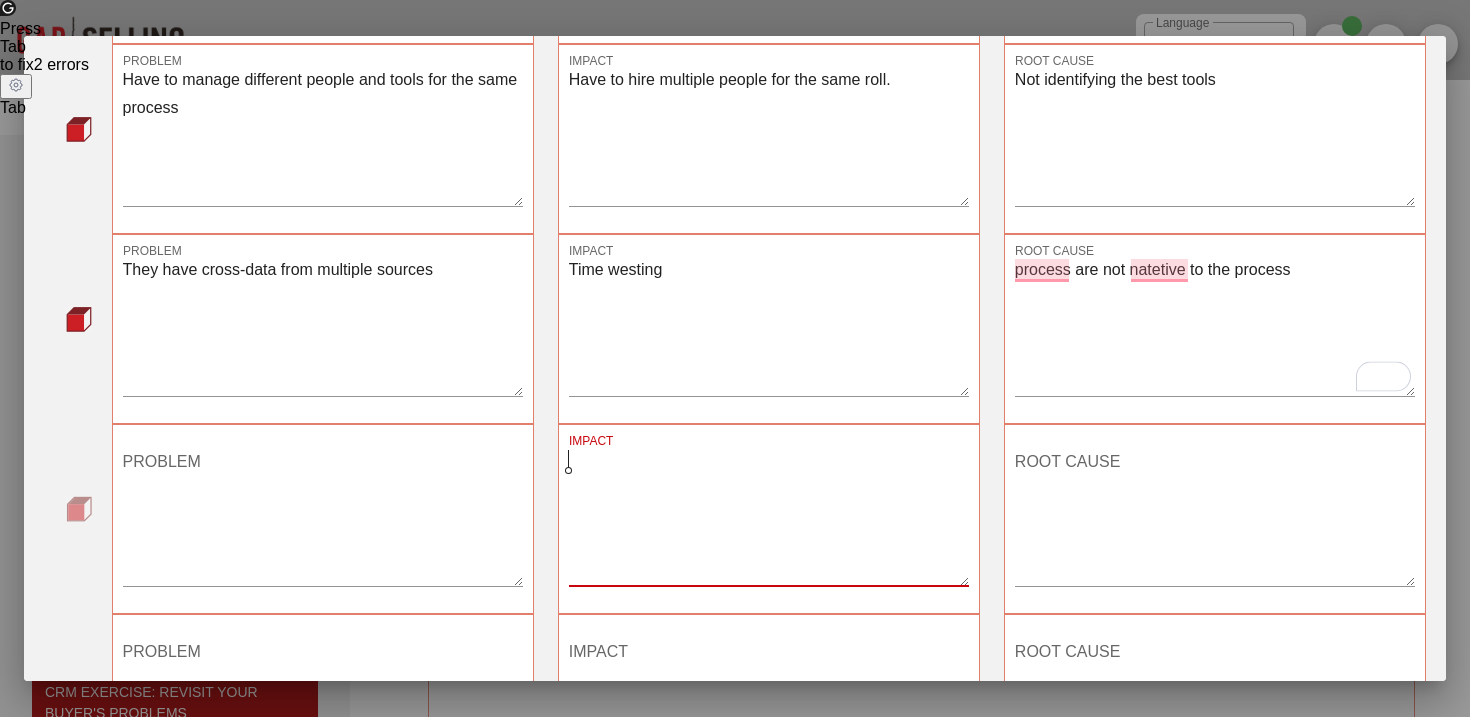click on "PROBLEM" at bounding box center (323, 516) 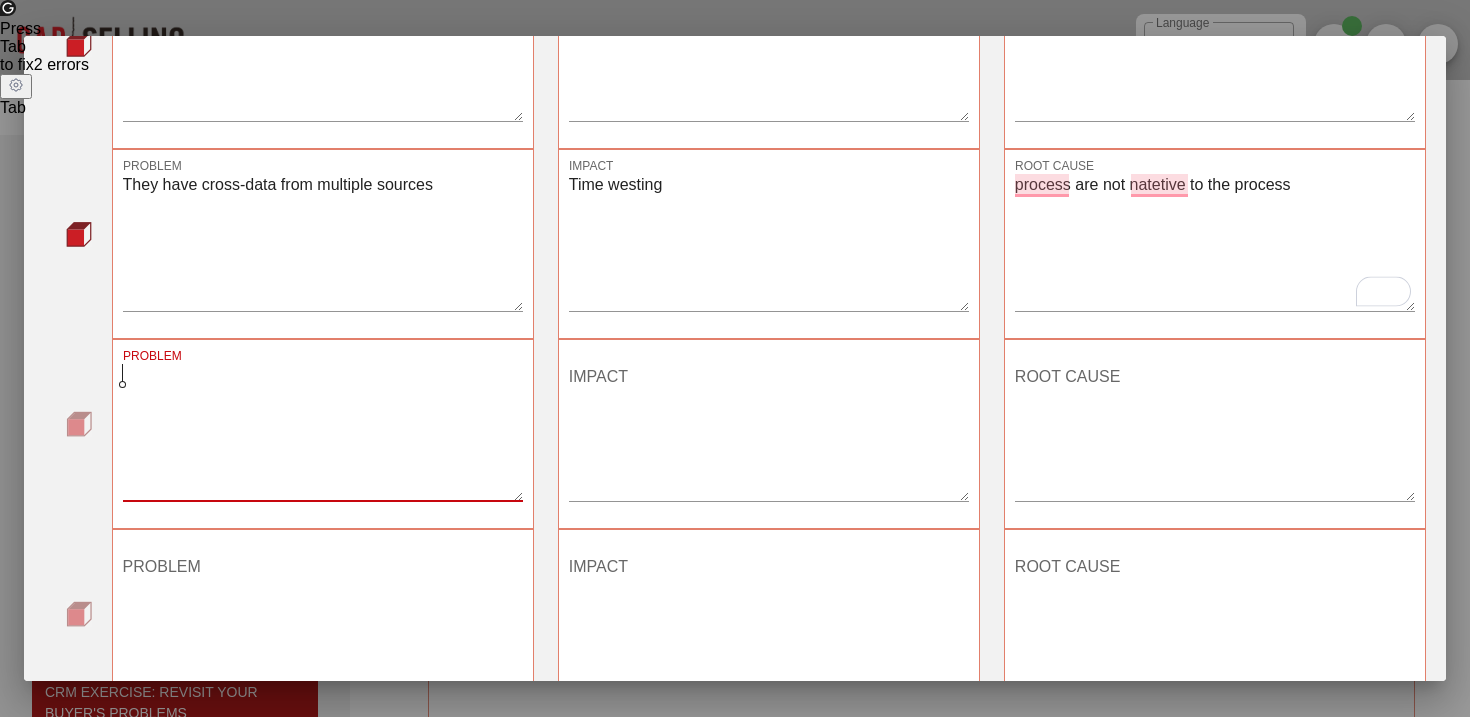 scroll, scrollTop: 484, scrollLeft: 0, axis: vertical 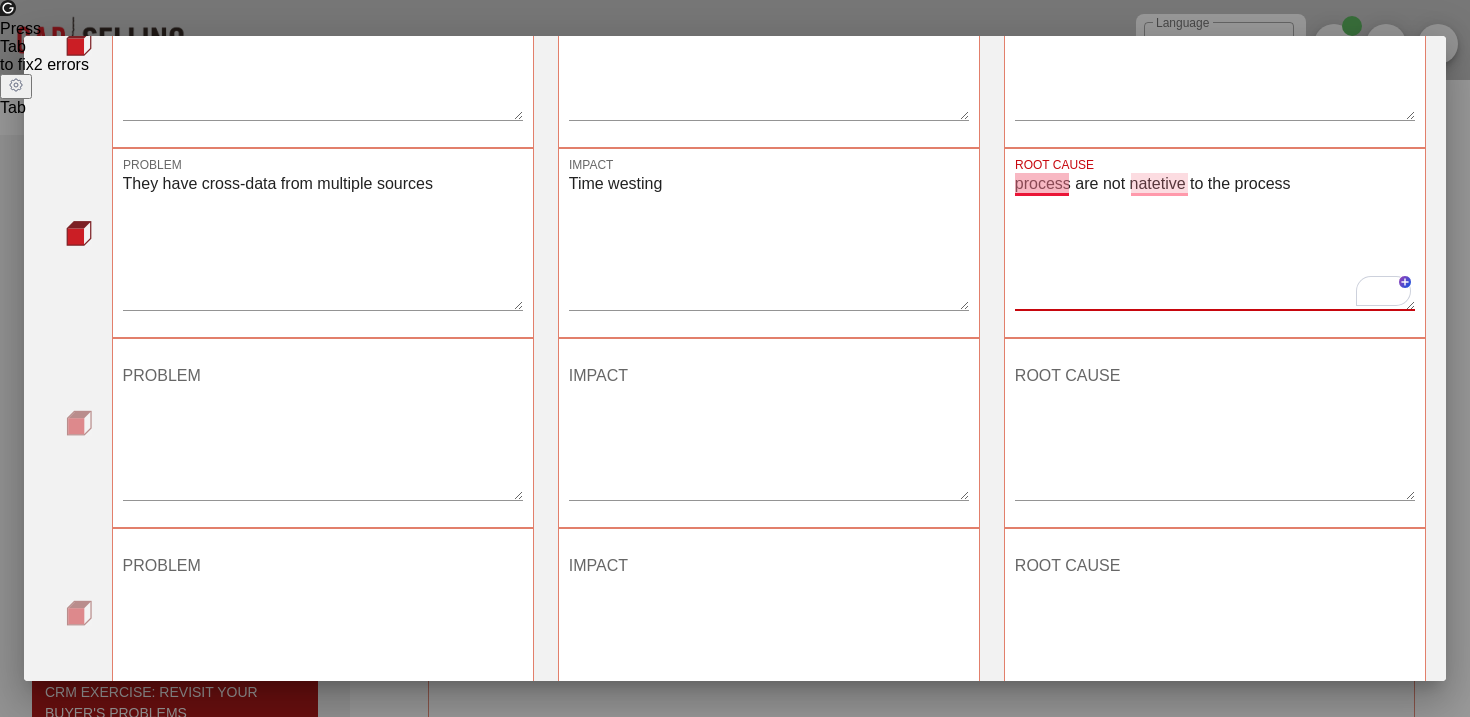 click on "process are not natetive to the process" at bounding box center [1215, 240] 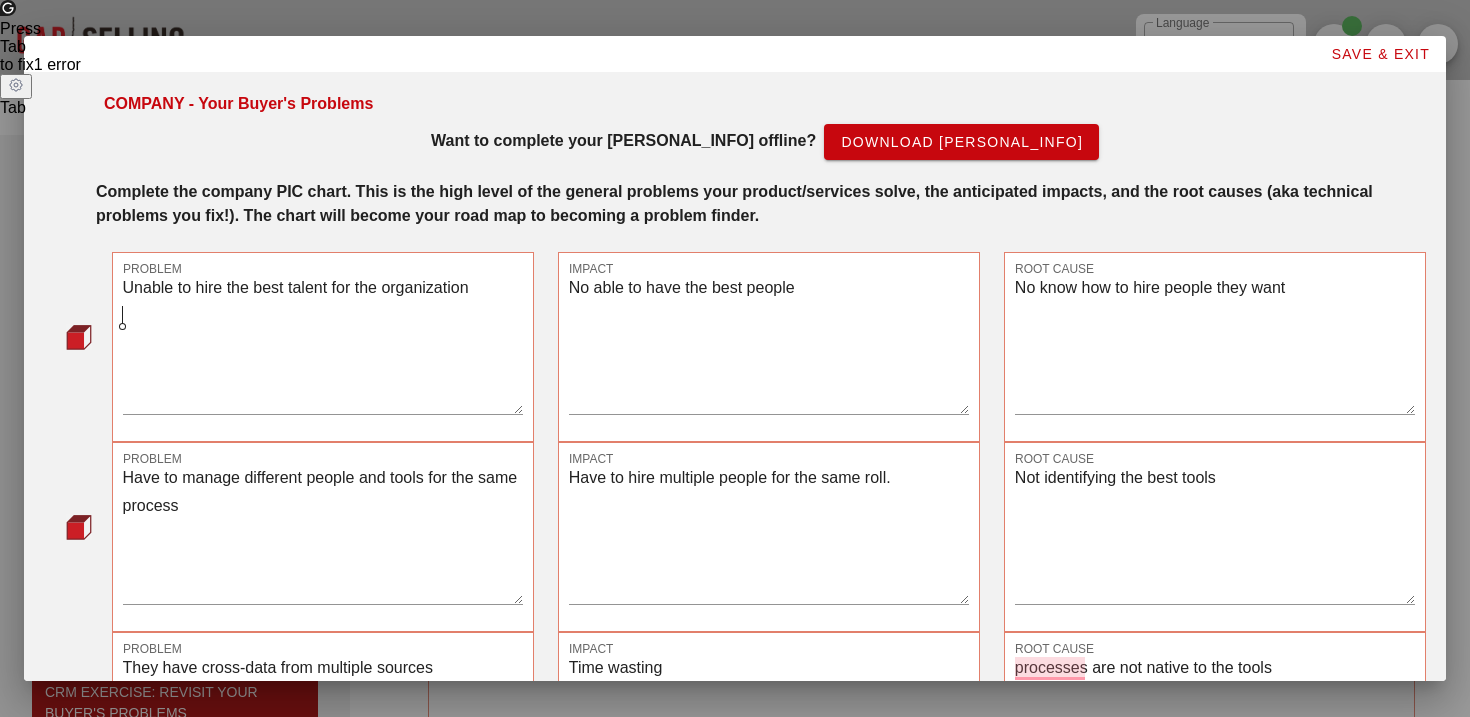 scroll, scrollTop: 0, scrollLeft: 0, axis: both 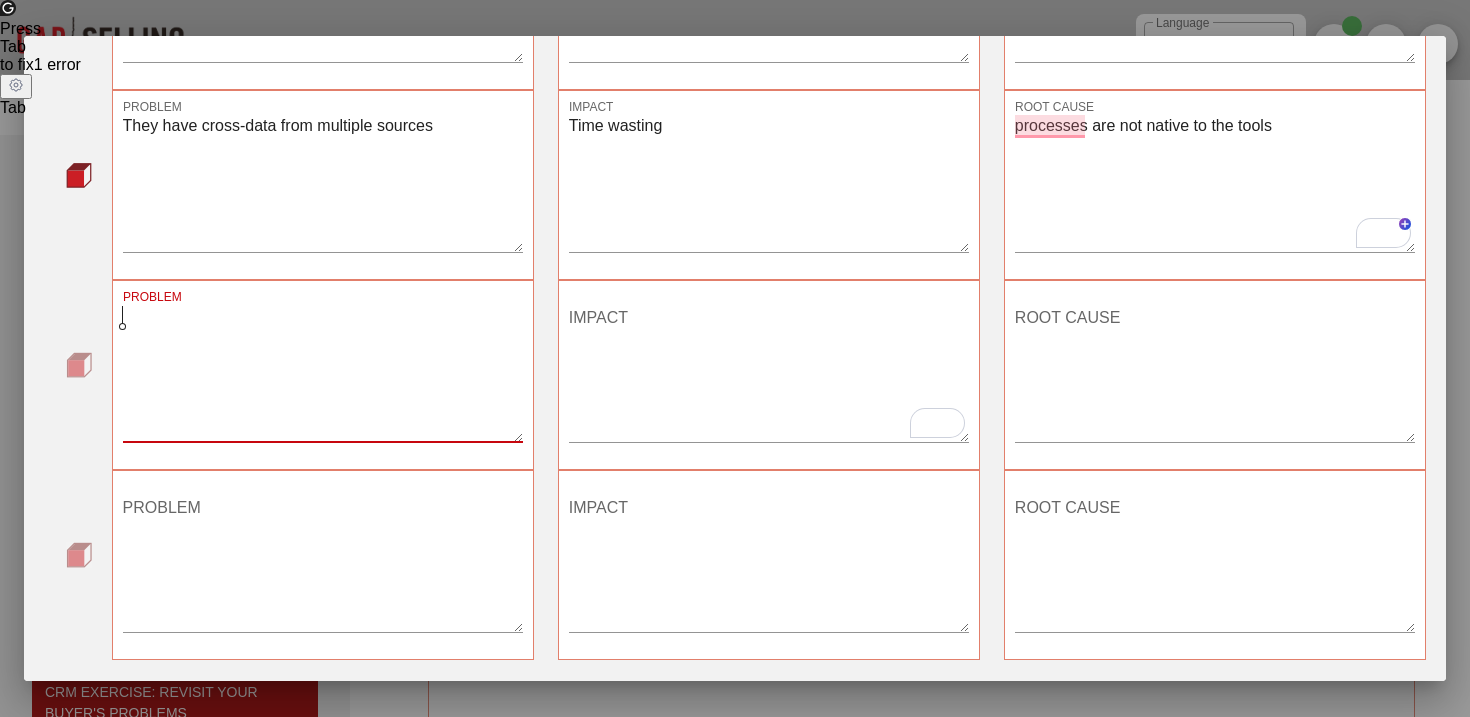 click on "processes are not native to the tools" at bounding box center (1215, 182) 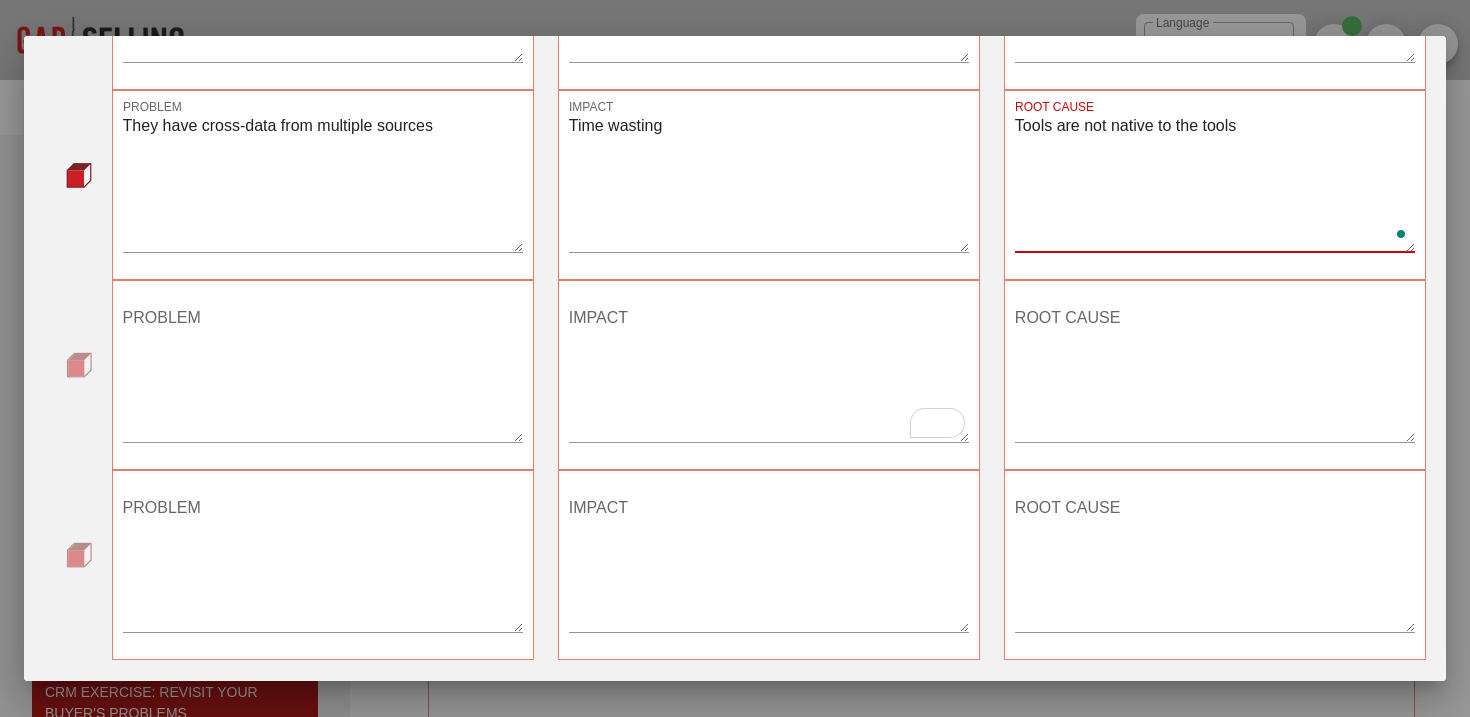 click on "Tools are not native to the tools" at bounding box center [1215, 182] 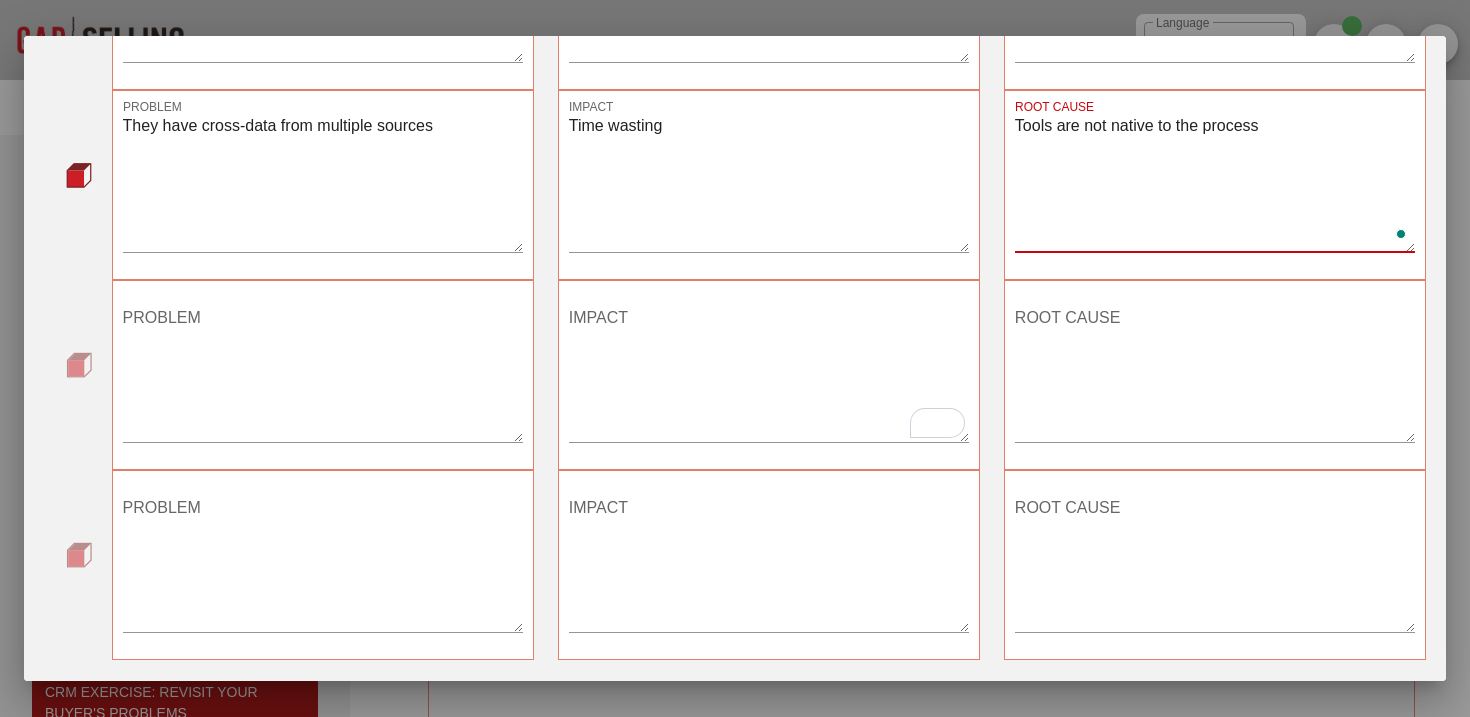 type on "Tools are not native to the process" 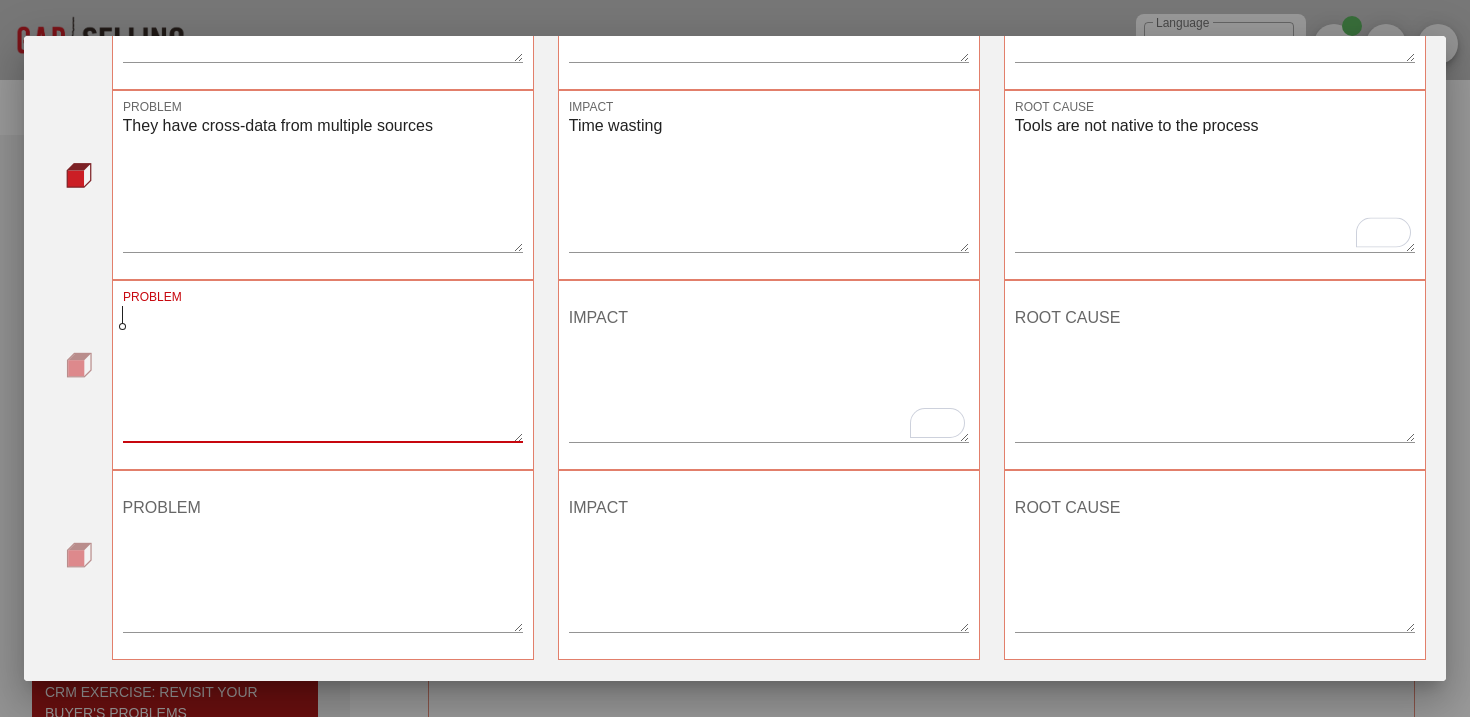 click on "PROBLEM" at bounding box center [323, 372] 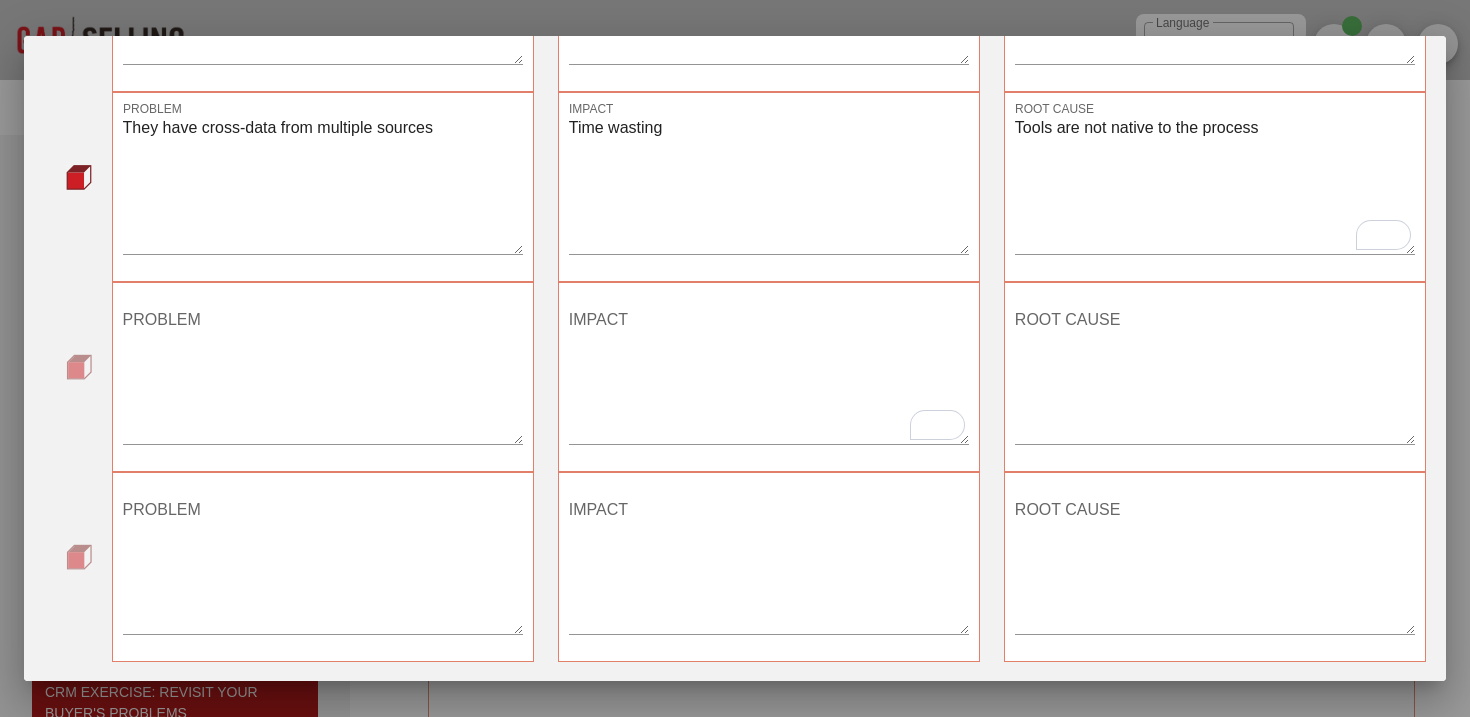 scroll, scrollTop: 542, scrollLeft: 0, axis: vertical 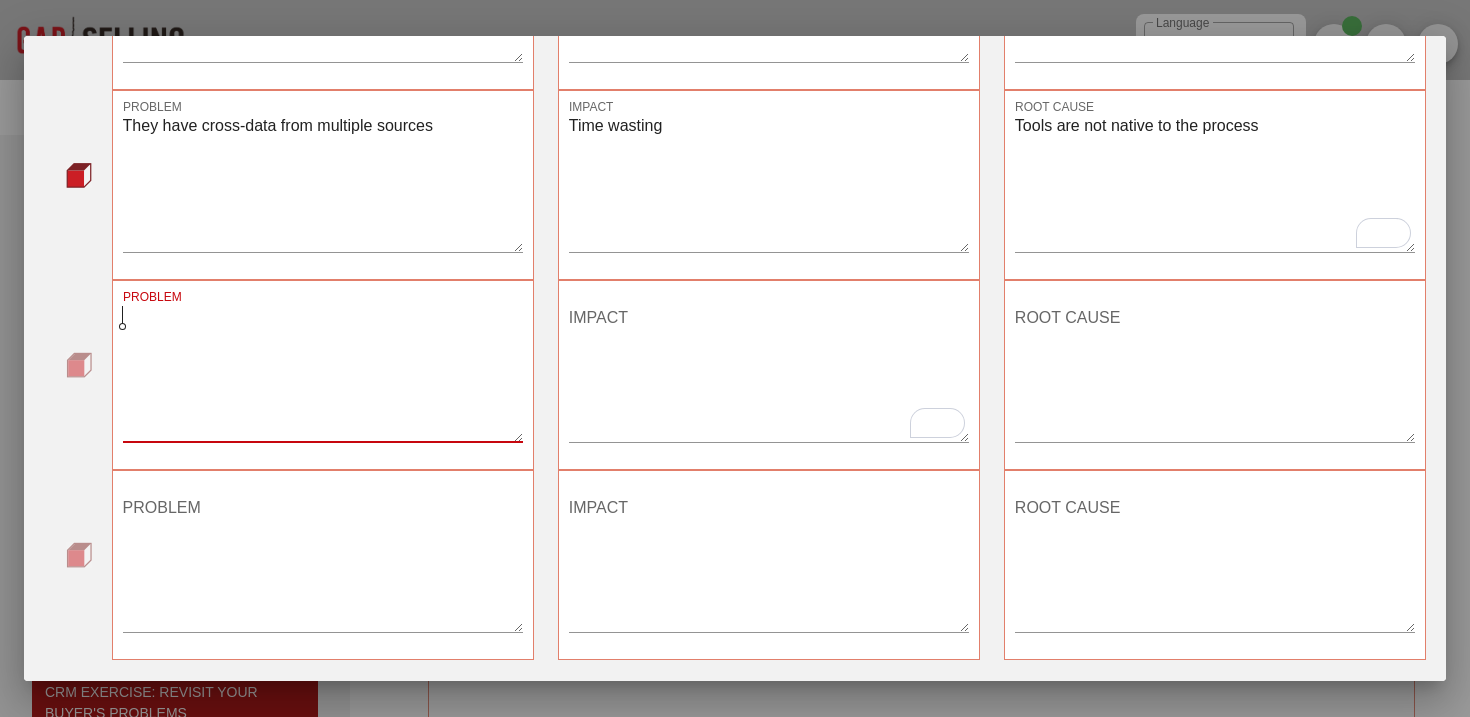 click on "PROBLEM" at bounding box center [323, 372] 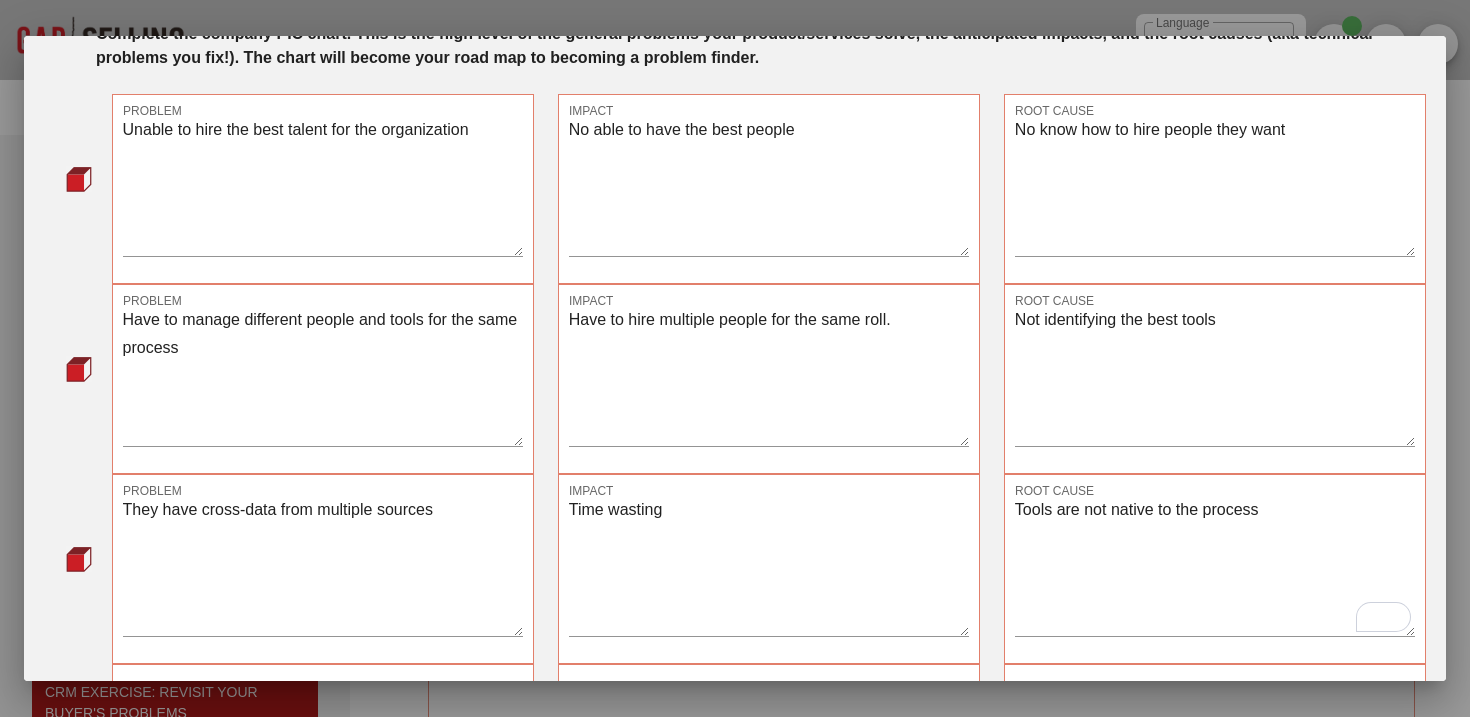 scroll, scrollTop: 139, scrollLeft: 0, axis: vertical 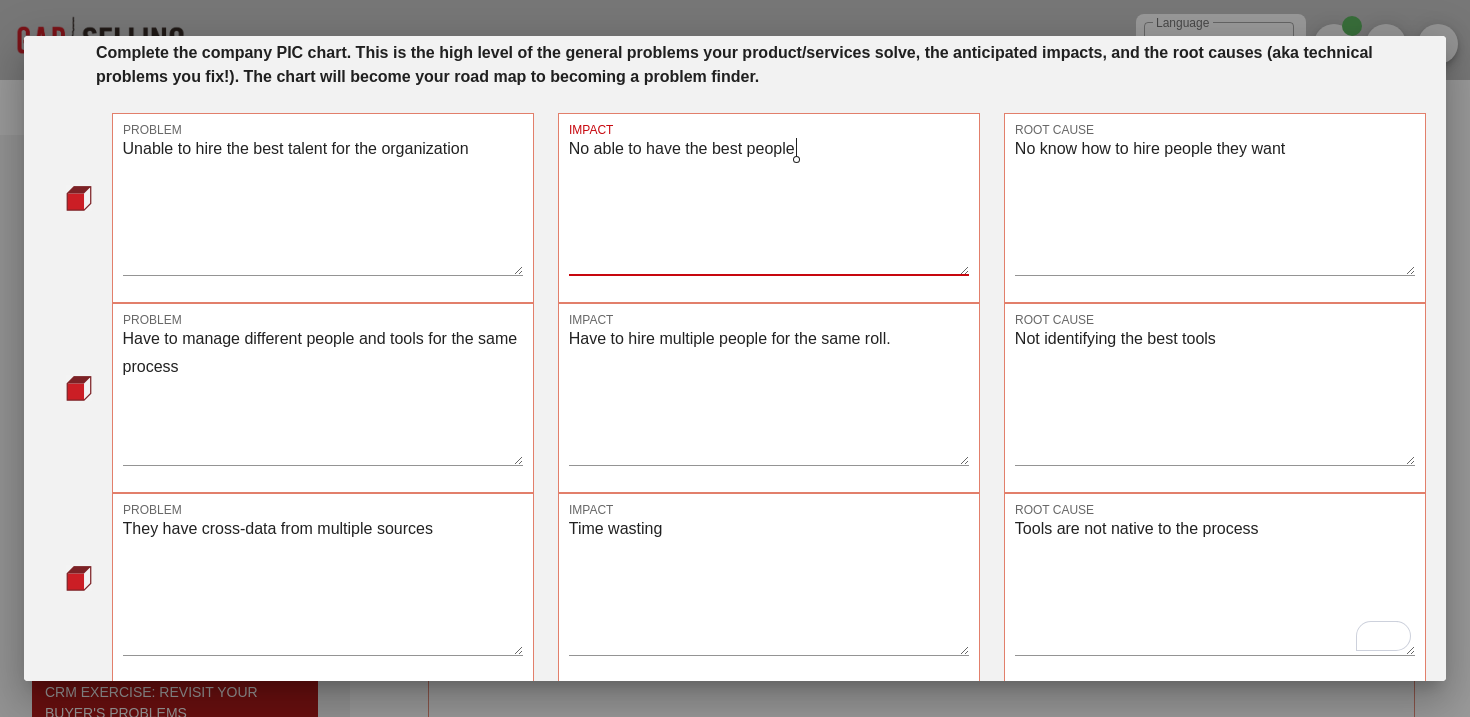 click on "No able to have the best people" at bounding box center [769, 205] 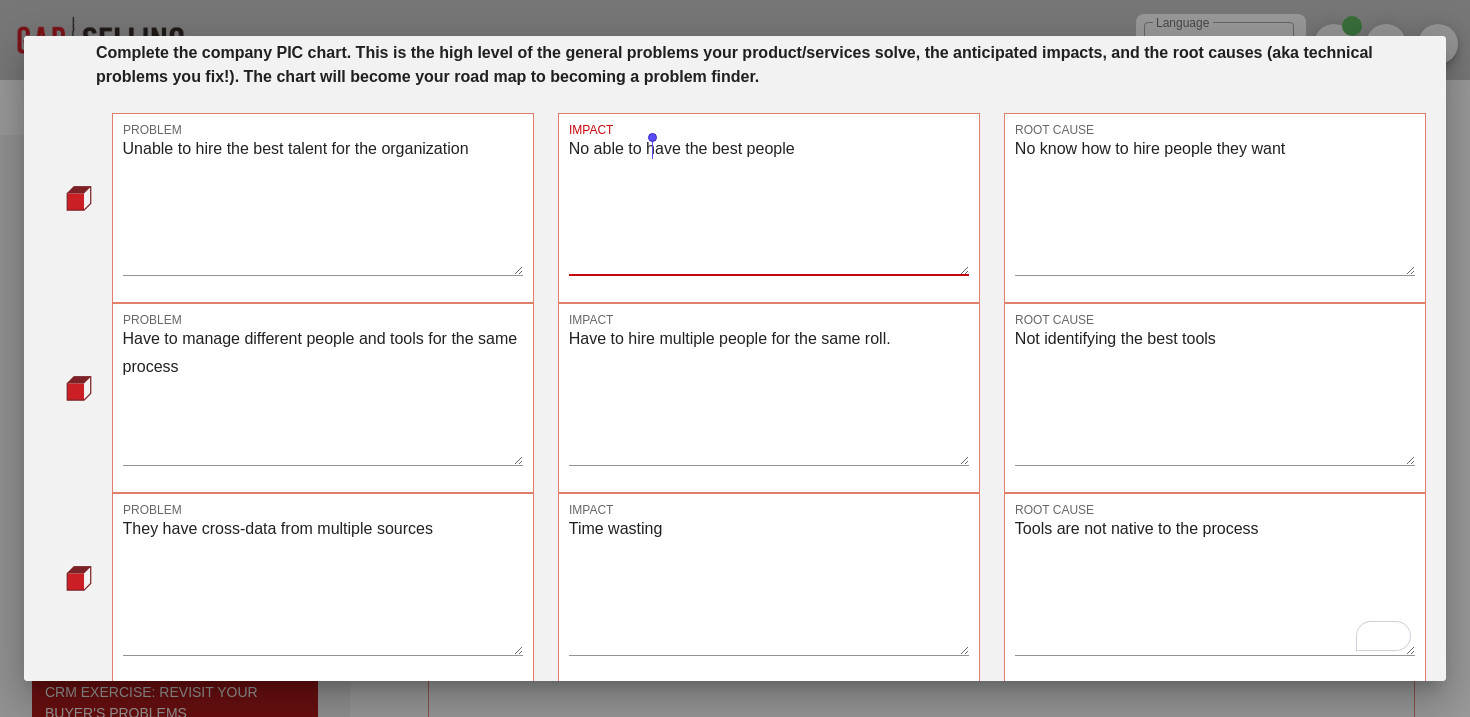 drag, startPoint x: 814, startPoint y: 147, endPoint x: 654, endPoint y: 149, distance: 160.0125 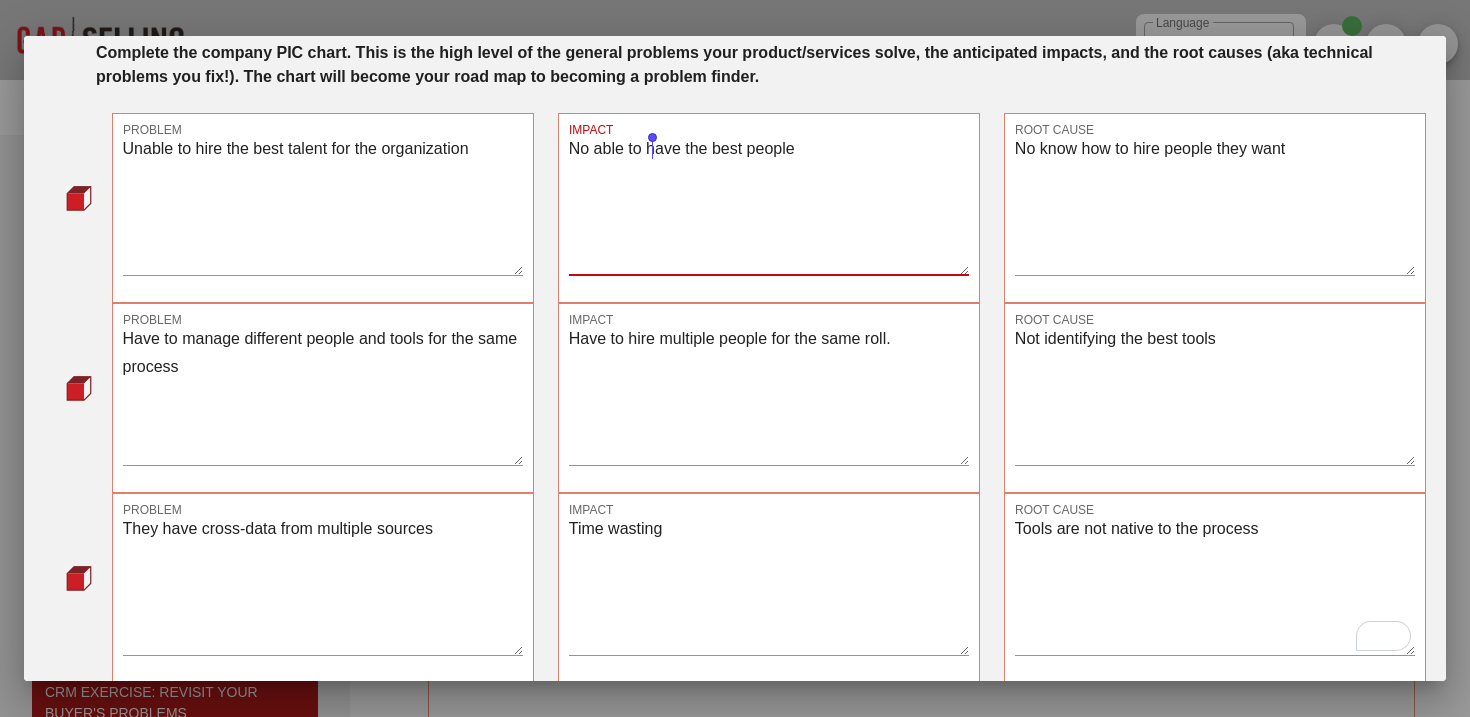 click on "No able to have the best people" at bounding box center (769, 205) 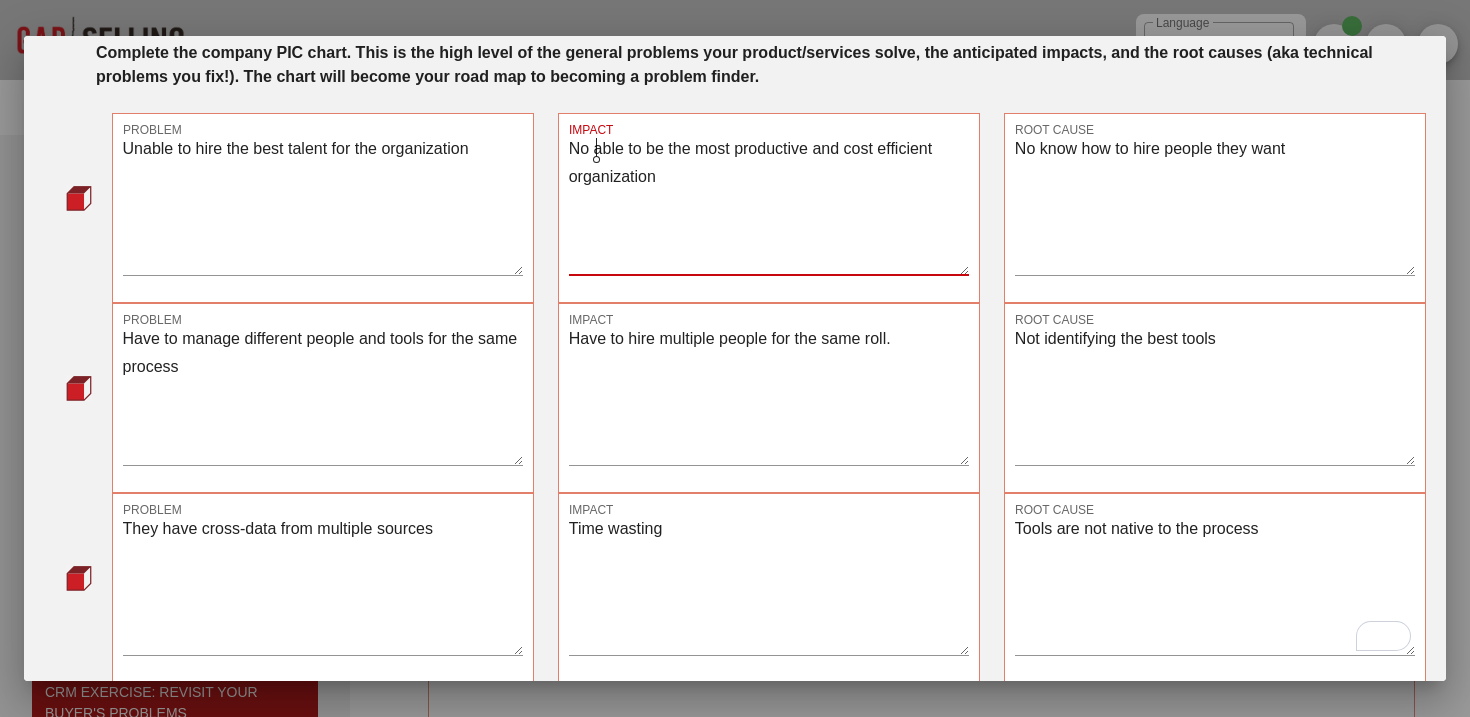 click on "No able to be the most productive and cost efficient organization" at bounding box center (769, 205) 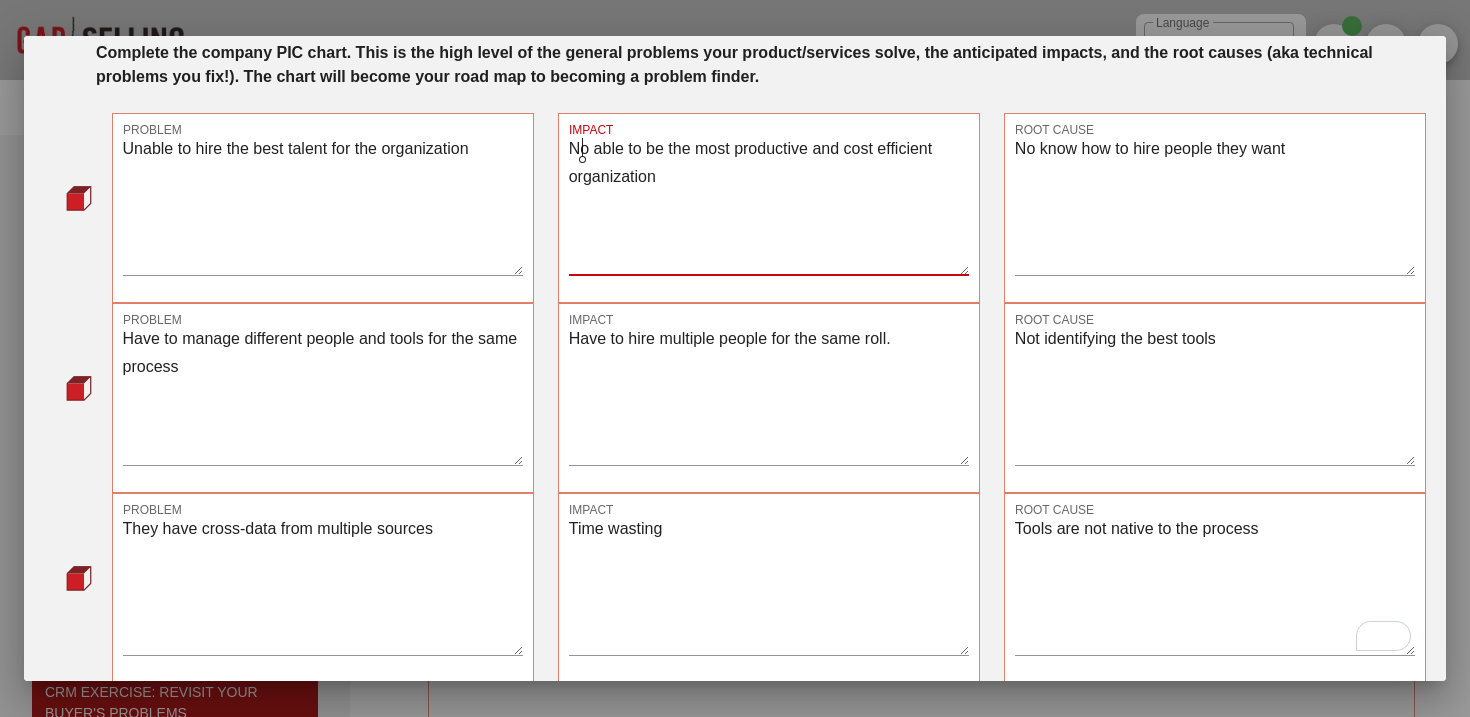 click on "No able to be the most productive and cost efficient organization" at bounding box center [769, 205] 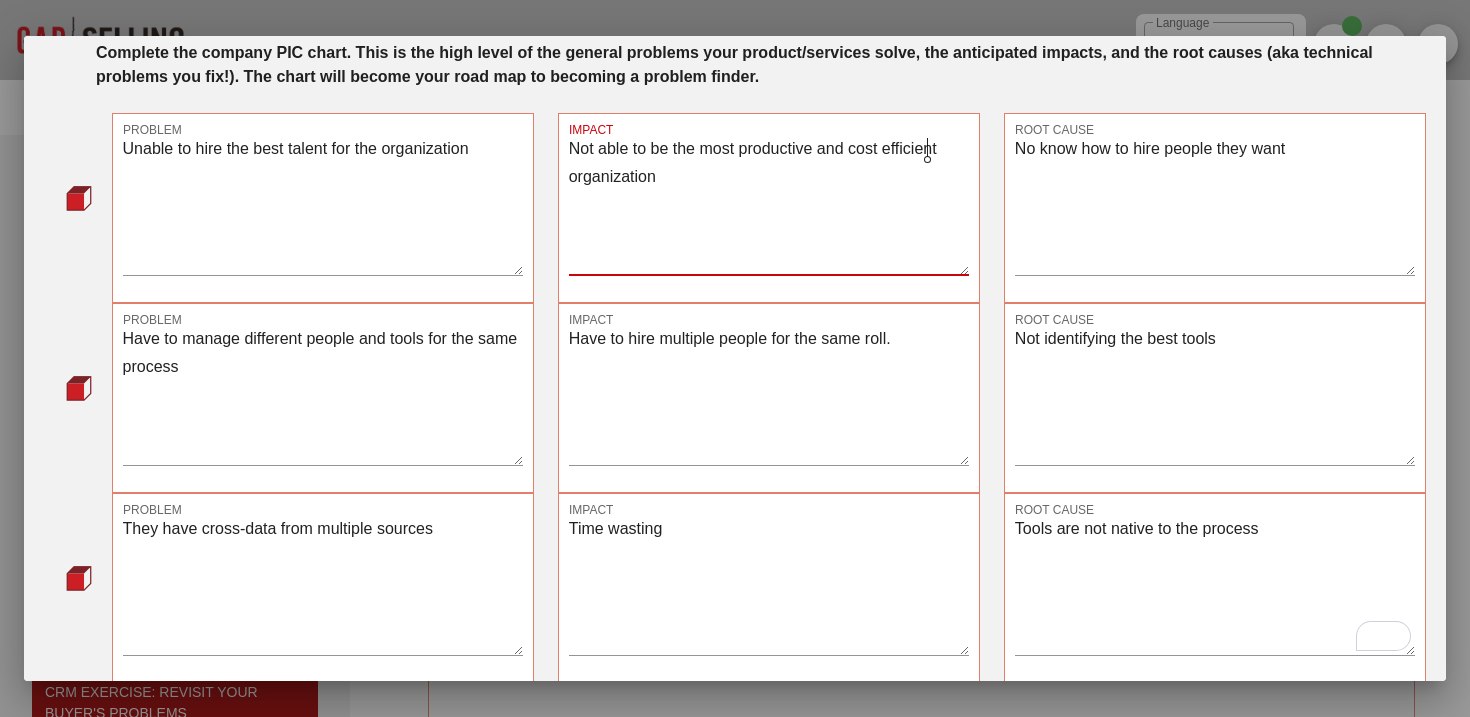 click on "Not able to be the most productive and cost efficient organization" at bounding box center (769, 205) 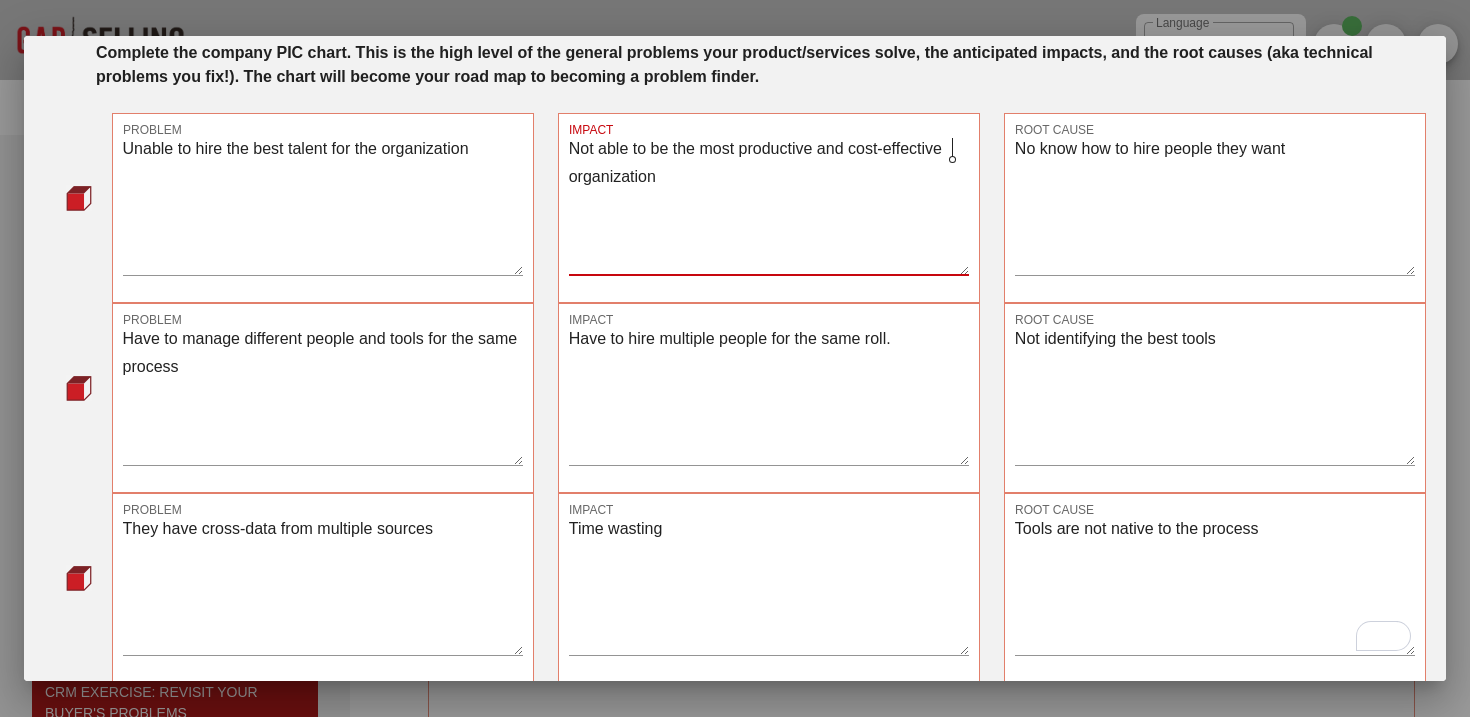 click on "Not able to be the most productive and cost-effective organization" at bounding box center [769, 205] 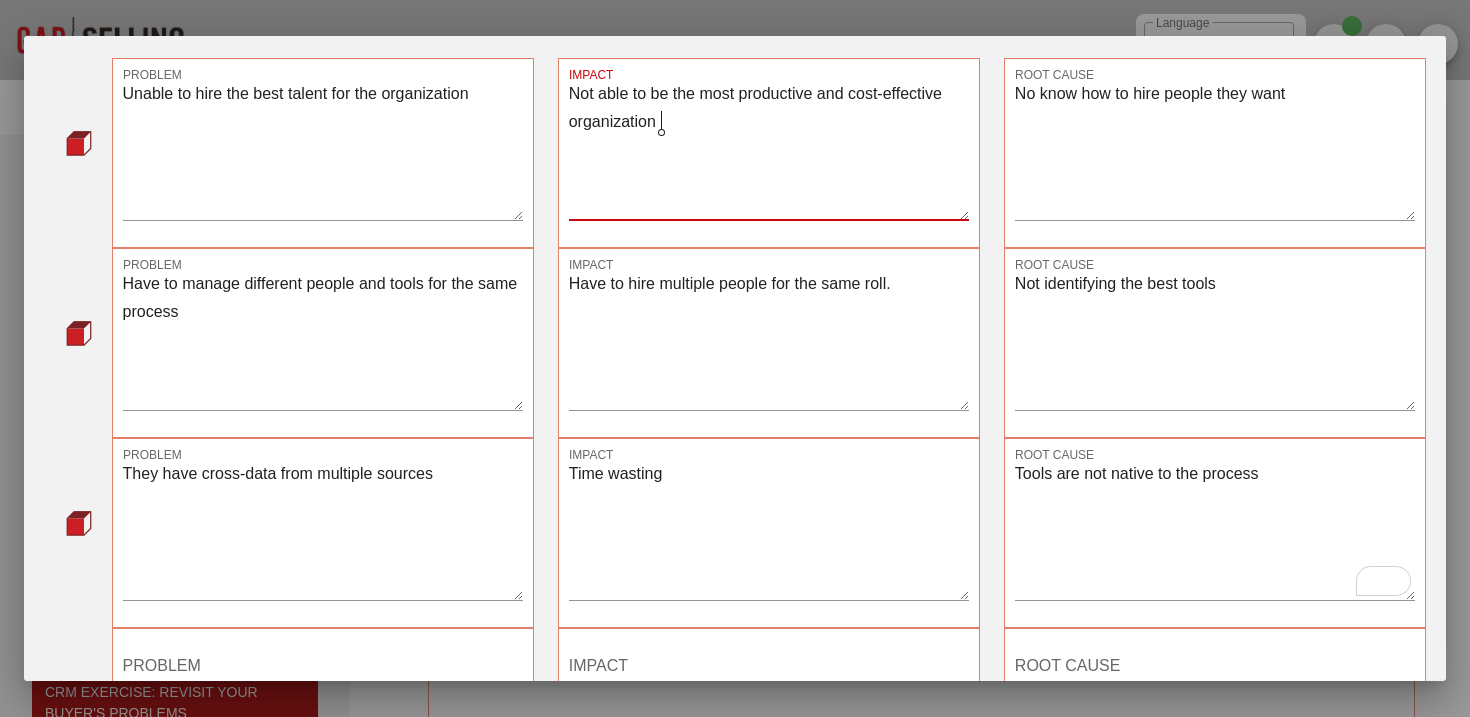 scroll, scrollTop: 195, scrollLeft: 0, axis: vertical 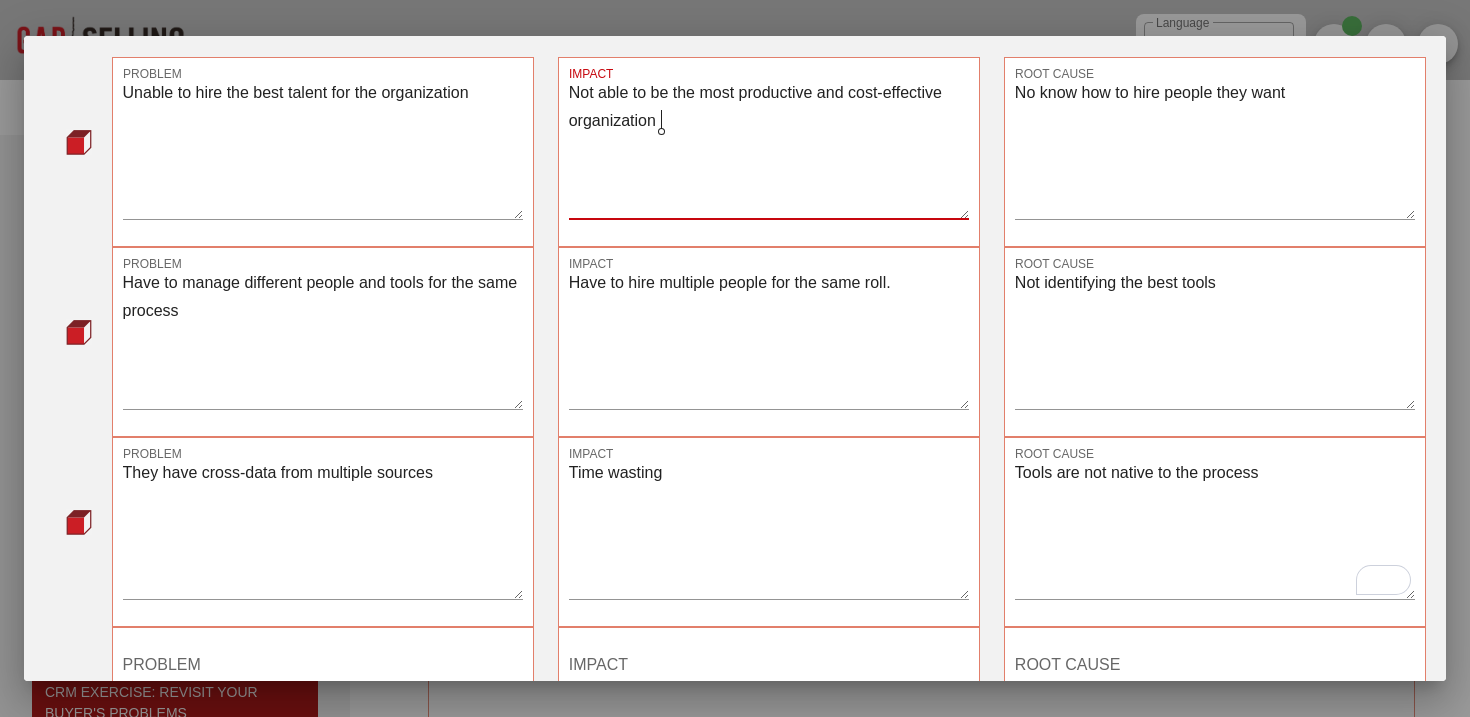 type on "Not able to be the most productive and cost-effective organization" 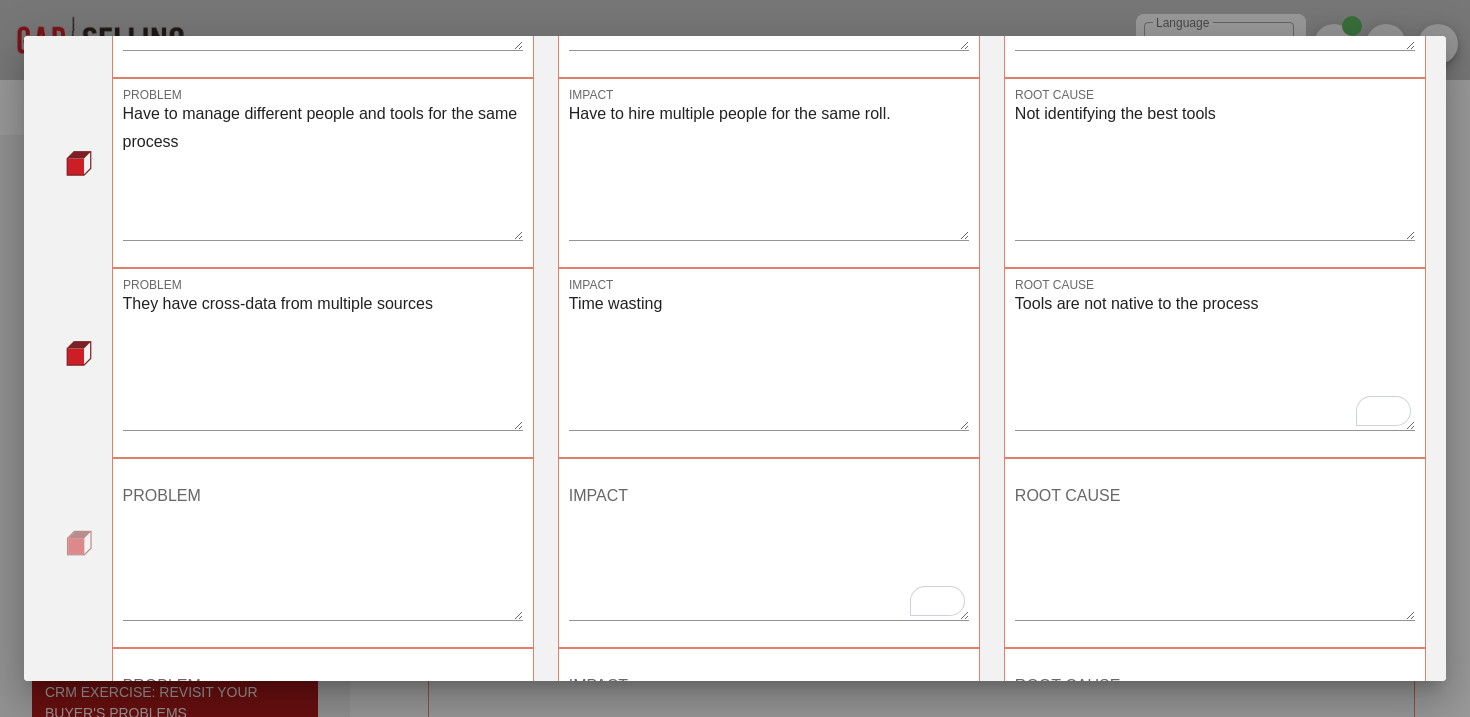 scroll, scrollTop: 405, scrollLeft: 0, axis: vertical 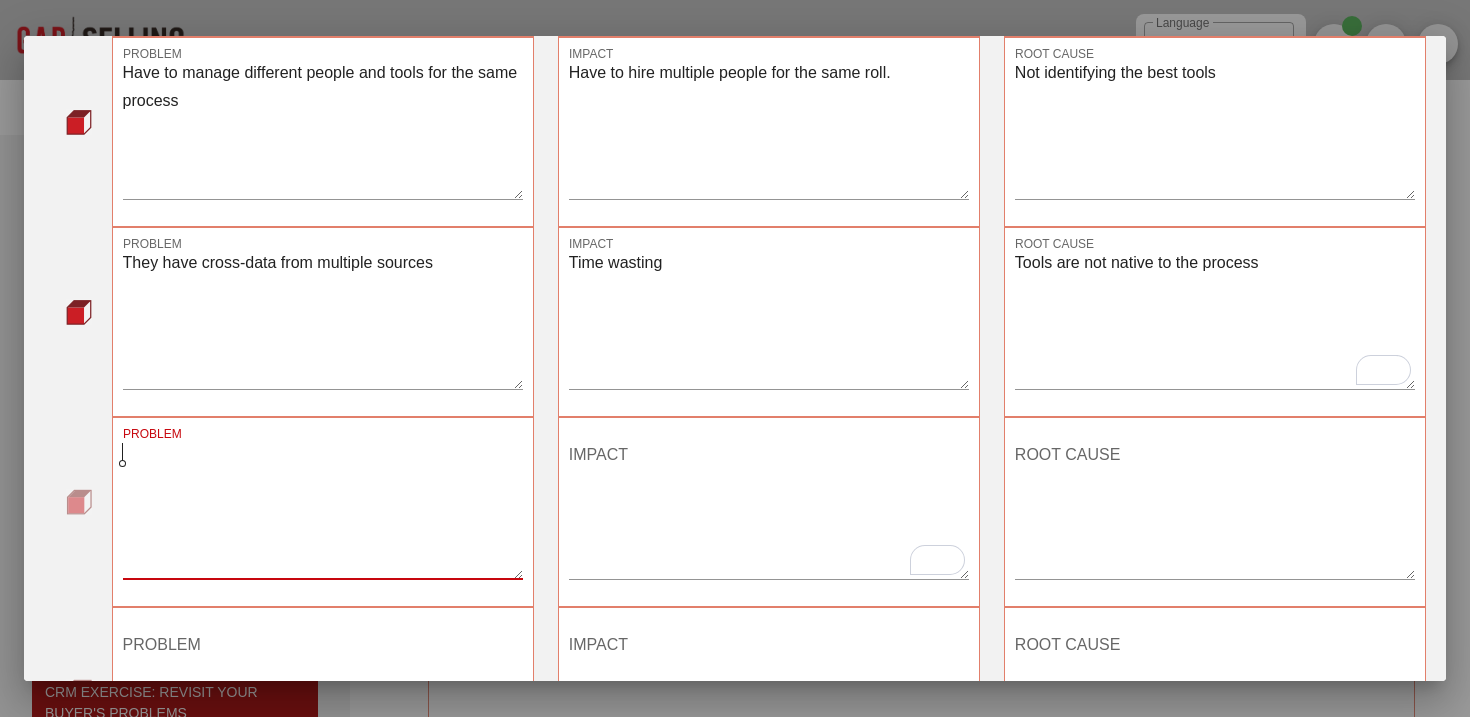 click on "PROBLEM" at bounding box center (323, 509) 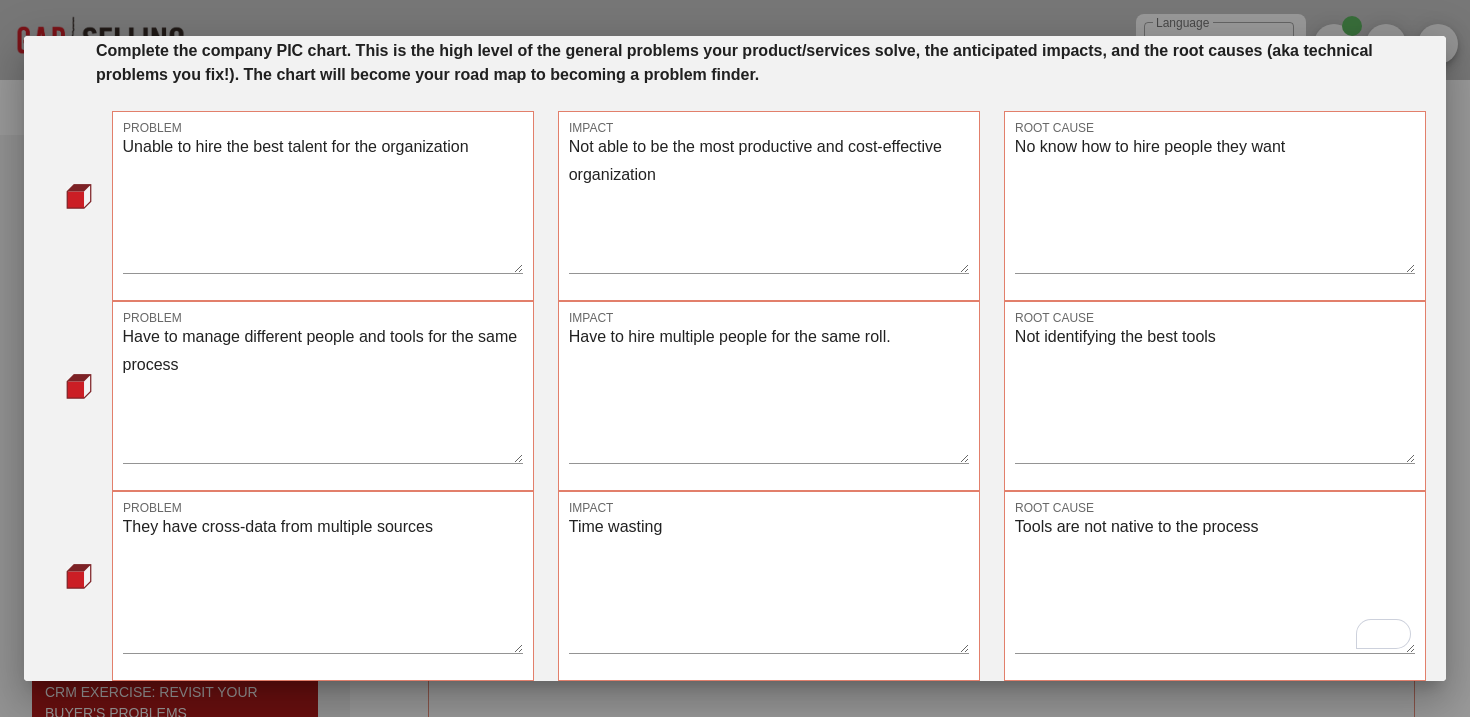 scroll, scrollTop: 134, scrollLeft: 0, axis: vertical 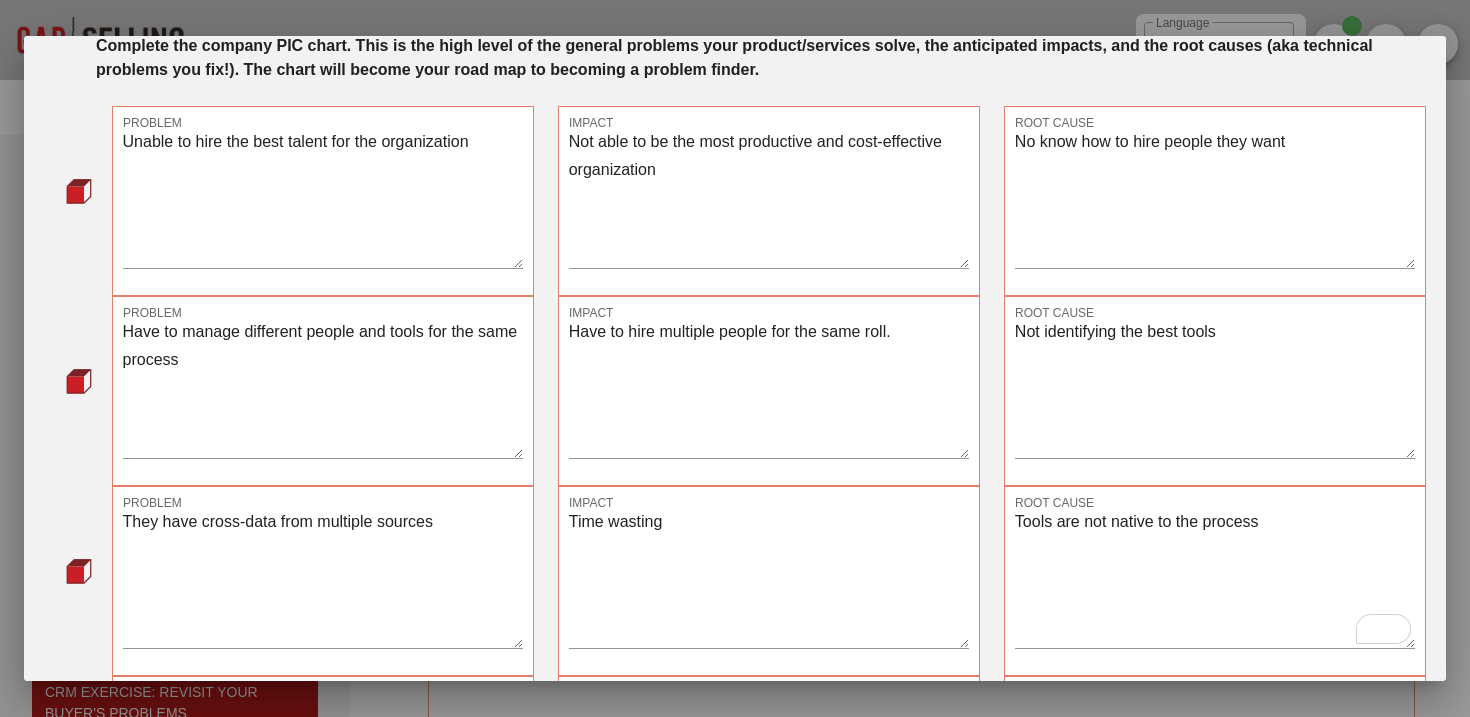 click on "Have to hire multiple people for the same roll." at bounding box center (769, 388) 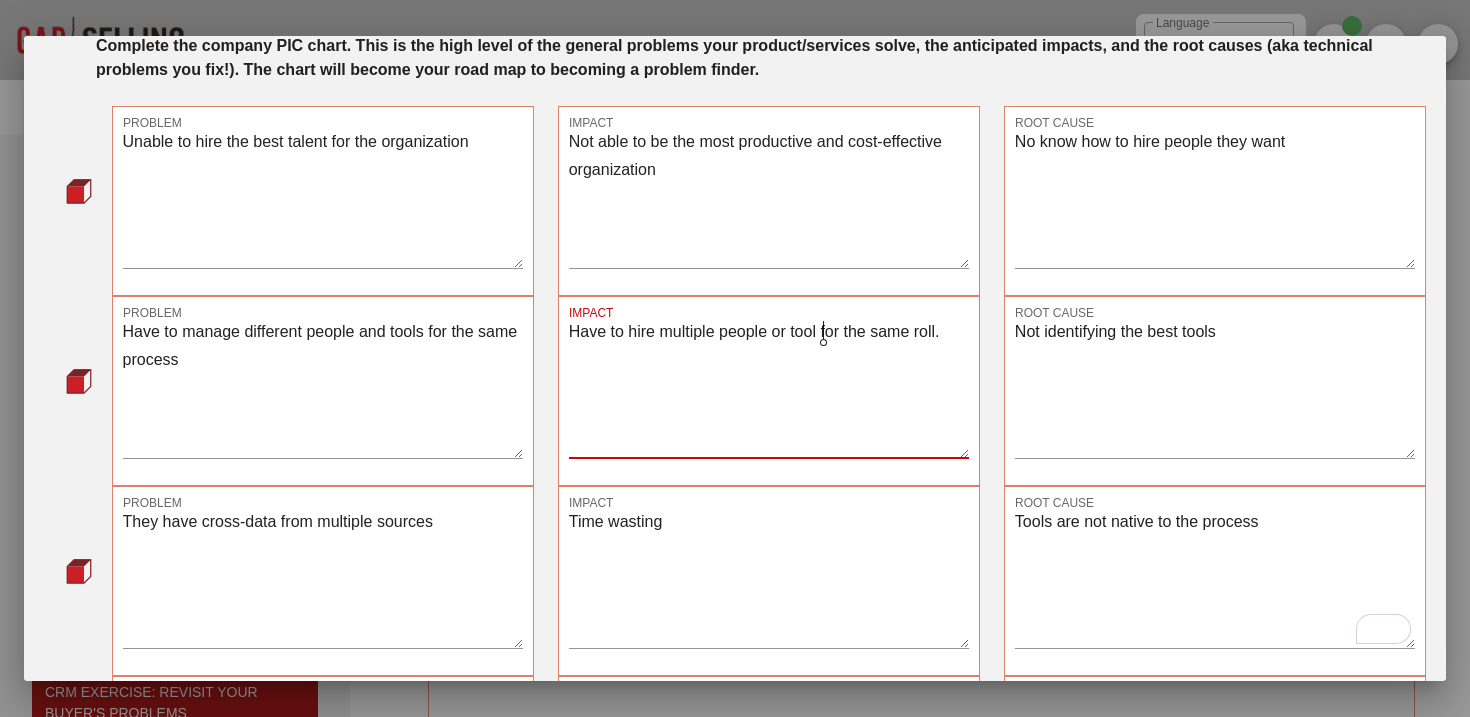 click on "Have to hire multiple people or tool for the same roll." at bounding box center (769, 388) 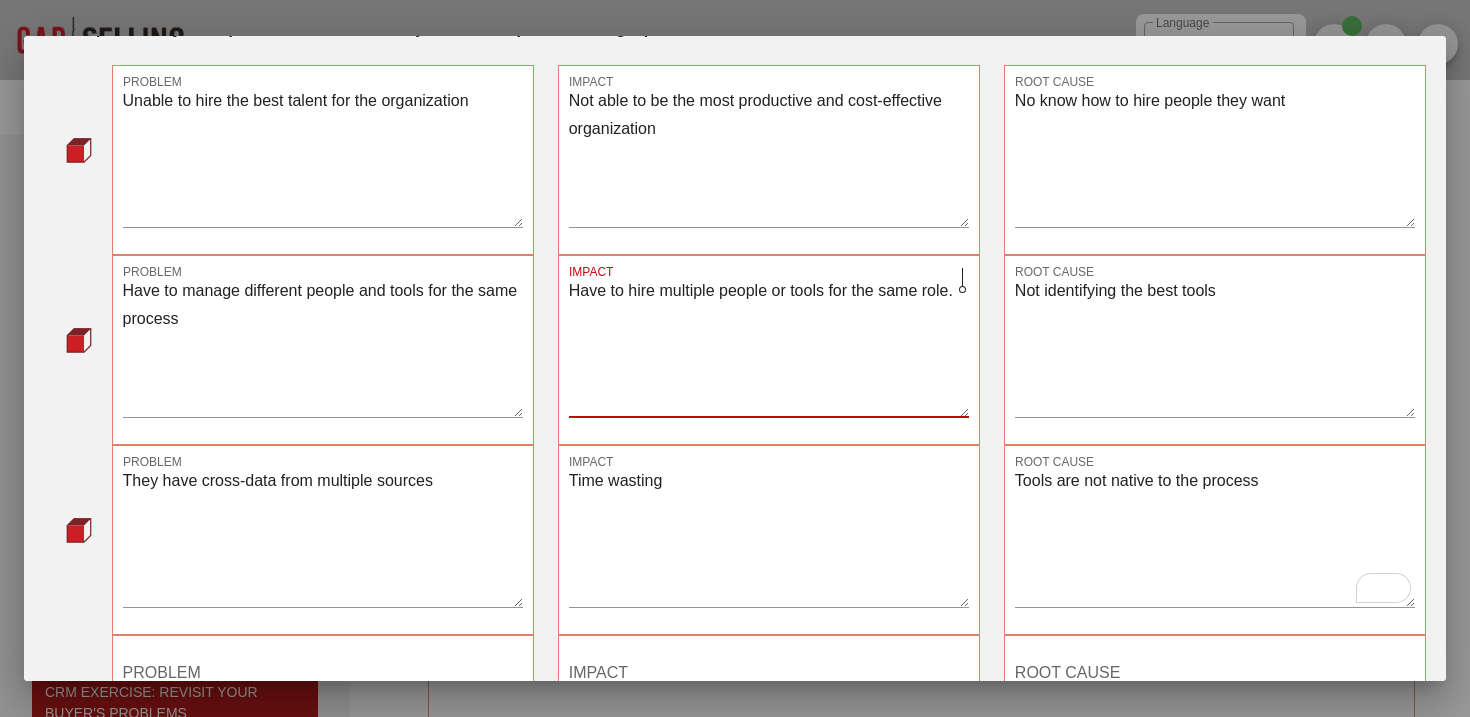scroll, scrollTop: 216, scrollLeft: 0, axis: vertical 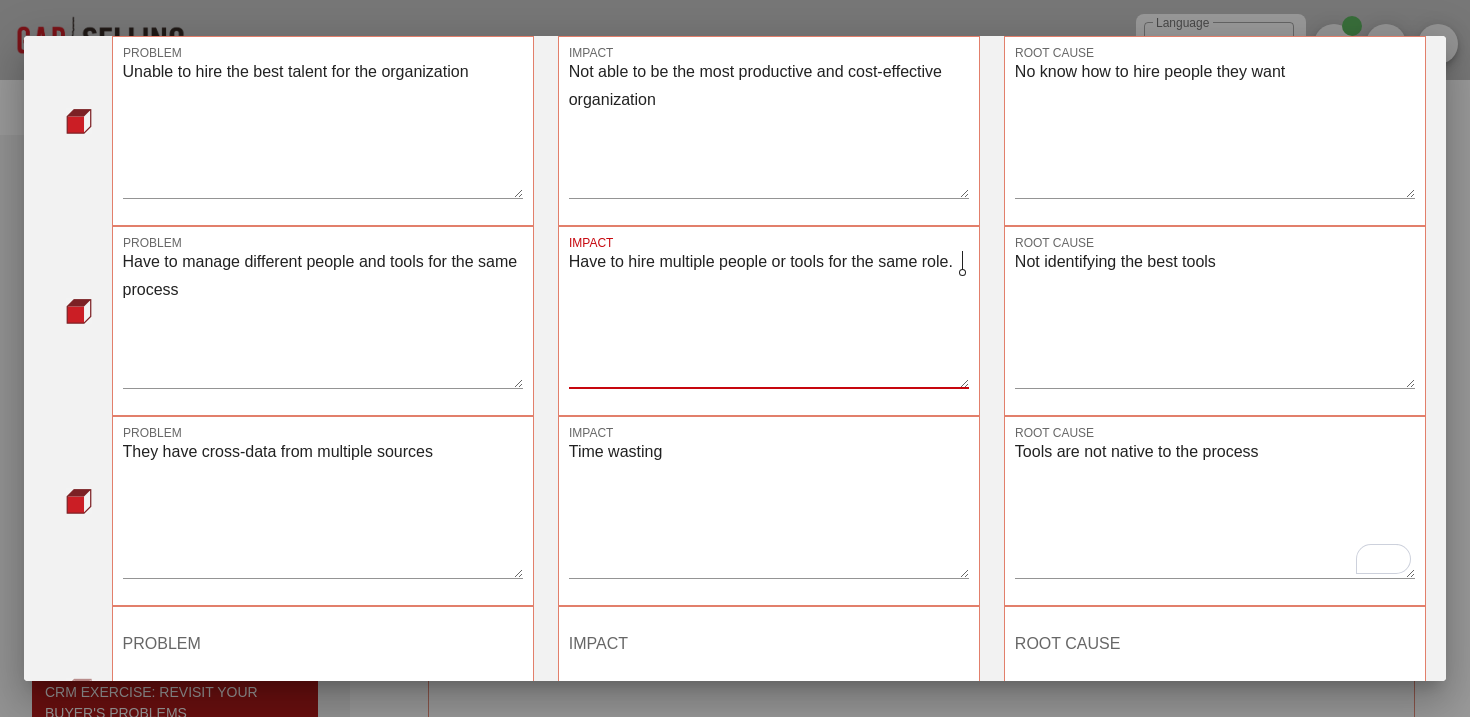 type on "Have to hire multiple people or tools for the same role." 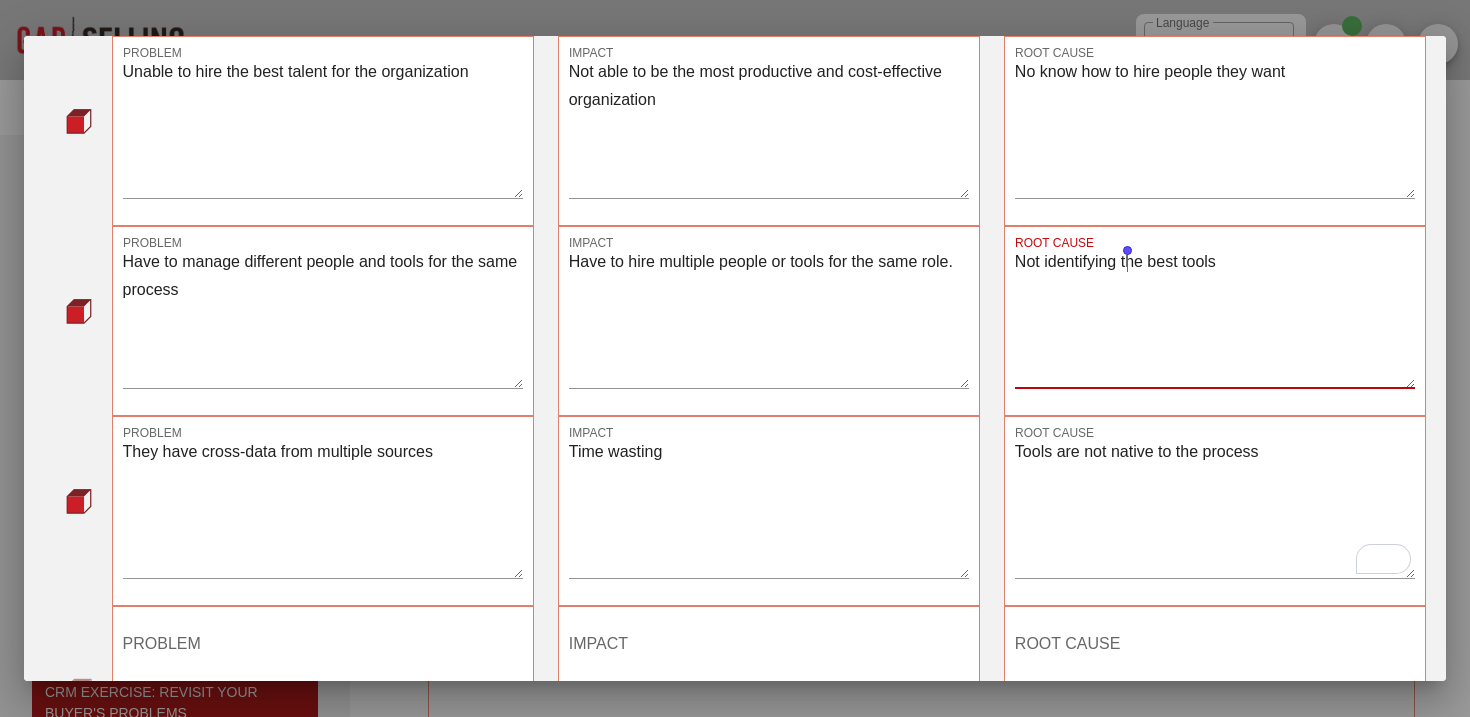 drag, startPoint x: 1222, startPoint y: 266, endPoint x: 1128, endPoint y: 271, distance: 94.13288 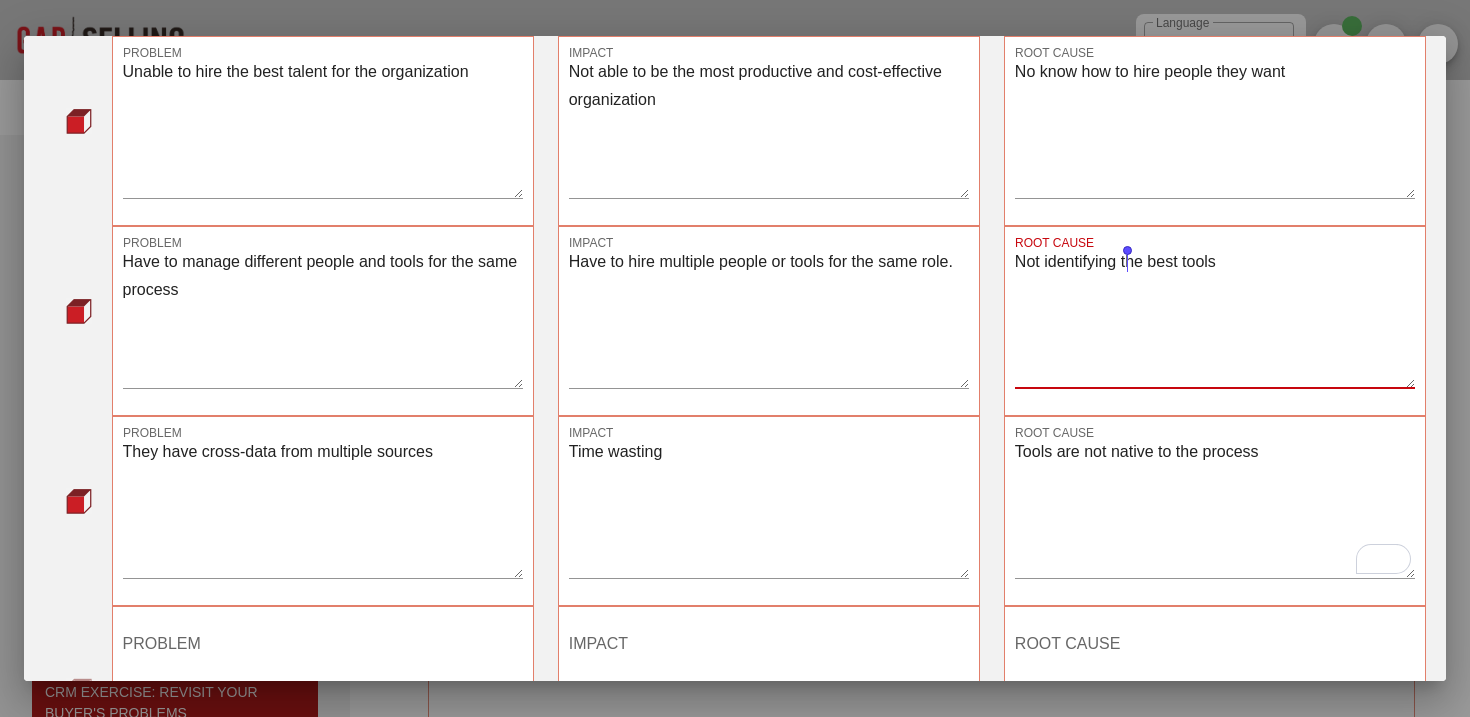click on "Not identifying the best tools" at bounding box center [1215, 318] 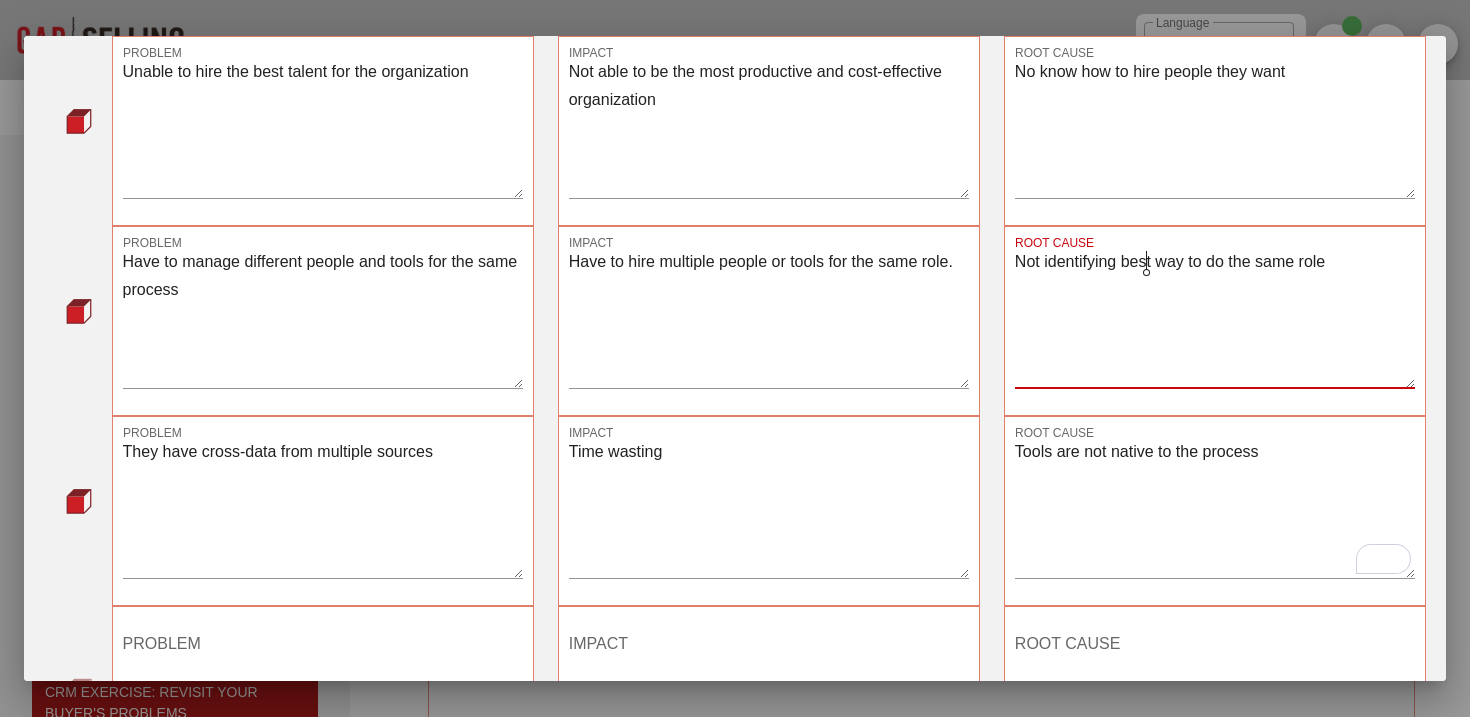 click on "Not identifying best way to do the same role" at bounding box center [1215, 318] 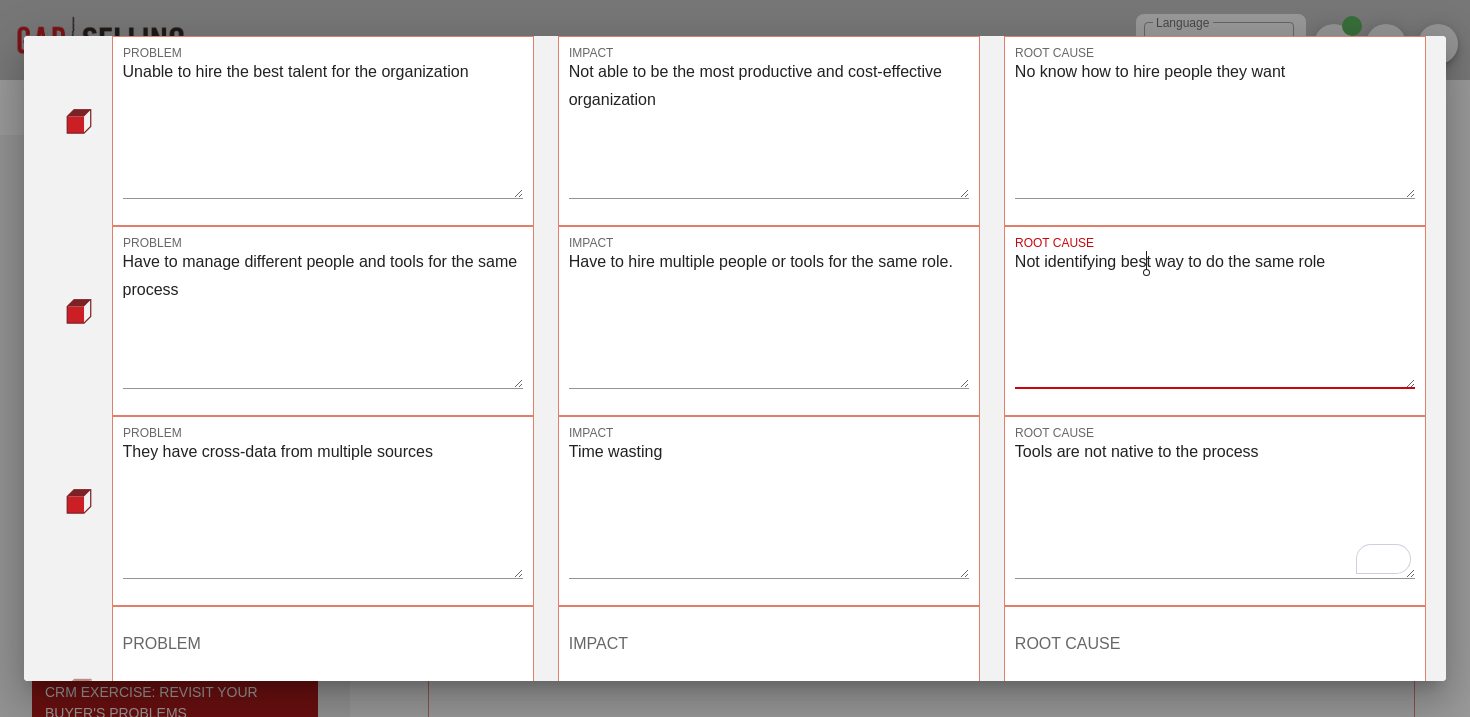 click on "the  best" 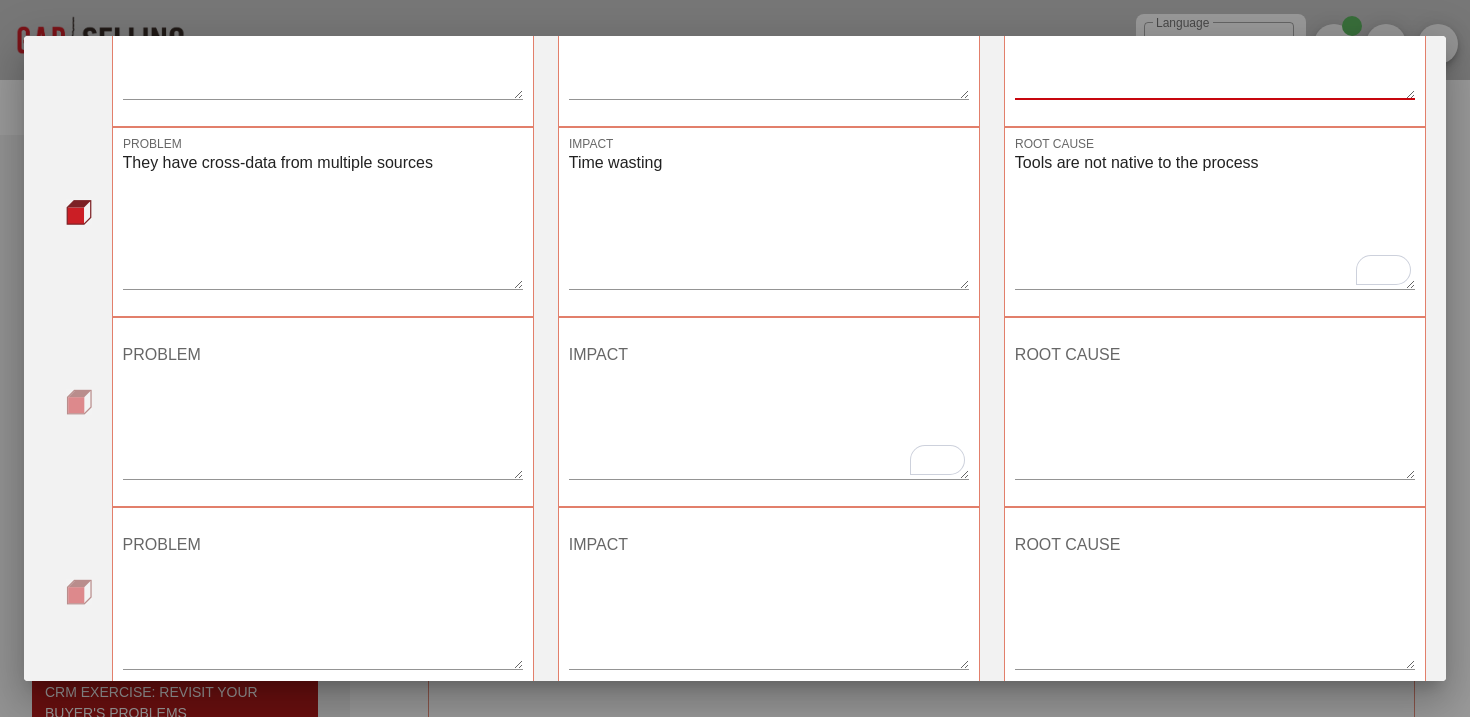 scroll, scrollTop: 510, scrollLeft: 0, axis: vertical 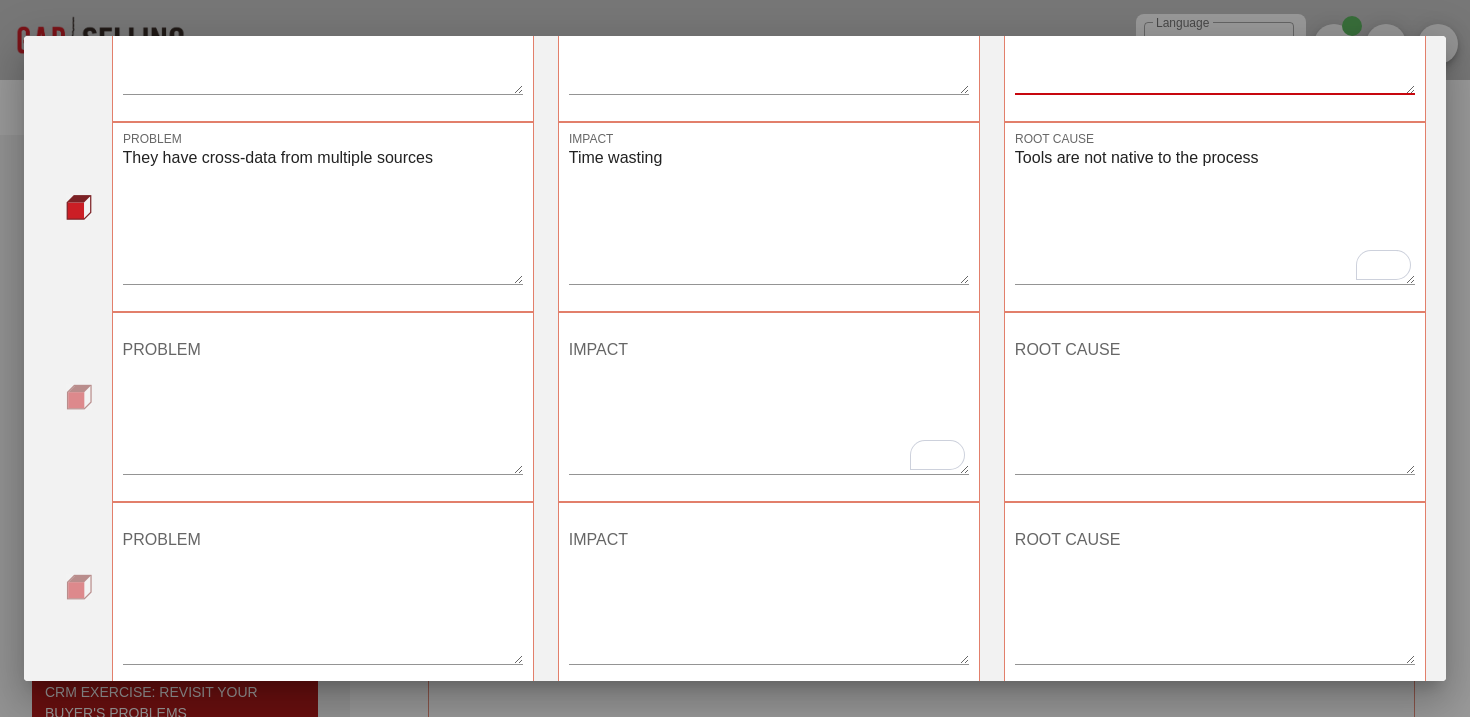 type on "Not identifying the best way to do the same role" 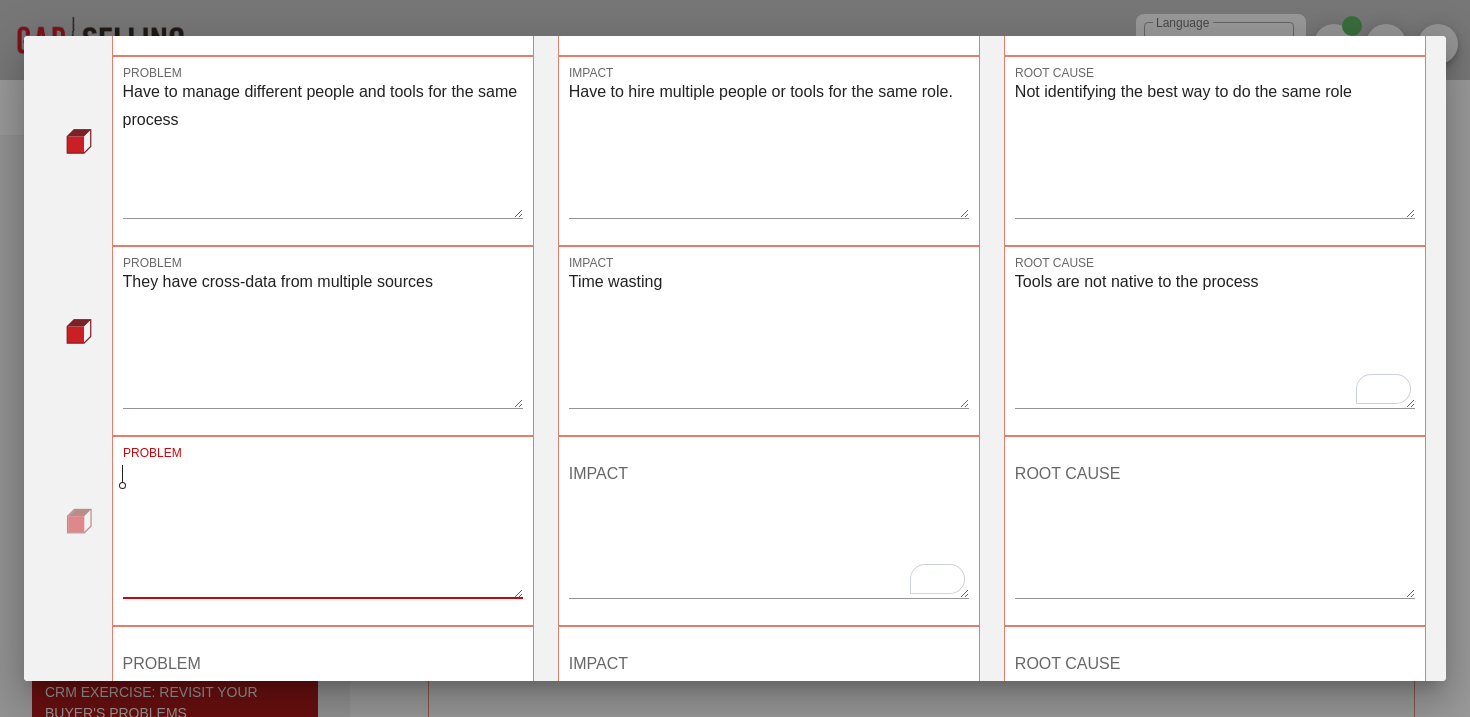 scroll, scrollTop: 389, scrollLeft: 0, axis: vertical 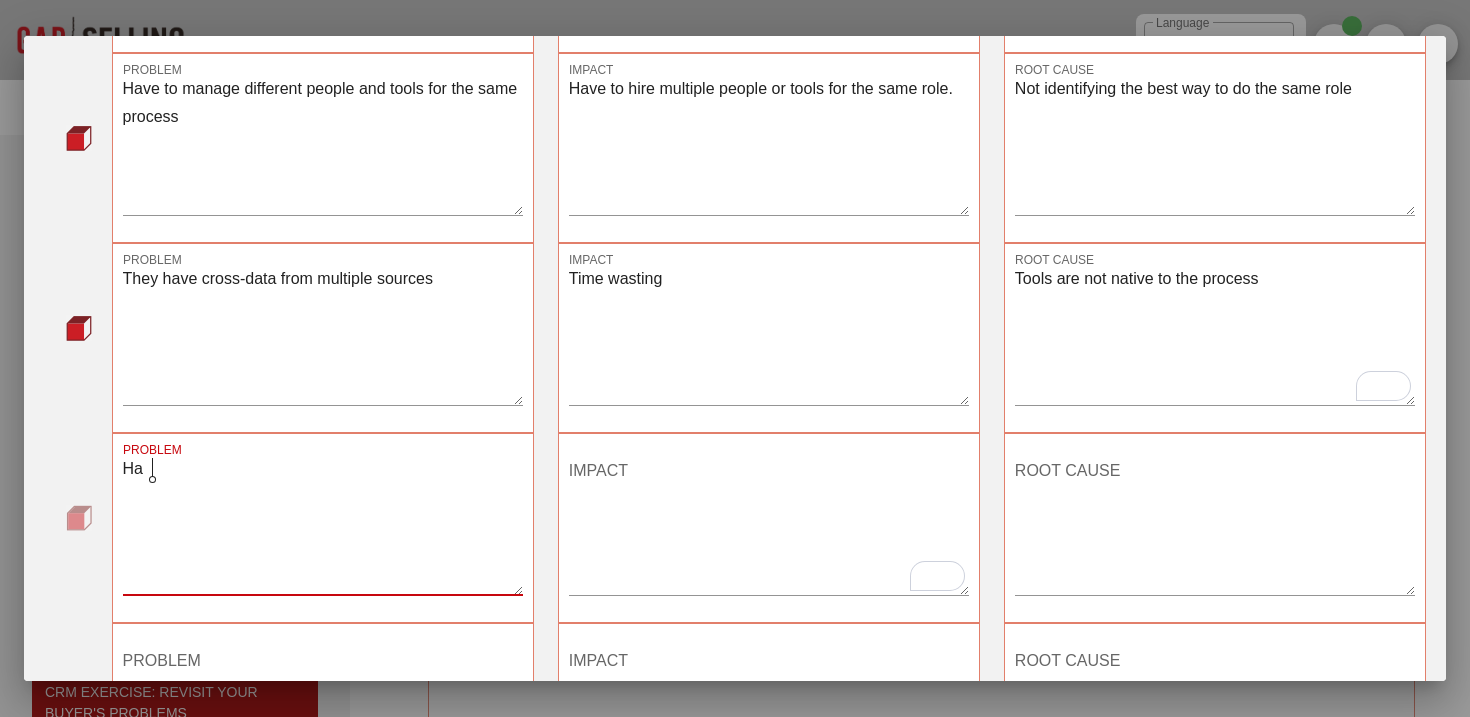 type on "H" 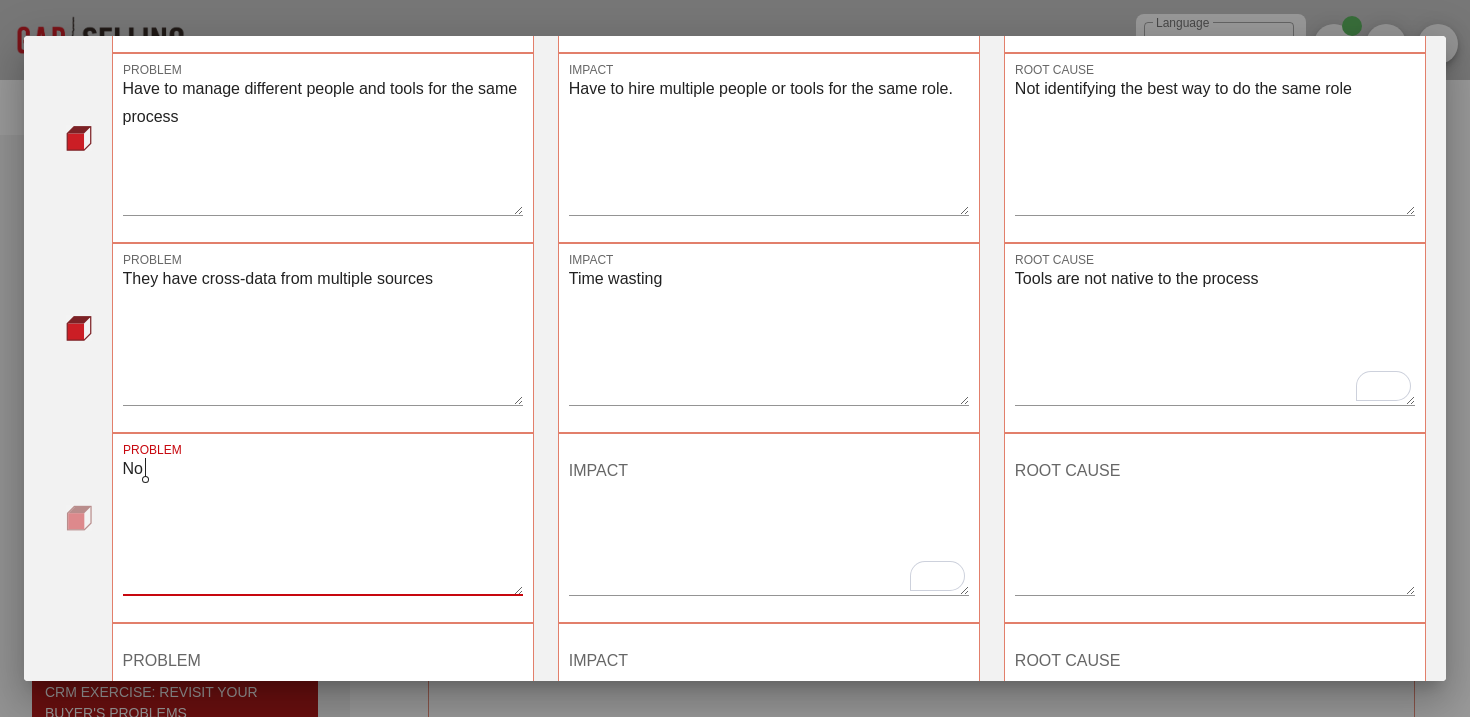 type on "N" 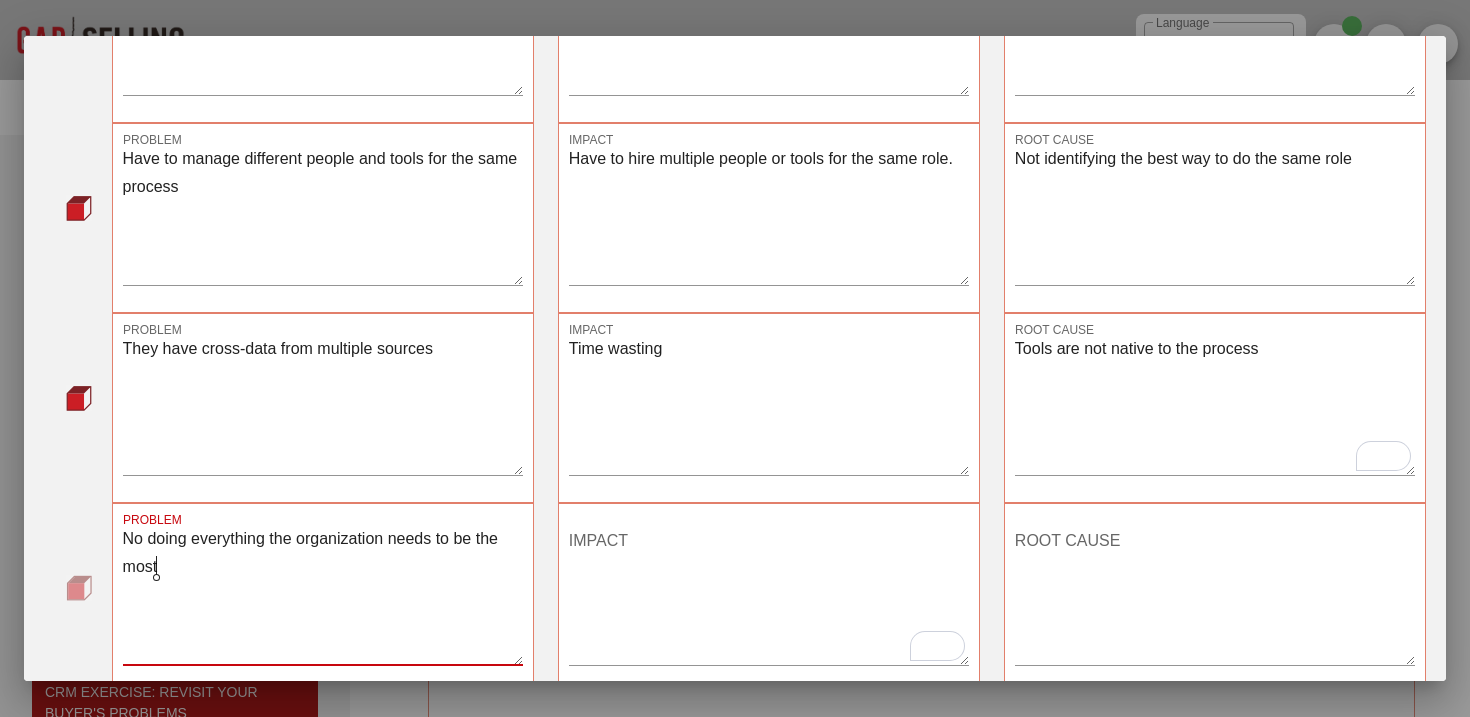scroll, scrollTop: 338, scrollLeft: 0, axis: vertical 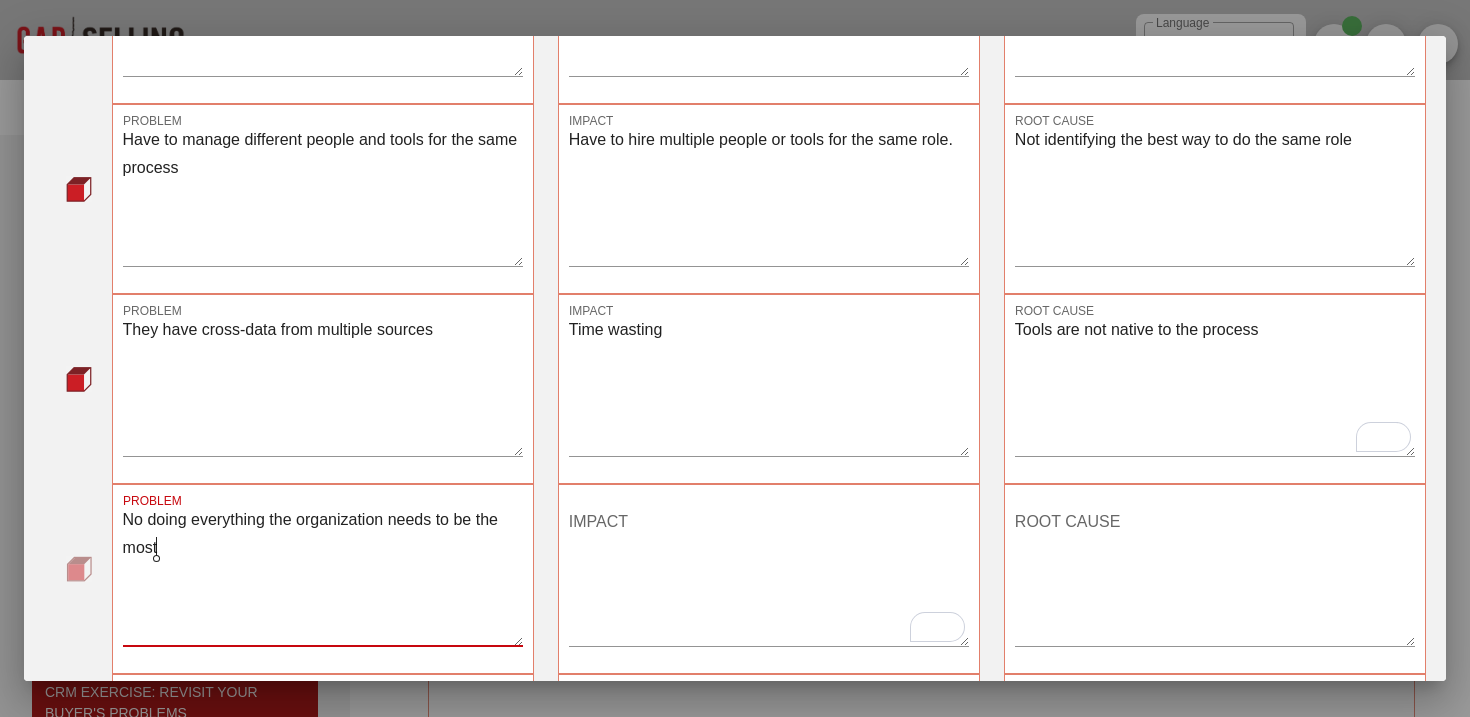 click on "No doing everything the organization needs to be the most" at bounding box center (323, 576) 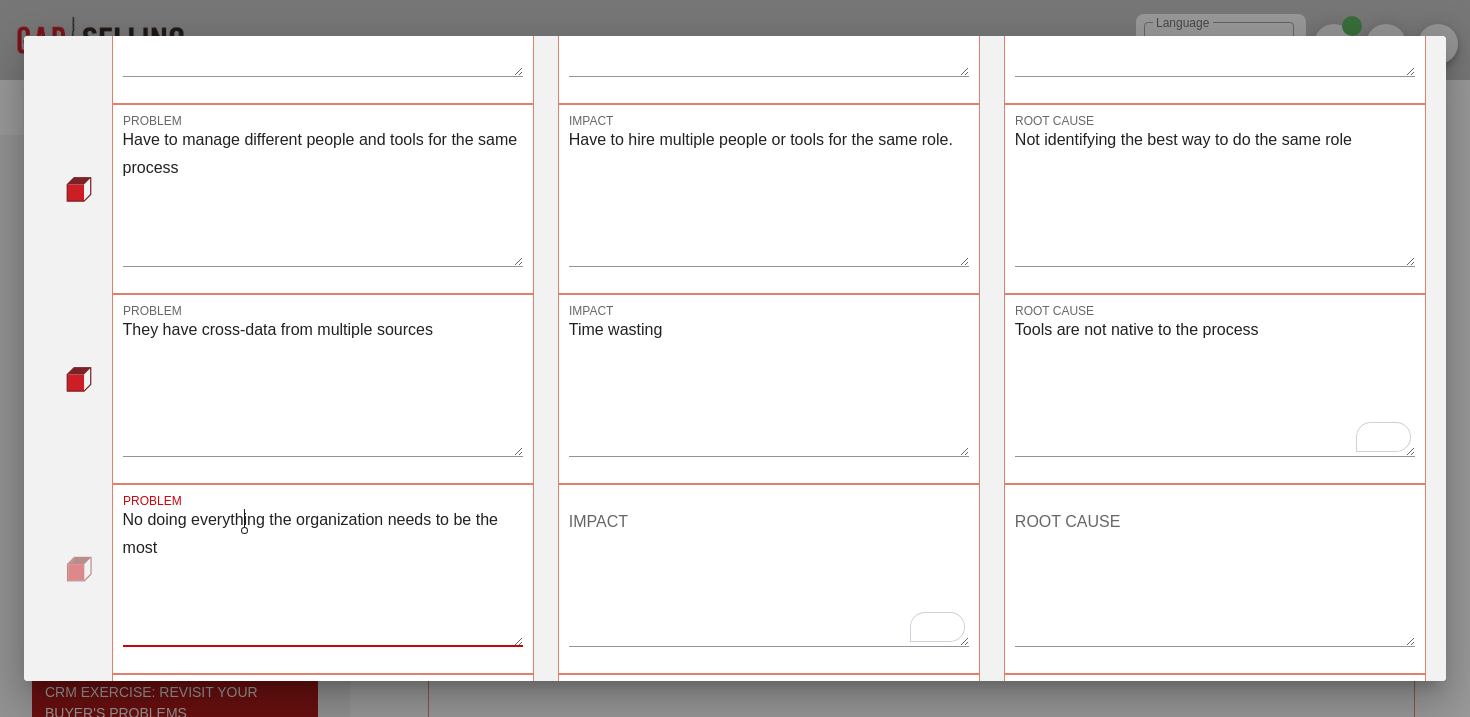click on "eve r ything" 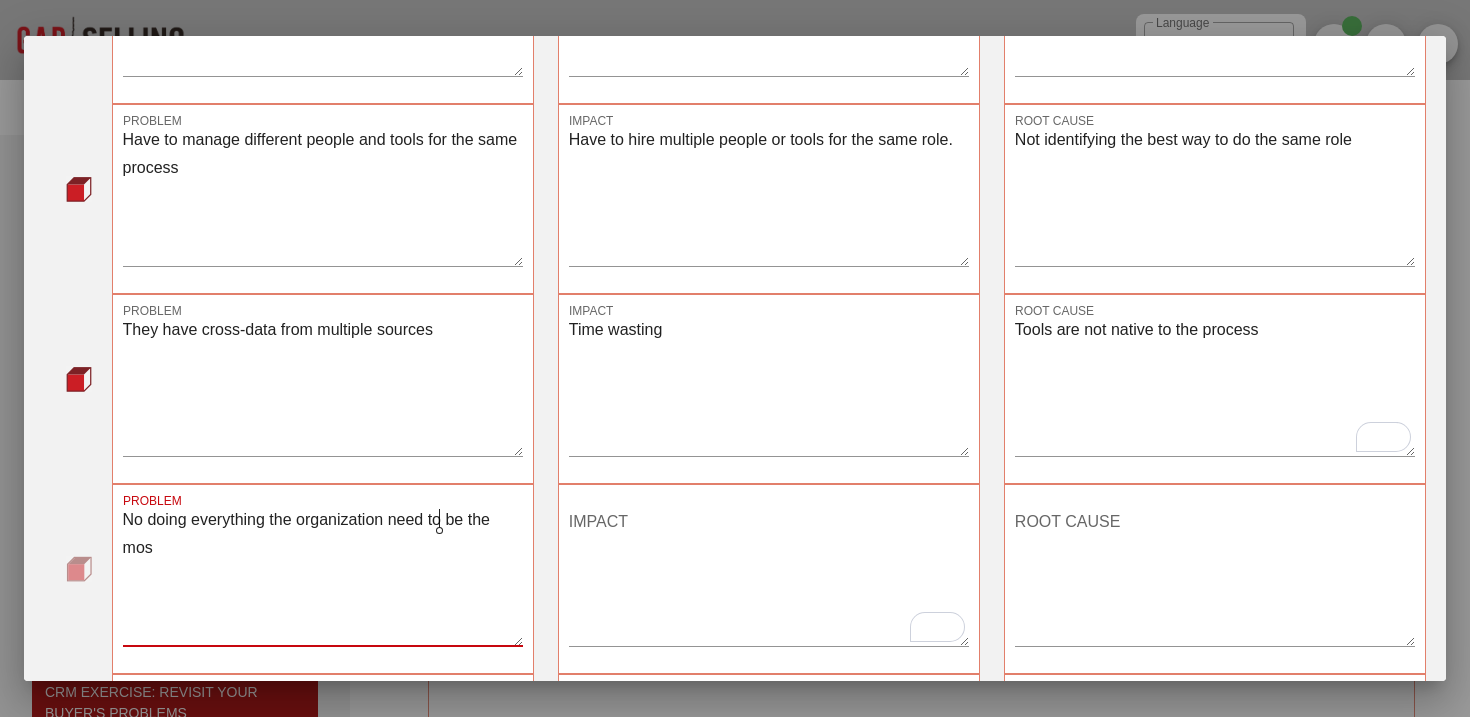 click on "No doing everything the organization need to be the mos" at bounding box center [323, 576] 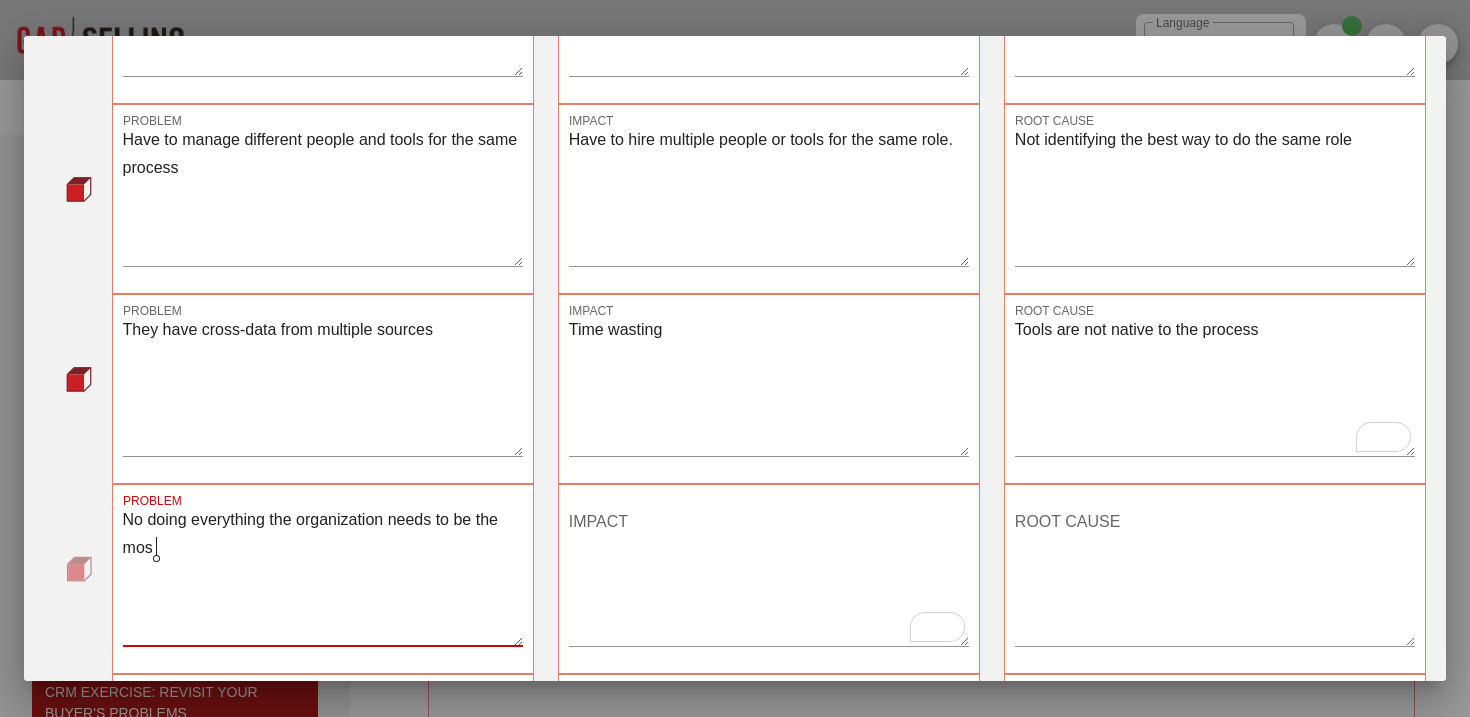 click on "No doing everything the organization needs to be the mos" at bounding box center [323, 576] 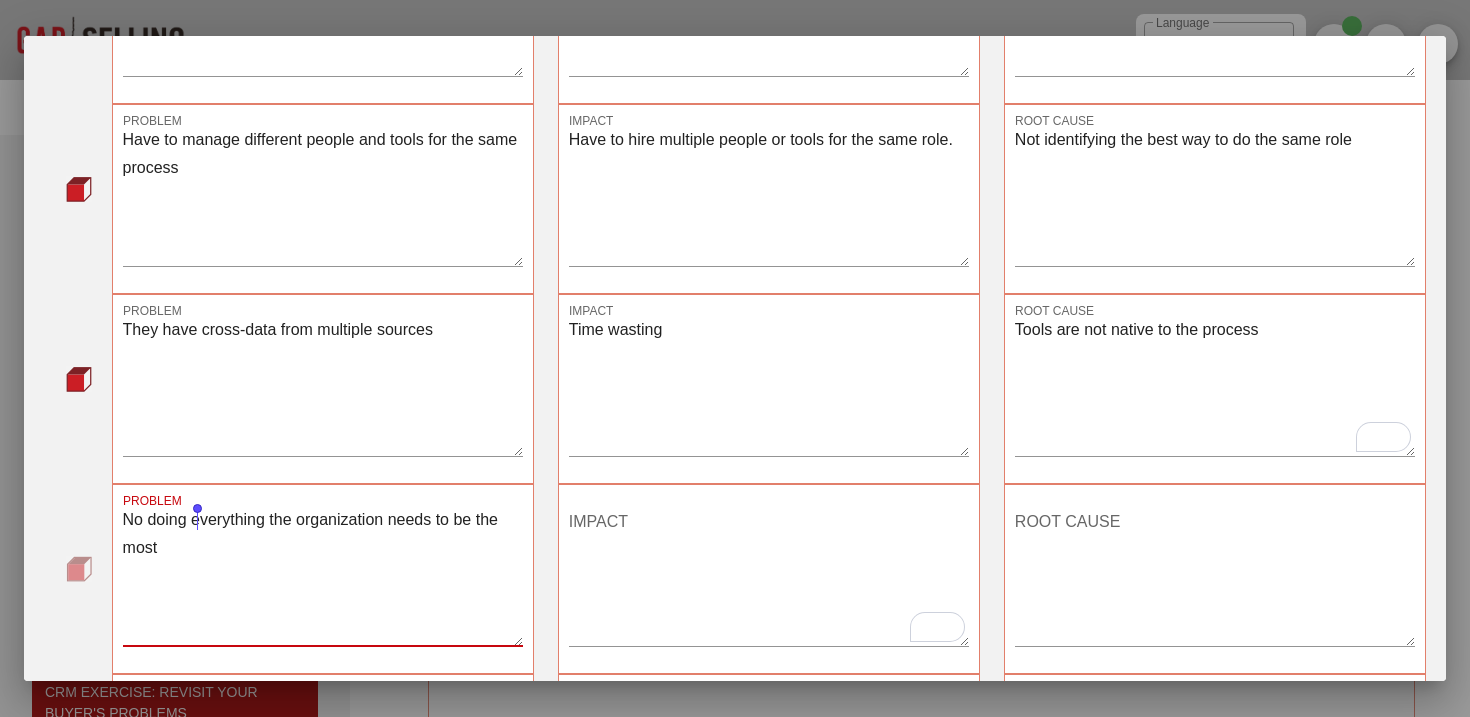 drag, startPoint x: 274, startPoint y: 516, endPoint x: 198, endPoint y: 520, distance: 76.105194 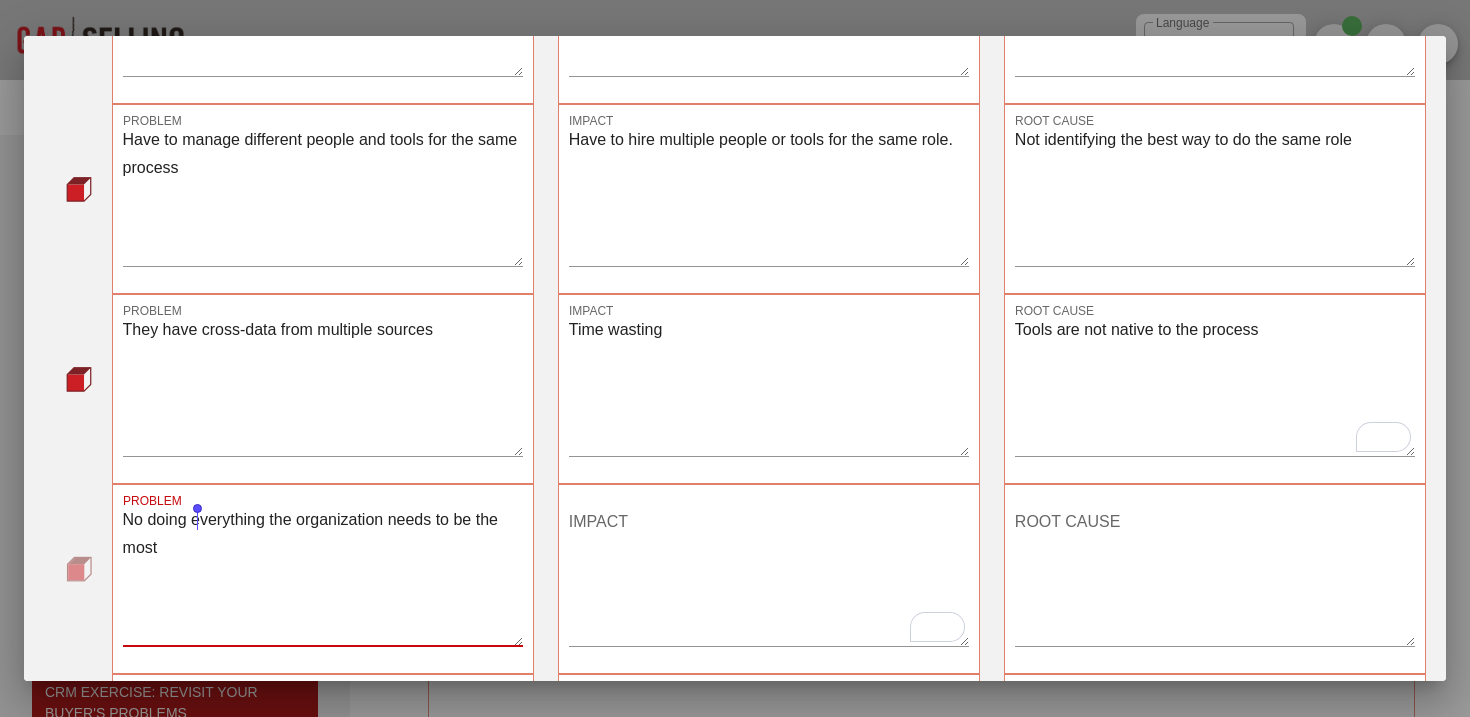 click on "No doing everything the organization needs to be the most" at bounding box center (323, 576) 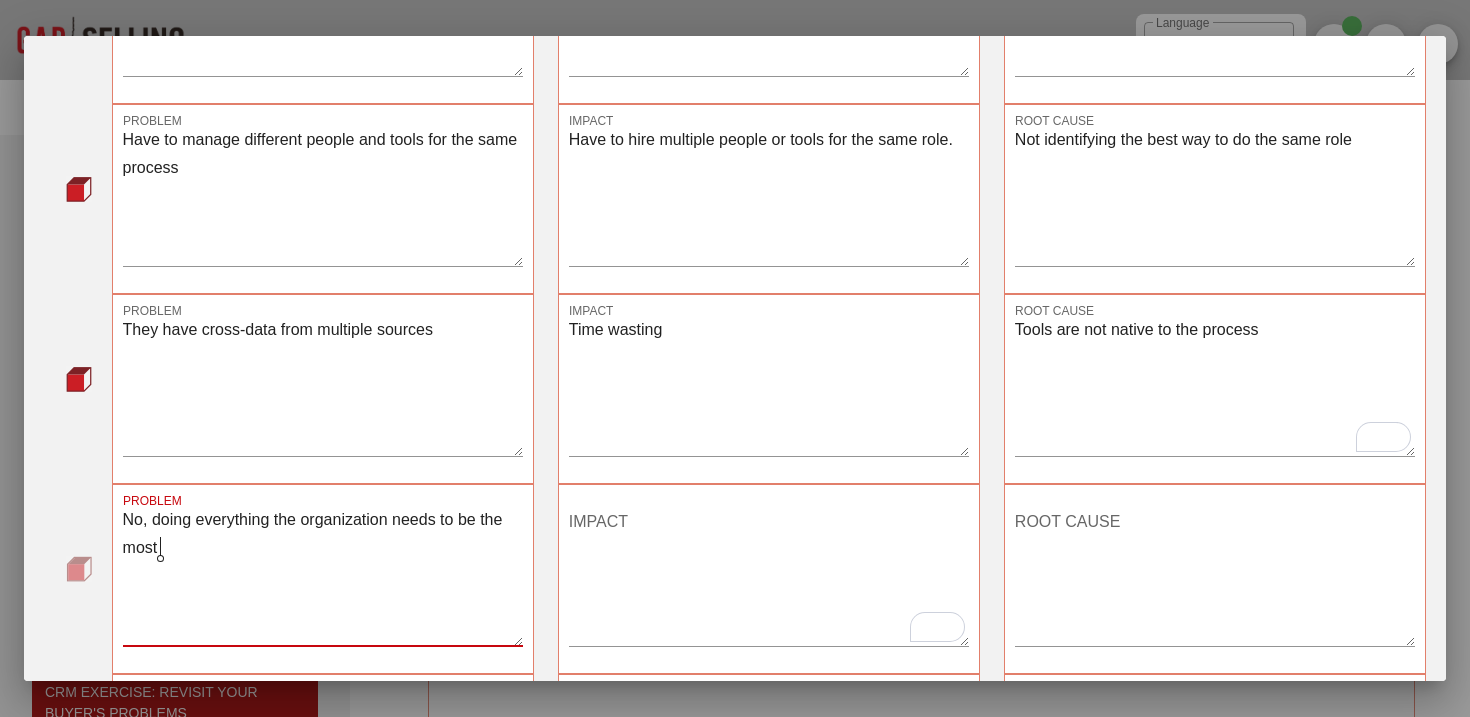 click on "No, doing everything the organization needs to be the most" at bounding box center [323, 576] 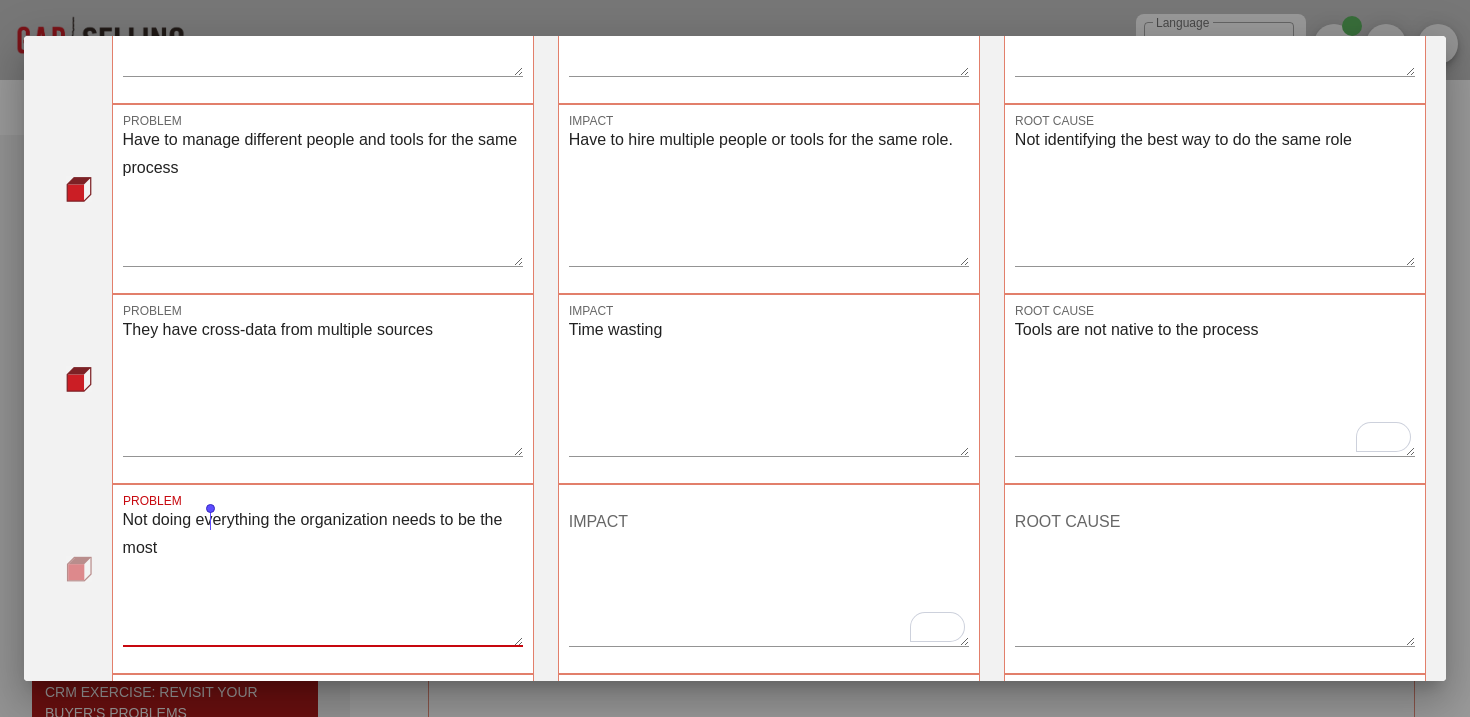 drag, startPoint x: 275, startPoint y: 519, endPoint x: 208, endPoint y: 519, distance: 67 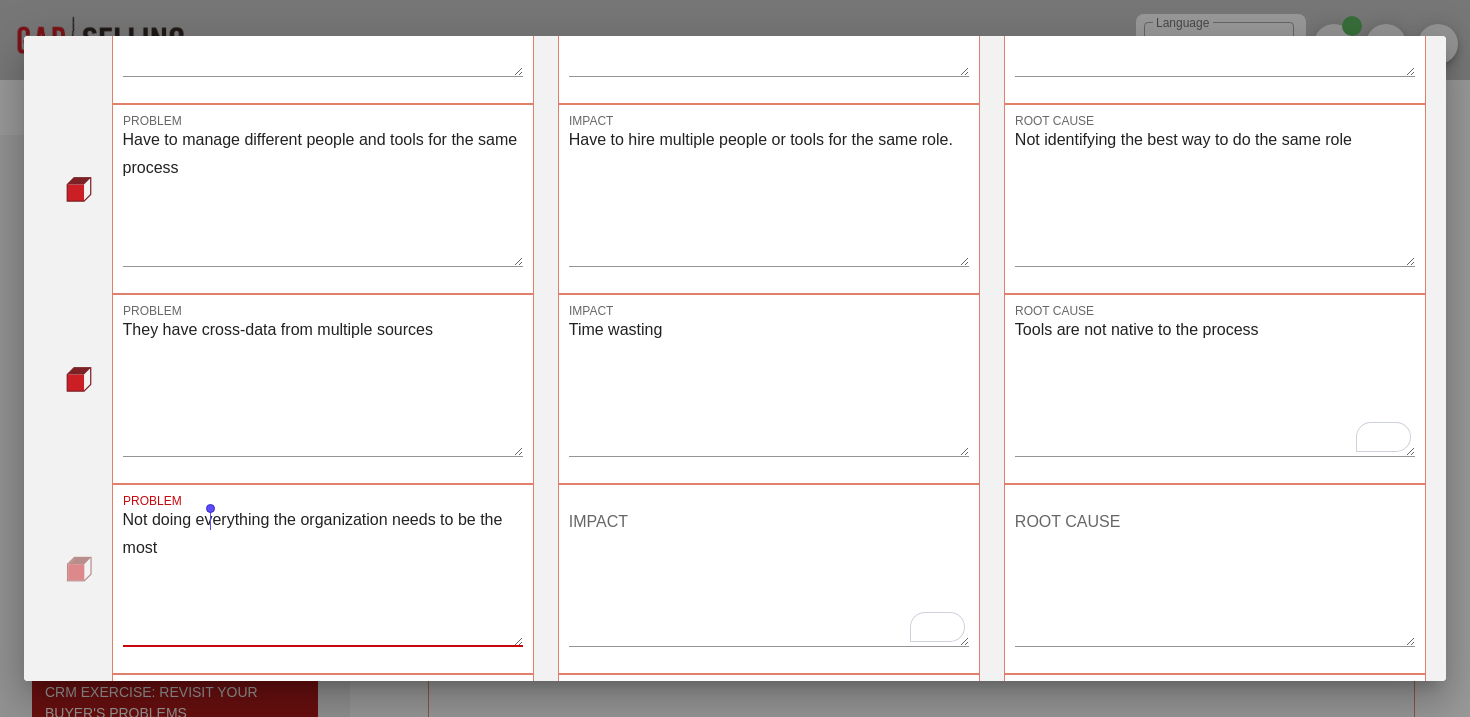 click on "Not doing everything the organization needs to be the most" at bounding box center [323, 576] 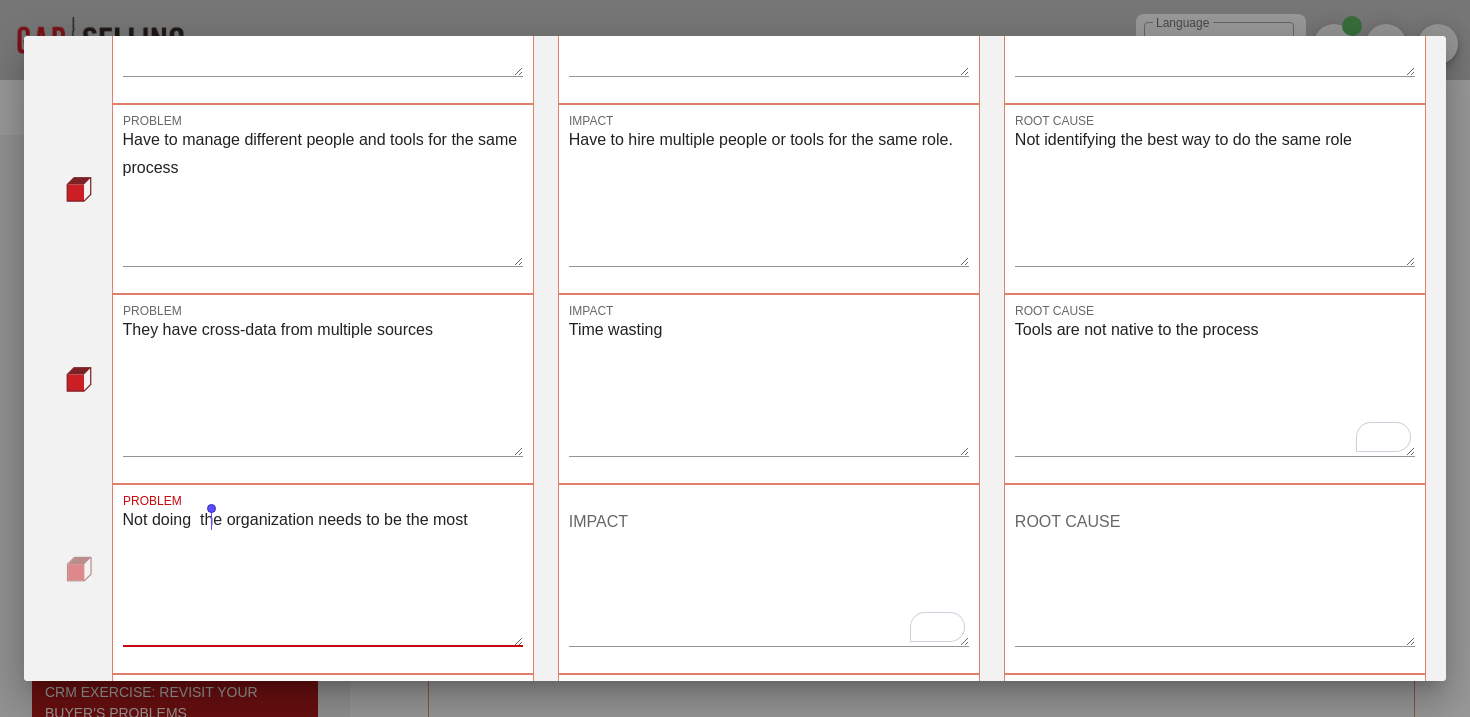 drag, startPoint x: 482, startPoint y: 518, endPoint x: 211, endPoint y: 523, distance: 271.0461 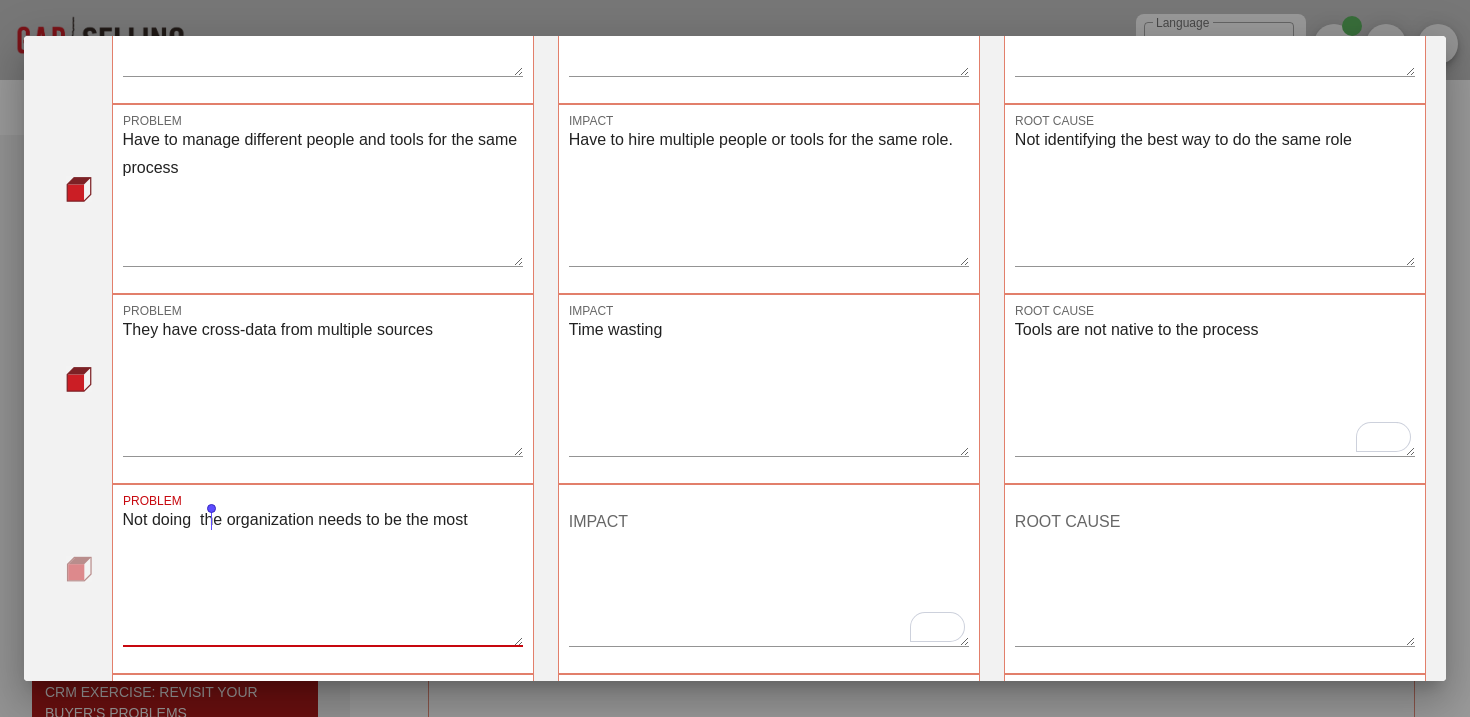 click on "Not doing  the organization needs to be the most" at bounding box center [323, 576] 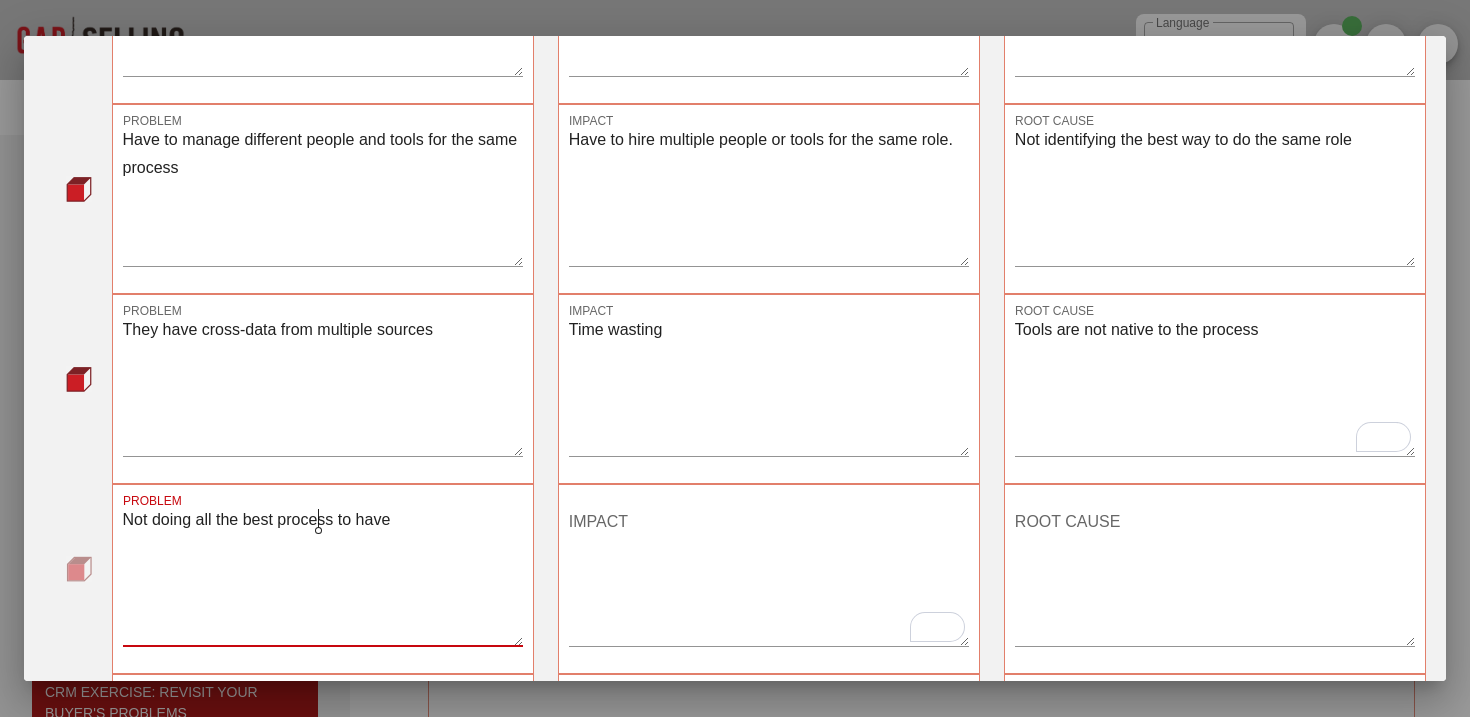 click on "Not doing all the best process to have" at bounding box center [323, 576] 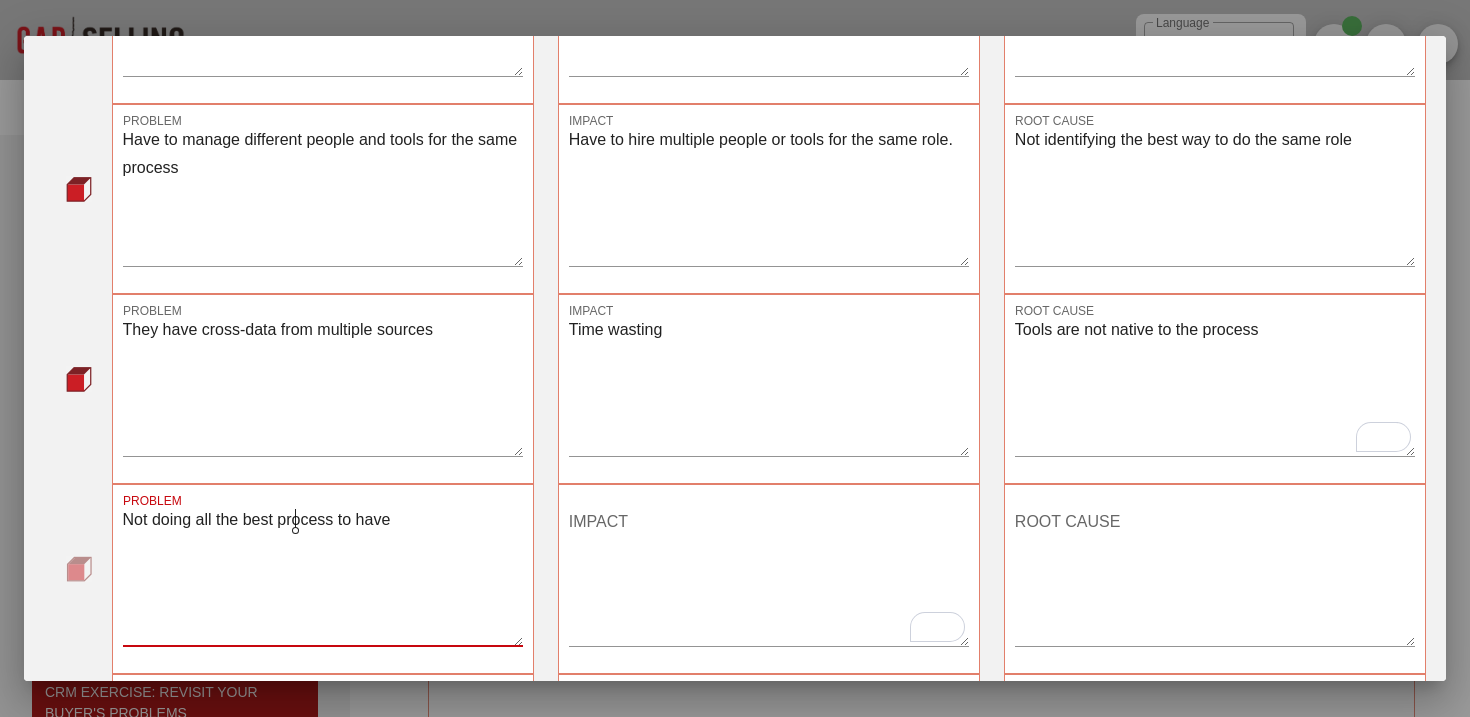 click on "Not doing all the best process to have" at bounding box center [323, 576] 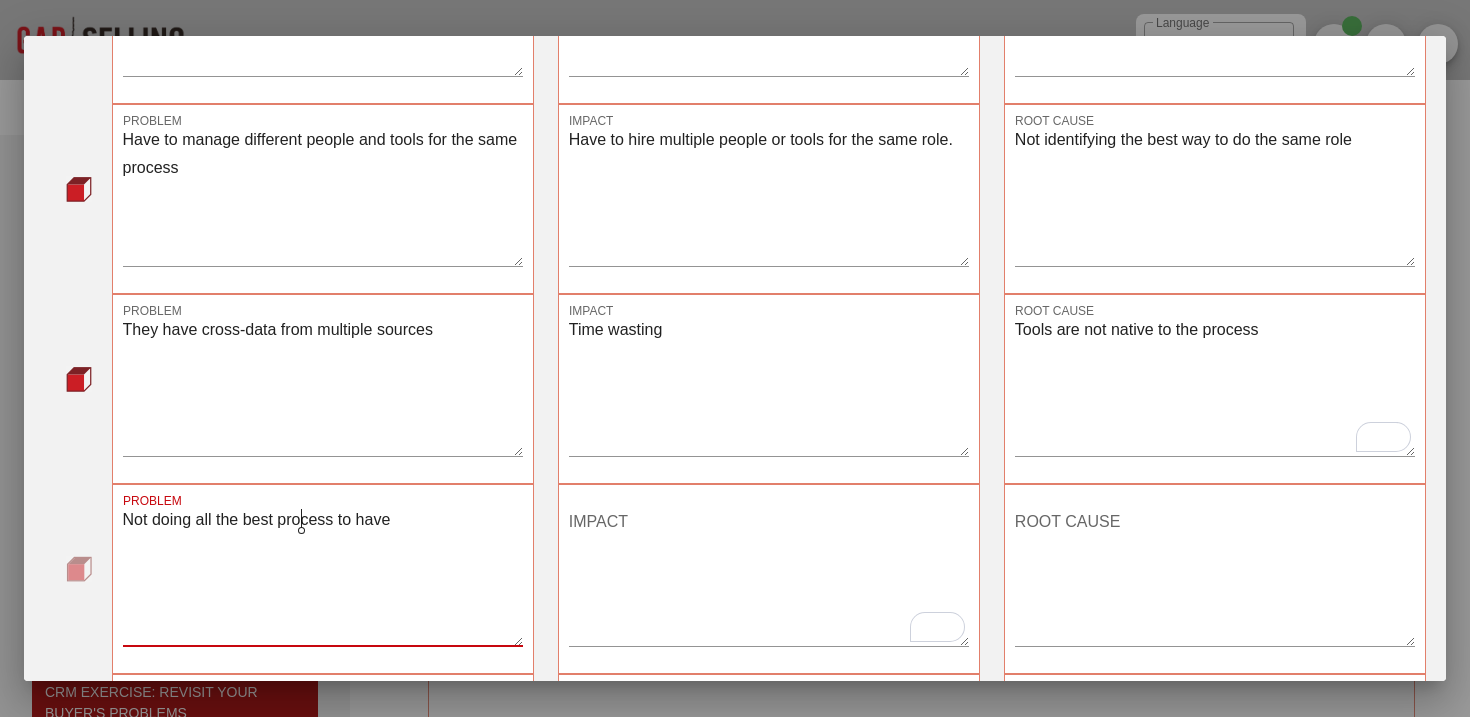 click on "Not doing all the best process to have" at bounding box center (323, 576) 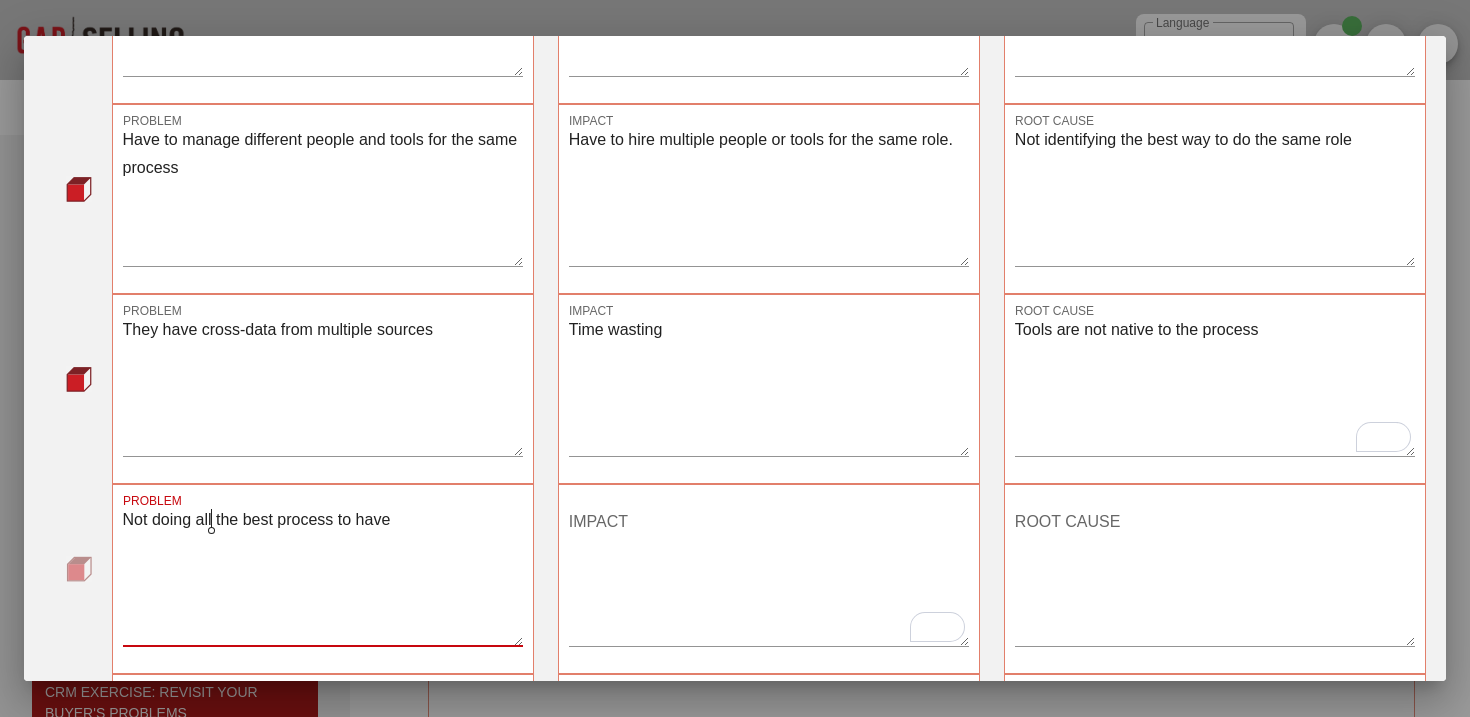 click on "Not doing all the best process to have" at bounding box center [323, 576] 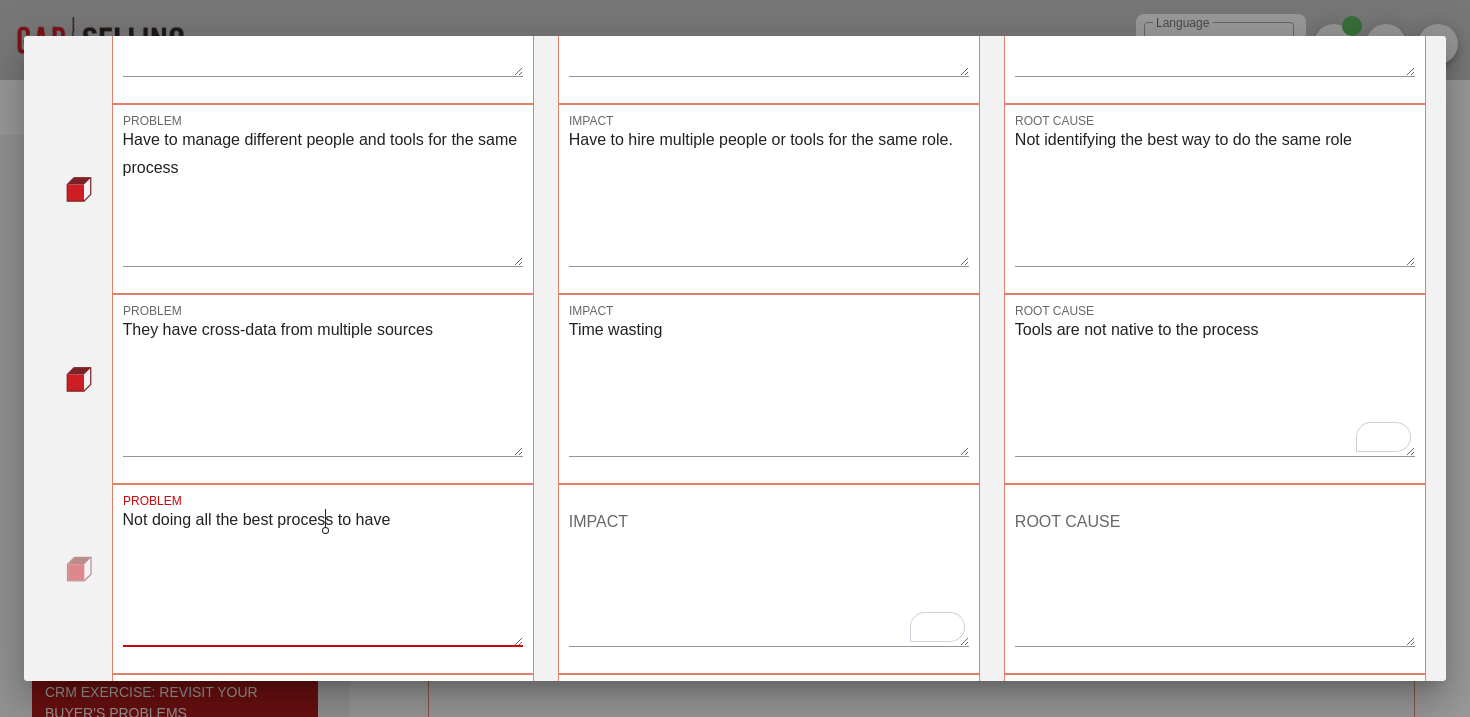click on "Not doing all the best process to have" at bounding box center [323, 576] 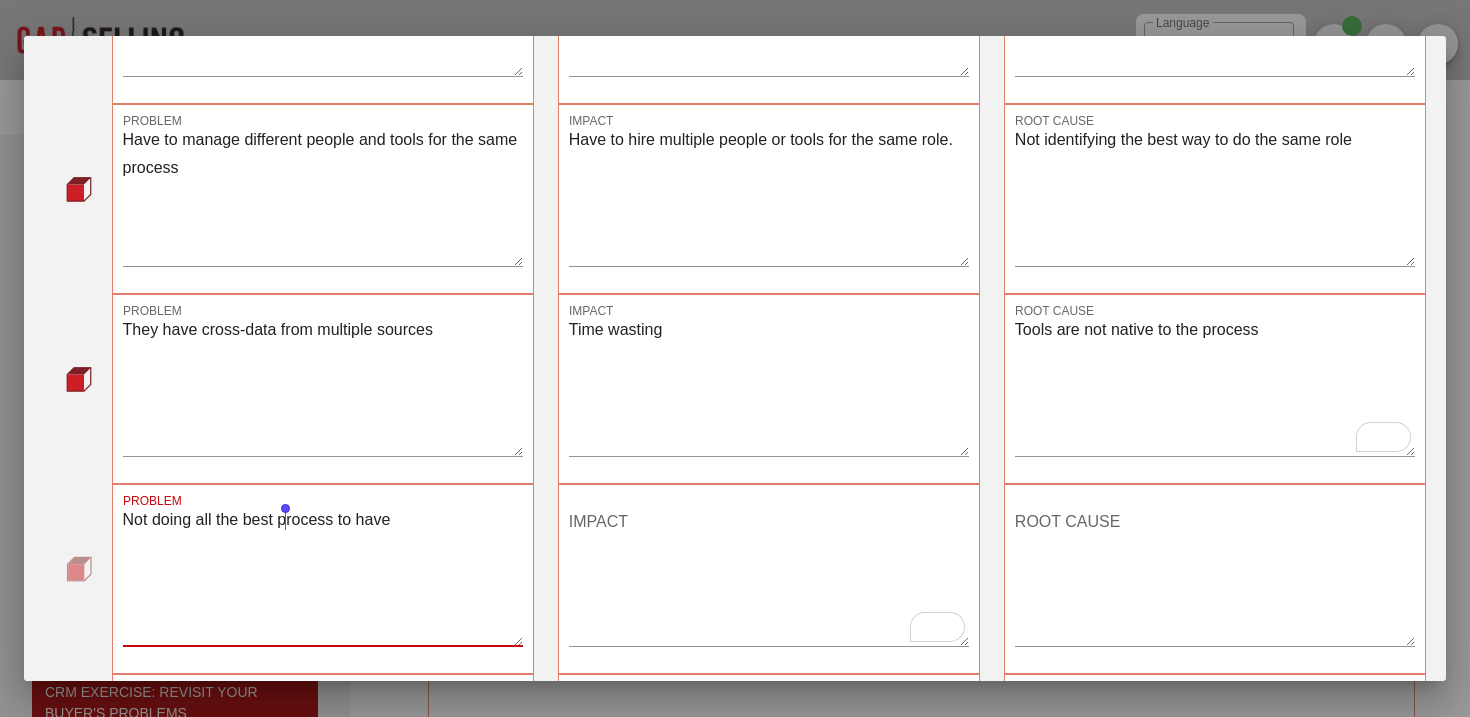 drag, startPoint x: 350, startPoint y: 523, endPoint x: 288, endPoint y: 524, distance: 62.008064 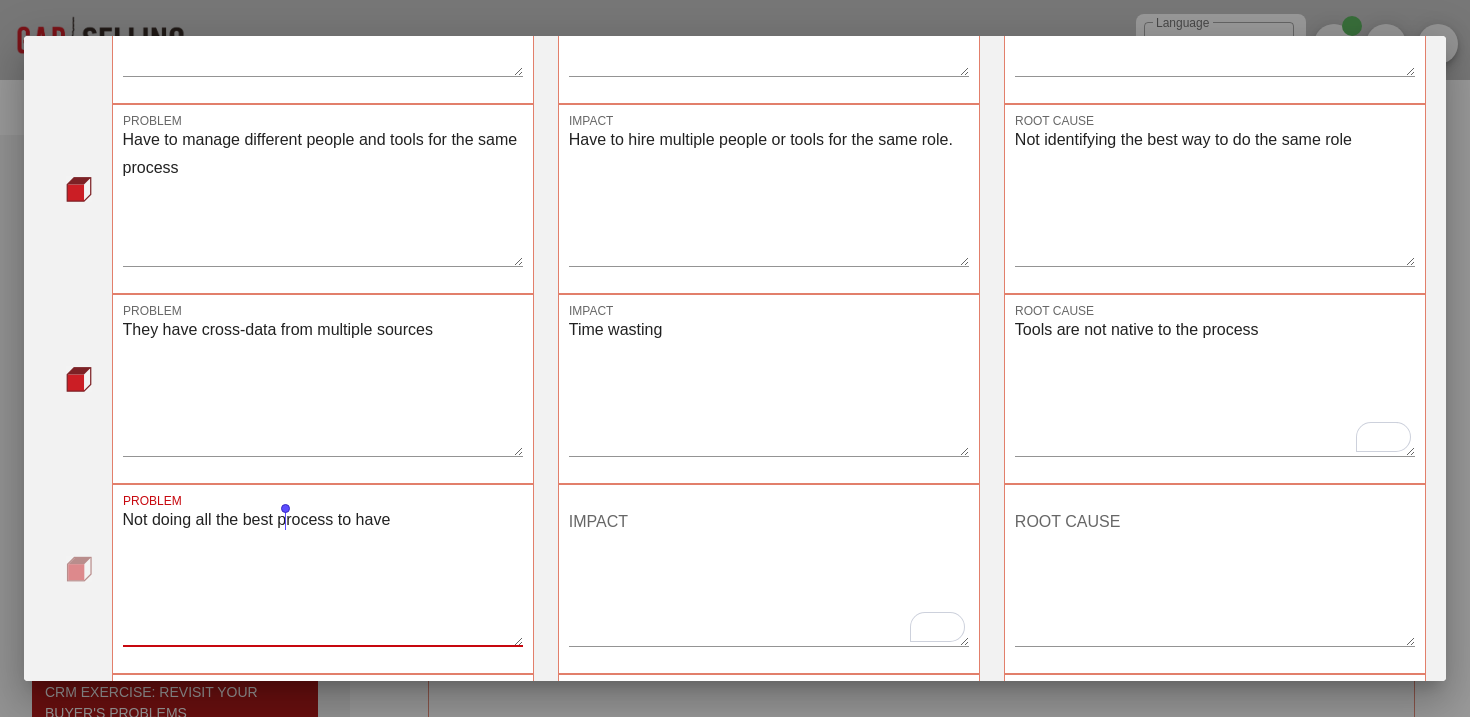 click on "Not doing all the best process to have" at bounding box center [323, 576] 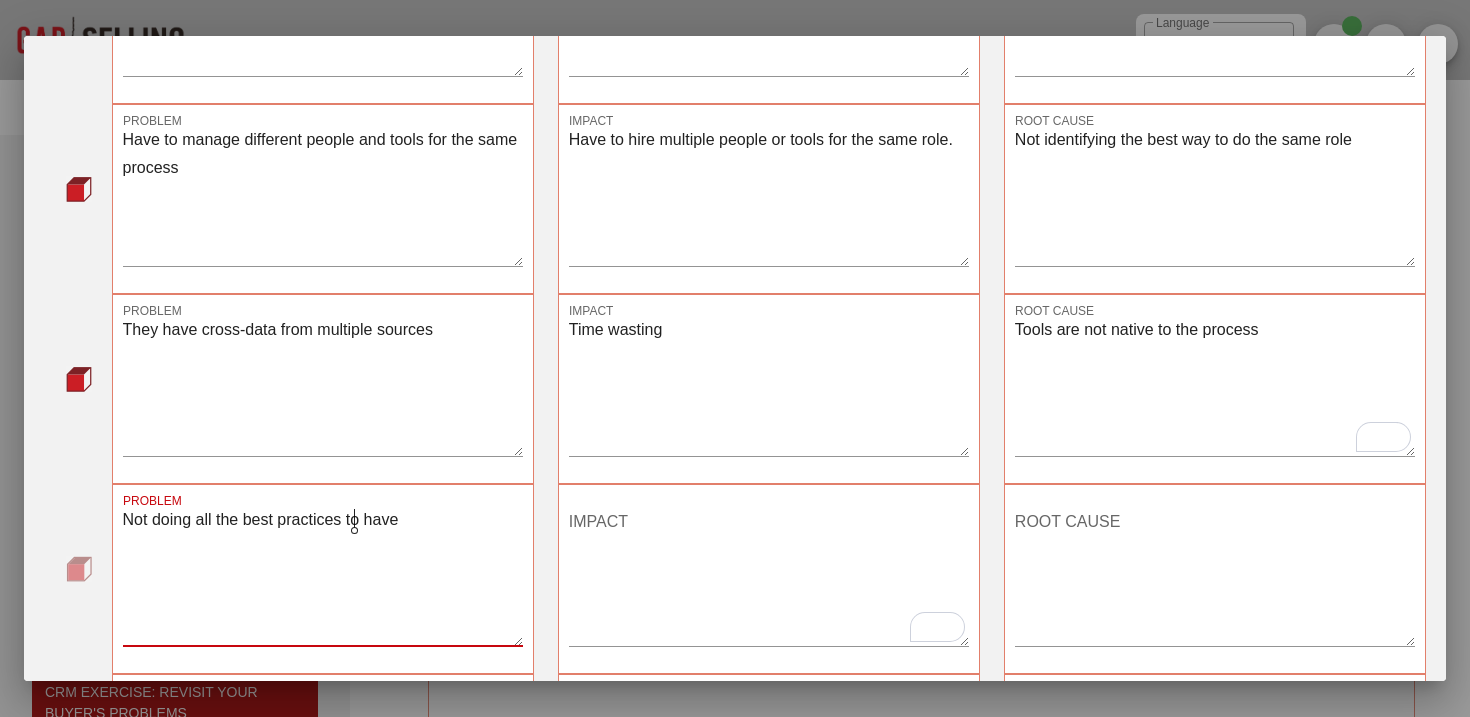 click on "Not doing all the best practices to have" at bounding box center (323, 576) 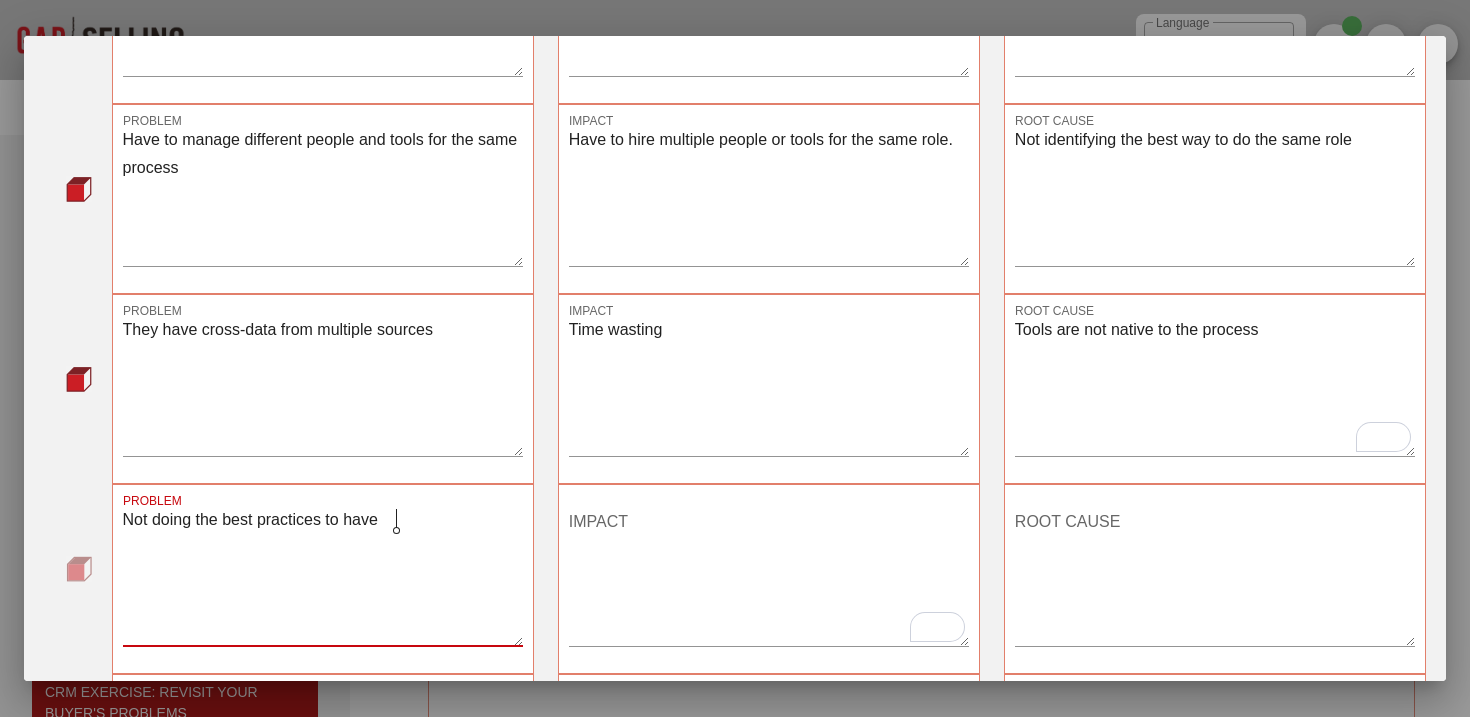 click on "Not doing the best practices to have" at bounding box center [323, 576] 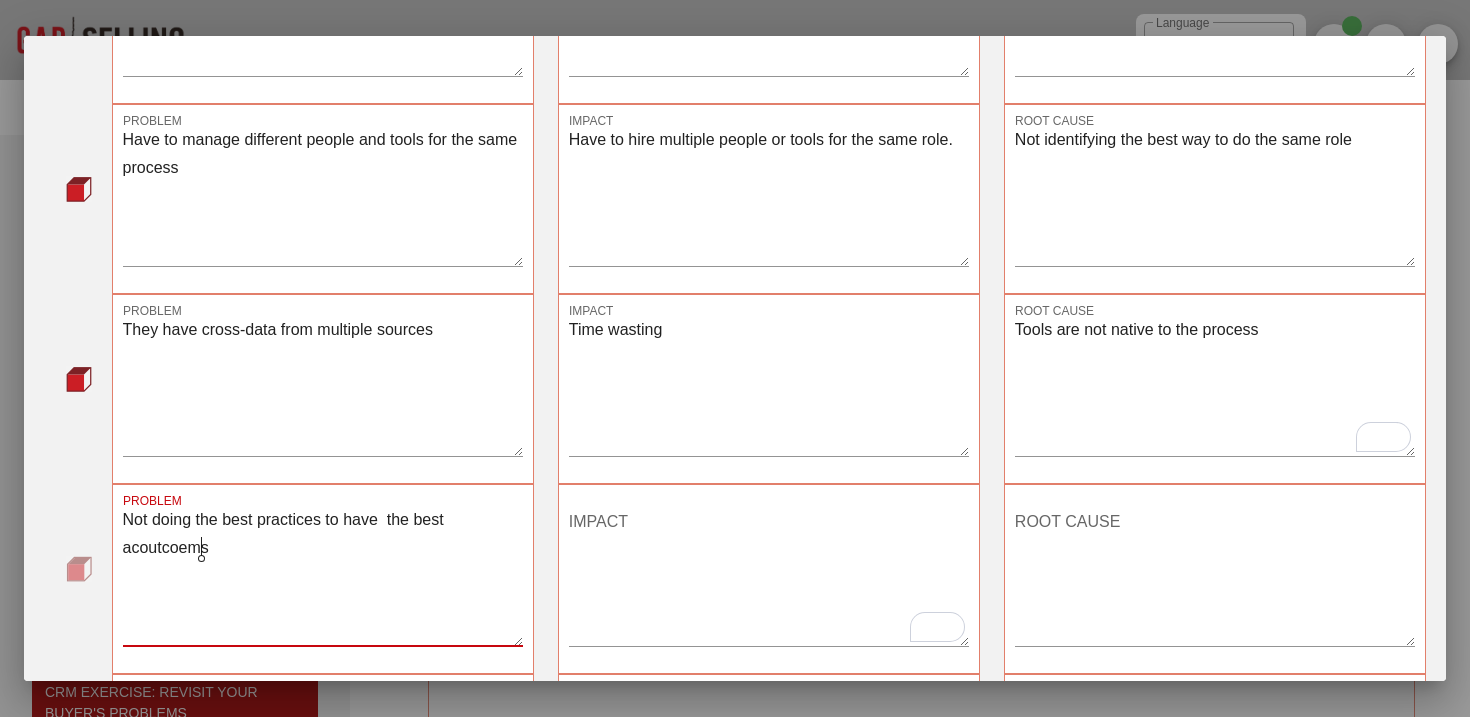 click on "Not doing the best practices to have  the best acoutcoems" at bounding box center (323, 576) 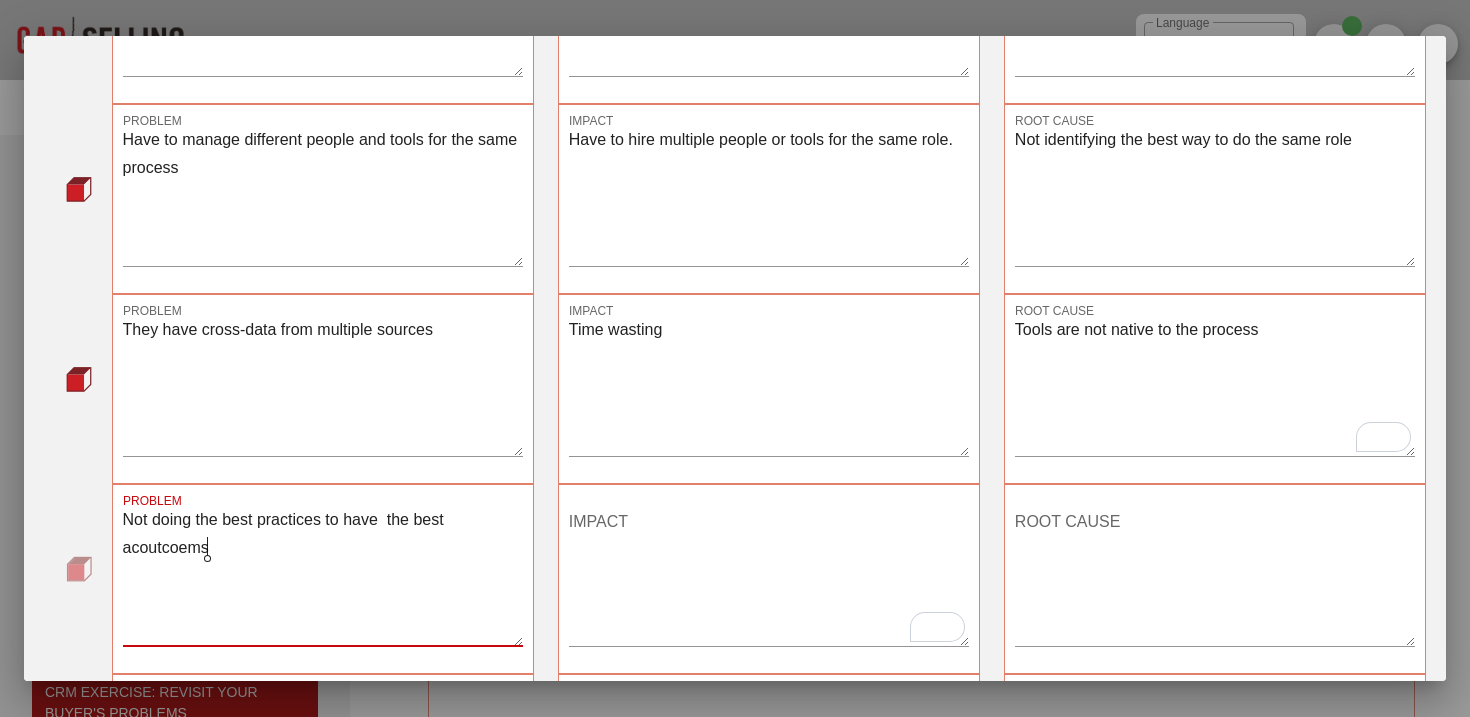 click on "Not doing the best practices to have  the best acoutcoems" at bounding box center [323, 576] 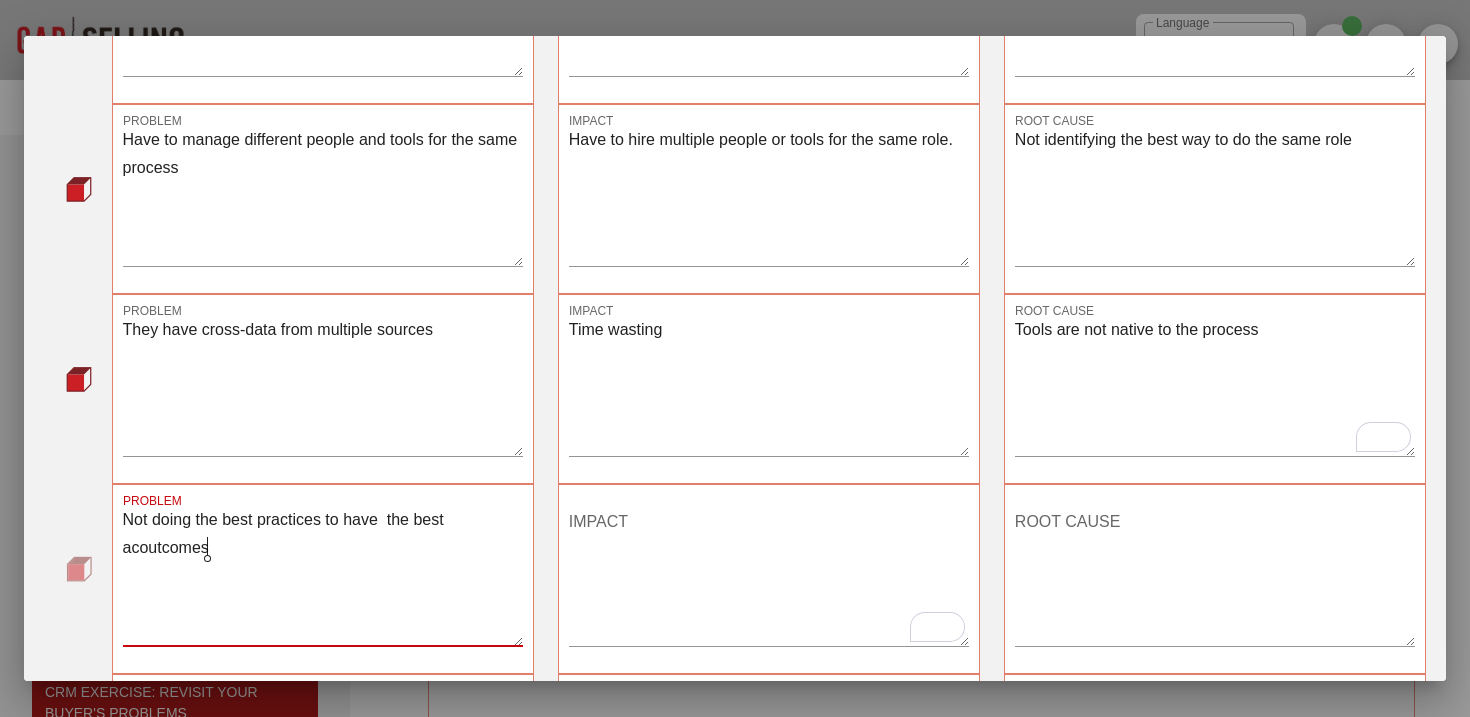 click on "Not doing the best practices to have  the best acoutcomes" at bounding box center (323, 576) 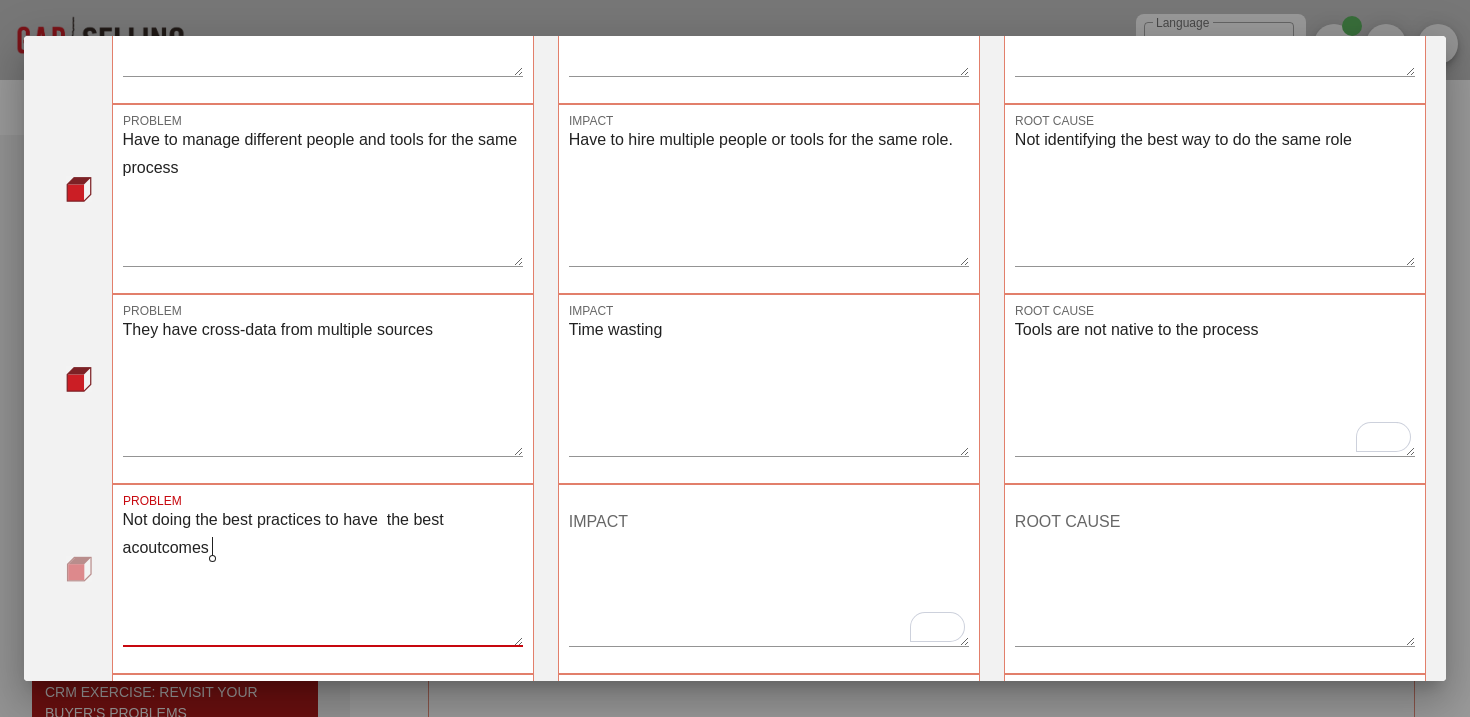click on "IMPACT" at bounding box center [769, 576] 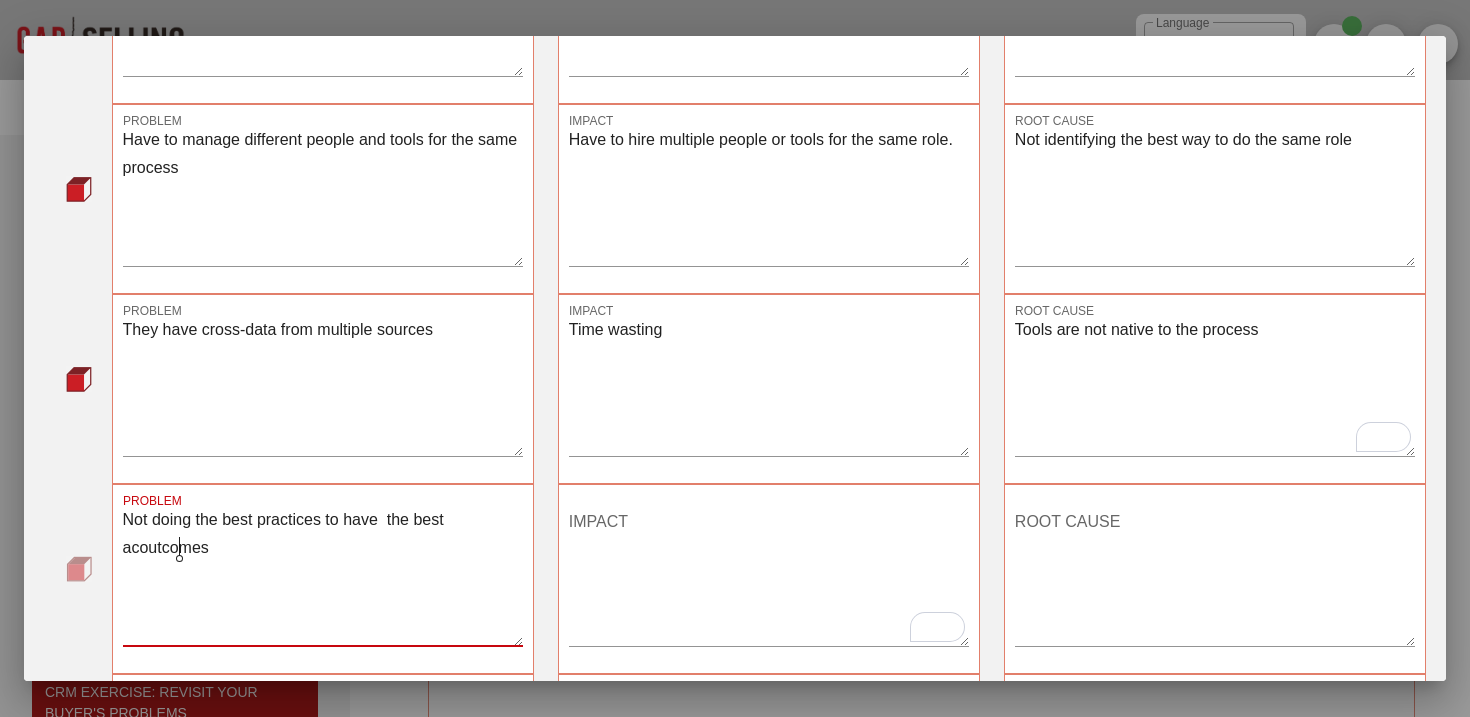 click on "Not doing the best practices to have  the best acoutcomes" at bounding box center (323, 576) 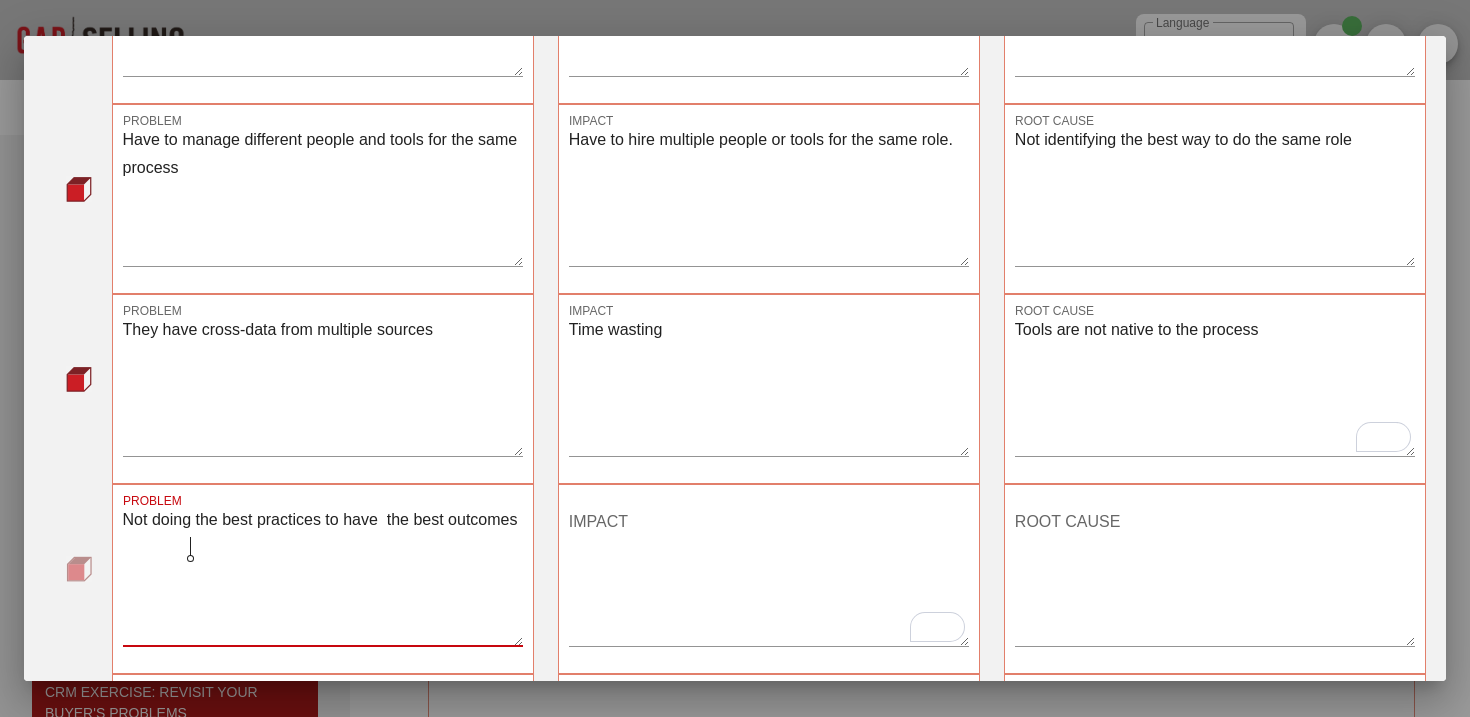 type on "Not doing the best practices to have  the best outcomes" 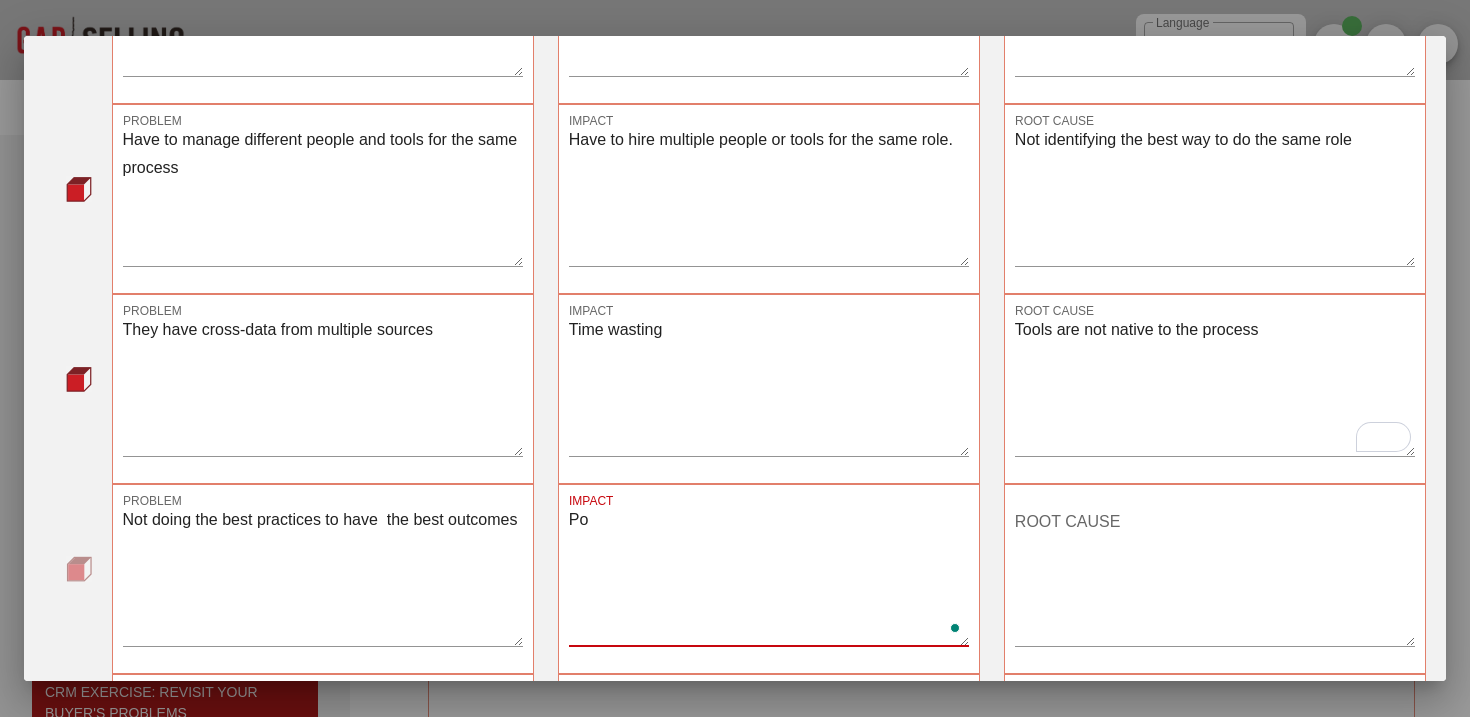 type on "P" 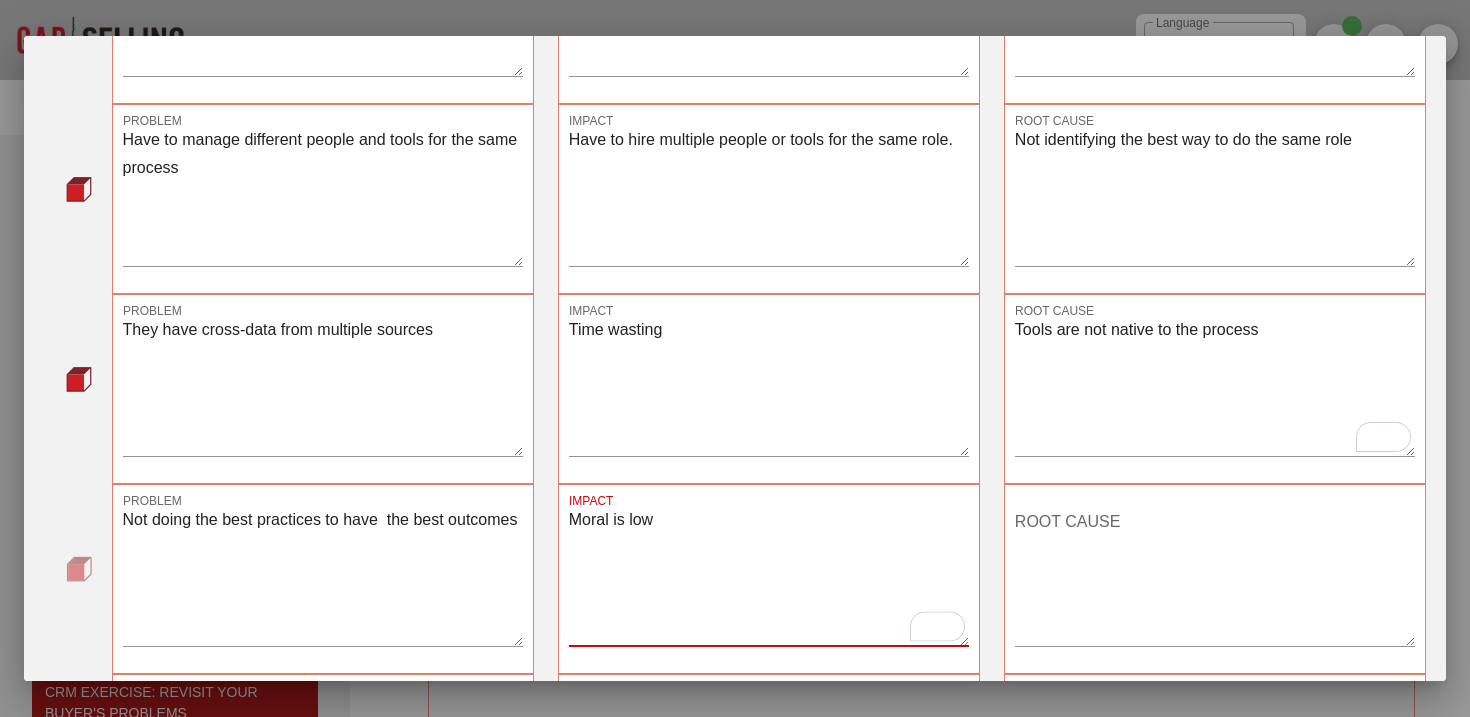 click on "Moral is low" at bounding box center (769, 576) 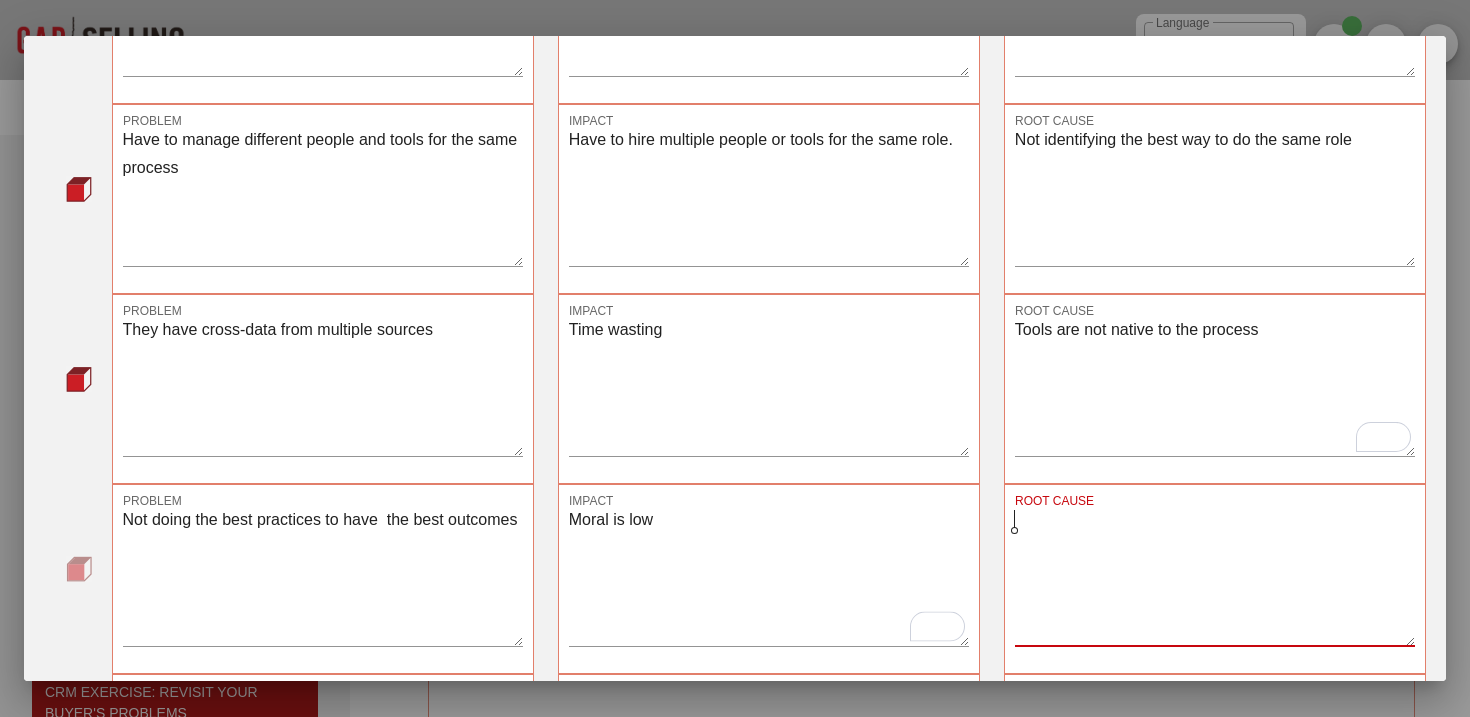click on "ROOT CAUSE" at bounding box center (1215, 576) 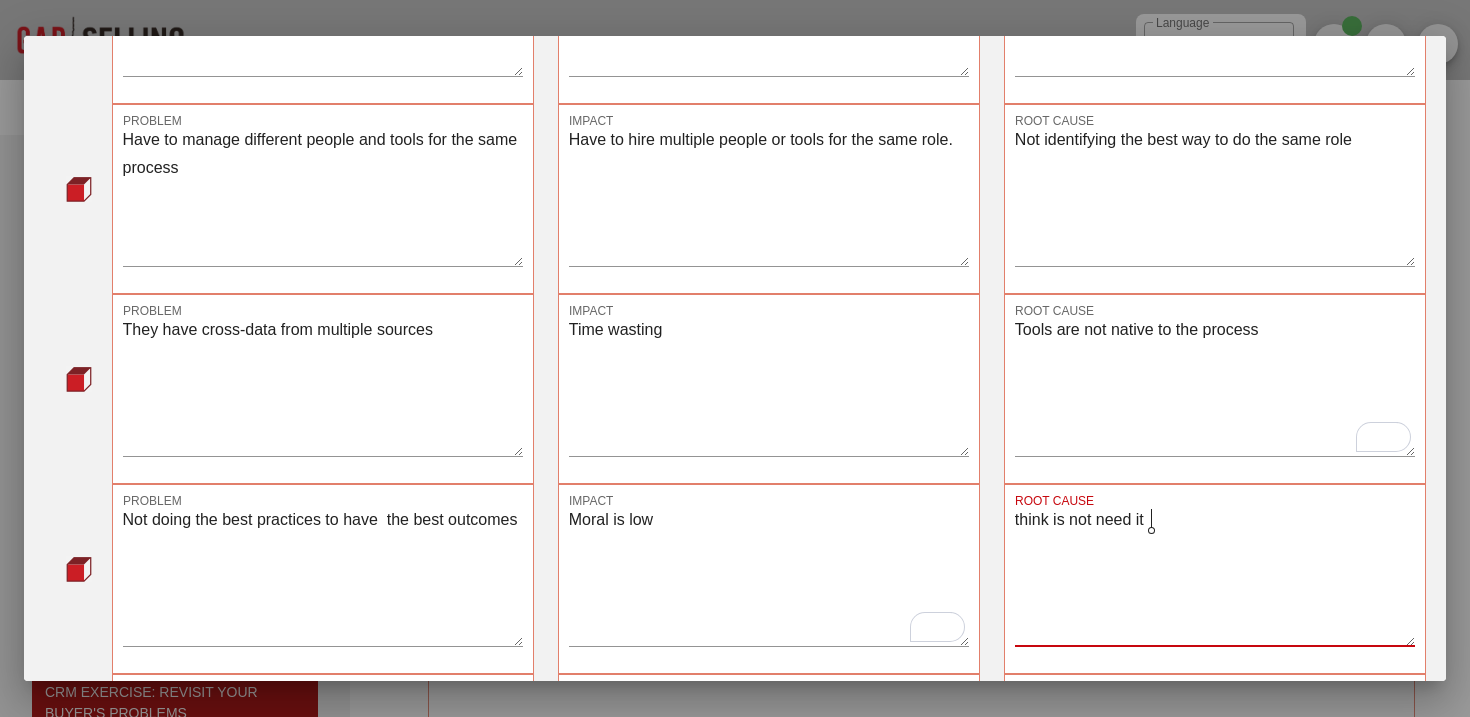 click on "think is not need it" at bounding box center (1215, 576) 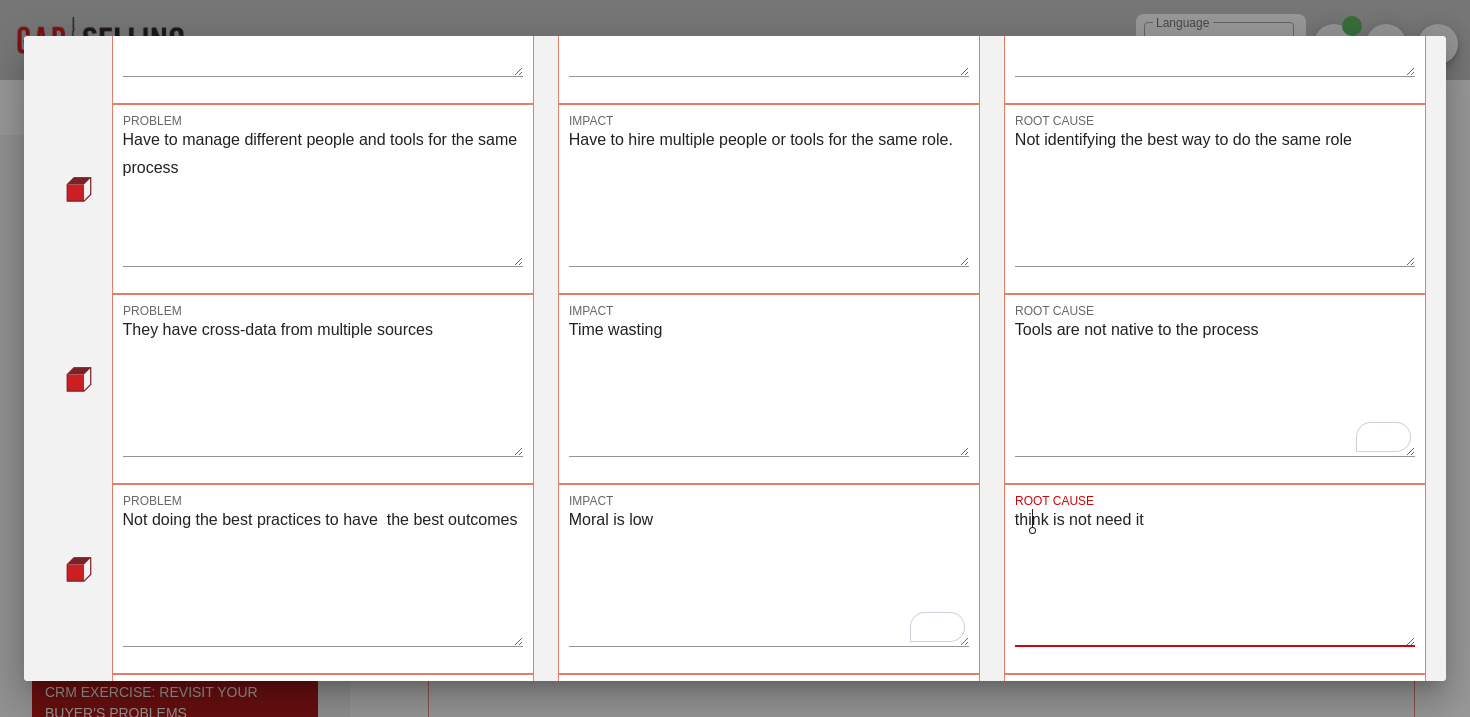 click on "T" 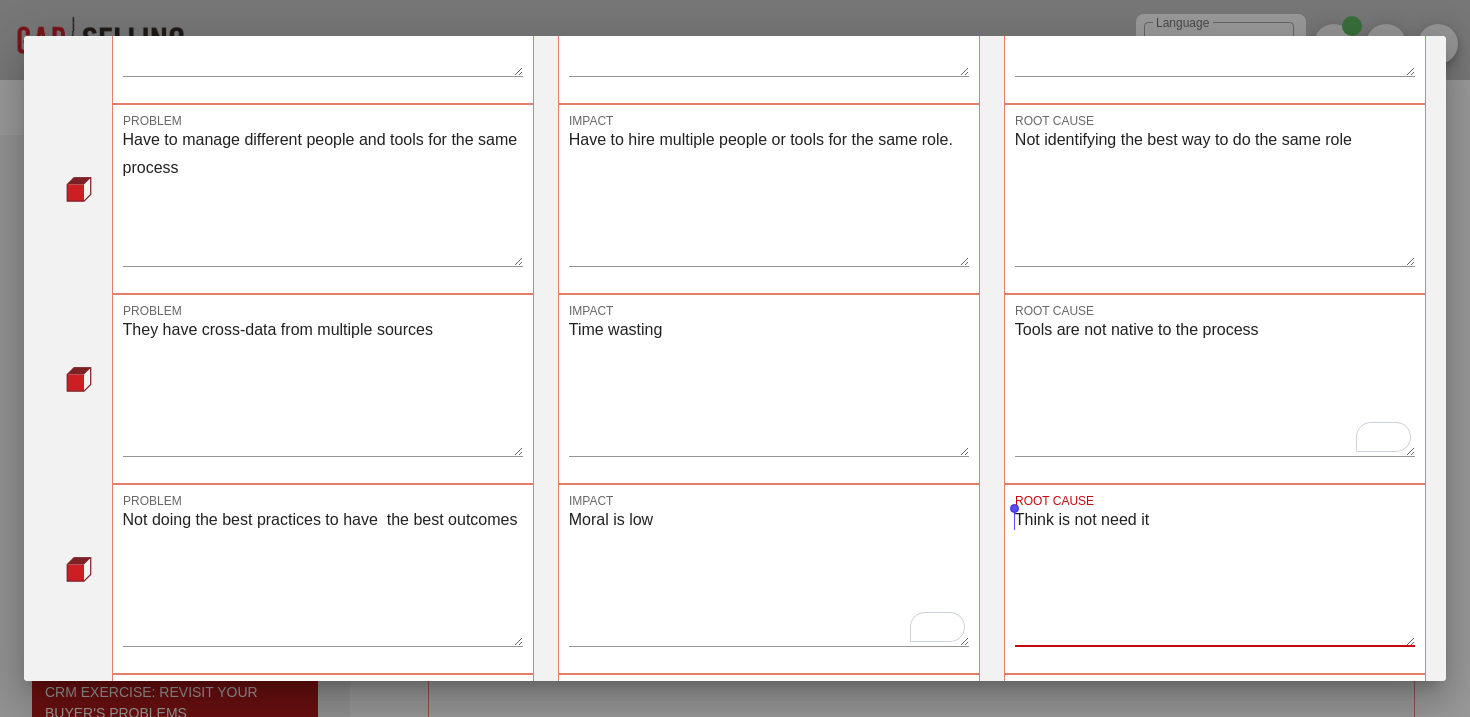 drag, startPoint x: 1051, startPoint y: 520, endPoint x: 1015, endPoint y: 520, distance: 36 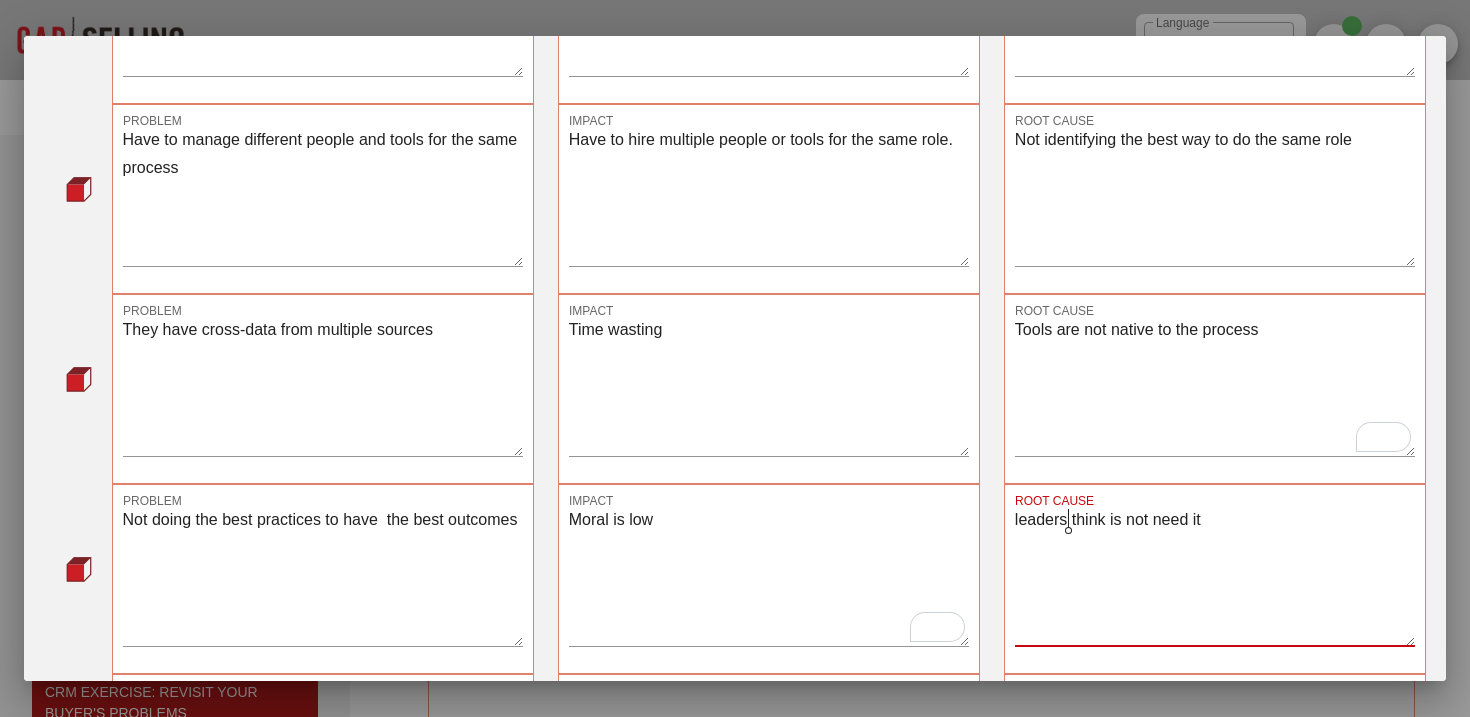 click on "leaders think is not need it" at bounding box center (1215, 576) 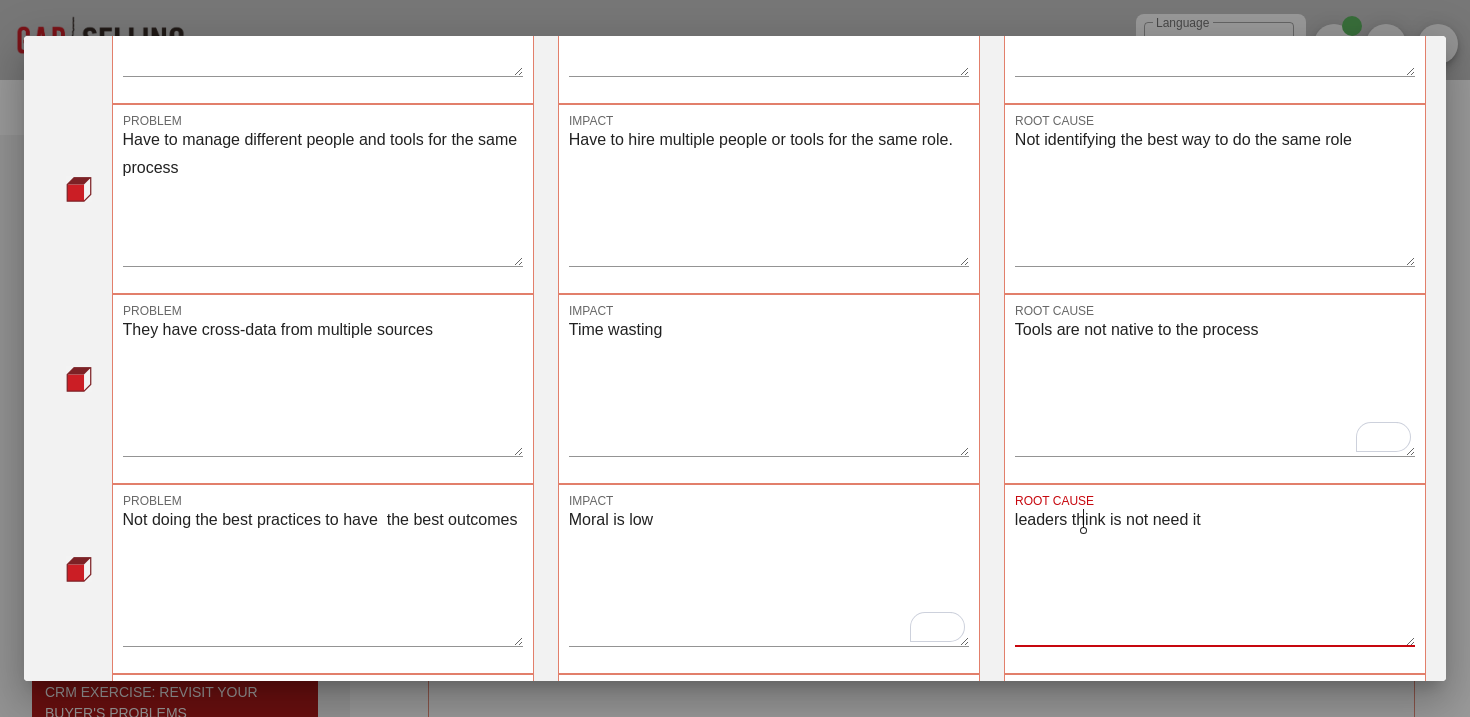 click on "leaders think is not need it" at bounding box center [1215, 576] 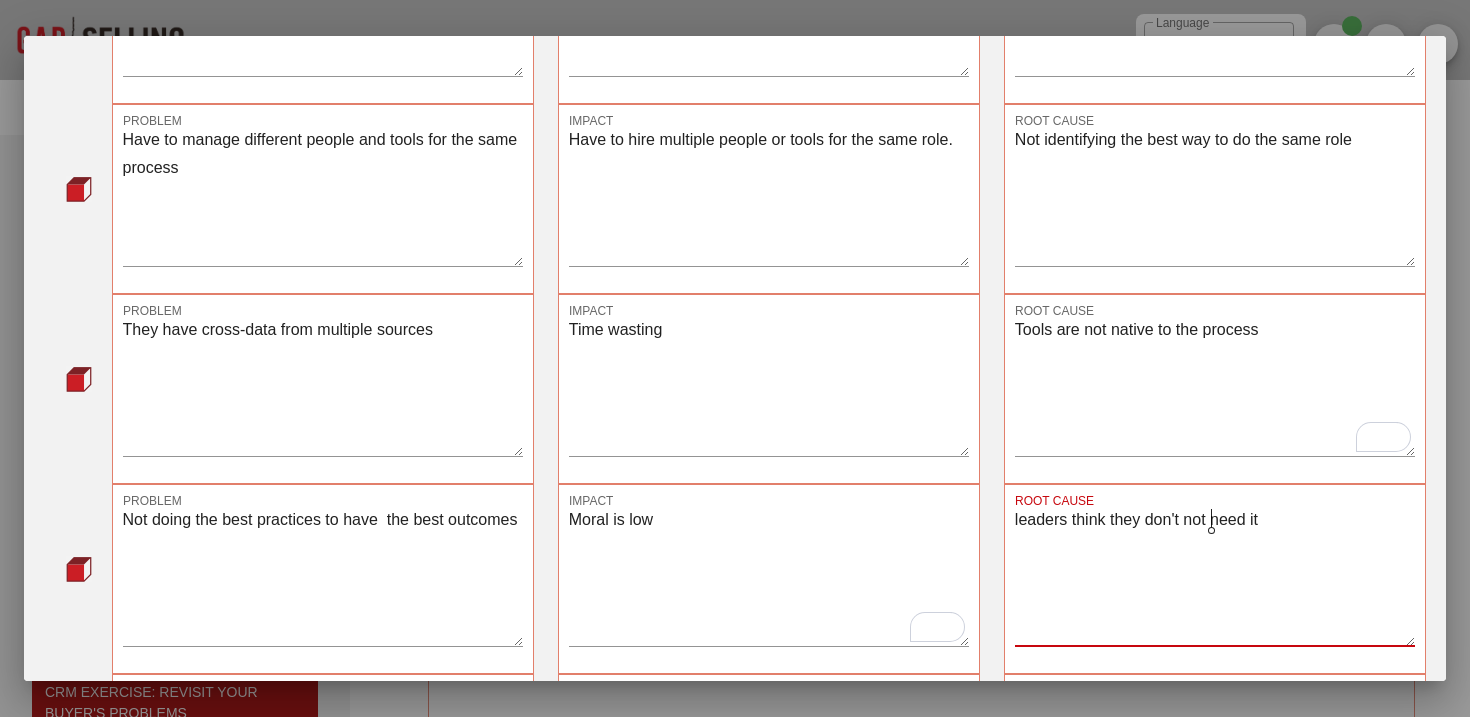 click on "leaders think they don't not need it" at bounding box center [1215, 576] 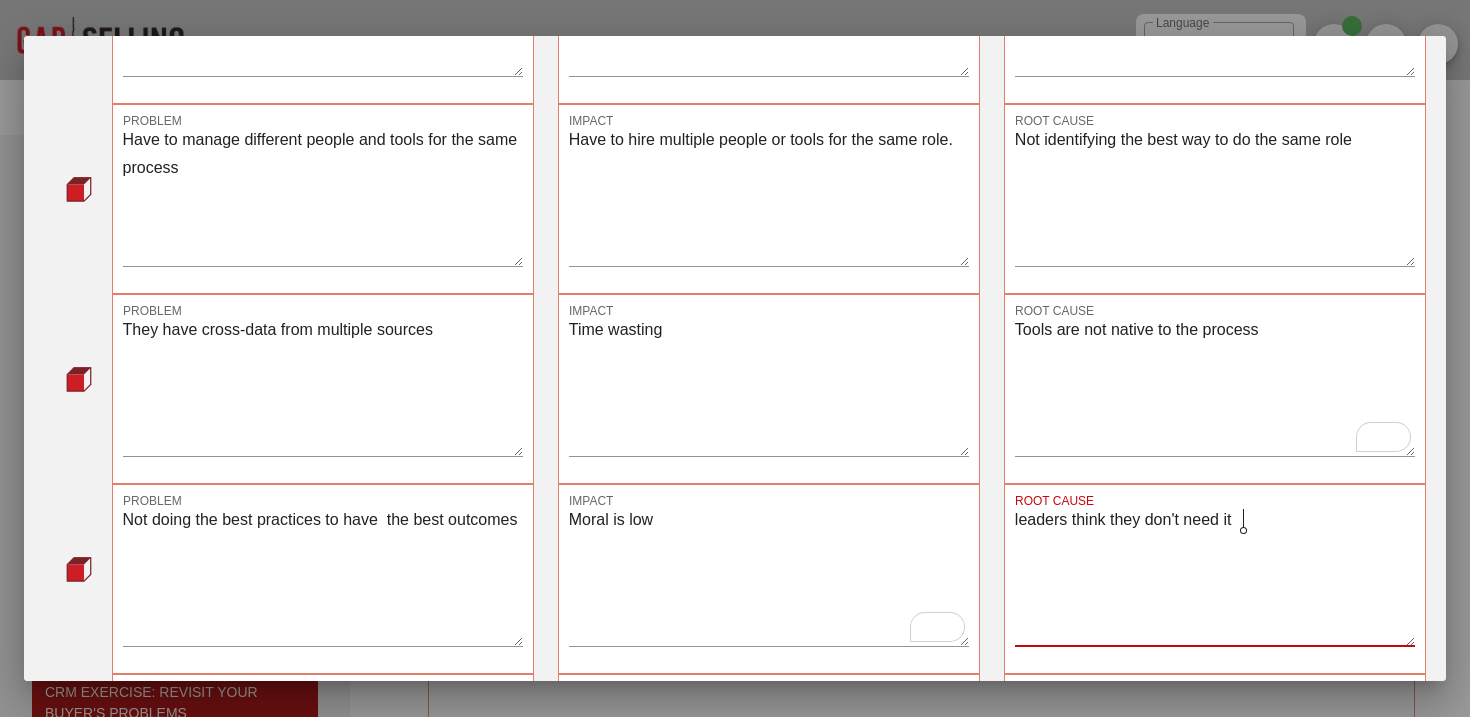 click on "leaders think they don't need it" at bounding box center [1215, 576] 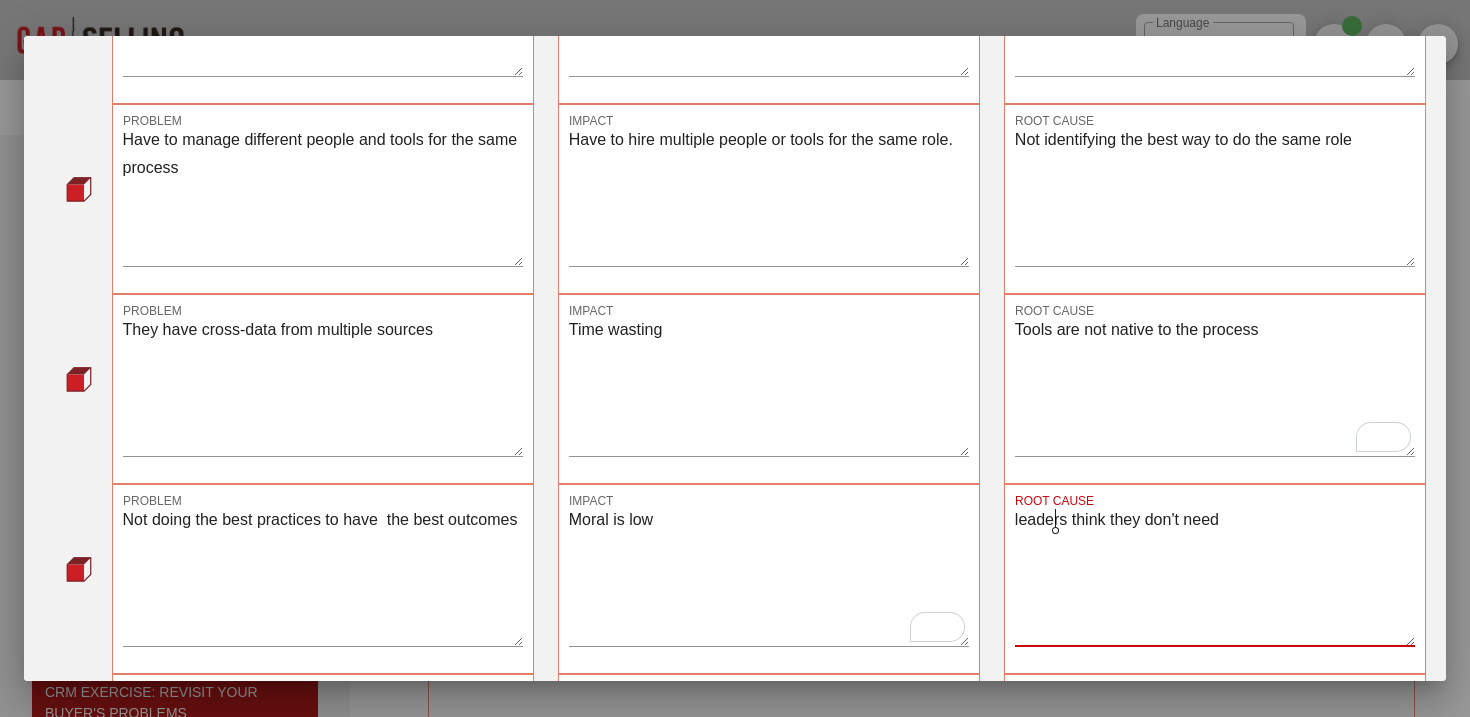 click on "leaders think they don't need" at bounding box center [1215, 576] 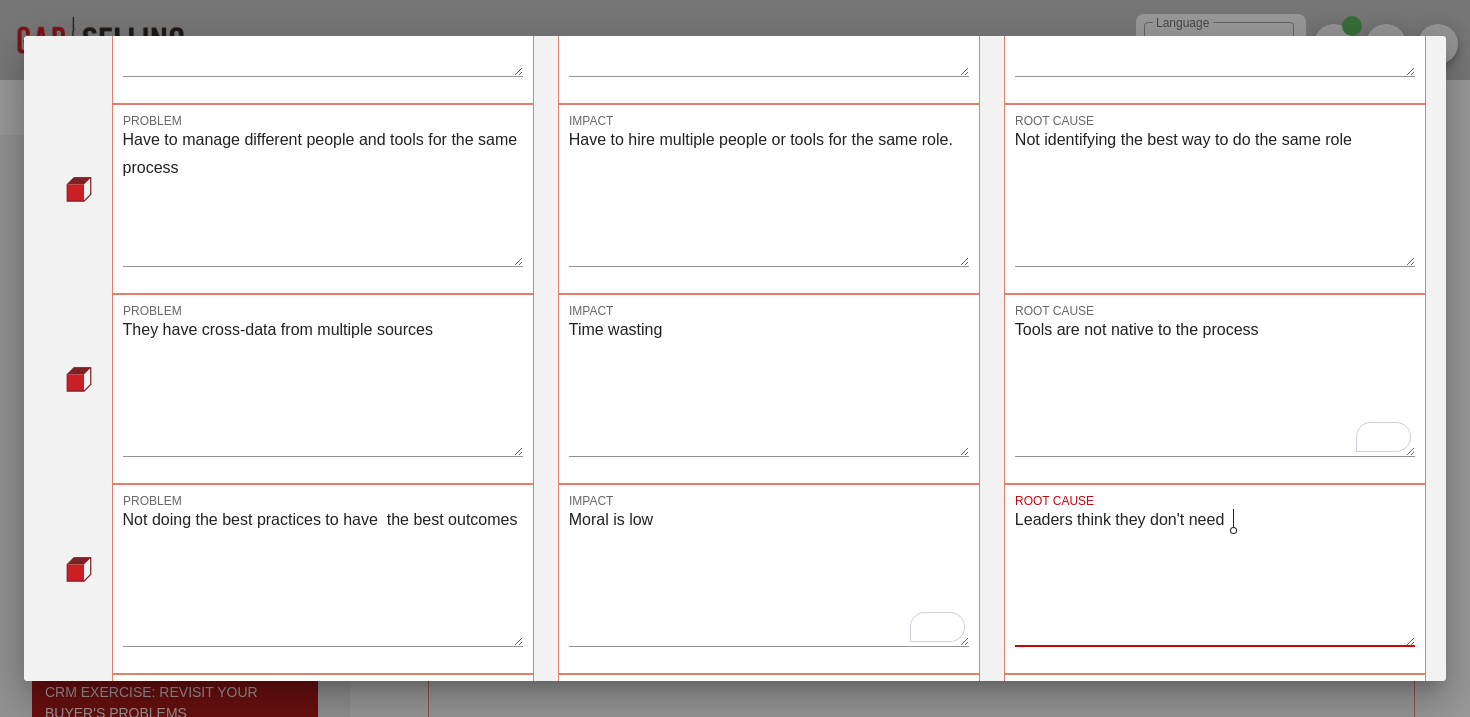 click on "Leaders think they don't need" at bounding box center [1215, 576] 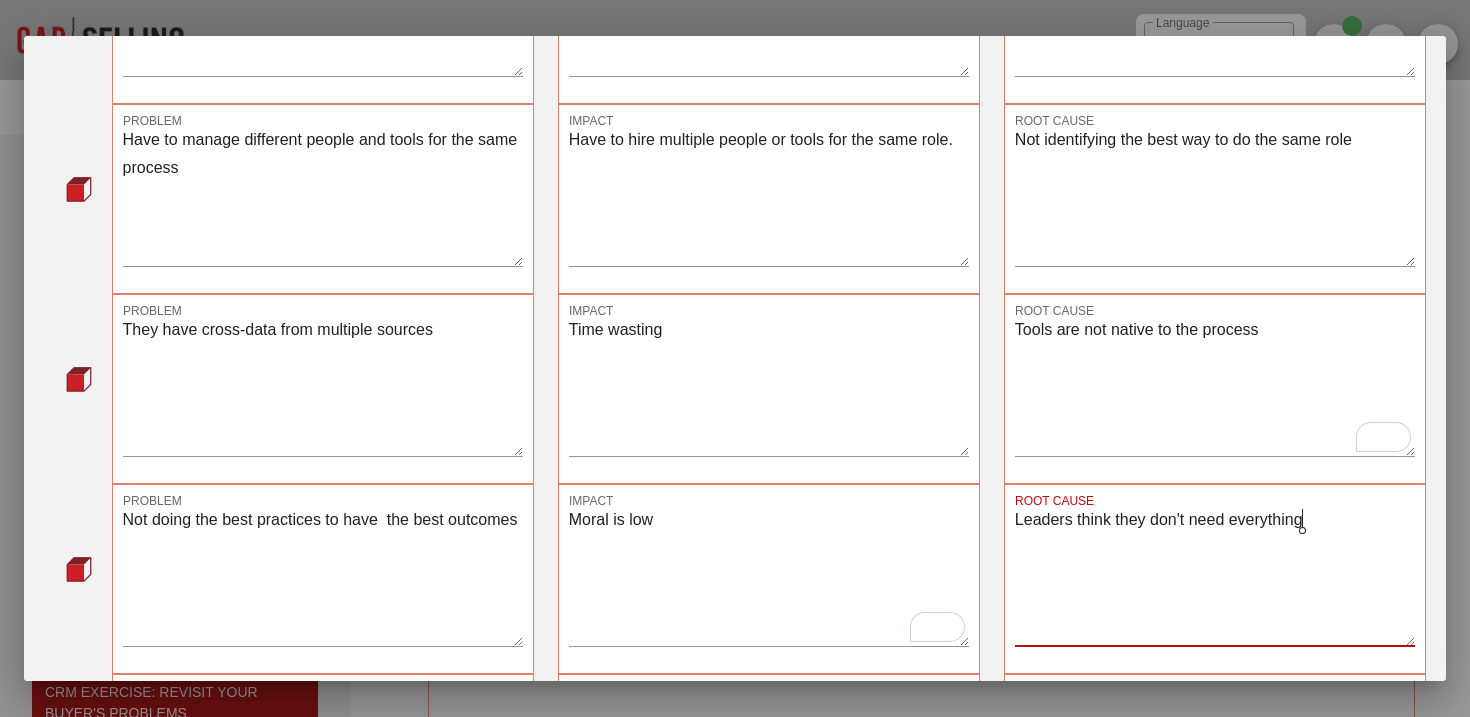 type on "Leaders think they don't need everything" 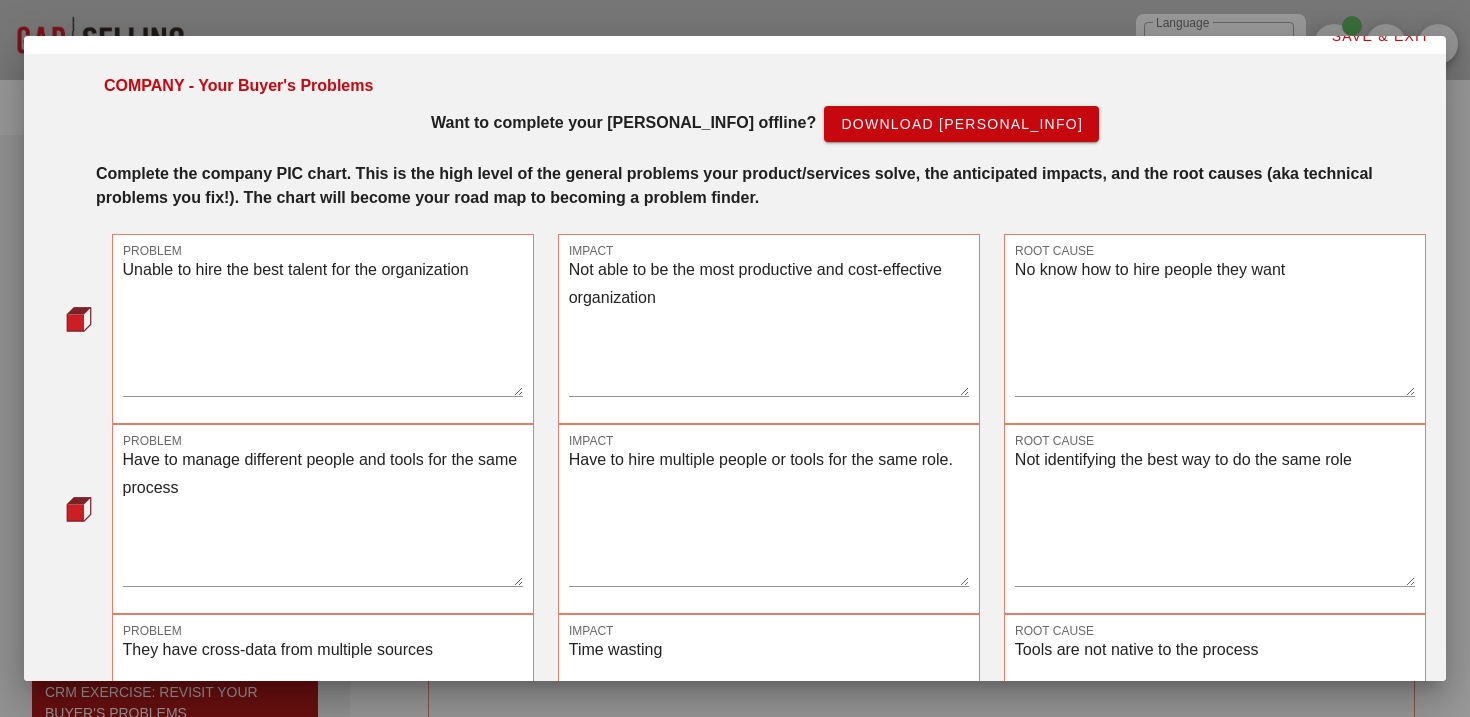 scroll, scrollTop: 22, scrollLeft: 0, axis: vertical 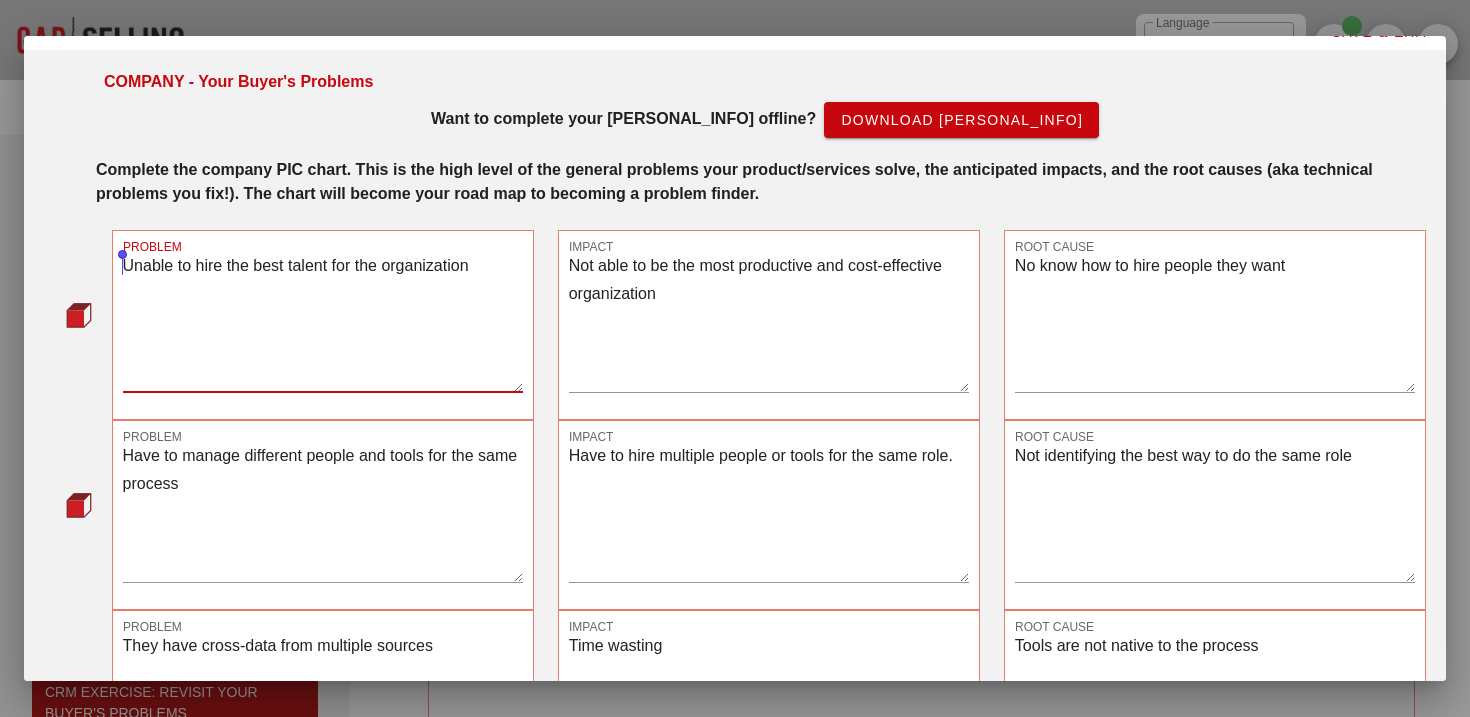 drag, startPoint x: 483, startPoint y: 264, endPoint x: 124, endPoint y: 255, distance: 359.1128 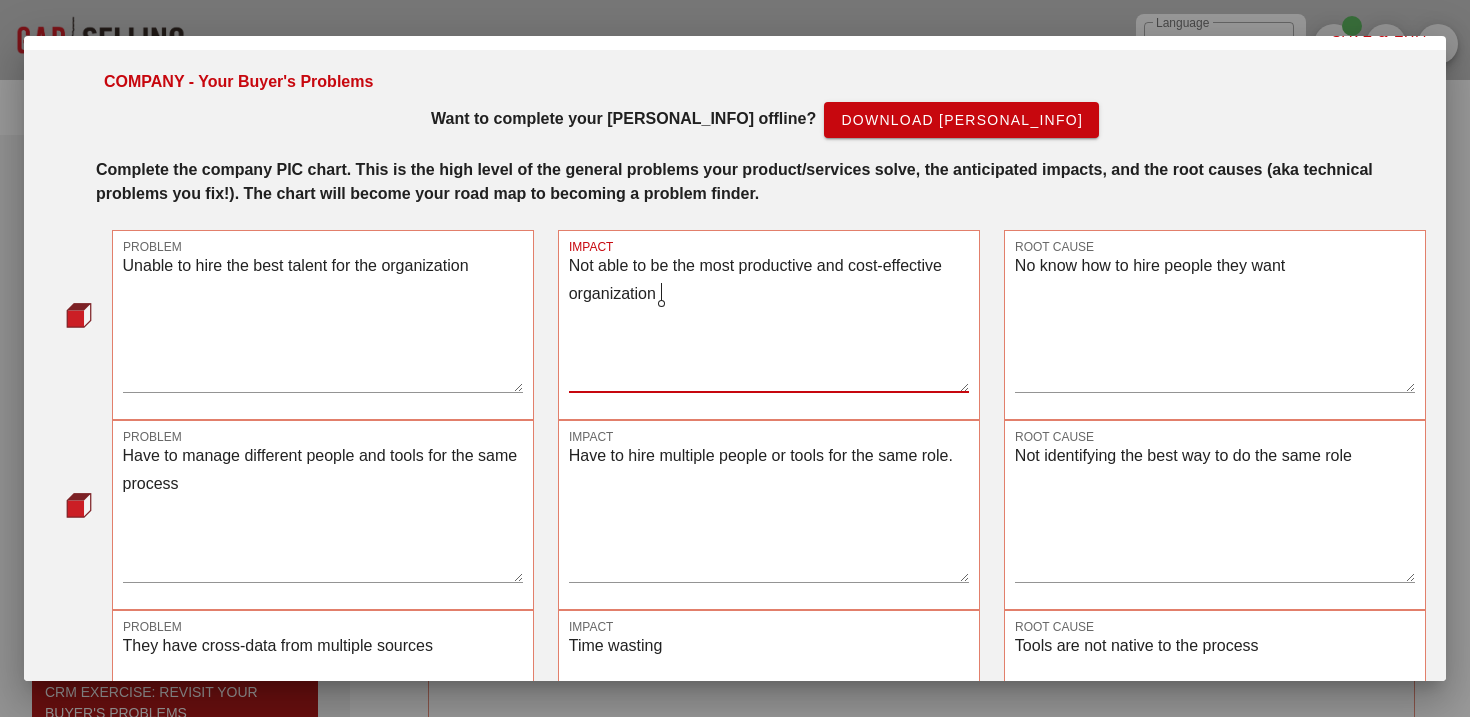 click on "Not able to be the most productive and cost-effective organization" at bounding box center [769, 322] 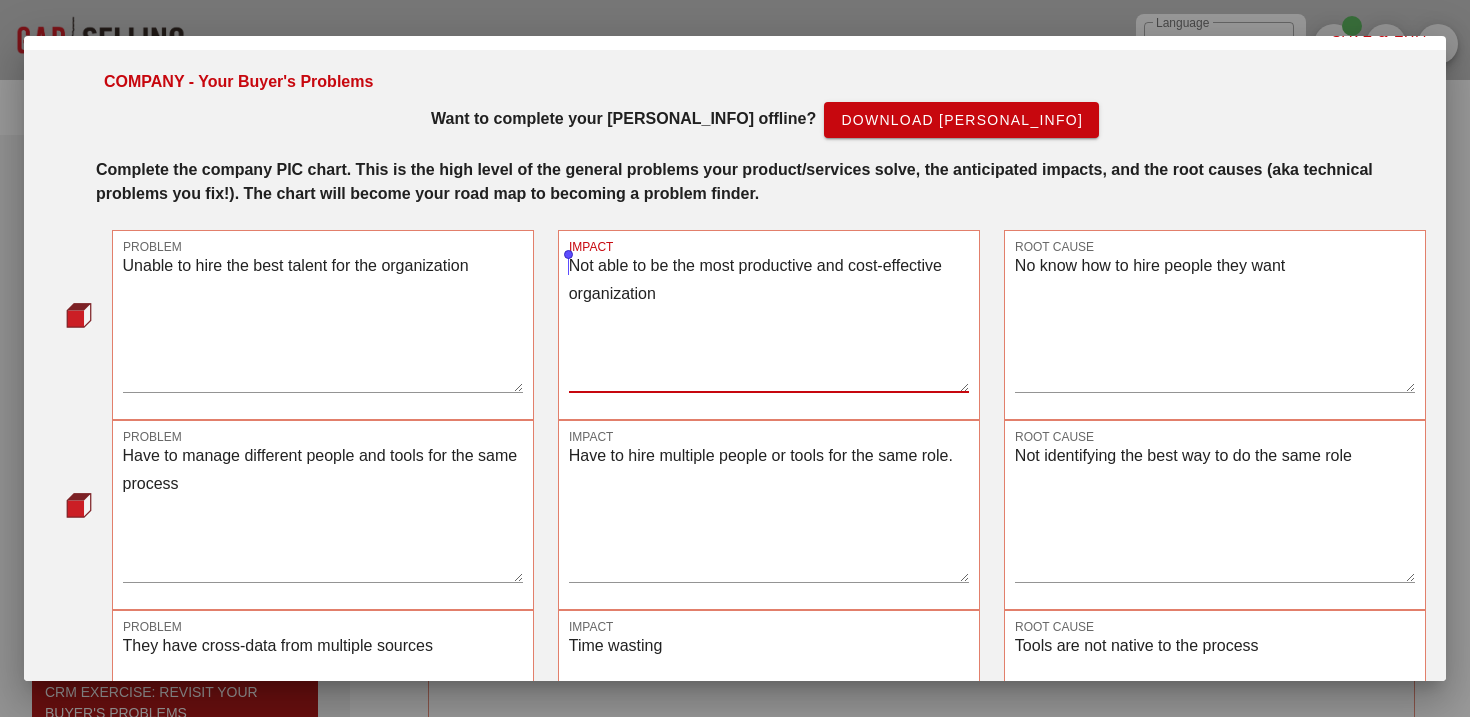 drag, startPoint x: 681, startPoint y: 294, endPoint x: 575, endPoint y: 270, distance: 108.68302 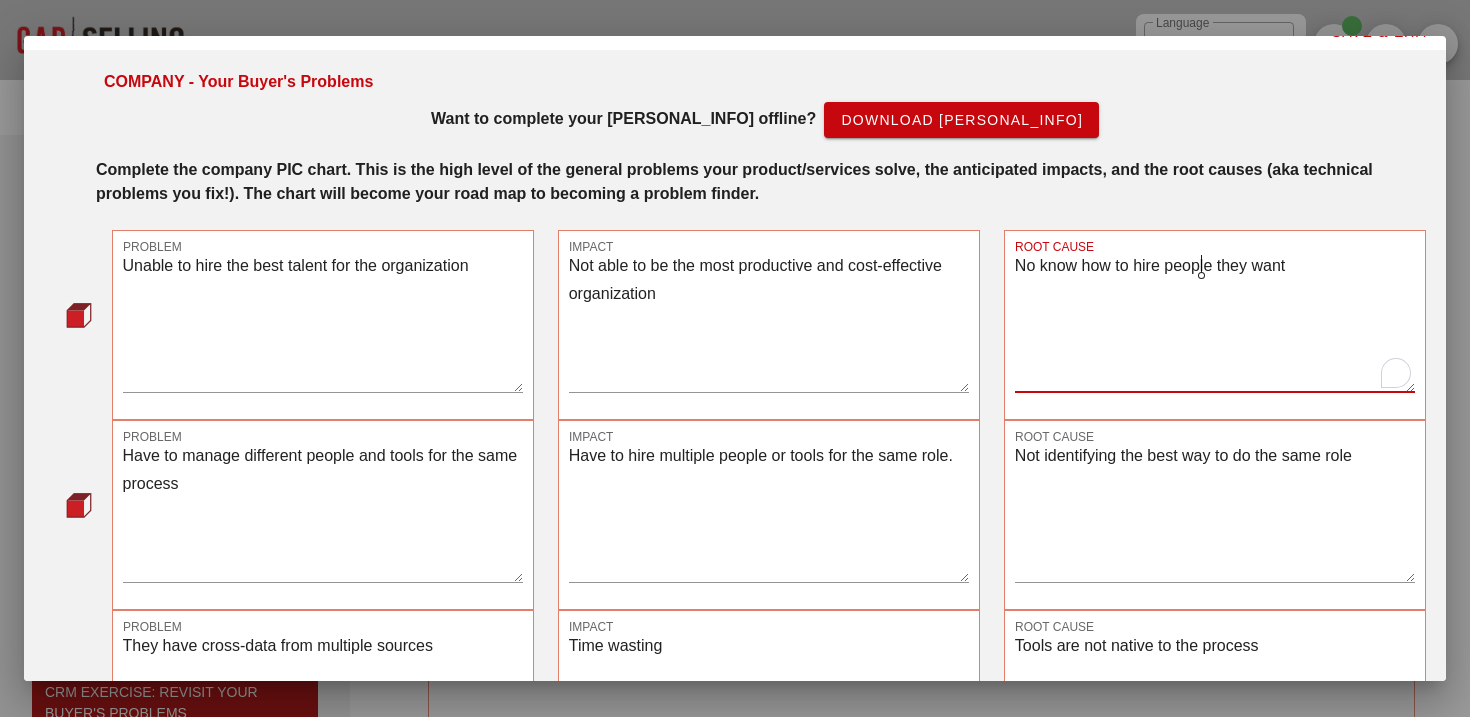 click on "No know how to hire people they want" at bounding box center (1215, 322) 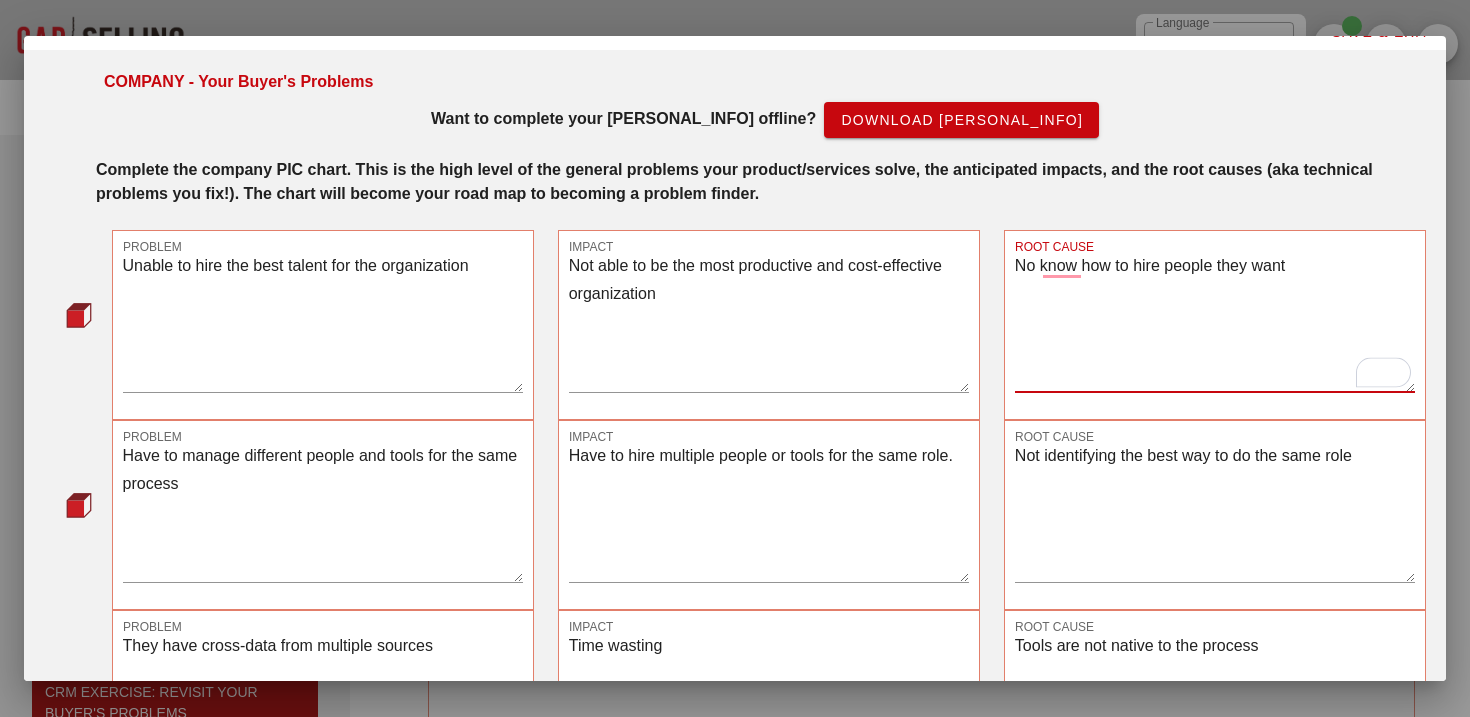drag, startPoint x: 1310, startPoint y: 269, endPoint x: 995, endPoint y: 270, distance: 315.0016 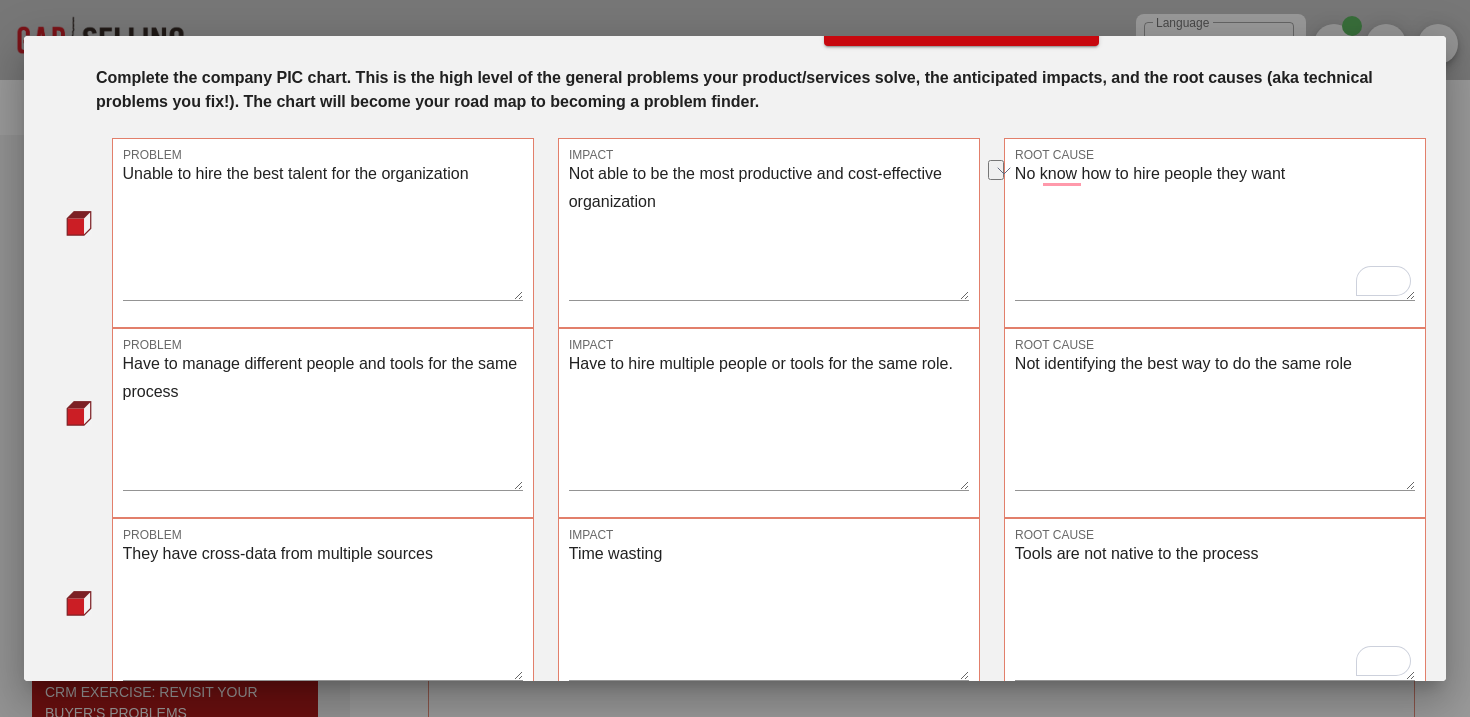 scroll, scrollTop: 132, scrollLeft: 0, axis: vertical 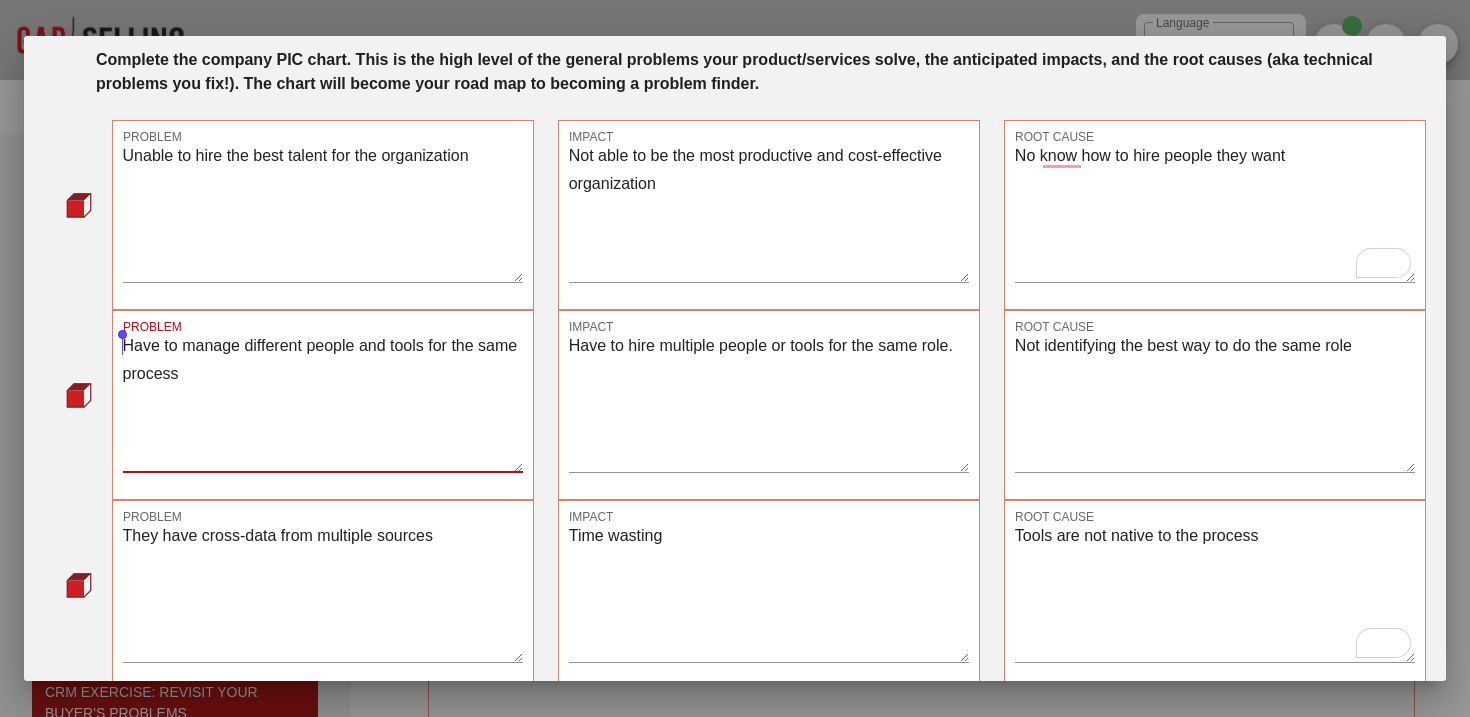 drag, startPoint x: 233, startPoint y: 381, endPoint x: 117, endPoint y: 332, distance: 125.92458 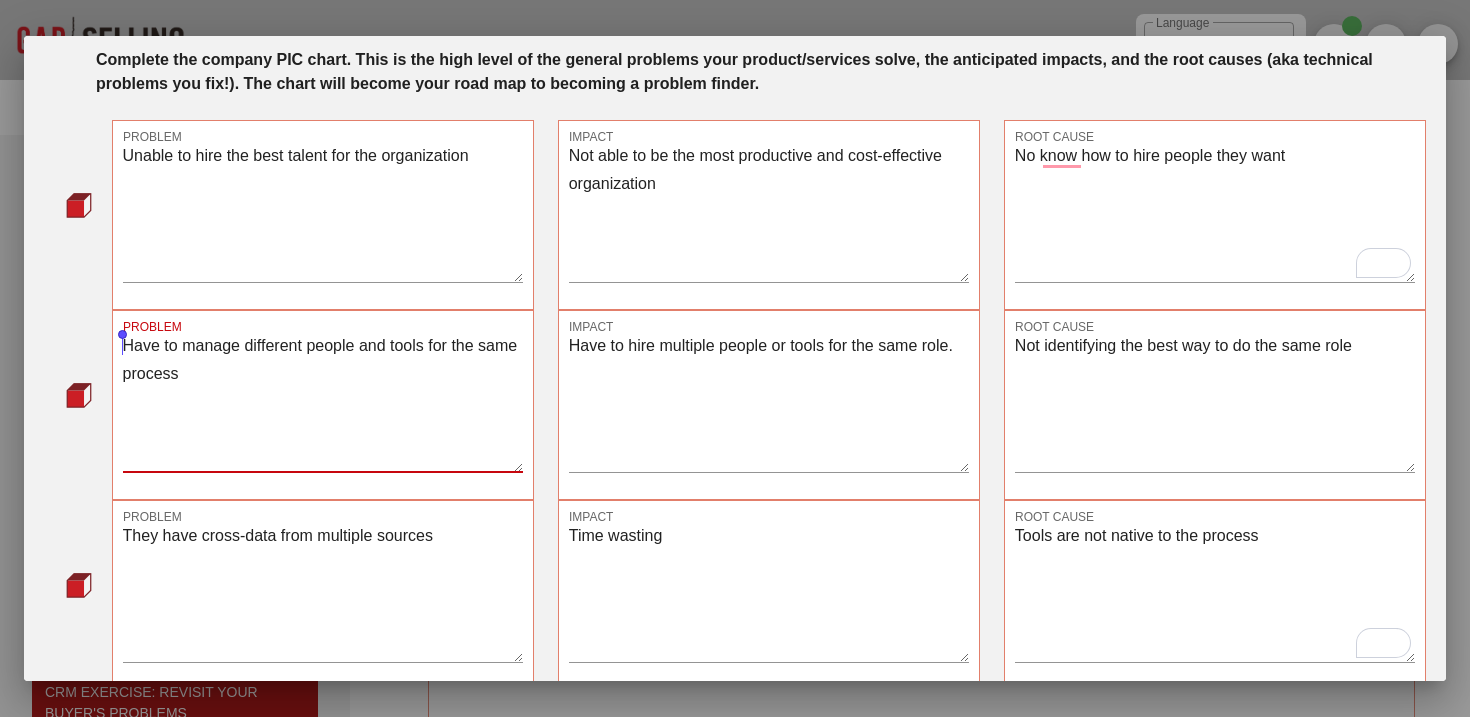 click on "PROBLEM Have to manage different people and tools for the same process" at bounding box center (323, 405) 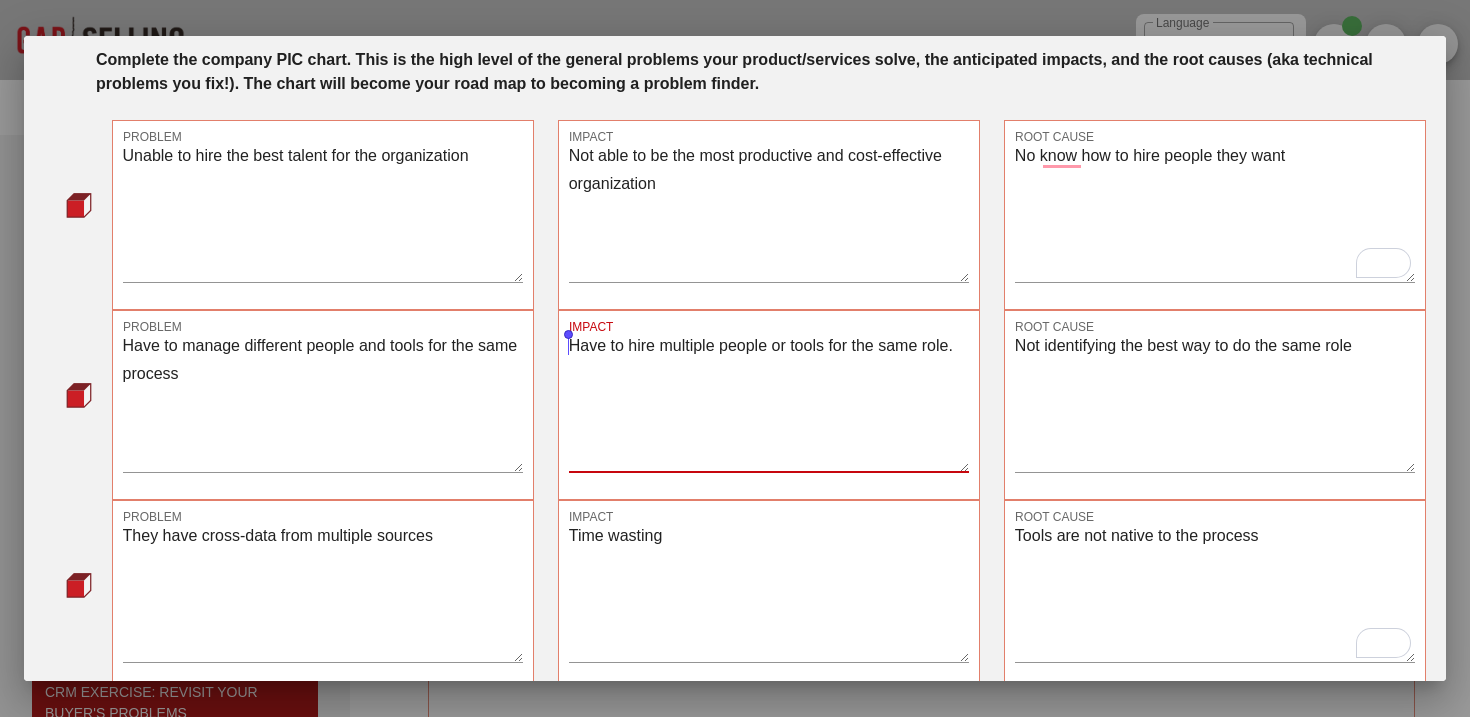 drag, startPoint x: 965, startPoint y: 344, endPoint x: 571, endPoint y: 358, distance: 394.24866 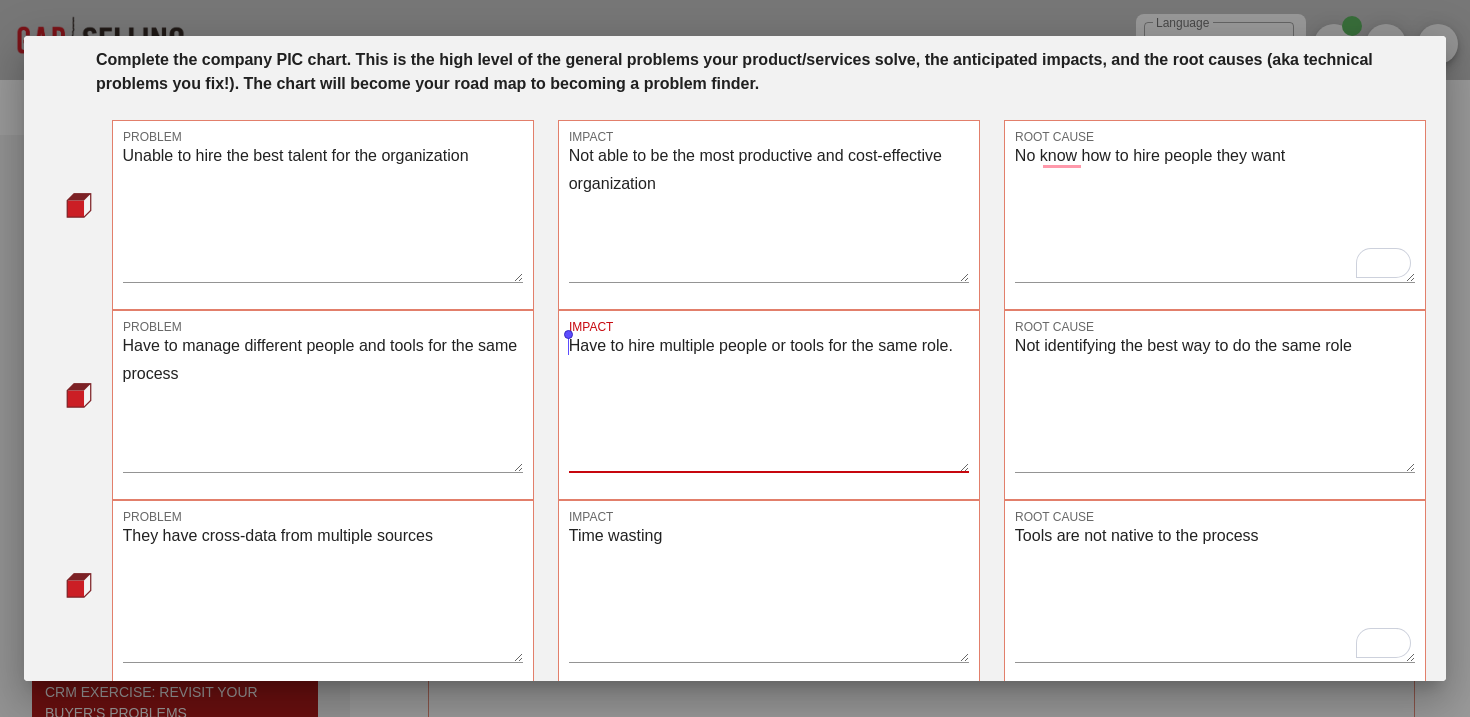 click on "Have to hire multiple people or tools for the same role." at bounding box center [769, 402] 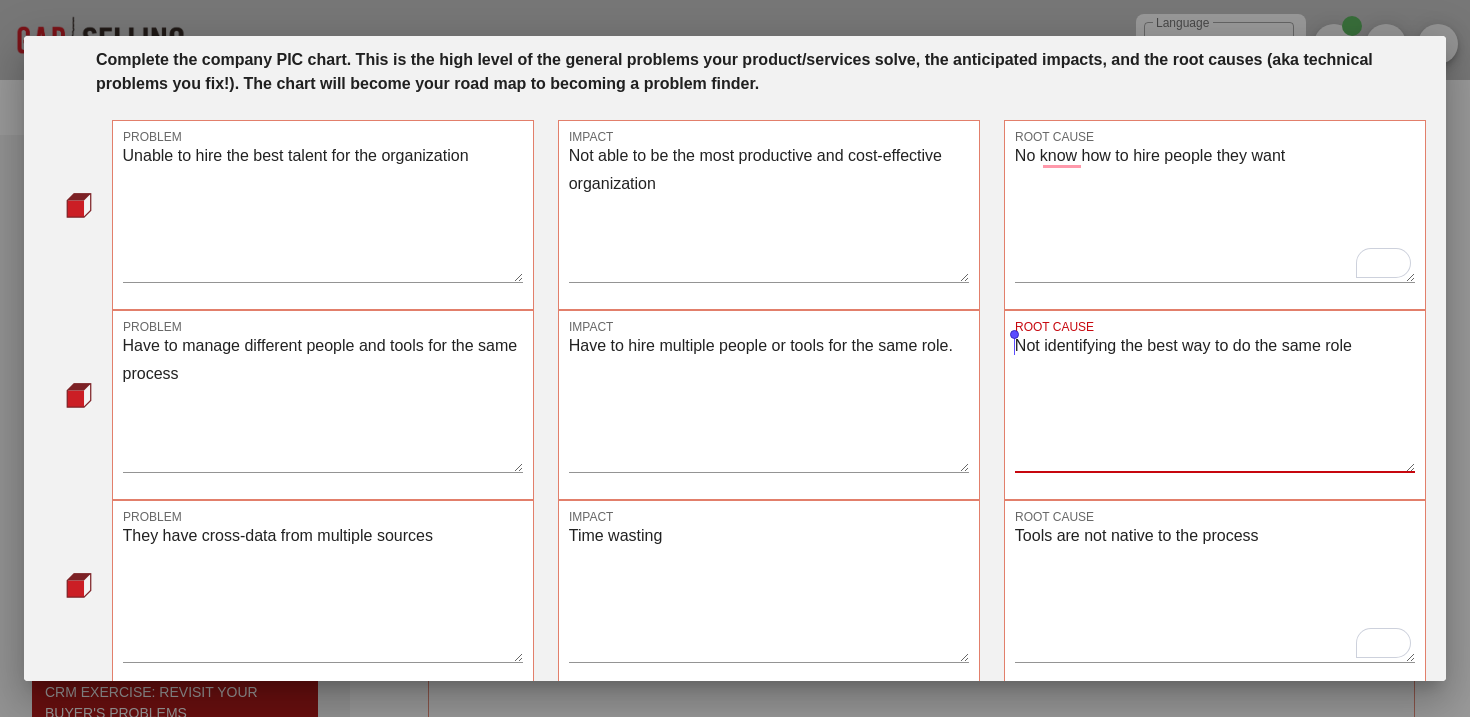 drag, startPoint x: 1371, startPoint y: 345, endPoint x: 1016, endPoint y: 347, distance: 355.00565 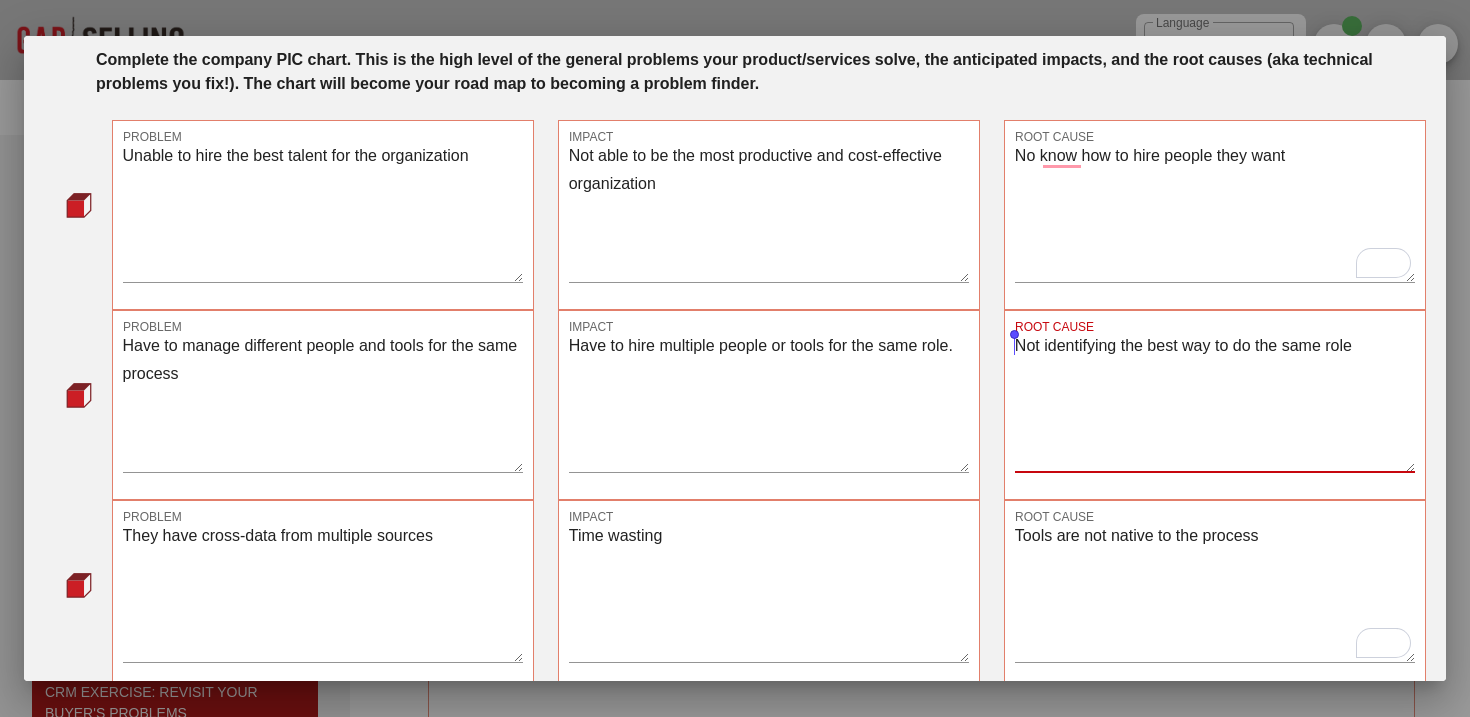 click on "Not identifying the best way to do the same role" at bounding box center (1215, 402) 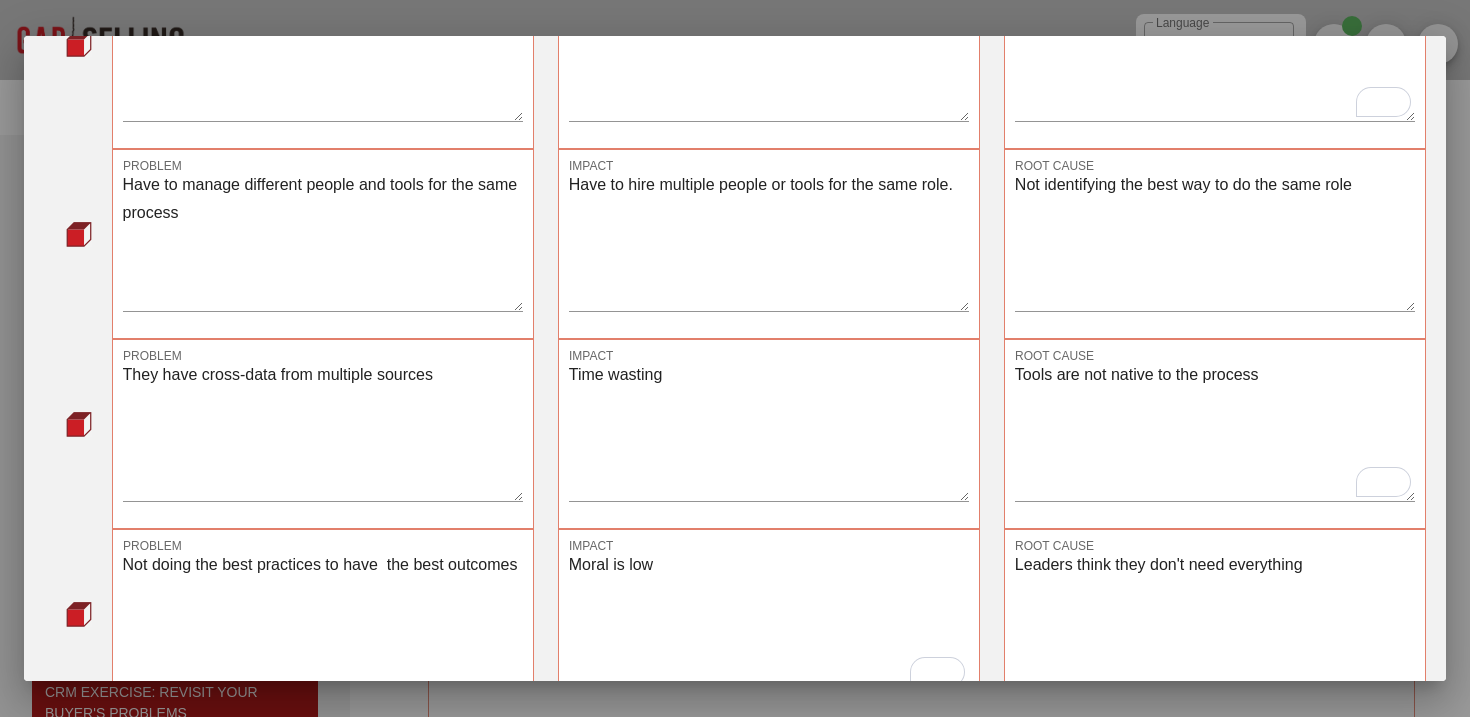 scroll, scrollTop: 410, scrollLeft: 0, axis: vertical 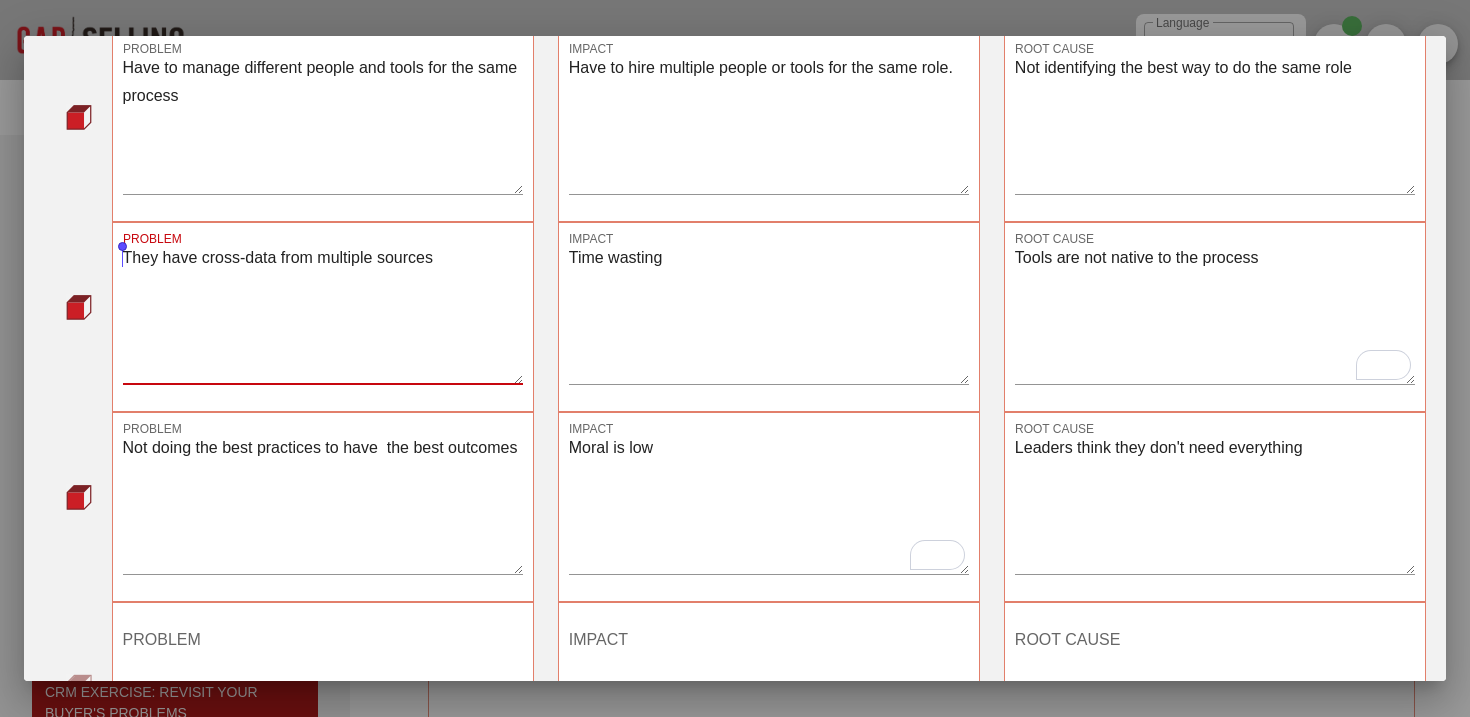 drag, startPoint x: 452, startPoint y: 258, endPoint x: 126, endPoint y: 265, distance: 326.07513 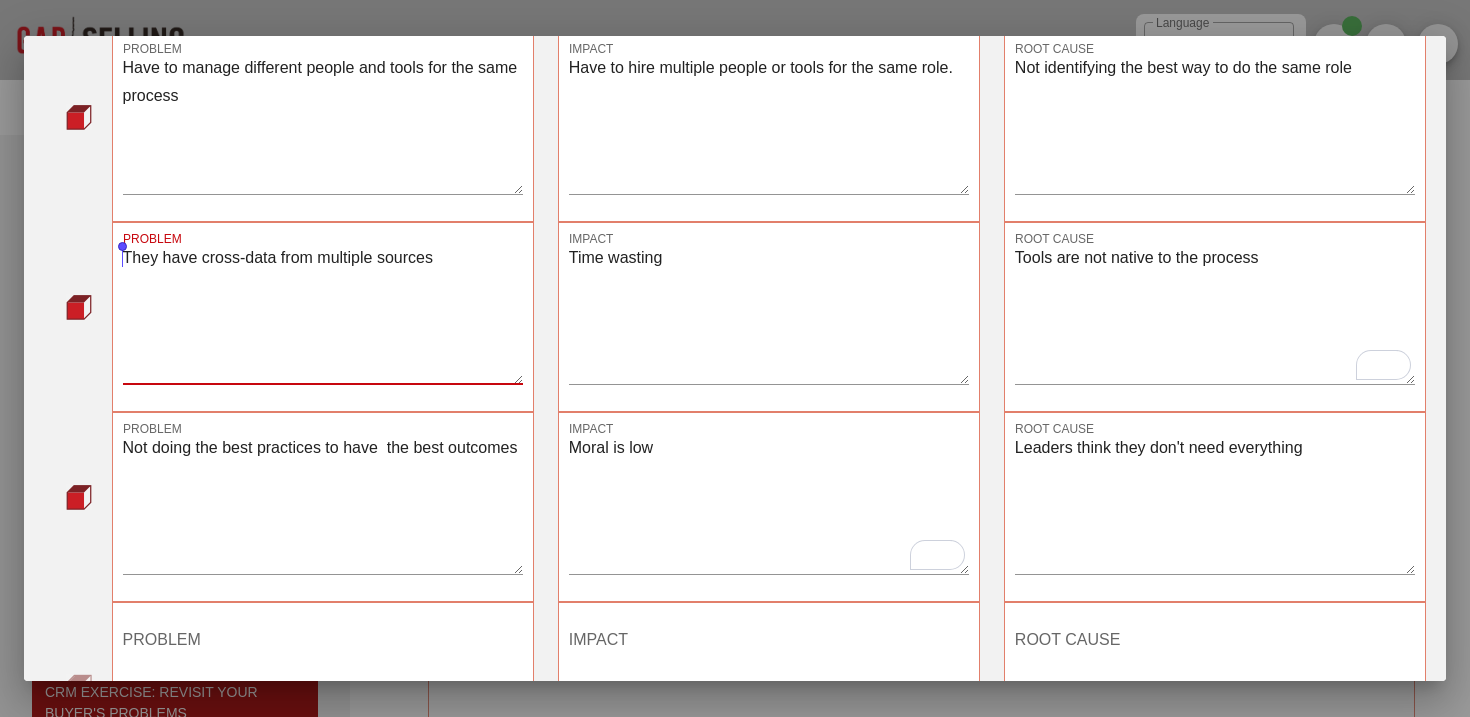 click on "They have cross-data from multiple sources" at bounding box center [323, 314] 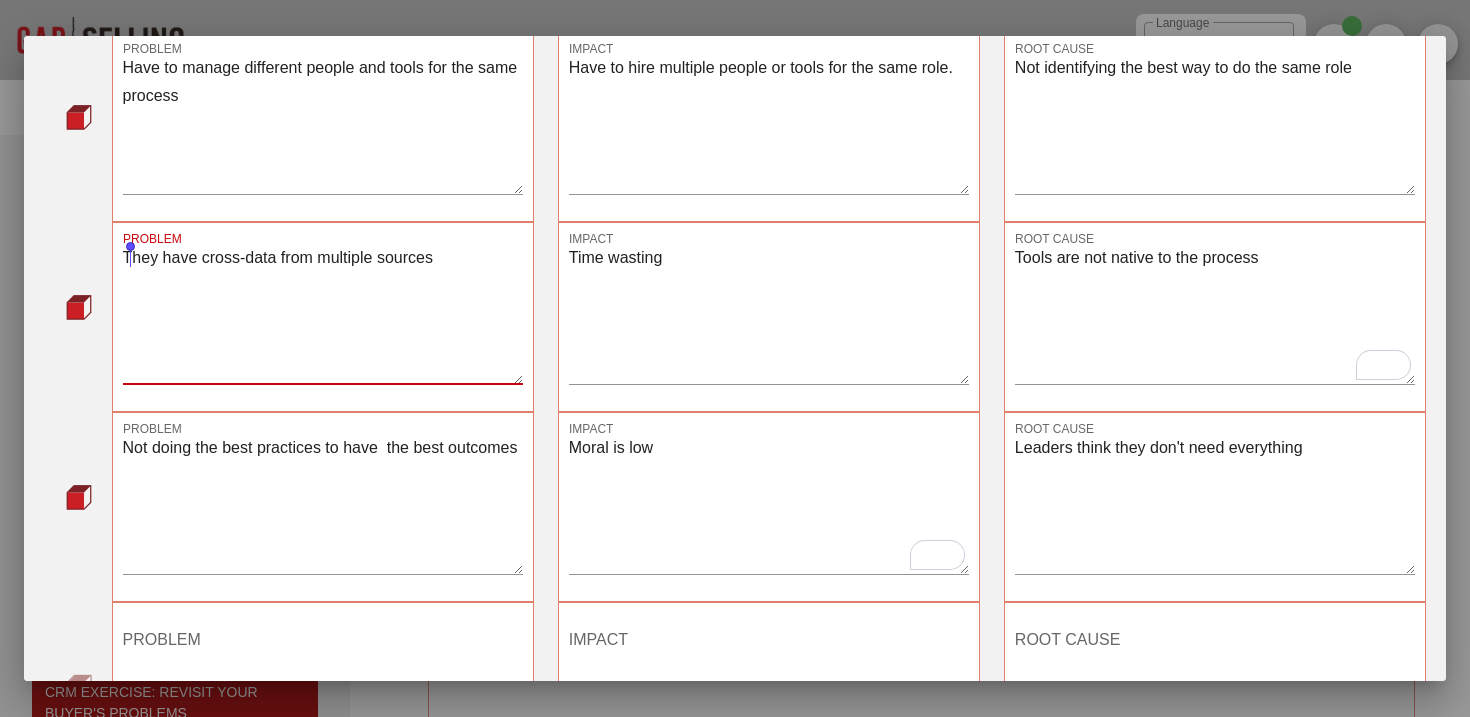 click on "They have cross-data from multiple sources" at bounding box center [323, 314] 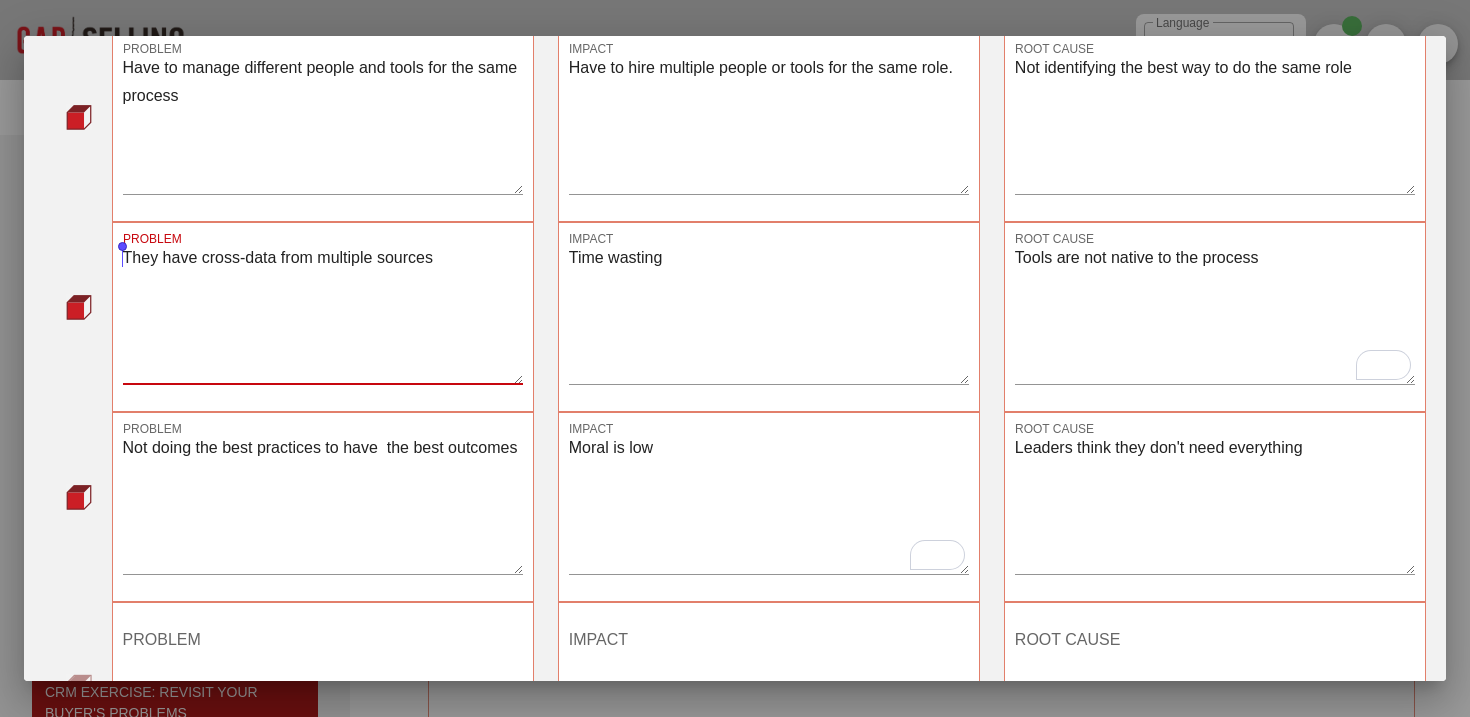 drag, startPoint x: 447, startPoint y: 256, endPoint x: 117, endPoint y: 265, distance: 330.1227 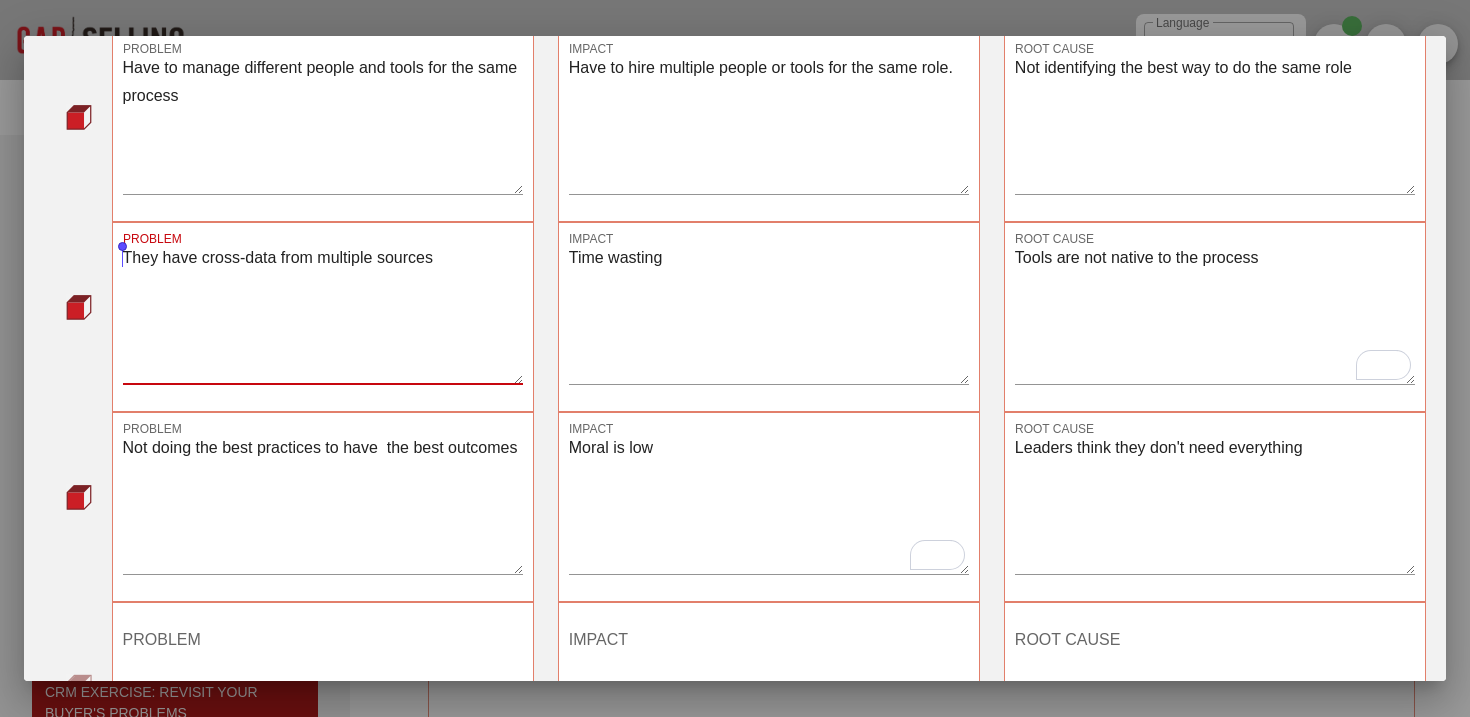 click on "PROBLEM They have cross-data from multiple sources" at bounding box center (323, 317) 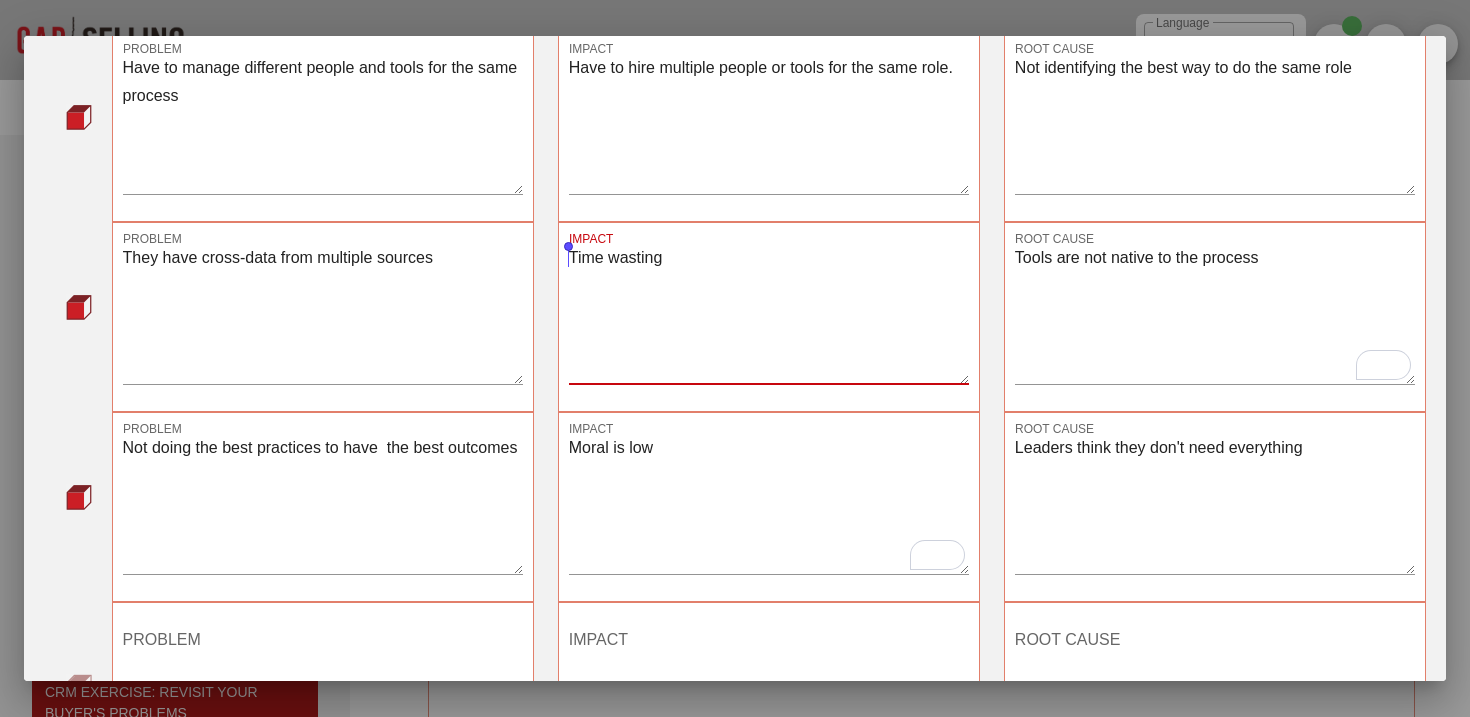 drag, startPoint x: 682, startPoint y: 258, endPoint x: 566, endPoint y: 261, distance: 116.03879 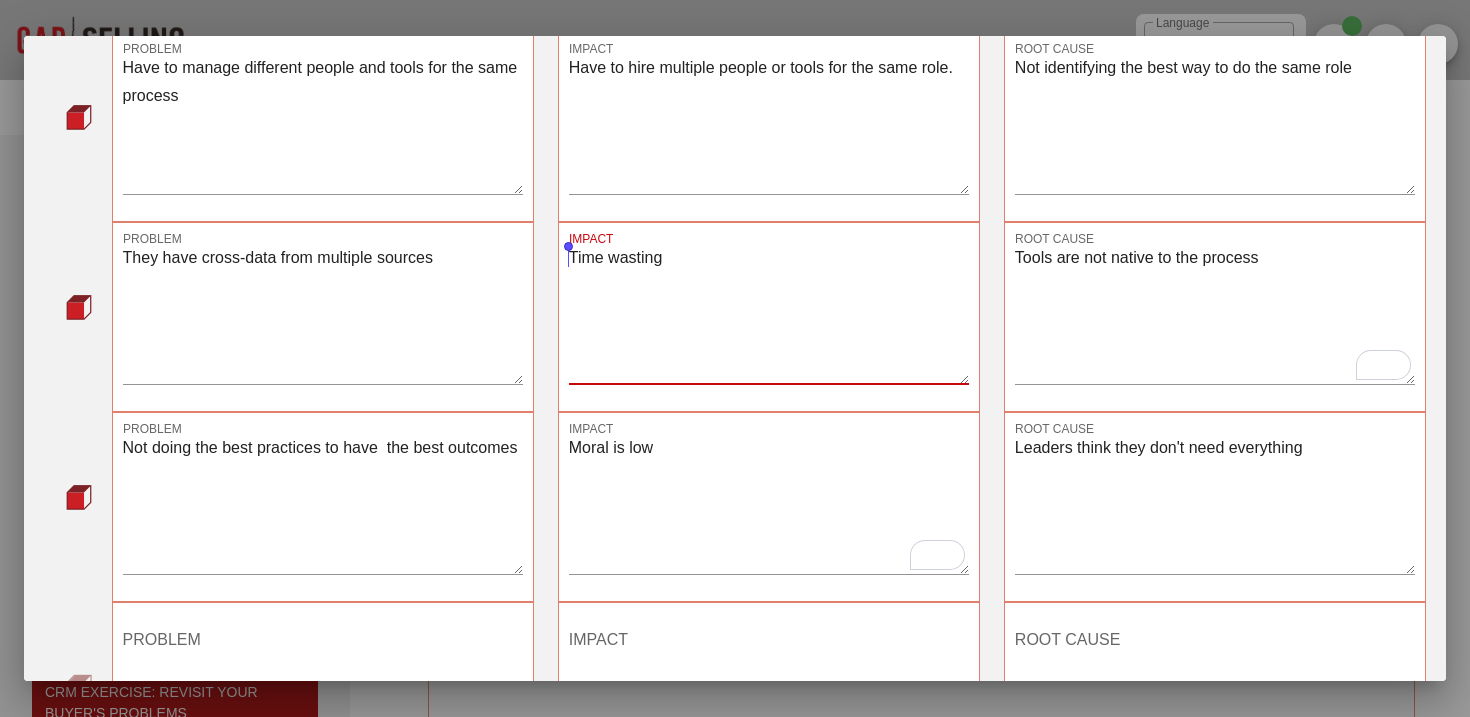 click on "IMPACT Time wasting" at bounding box center (769, 317) 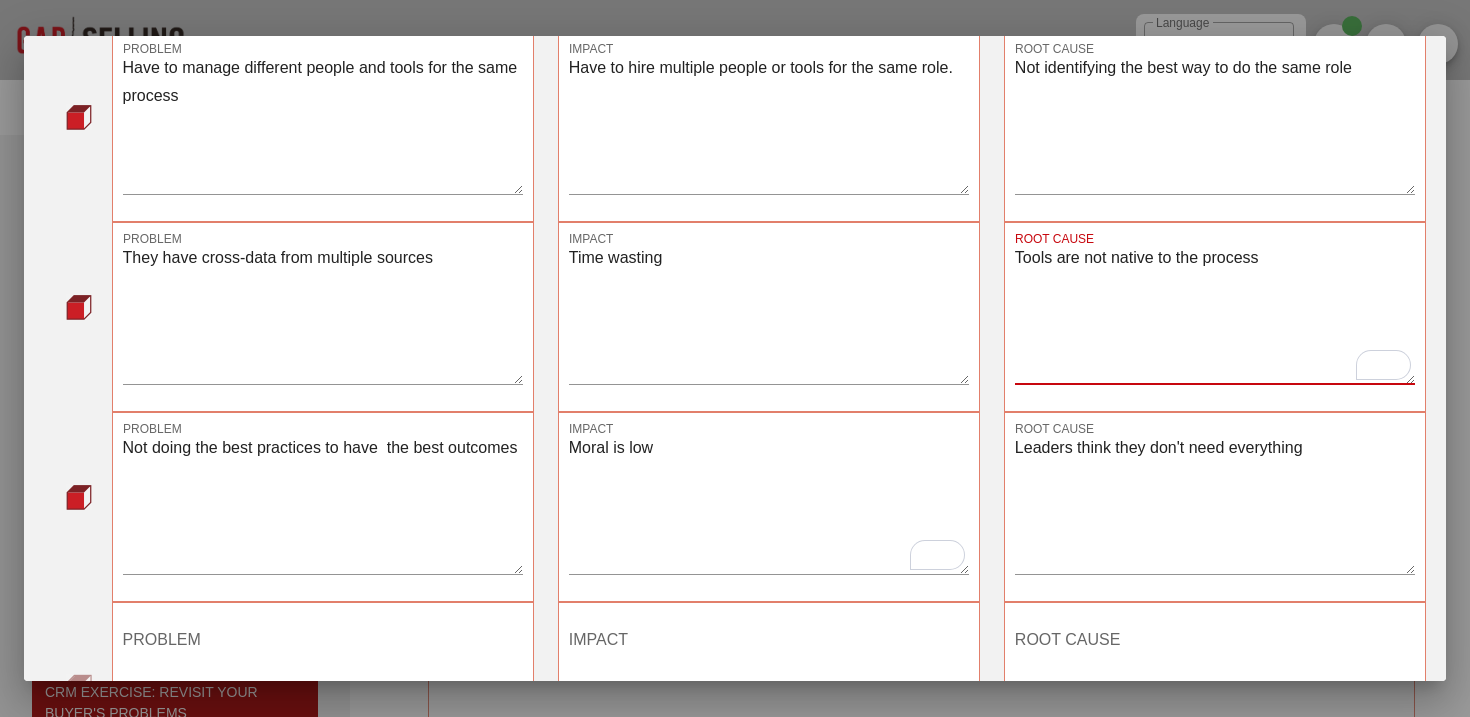 drag, startPoint x: 1281, startPoint y: 262, endPoint x: 1017, endPoint y: 263, distance: 264.0019 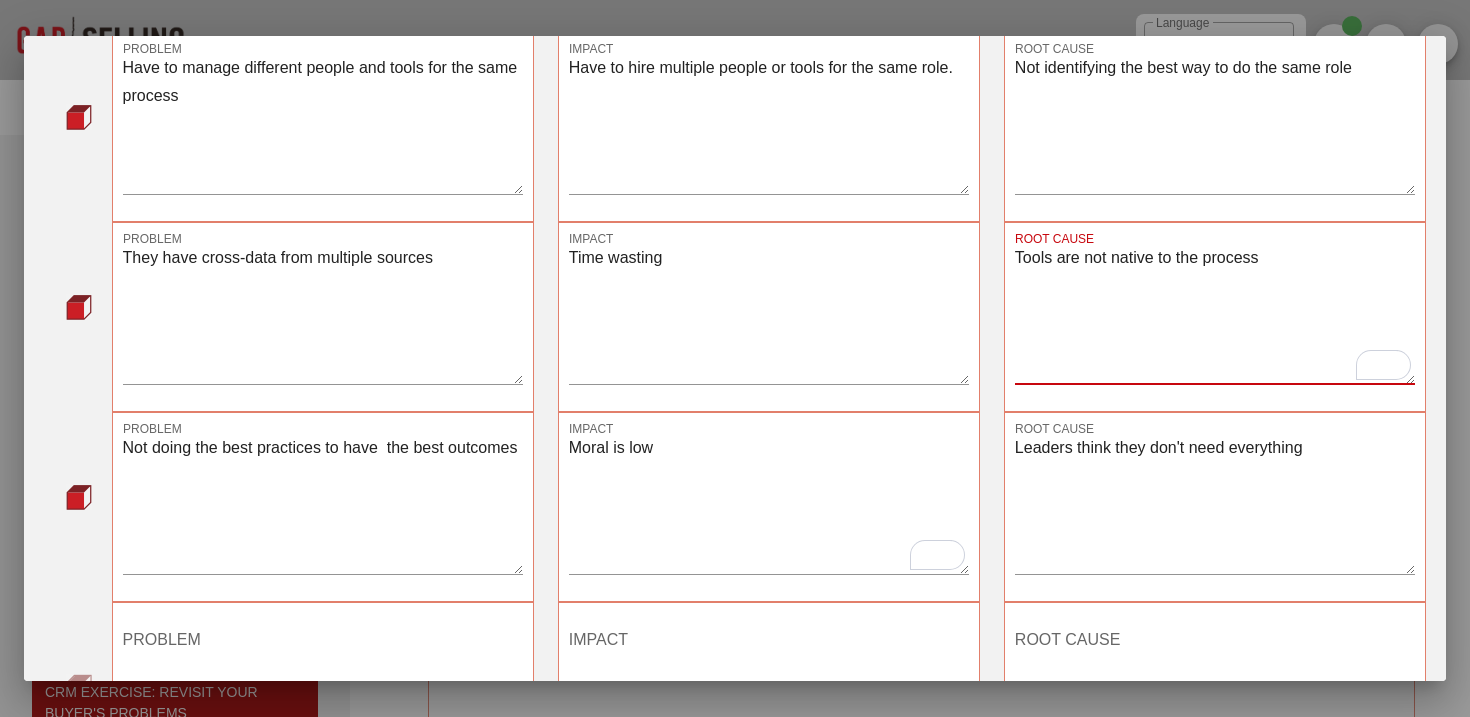 click on "Tools are not native to the process" at bounding box center (1215, 314) 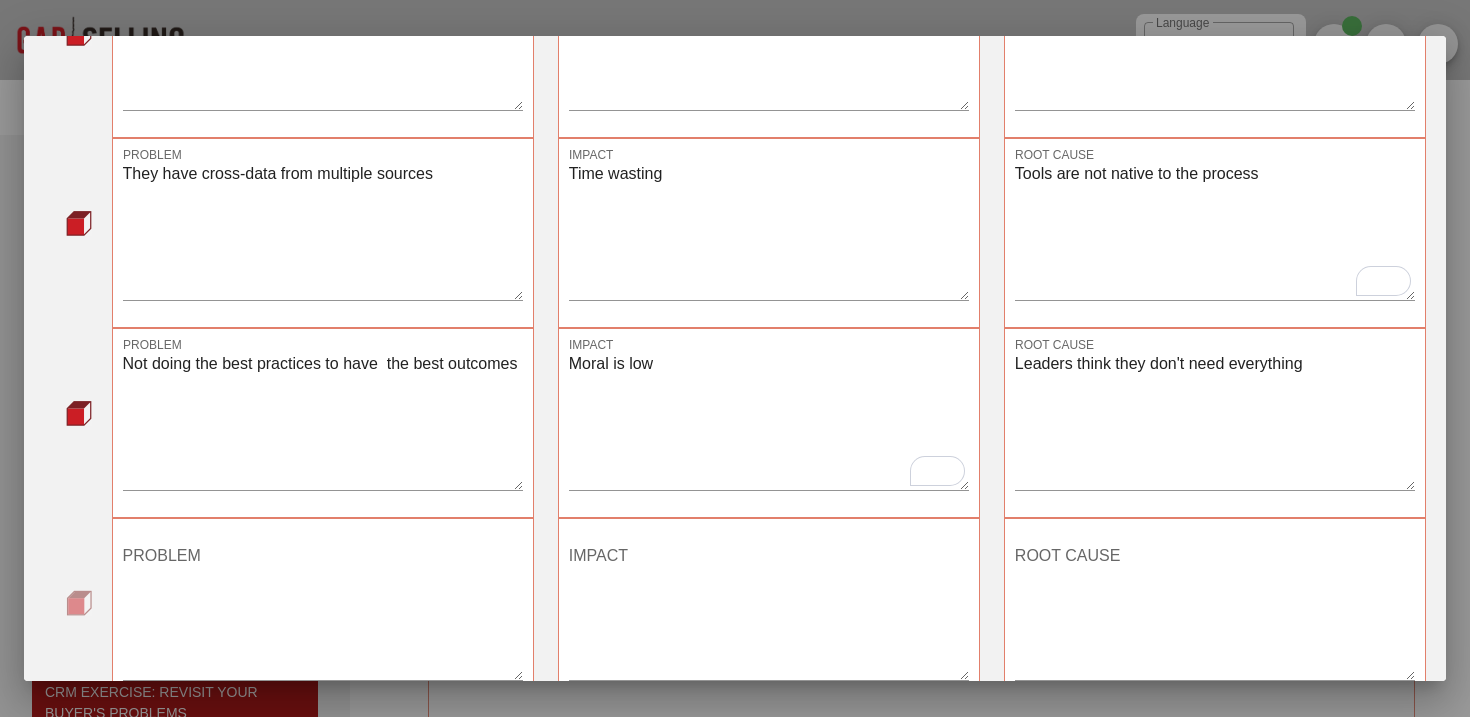 scroll, scrollTop: 519, scrollLeft: 0, axis: vertical 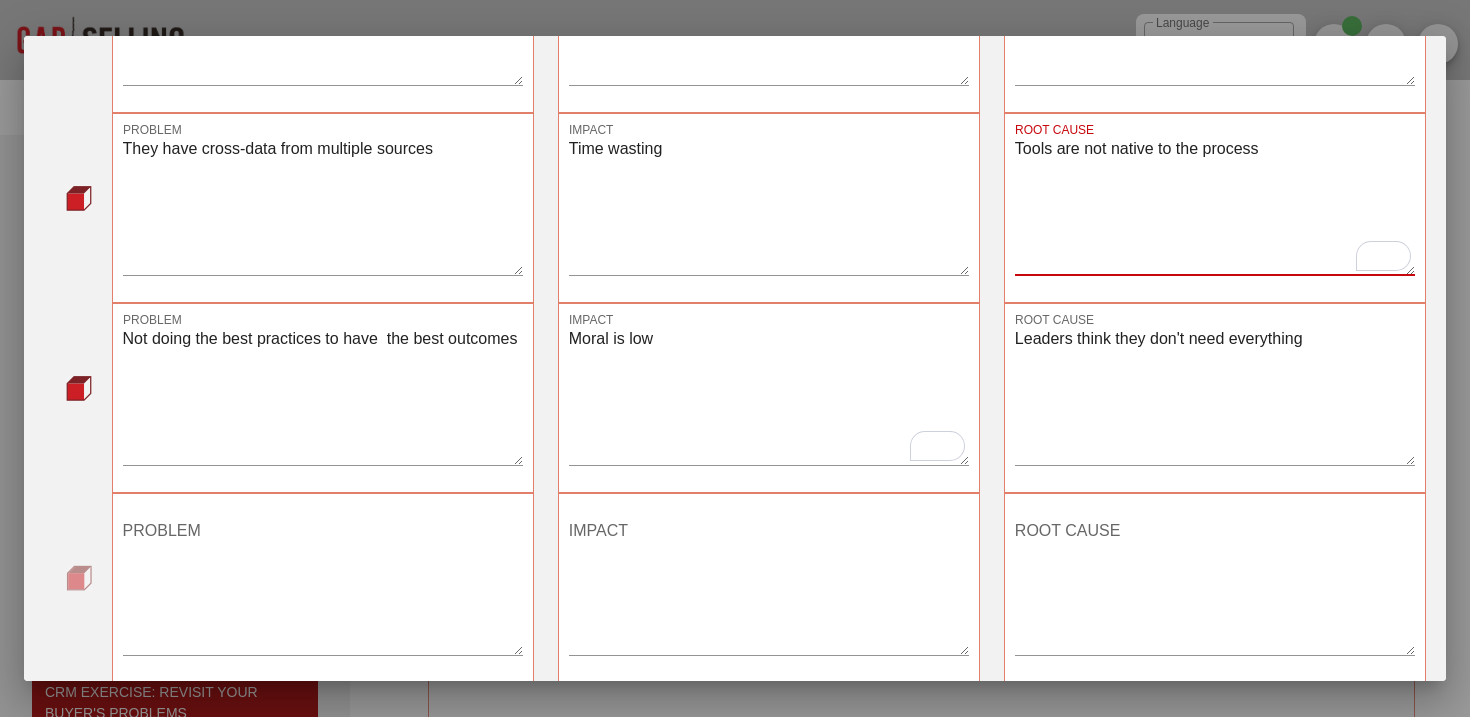 click on "Not doing the best practices to have  the best outcomes" at bounding box center [323, 395] 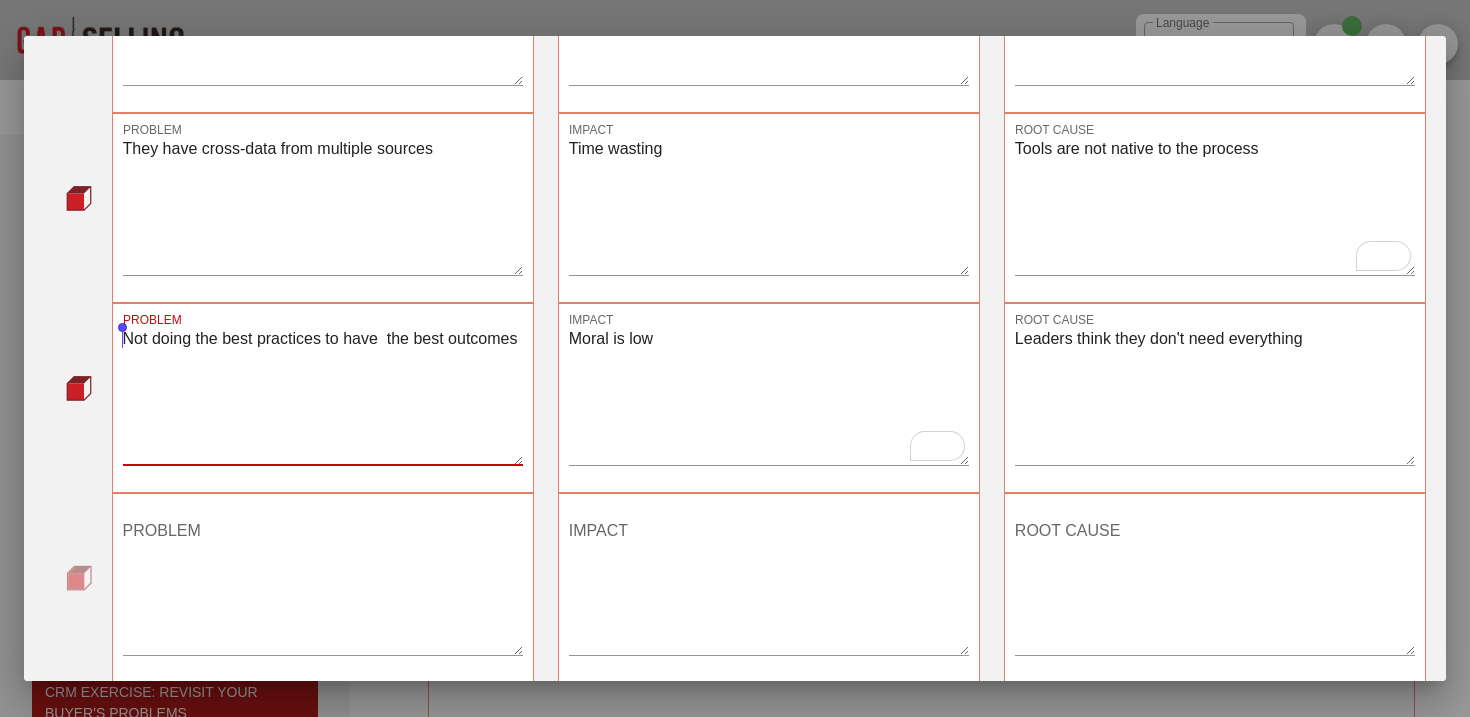 drag, startPoint x: 255, startPoint y: 395, endPoint x: 124, endPoint y: 346, distance: 139.86423 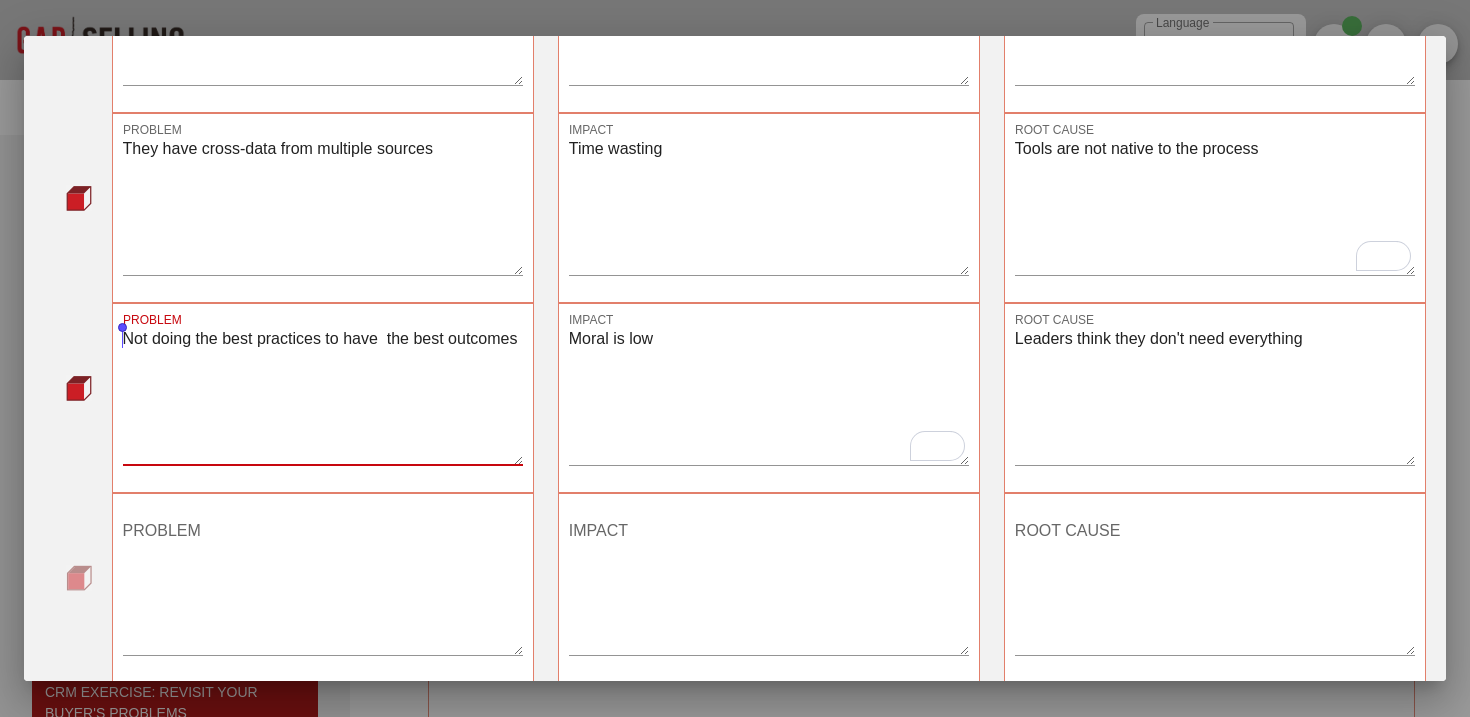click on "Not doing the best practices to have  the best outcomes" at bounding box center [323, 395] 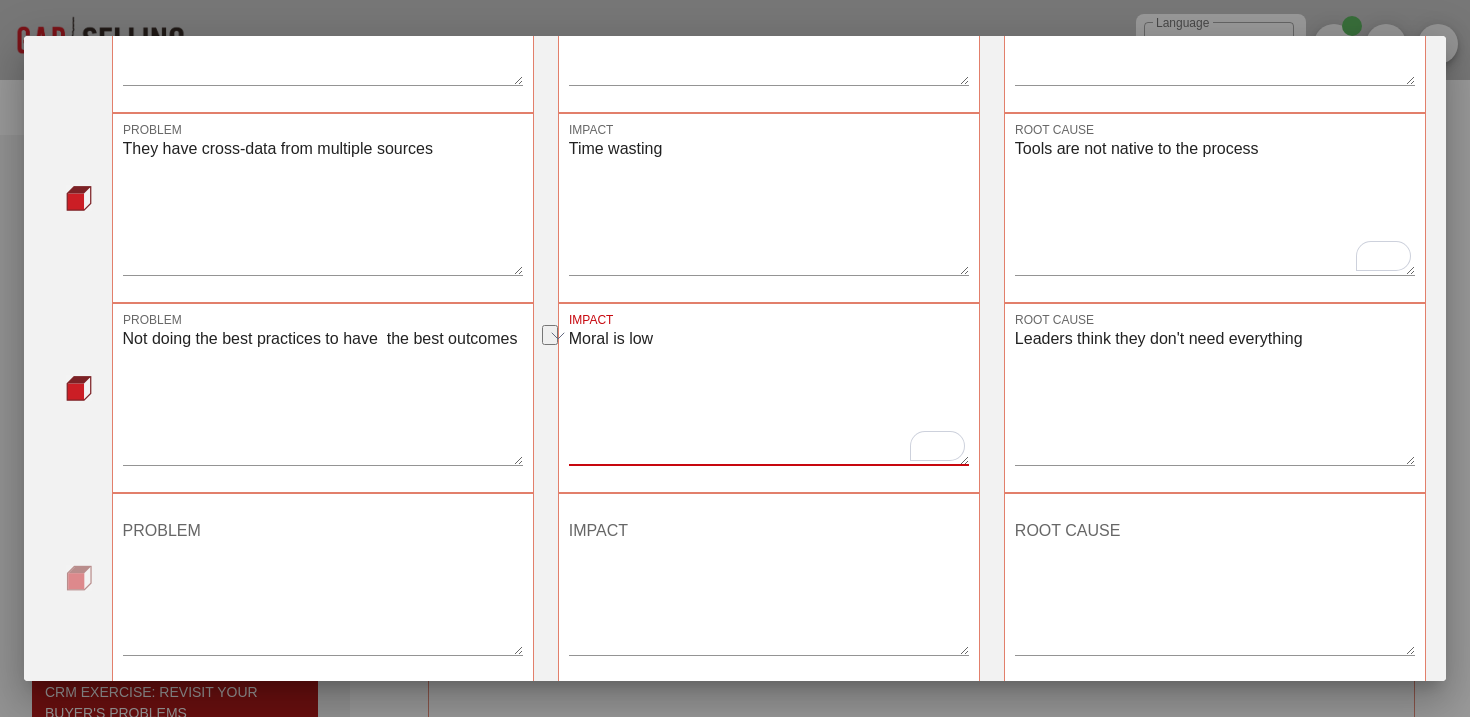 drag, startPoint x: 720, startPoint y: 351, endPoint x: 548, endPoint y: 347, distance: 172.04651 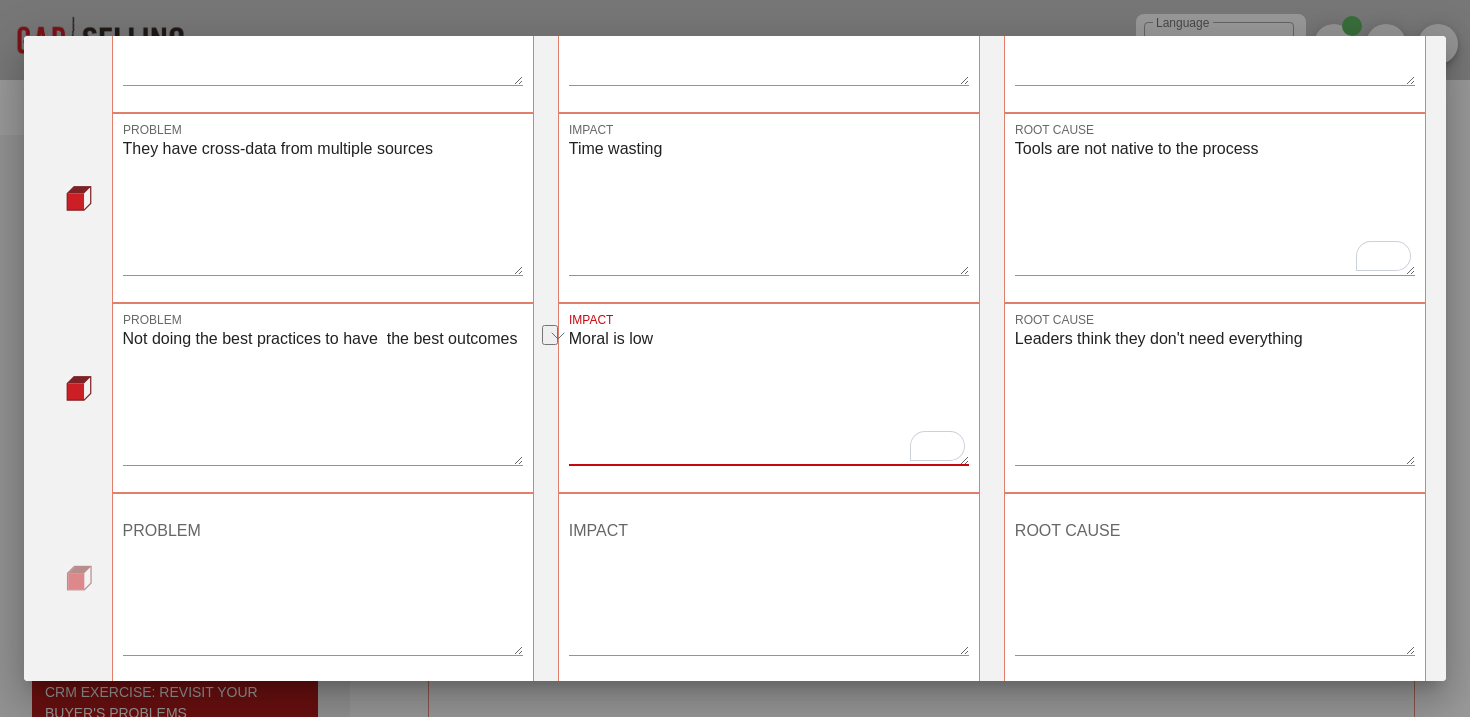 click on "IMPACT Moral is low" at bounding box center [769, 398] 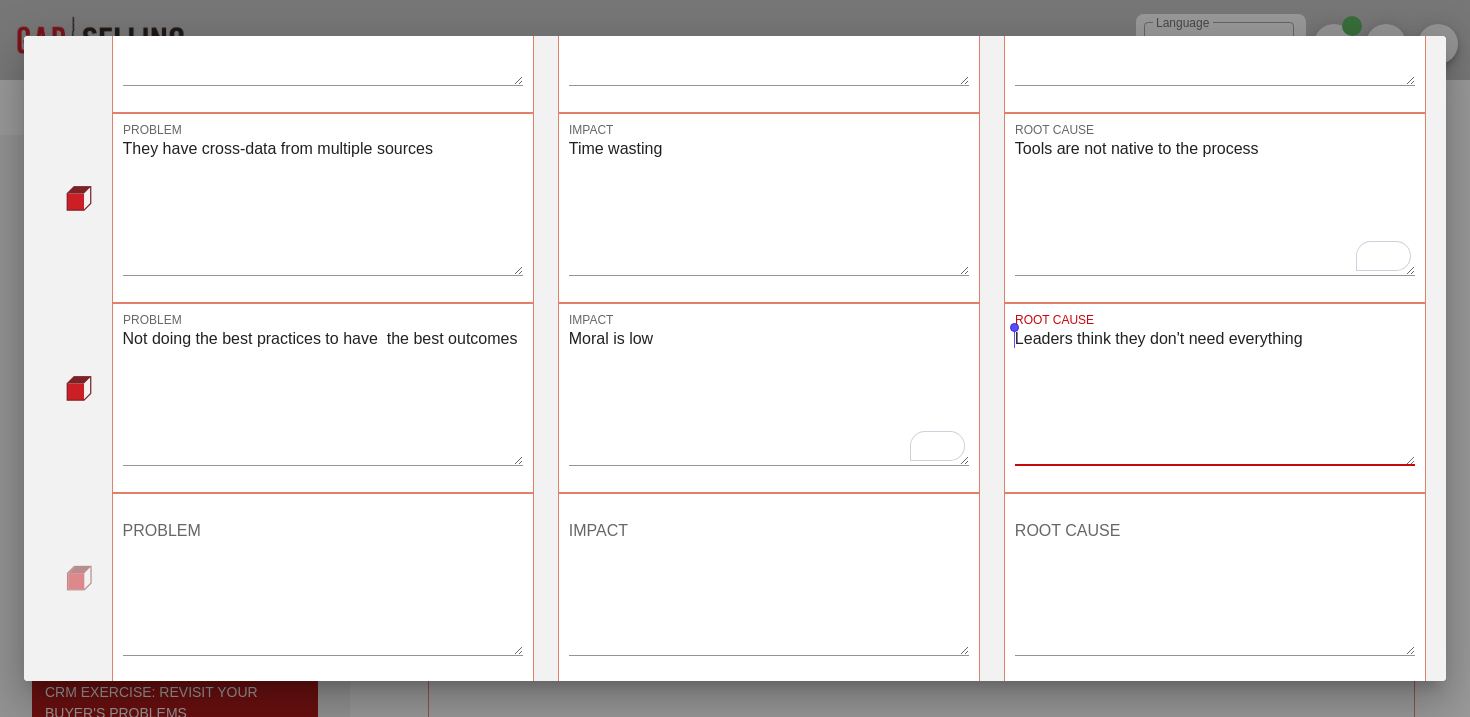 drag, startPoint x: 1323, startPoint y: 336, endPoint x: 1016, endPoint y: 345, distance: 307.1319 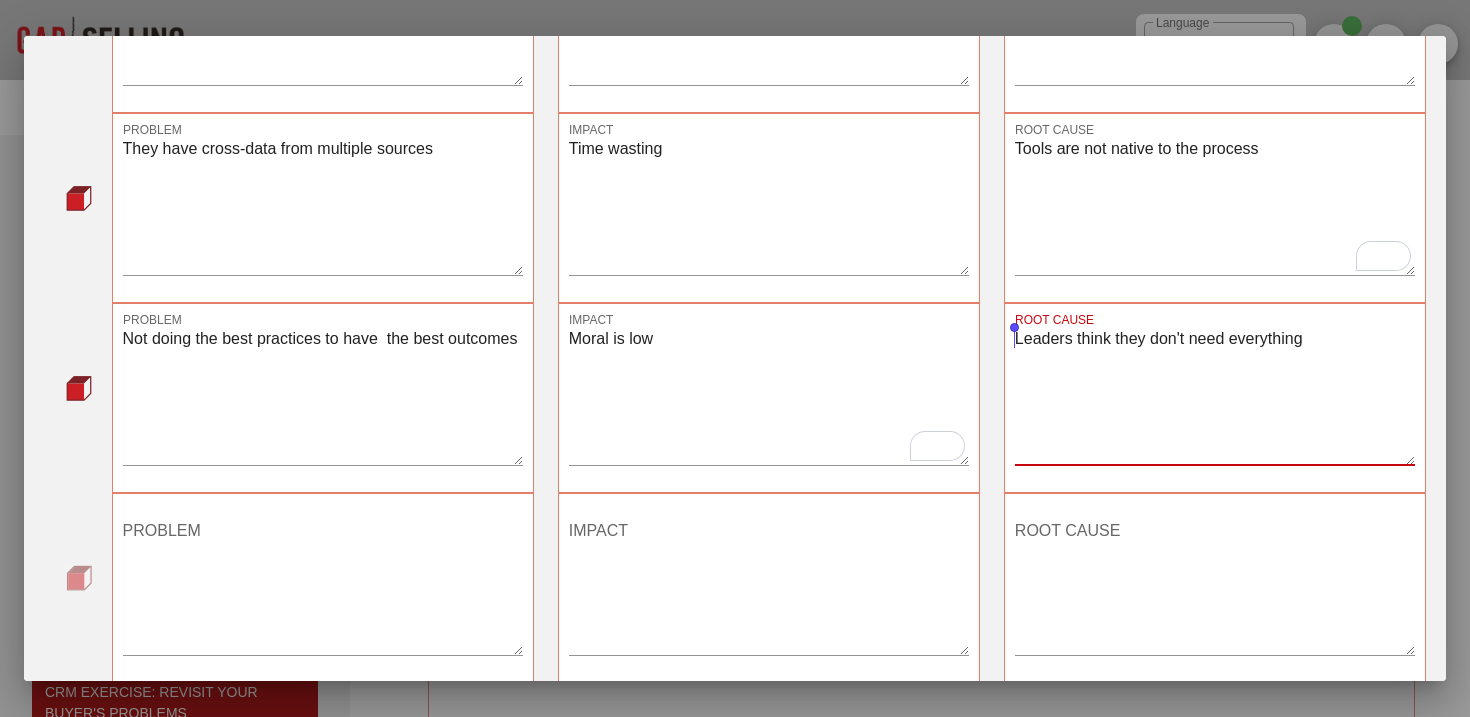 click on "Leaders think they don't need everything" at bounding box center [1215, 395] 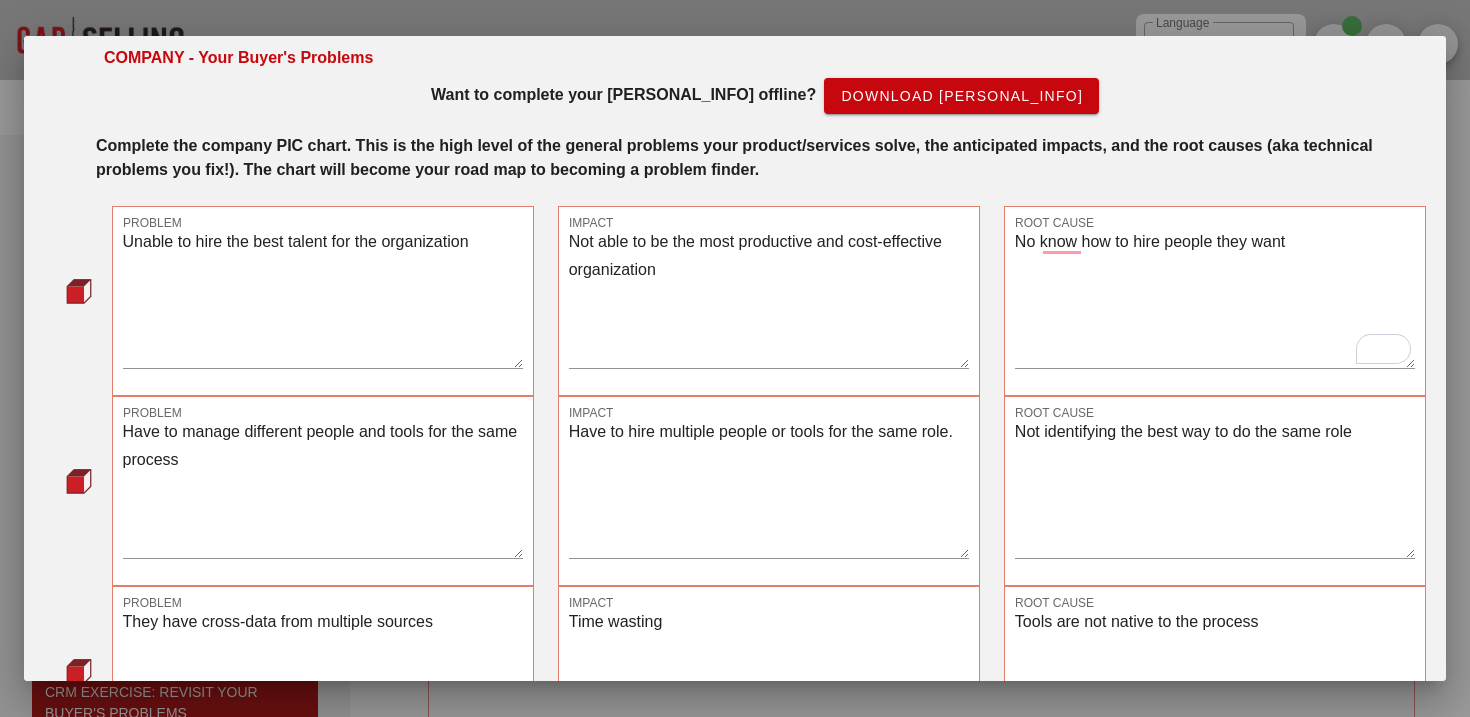 scroll, scrollTop: 0, scrollLeft: 0, axis: both 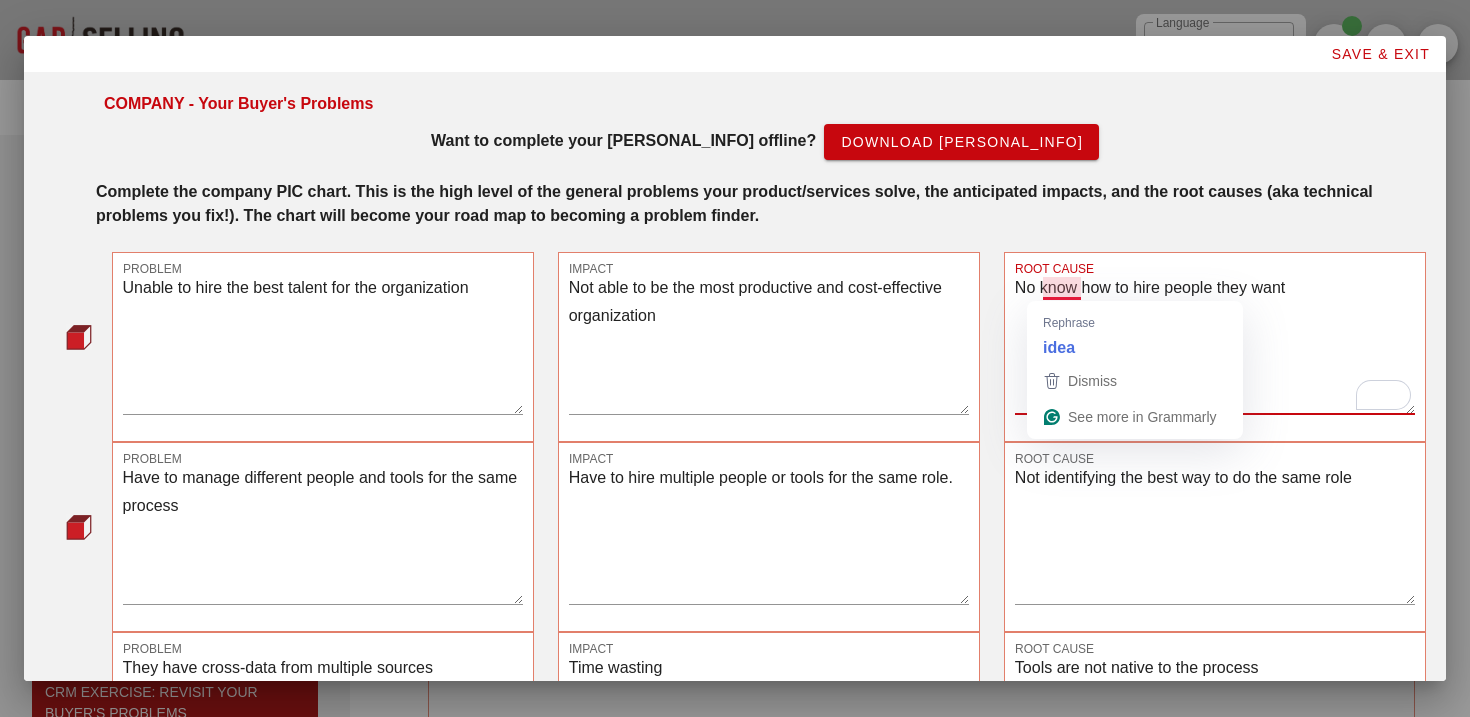 click on "No know how to hire people they want" at bounding box center [1215, 344] 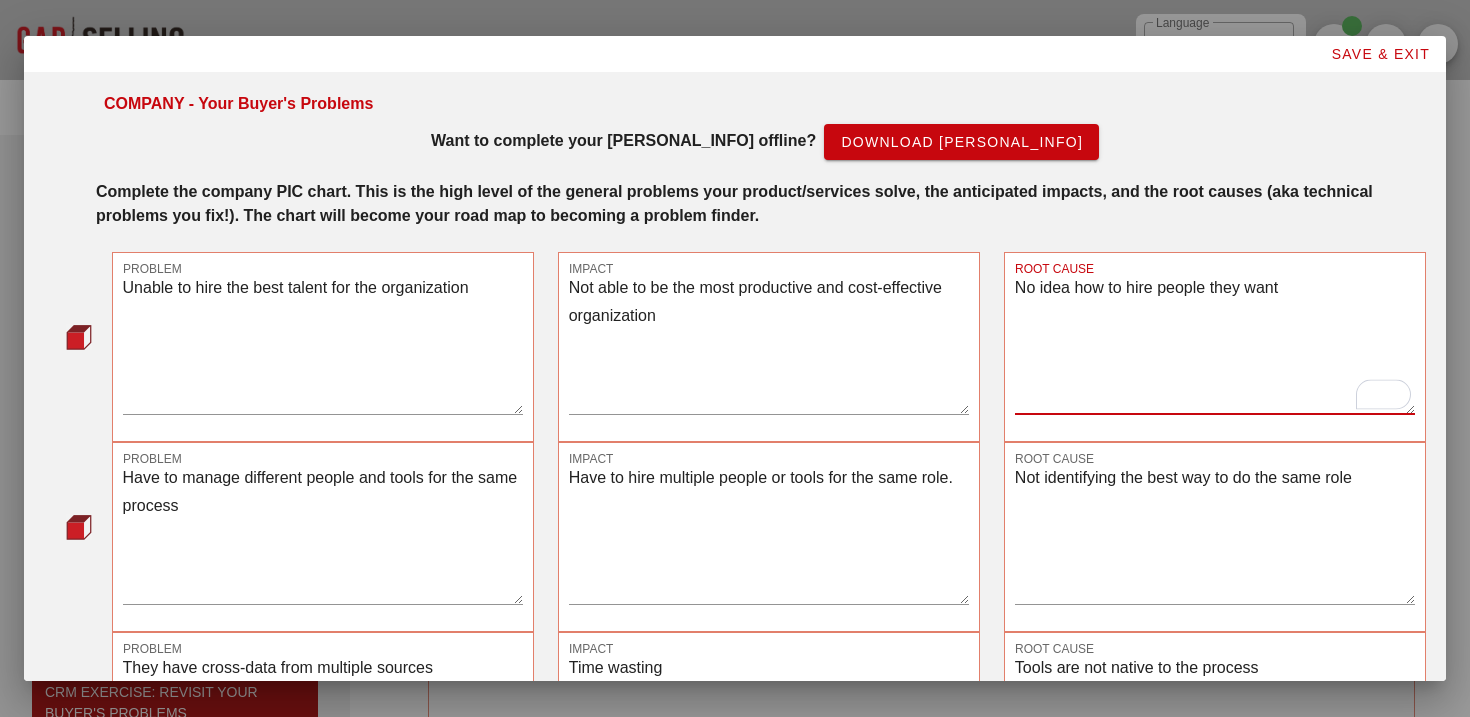 type on "No idea how to hire people they want" 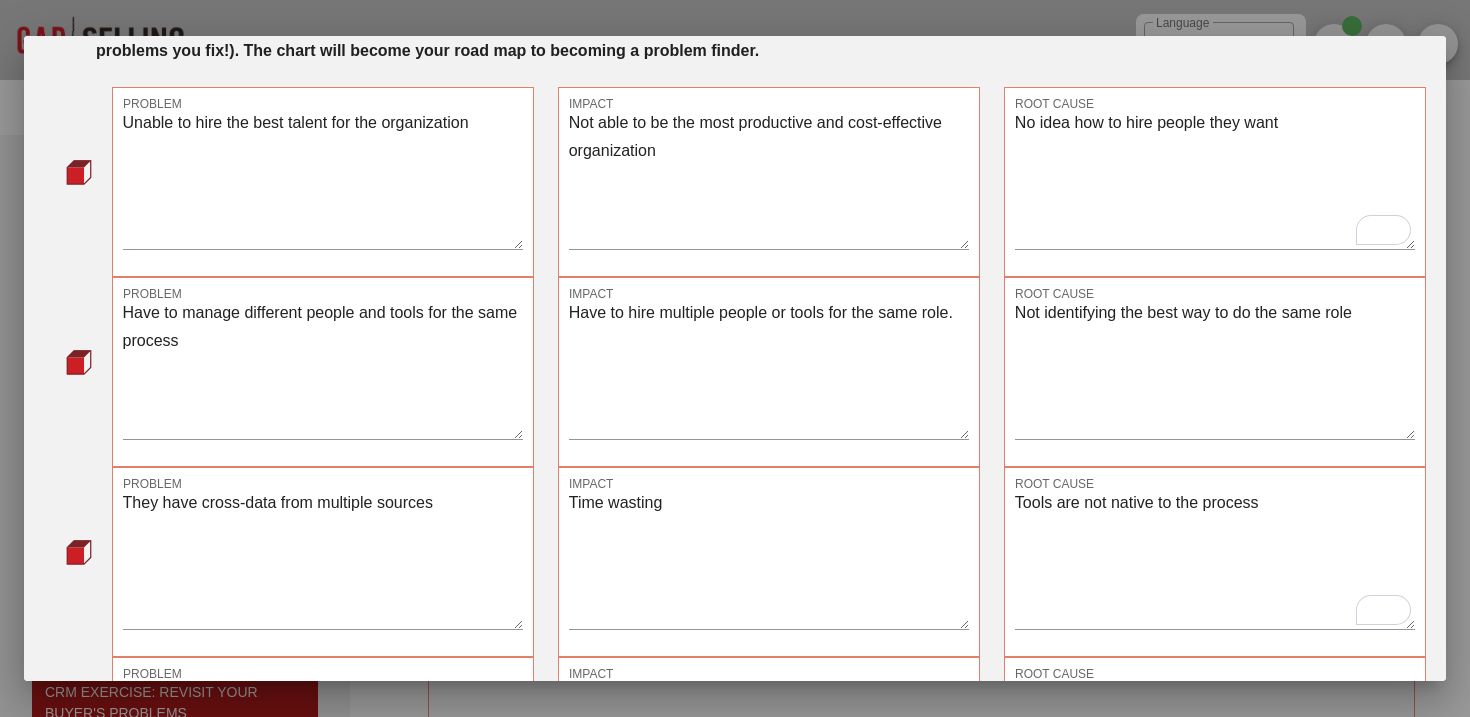 scroll, scrollTop: 620, scrollLeft: 0, axis: vertical 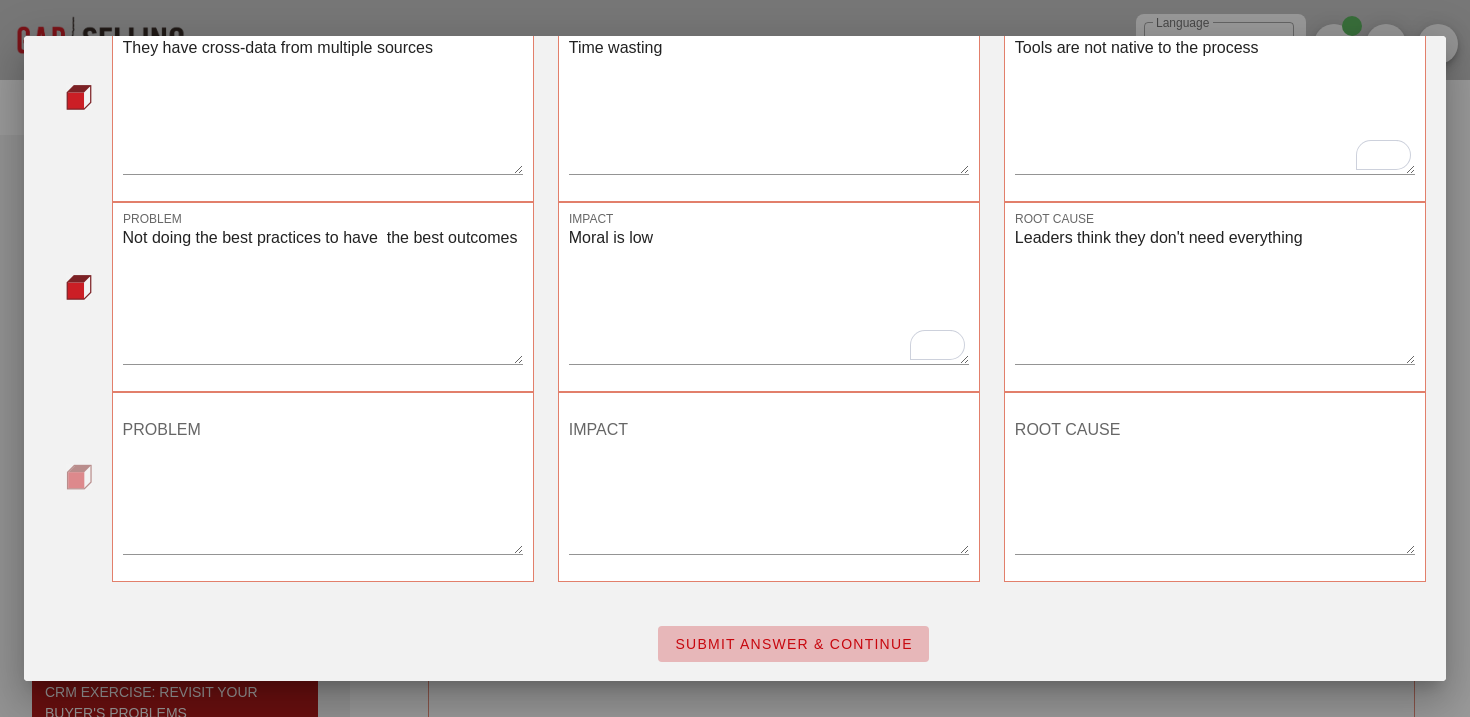 click on "SUBMIT ANSWER & CONTINUE" at bounding box center [793, 644] 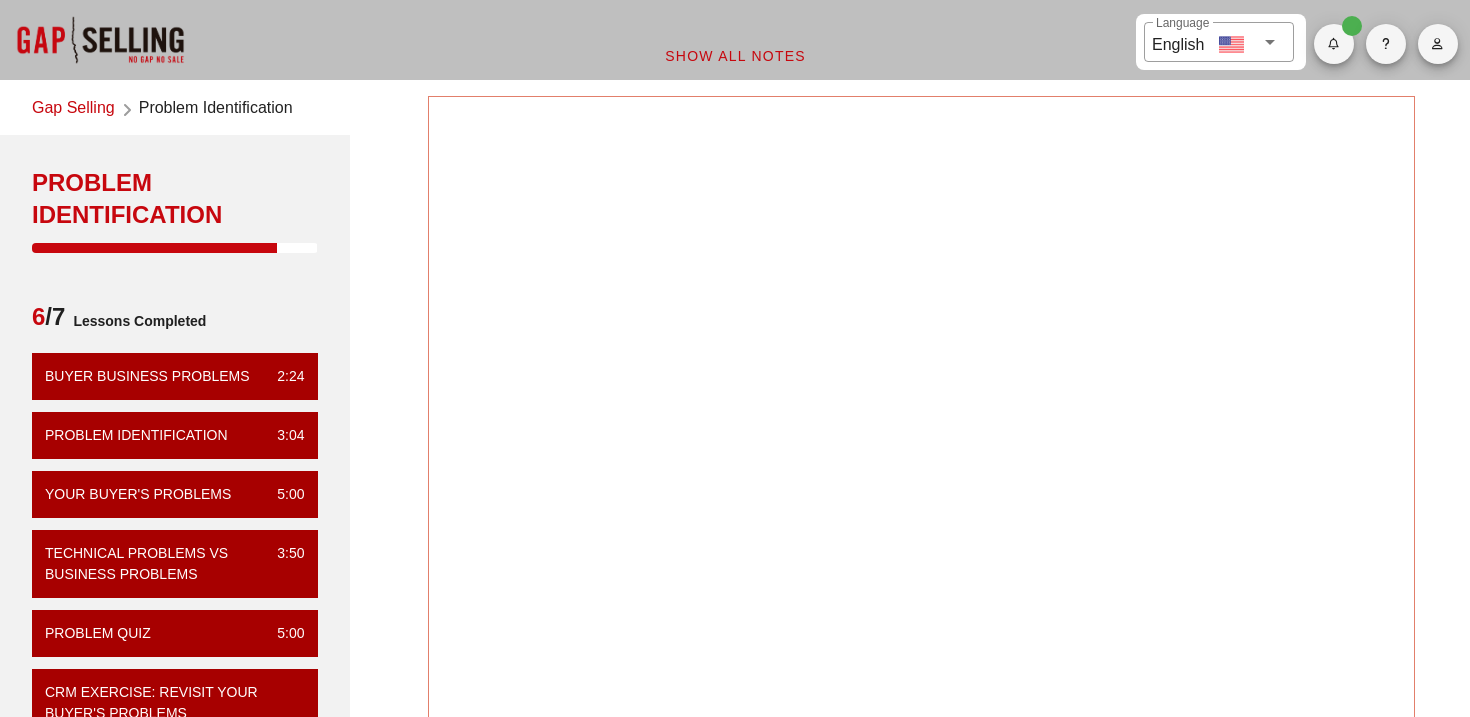 scroll, scrollTop: 0, scrollLeft: 0, axis: both 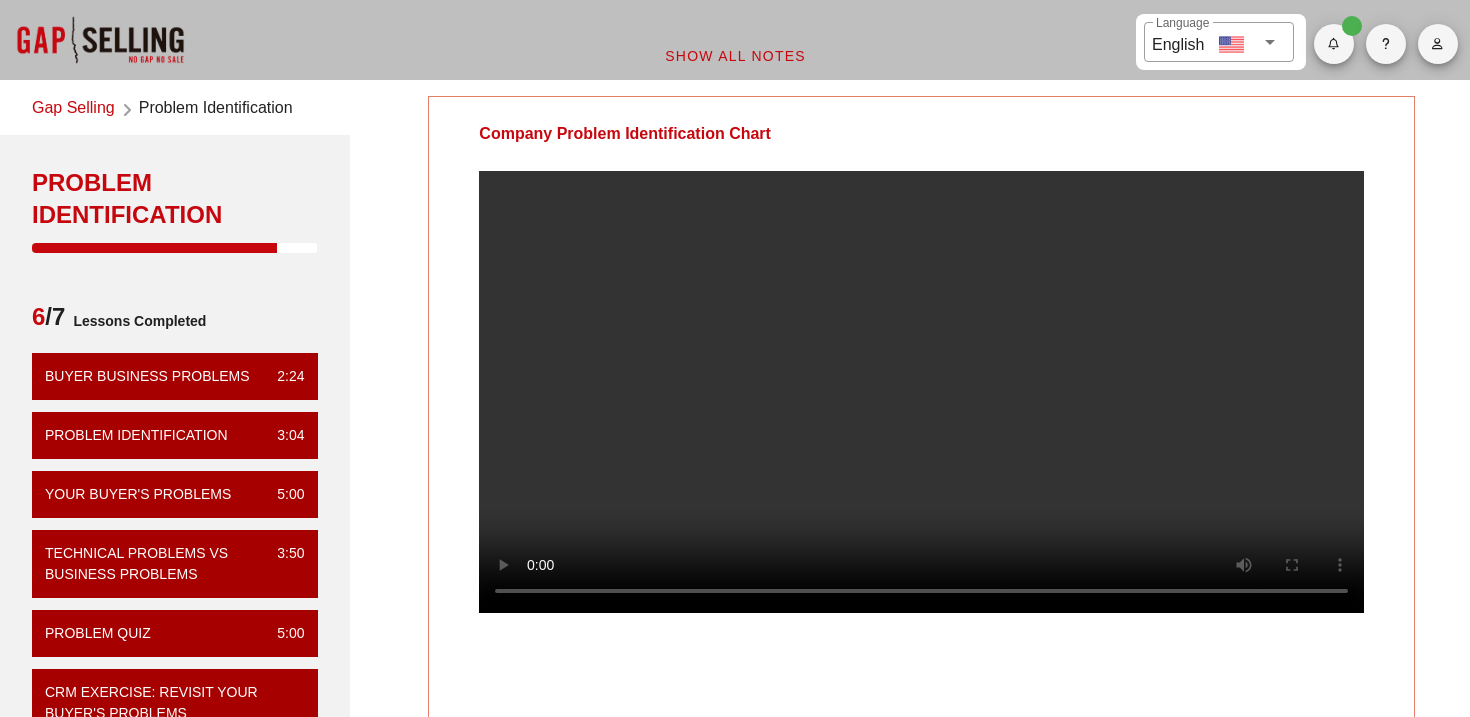 click on "Company Problem Identification Chart" at bounding box center [625, 134] 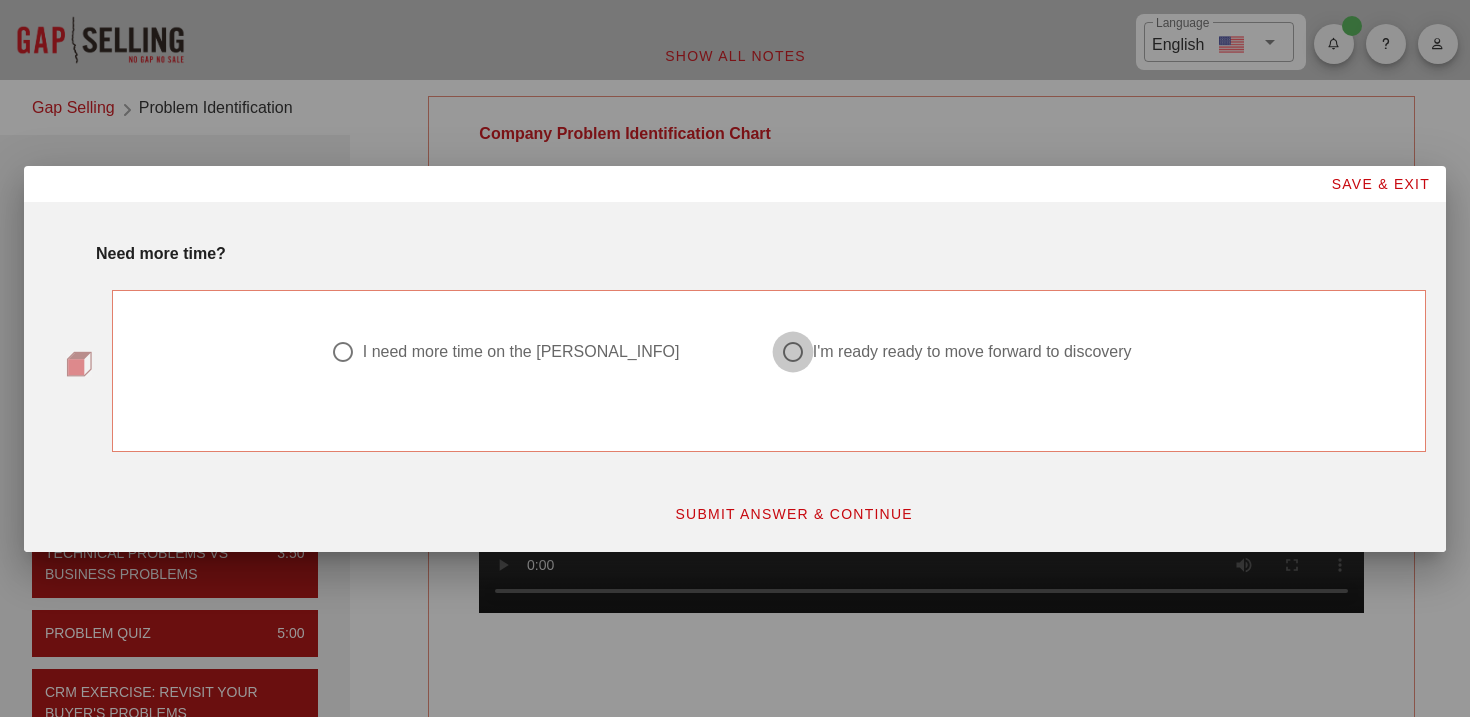 click at bounding box center (793, 352) 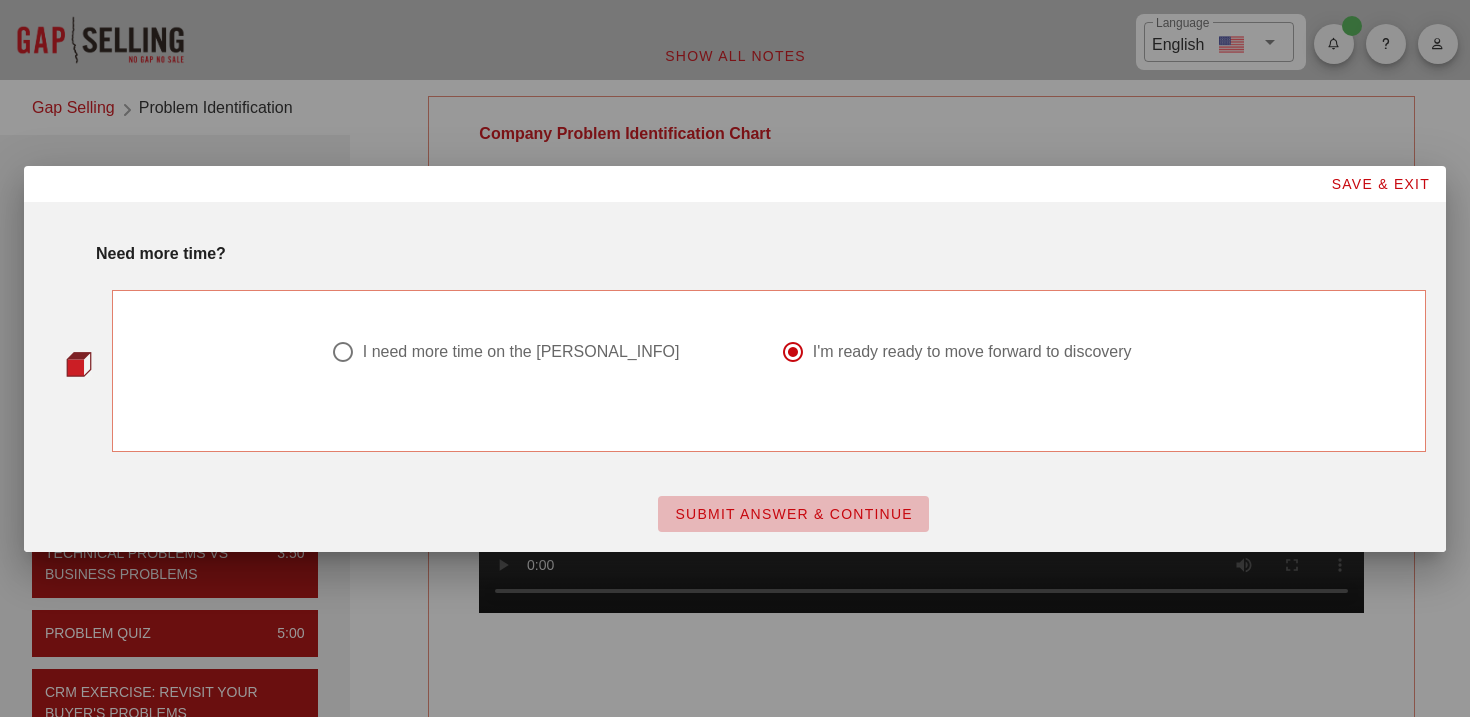 click on "SUBMIT ANSWER & CONTINUE" at bounding box center [793, 514] 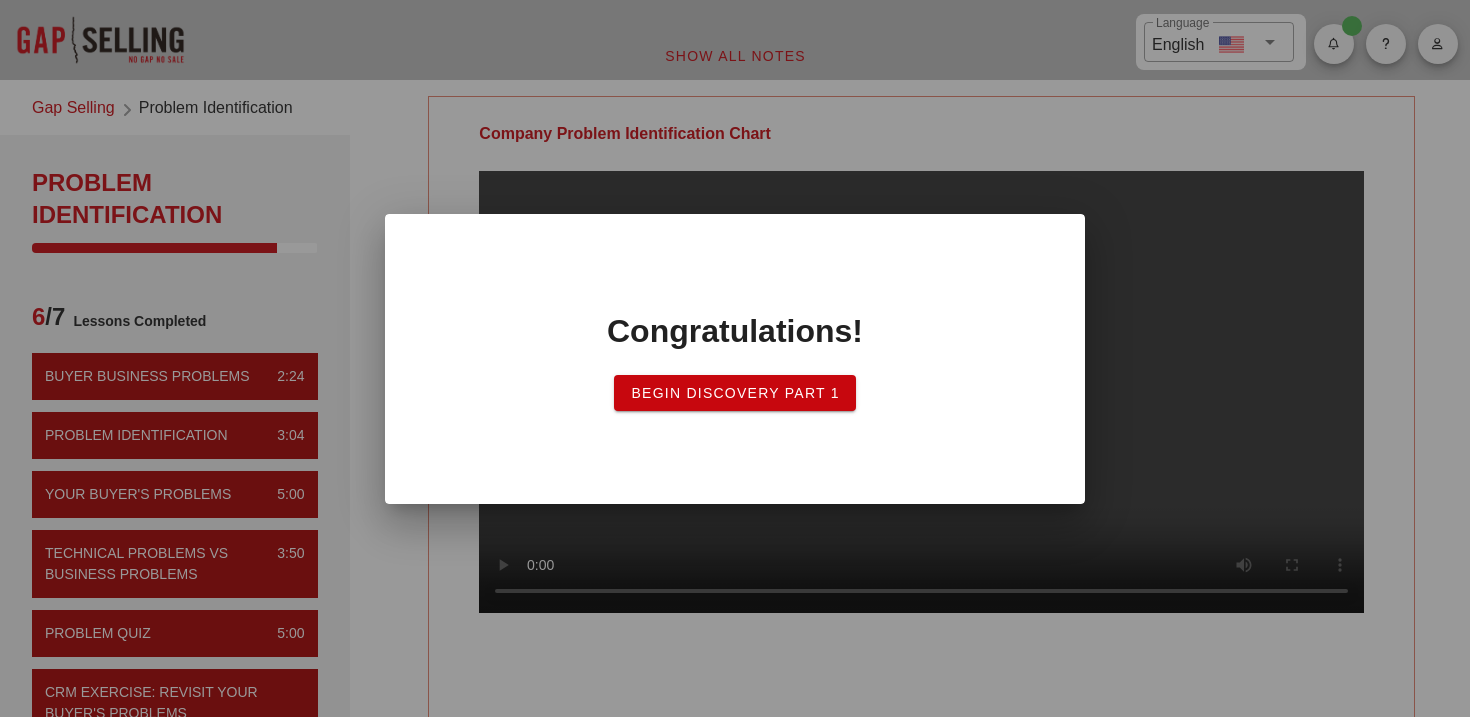 click on "Begin Discovery PART 1" at bounding box center (735, 393) 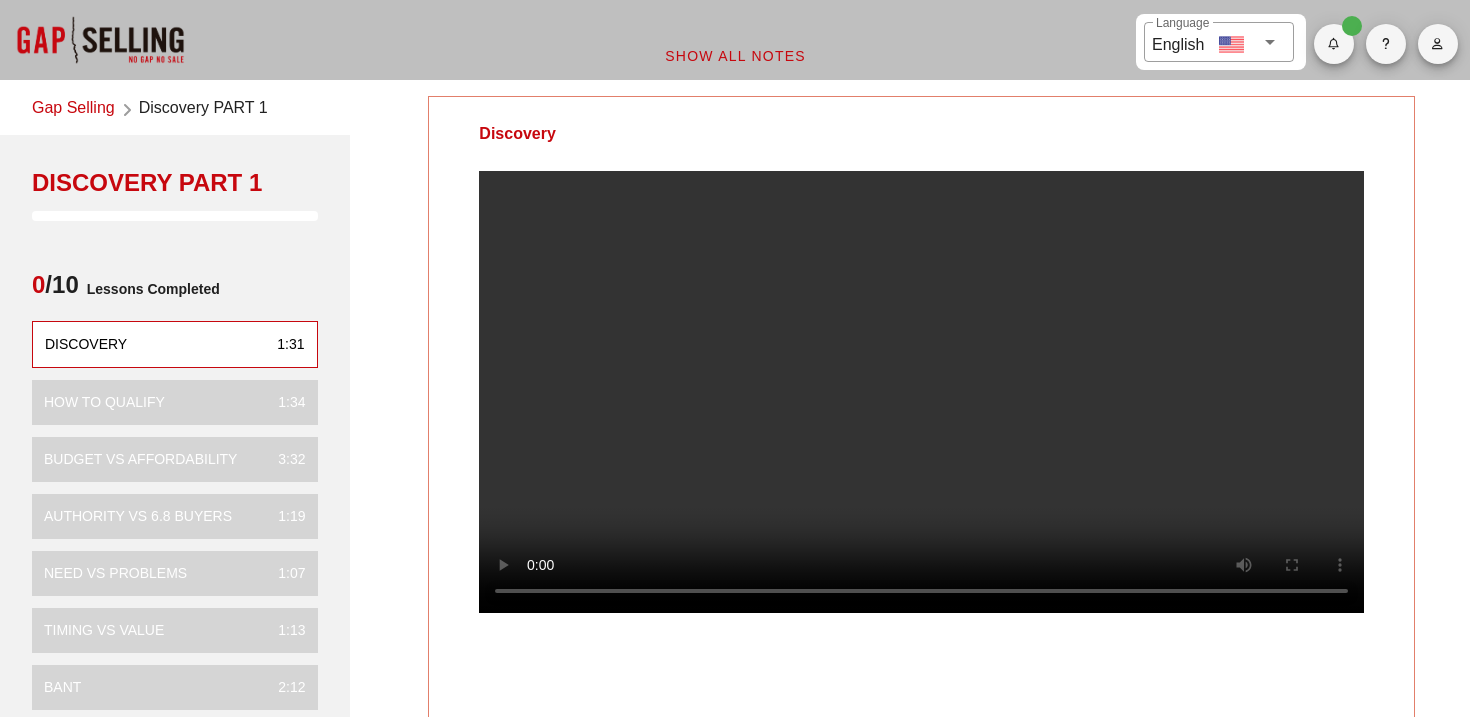 scroll, scrollTop: 0, scrollLeft: 0, axis: both 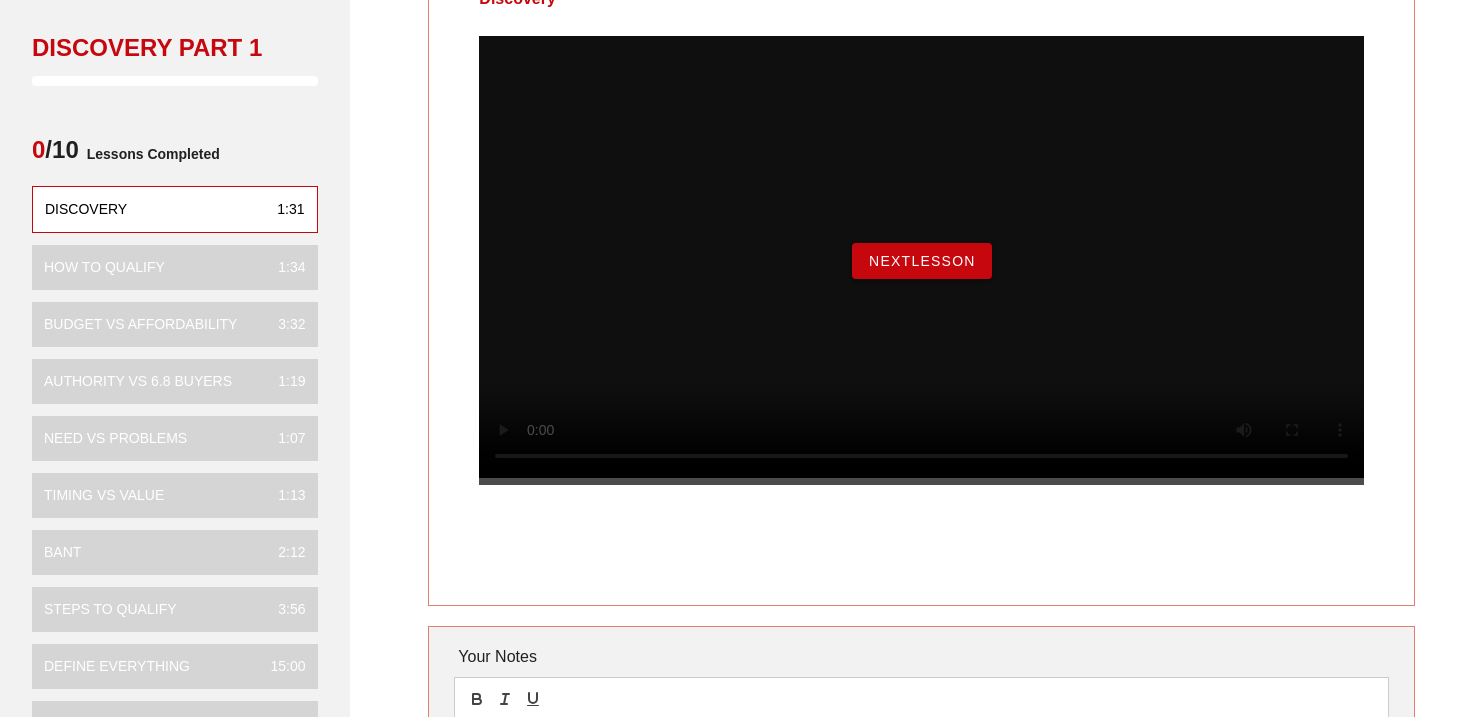 click on "NextLesson" at bounding box center [922, 261] 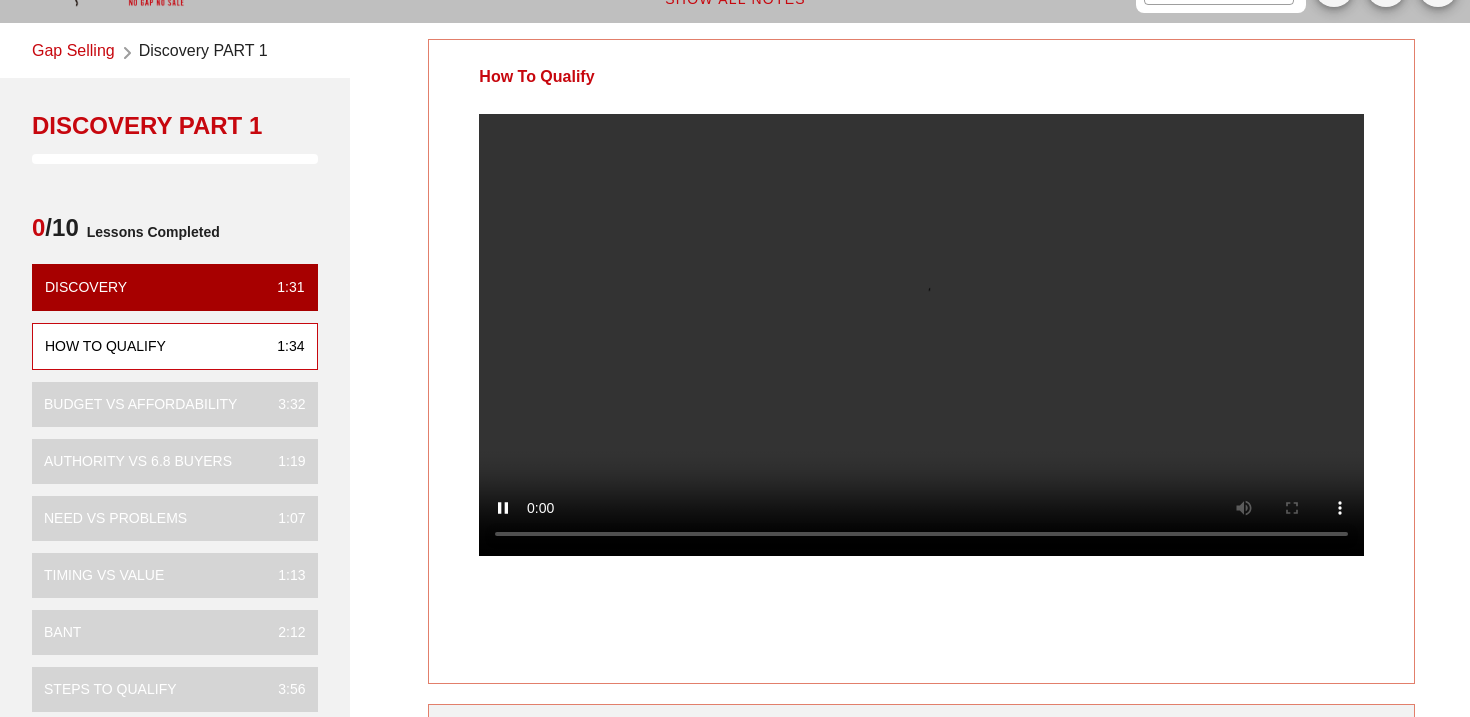 scroll, scrollTop: 49, scrollLeft: 0, axis: vertical 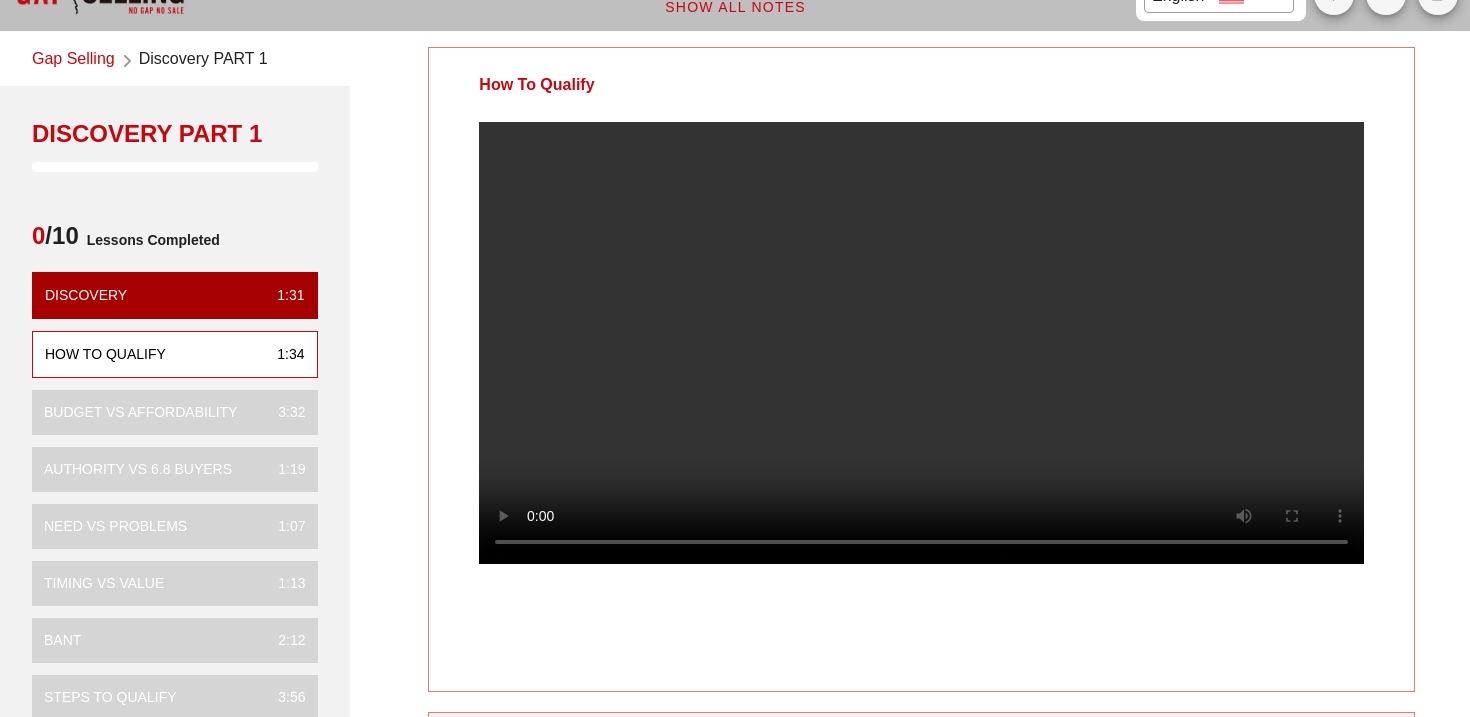 click on "How To Qualify" at bounding box center (536, 85) 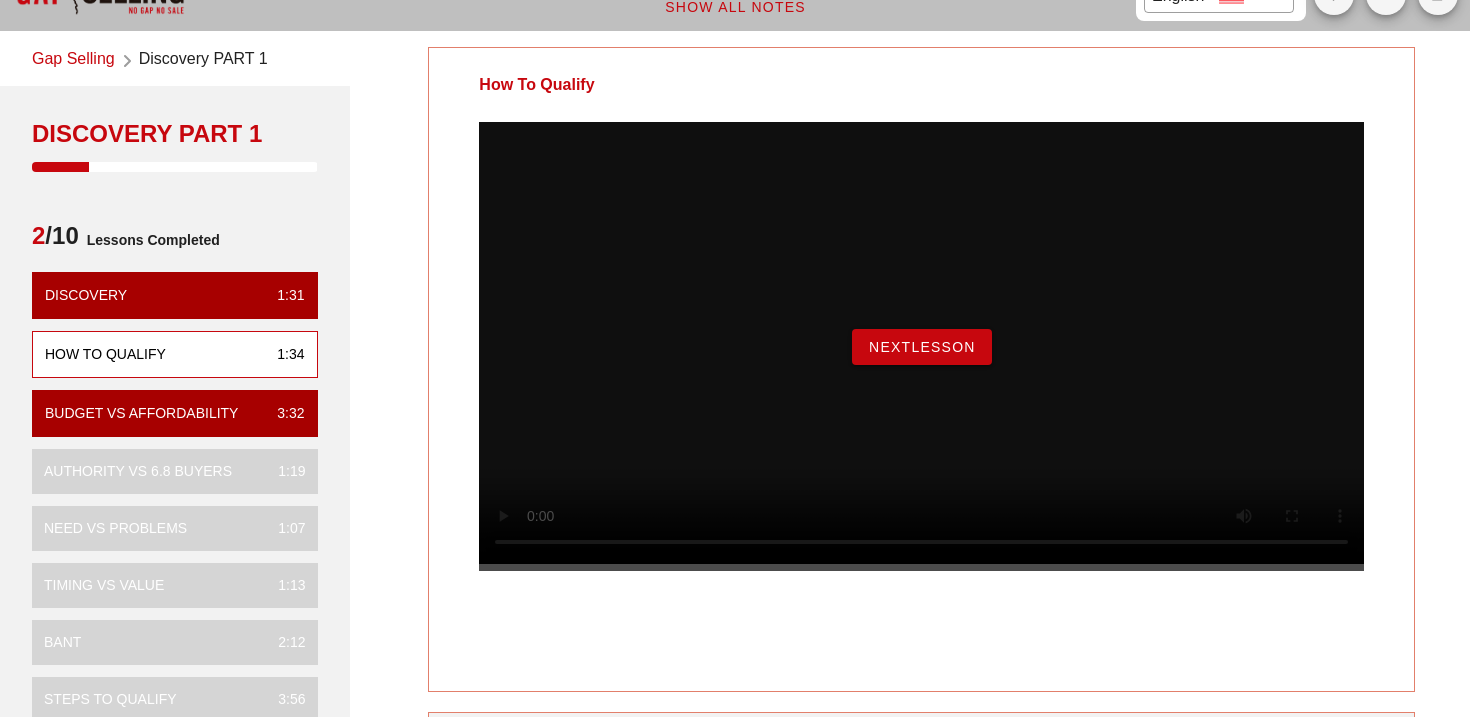 click on "NextLesson" at bounding box center (922, 347) 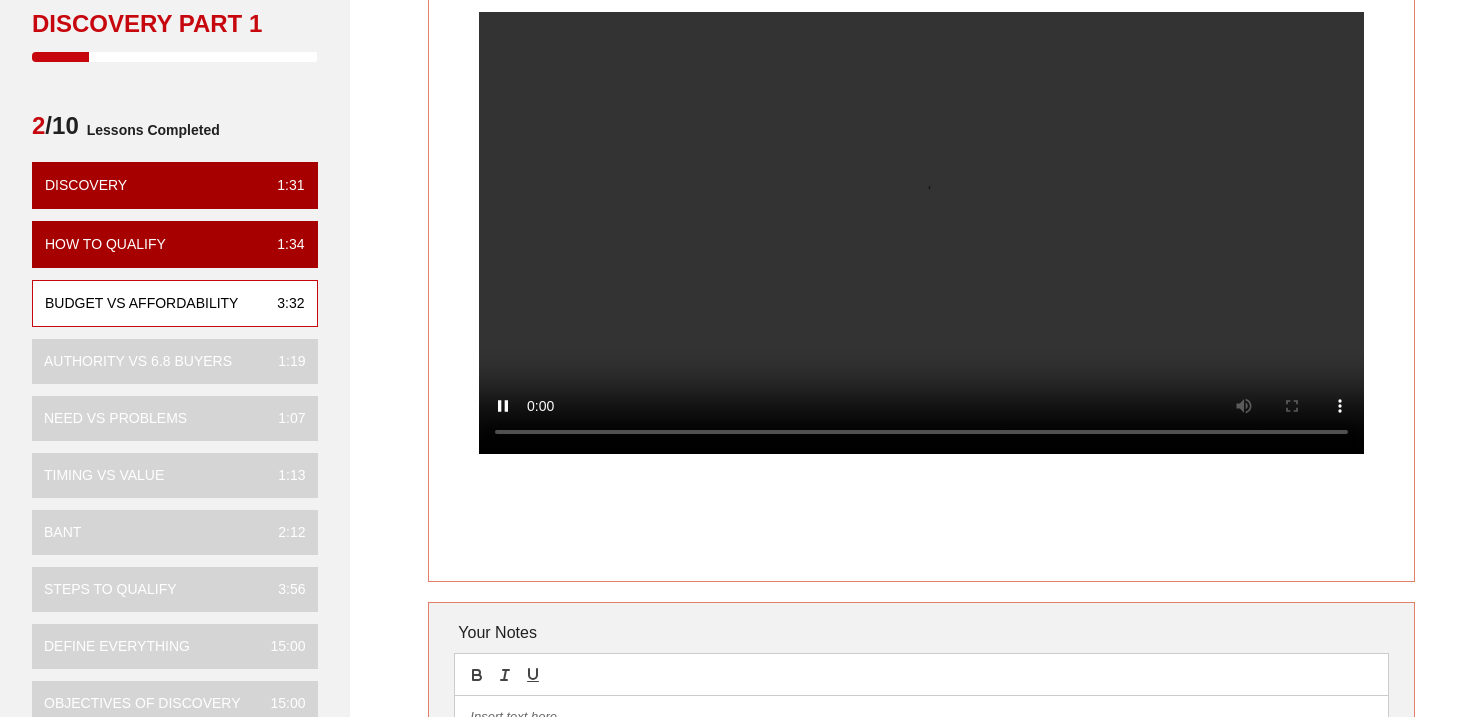 scroll, scrollTop: 170, scrollLeft: 0, axis: vertical 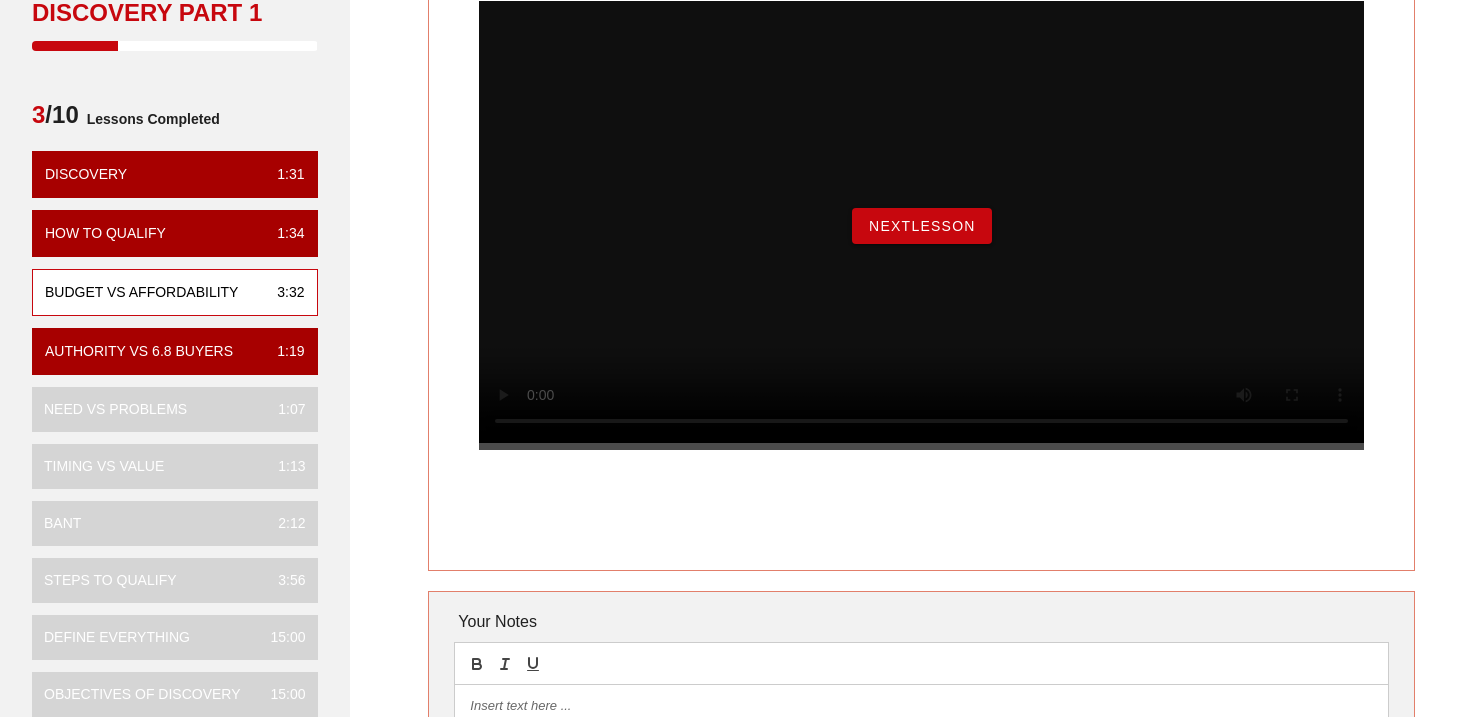 click on "NextLesson" at bounding box center [922, 226] 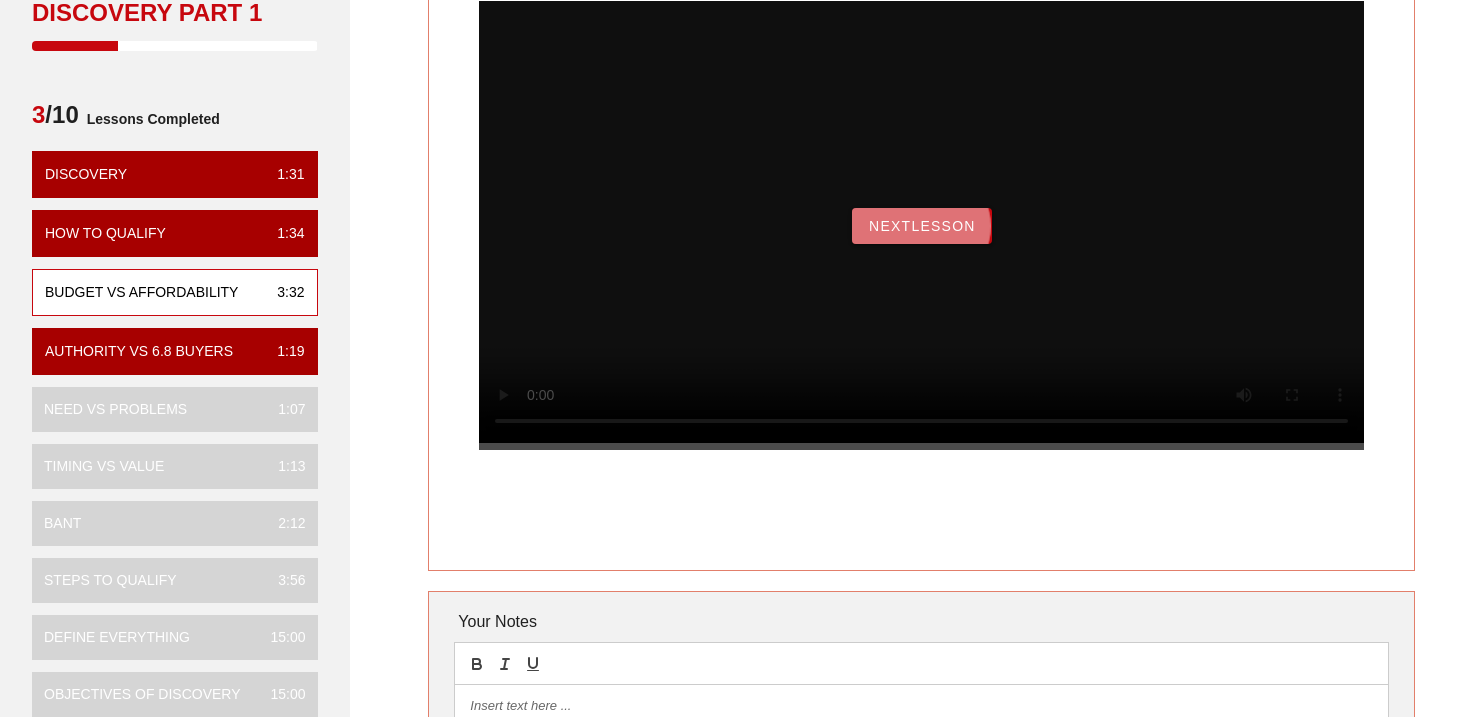 click on "NextLesson" at bounding box center [922, 226] 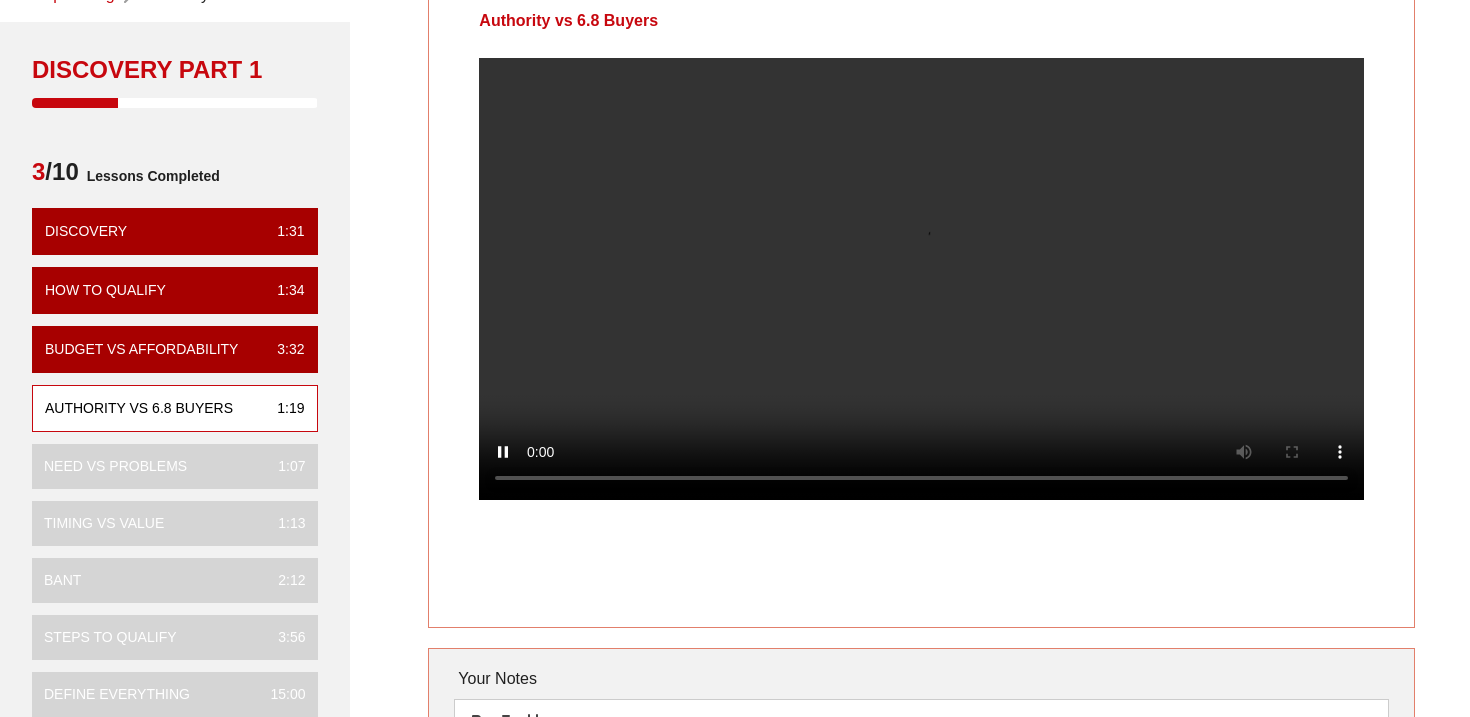 scroll, scrollTop: 114, scrollLeft: 0, axis: vertical 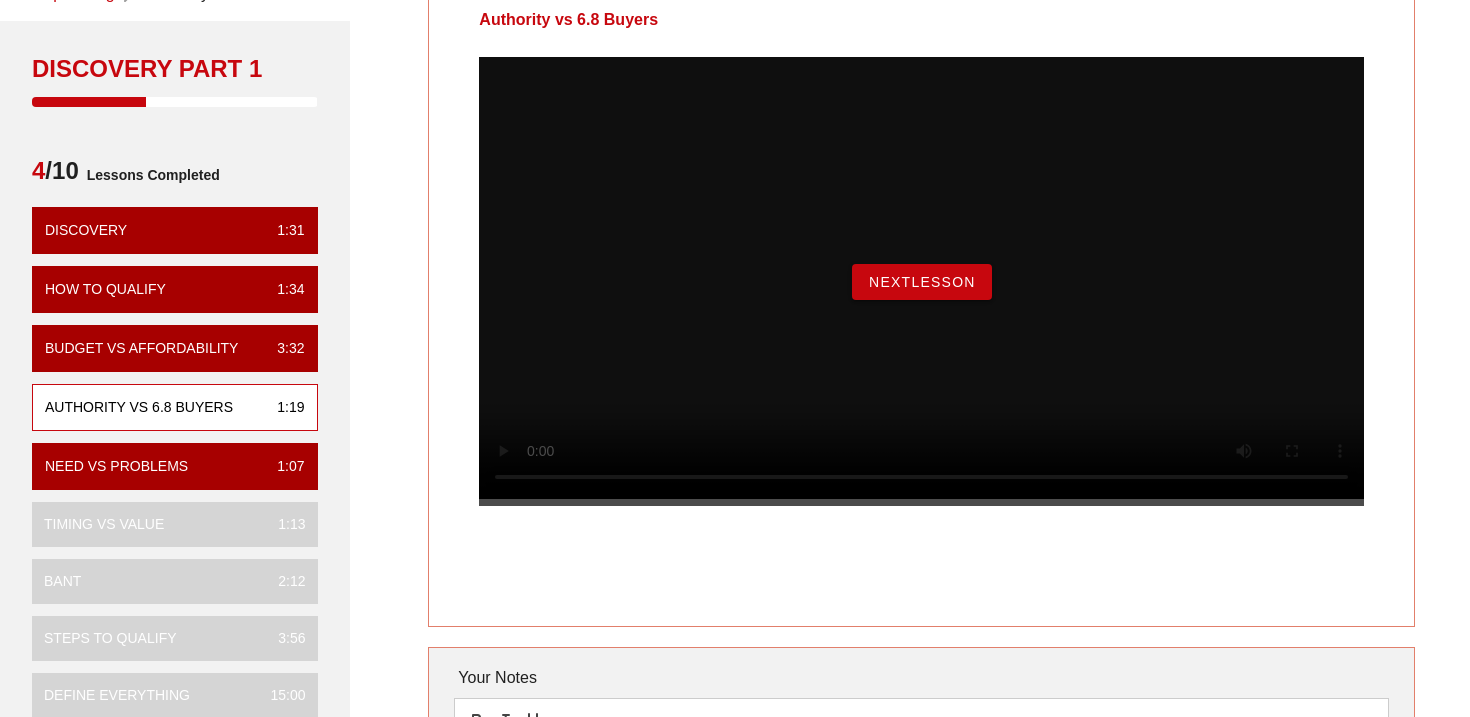 click on "NextLesson" at bounding box center [922, 282] 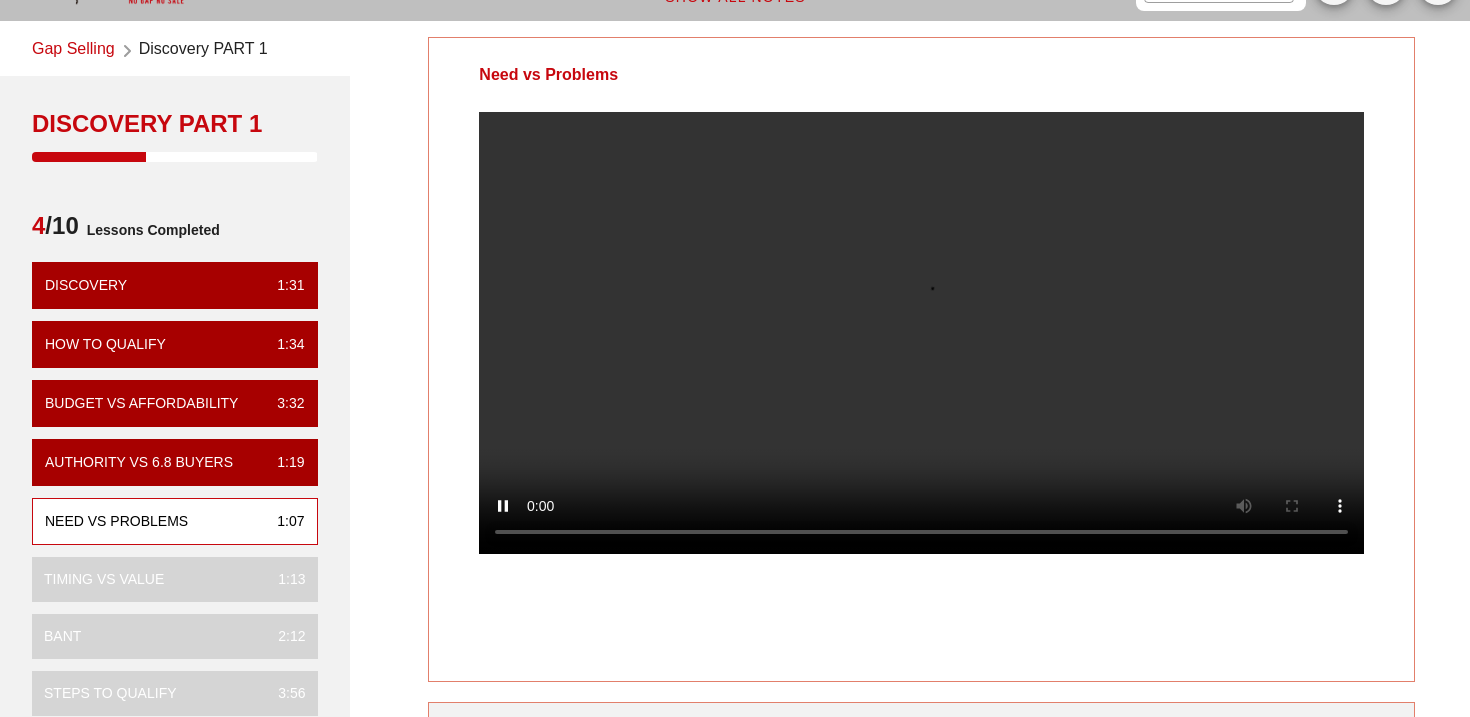 scroll, scrollTop: 63, scrollLeft: 0, axis: vertical 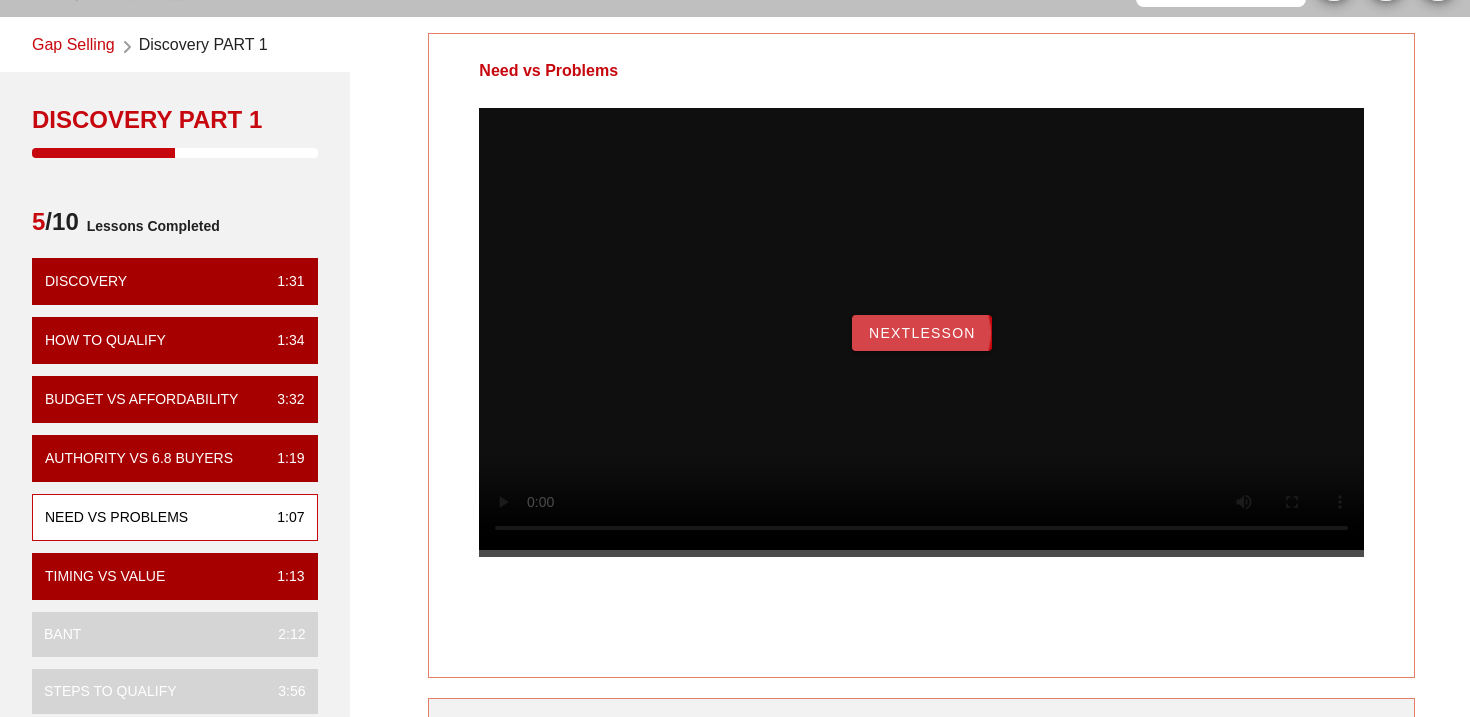 click on "NextLesson" at bounding box center (922, 333) 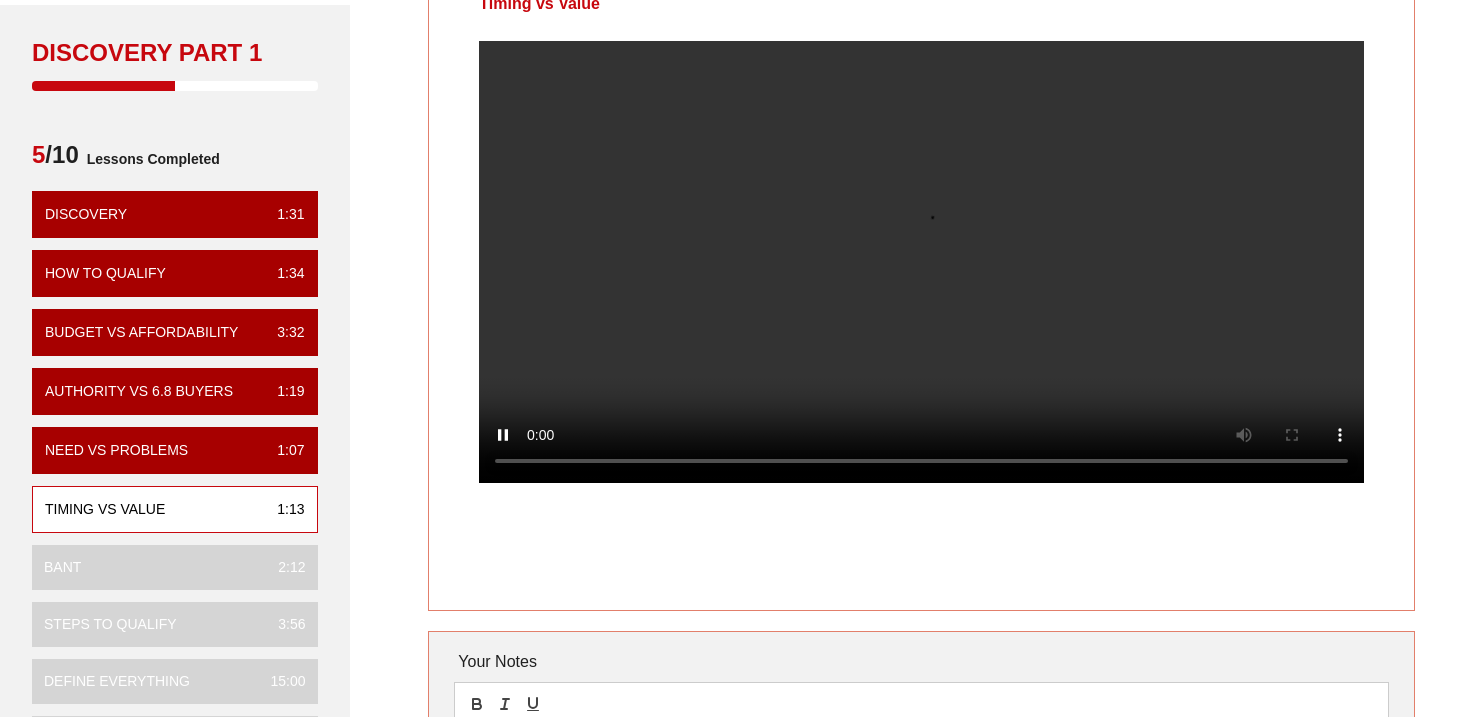 scroll, scrollTop: 135, scrollLeft: 0, axis: vertical 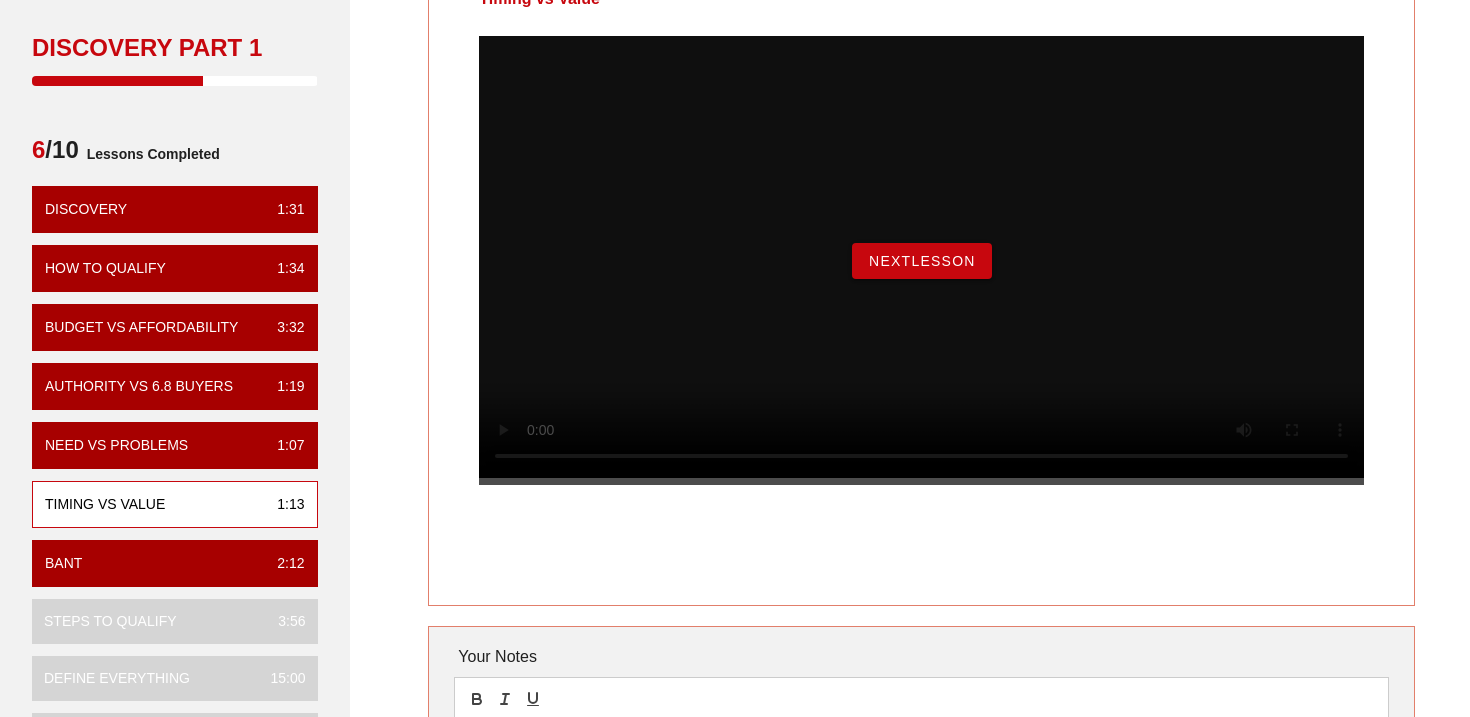 click on "NextLesson" at bounding box center [922, 261] 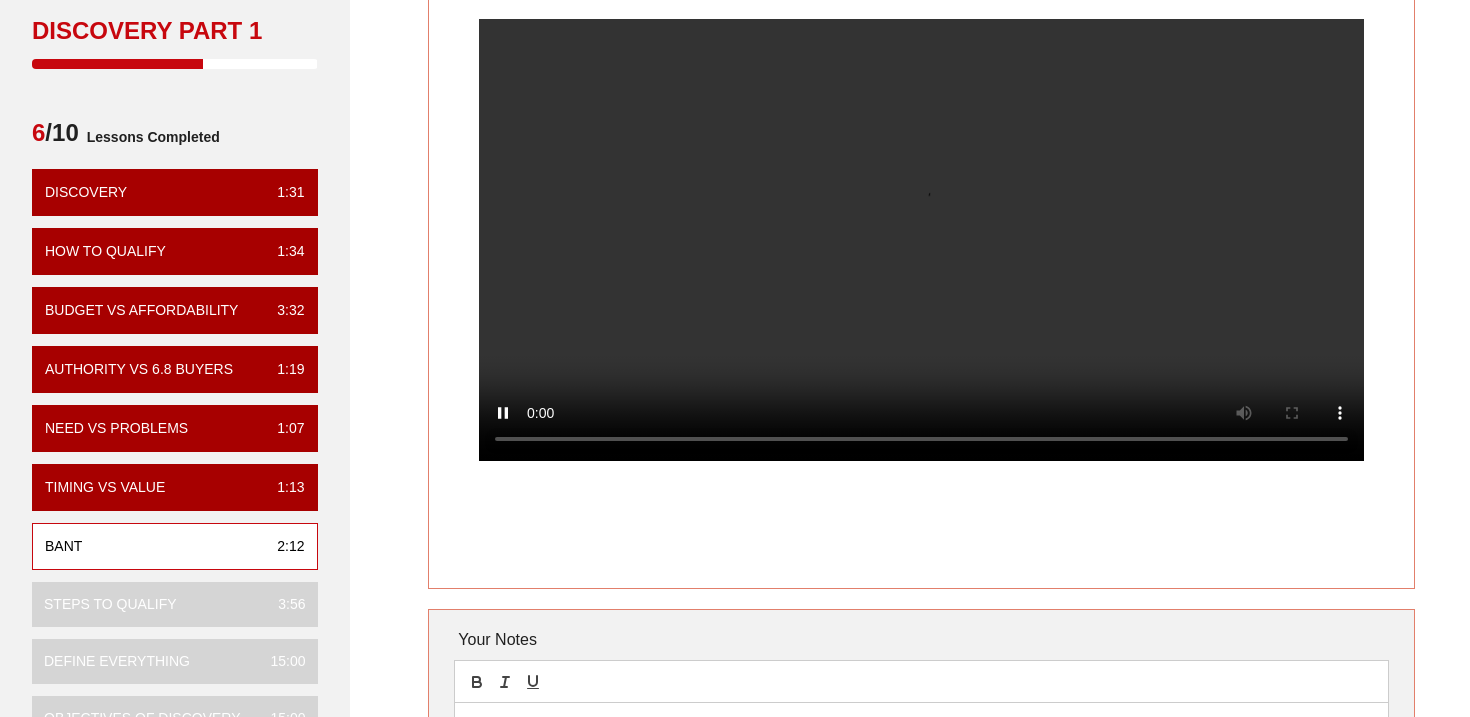 scroll, scrollTop: 141, scrollLeft: 0, axis: vertical 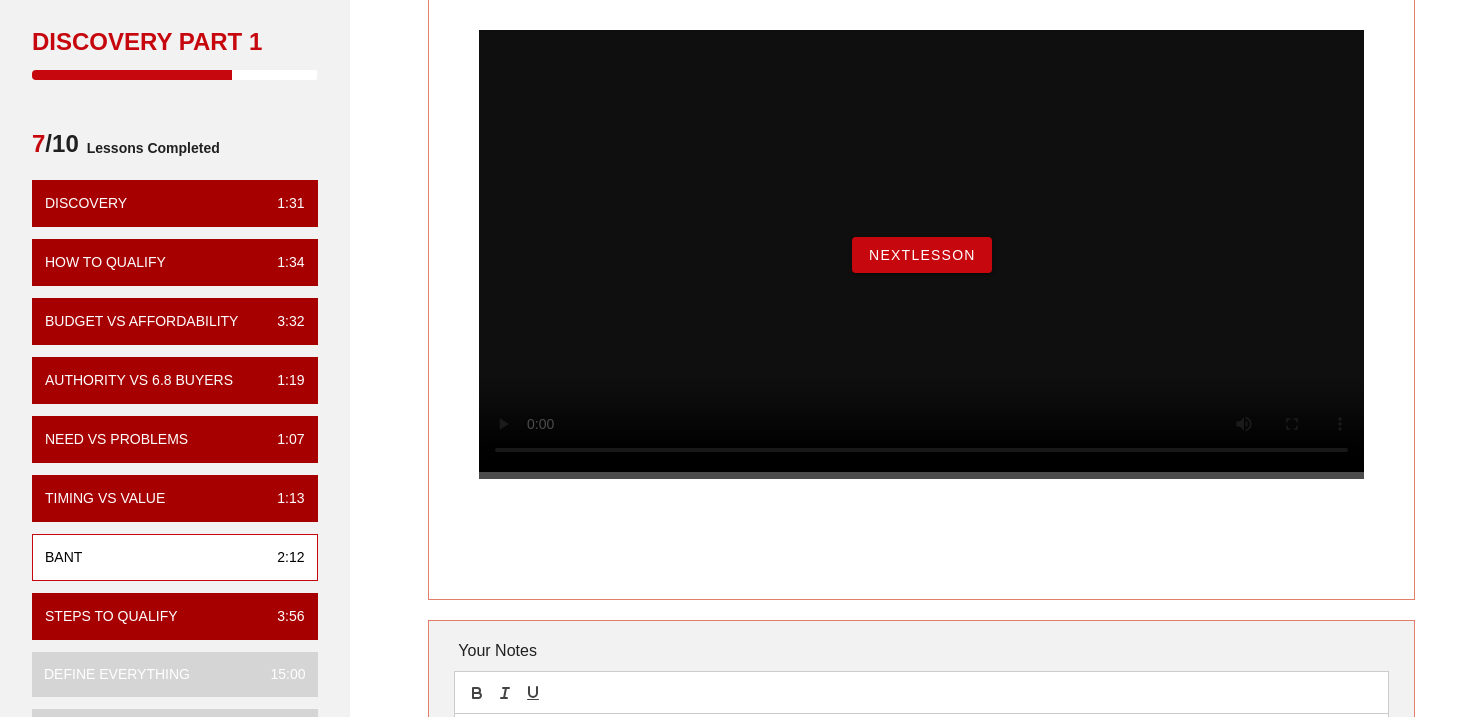 click on "NextLesson" at bounding box center (922, 255) 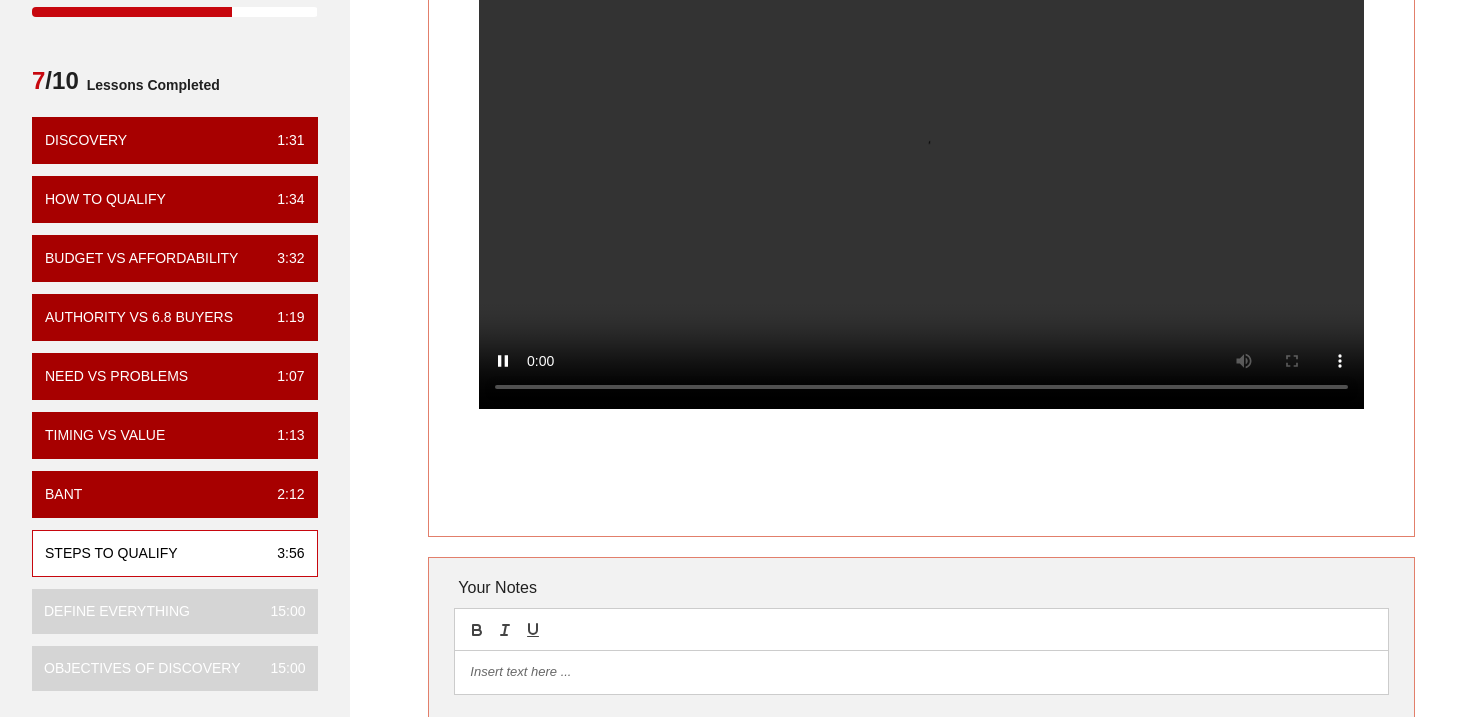 scroll, scrollTop: 203, scrollLeft: 0, axis: vertical 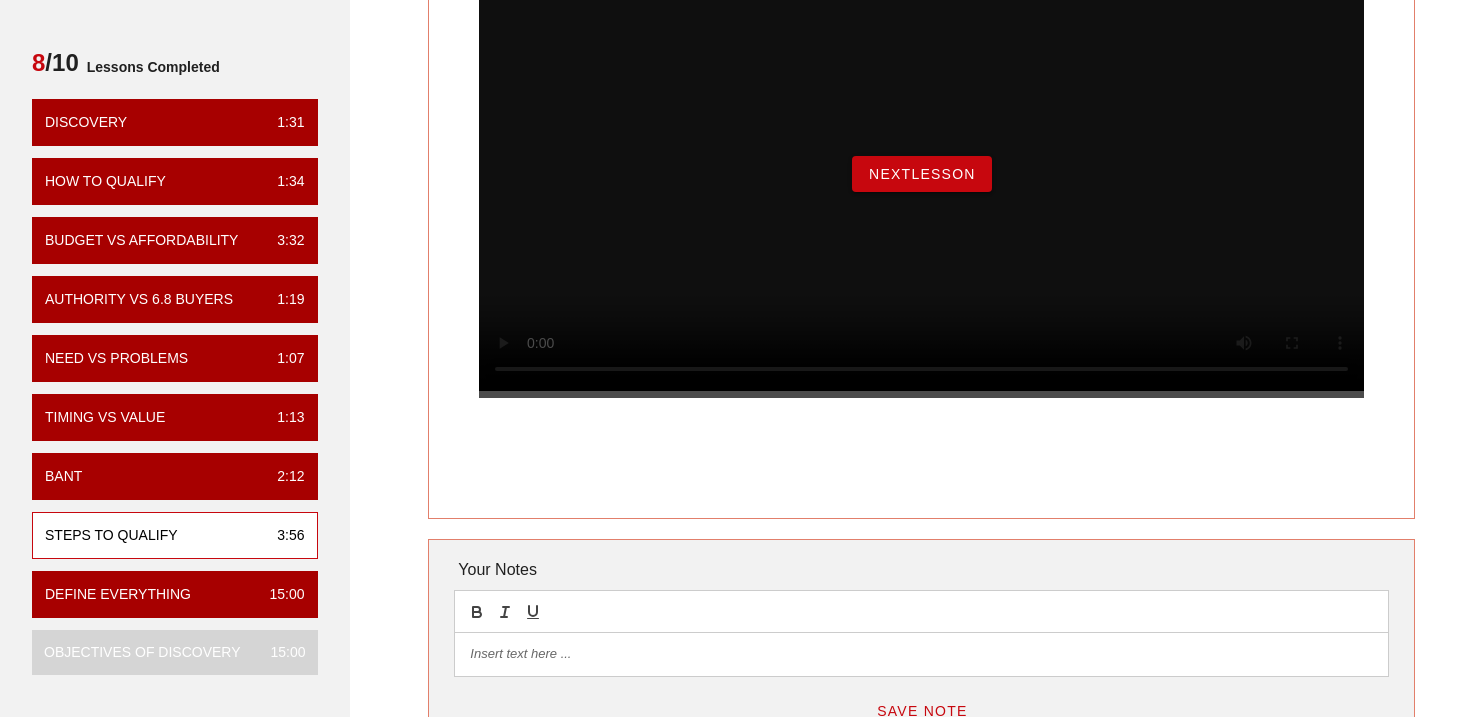 click on "NextLesson" at bounding box center [922, 174] 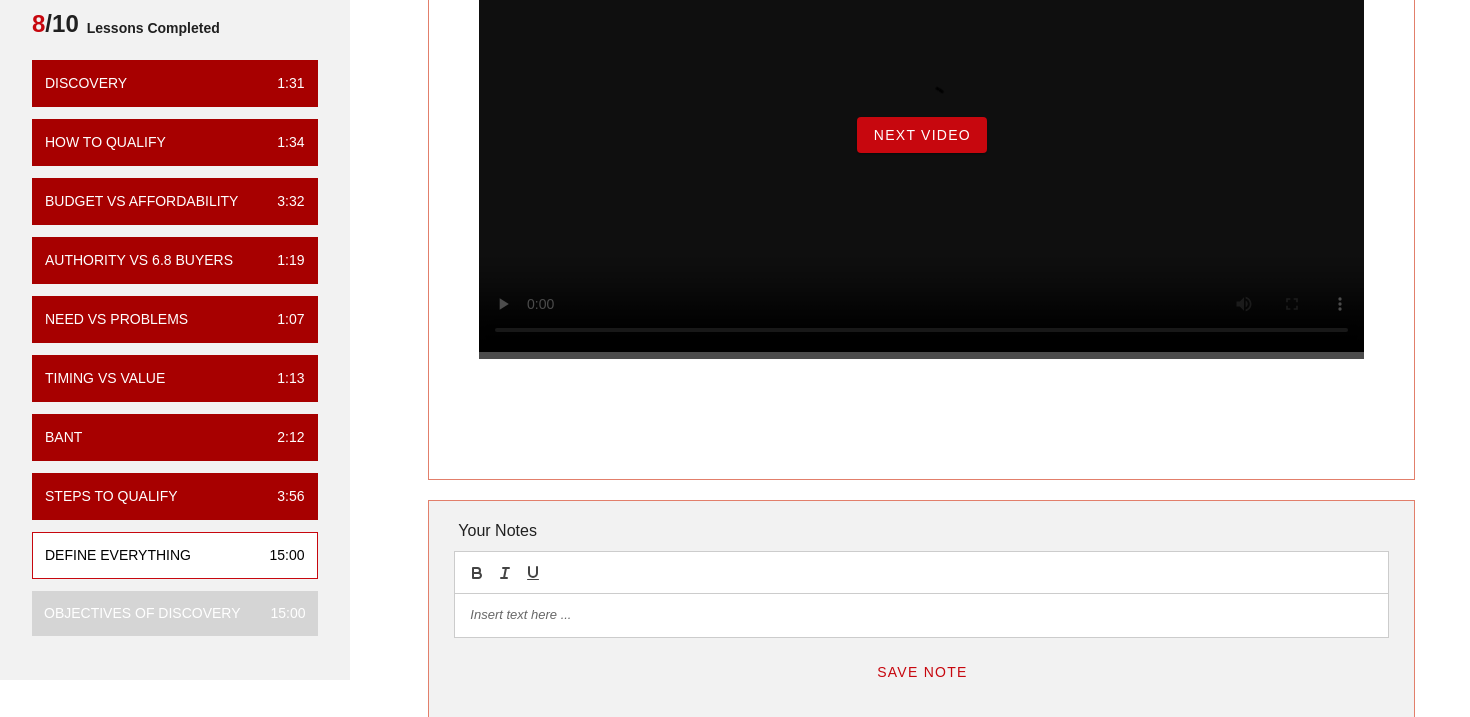 scroll, scrollTop: 297, scrollLeft: 0, axis: vertical 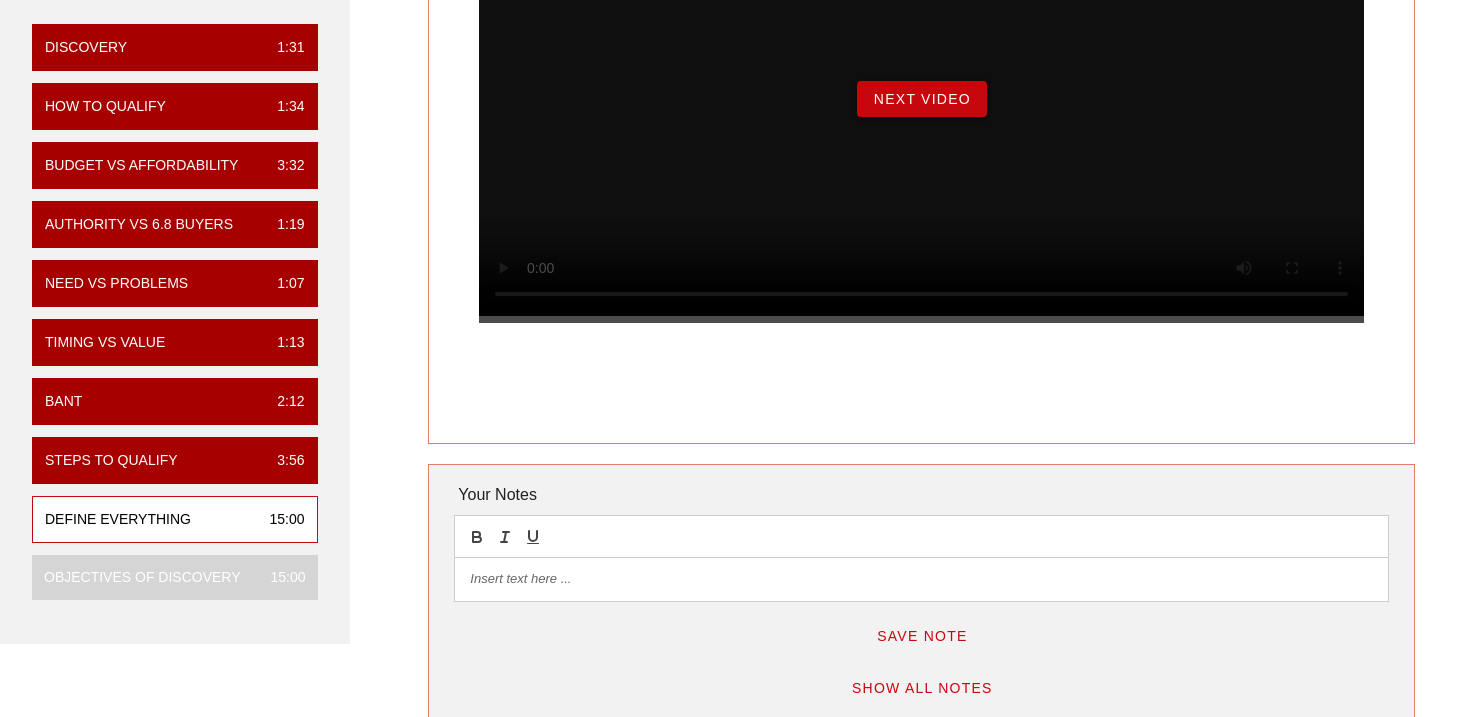 click on "Next Video" at bounding box center [922, 99] 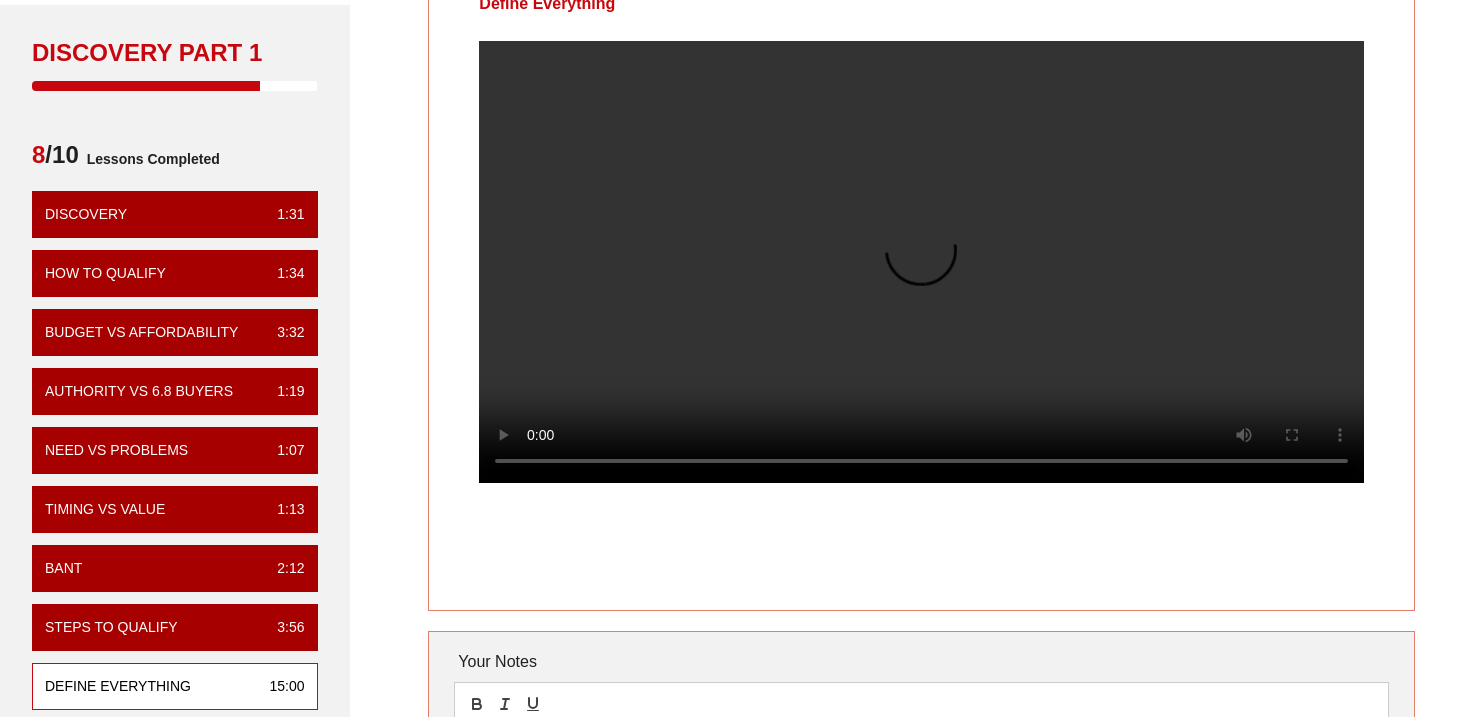 scroll, scrollTop: 96, scrollLeft: 0, axis: vertical 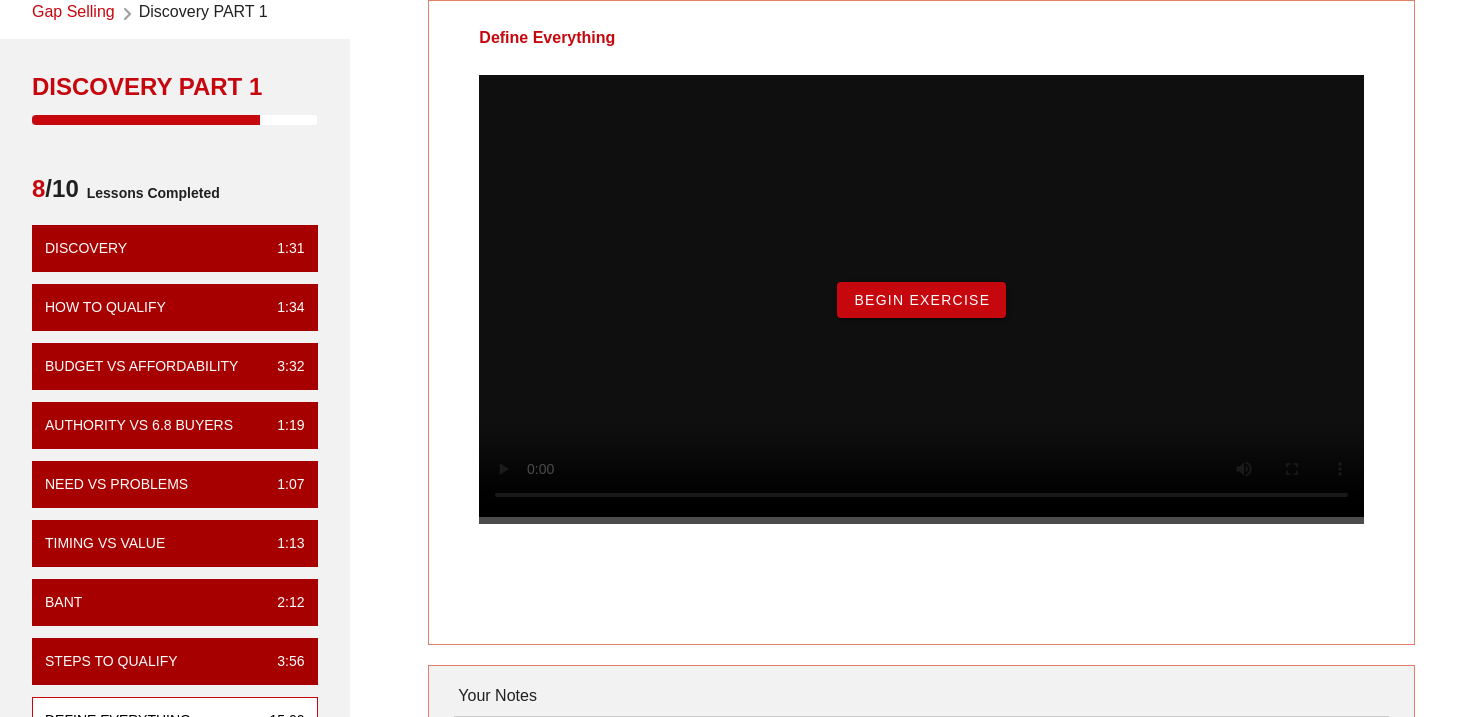 click on "Begin Exercise" at bounding box center [921, 300] 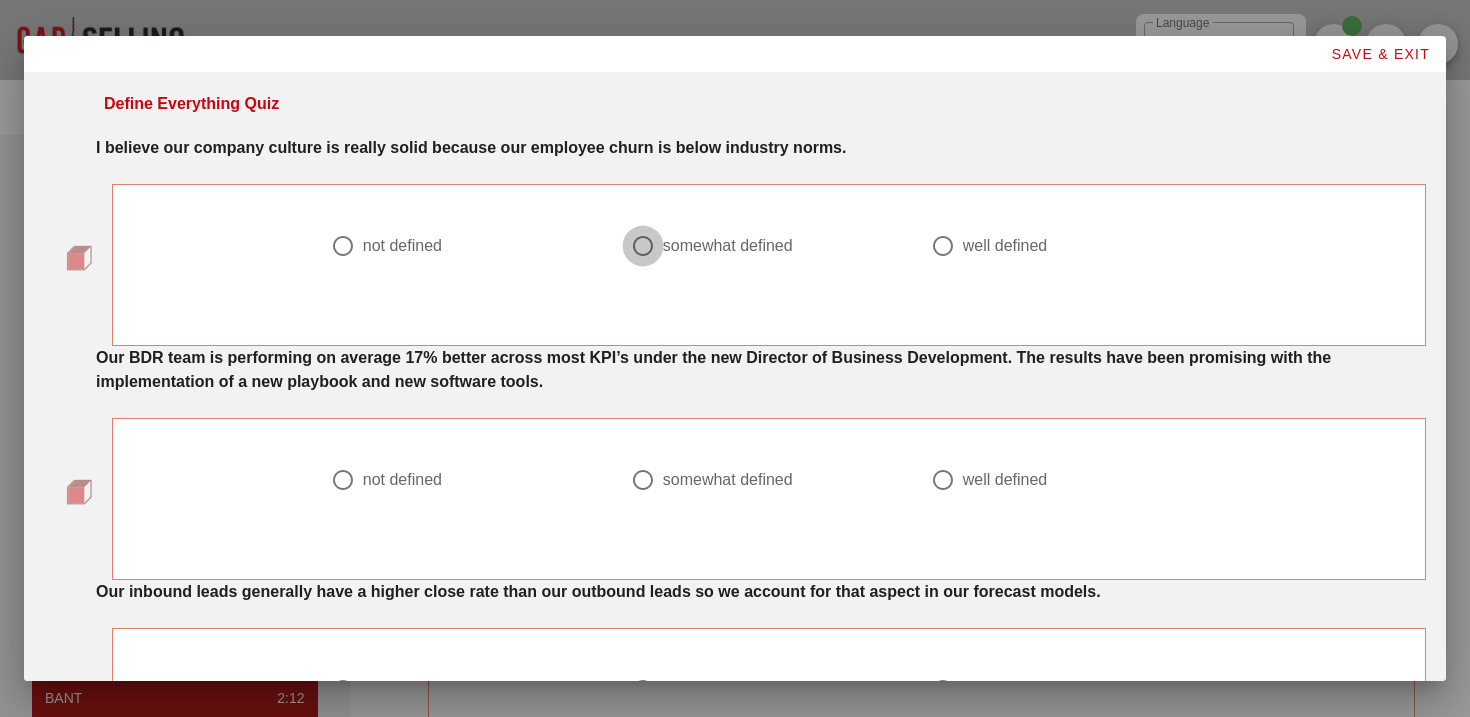 click at bounding box center (643, 246) 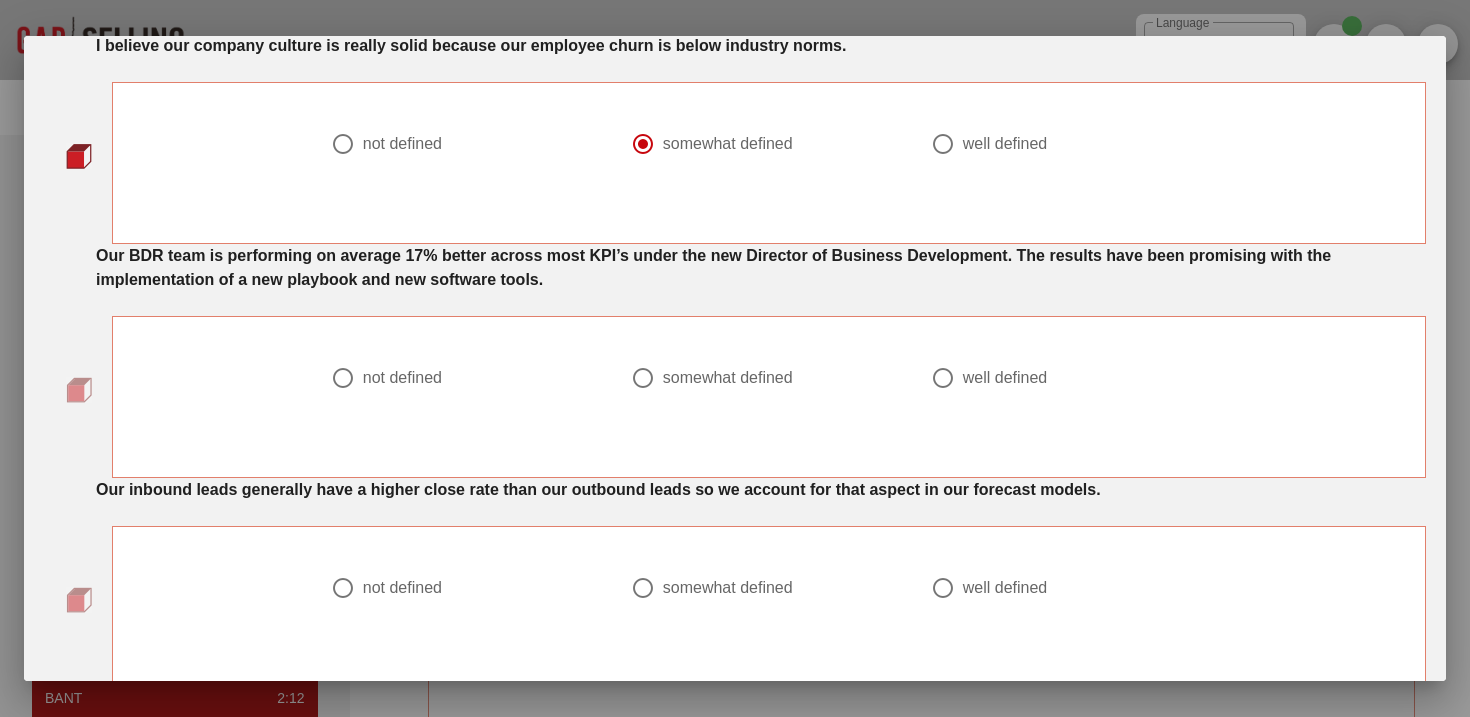 scroll, scrollTop: 107, scrollLeft: 0, axis: vertical 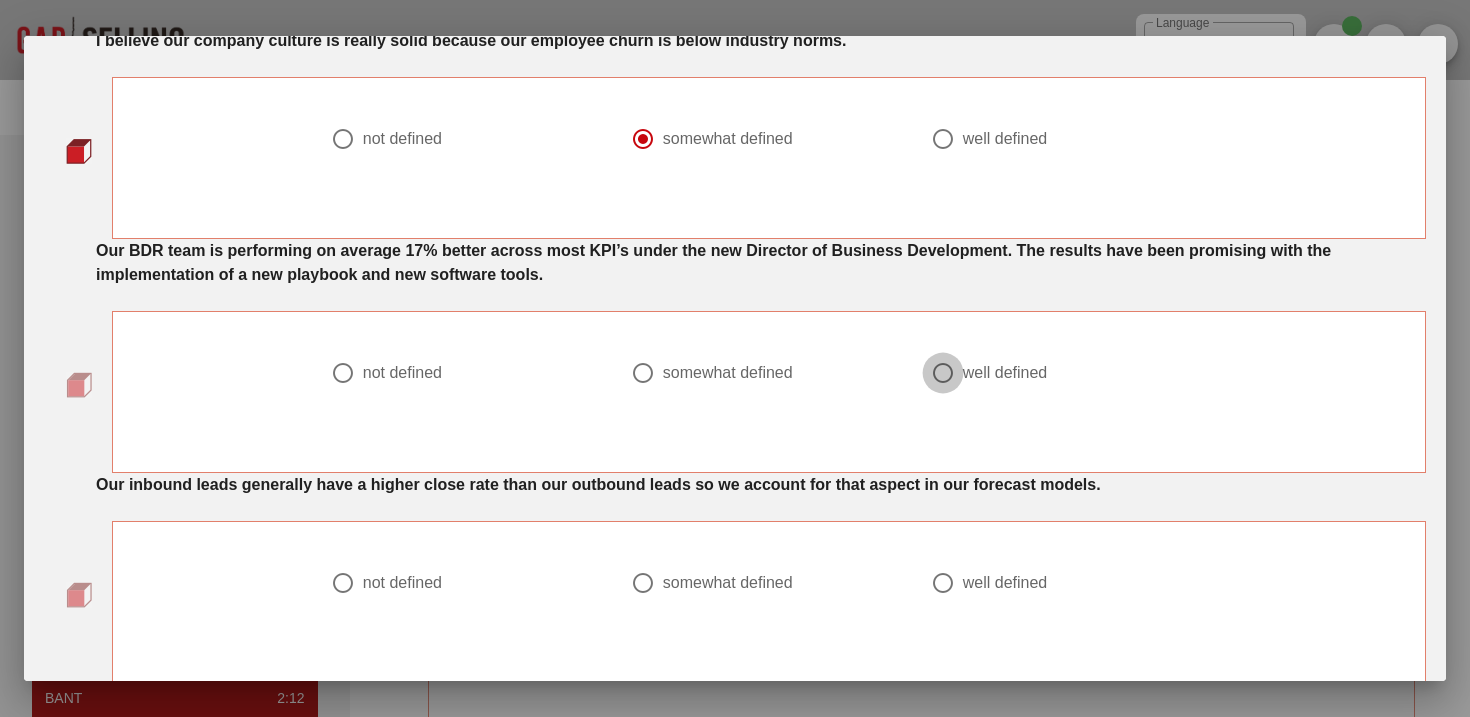 drag, startPoint x: 946, startPoint y: 381, endPoint x: 815, endPoint y: 368, distance: 131.64346 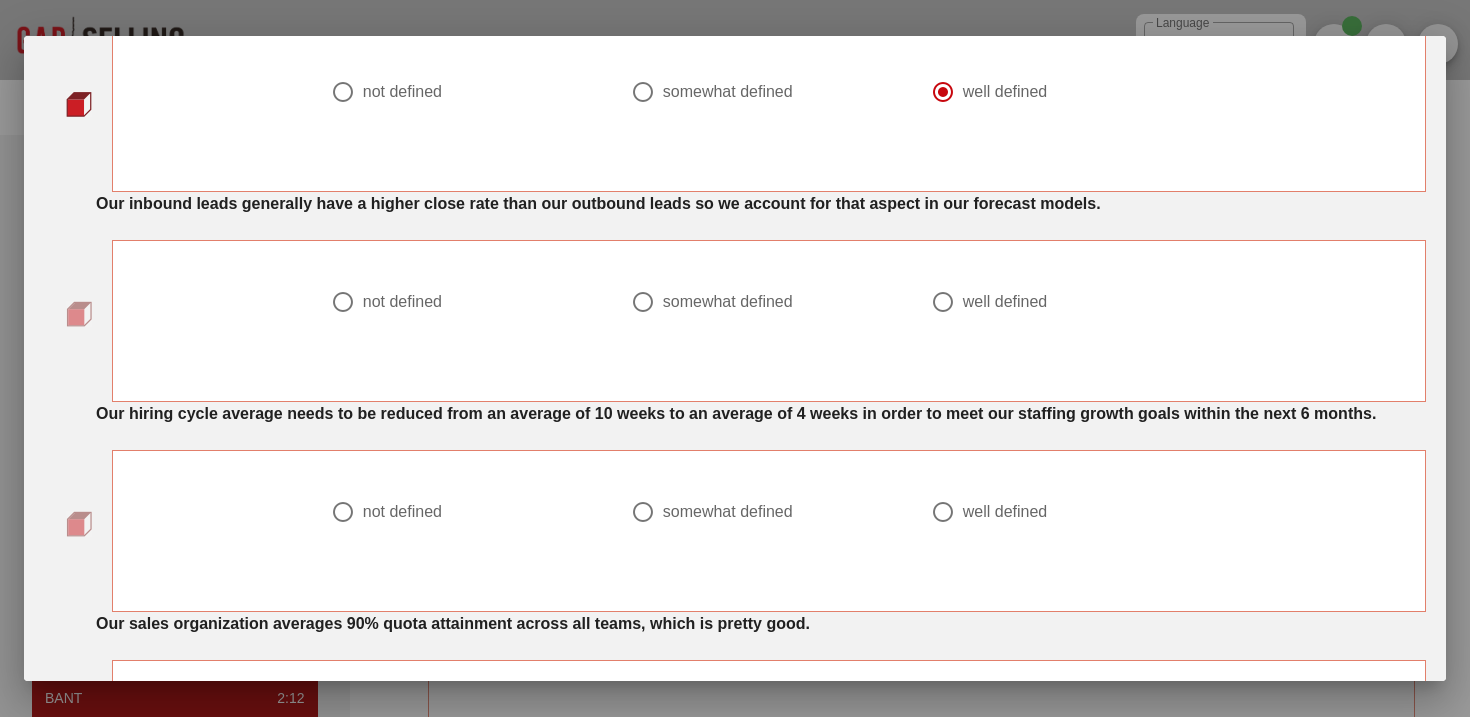 scroll, scrollTop: 392, scrollLeft: 0, axis: vertical 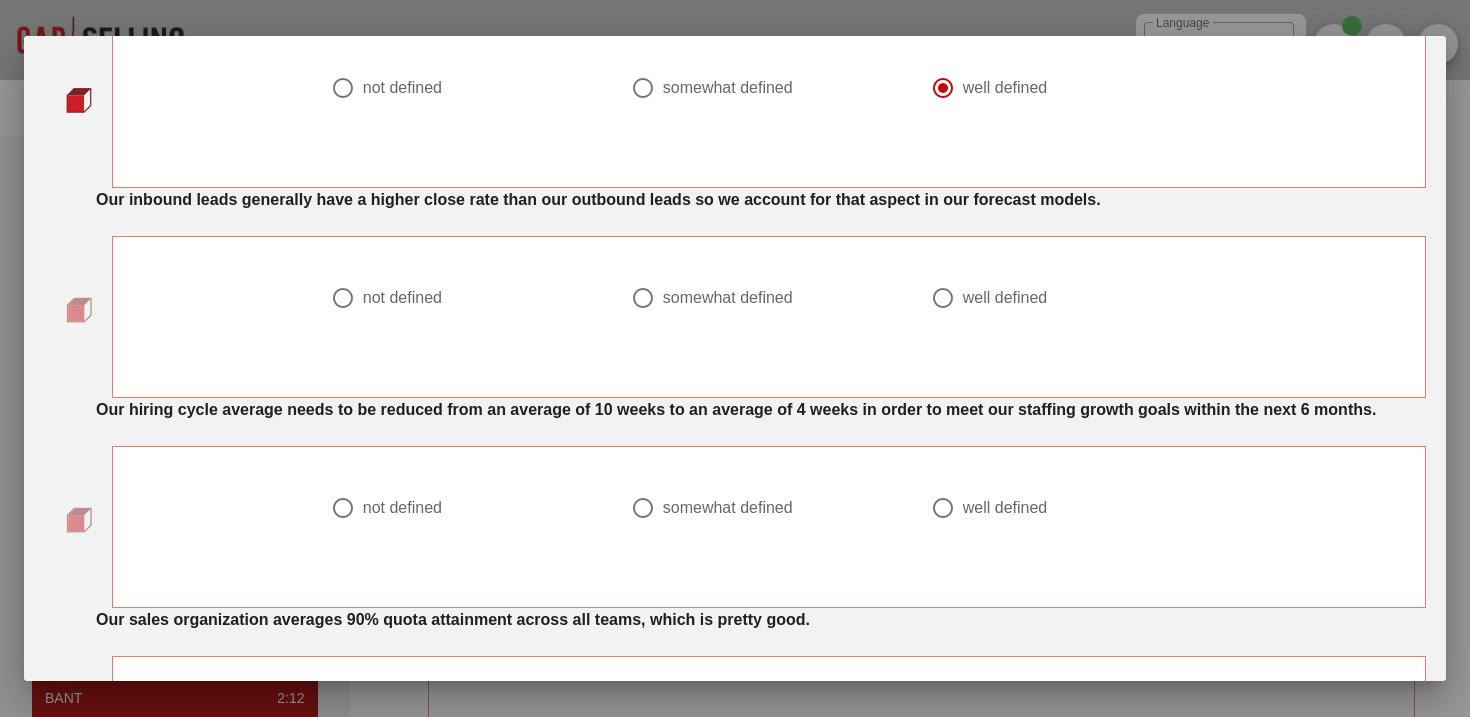 click at bounding box center [643, 298] 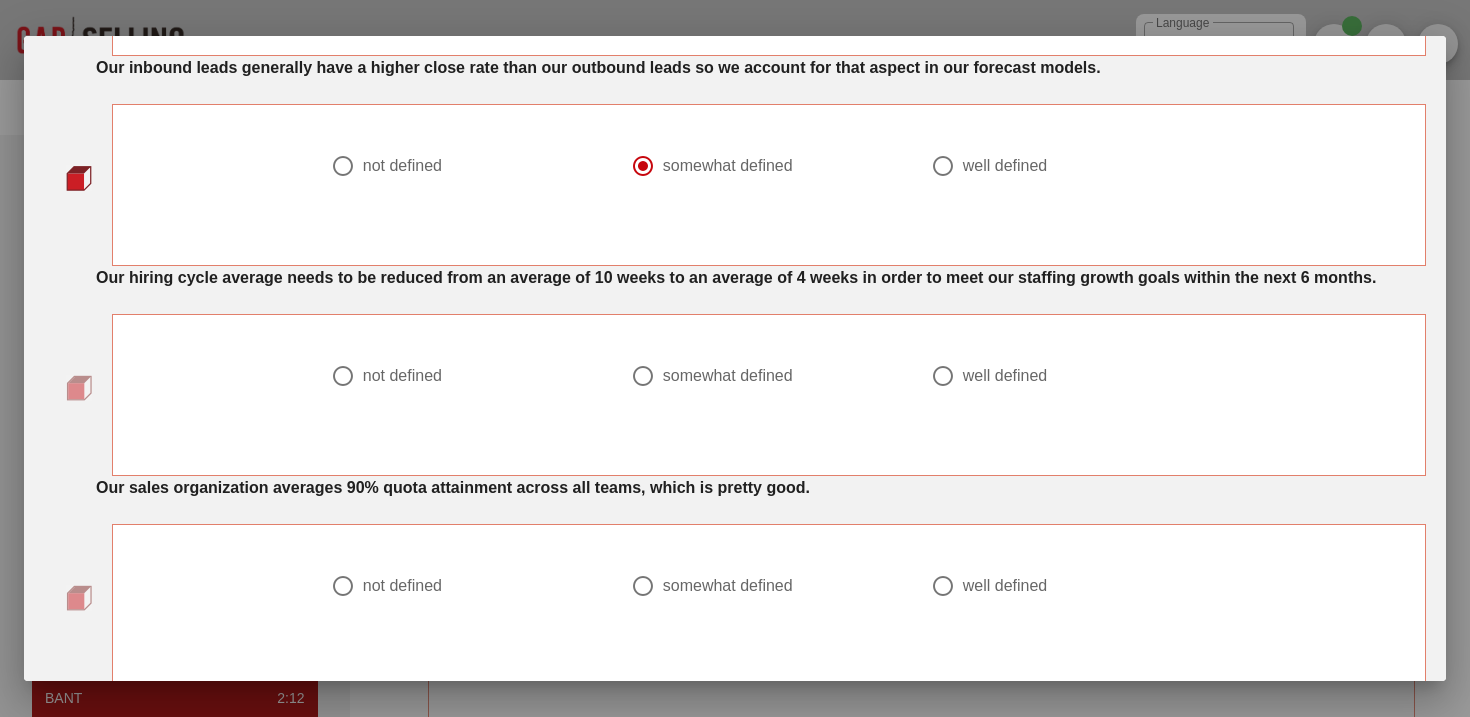 scroll, scrollTop: 527, scrollLeft: 0, axis: vertical 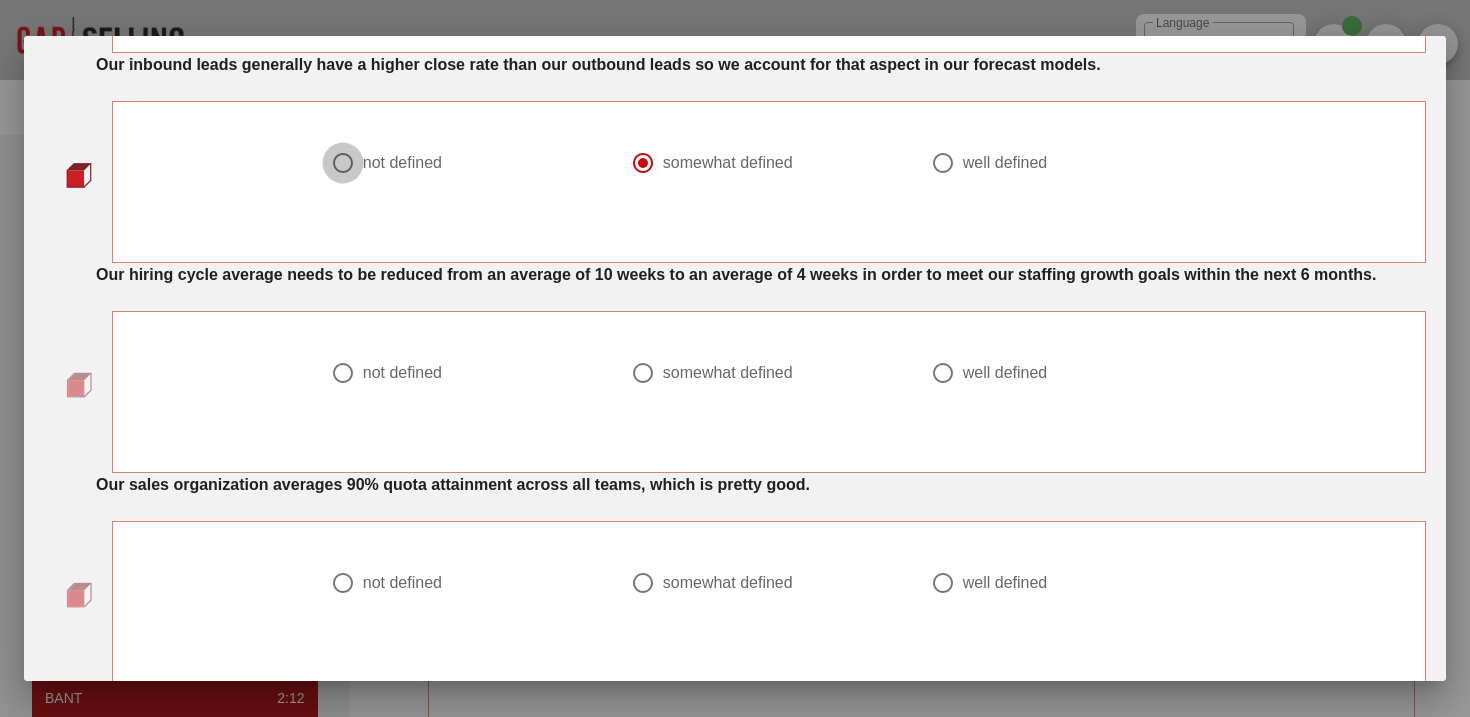 click at bounding box center [343, 163] 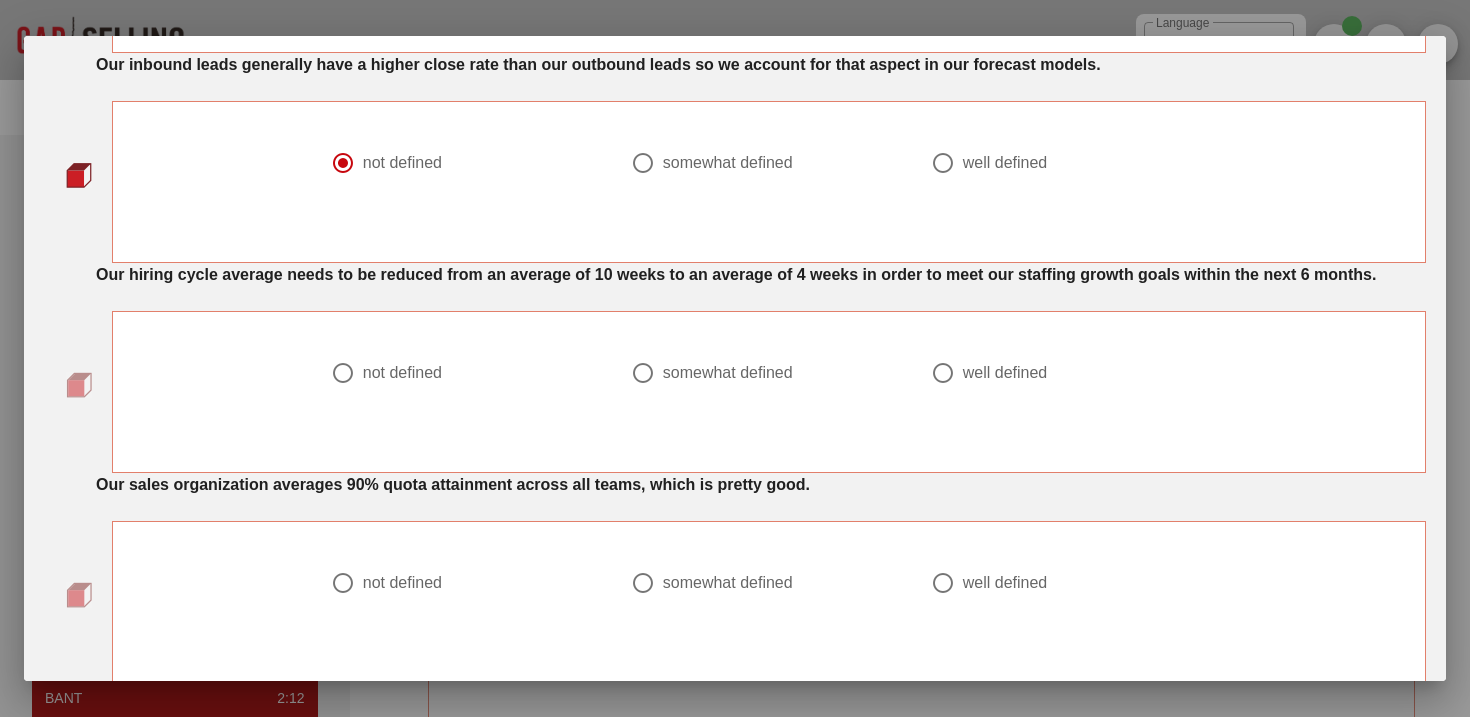 scroll, scrollTop: 562, scrollLeft: 0, axis: vertical 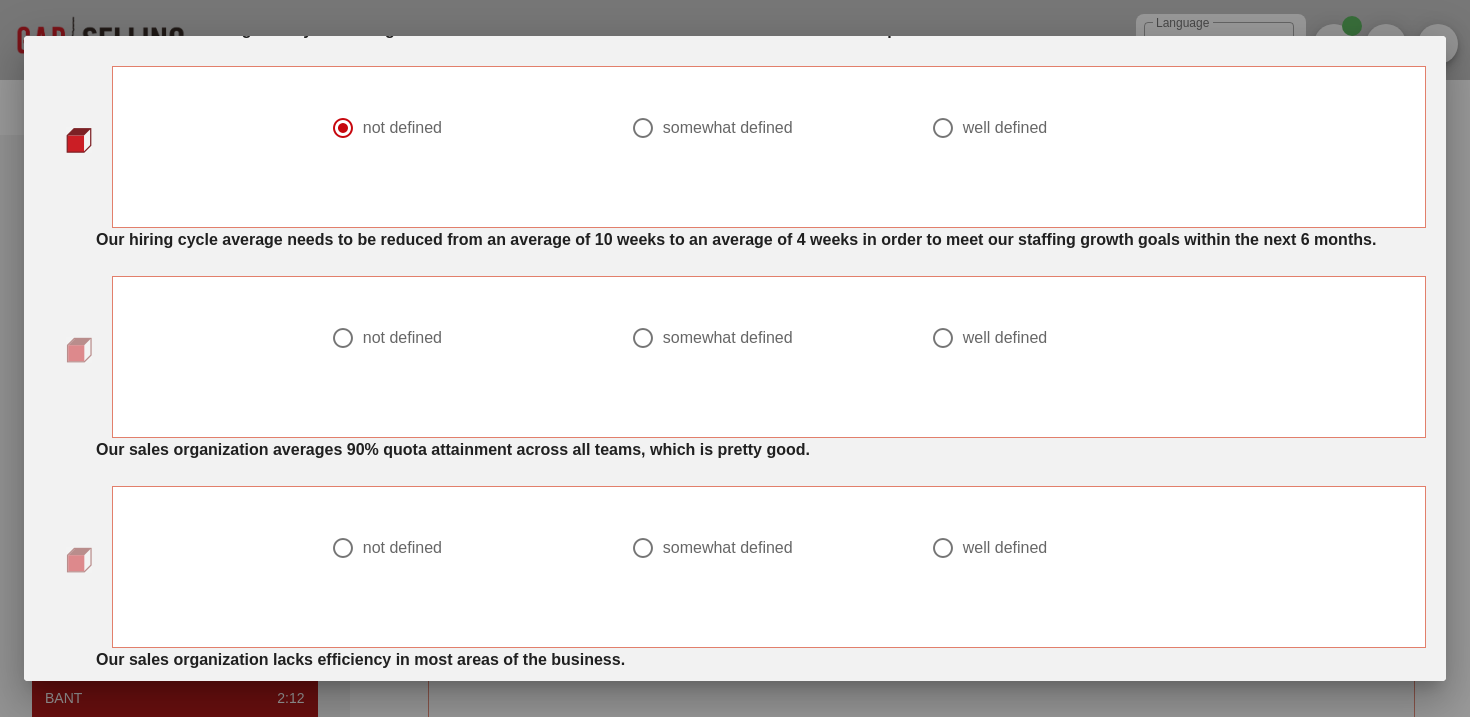 click at bounding box center (643, 128) 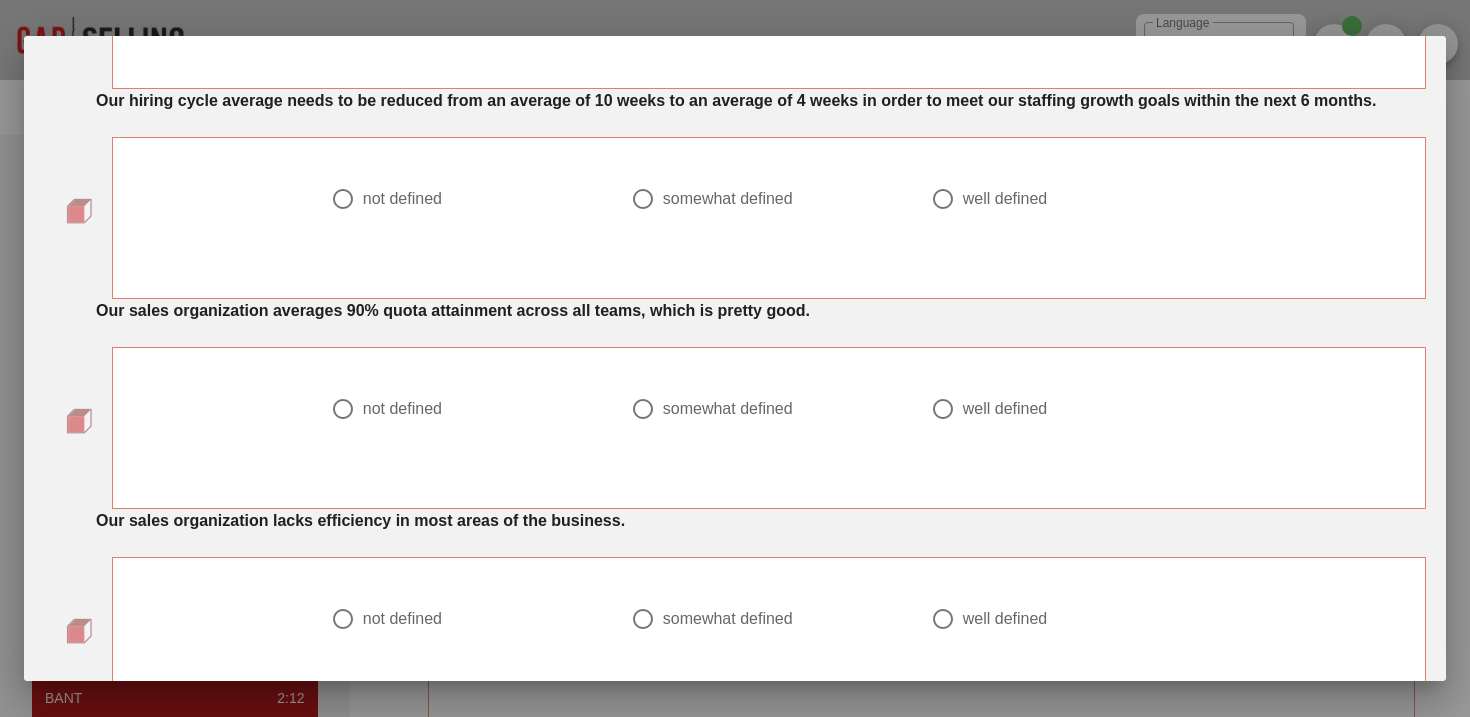 scroll, scrollTop: 652, scrollLeft: 0, axis: vertical 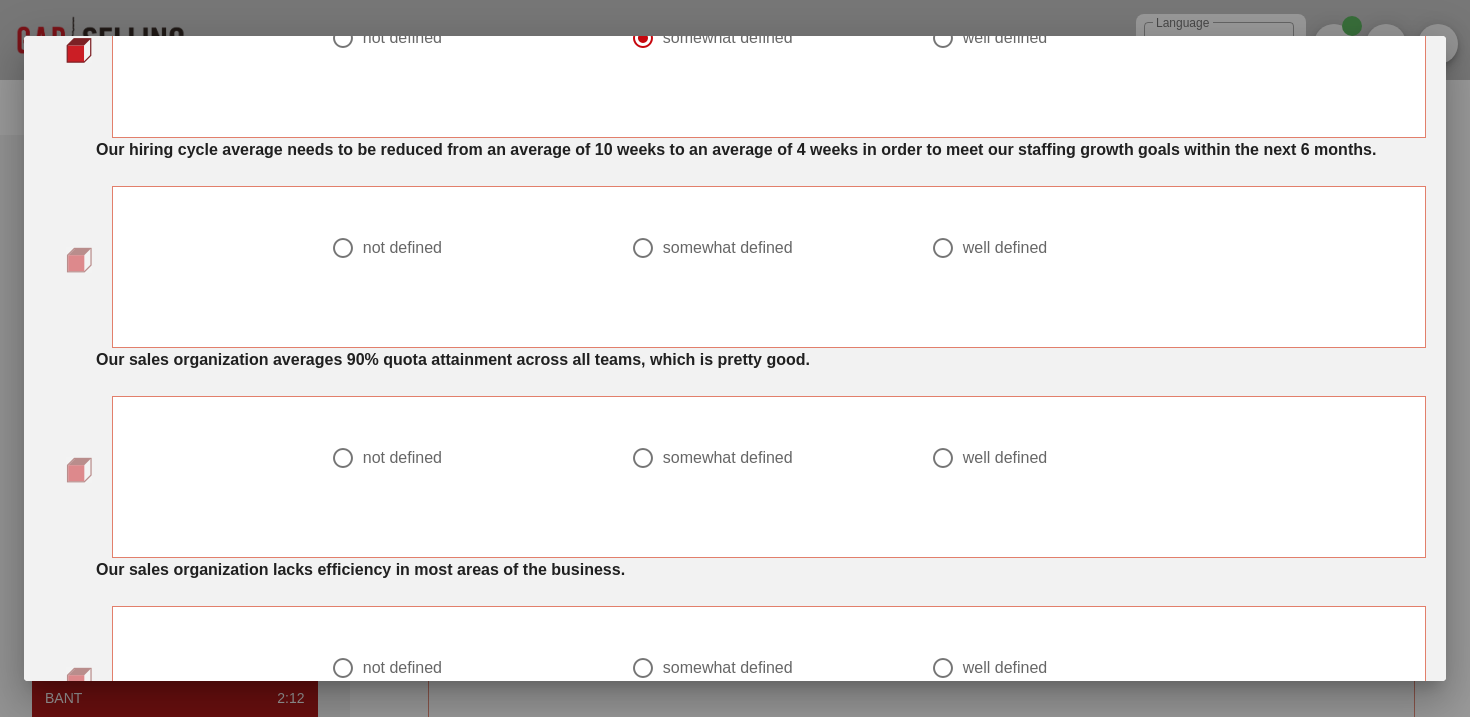 click at bounding box center [643, 248] 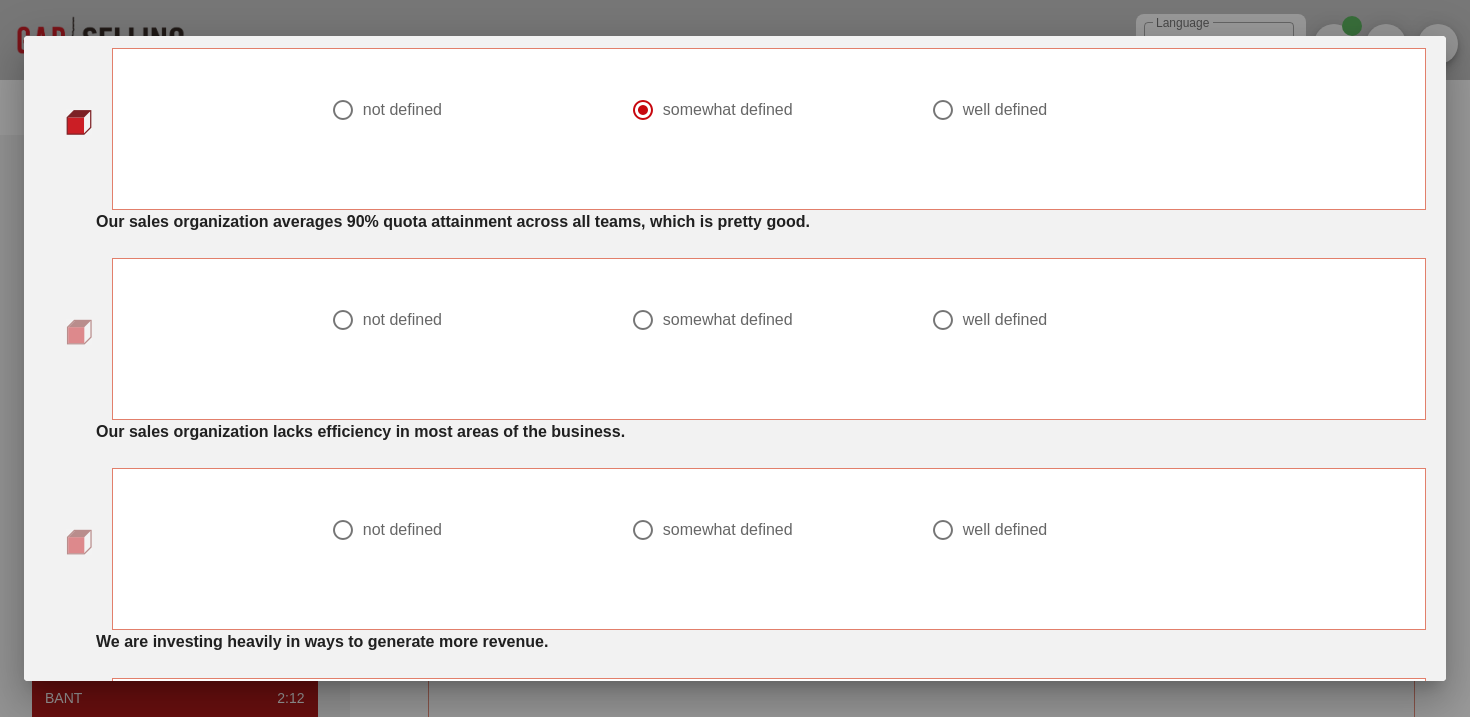 scroll, scrollTop: 791, scrollLeft: 0, axis: vertical 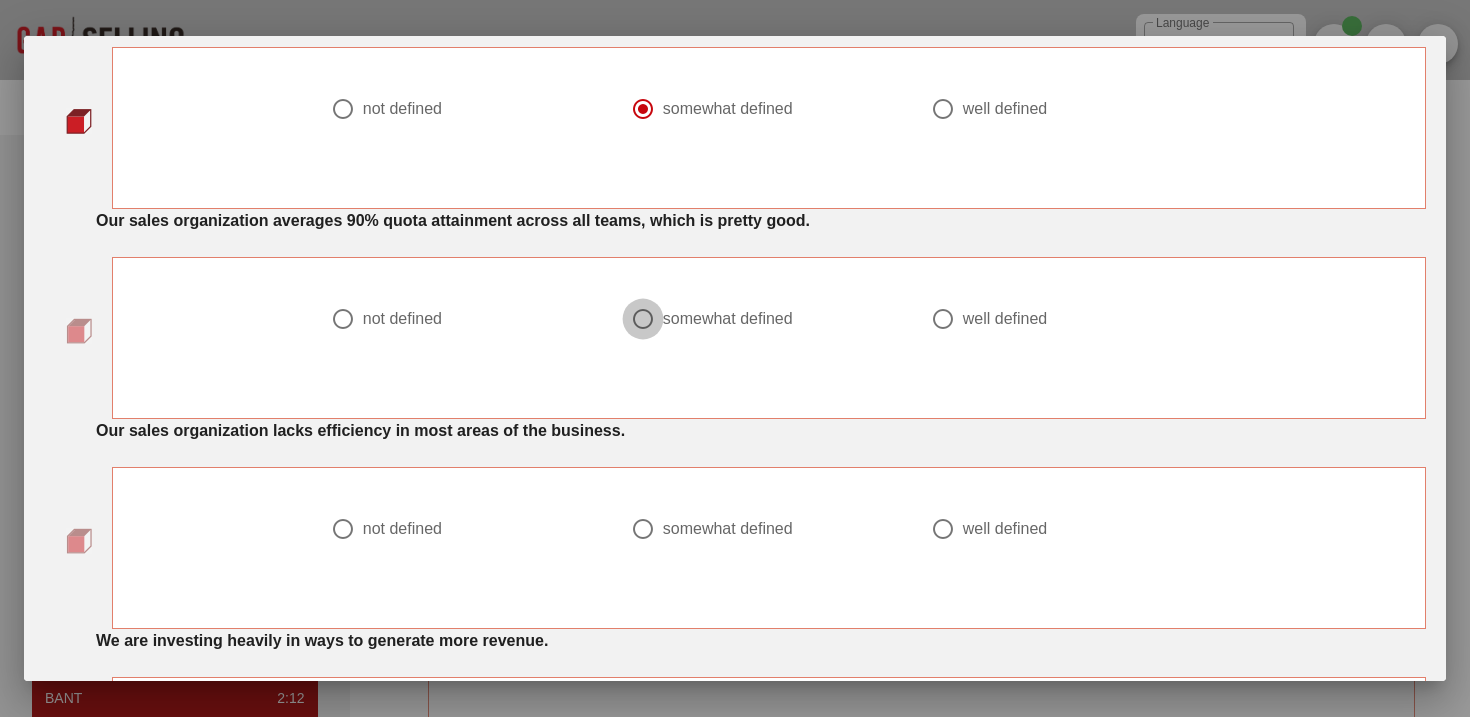 click at bounding box center (643, 319) 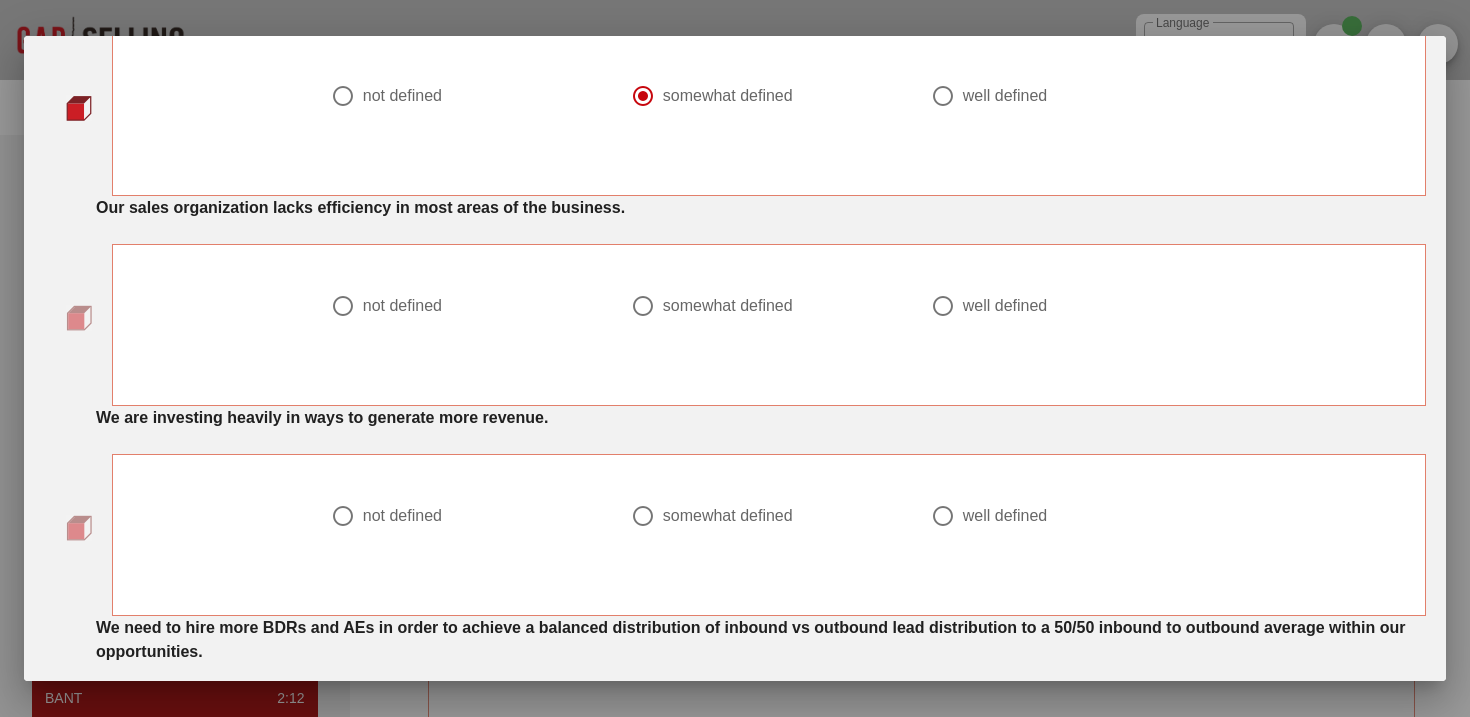 scroll, scrollTop: 1026, scrollLeft: 0, axis: vertical 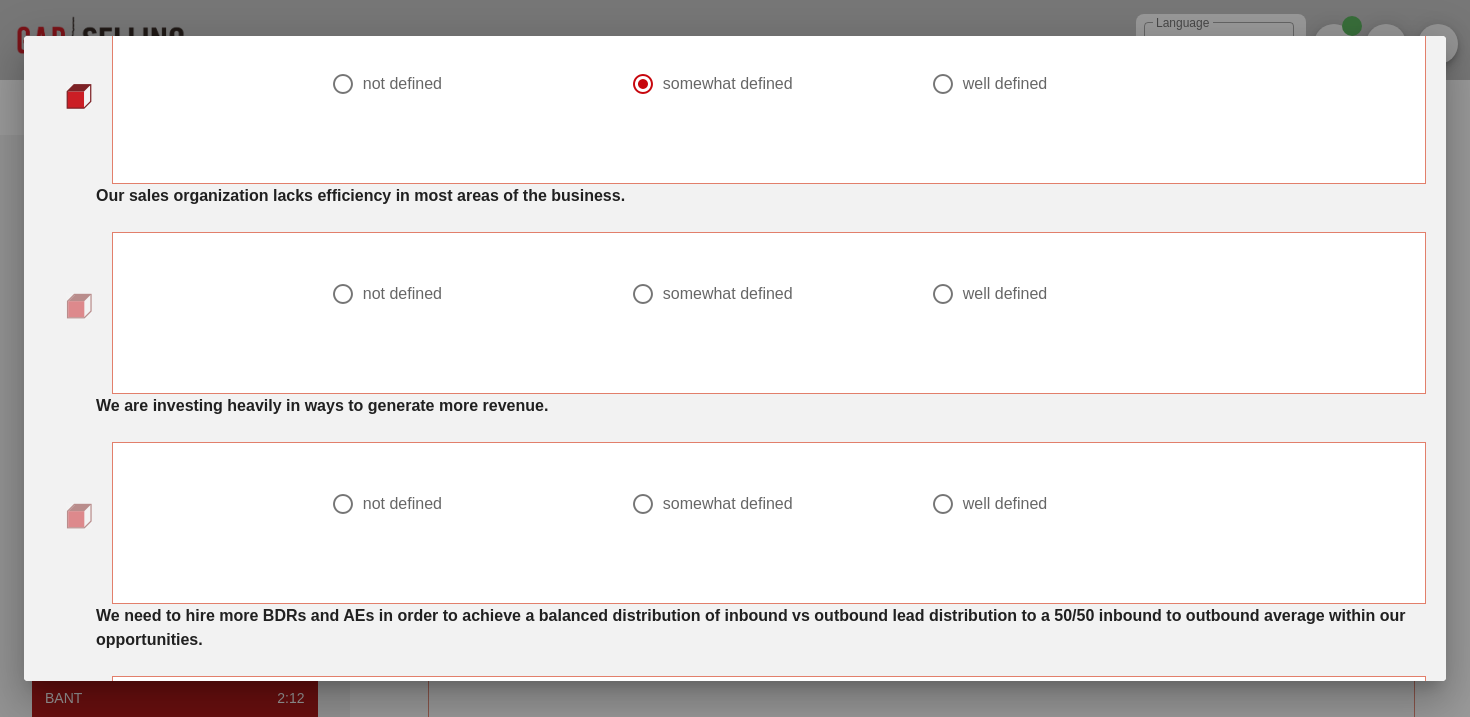 click at bounding box center (343, 294) 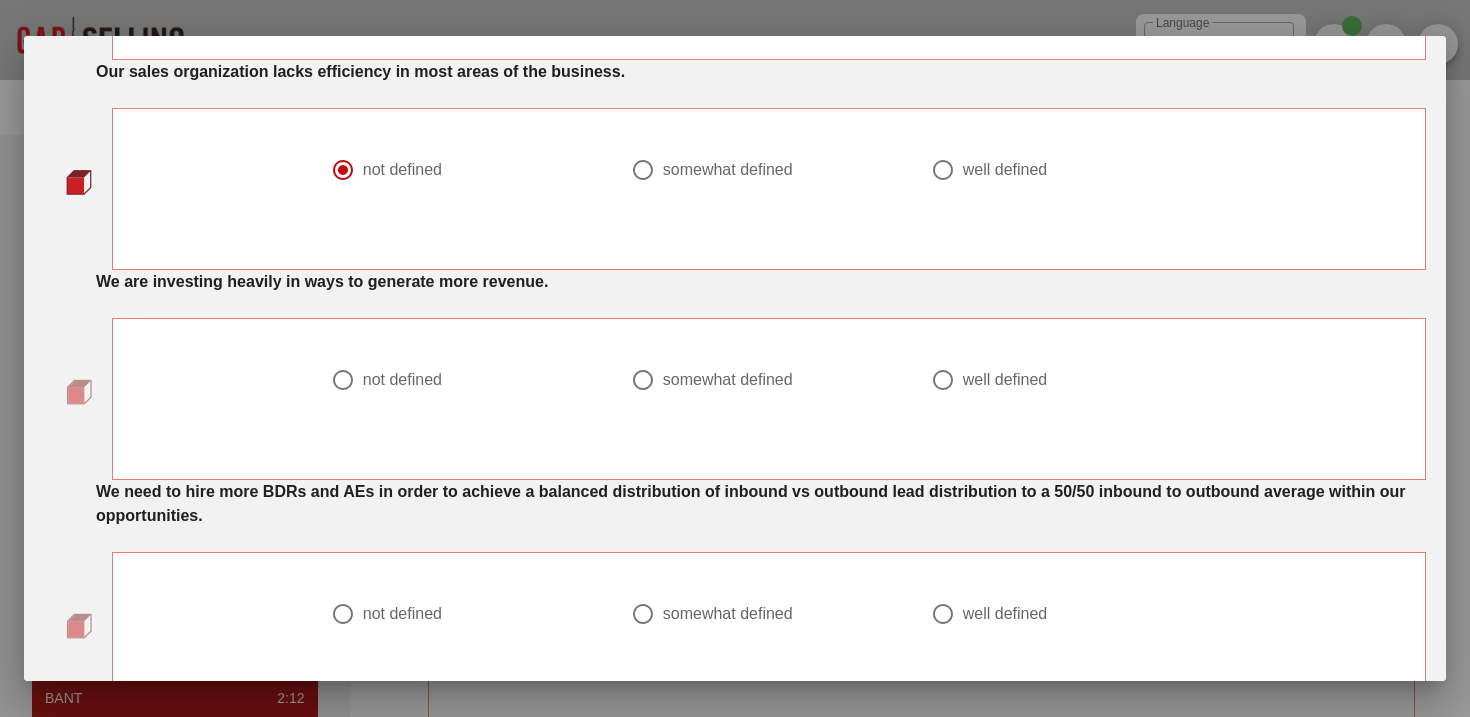 scroll, scrollTop: 1249, scrollLeft: 0, axis: vertical 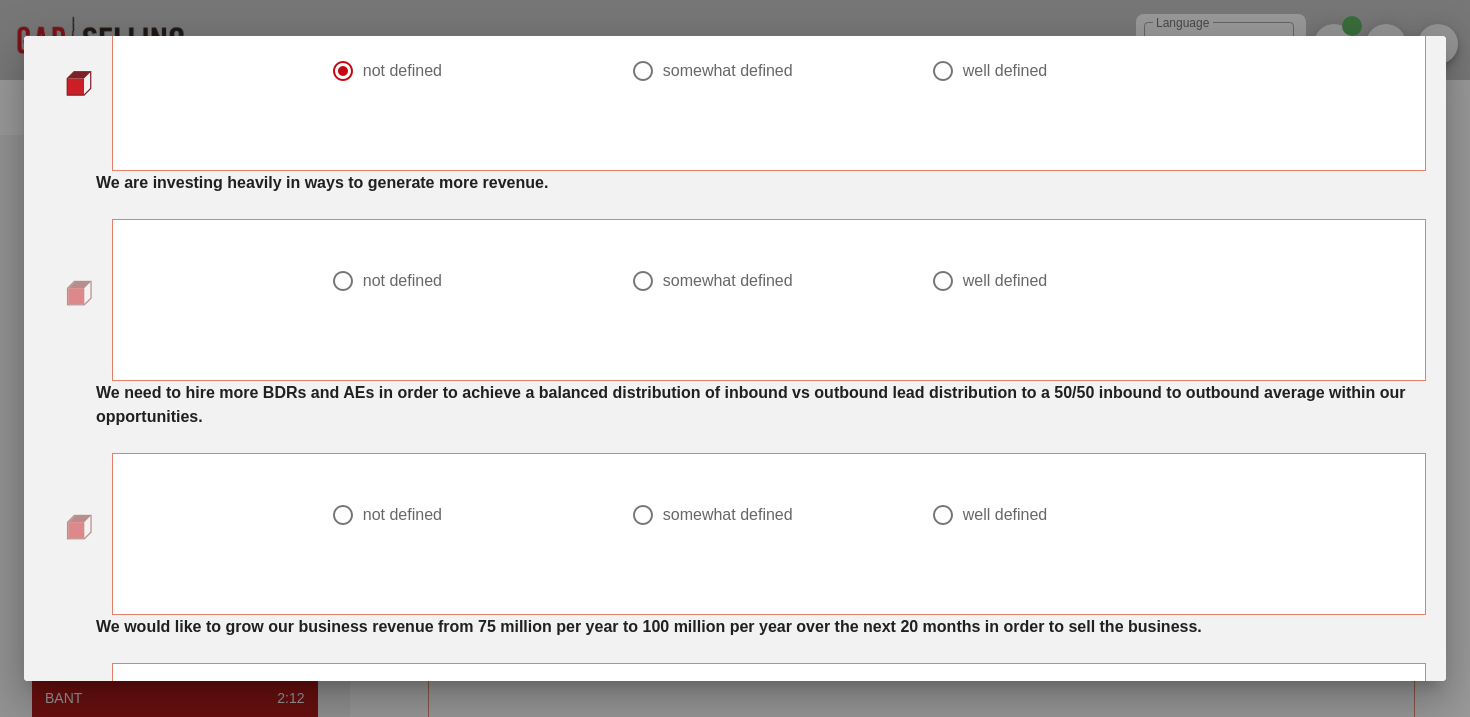 click at bounding box center [343, 281] 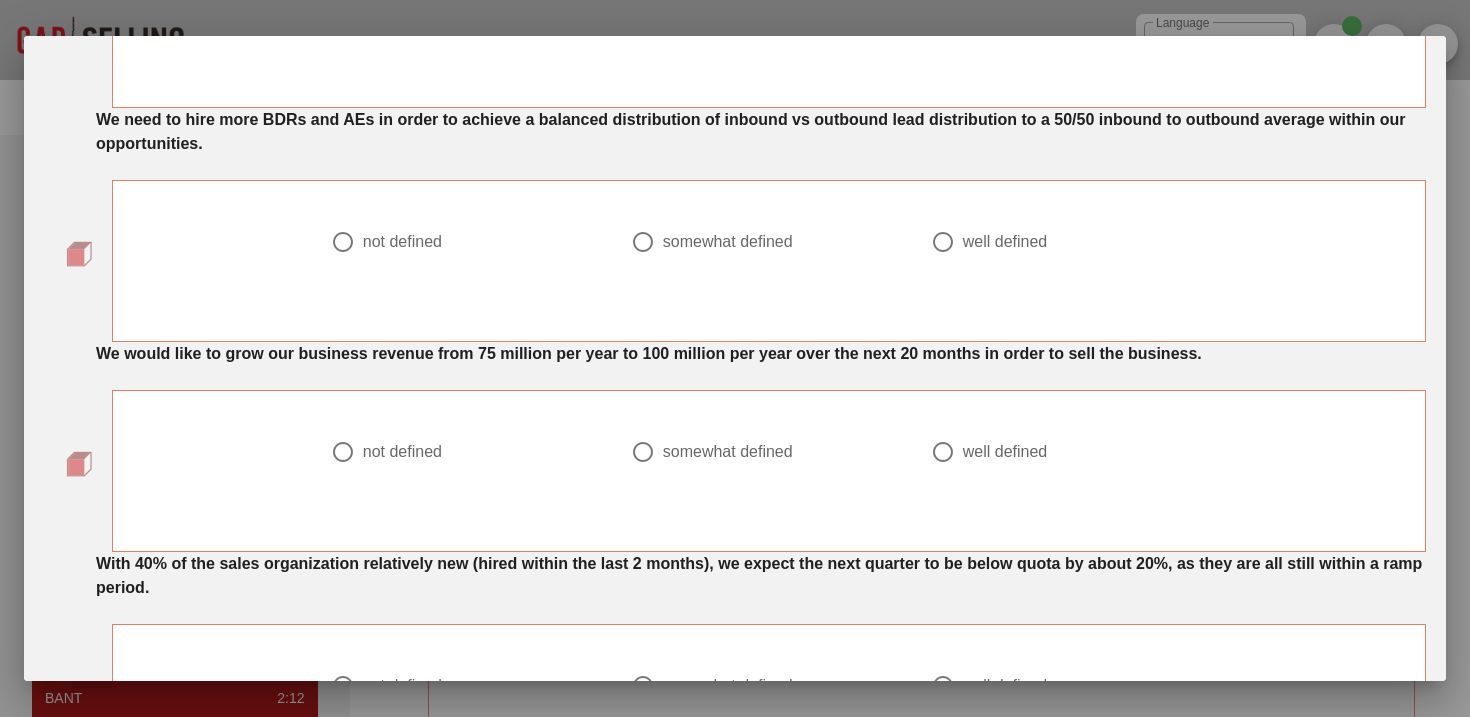 scroll, scrollTop: 1520, scrollLeft: 0, axis: vertical 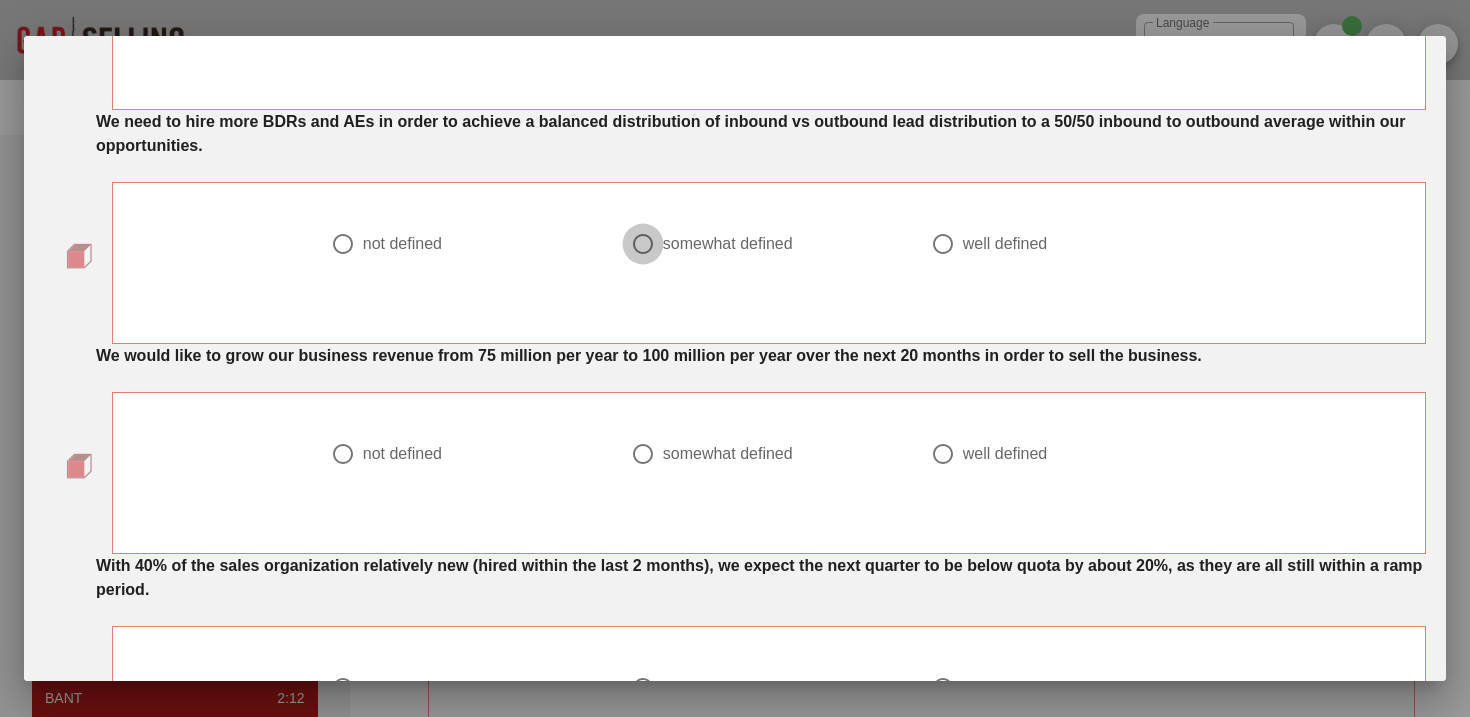 click at bounding box center (643, 244) 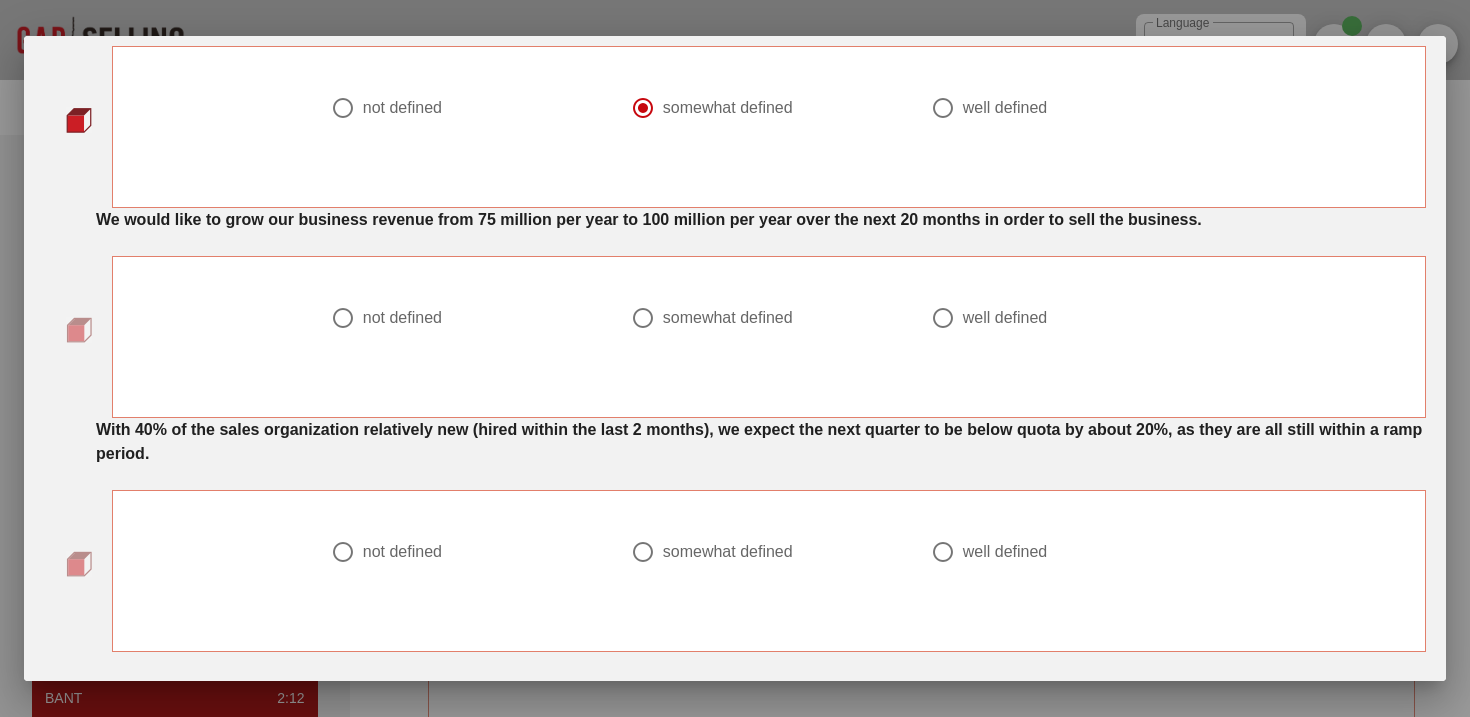 scroll, scrollTop: 1681, scrollLeft: 0, axis: vertical 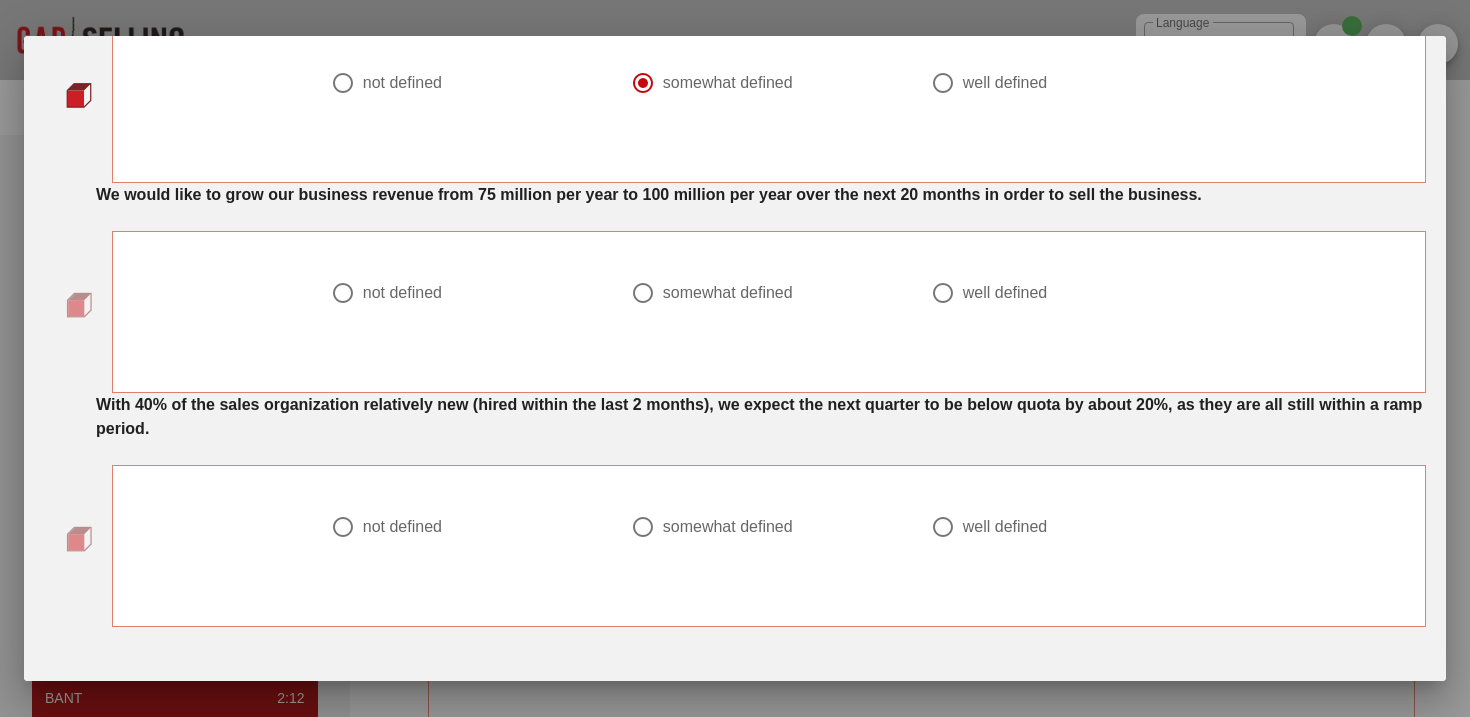 click at bounding box center (643, 293) 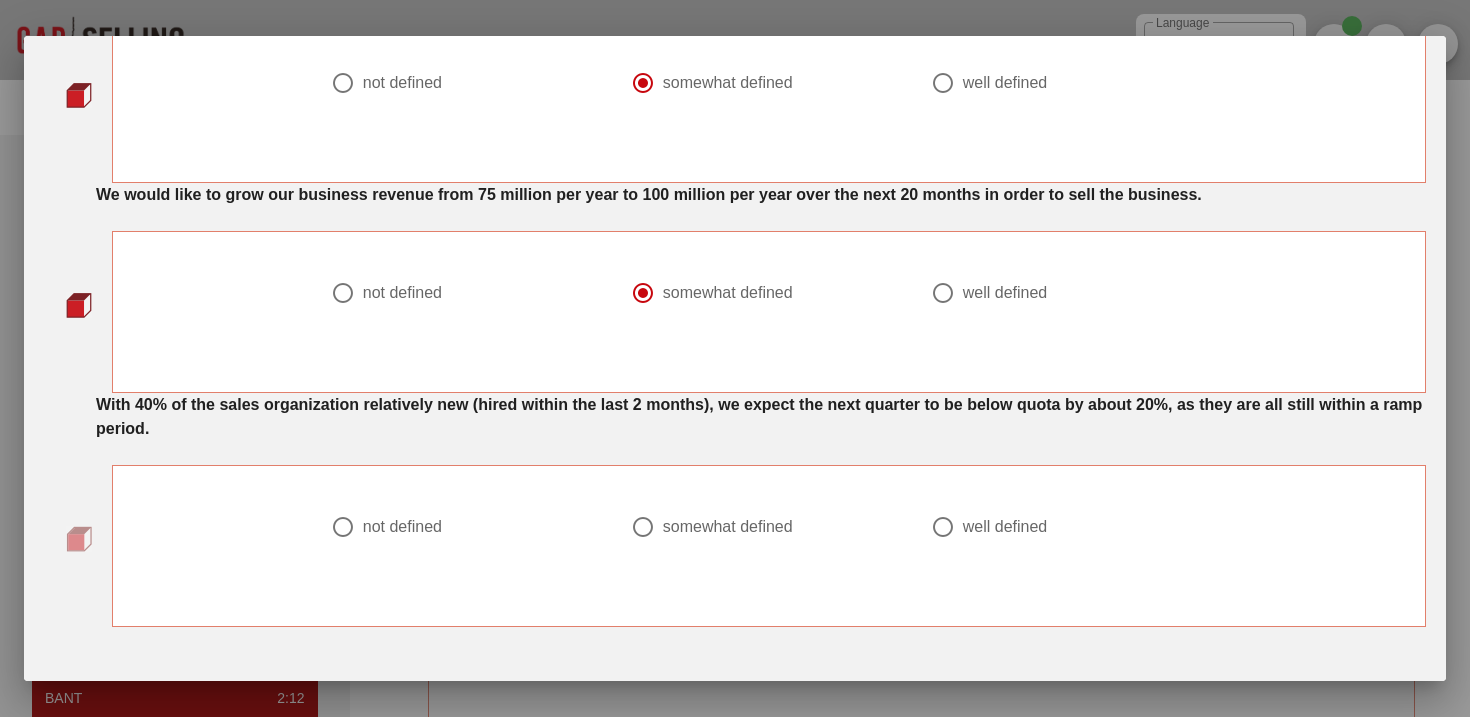 click at bounding box center (943, 293) 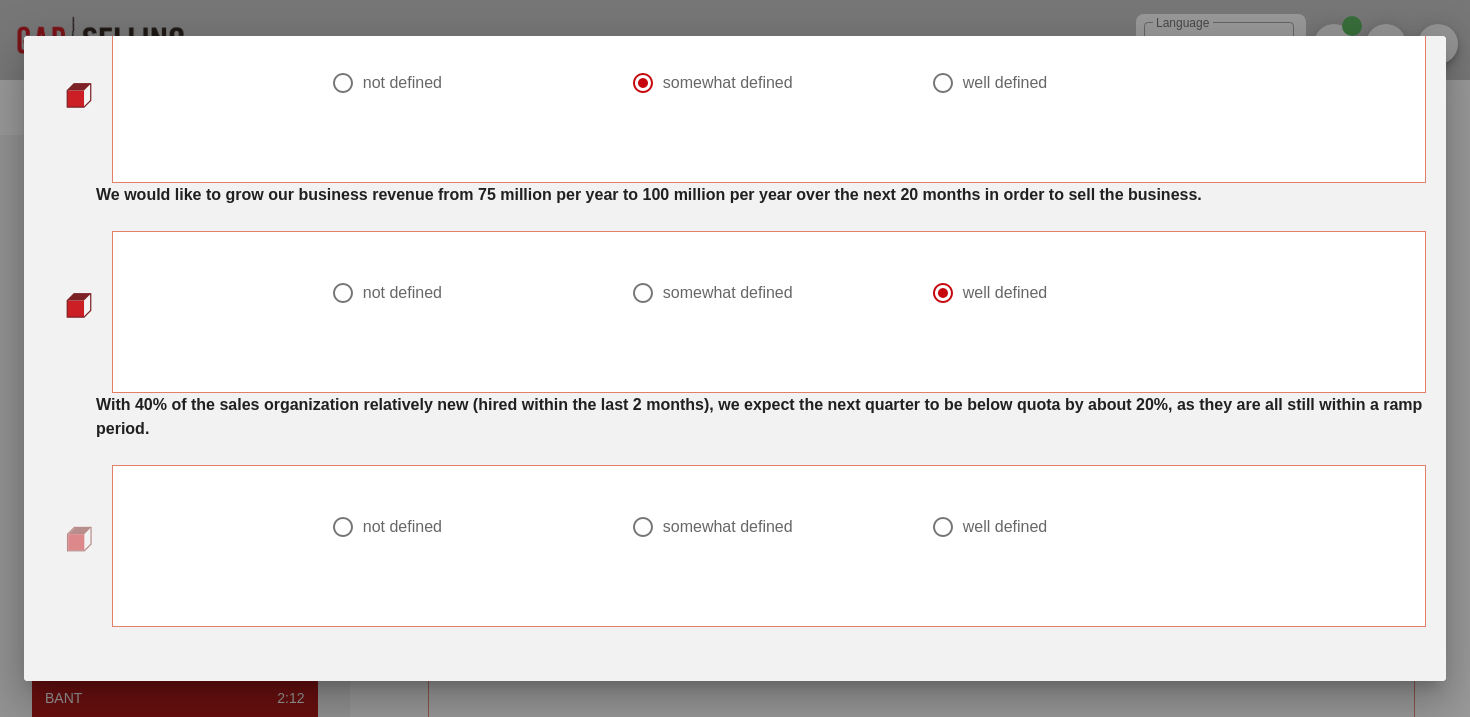 scroll, scrollTop: 1750, scrollLeft: 0, axis: vertical 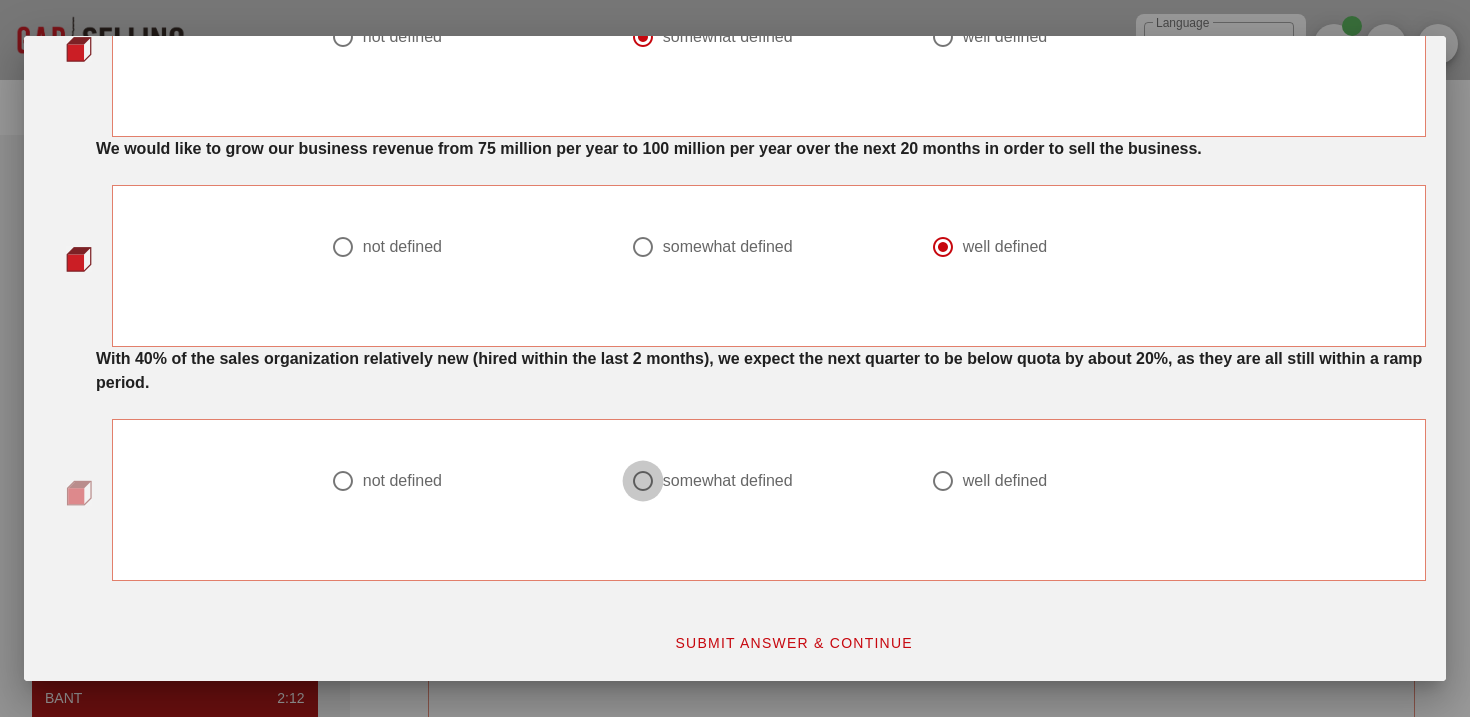click at bounding box center [643, 481] 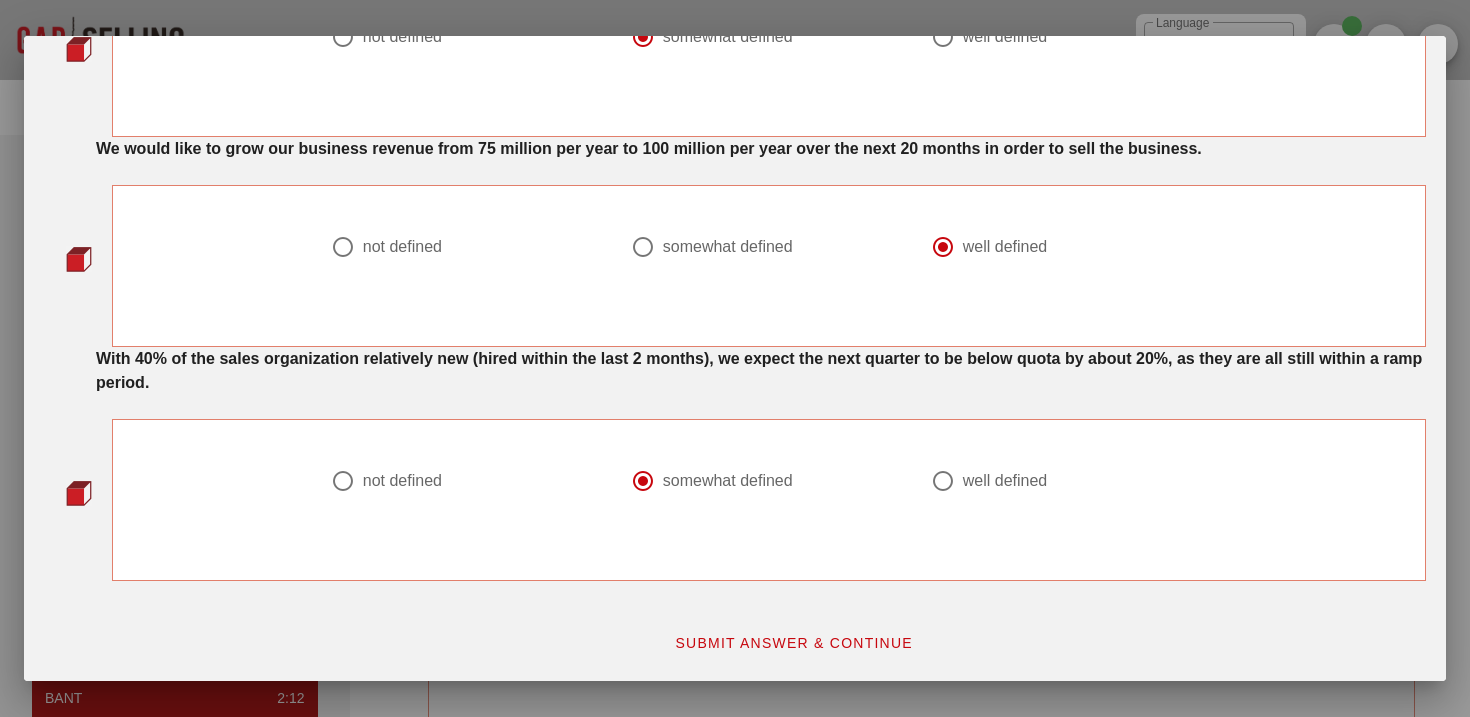 click on "SUBMIT ANSWER & CONTINUE" at bounding box center (793, 643) 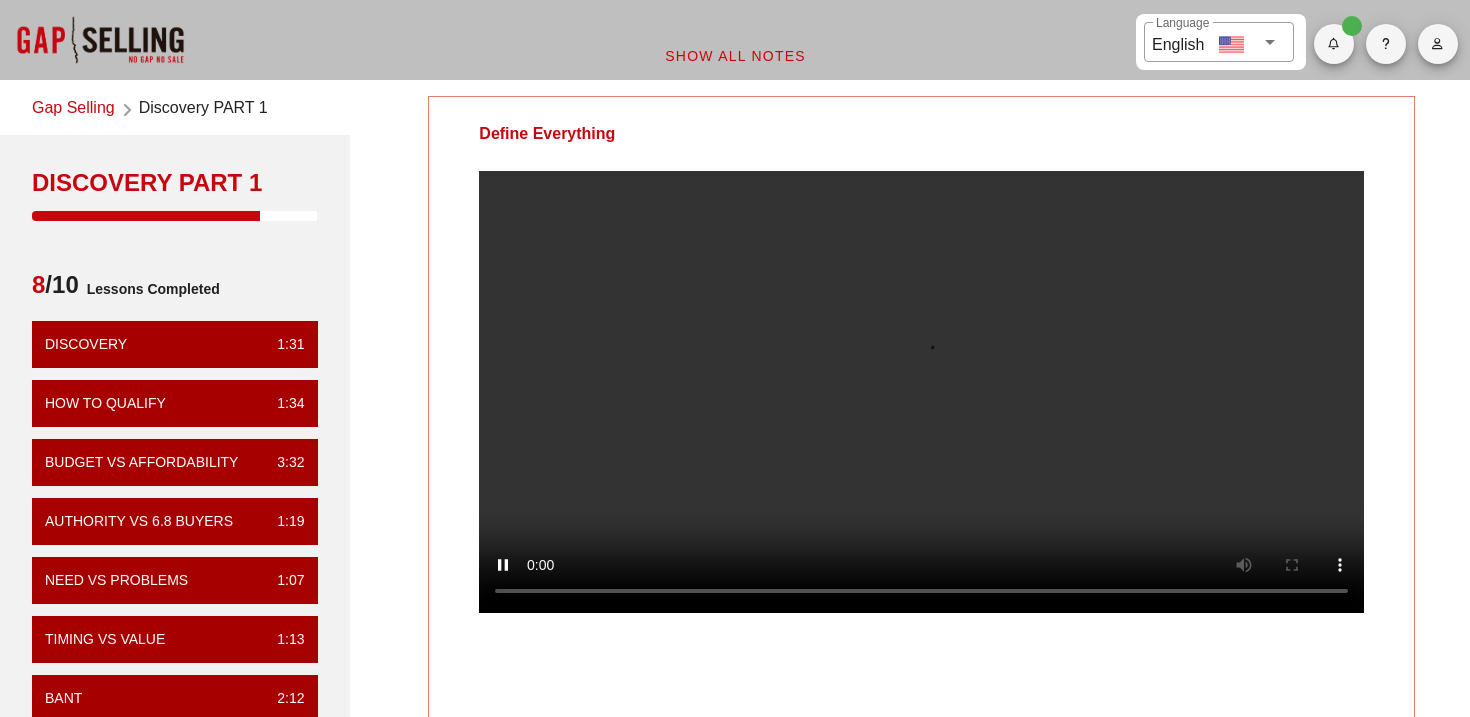 scroll, scrollTop: 0, scrollLeft: 0, axis: both 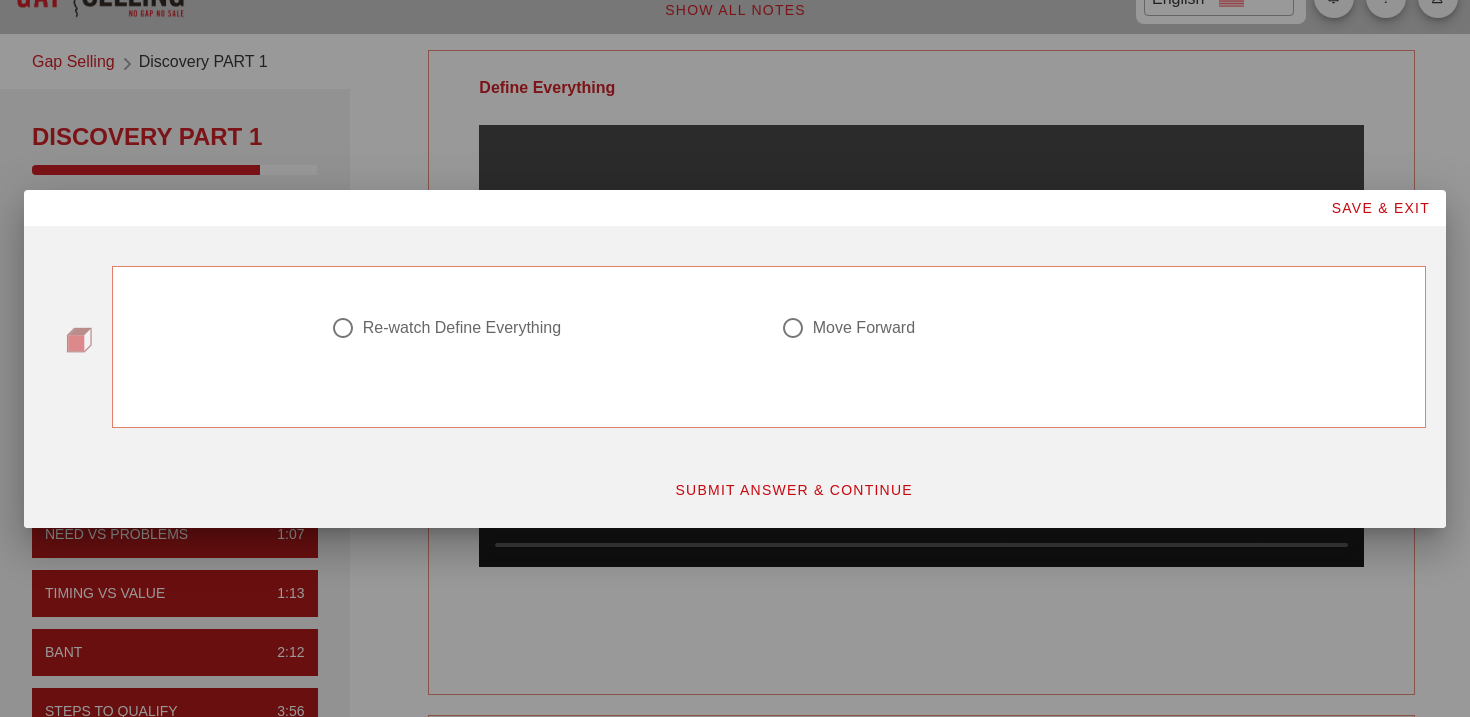 click at bounding box center (343, 328) 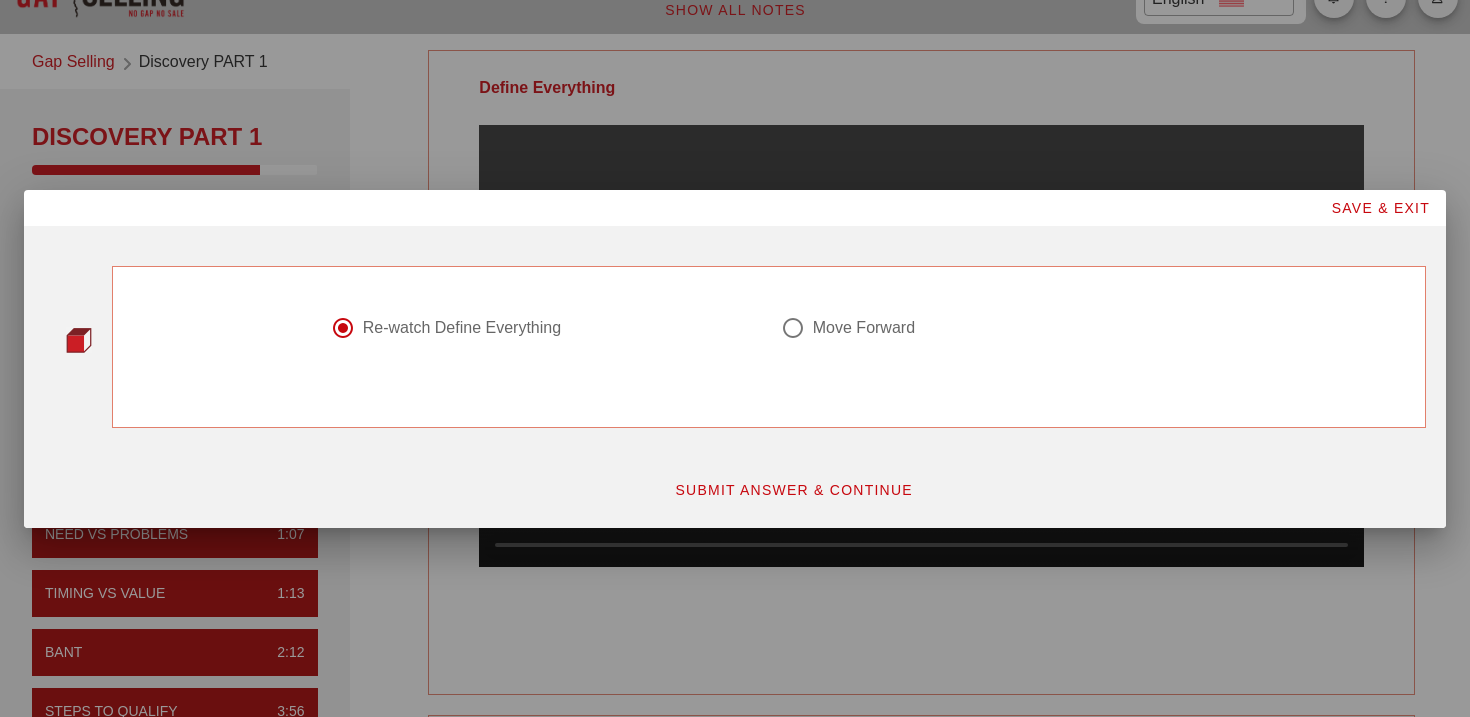 click on "SUBMIT ANSWER & CONTINUE" at bounding box center [793, 490] 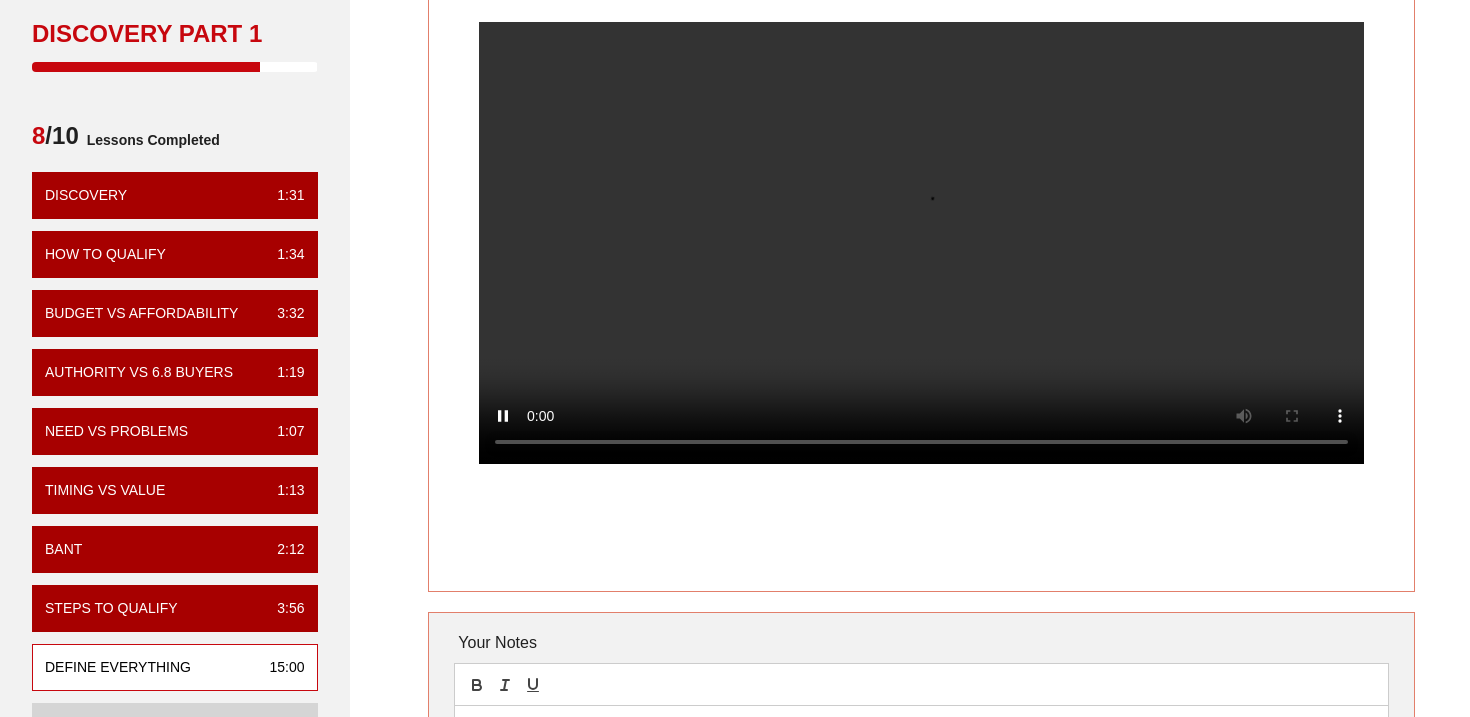 scroll, scrollTop: 184, scrollLeft: 0, axis: vertical 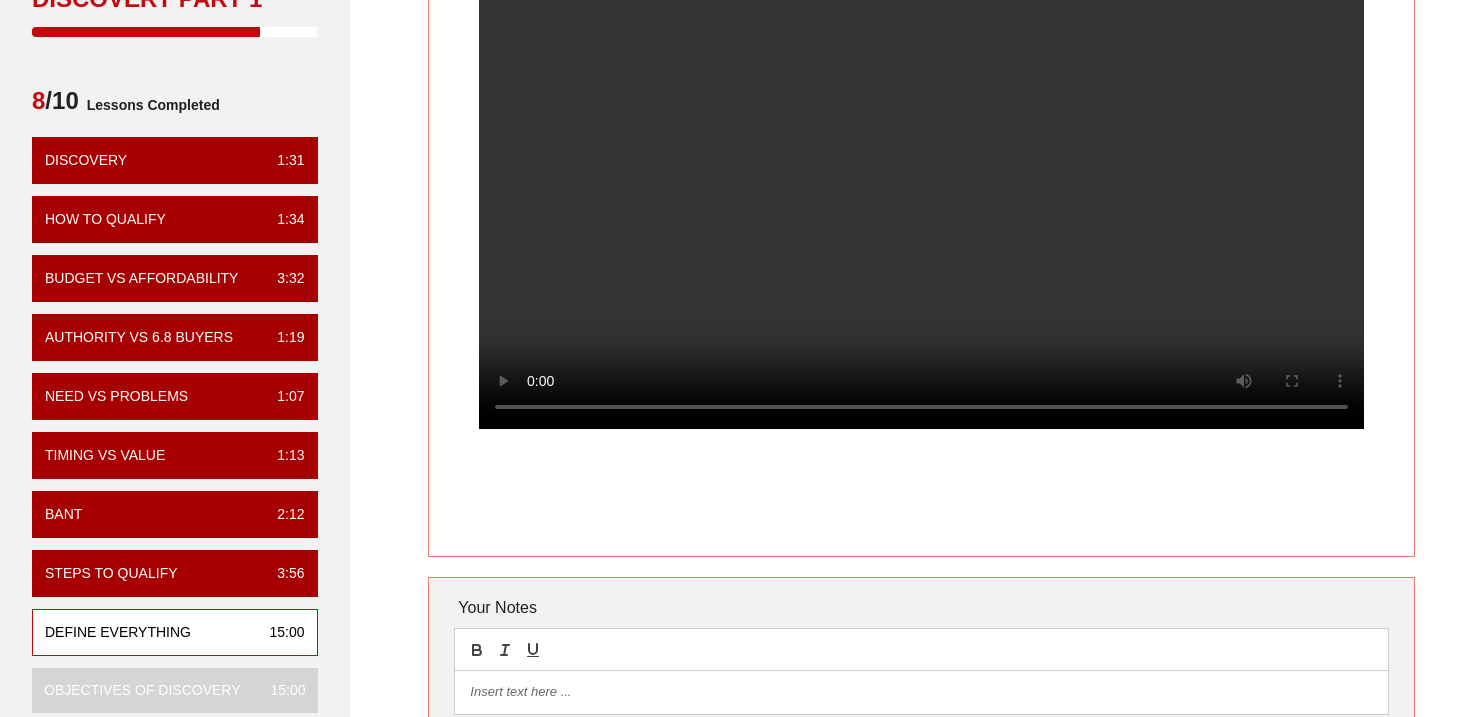 type 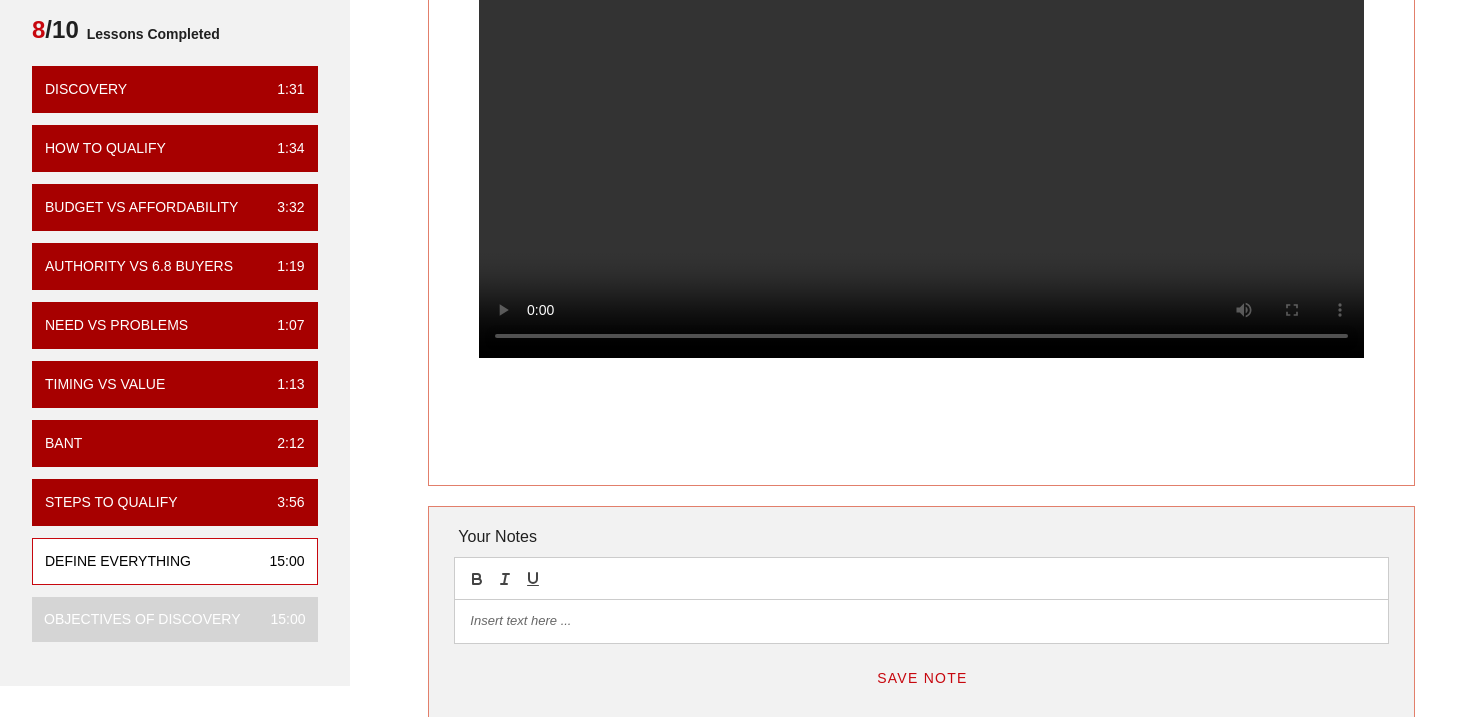 scroll, scrollTop: 279, scrollLeft: 0, axis: vertical 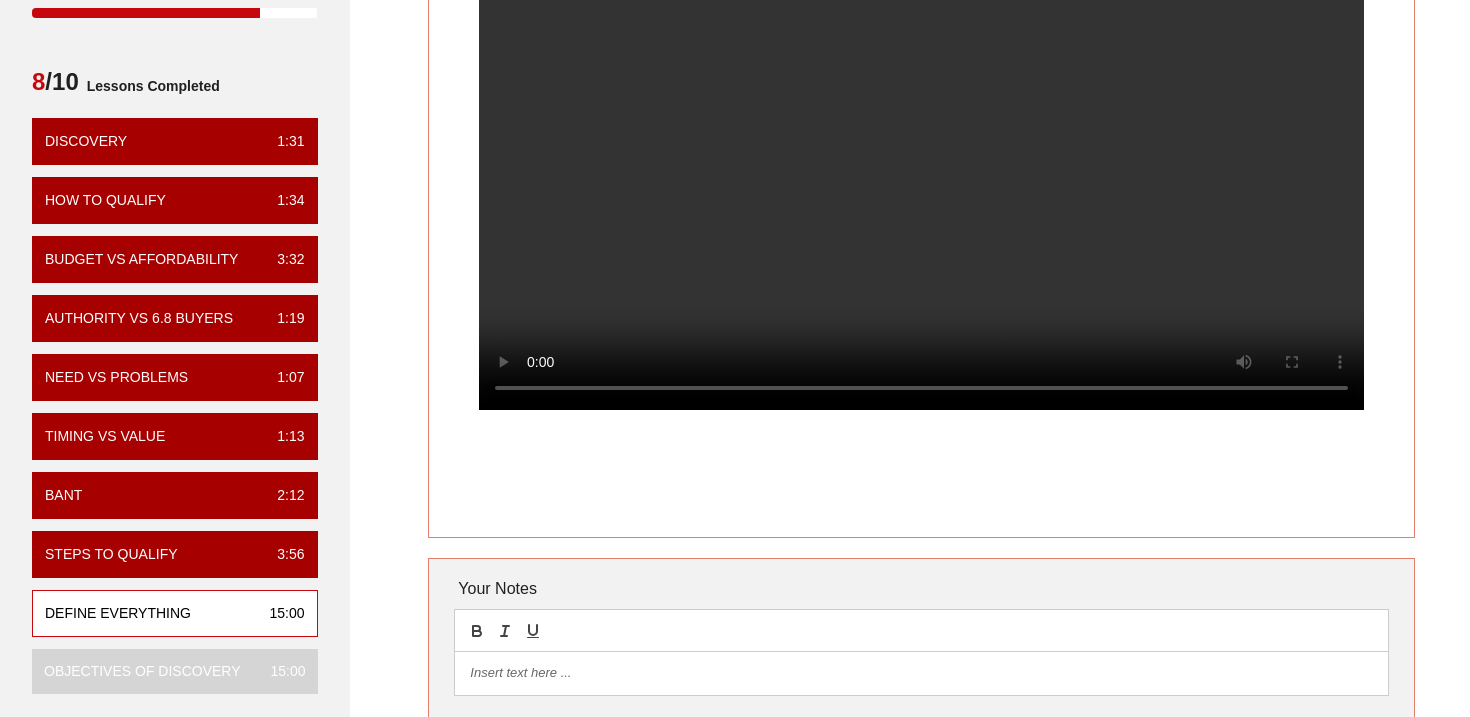 click at bounding box center (921, 205) 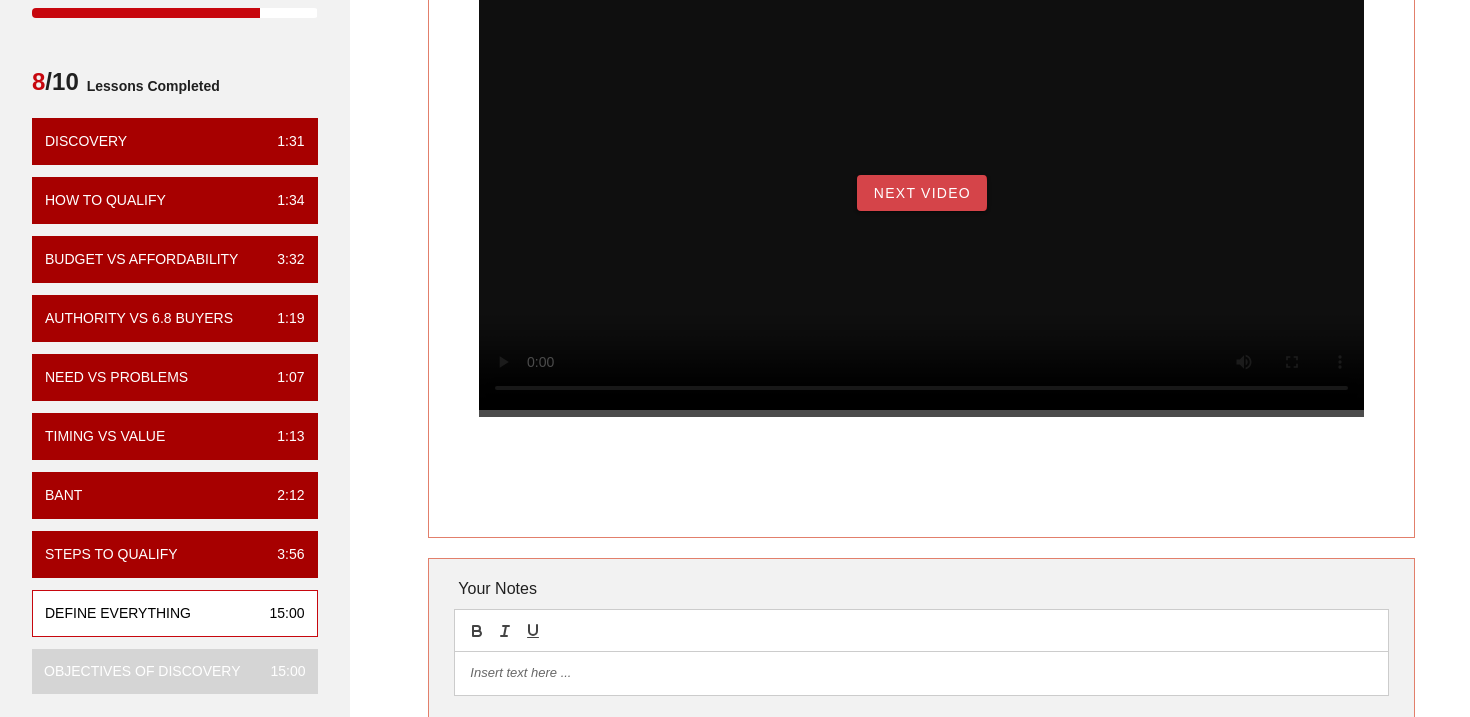 click on "Next Video" at bounding box center (922, 193) 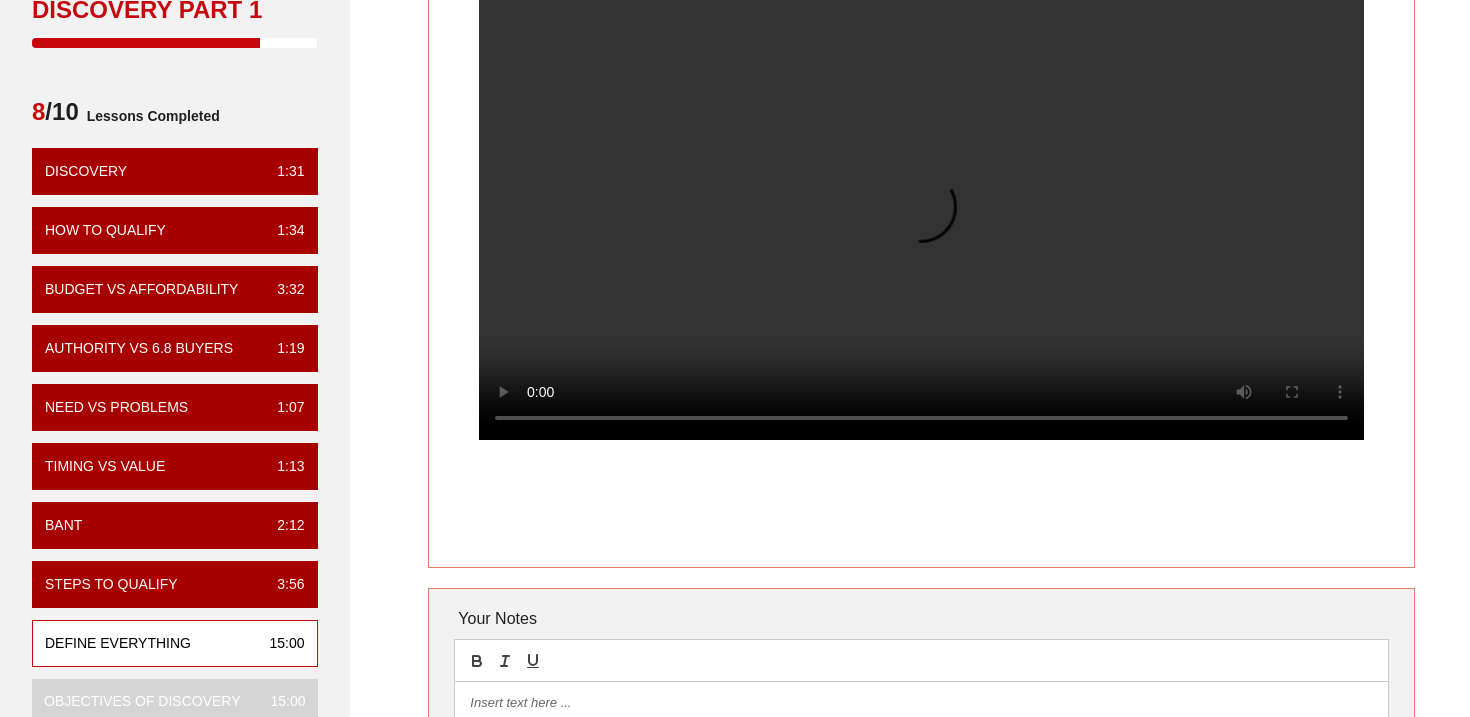 scroll, scrollTop: 151, scrollLeft: 0, axis: vertical 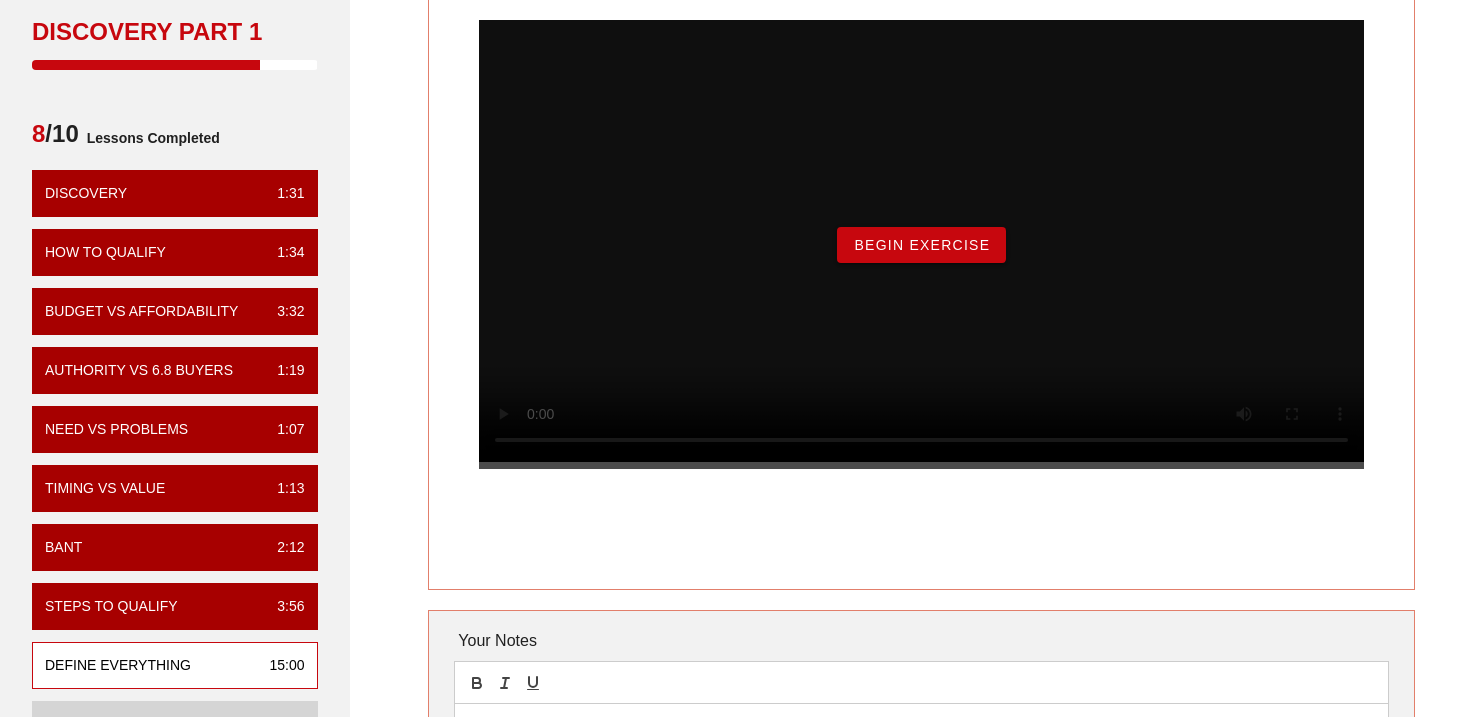click on "Begin Exercise" at bounding box center (921, 245) 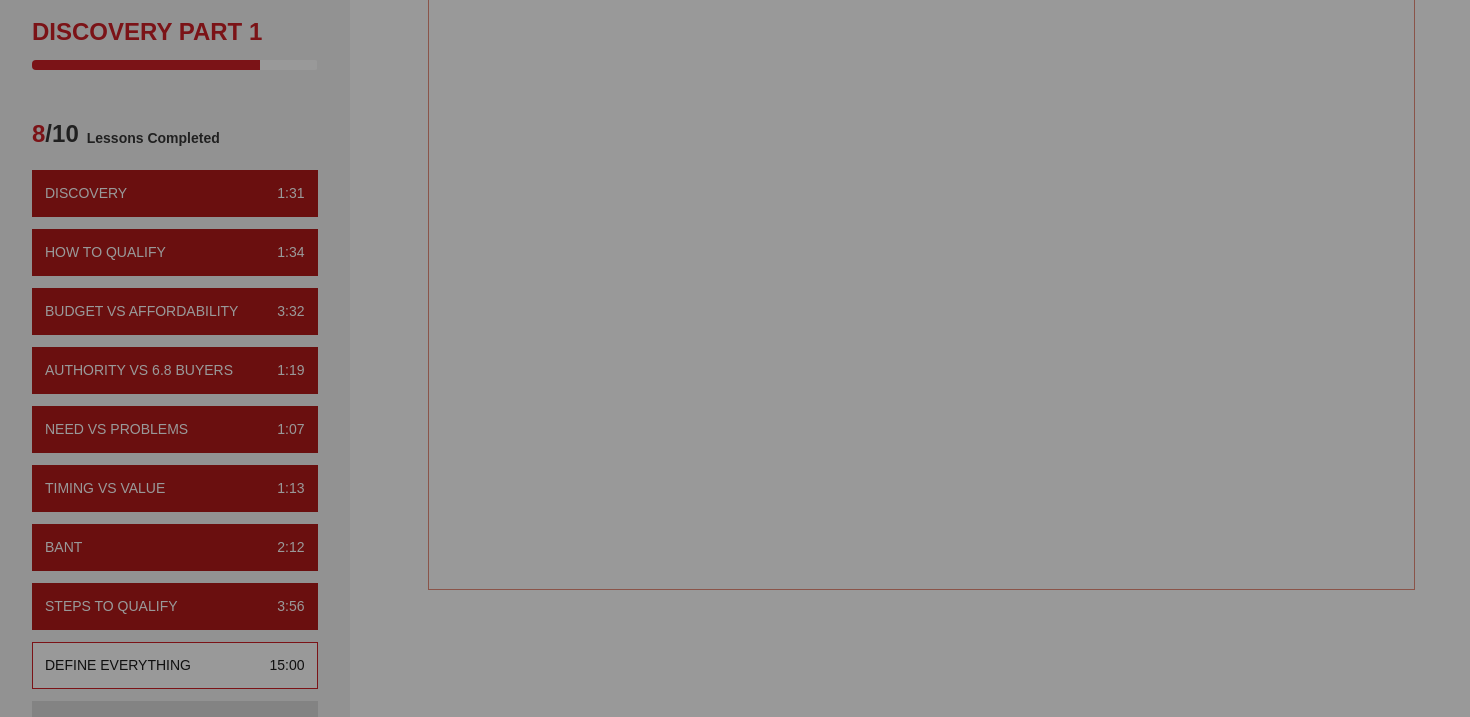 scroll, scrollTop: 0, scrollLeft: 0, axis: both 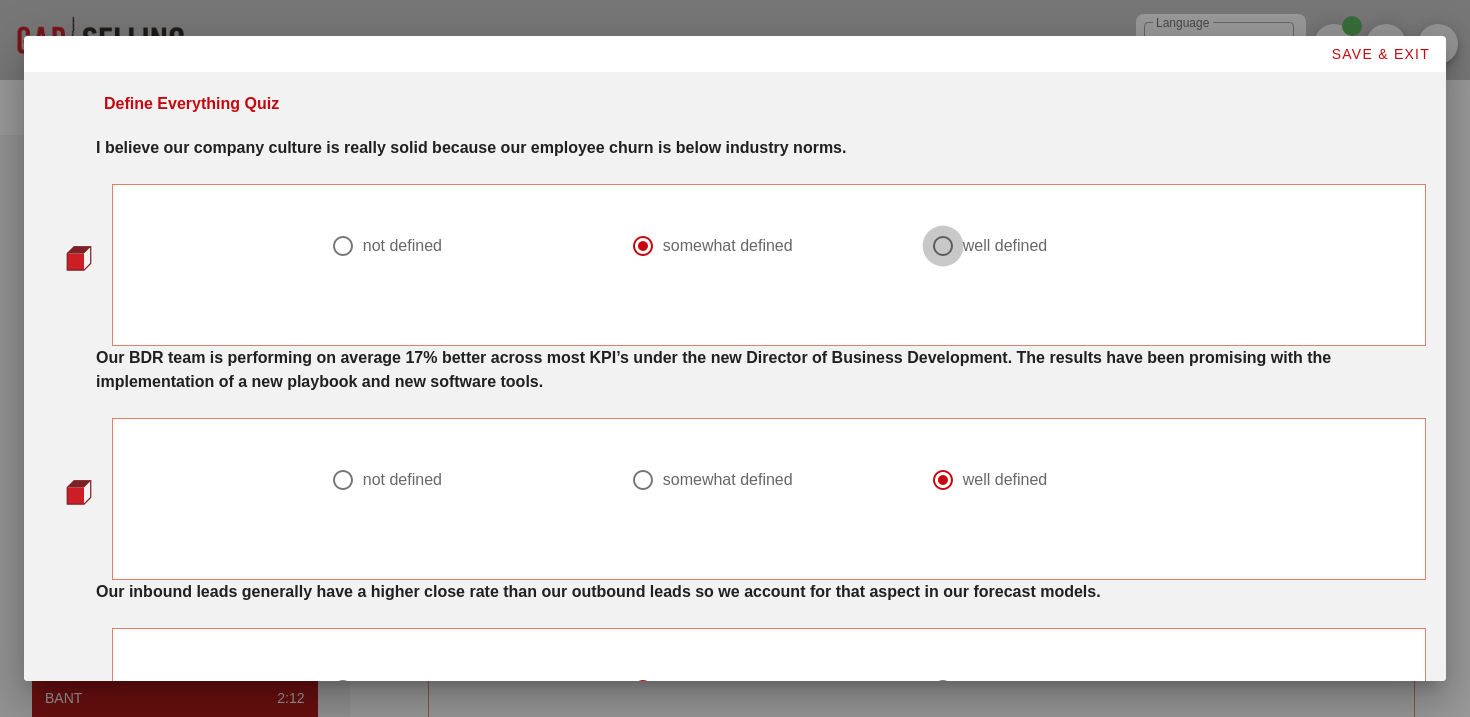 click at bounding box center [943, 246] 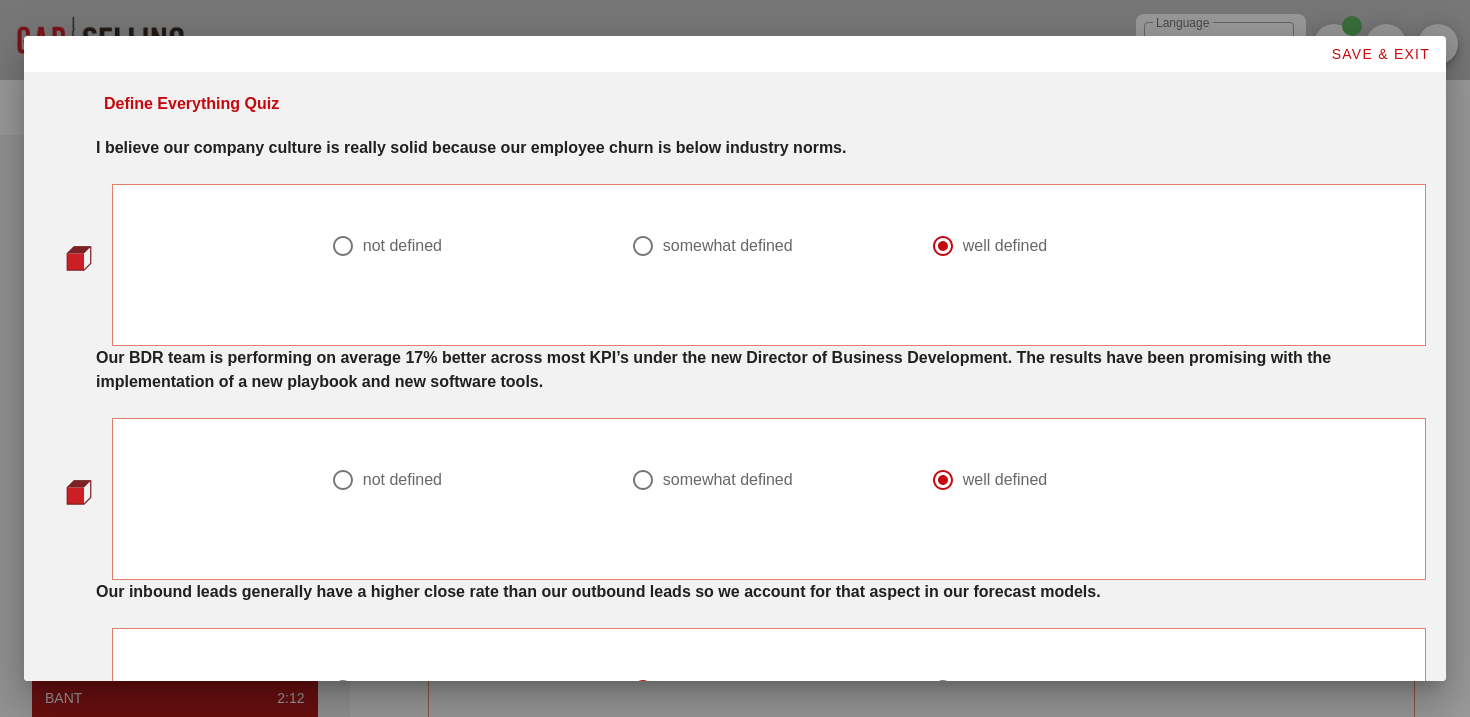 click on "not defined" at bounding box center (461, 246) 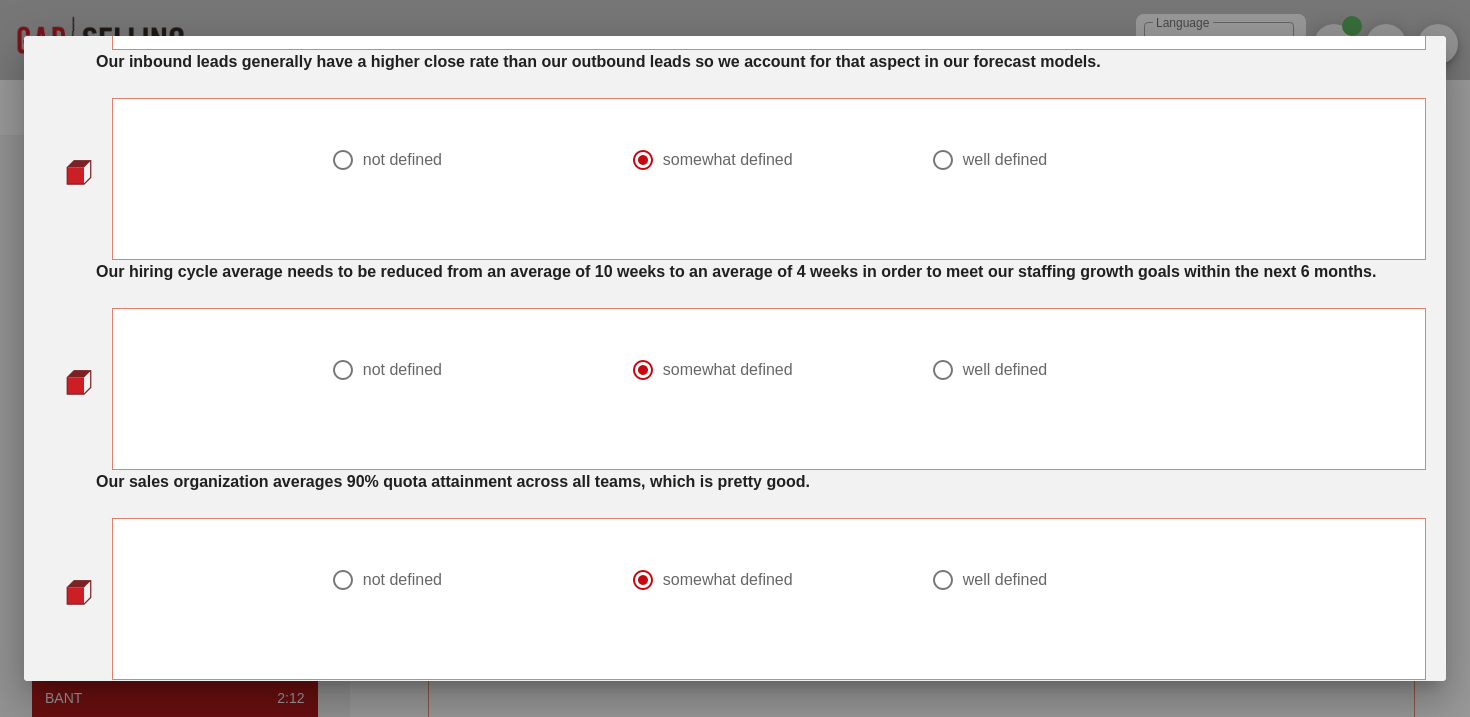 scroll, scrollTop: 537, scrollLeft: 0, axis: vertical 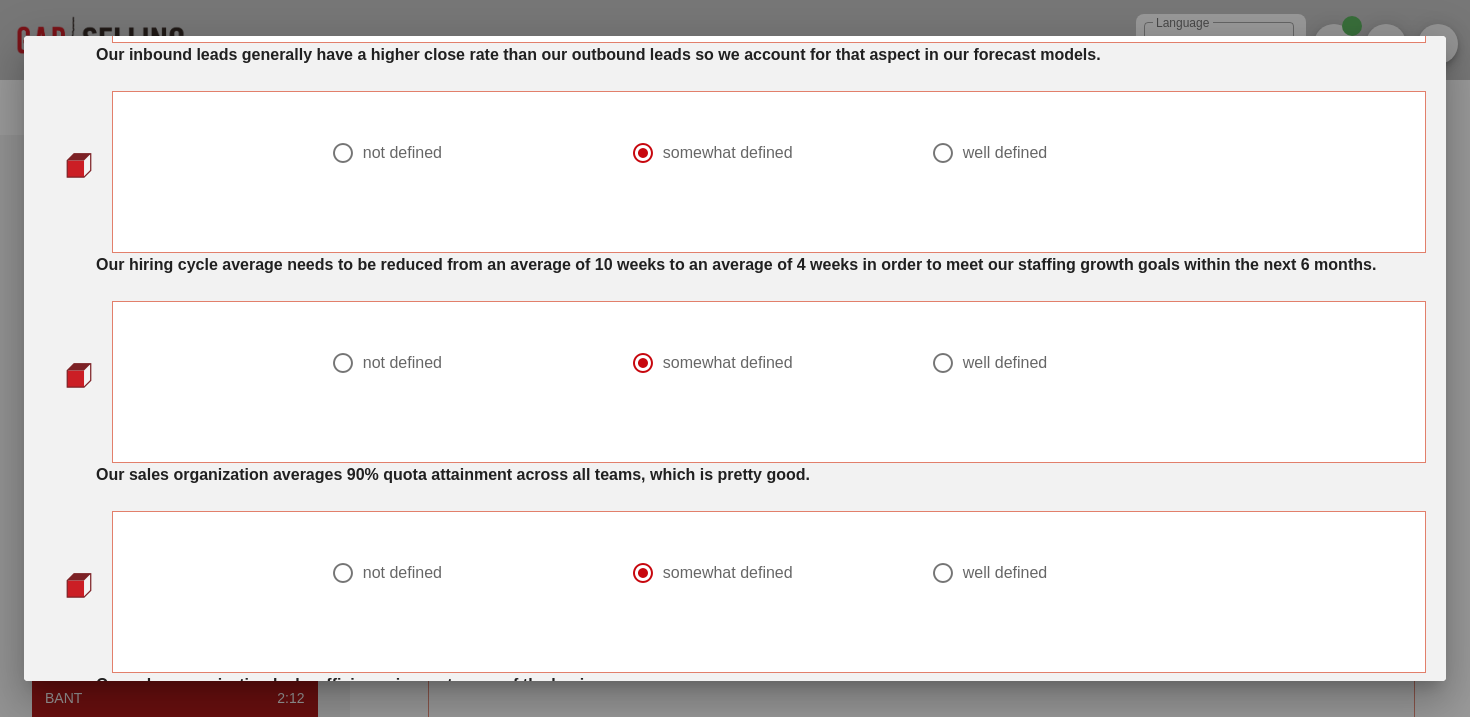 click on "well defined" at bounding box center [1005, 363] 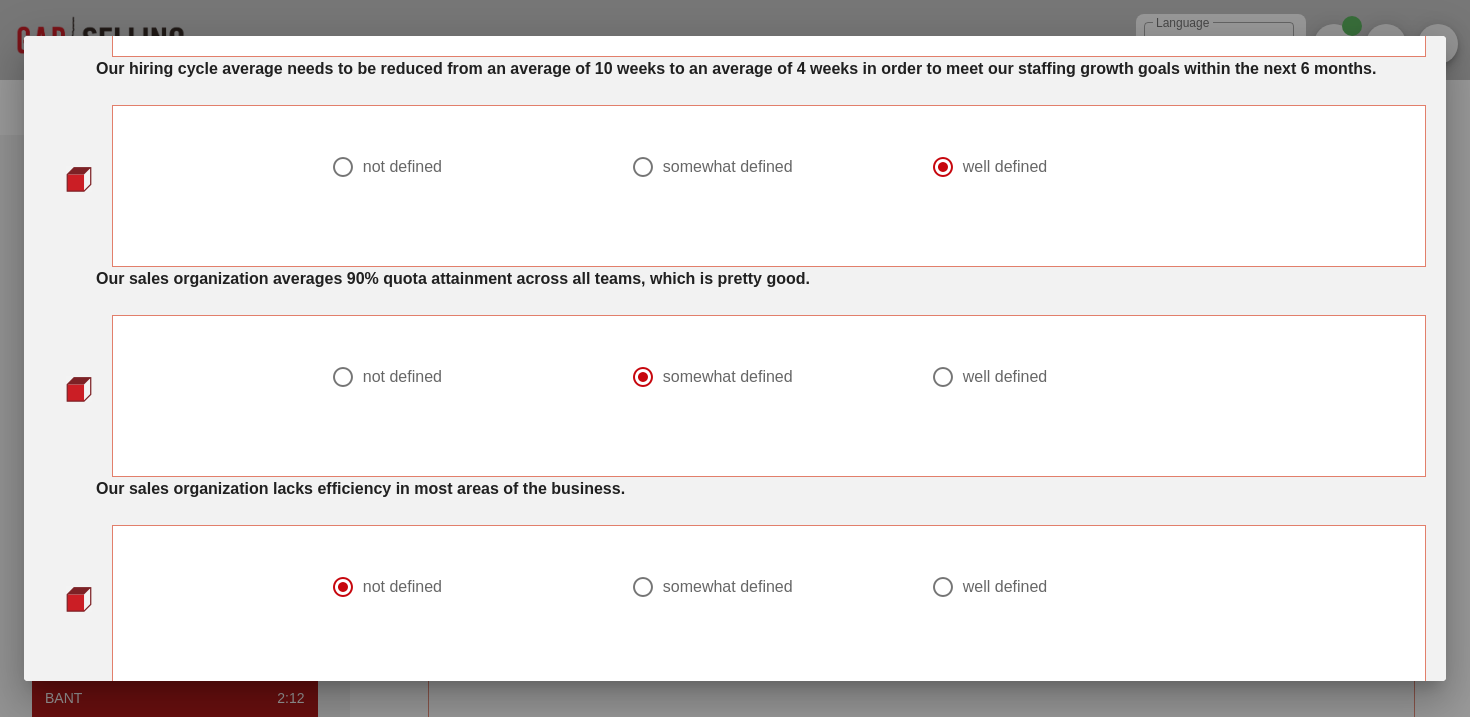 scroll, scrollTop: 744, scrollLeft: 0, axis: vertical 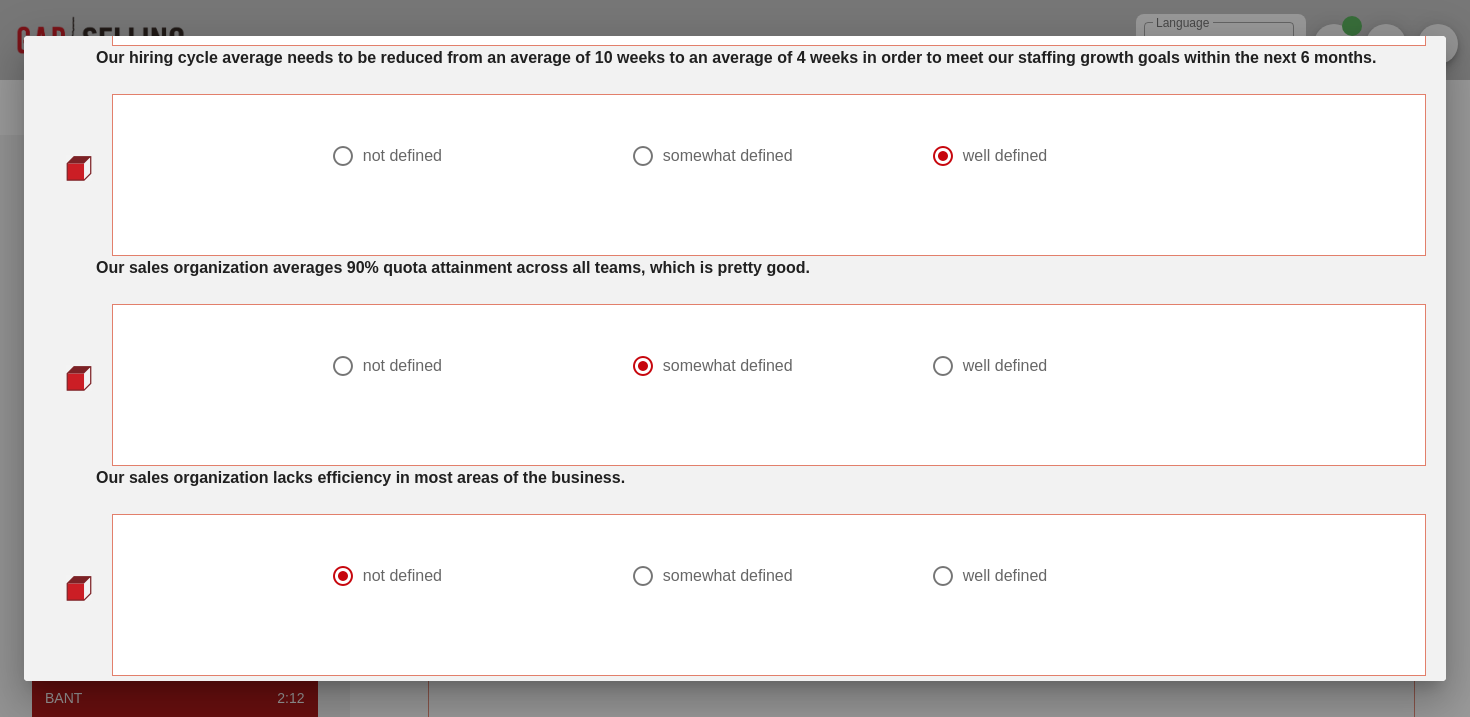 click at bounding box center [343, 366] 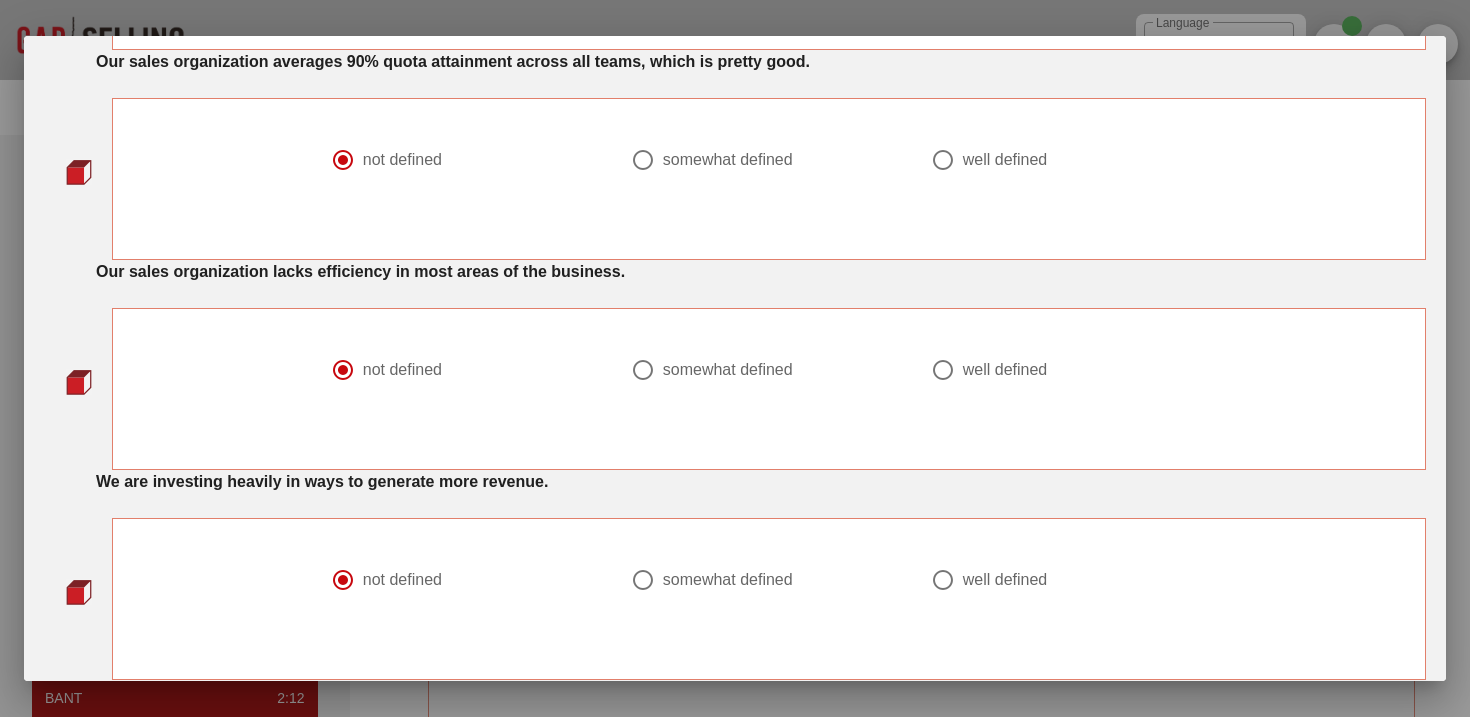 scroll, scrollTop: 951, scrollLeft: 0, axis: vertical 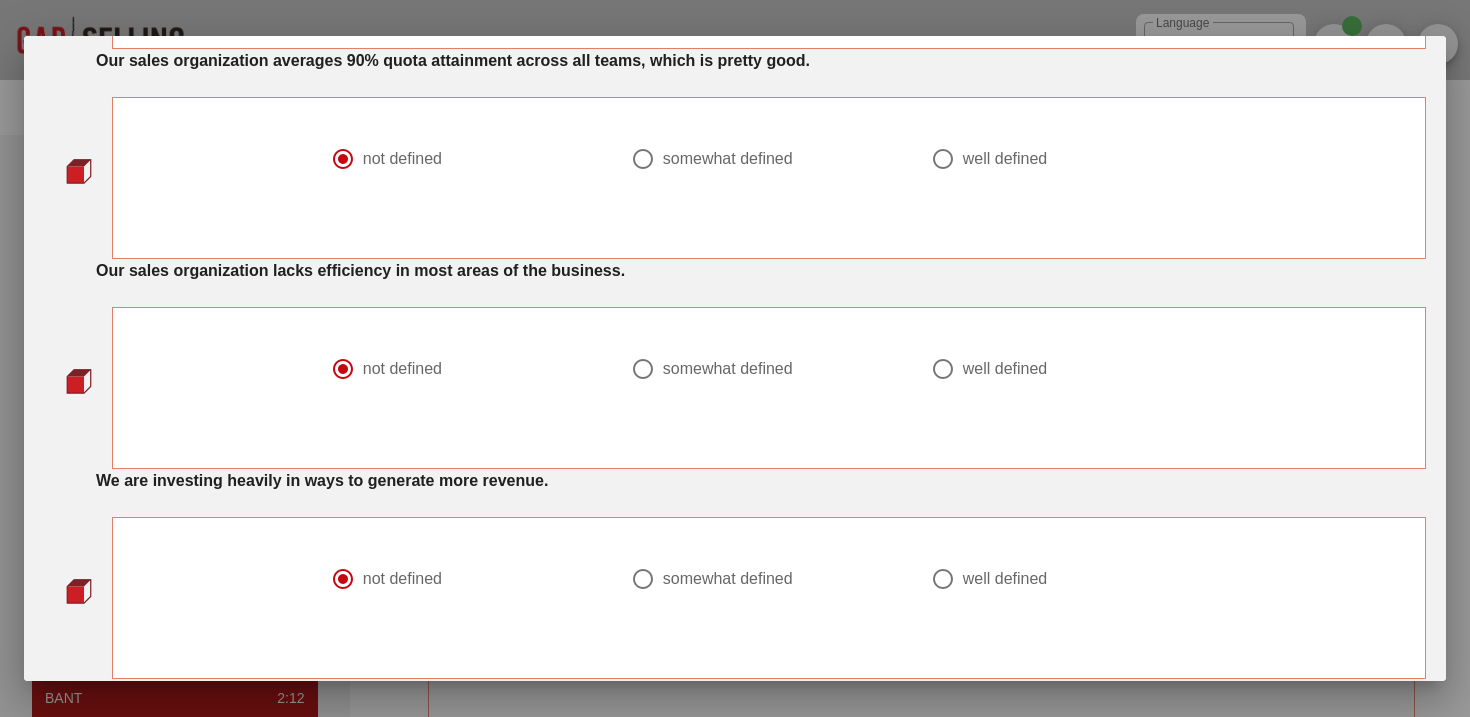click at bounding box center (643, 159) 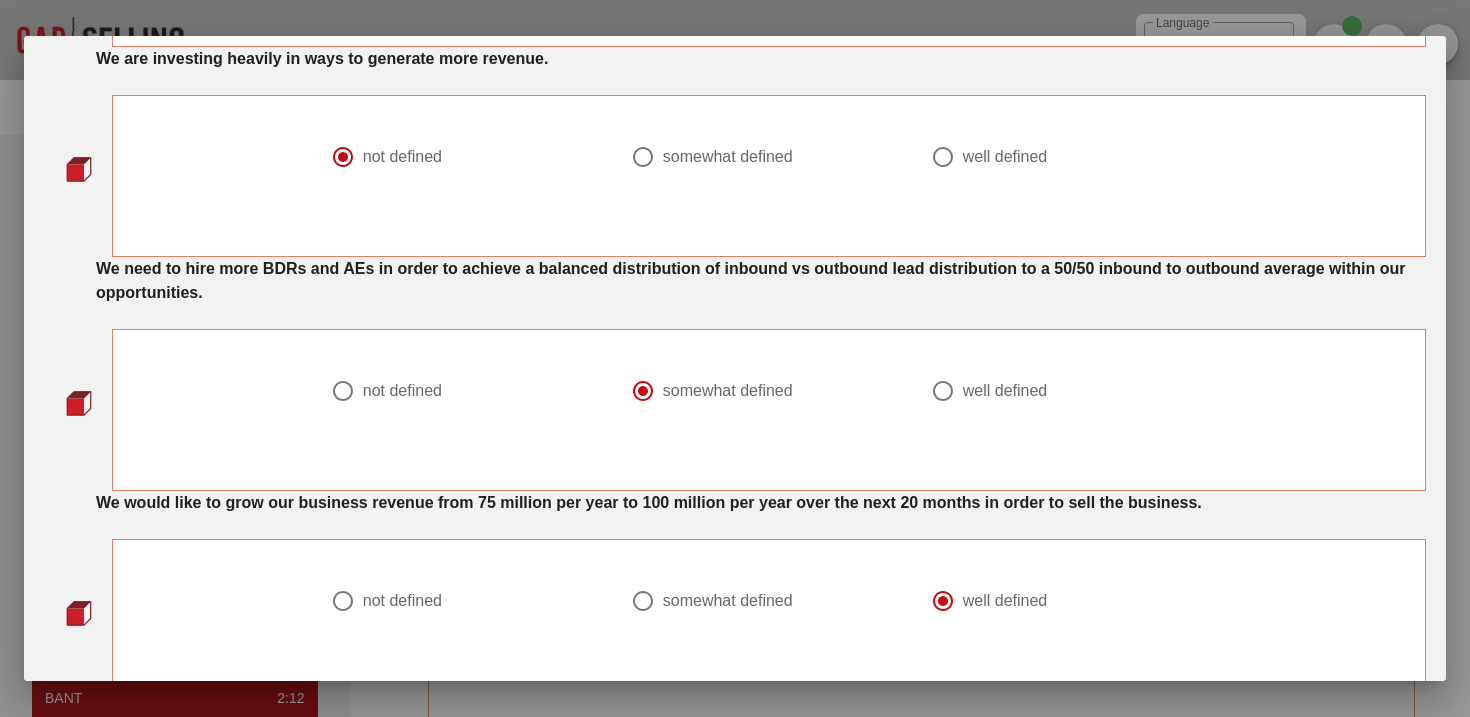 scroll, scrollTop: 1374, scrollLeft: 0, axis: vertical 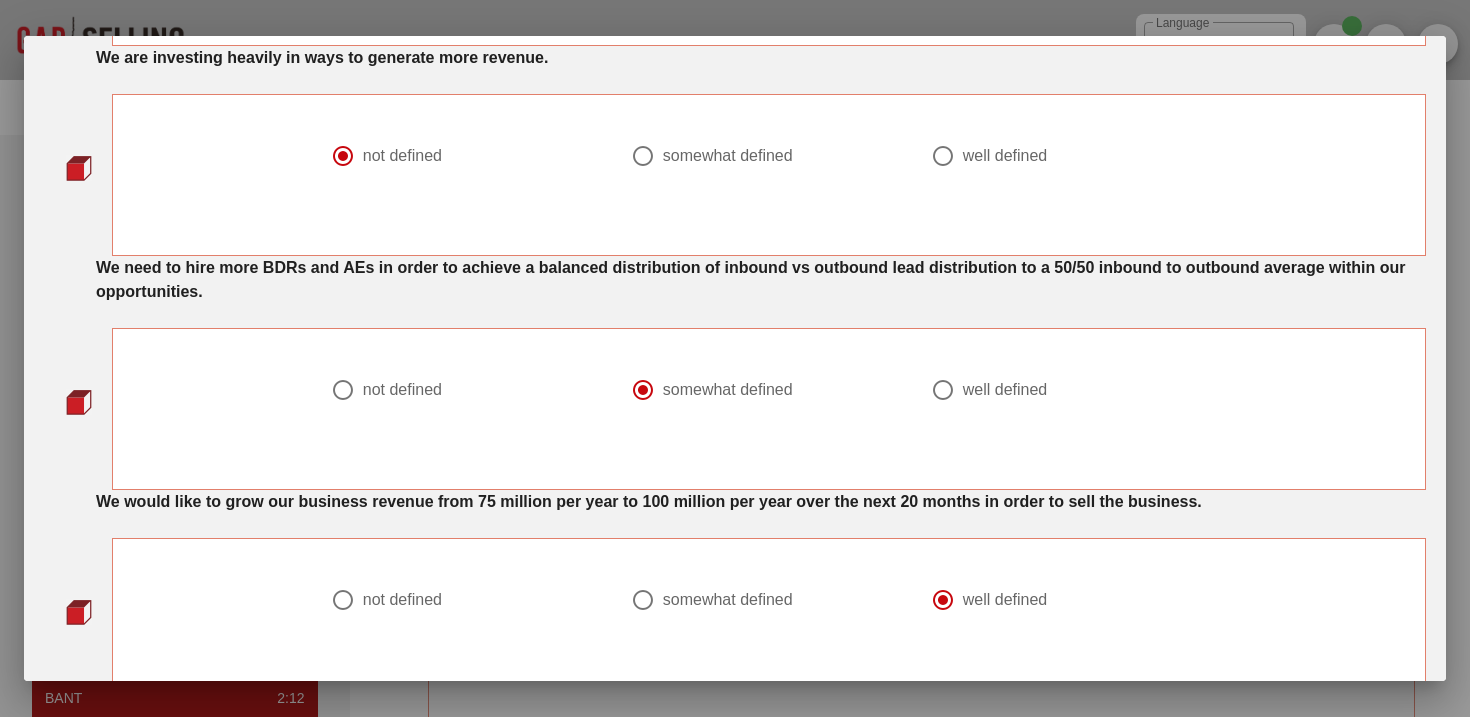 click at bounding box center (943, 390) 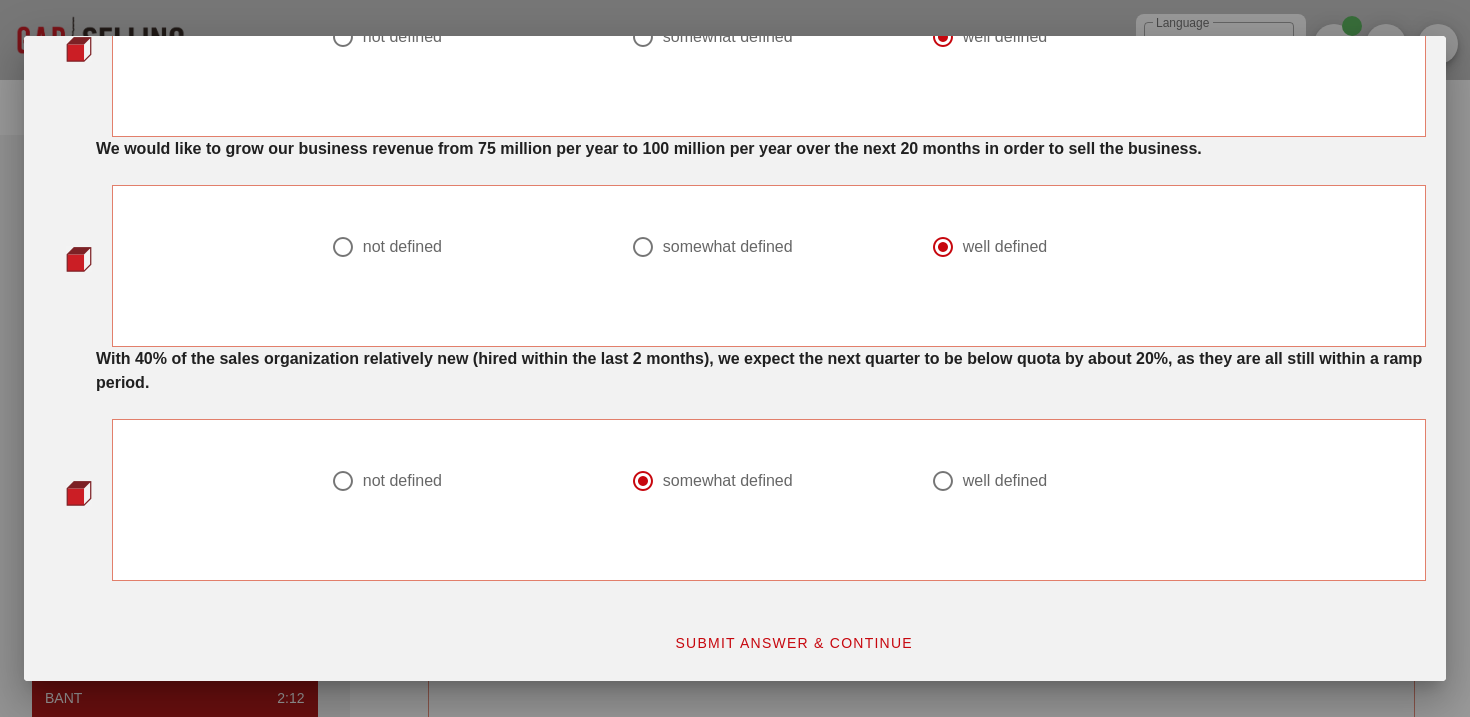 scroll, scrollTop: 1750, scrollLeft: 0, axis: vertical 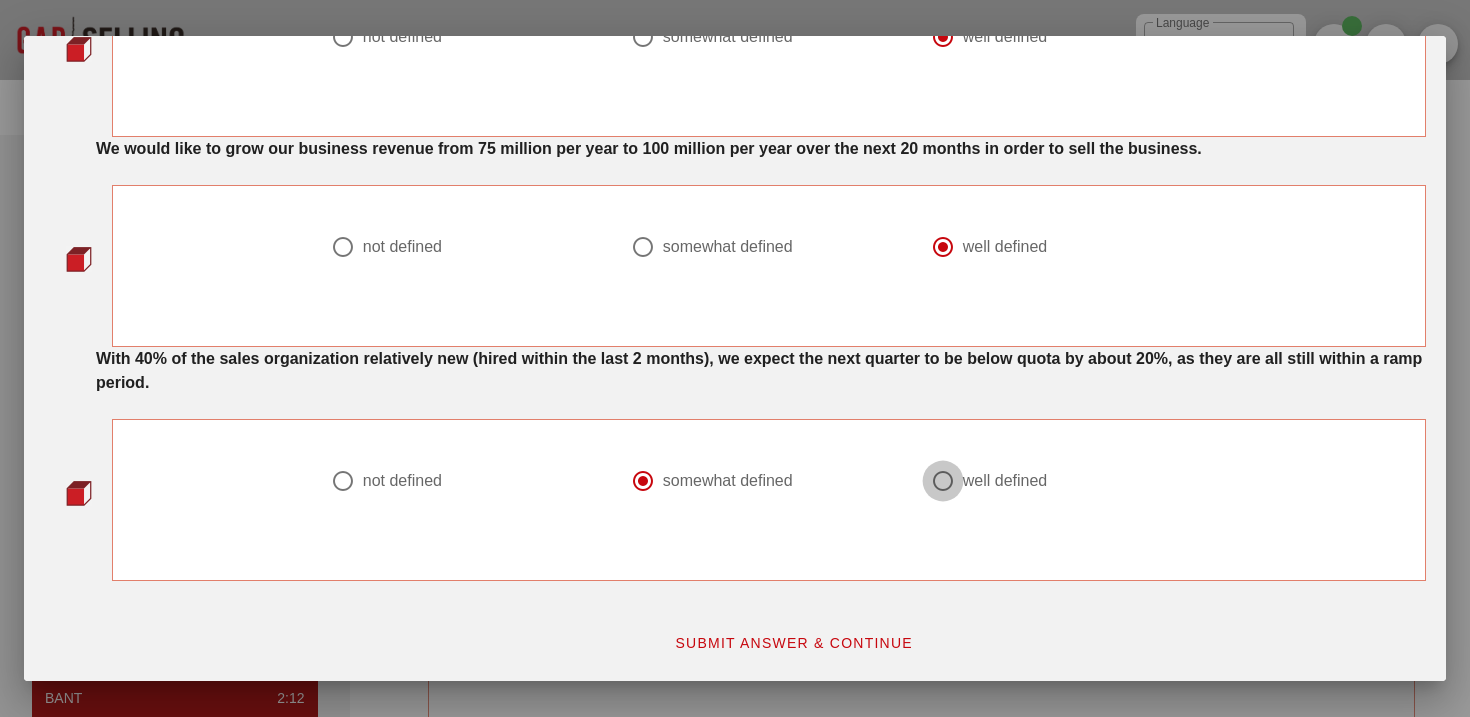 click at bounding box center [943, 481] 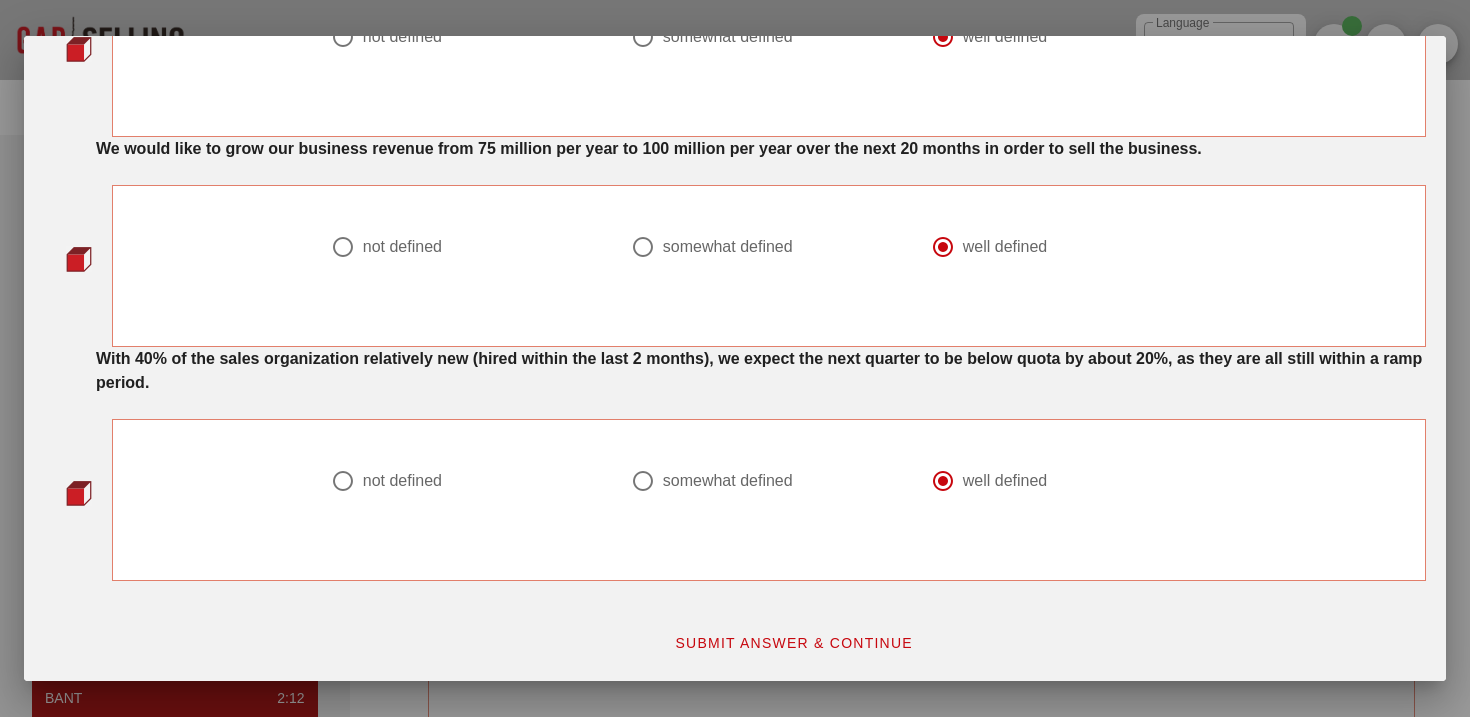click on "SUBMIT ANSWER & CONTINUE" at bounding box center (793, 643) 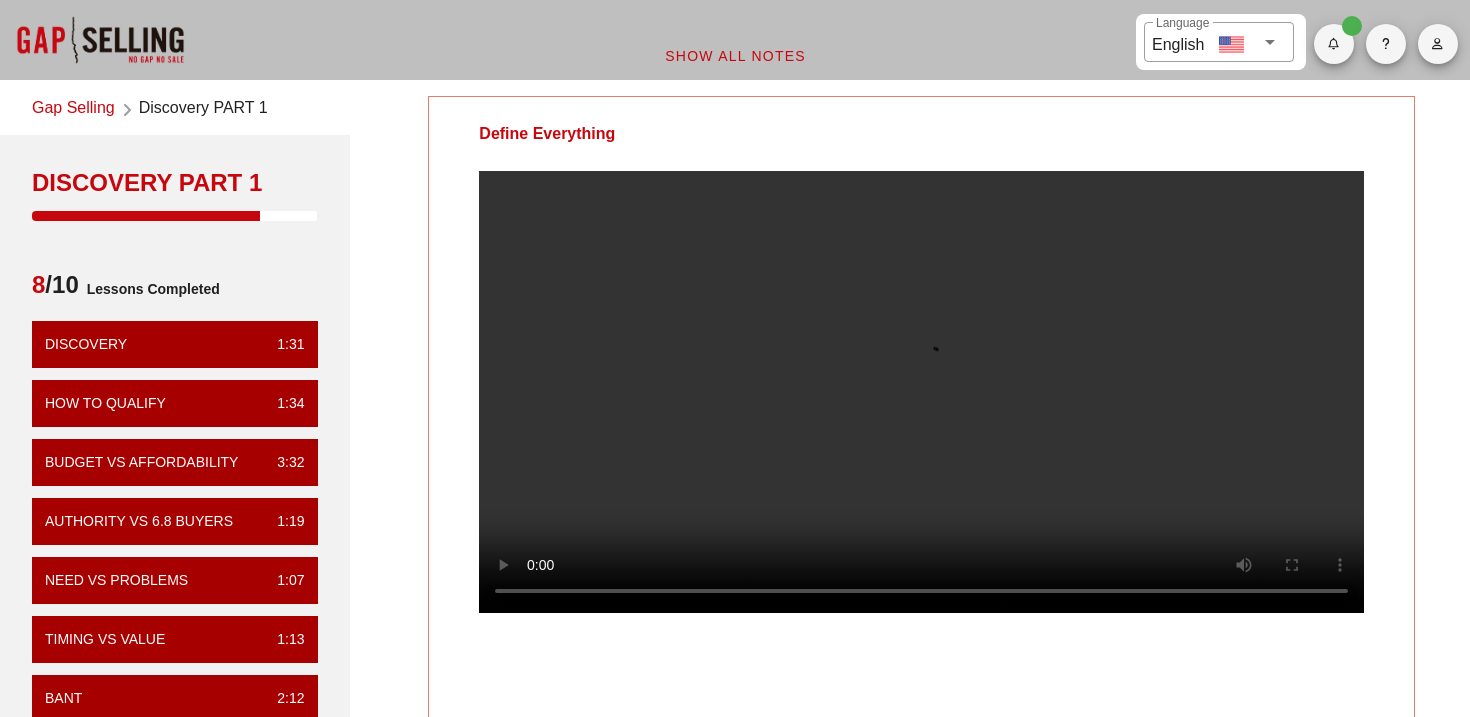 scroll, scrollTop: 0, scrollLeft: 0, axis: both 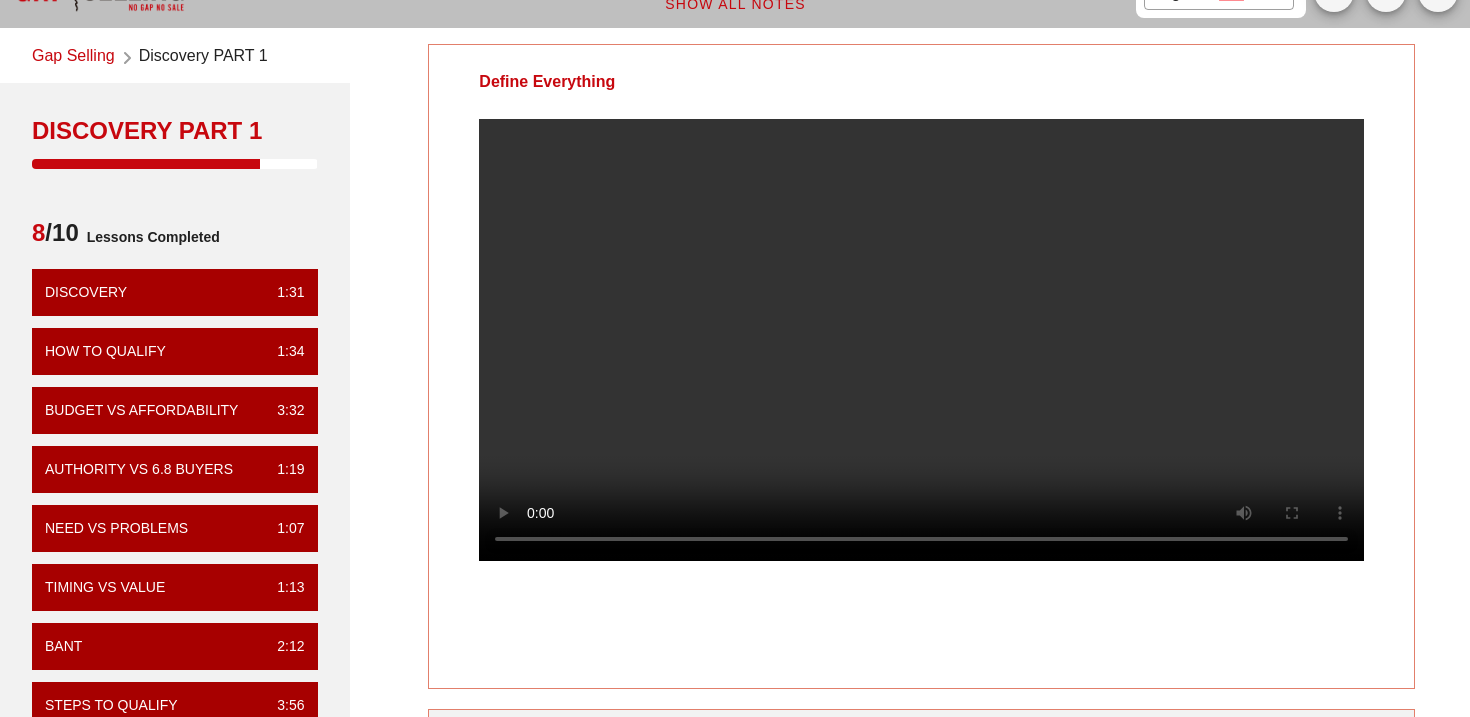 type 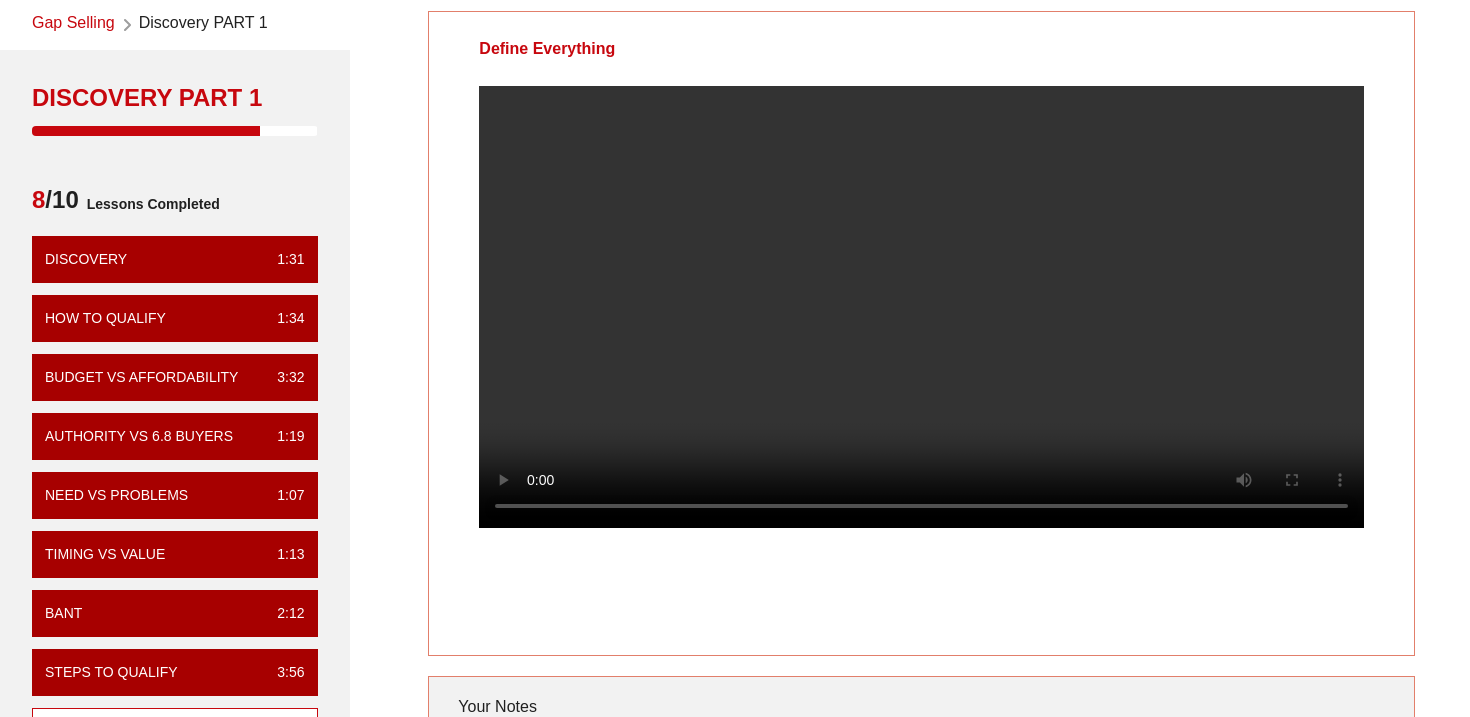 scroll, scrollTop: 91, scrollLeft: 0, axis: vertical 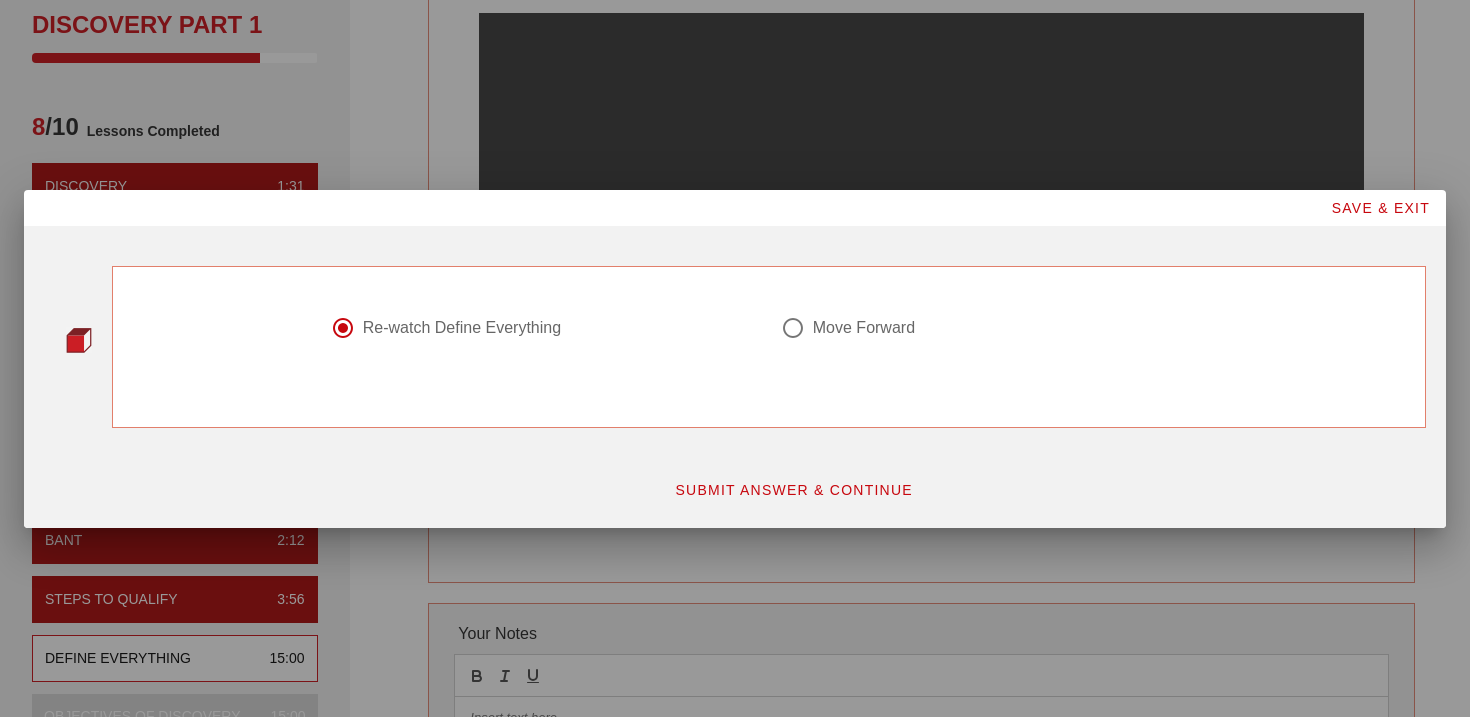 click on "Move Forward" at bounding box center (864, 328) 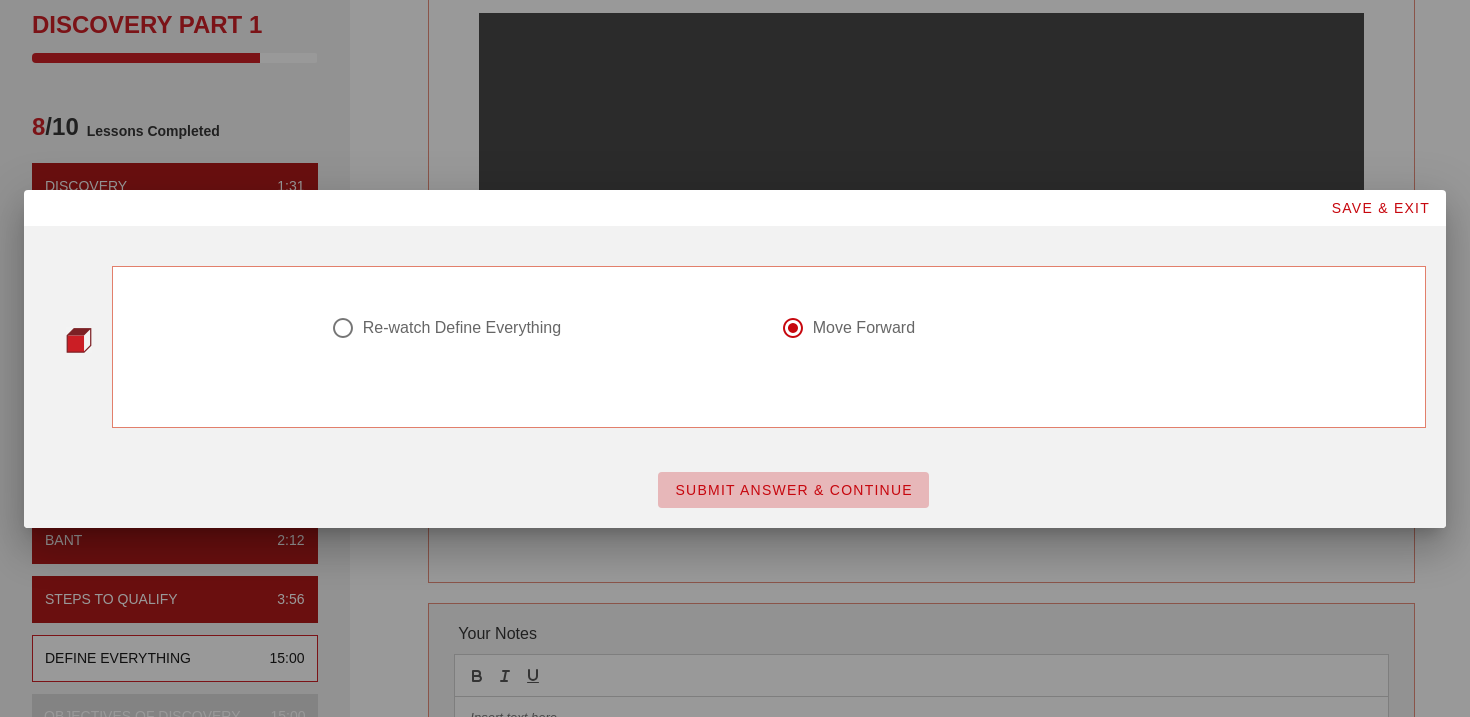 click on "SUBMIT ANSWER & CONTINUE" at bounding box center (793, 490) 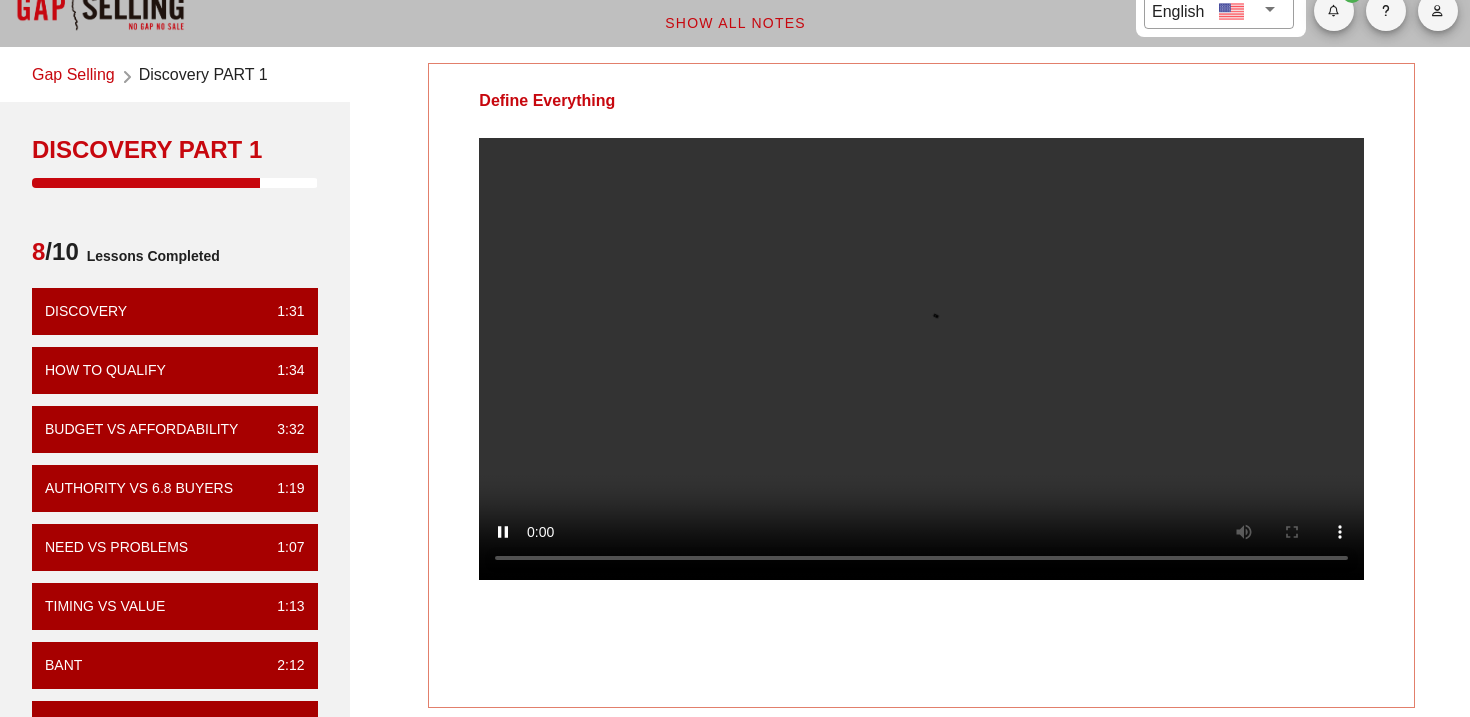 scroll, scrollTop: 38, scrollLeft: 0, axis: vertical 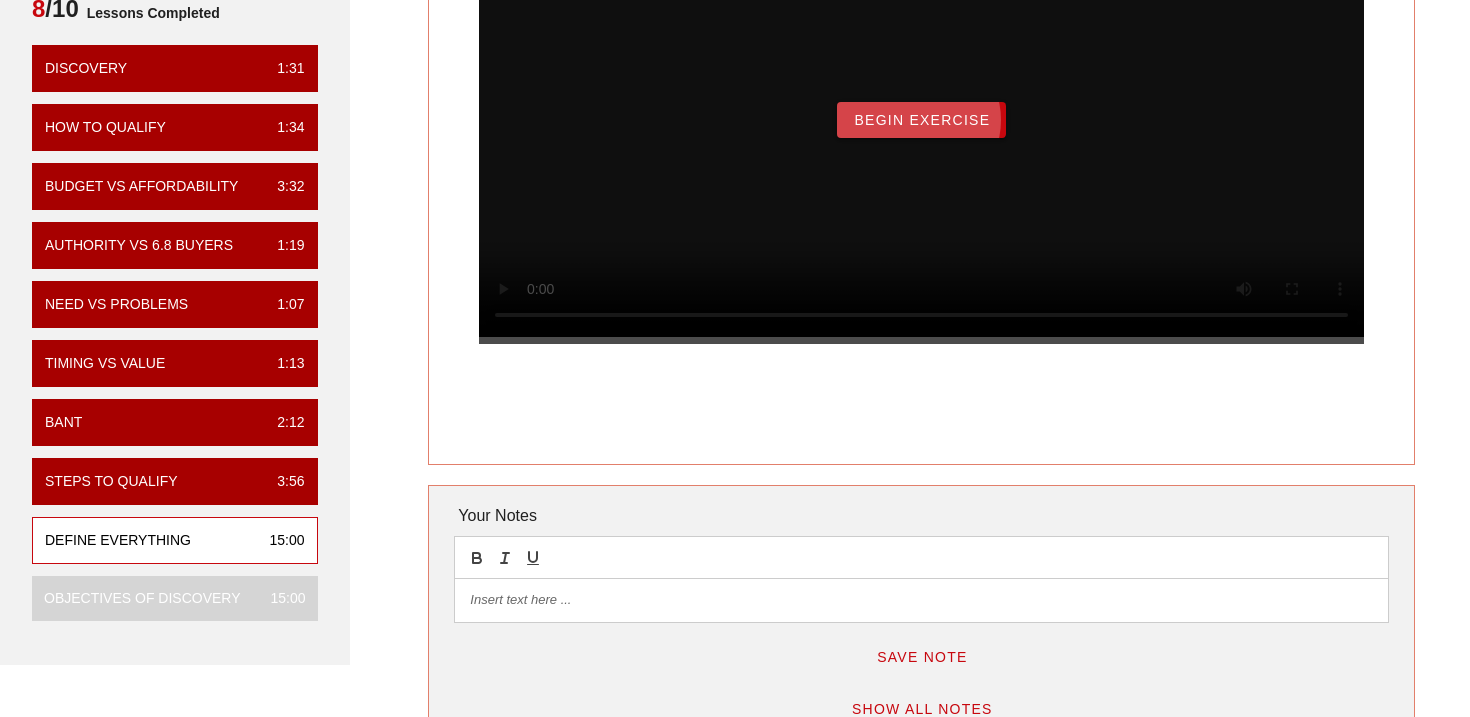 click on "Begin Exercise" at bounding box center [921, 120] 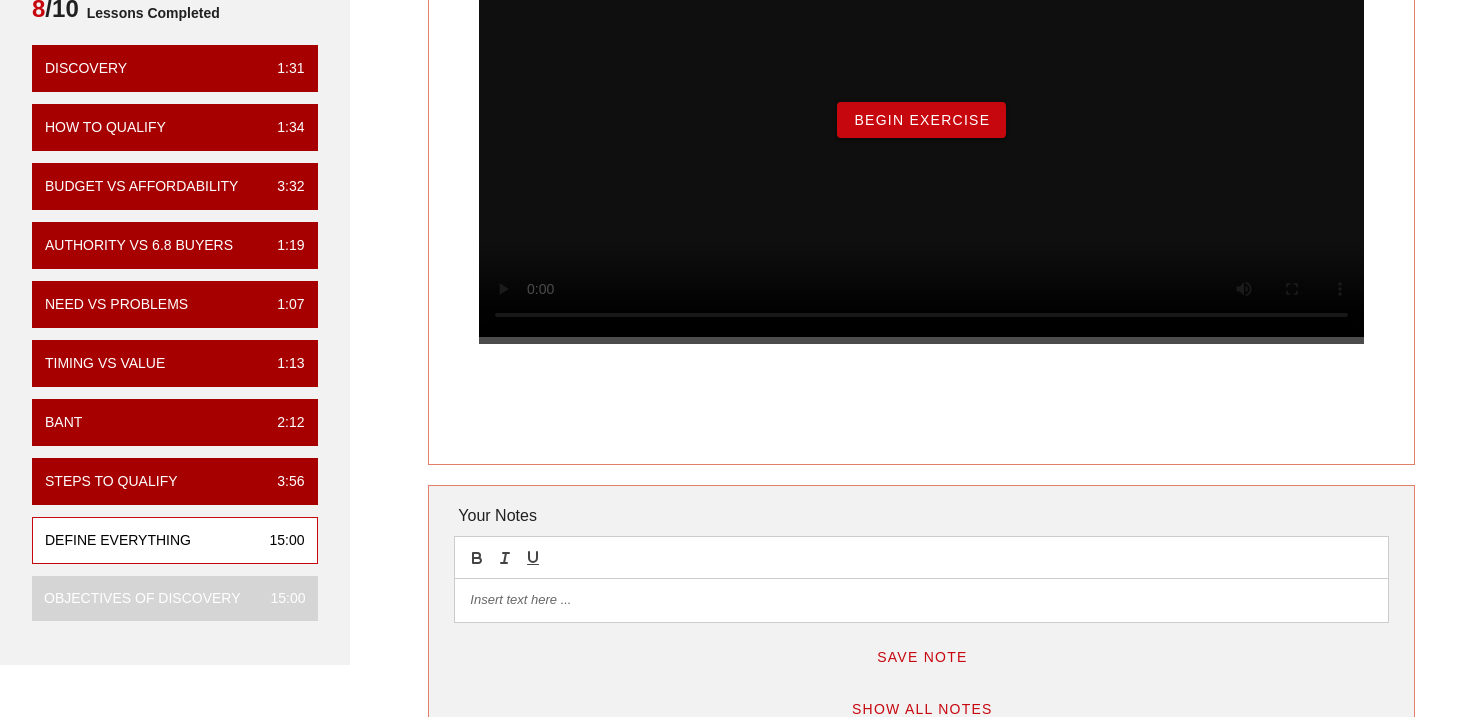 scroll, scrollTop: 0, scrollLeft: 0, axis: both 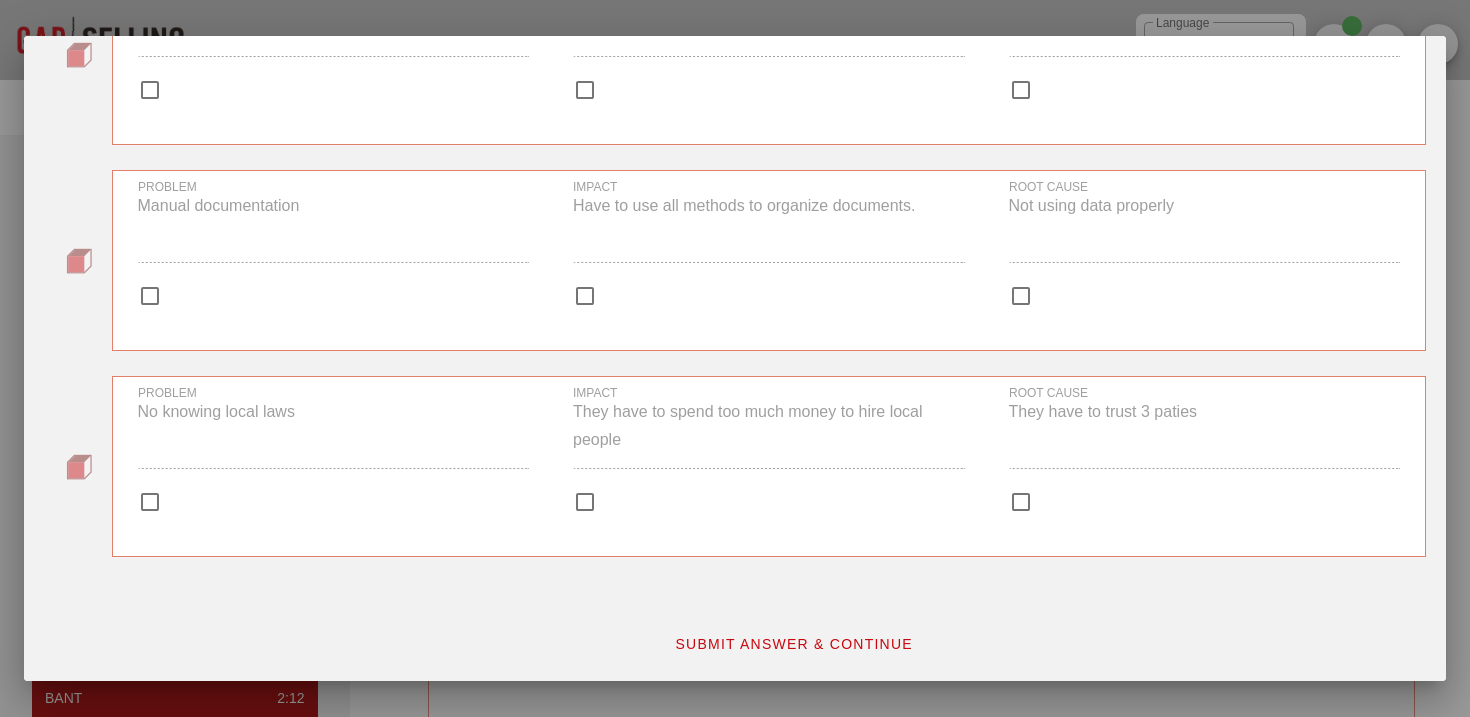 click at bounding box center [585, 502] 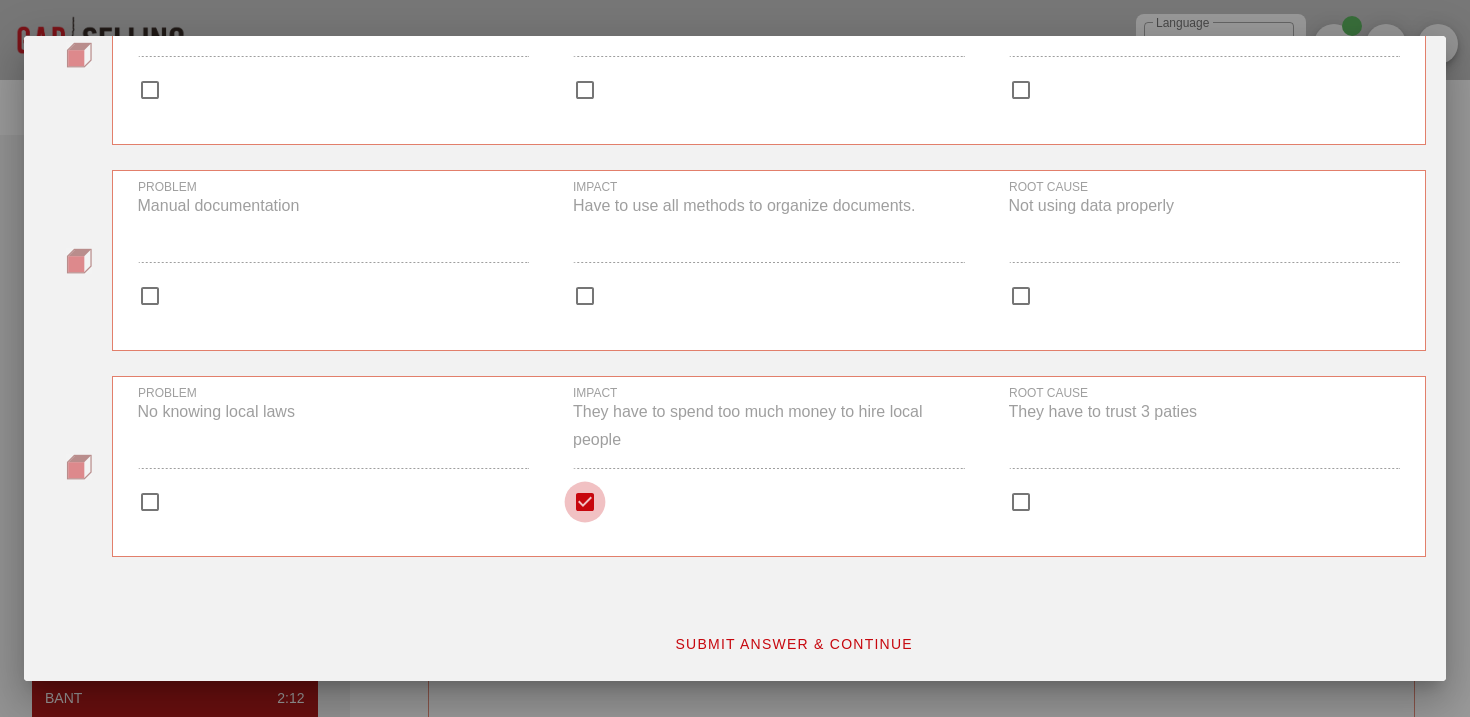 click at bounding box center [585, 502] 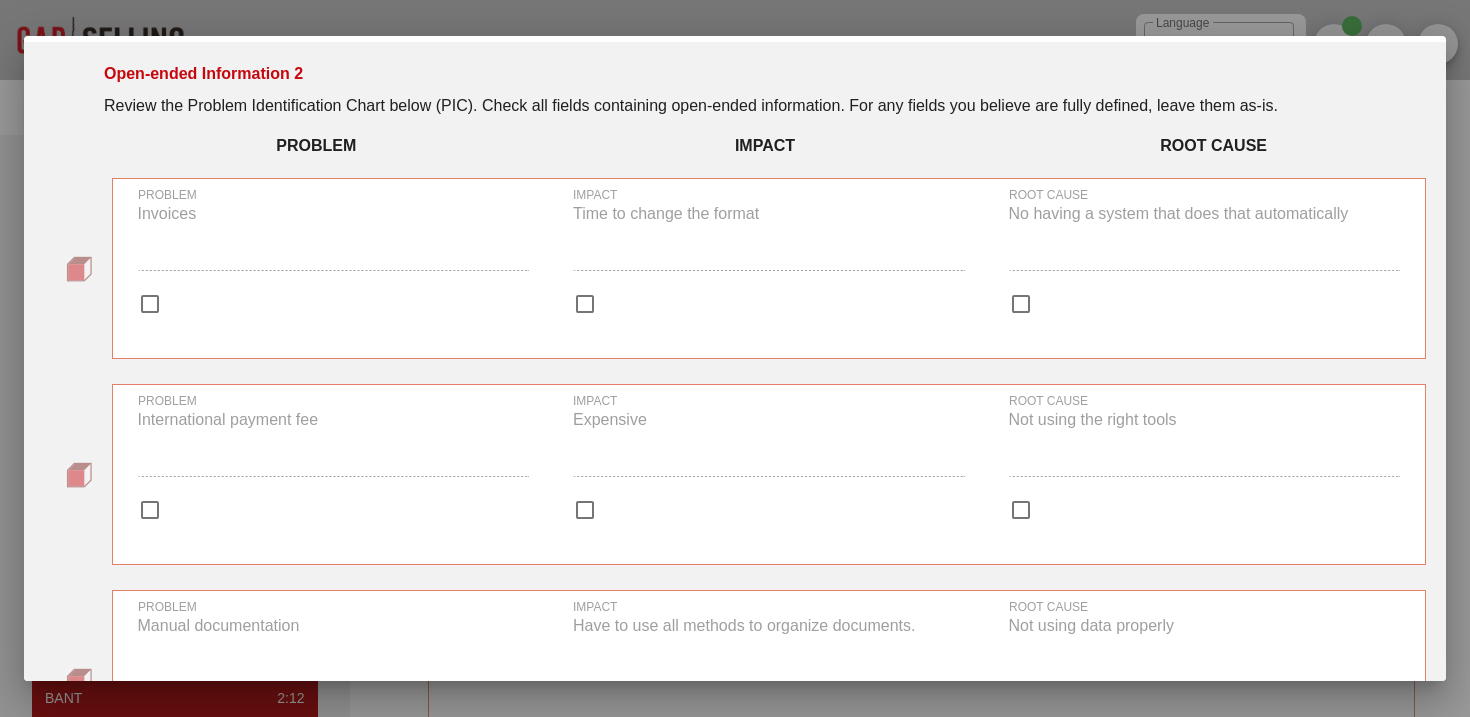 scroll, scrollTop: 0, scrollLeft: 0, axis: both 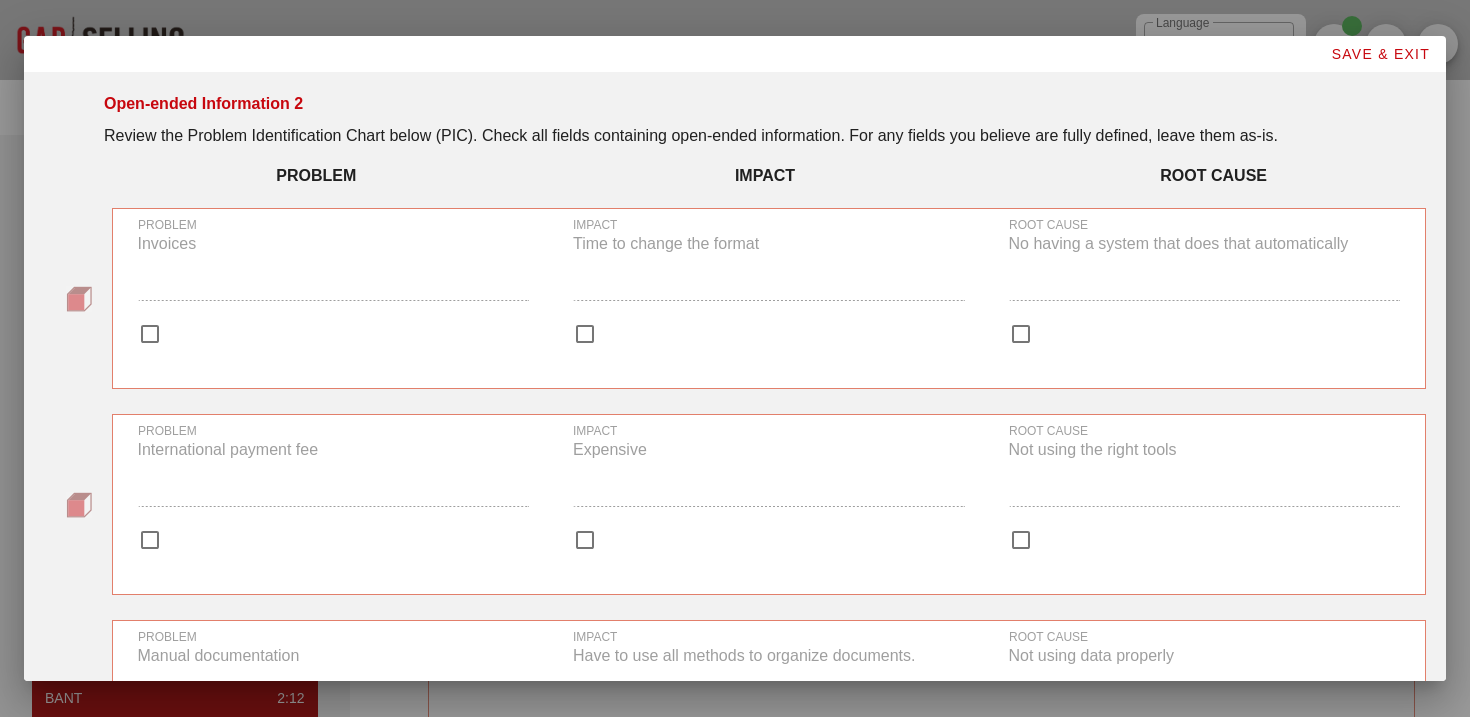 click on "ROOT CAUSE No having a system that does that automatically" at bounding box center [1205, 270] 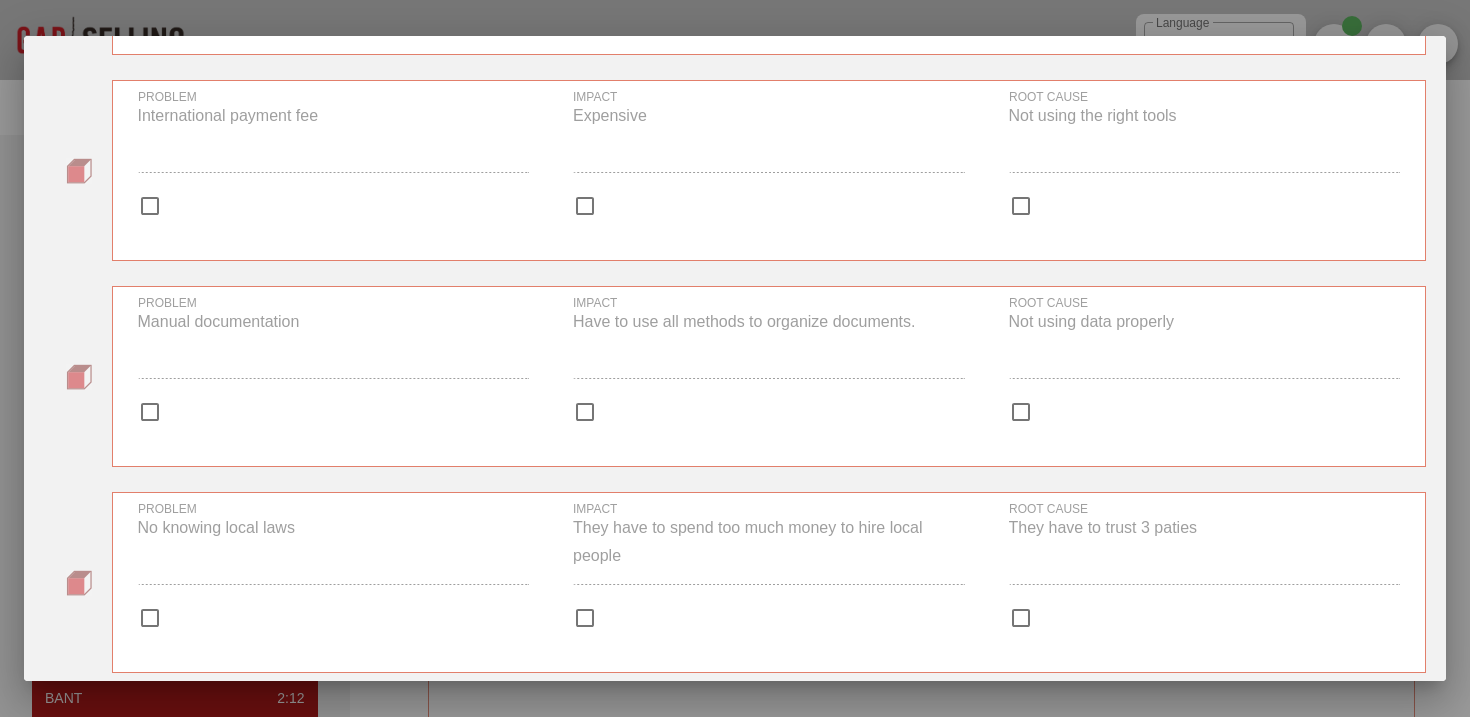 scroll, scrollTop: 395, scrollLeft: 0, axis: vertical 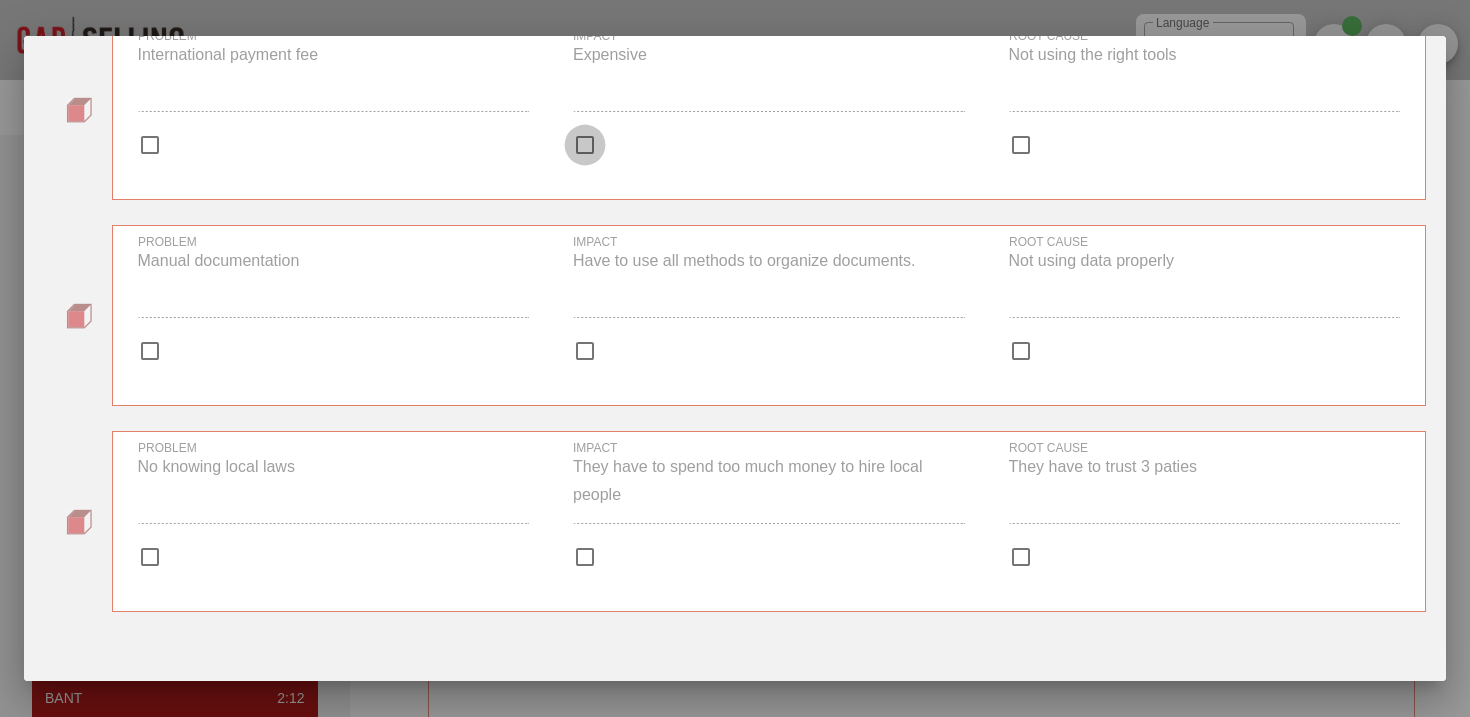 click at bounding box center [585, 145] 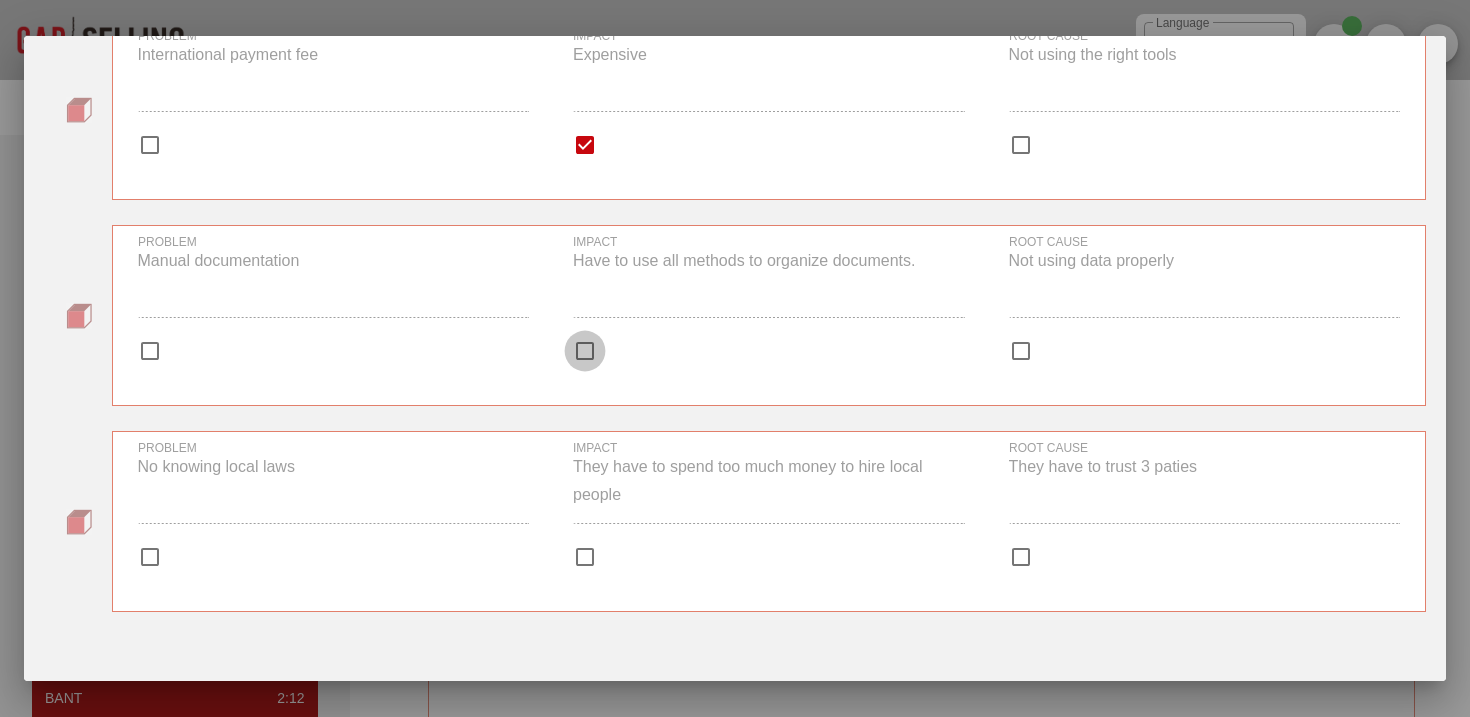 click at bounding box center (585, 351) 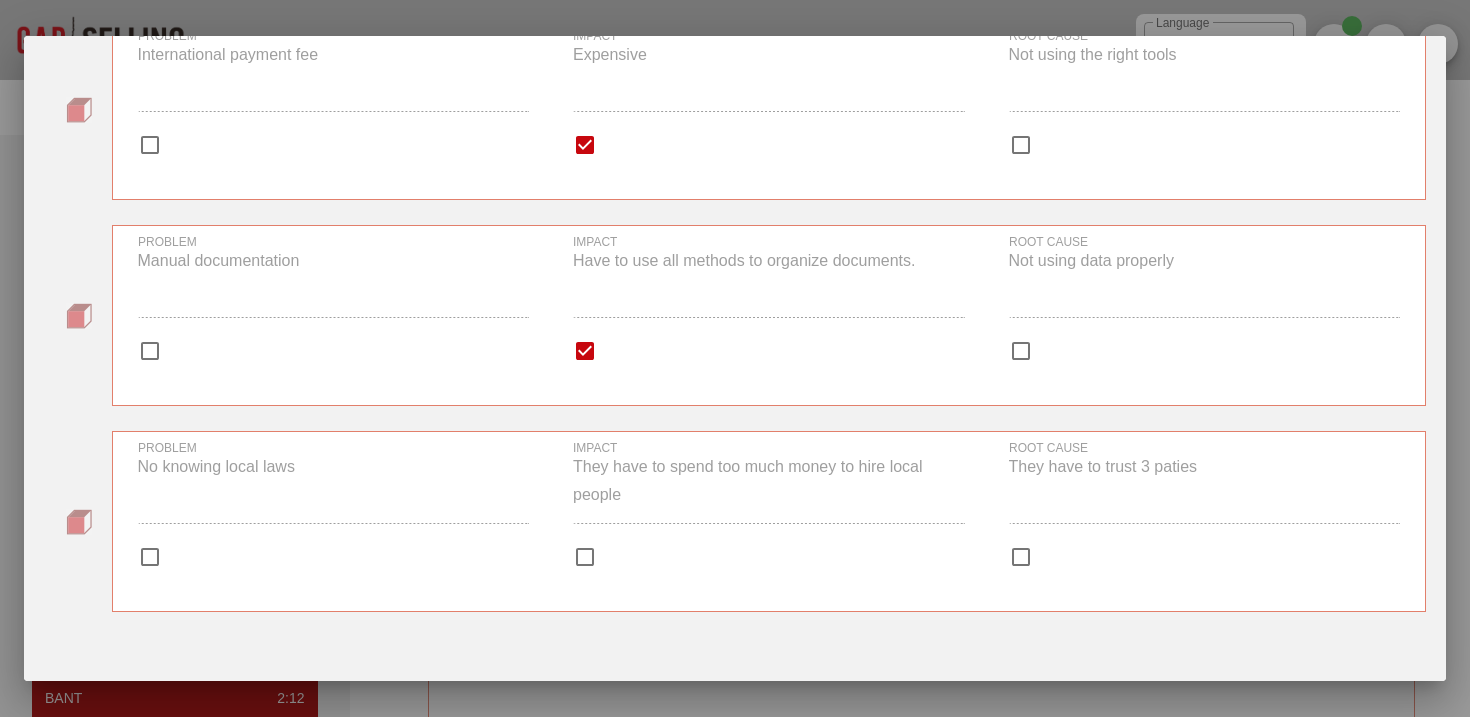 click on "IMPACT They have to spend too much money to hire local people" at bounding box center [769, 514] 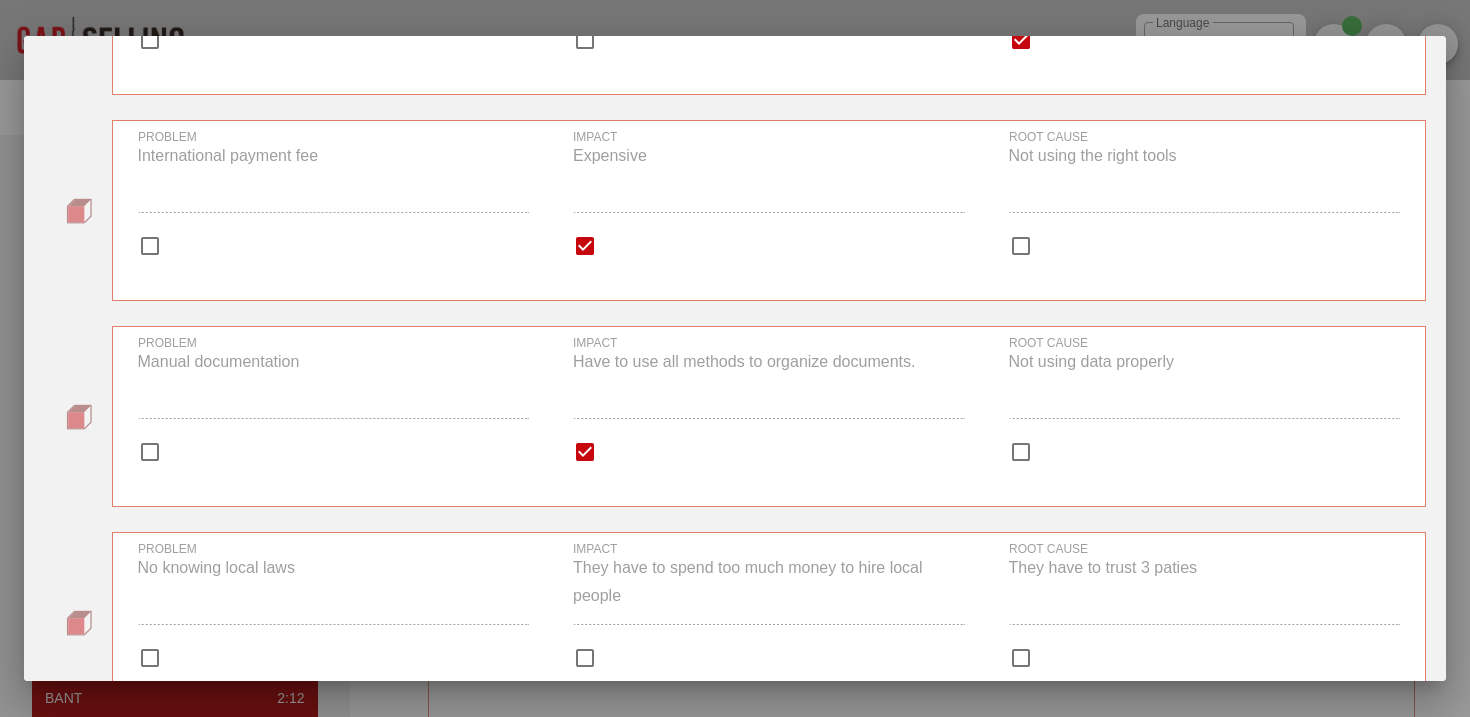 scroll, scrollTop: 29, scrollLeft: 0, axis: vertical 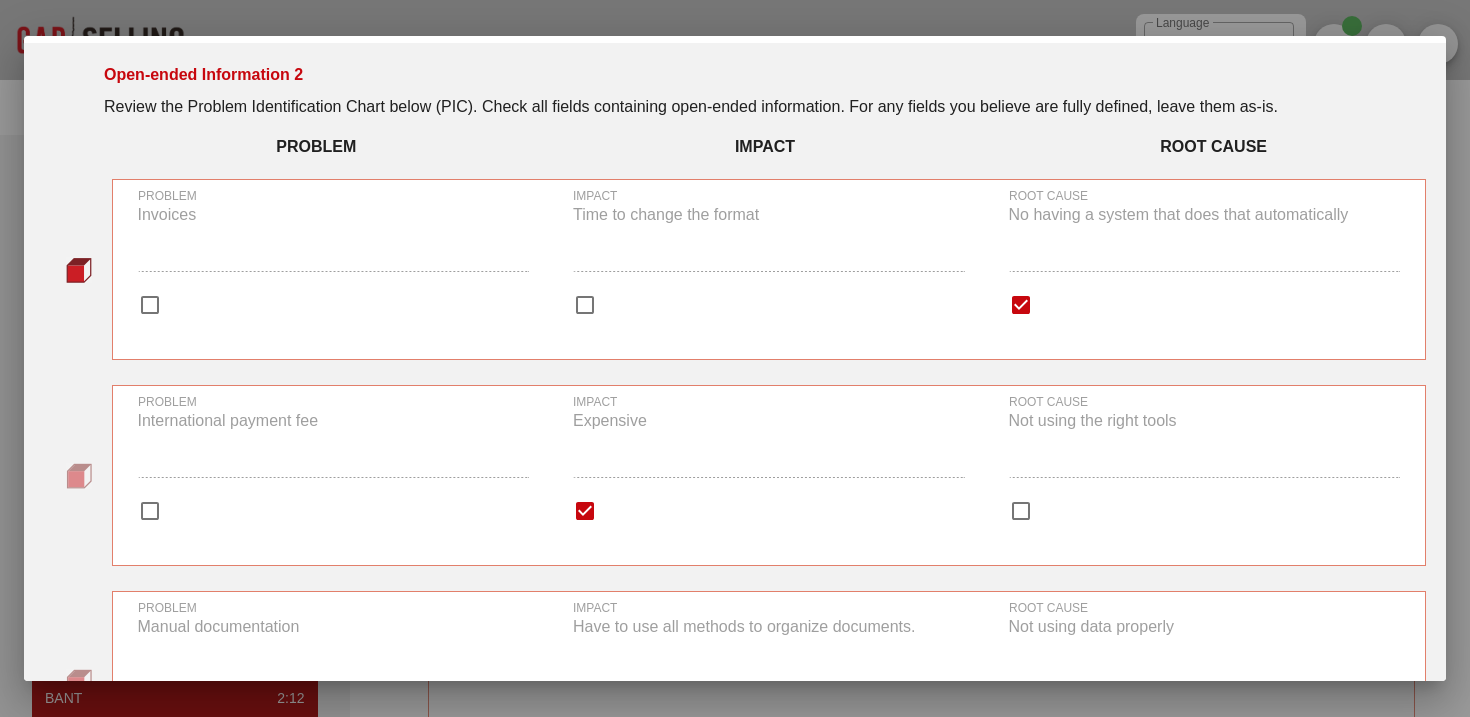 click at bounding box center (585, 511) 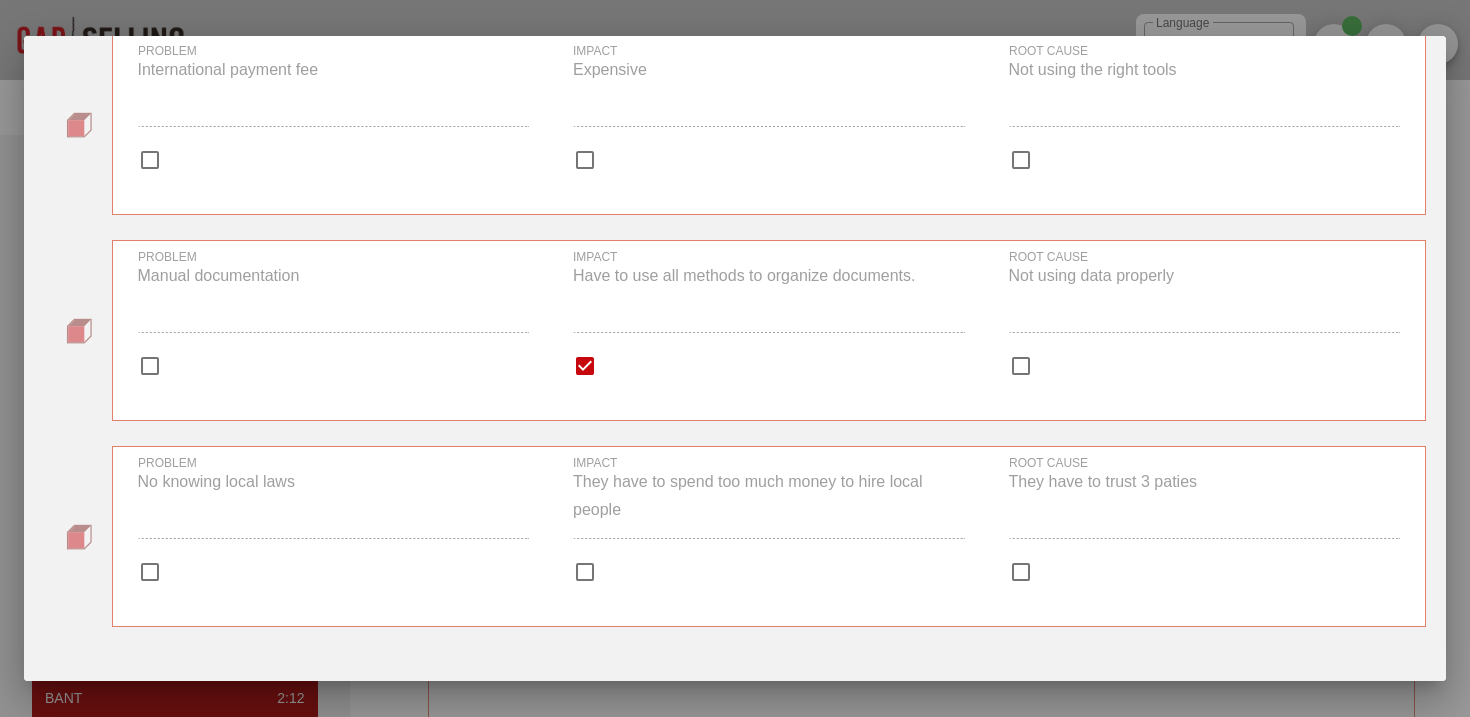 scroll, scrollTop: 410, scrollLeft: 0, axis: vertical 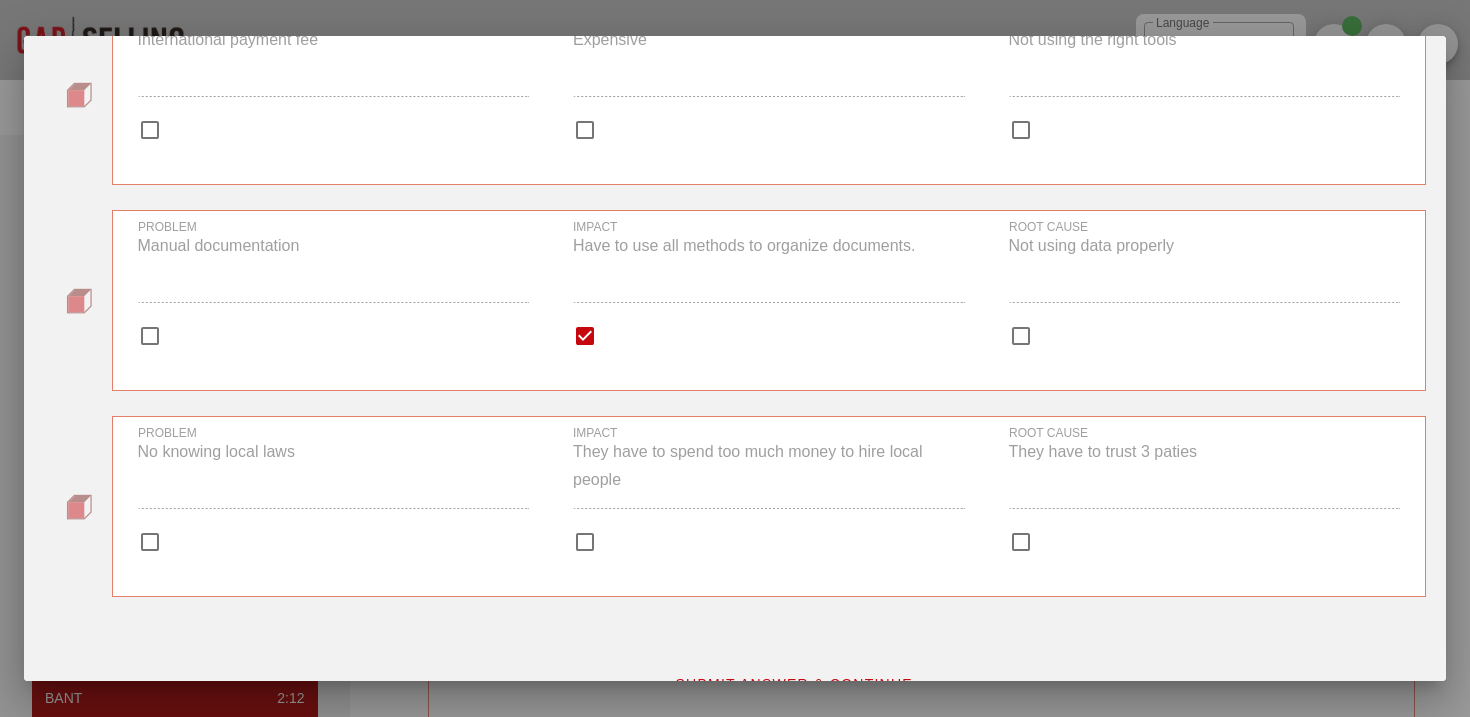 click at bounding box center (585, 336) 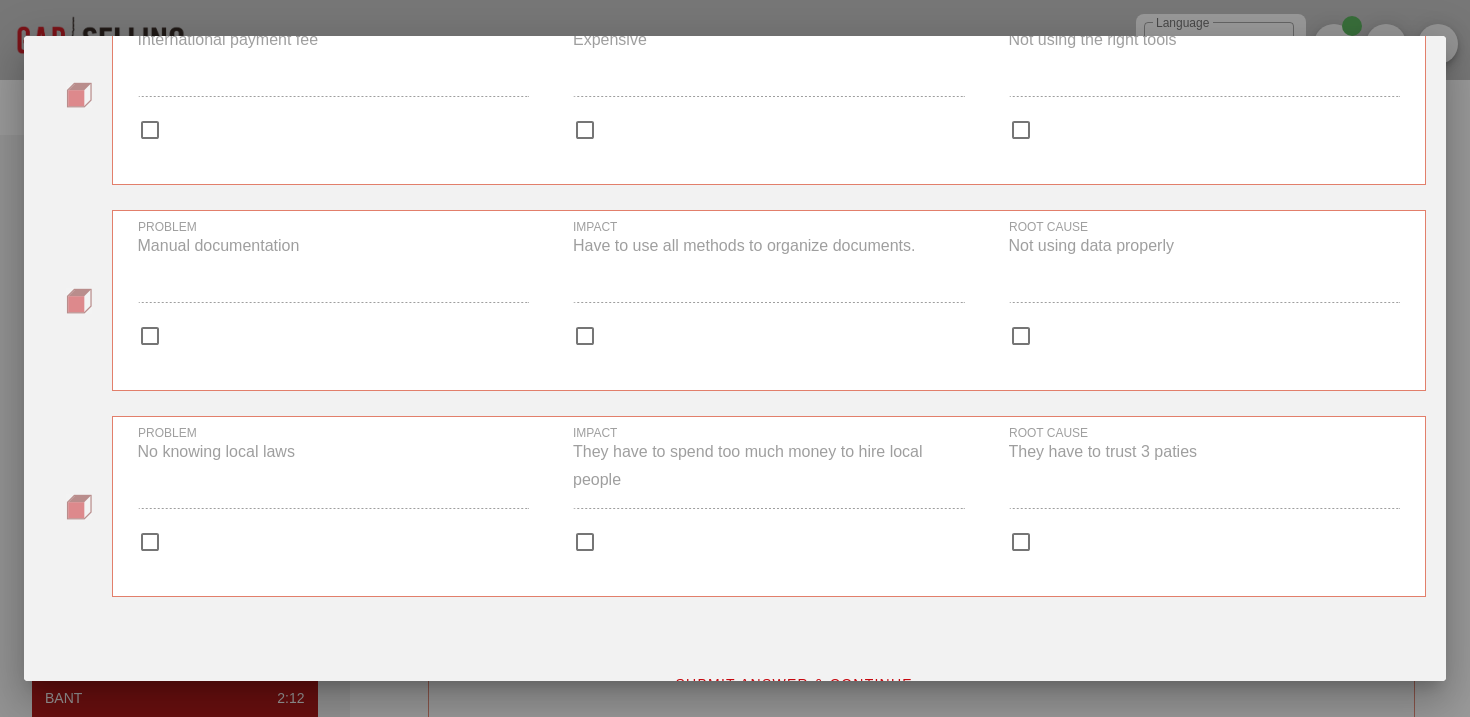 scroll, scrollTop: 450, scrollLeft: 0, axis: vertical 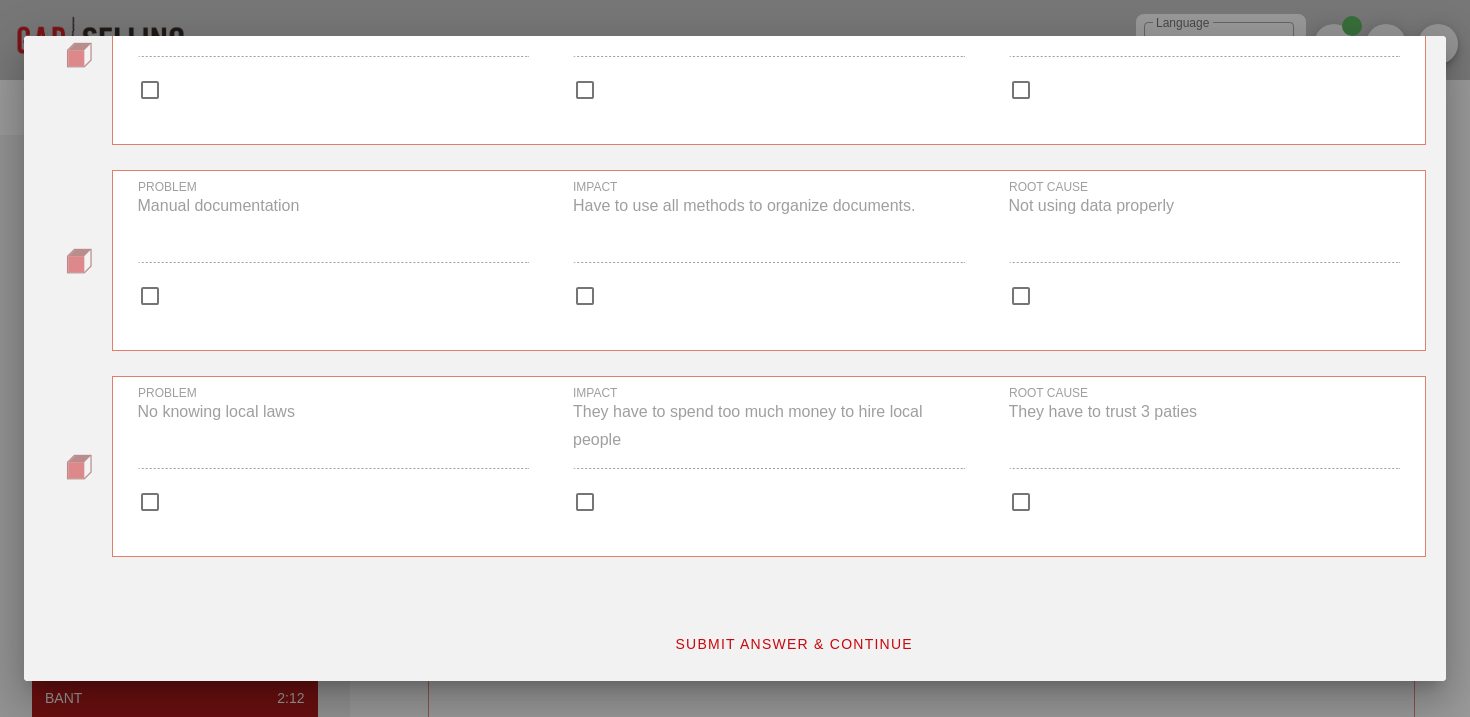 click on "SUBMIT ANSWER & CONTINUE" at bounding box center (793, 644) 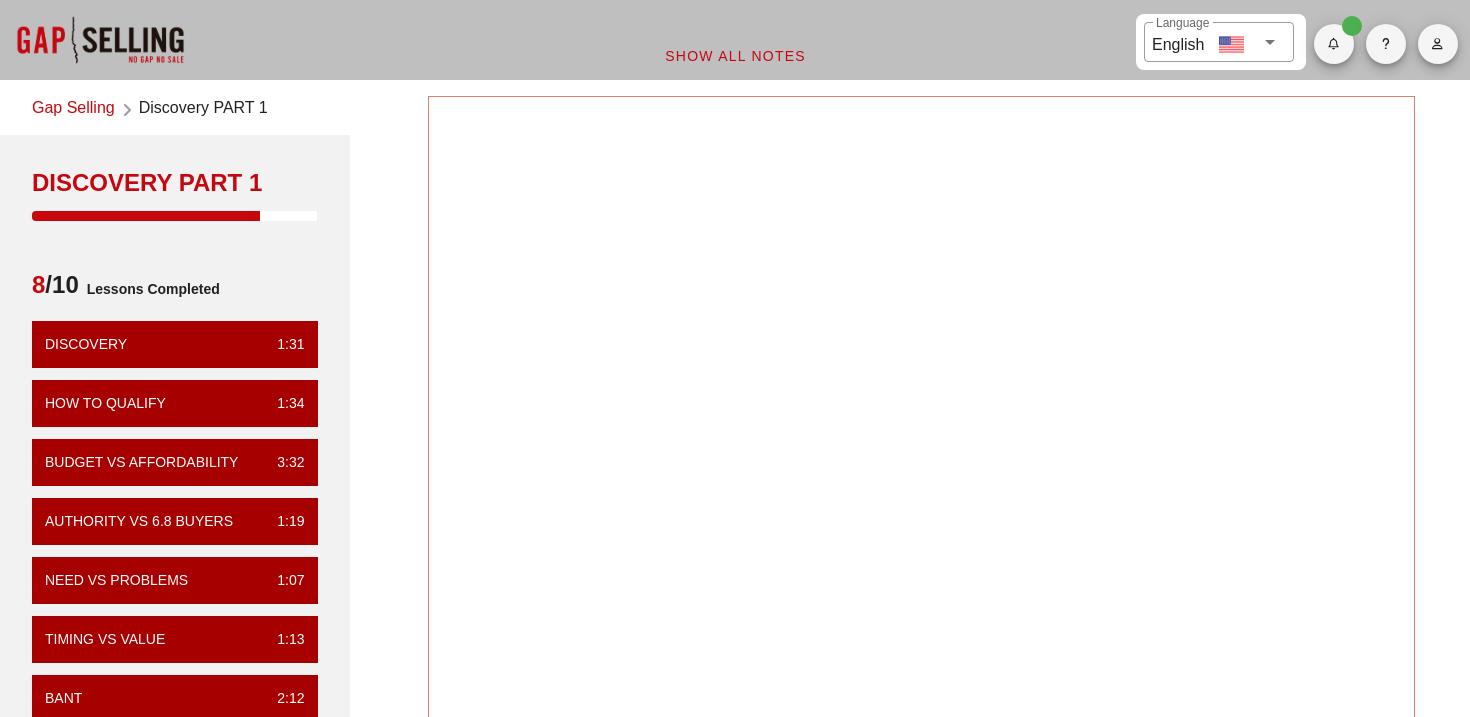 scroll, scrollTop: 0, scrollLeft: 0, axis: both 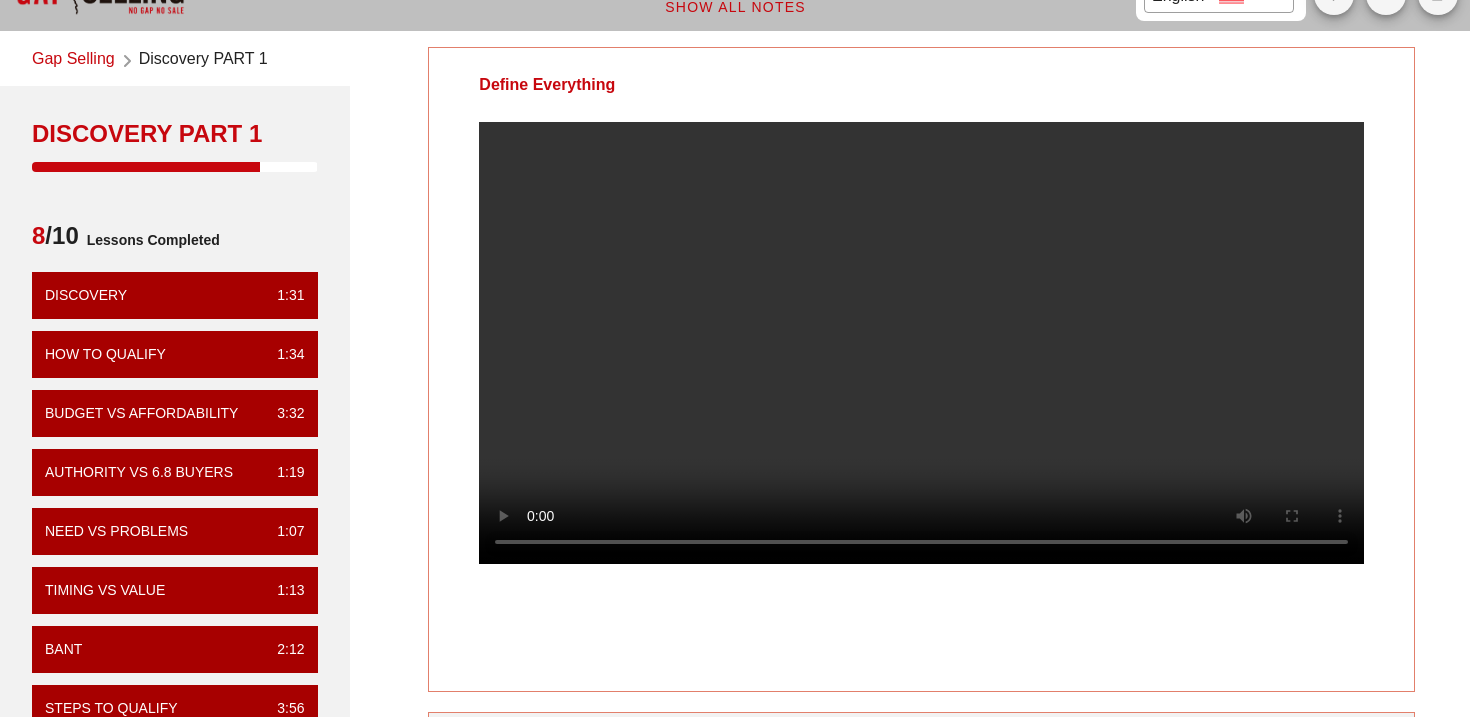 click at bounding box center [921, 343] 